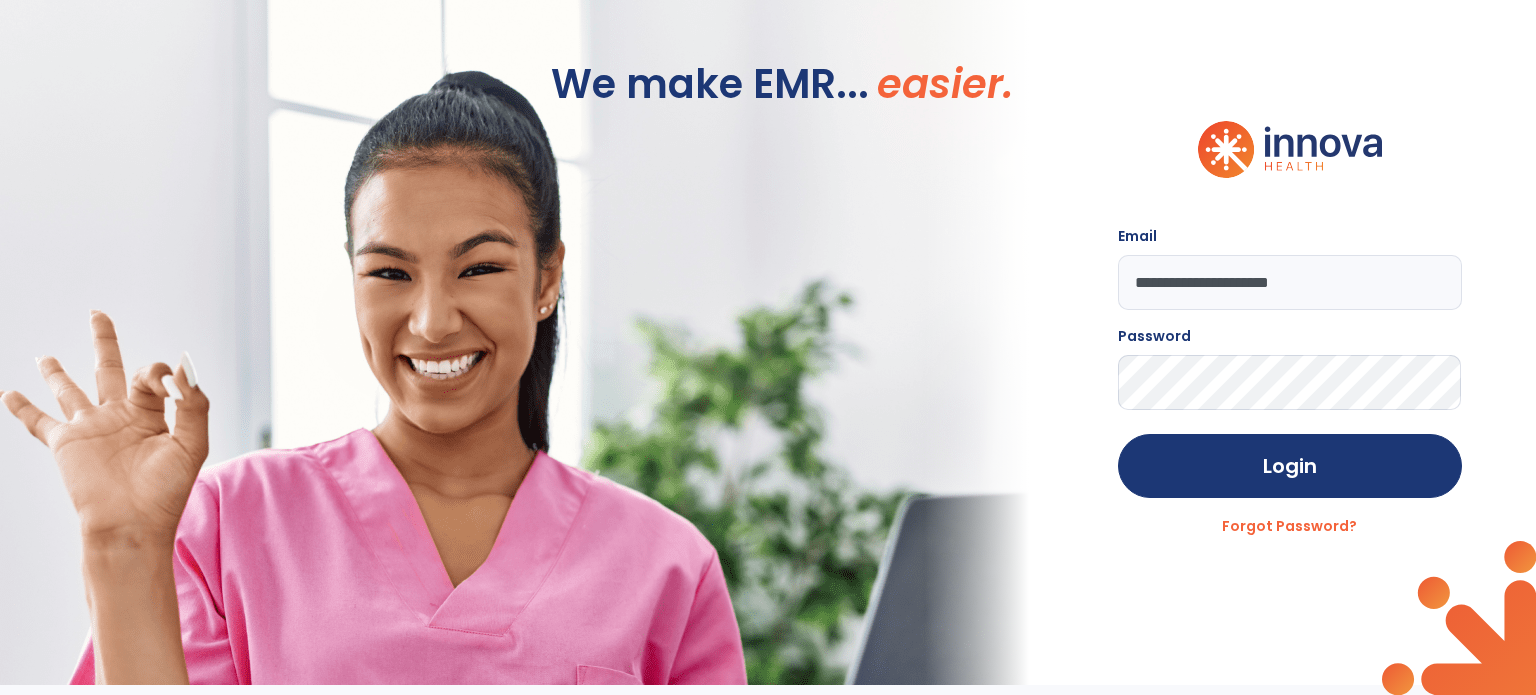 scroll, scrollTop: 0, scrollLeft: 0, axis: both 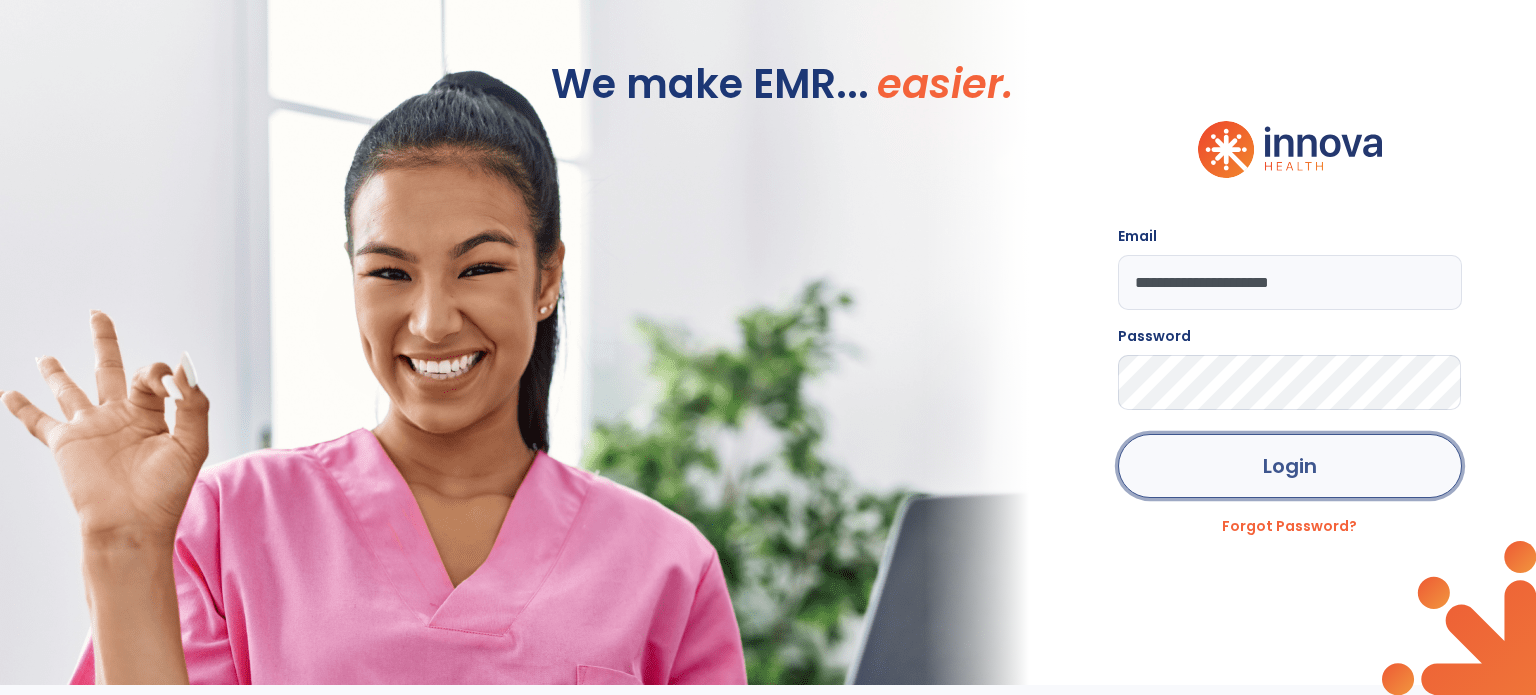 click on "Login" 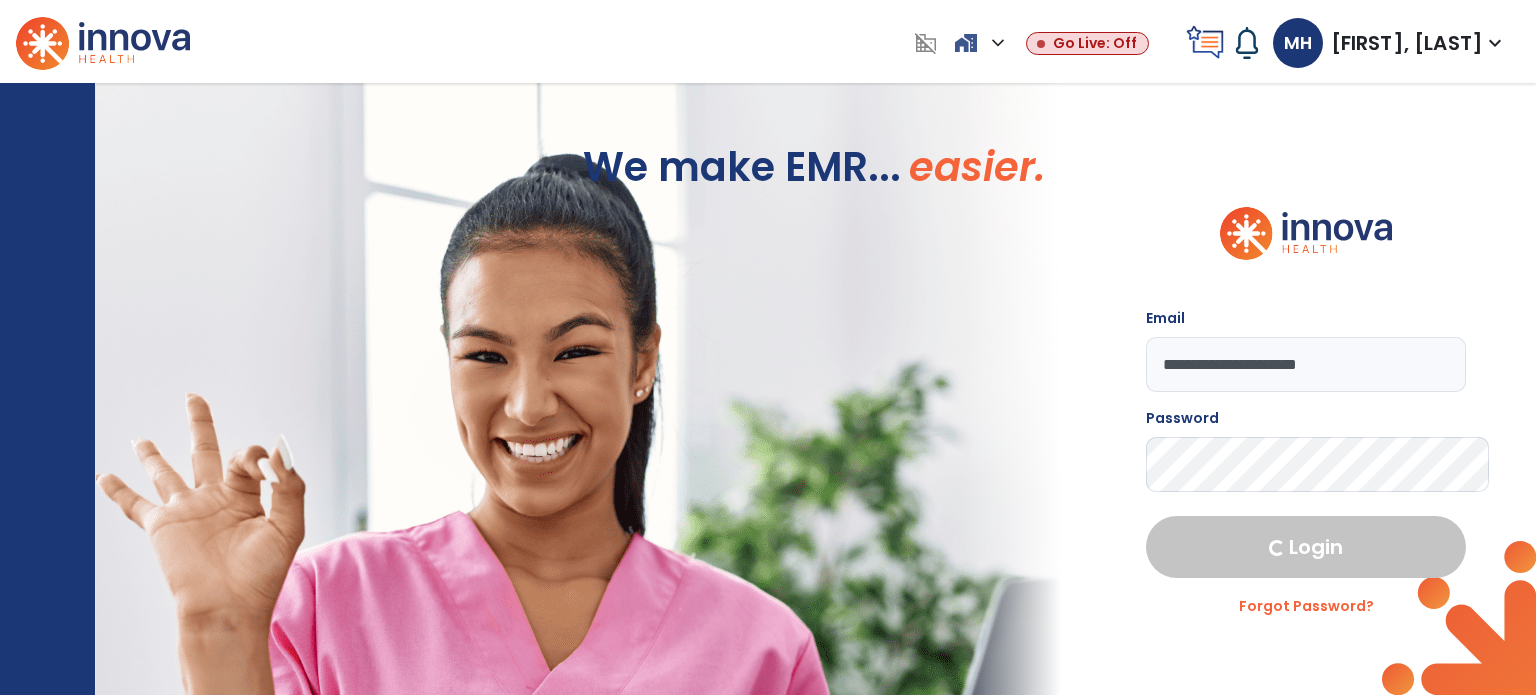 select on "***" 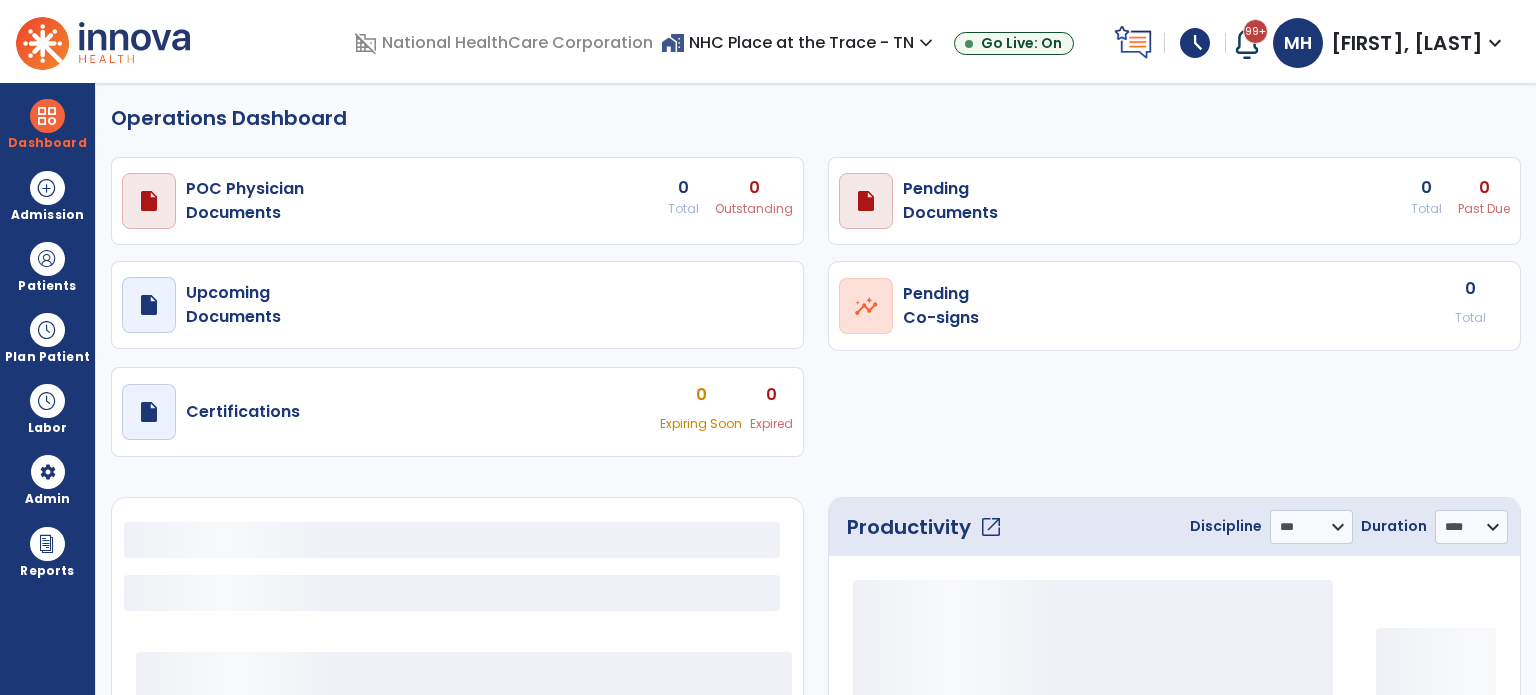 select on "***" 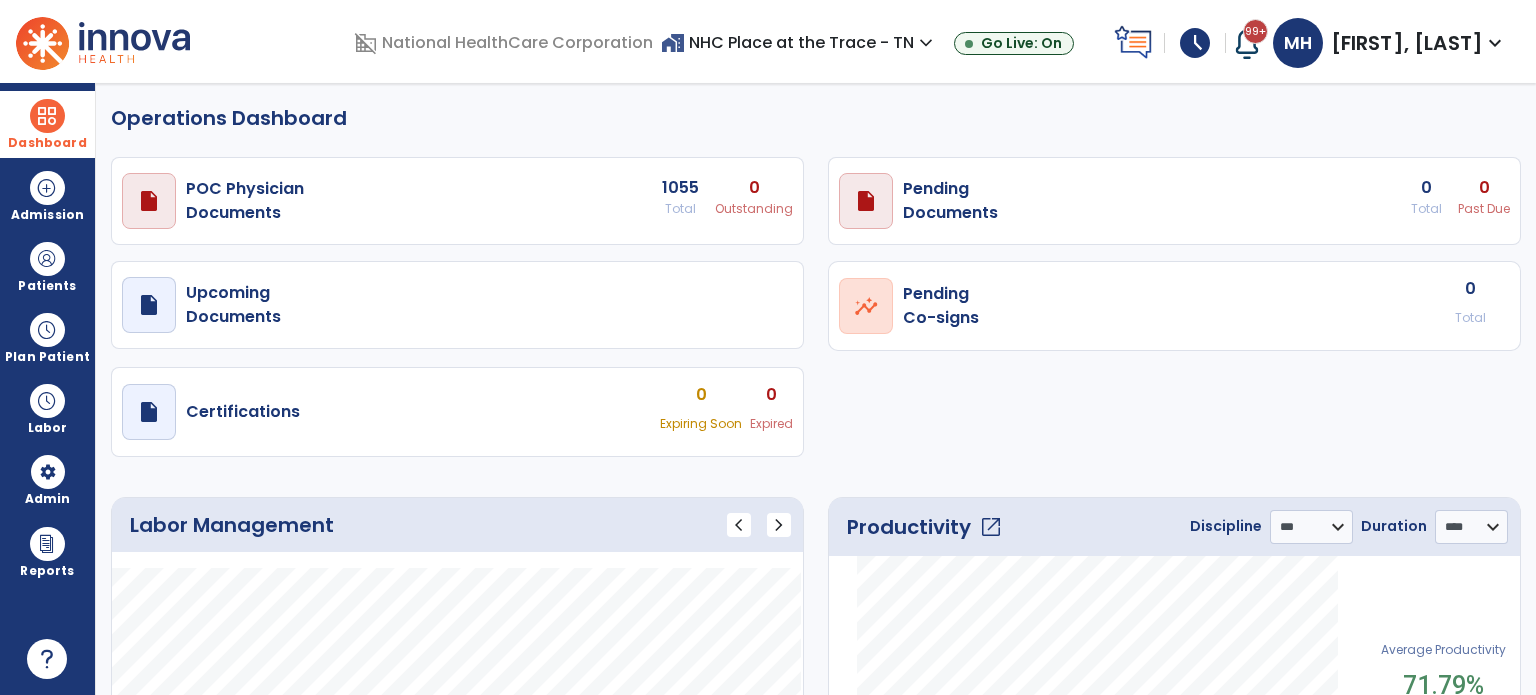 drag, startPoint x: 40, startPoint y: 131, endPoint x: 60, endPoint y: 138, distance: 21.189621 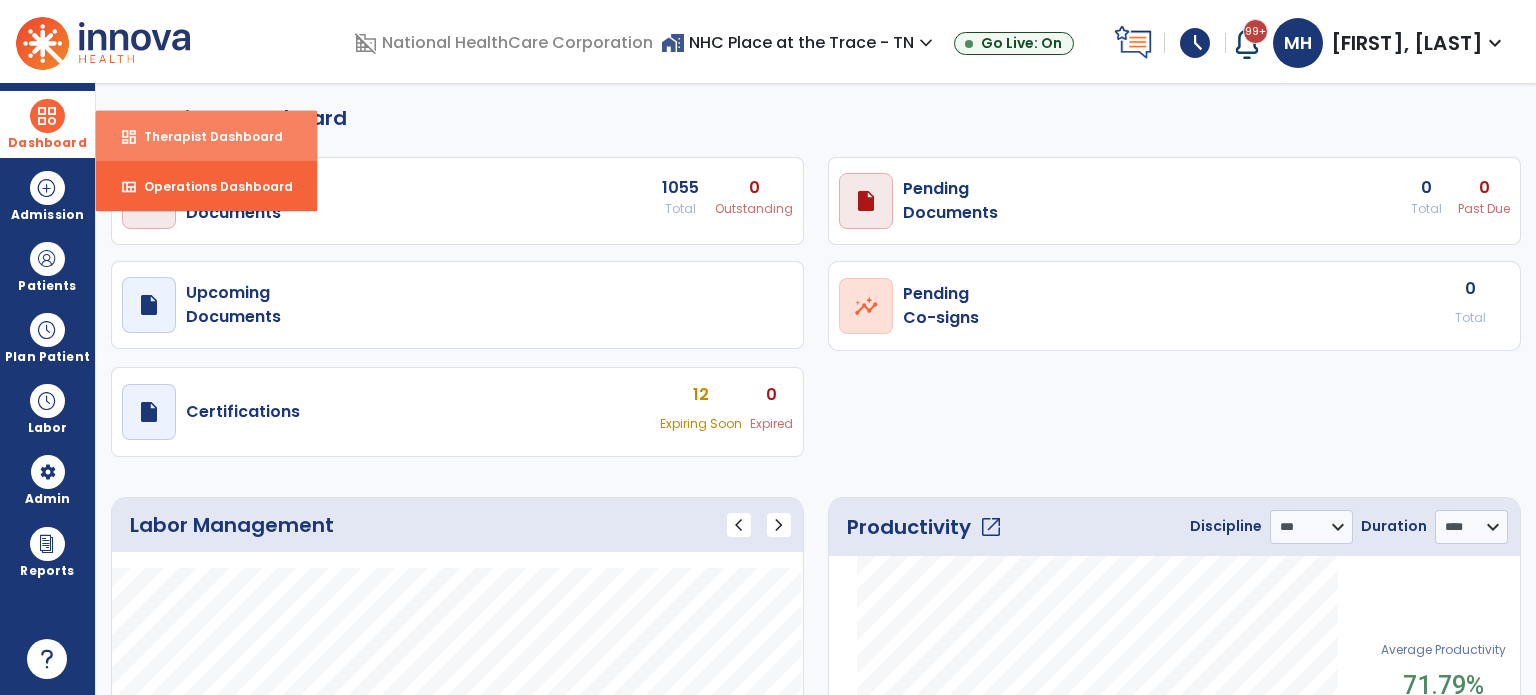 click on "dashboard  Therapist Dashboard" at bounding box center [206, 136] 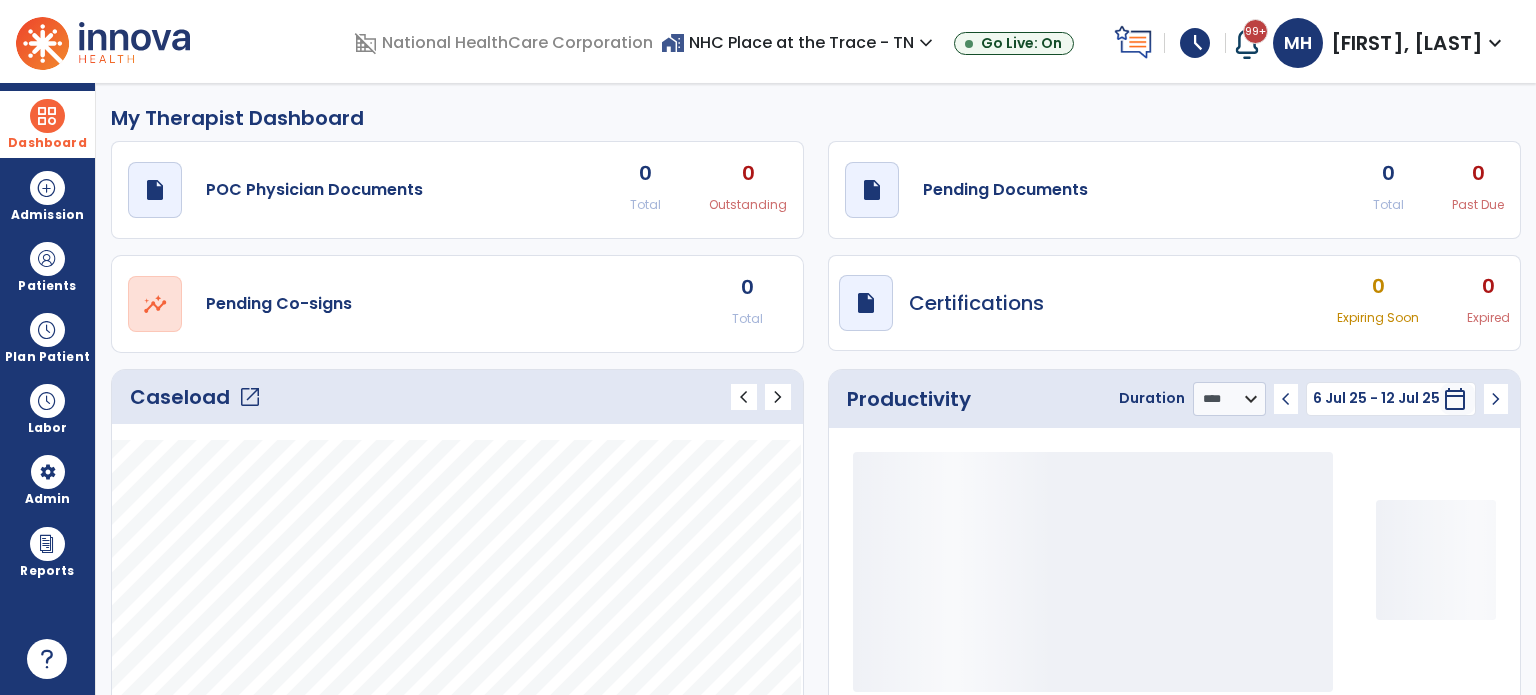 click on "Caseload   open_in_new" 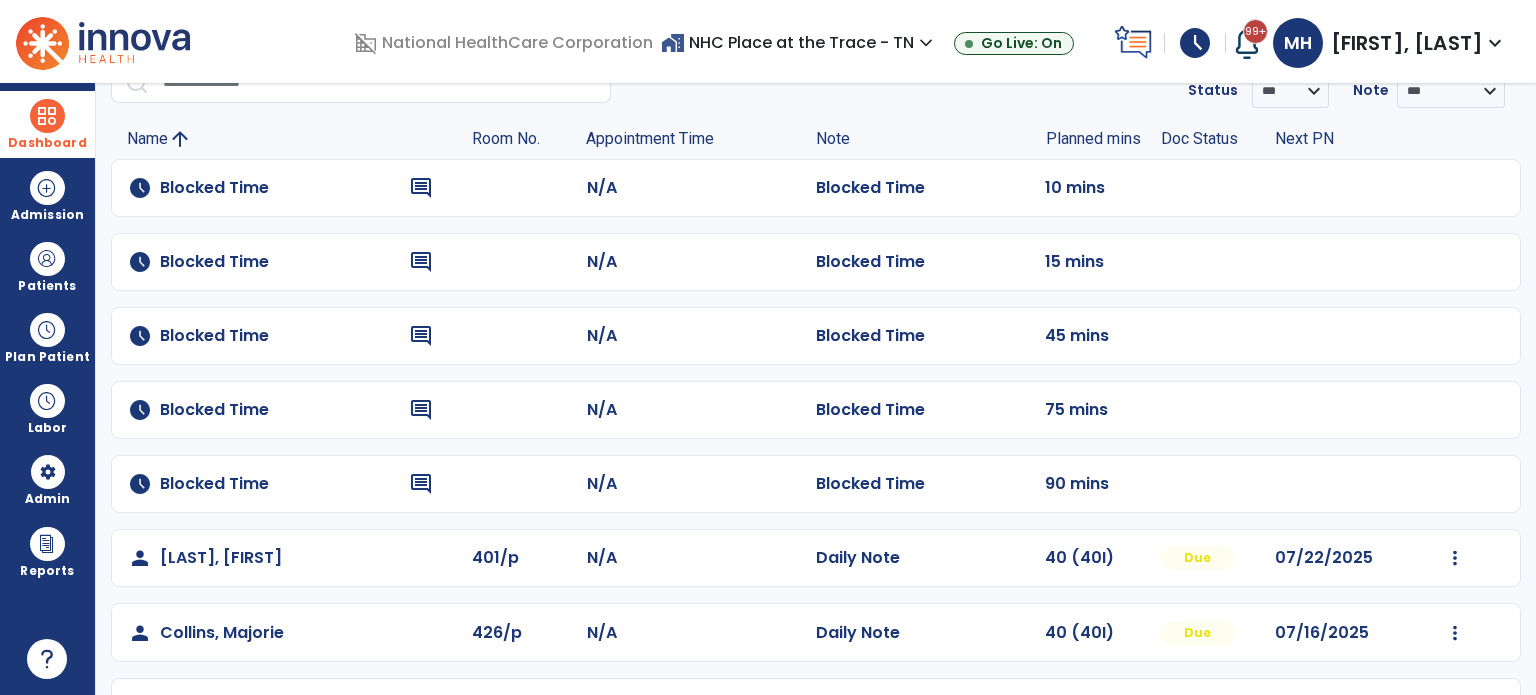 scroll, scrollTop: 400, scrollLeft: 0, axis: vertical 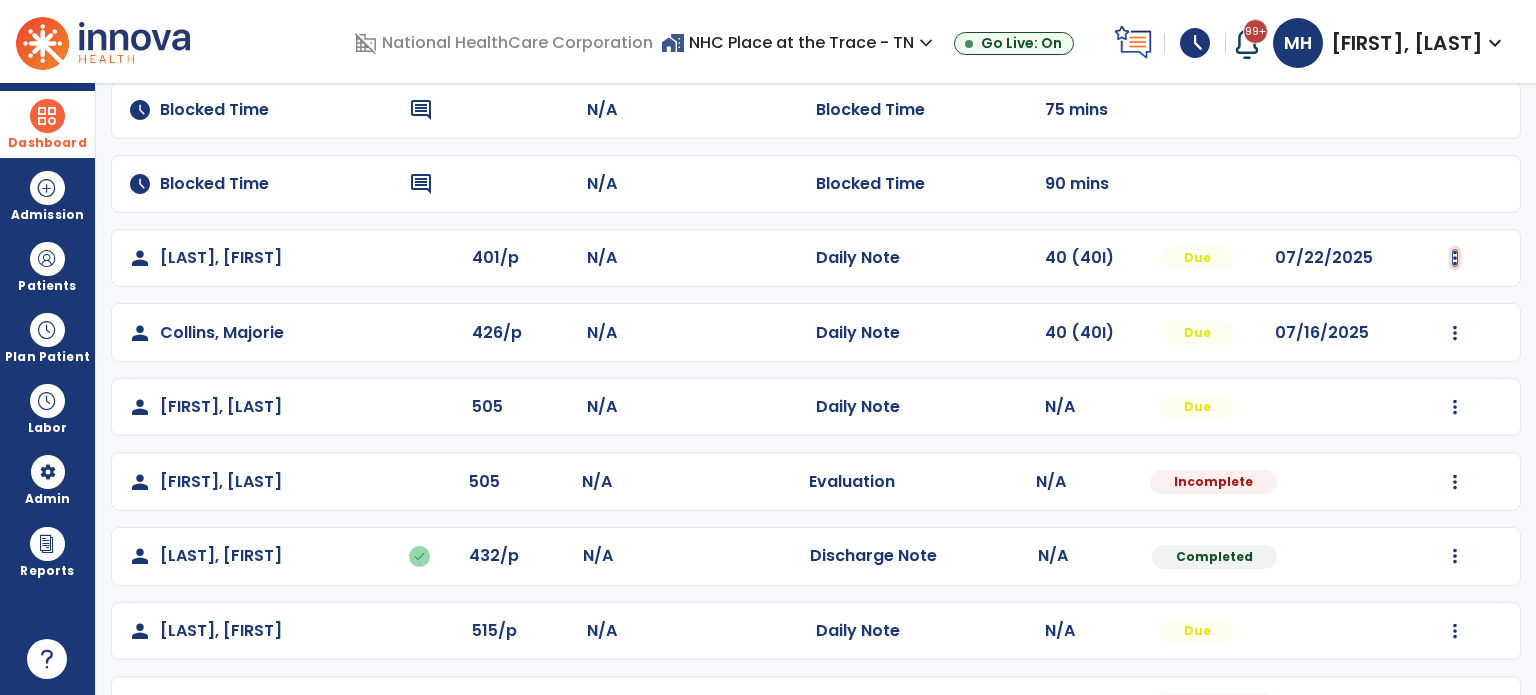 click at bounding box center [1455, 258] 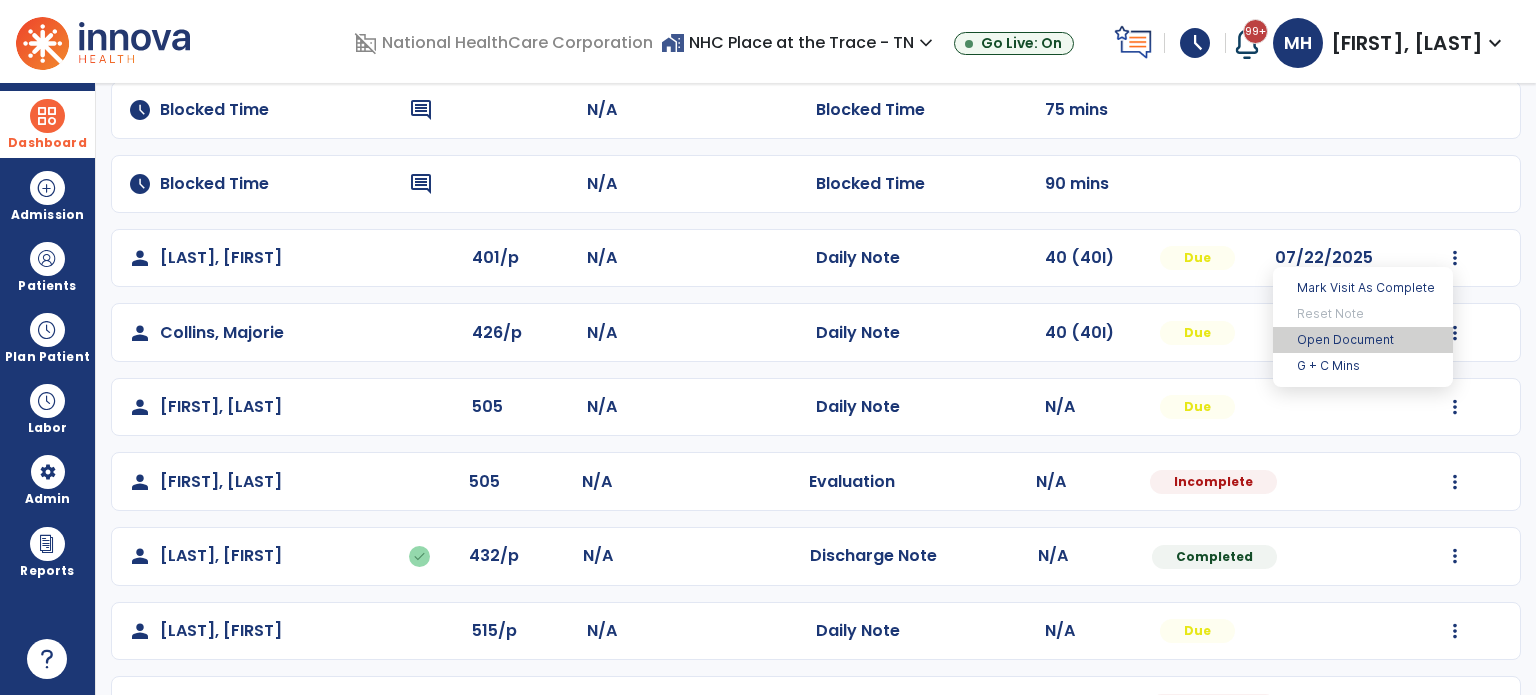 click on "Open Document" at bounding box center (1363, 340) 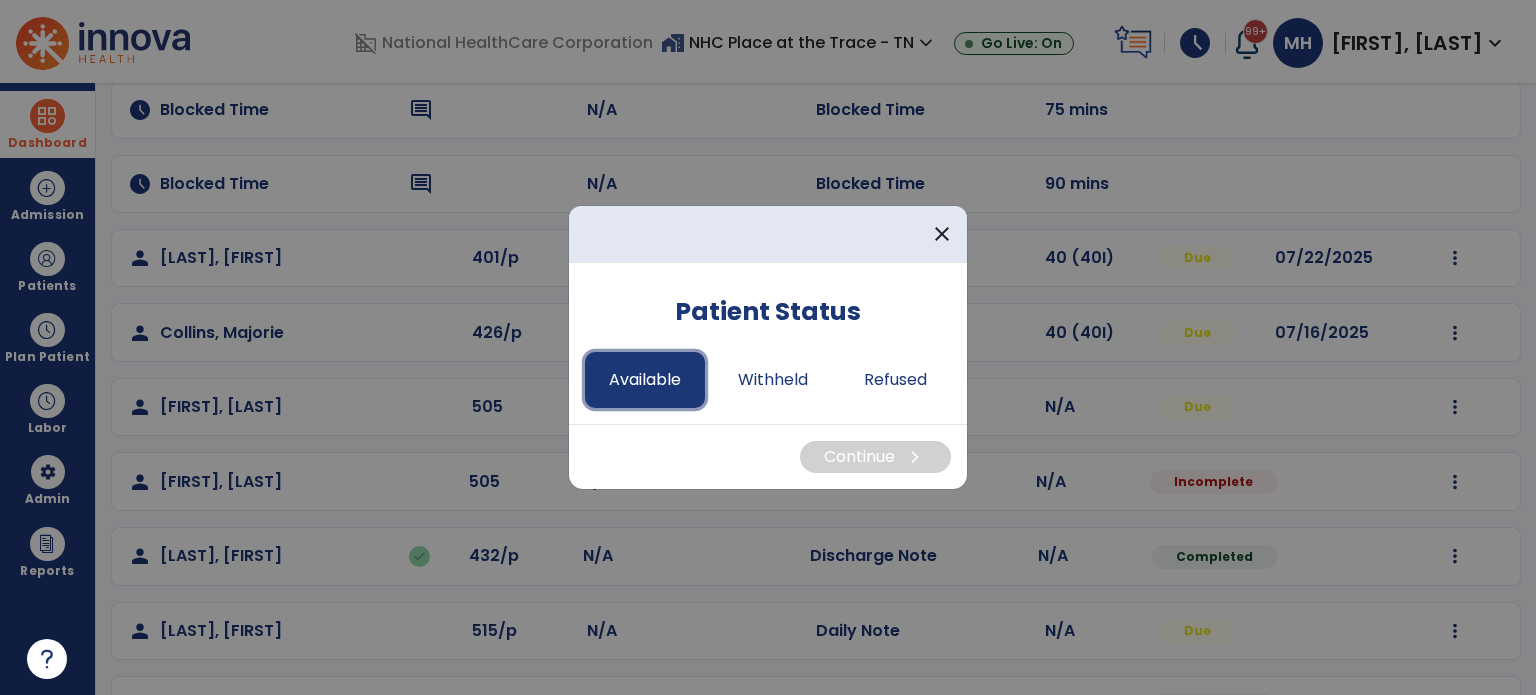 click on "Available" at bounding box center [645, 380] 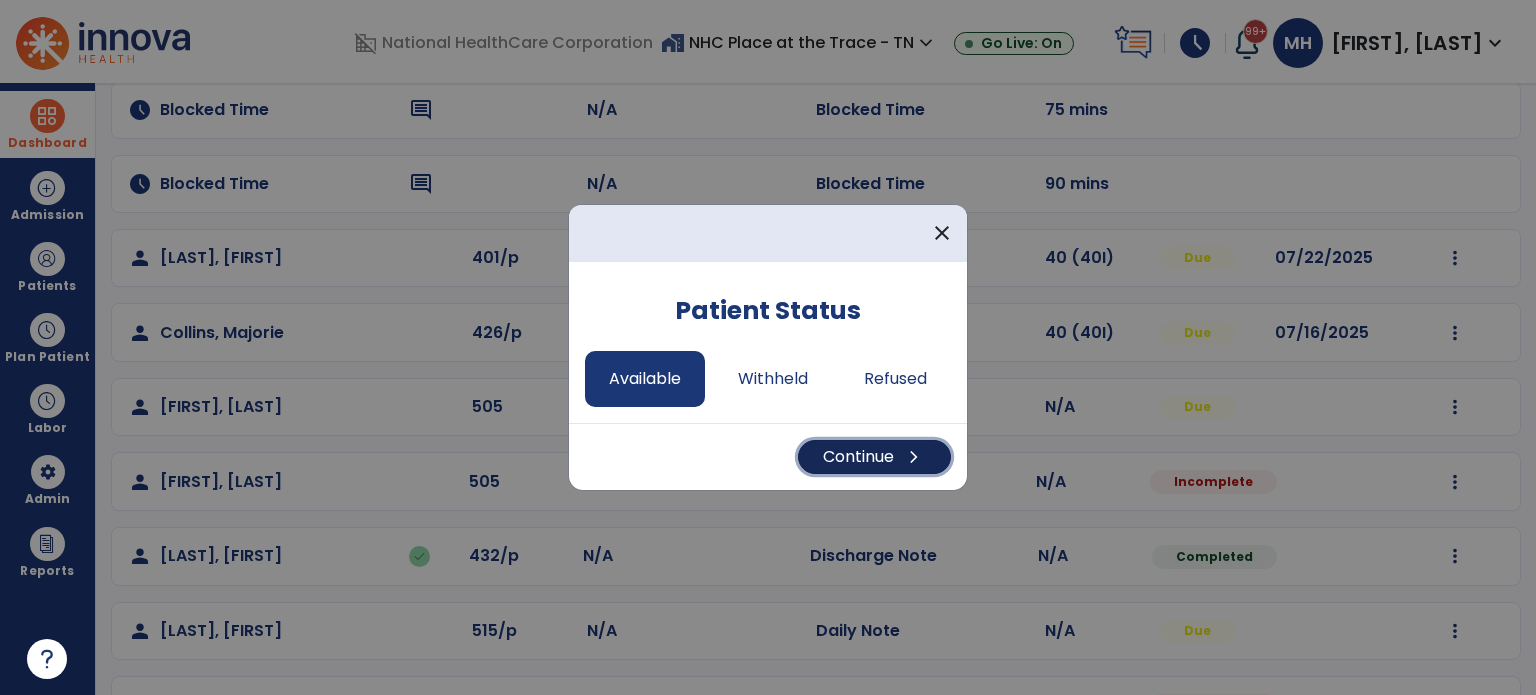 click on "Continue   chevron_right" at bounding box center (874, 457) 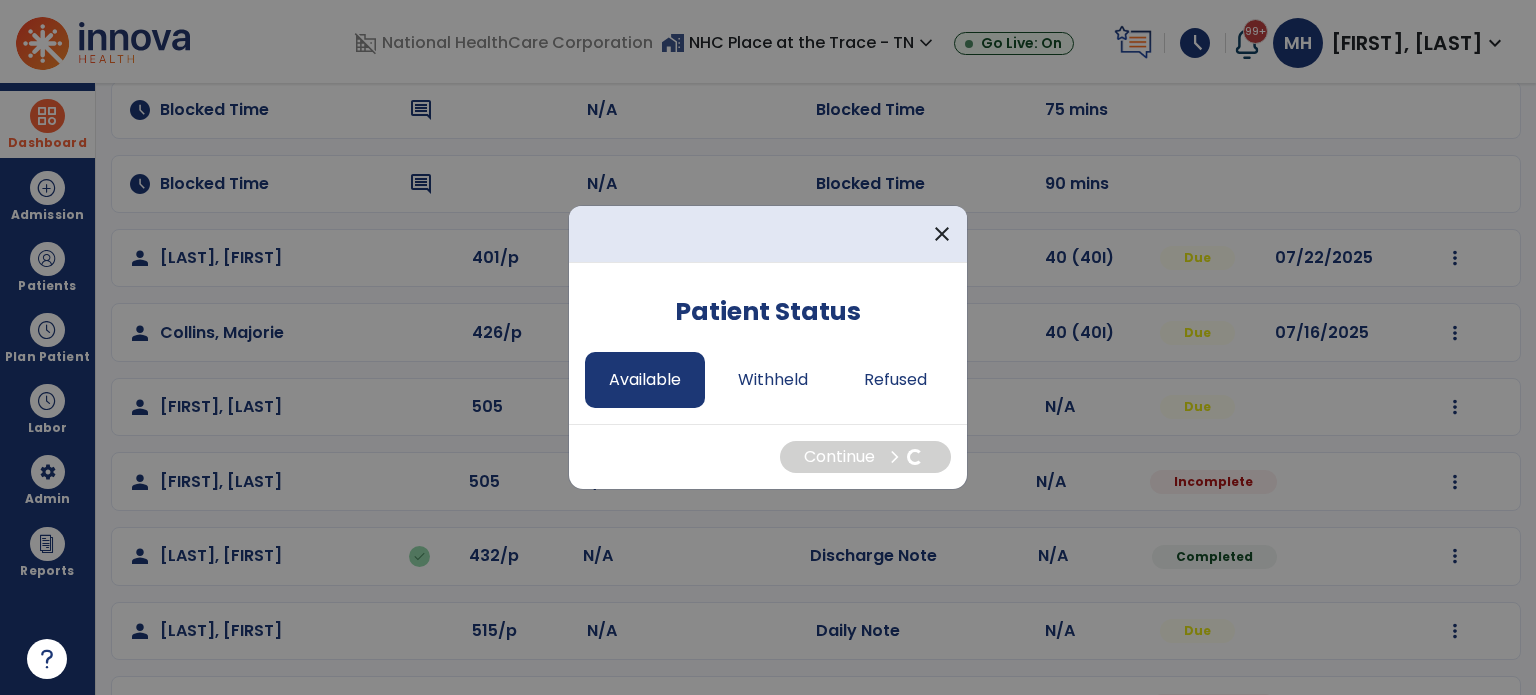 select on "*" 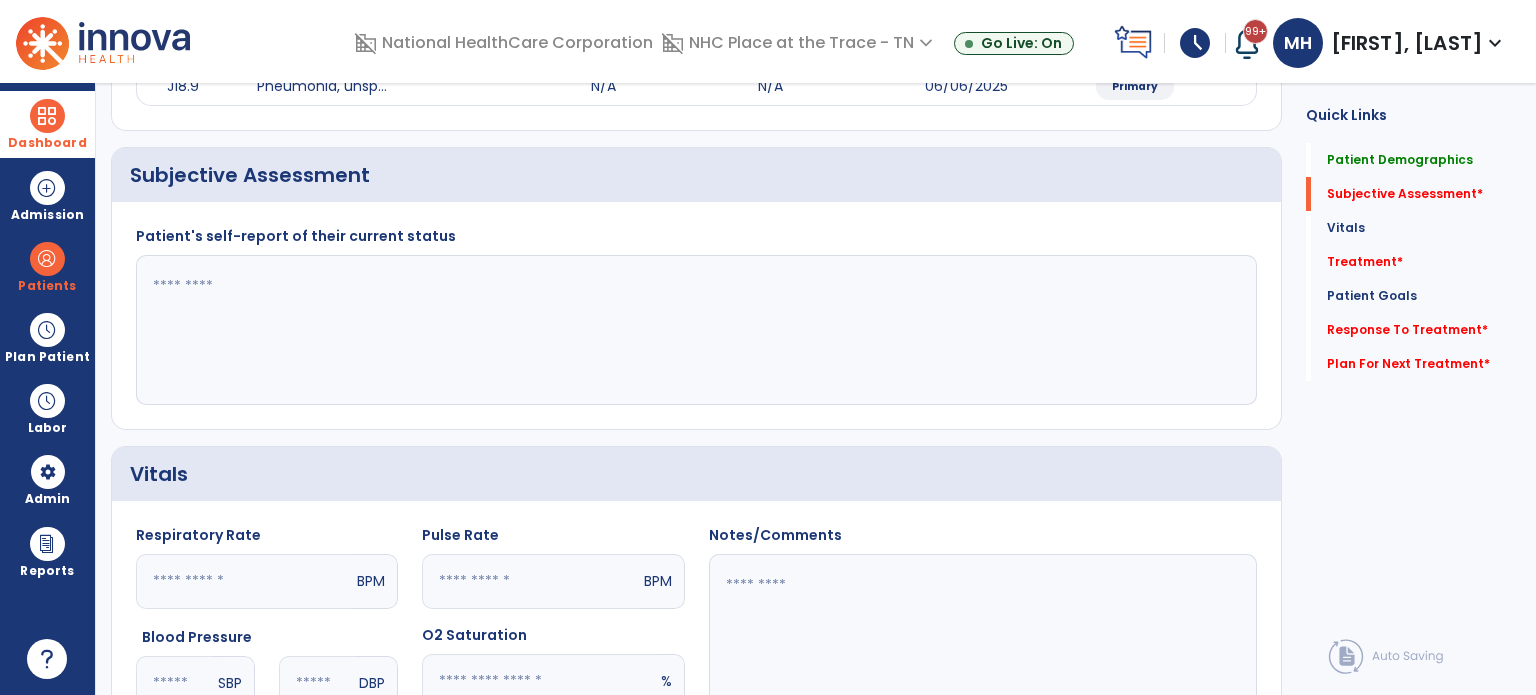 click 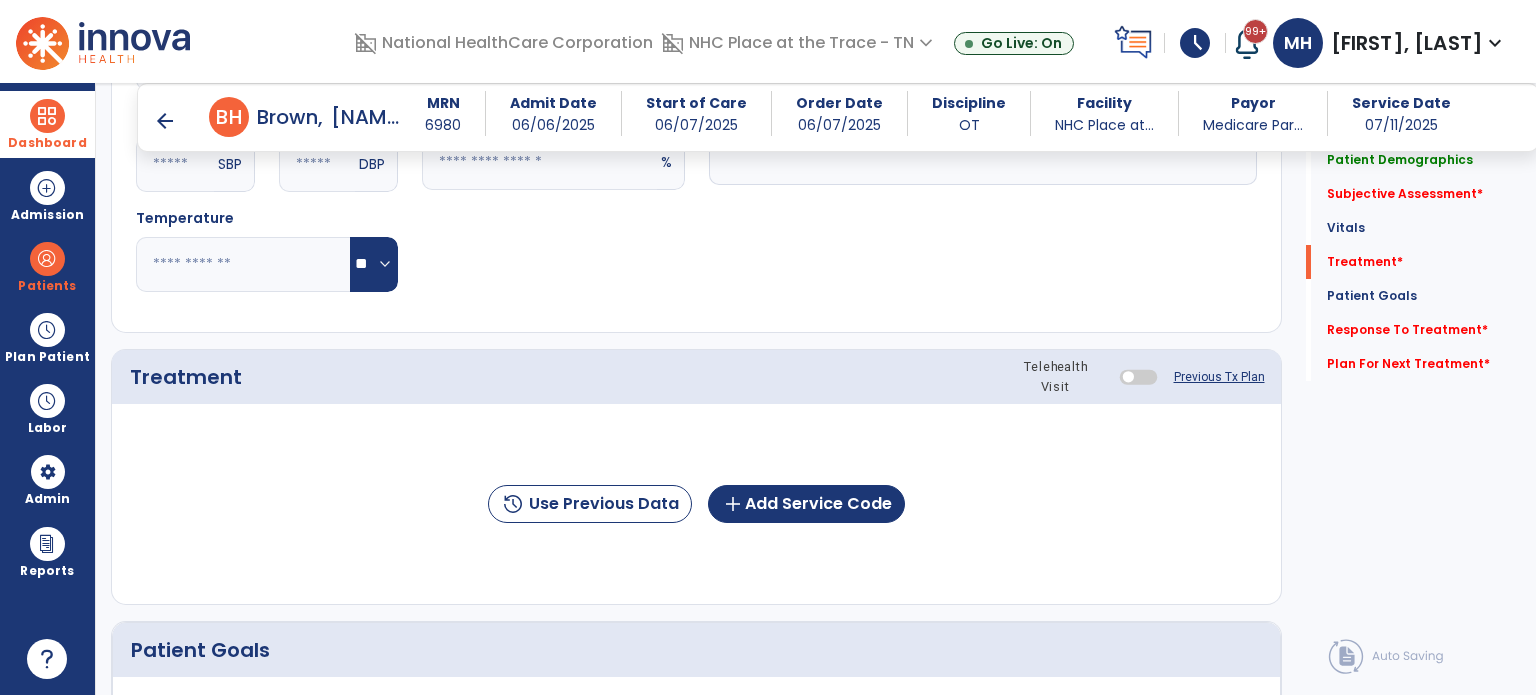 scroll, scrollTop: 1000, scrollLeft: 0, axis: vertical 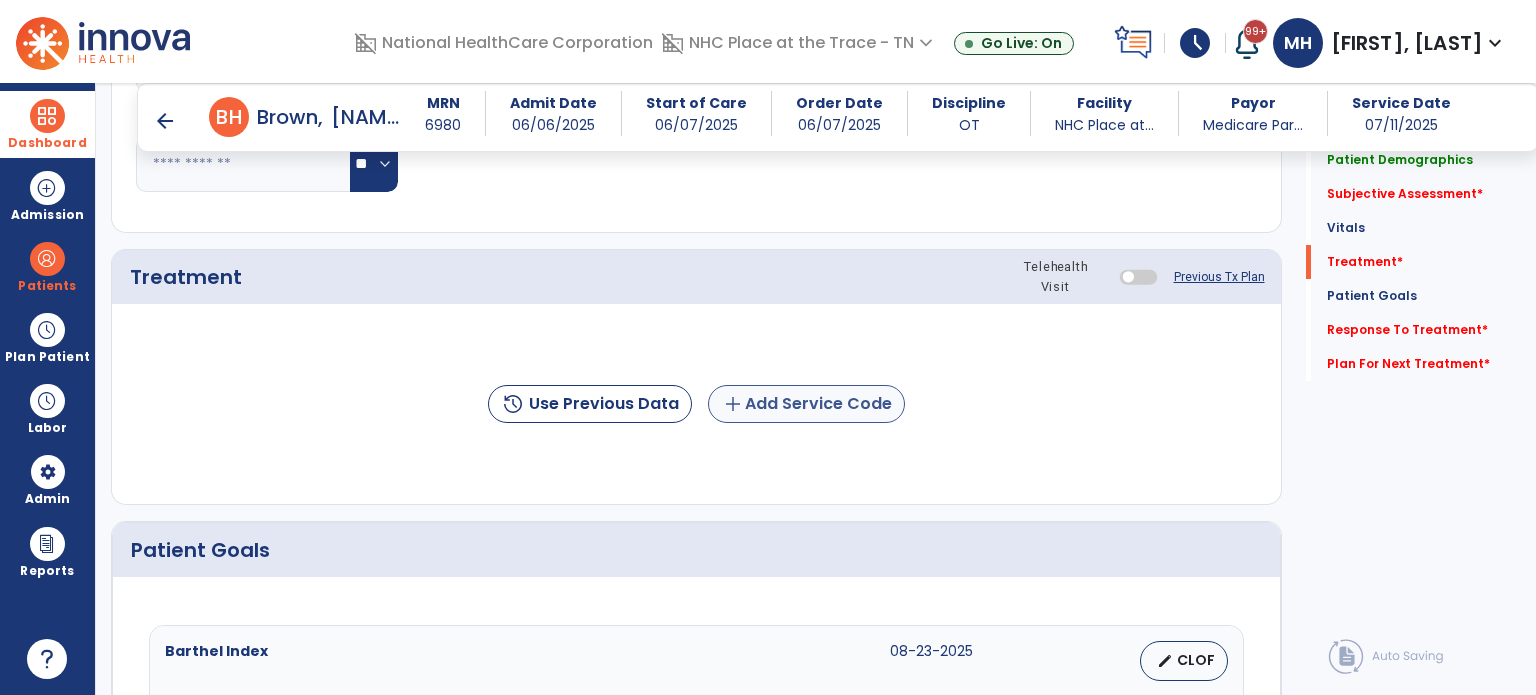 type on "**********" 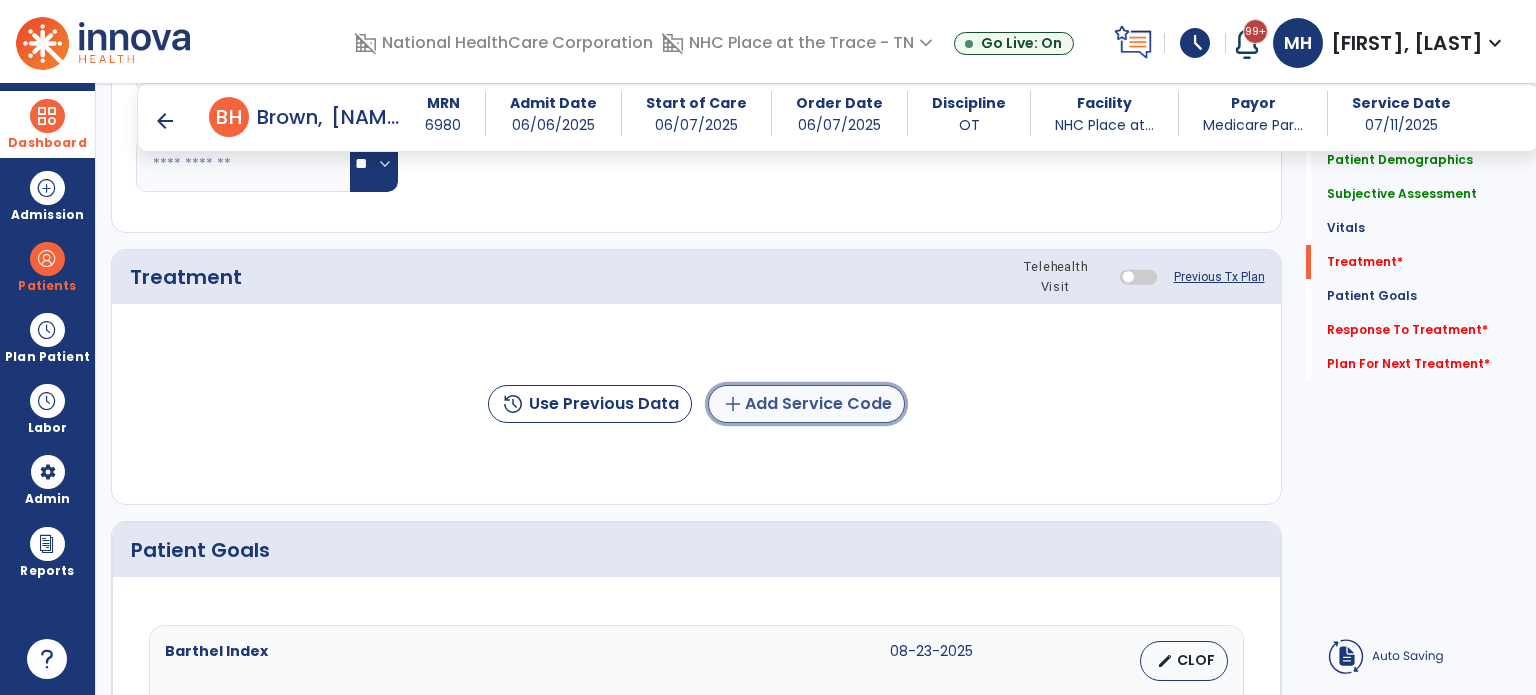 click on "add  Add Service Code" 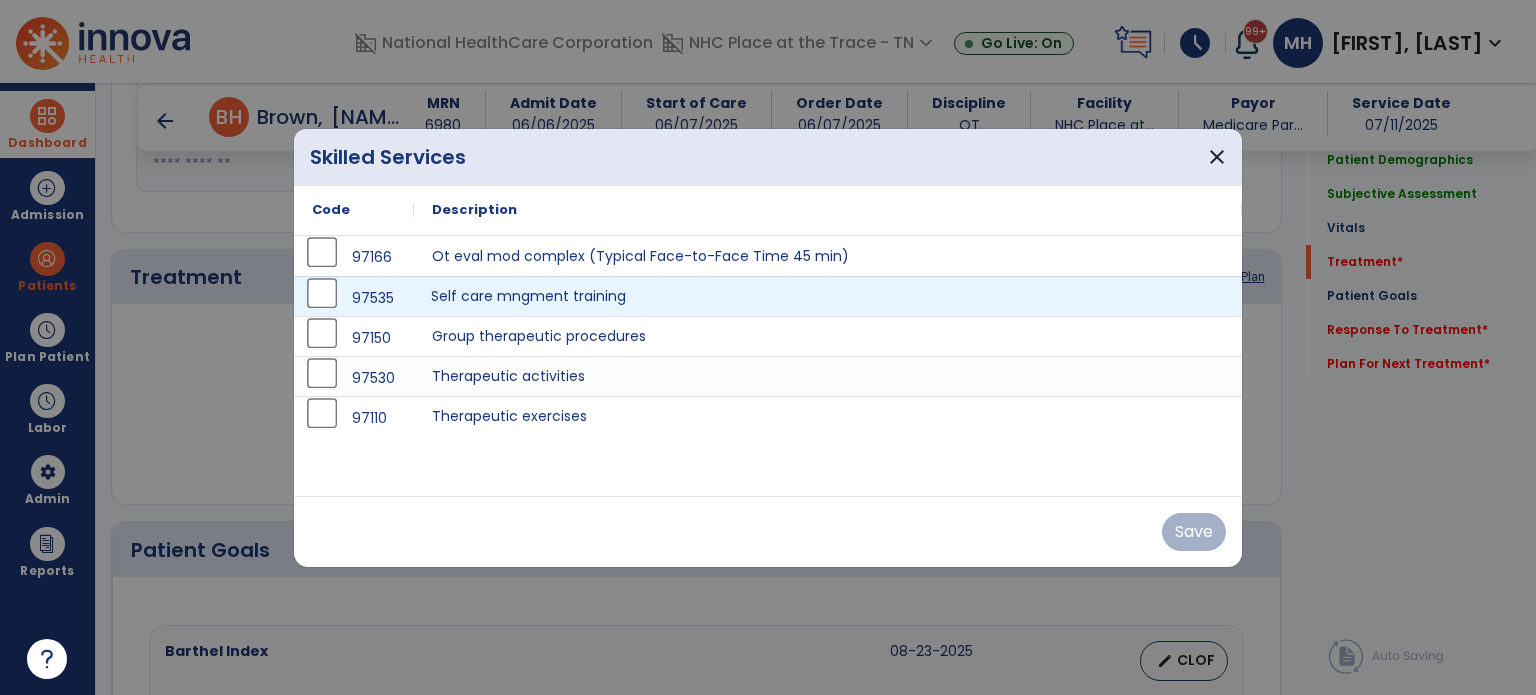 click on "Self care mngment training" at bounding box center (828, 296) 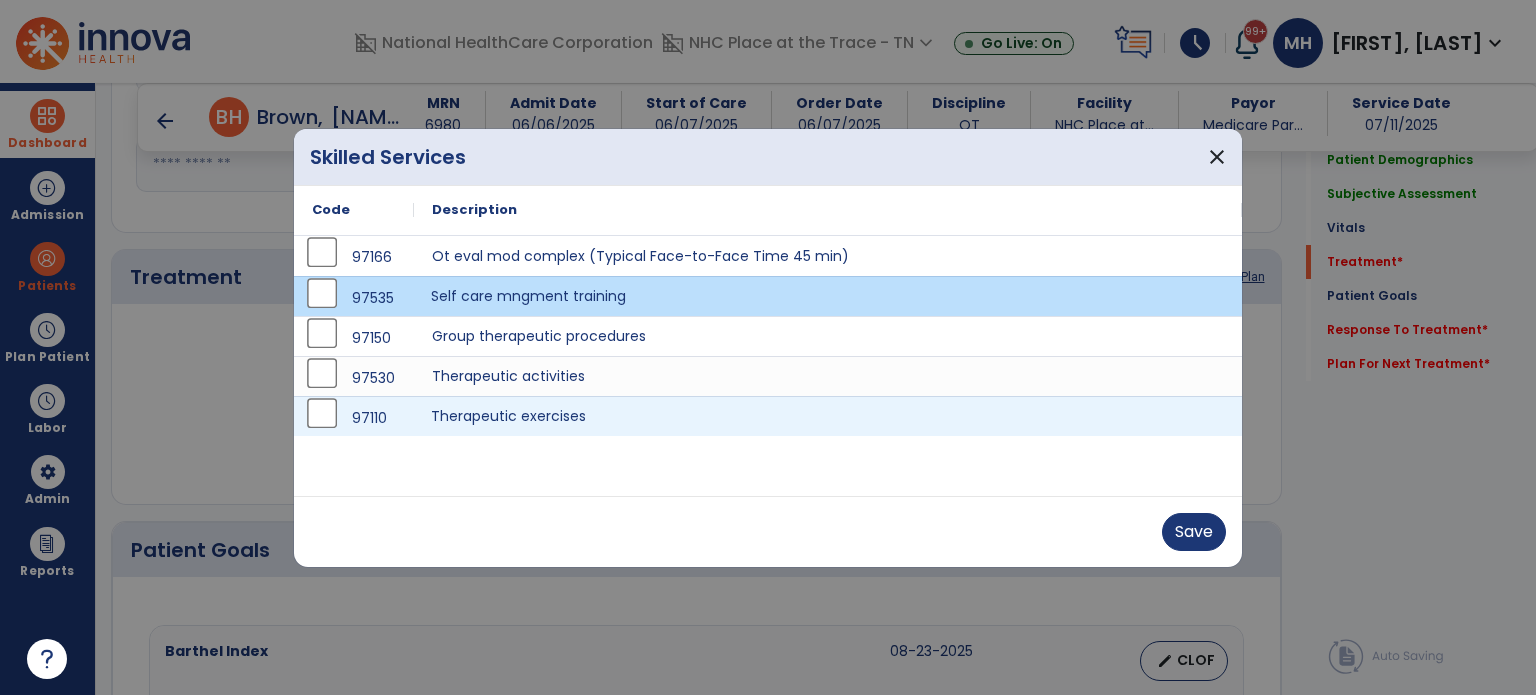 click on "Therapeutic exercises" at bounding box center [828, 416] 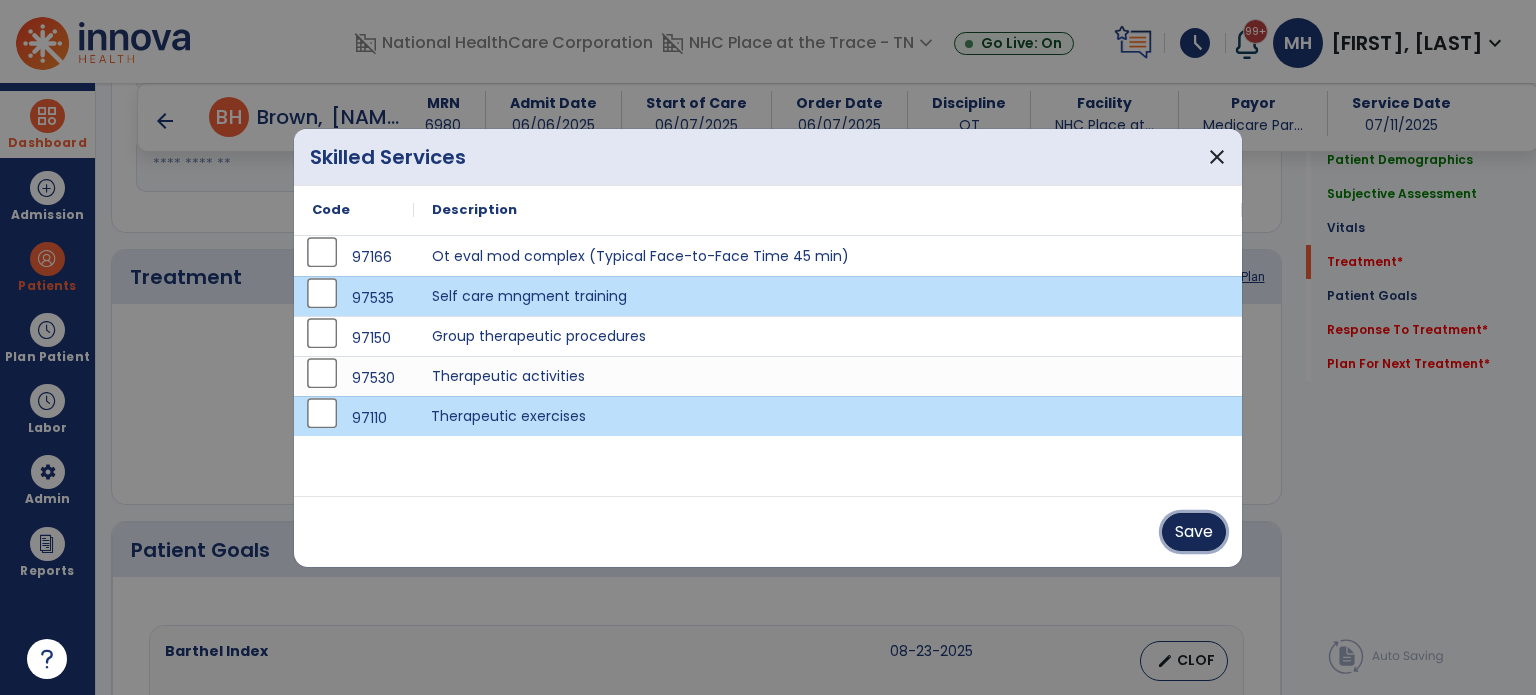 click on "Save" at bounding box center [1194, 532] 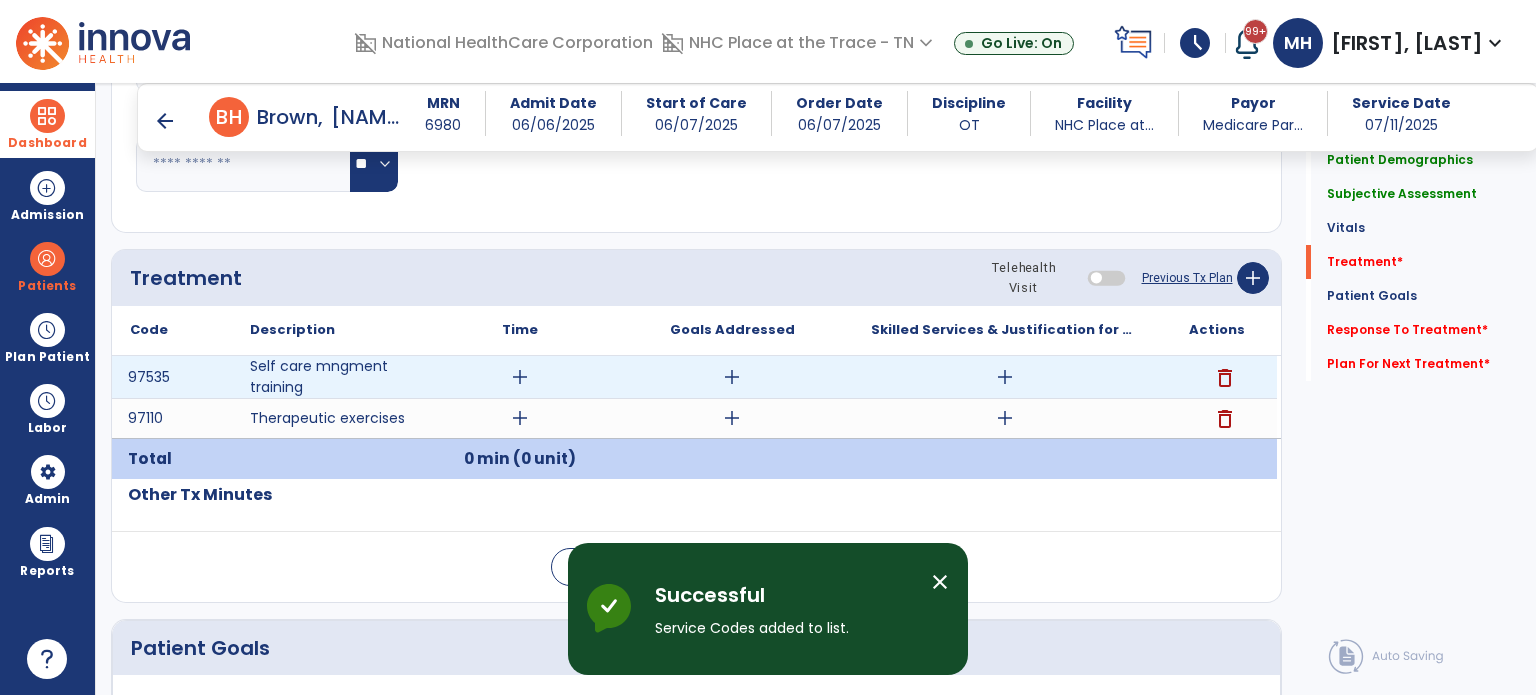 click on "add" at bounding box center [520, 377] 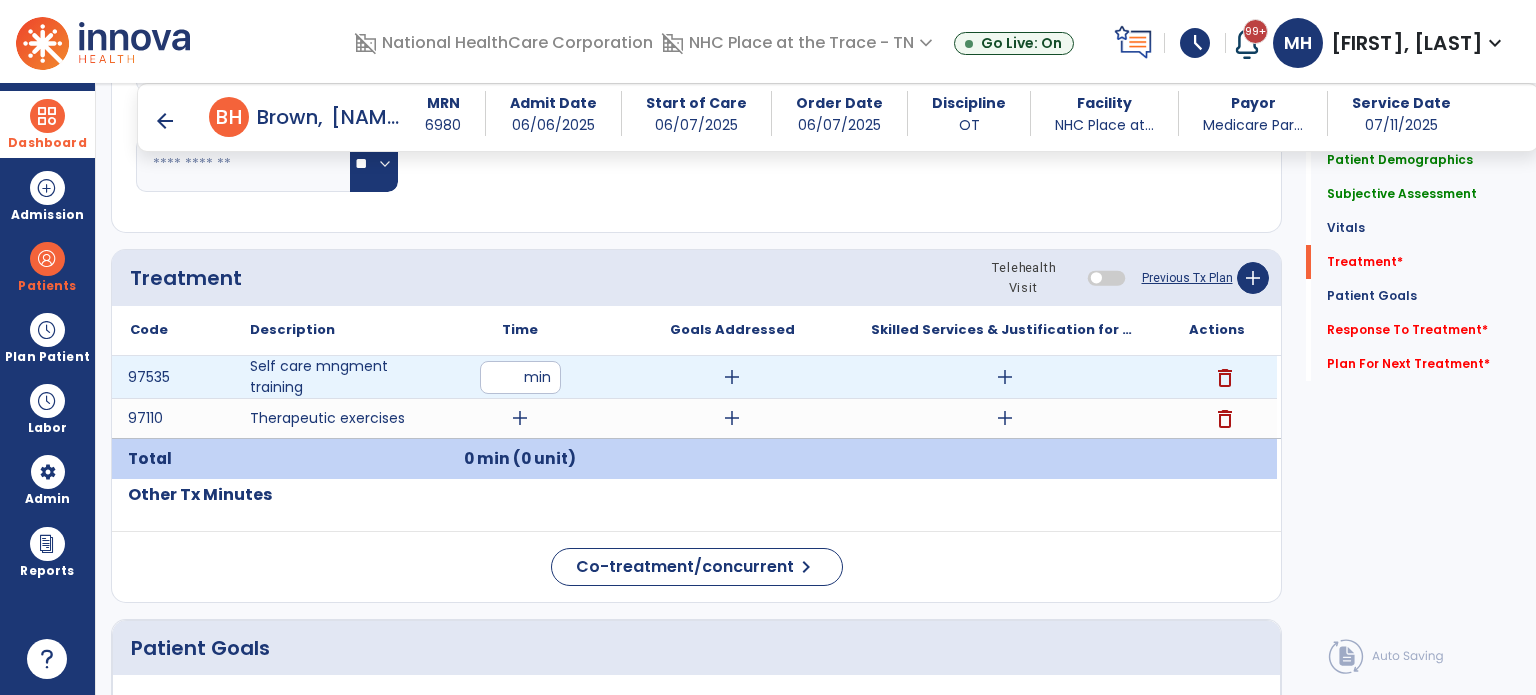 type on "**" 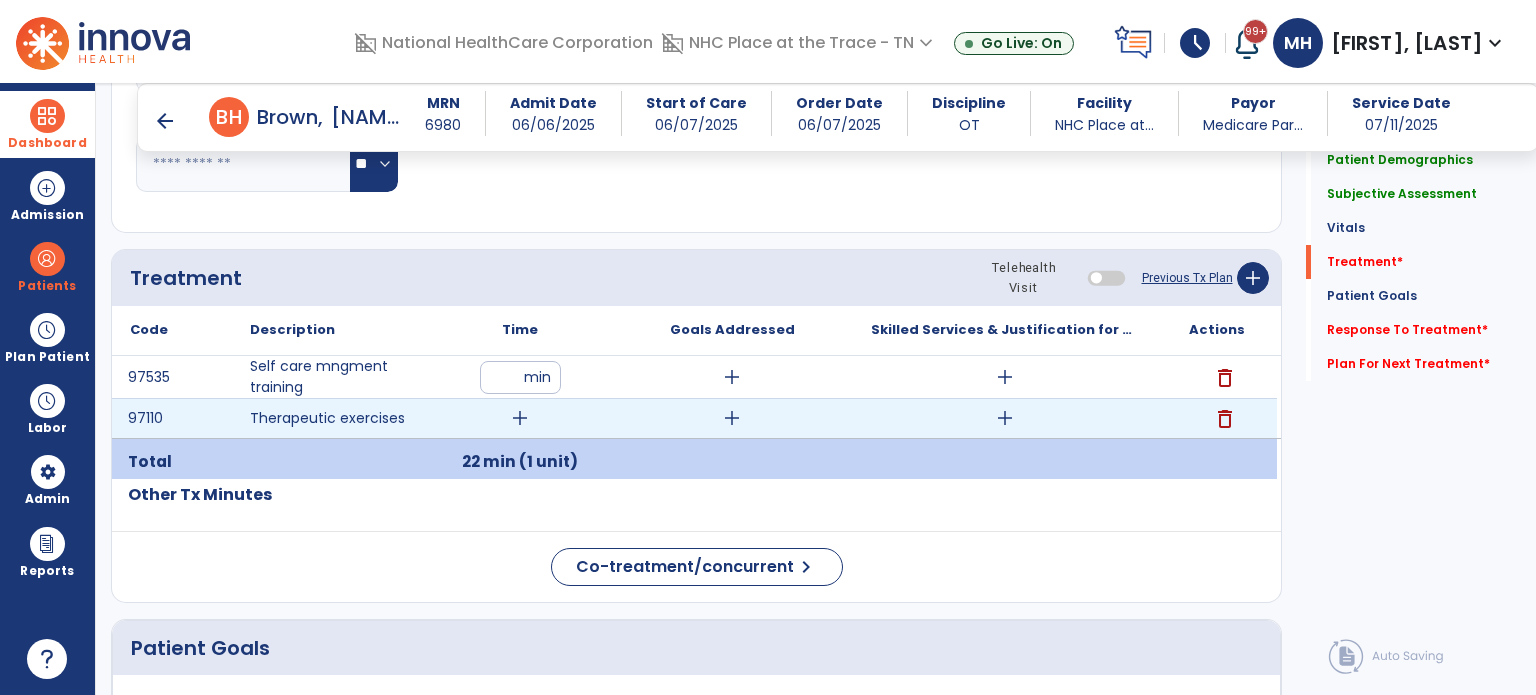 click on "add" at bounding box center (520, 418) 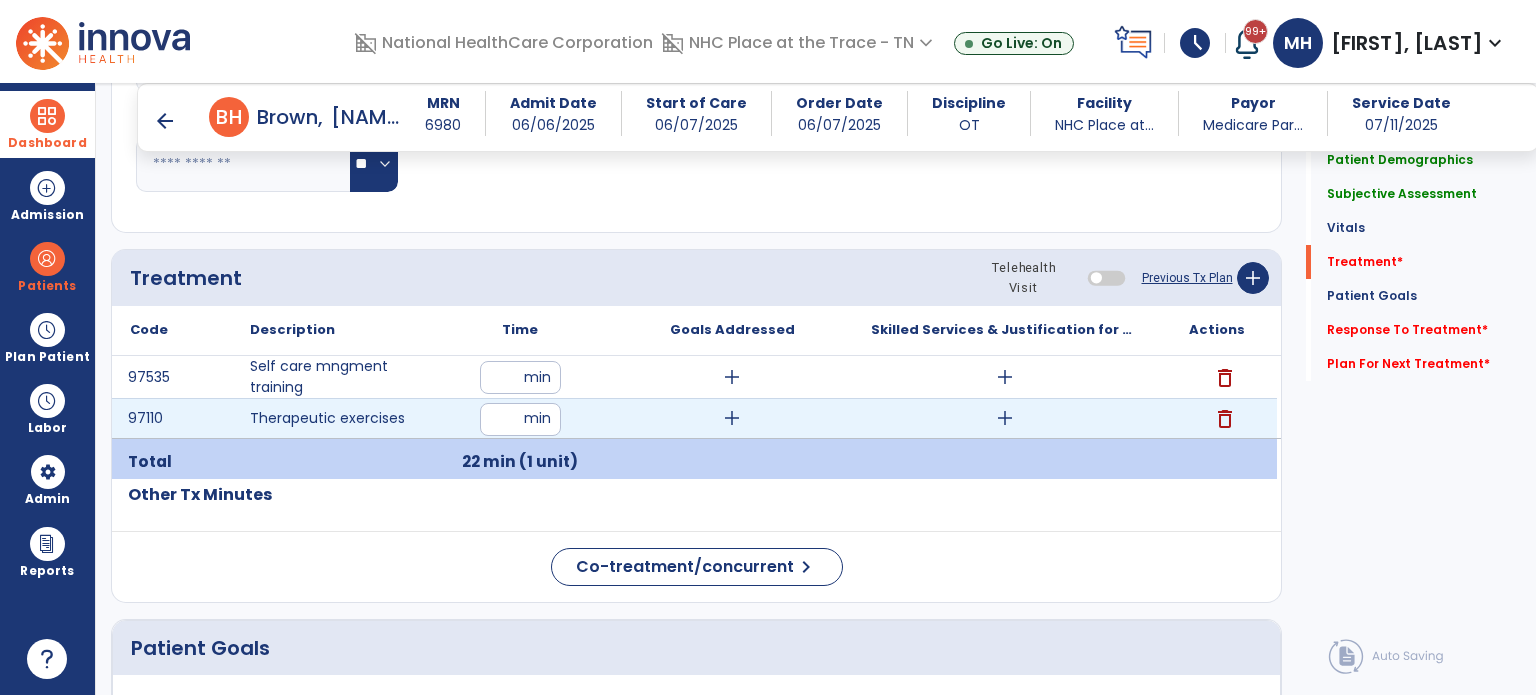 type on "**" 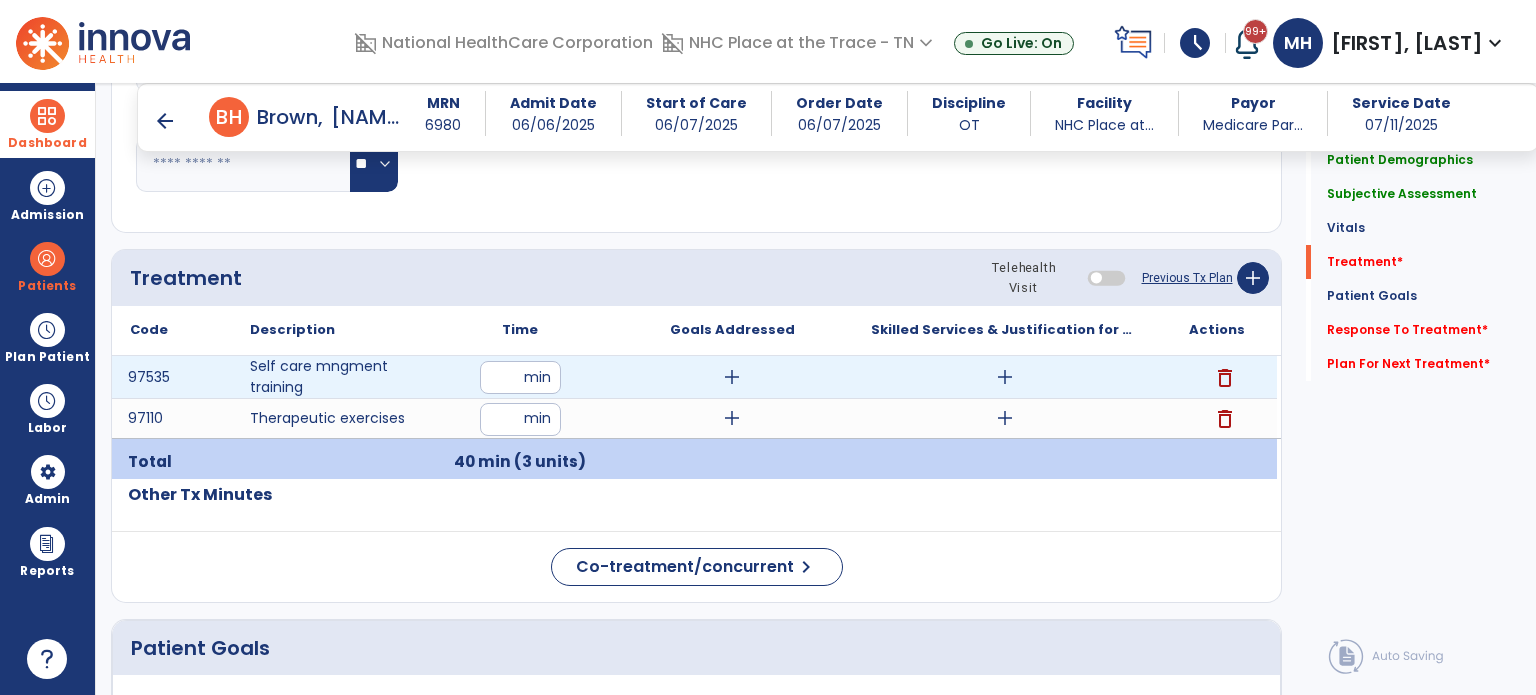 click on "add" at bounding box center [732, 377] 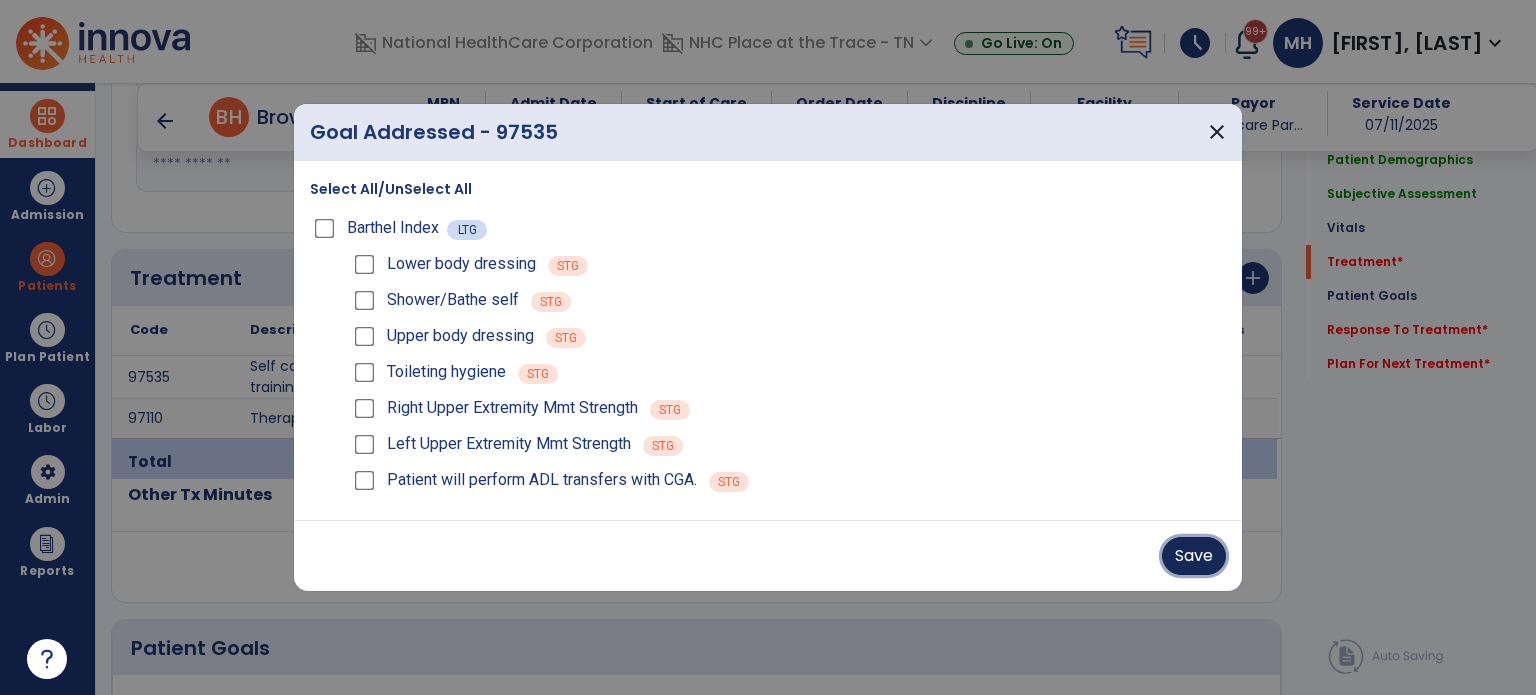 click on "Save" at bounding box center (1194, 556) 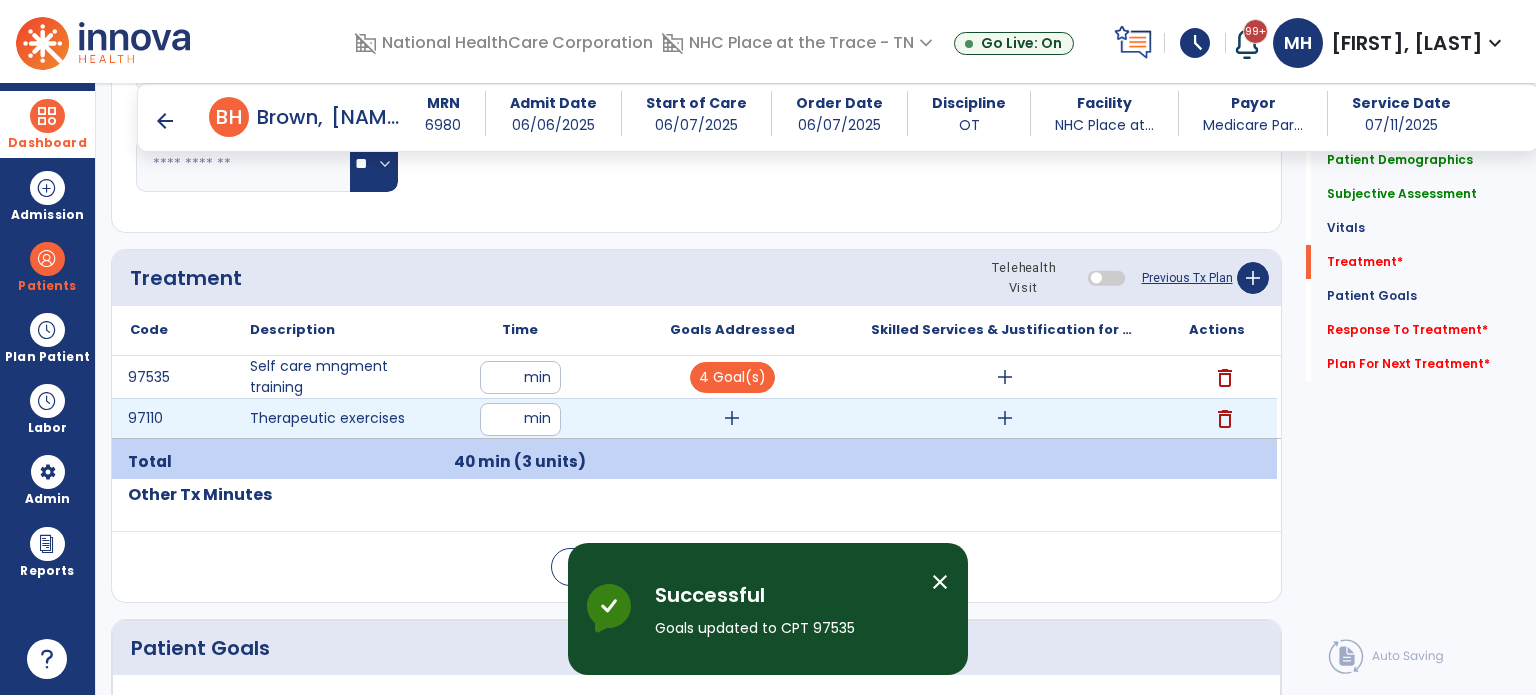 click on "add" at bounding box center [732, 418] 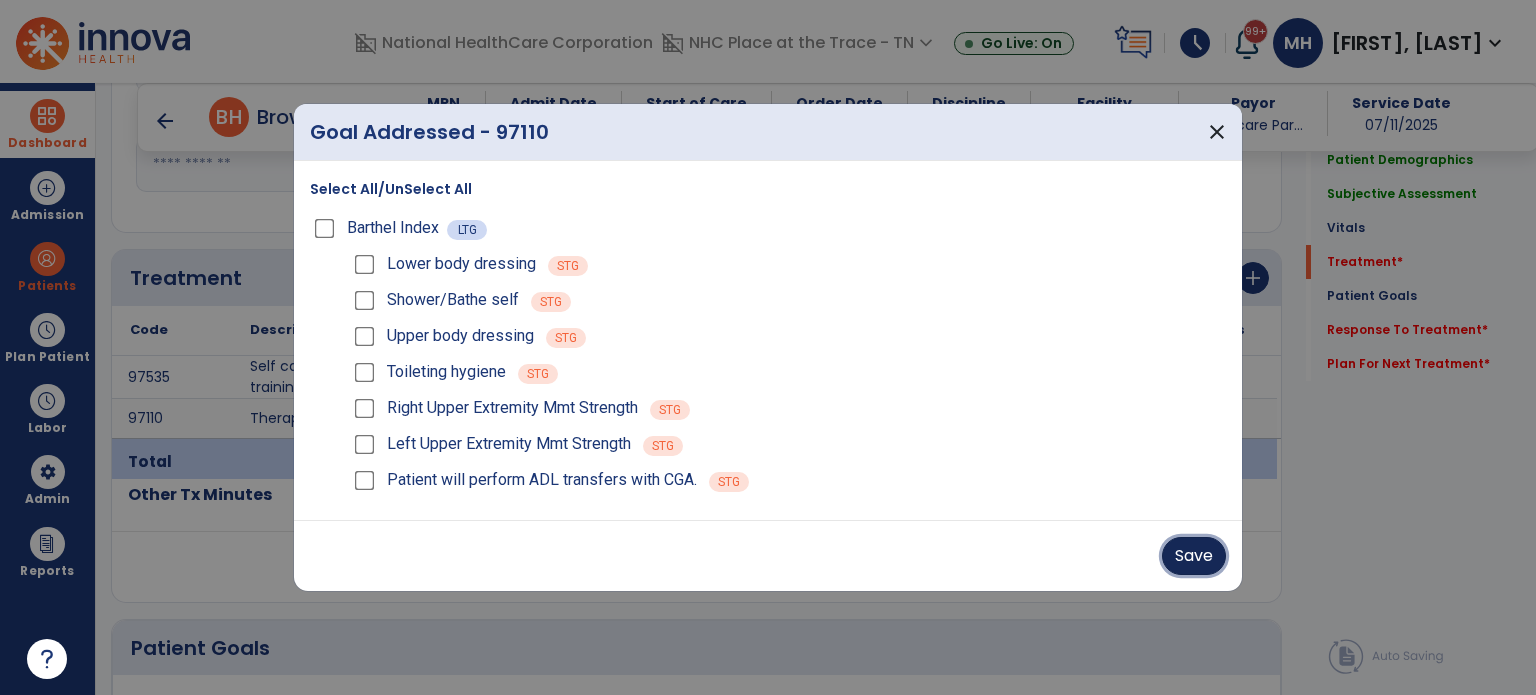 click on "Save" at bounding box center [1194, 556] 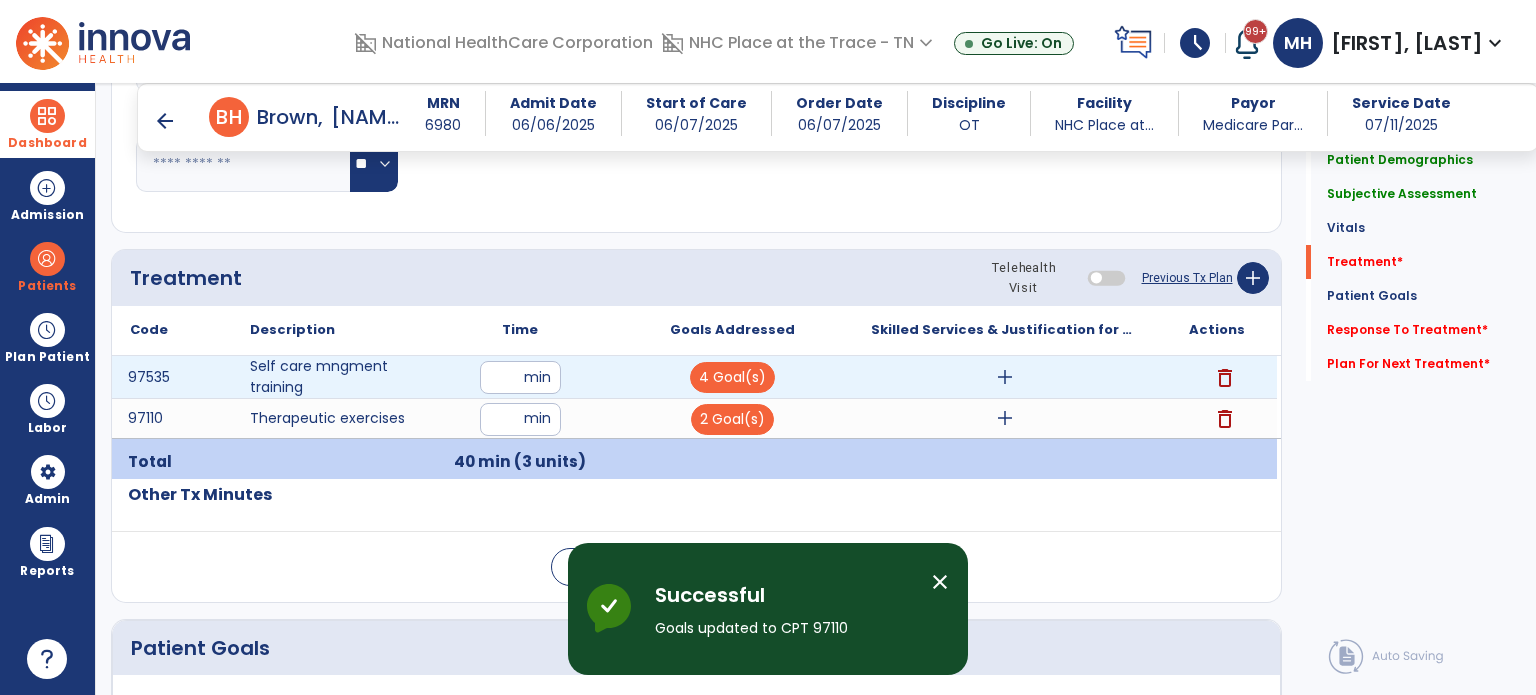 click on "add" at bounding box center [1005, 377] 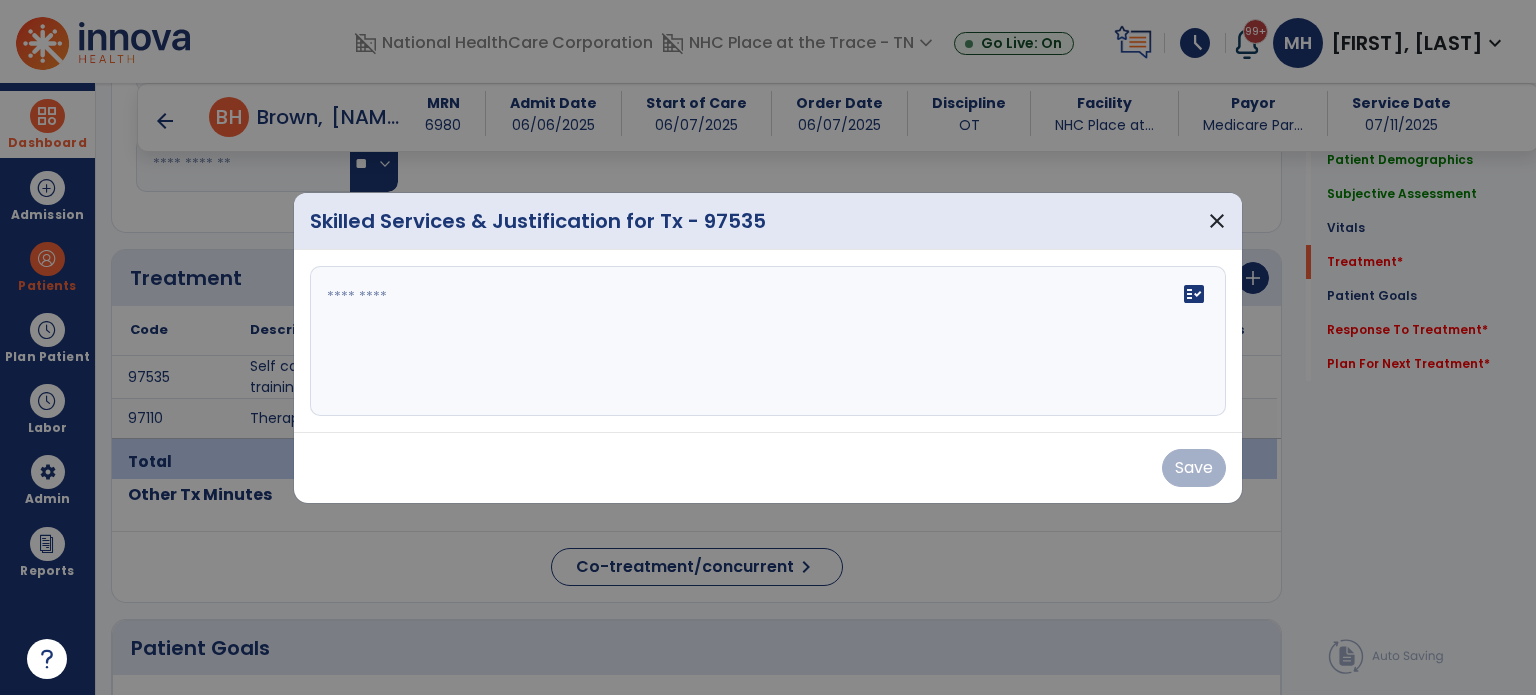 click on "fact_check" at bounding box center (768, 341) 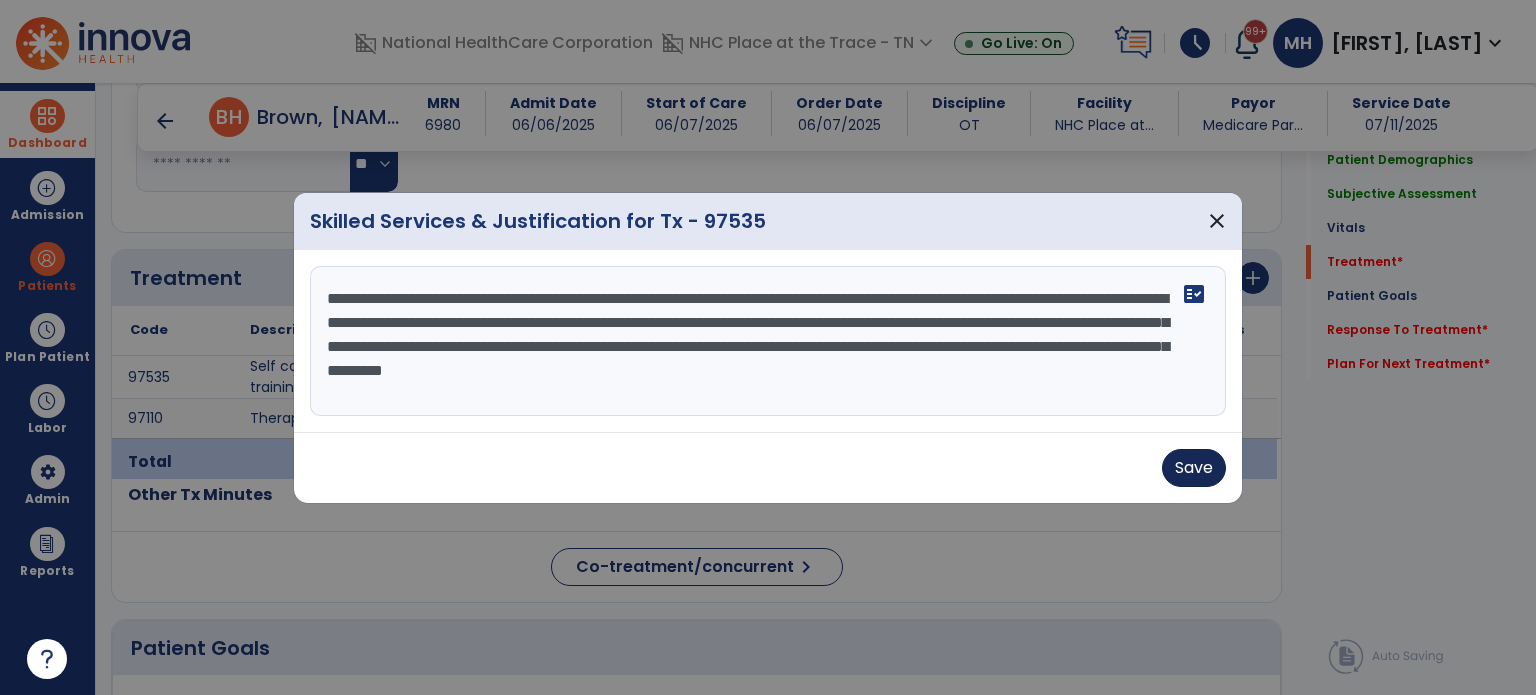 type on "**********" 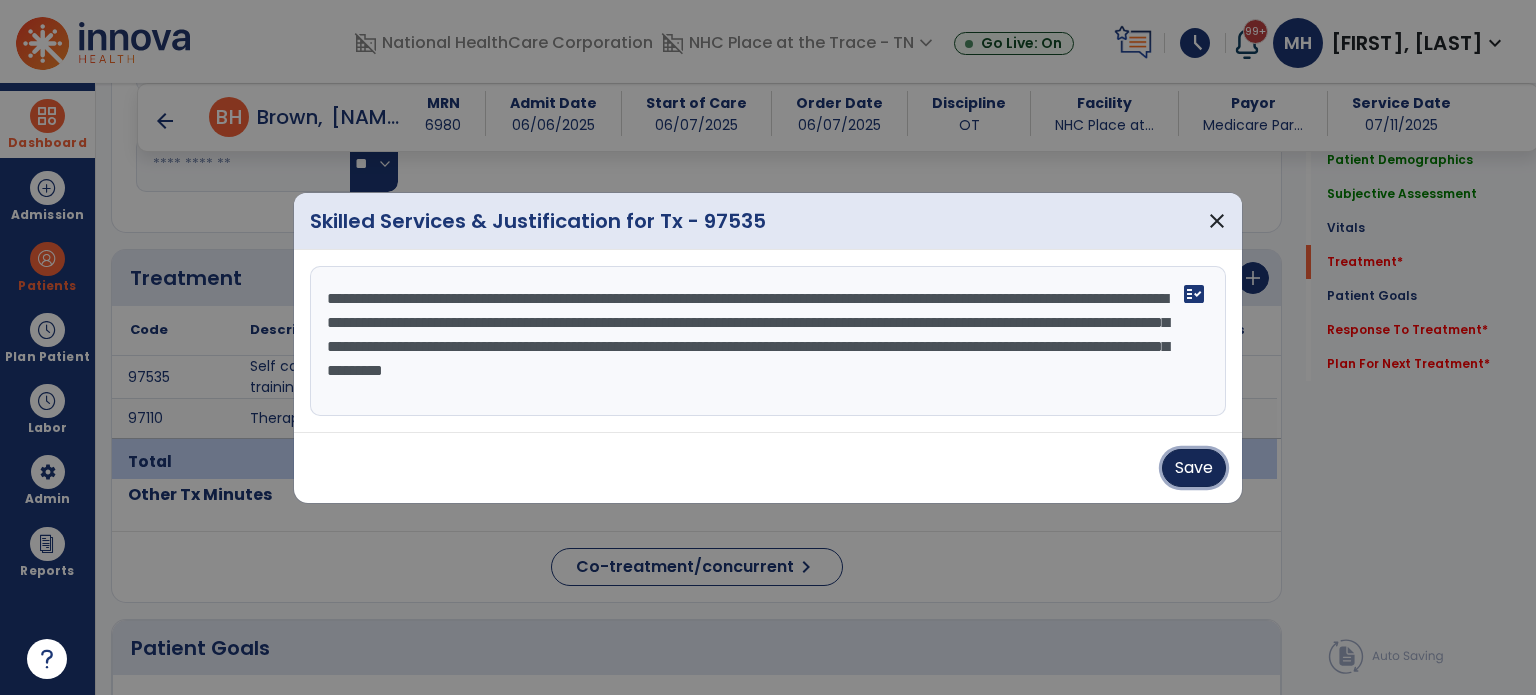 click on "Save" at bounding box center (1194, 468) 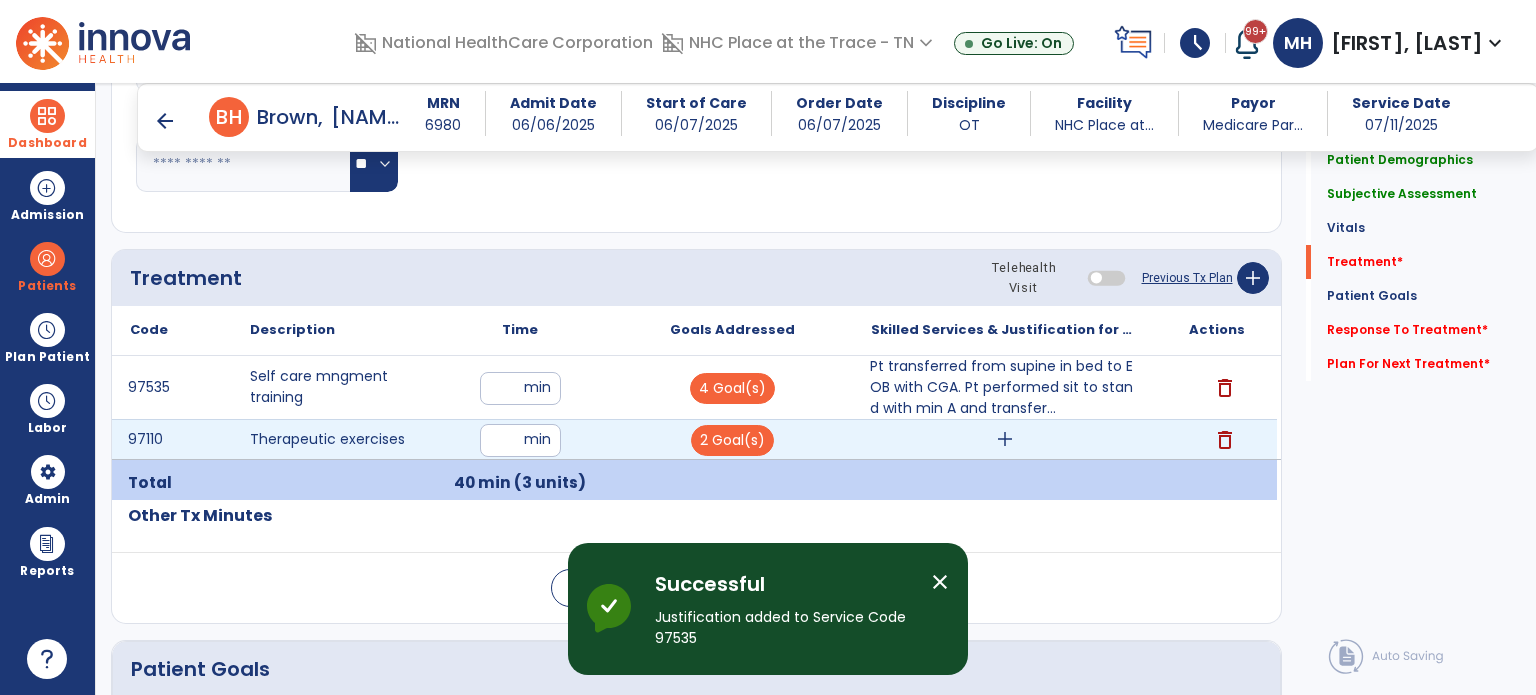 click on "add" at bounding box center [1005, 439] 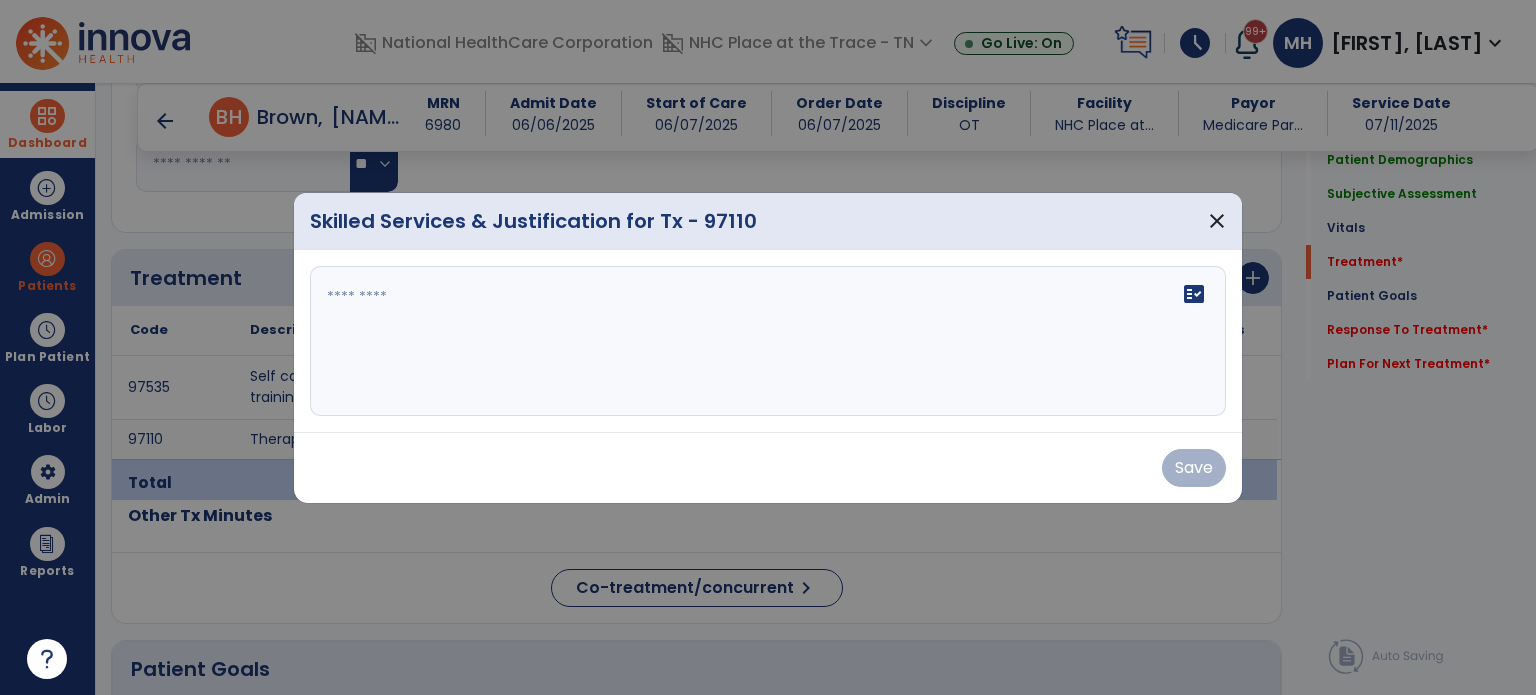 click on "fact_check" at bounding box center [768, 341] 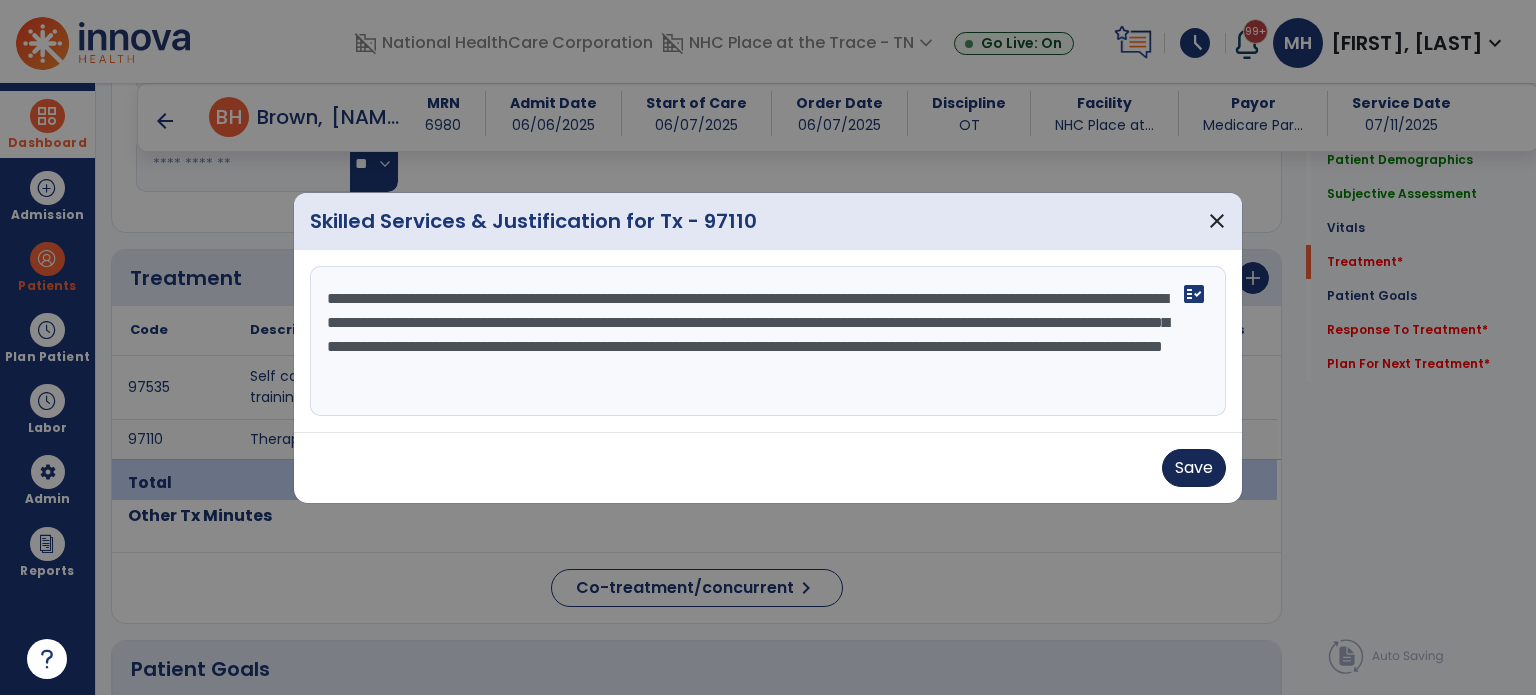 type on "**********" 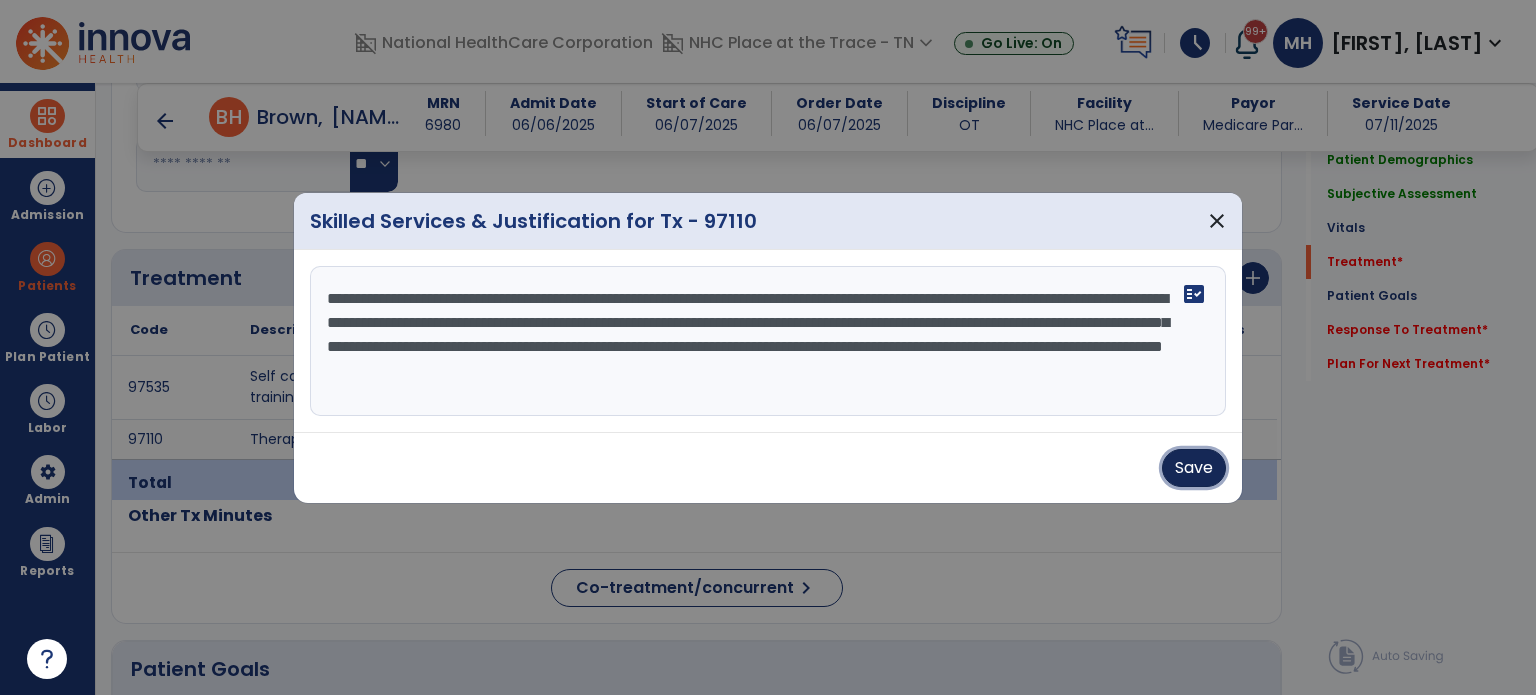 click on "Save" at bounding box center [1194, 468] 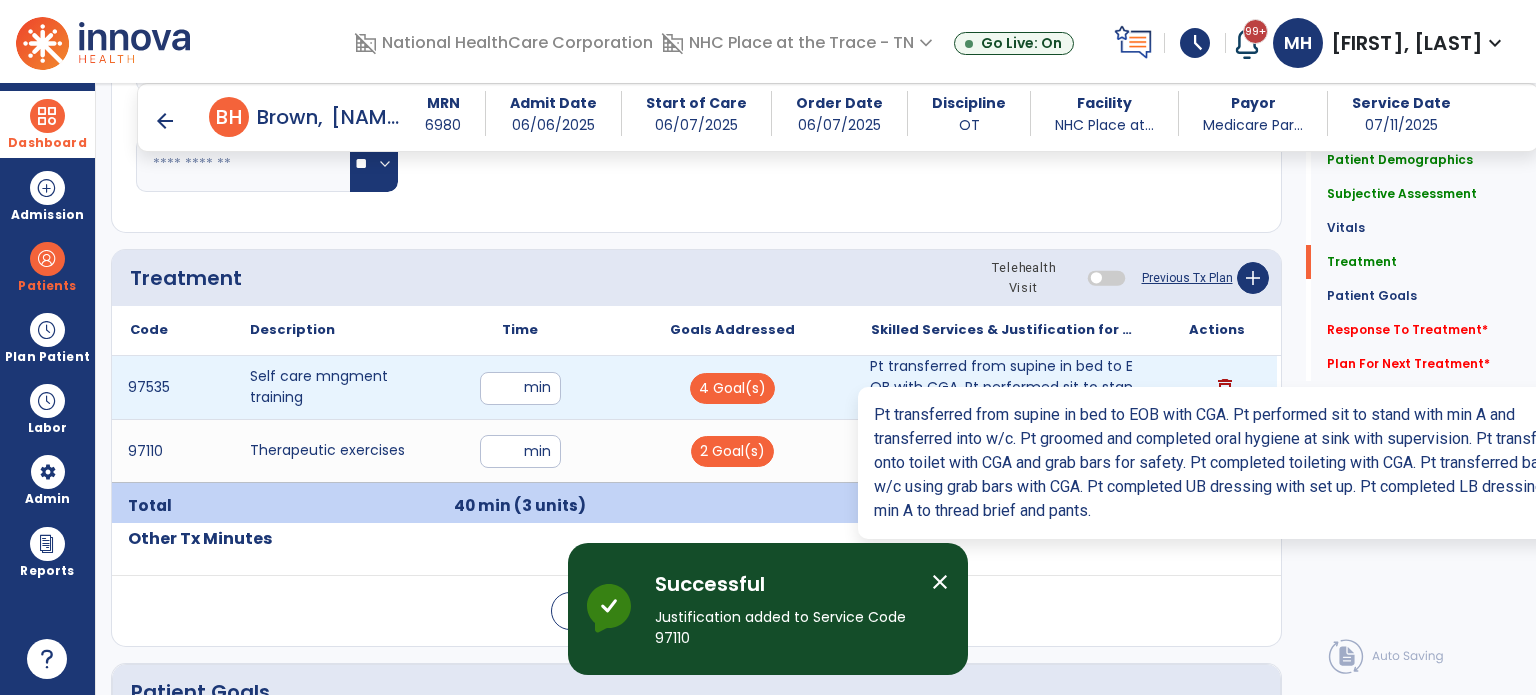 click on "Pt transferred from supine in bed to EOB with CGA. Pt performed sit to stand with min A and transfer..." at bounding box center [1004, 387] 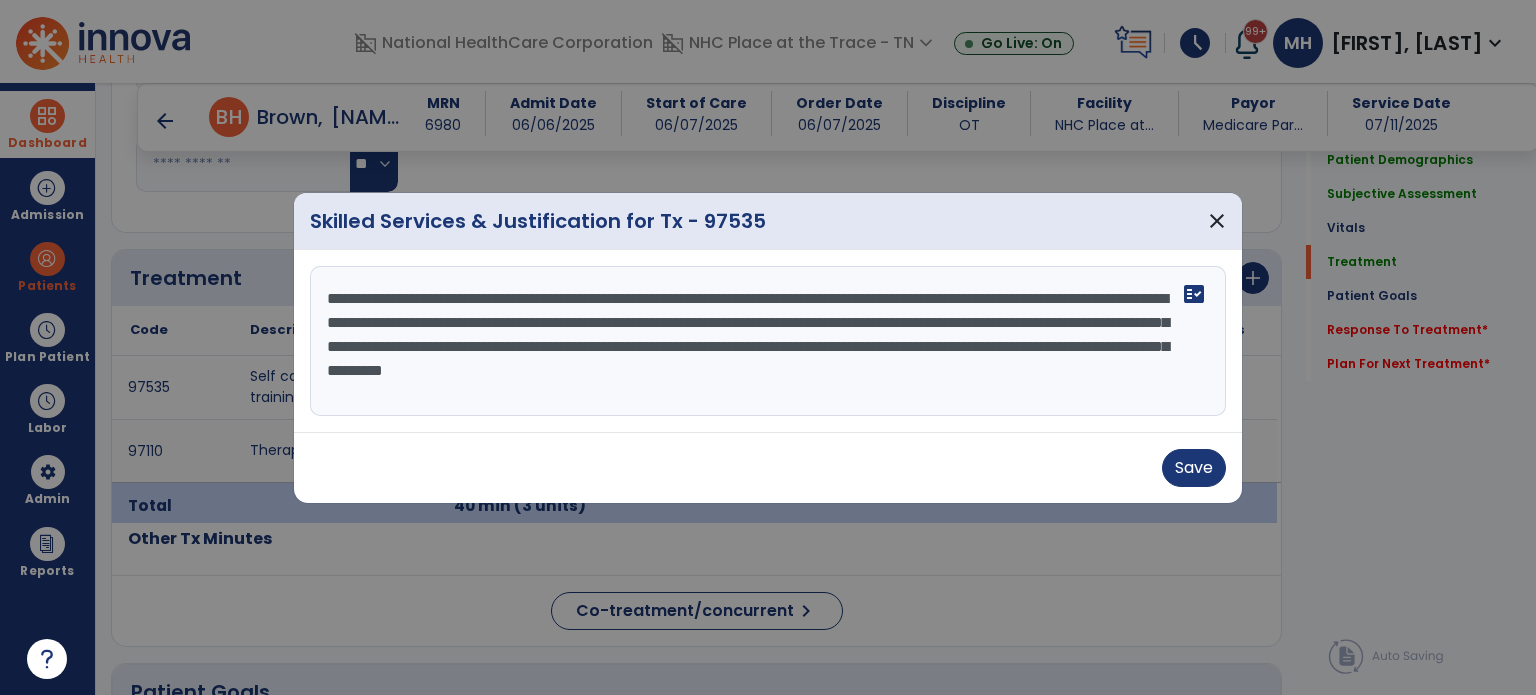 click on "**********" at bounding box center (768, 341) 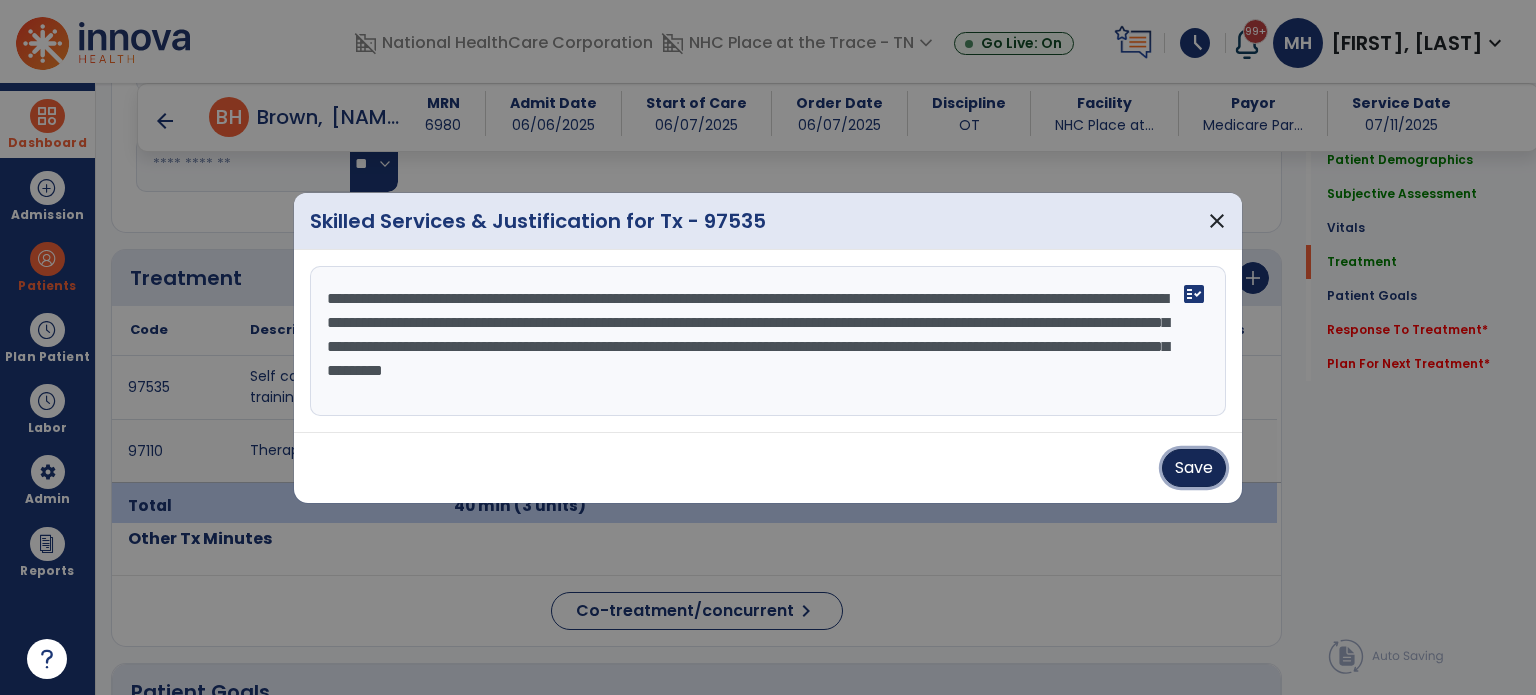 click on "Save" at bounding box center [1194, 468] 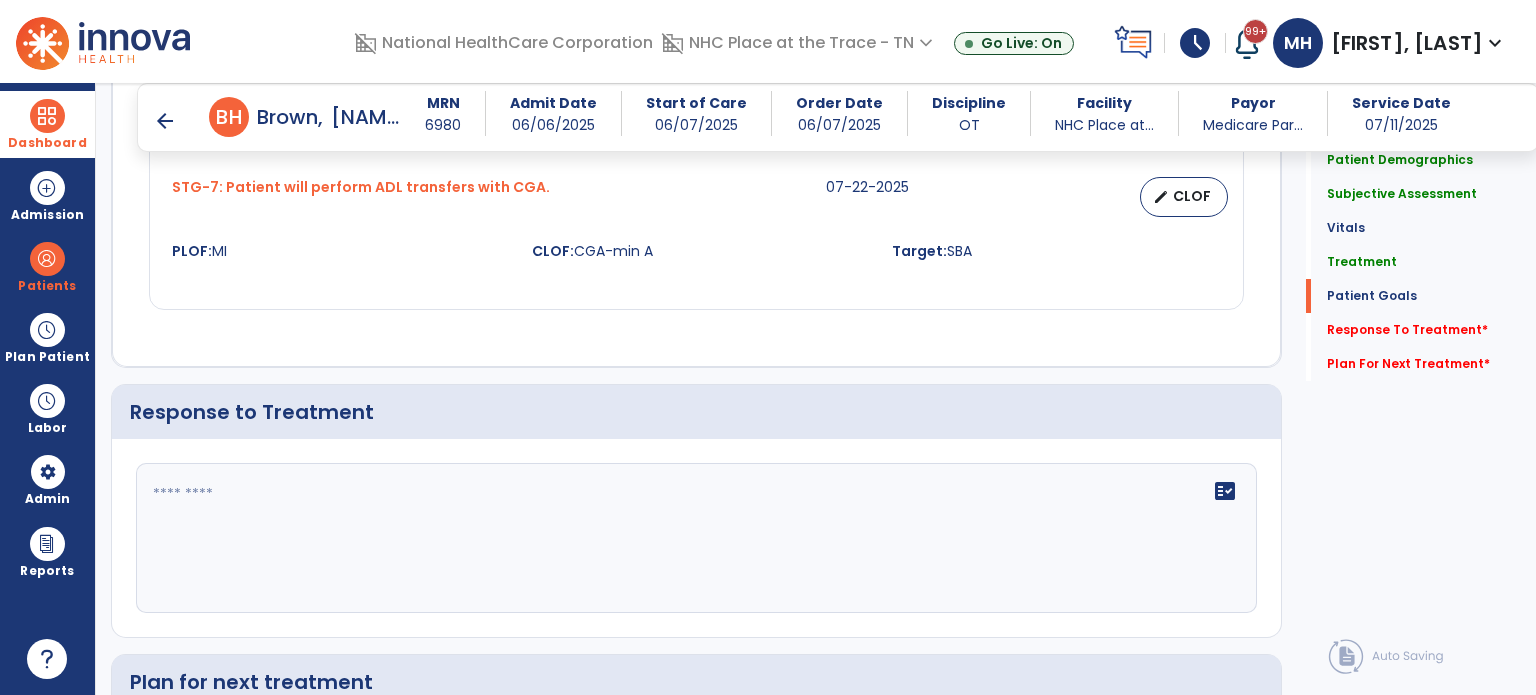 scroll, scrollTop: 2500, scrollLeft: 0, axis: vertical 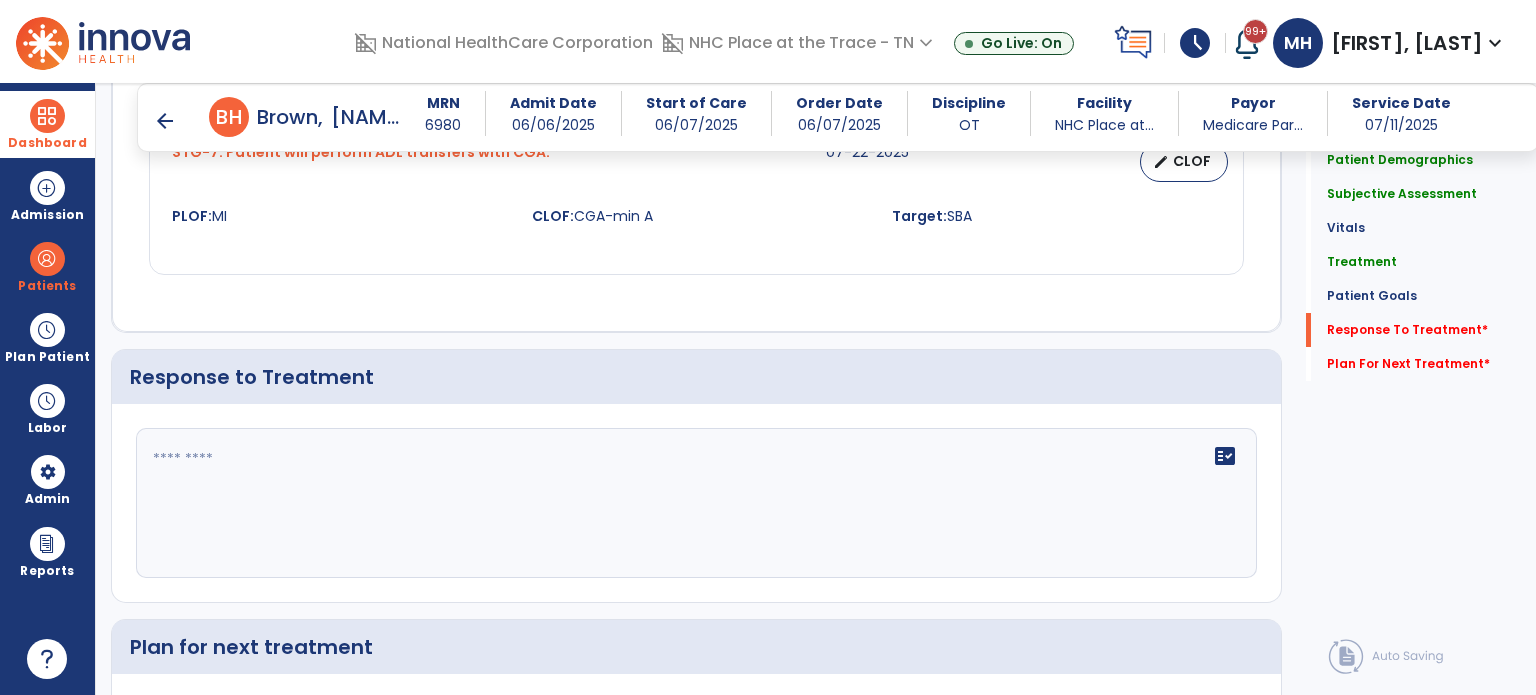 click on "fact_check" 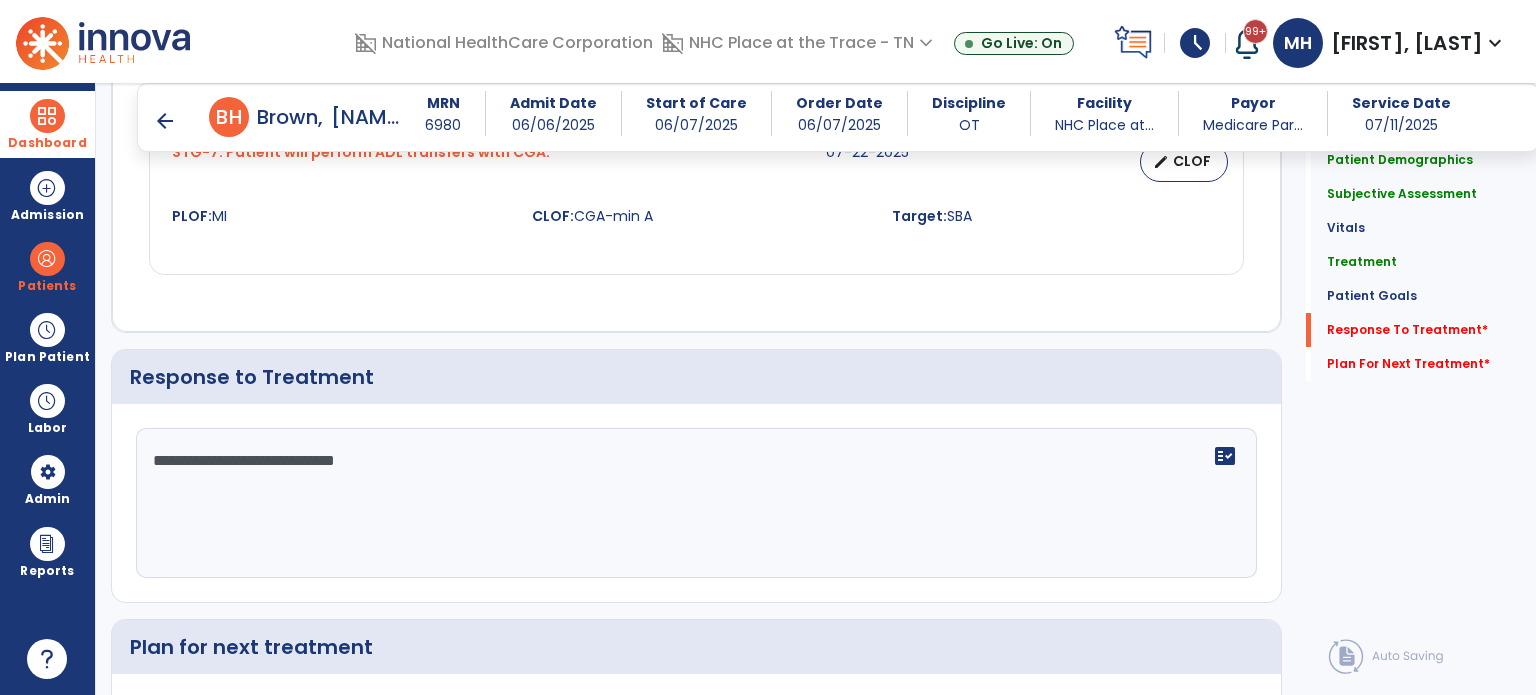 type on "**********" 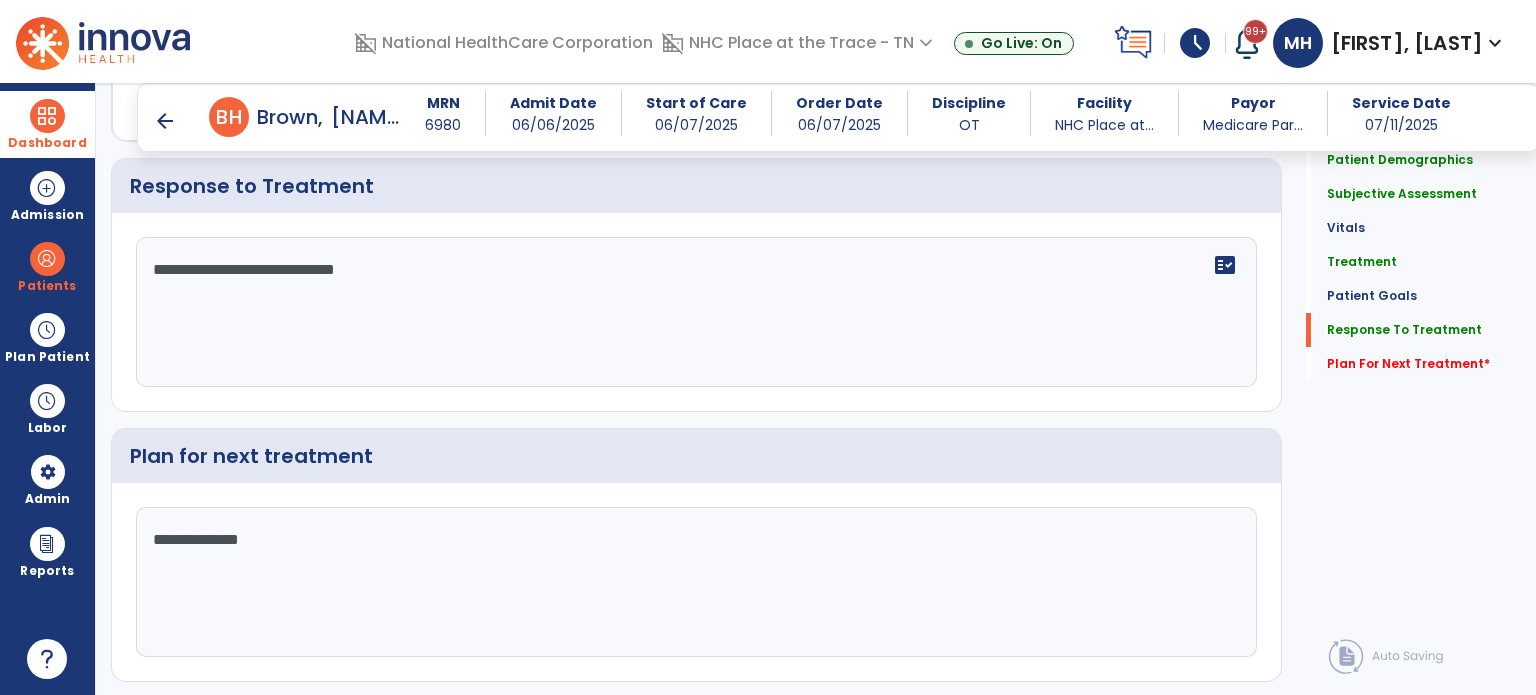 scroll, scrollTop: 2736, scrollLeft: 0, axis: vertical 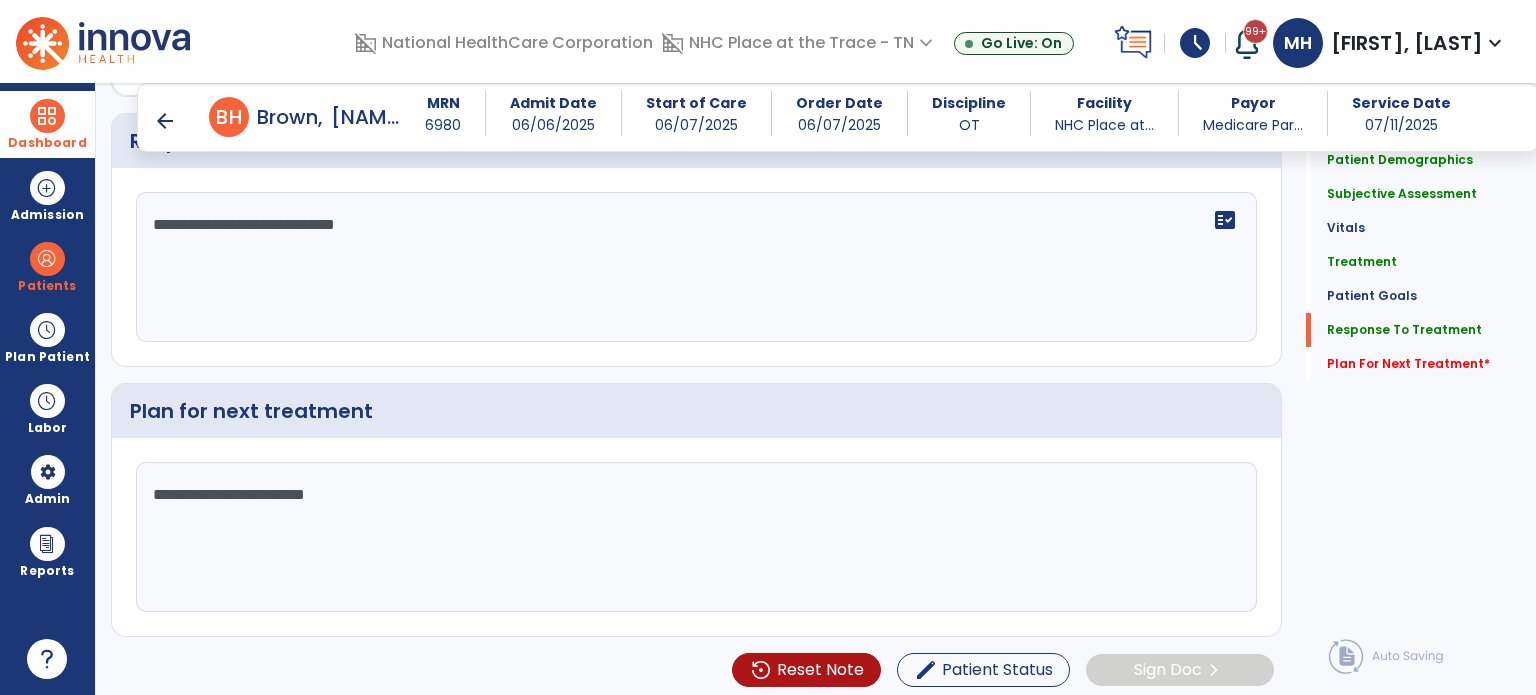click on "**********" 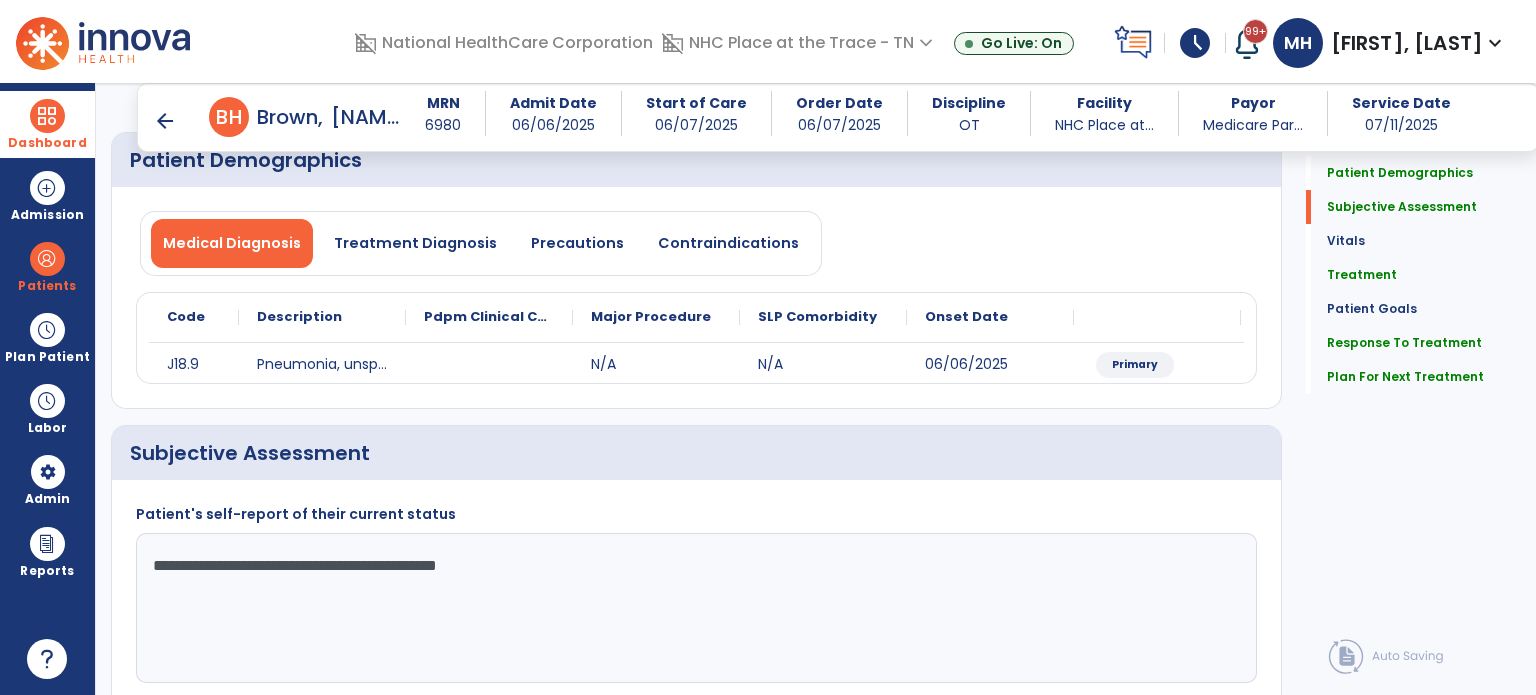 scroll, scrollTop: 0, scrollLeft: 0, axis: both 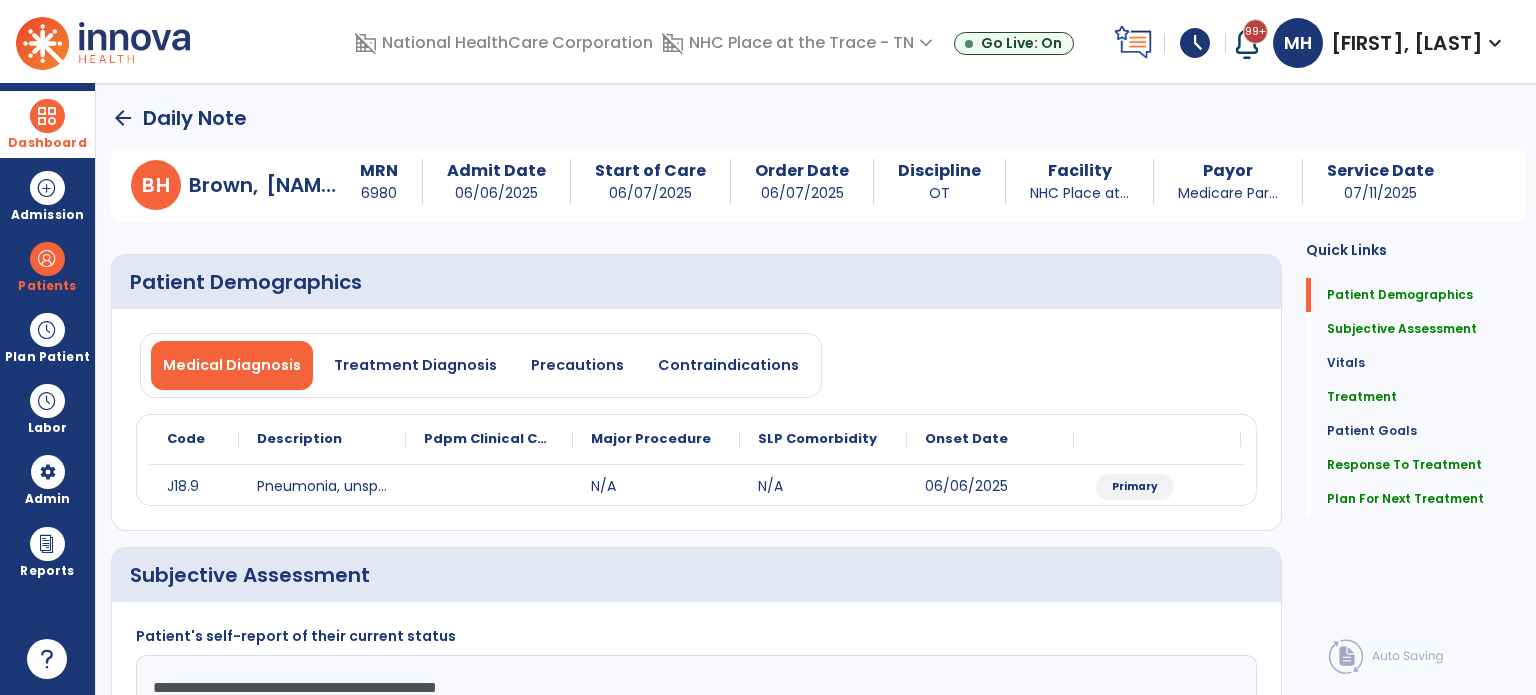 click on "arrow_back" 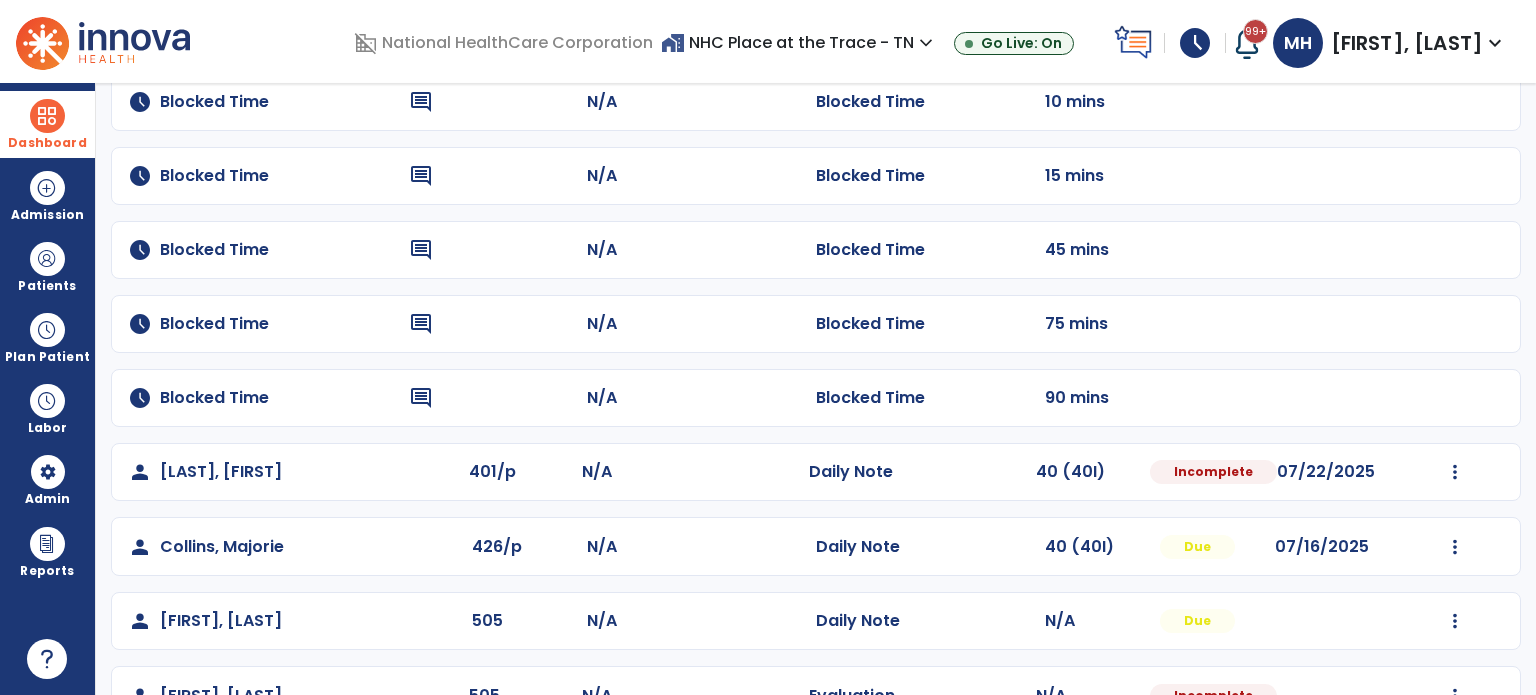 scroll, scrollTop: 200, scrollLeft: 0, axis: vertical 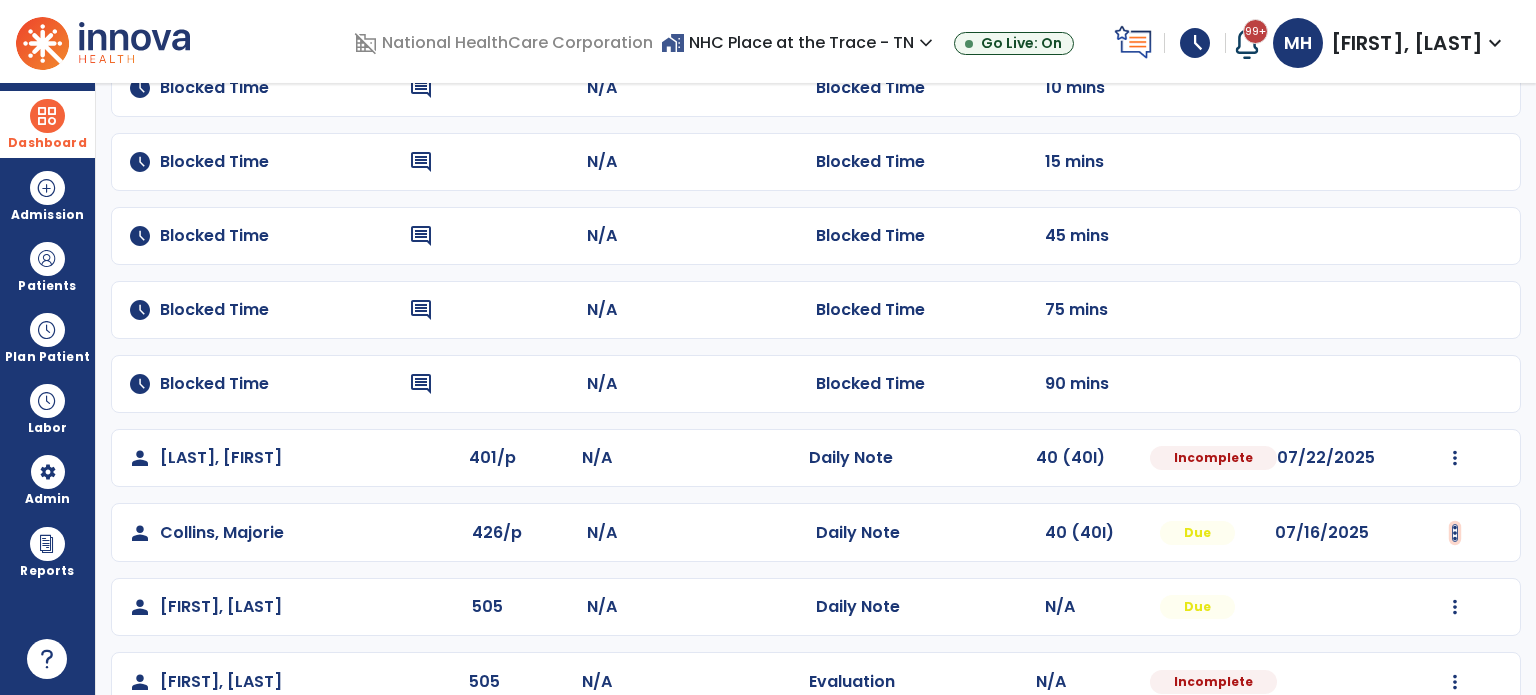 click at bounding box center [1455, 458] 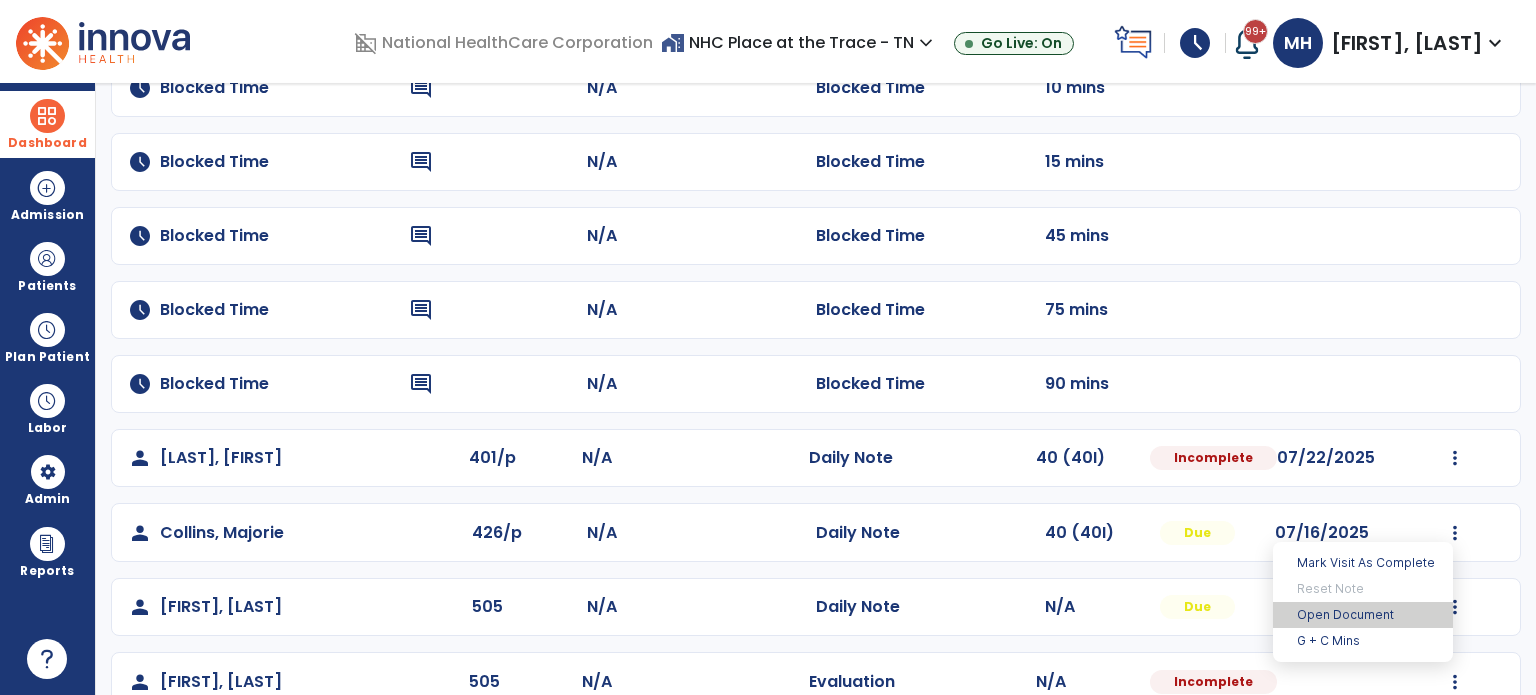 click on "Open Document" at bounding box center [1363, 615] 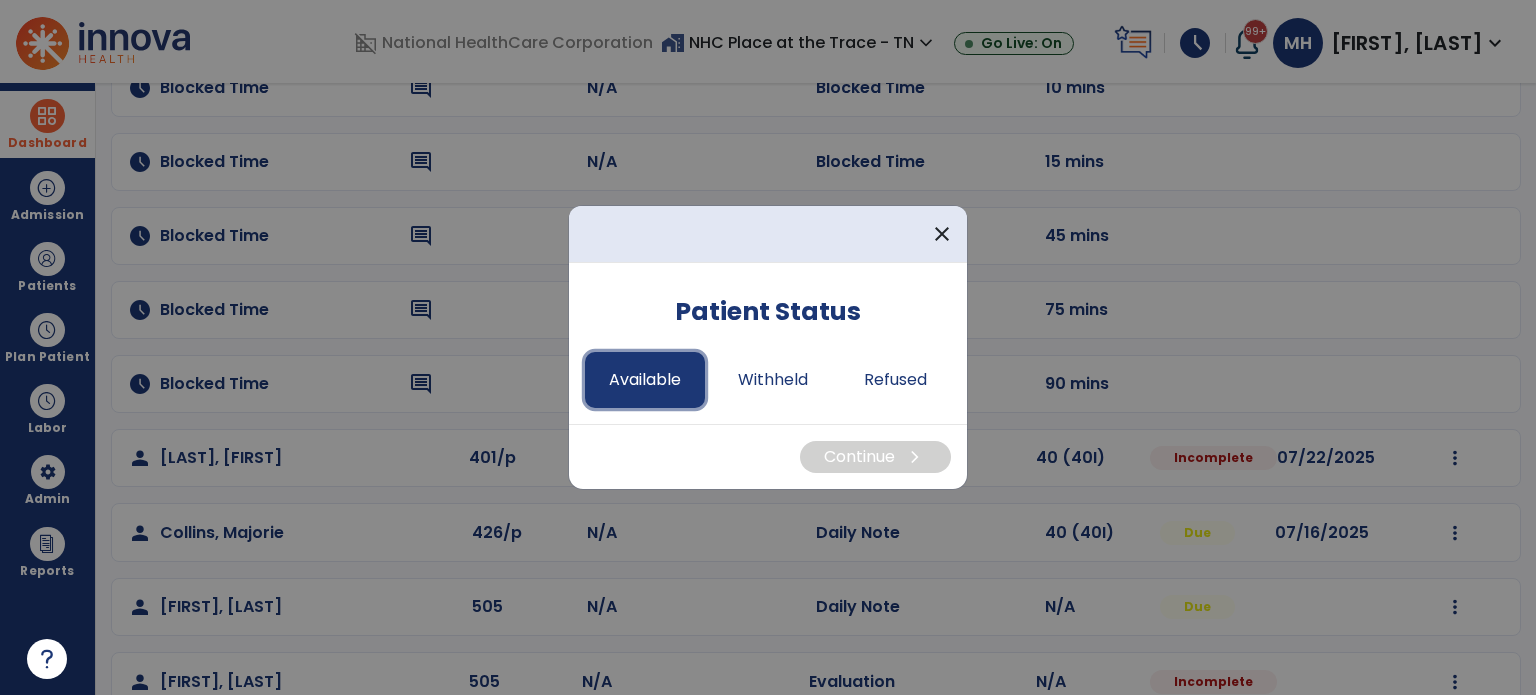 click on "Available" at bounding box center (645, 380) 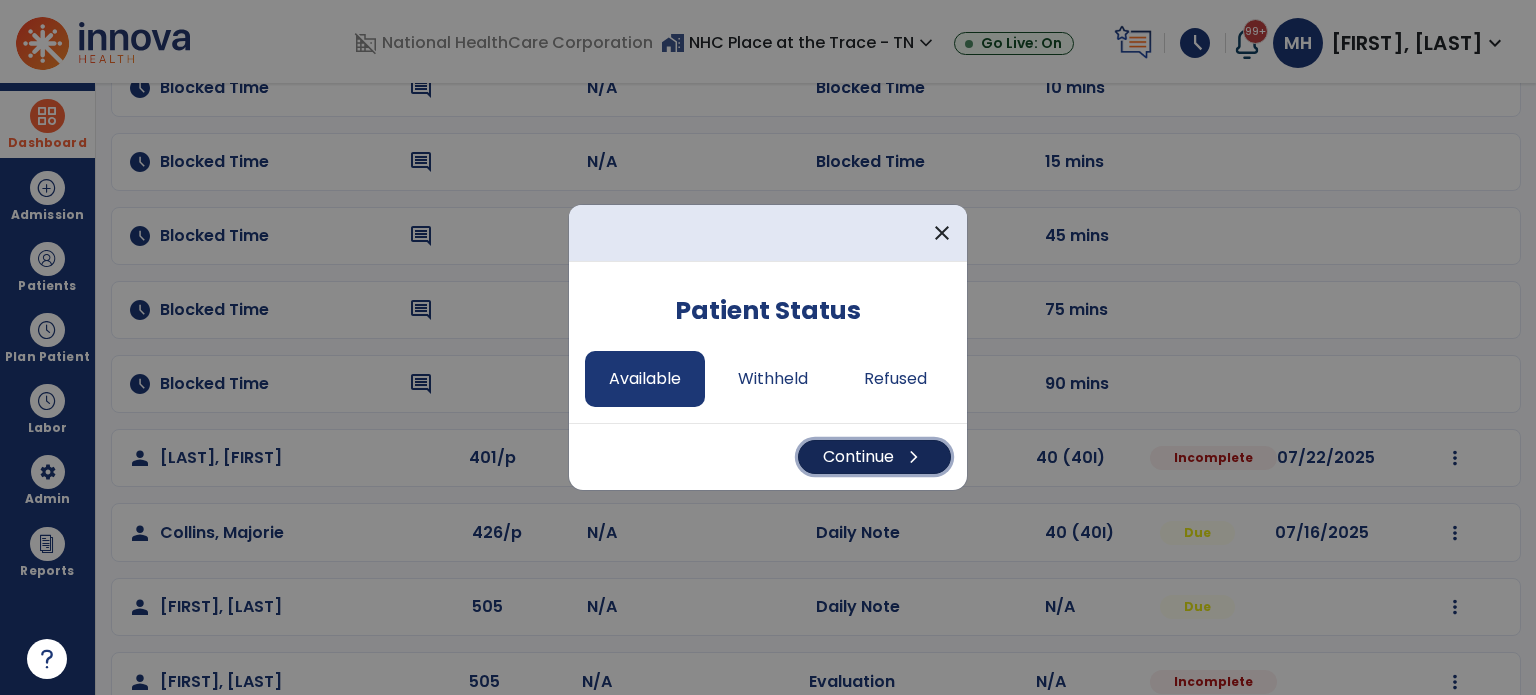 click on "Continue   chevron_right" at bounding box center (874, 457) 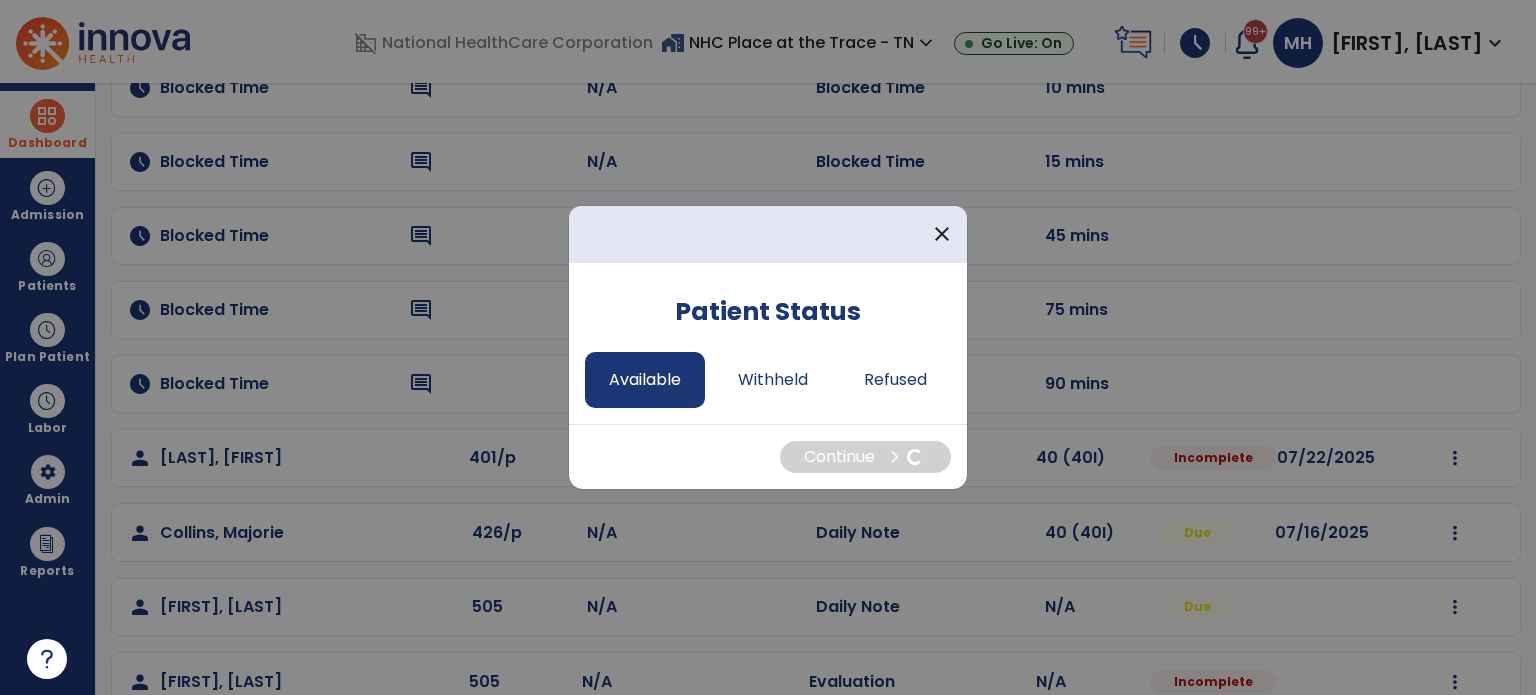 select on "*" 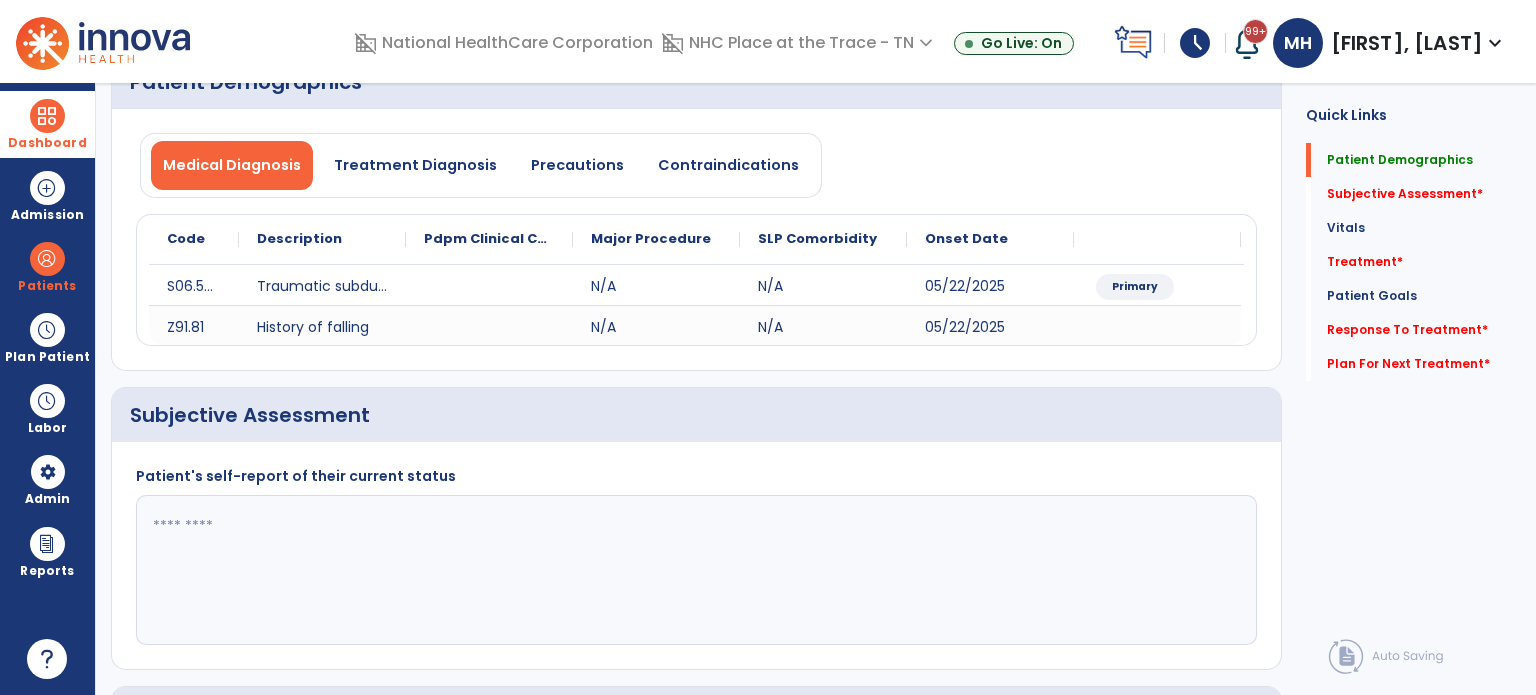 click 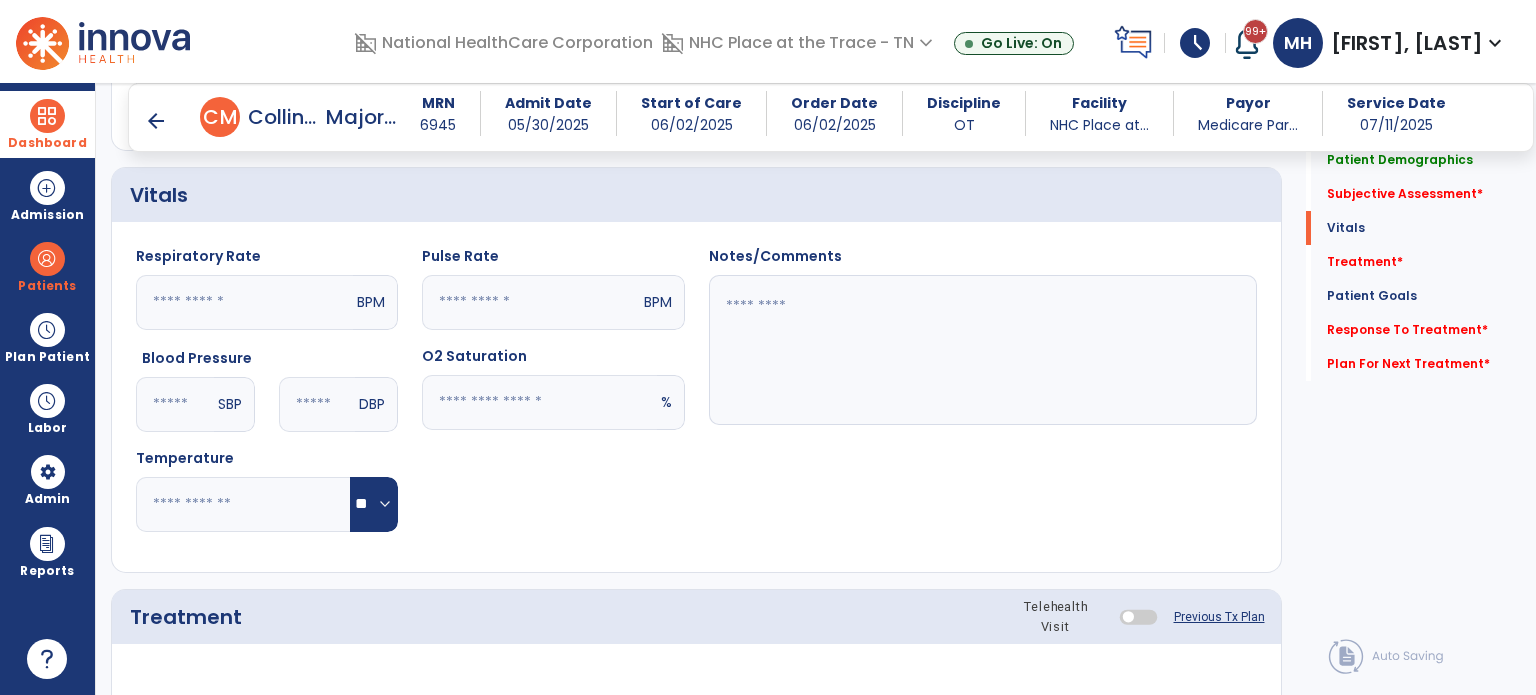 scroll, scrollTop: 1000, scrollLeft: 0, axis: vertical 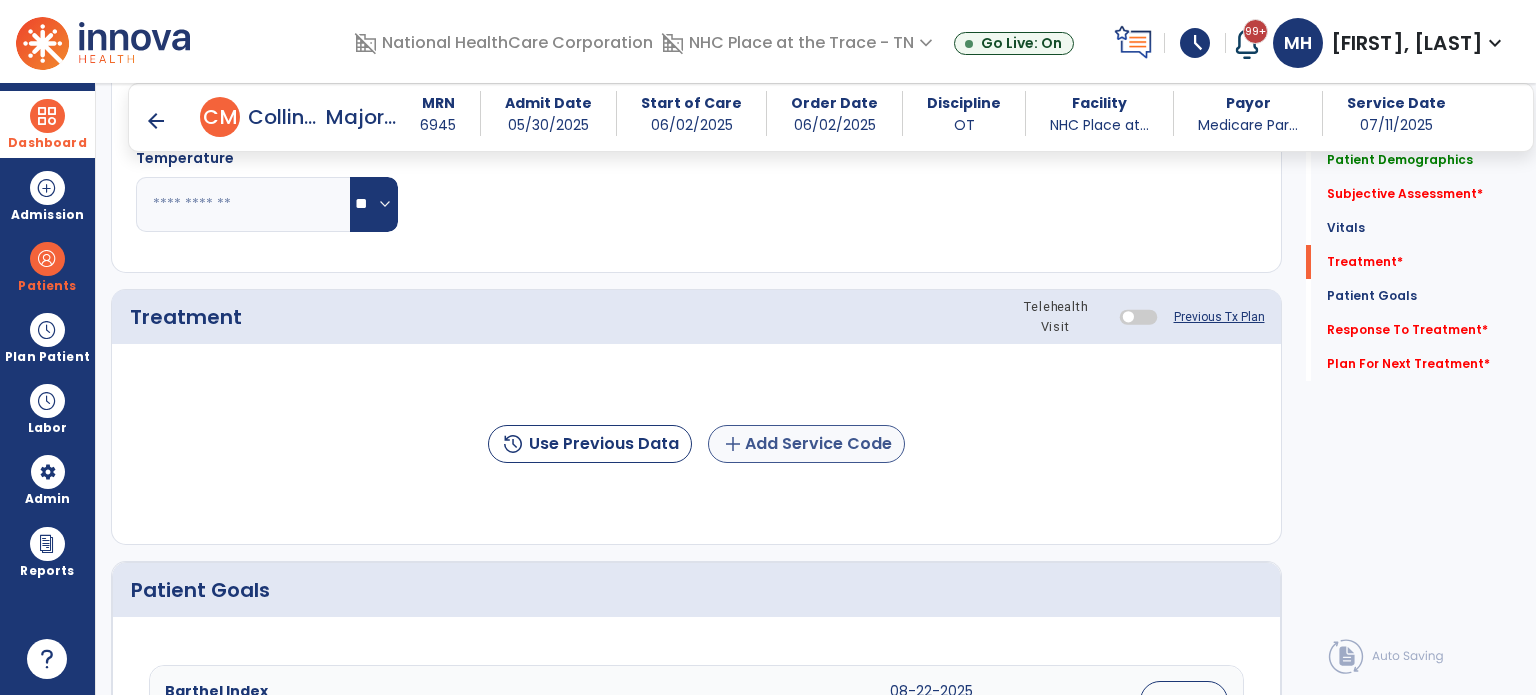 type on "**********" 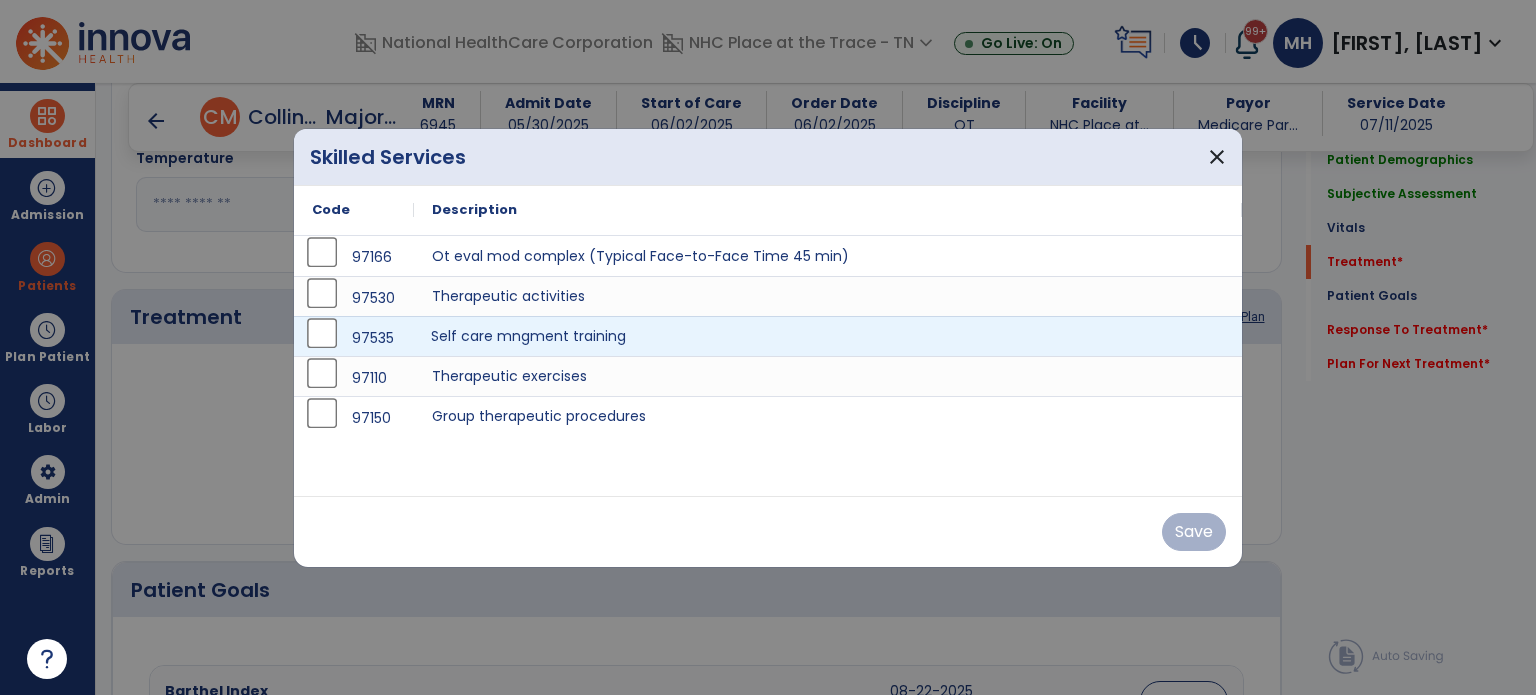 click on "Self care mngment training" at bounding box center [828, 336] 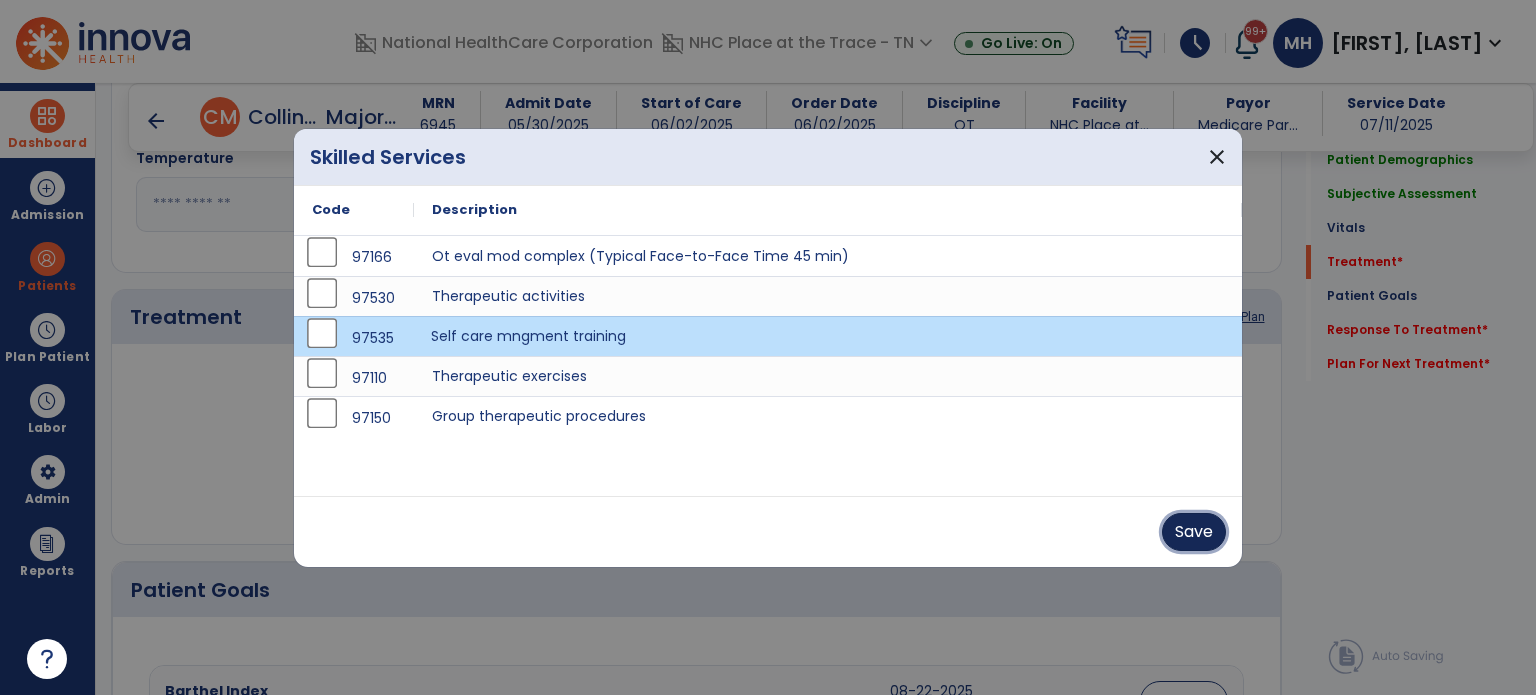 click on "Save" at bounding box center (1194, 532) 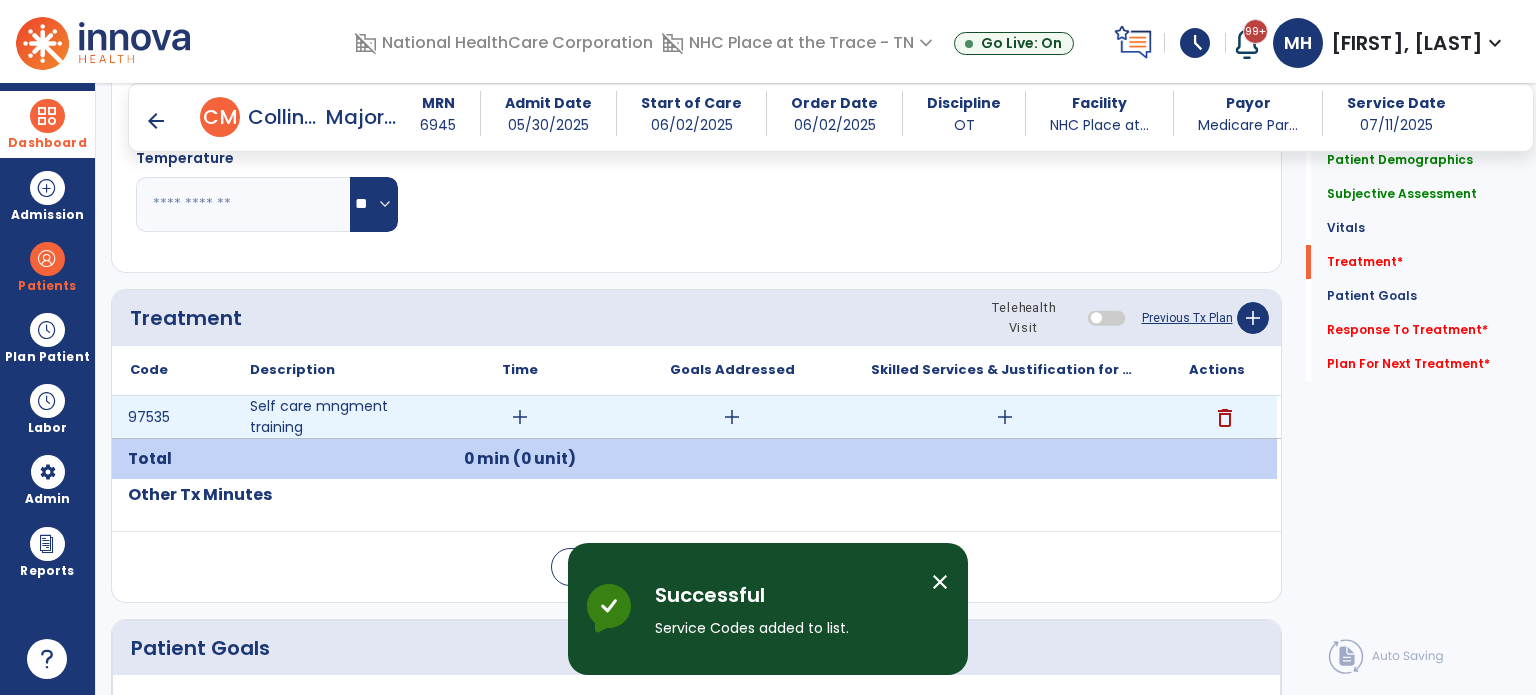 click on "add" at bounding box center (520, 417) 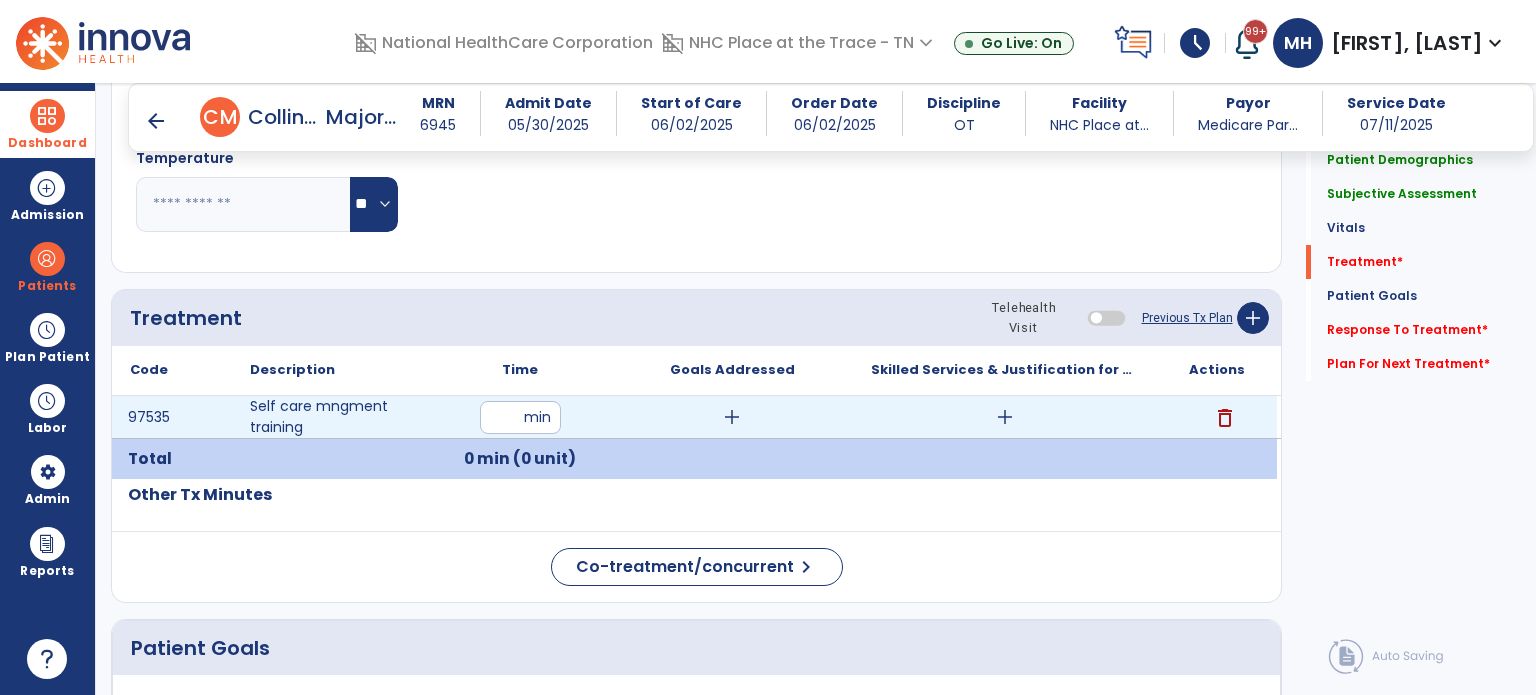 type on "**" 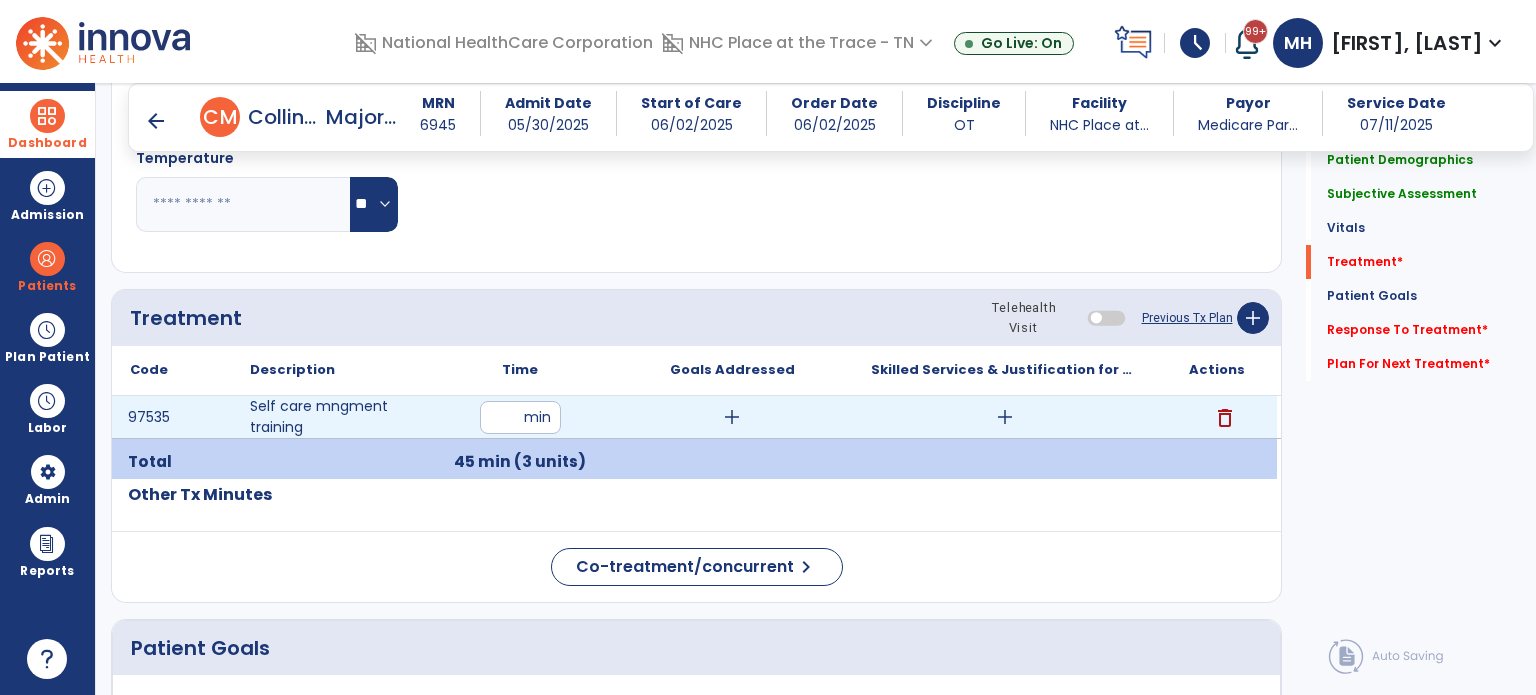 click on "add" at bounding box center [732, 417] 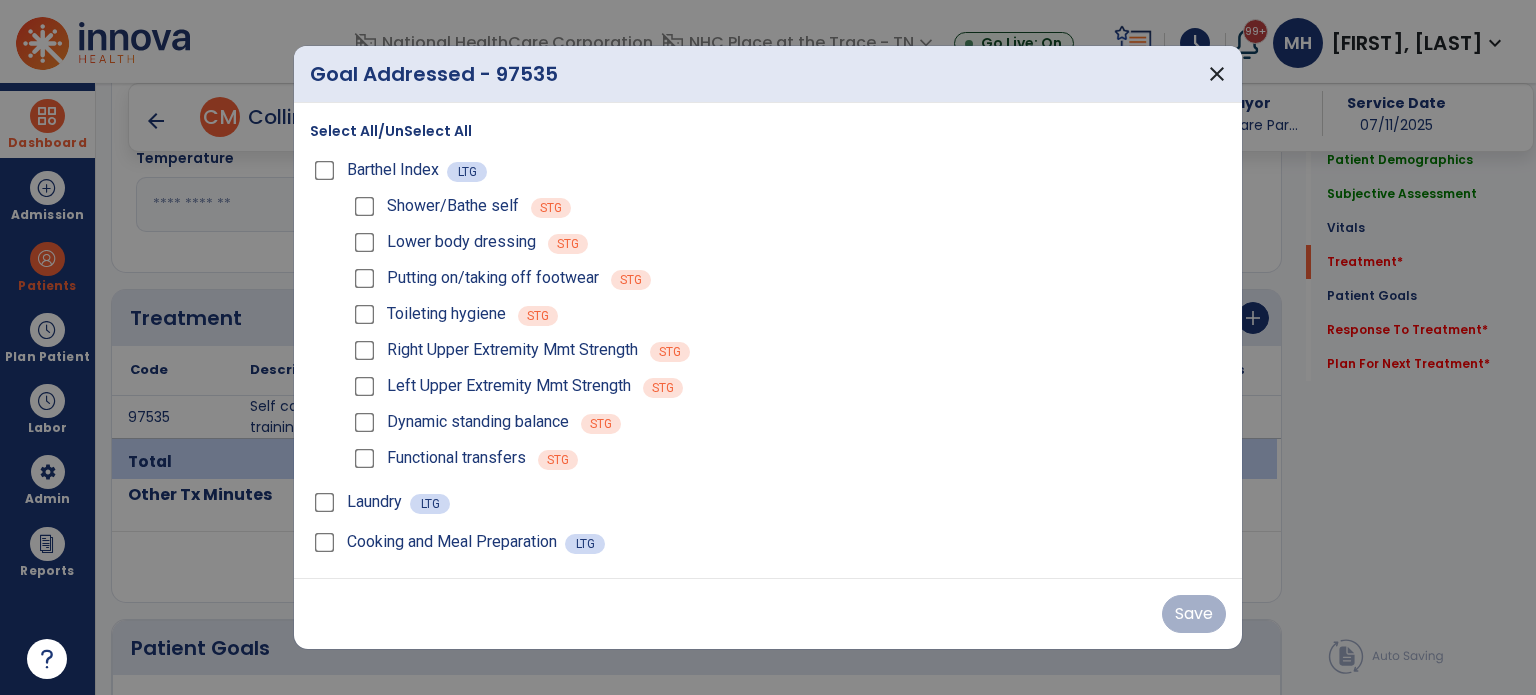 click on "Shower/Bathe self" at bounding box center (434, 206) 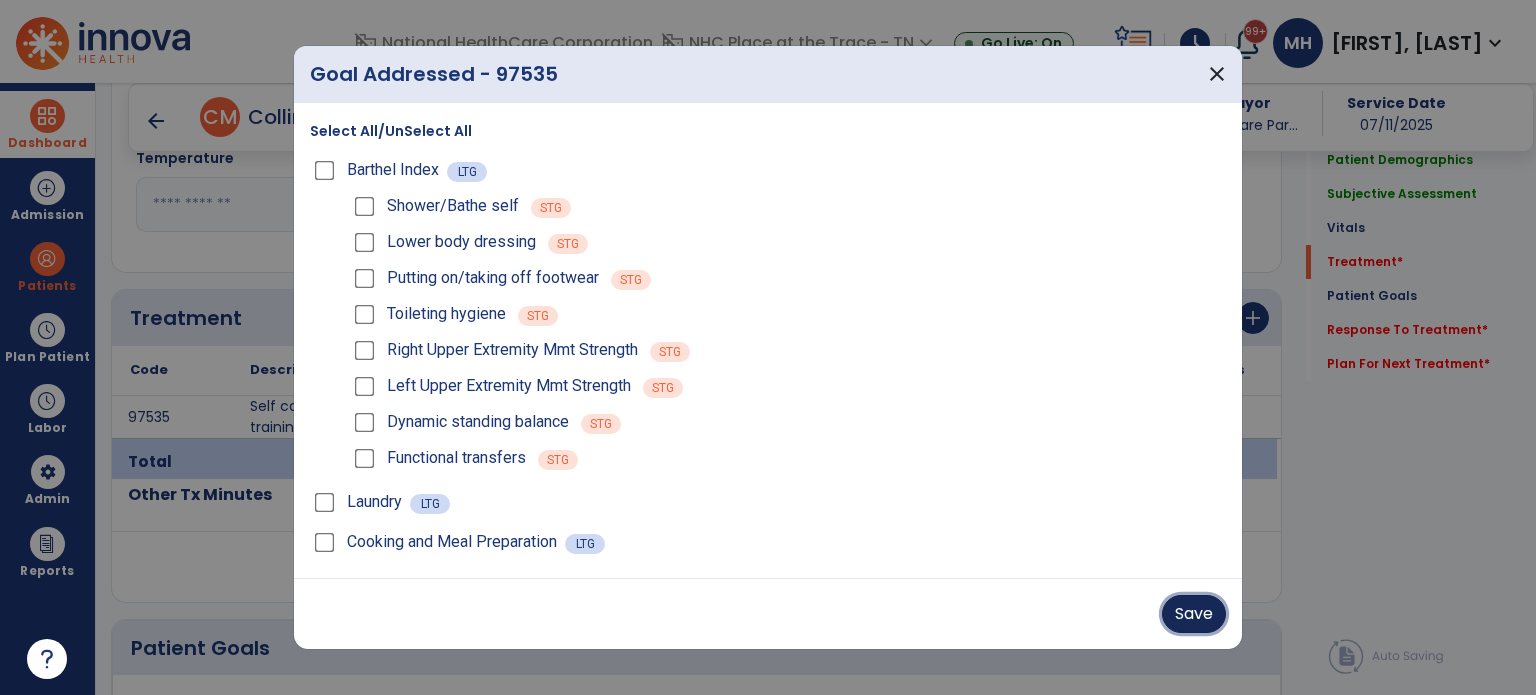 click on "Save" at bounding box center [1194, 614] 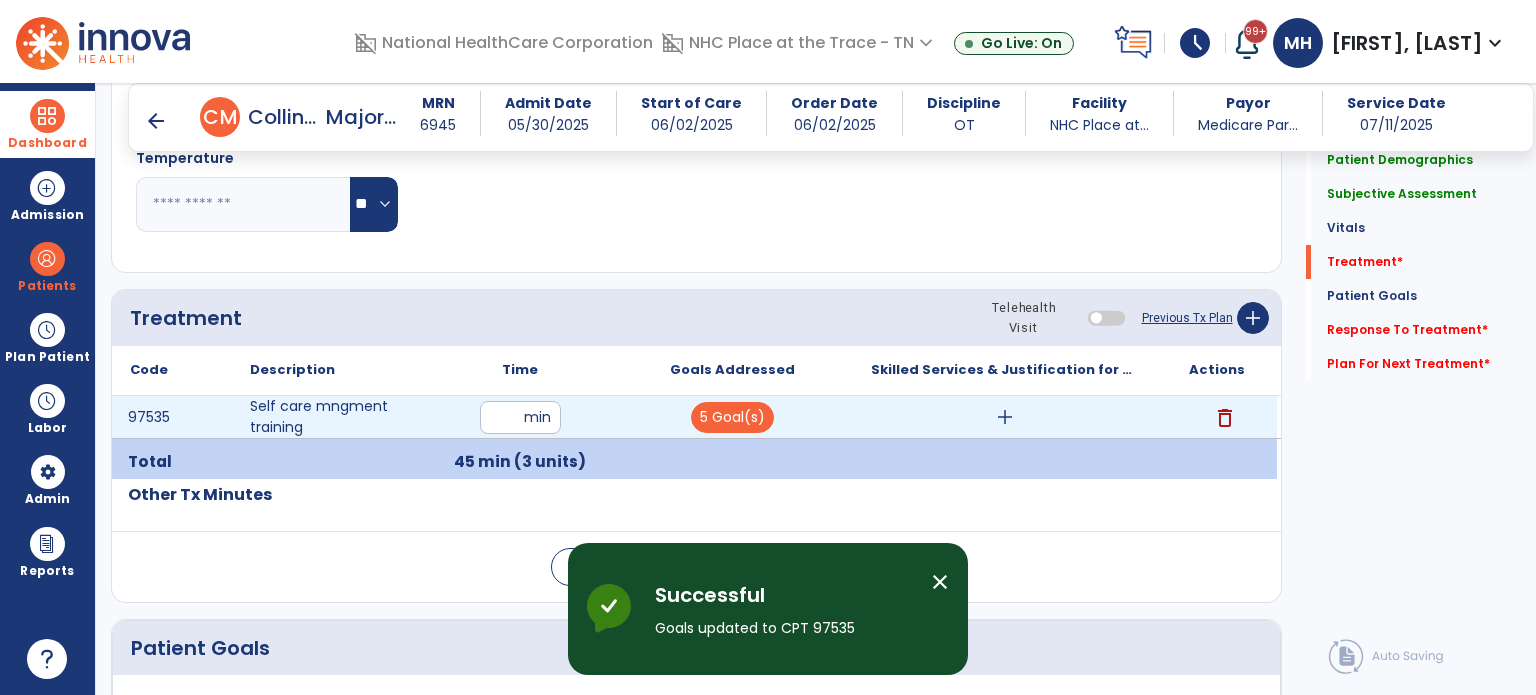 click on "add" at bounding box center [1005, 417] 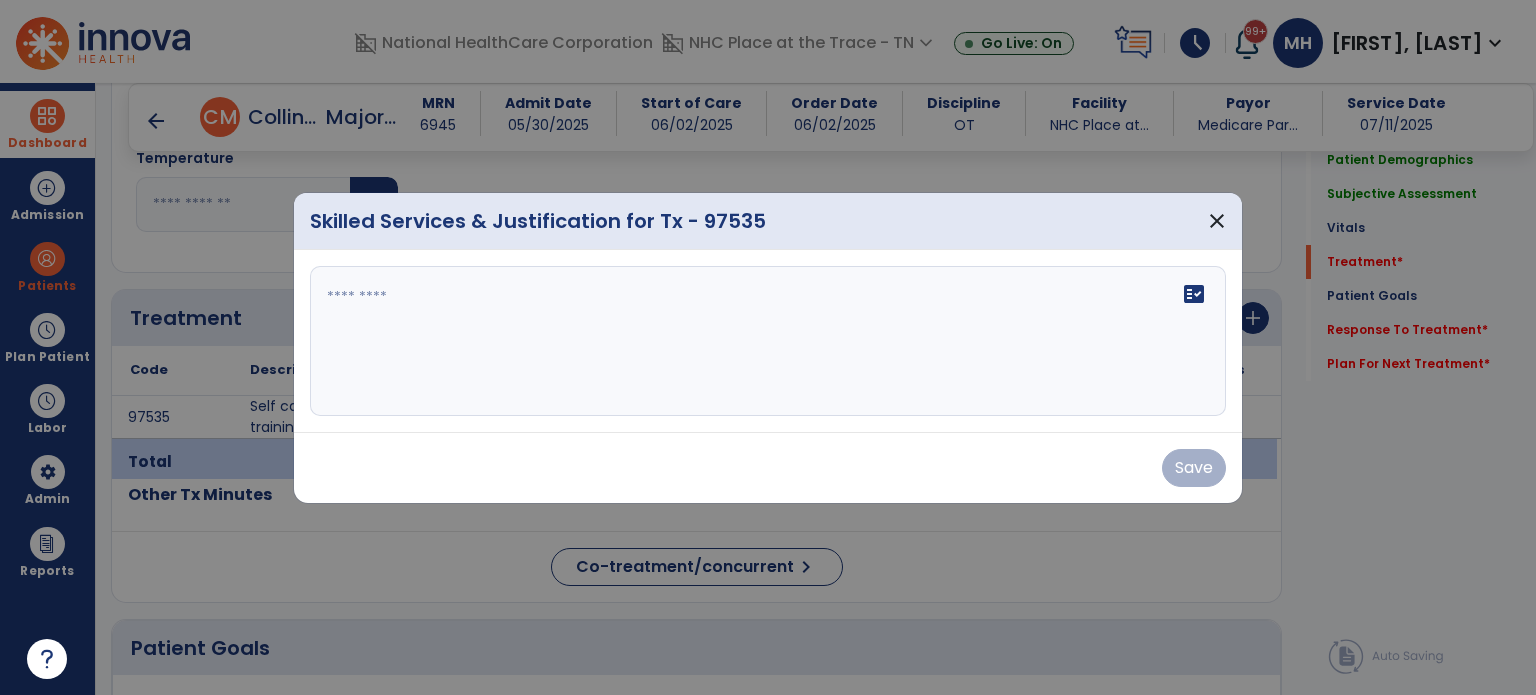 click on "fact_check" at bounding box center [768, 341] 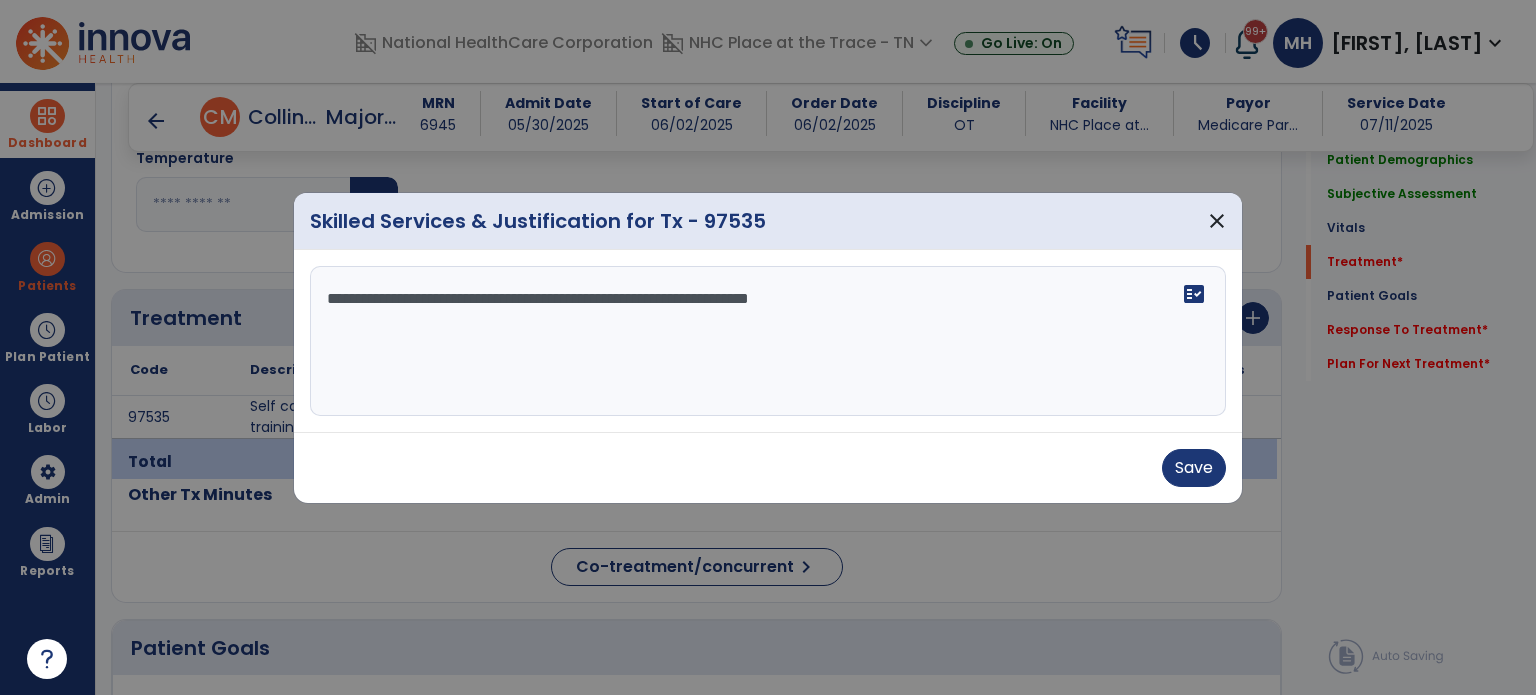click on "**********" at bounding box center (768, 341) 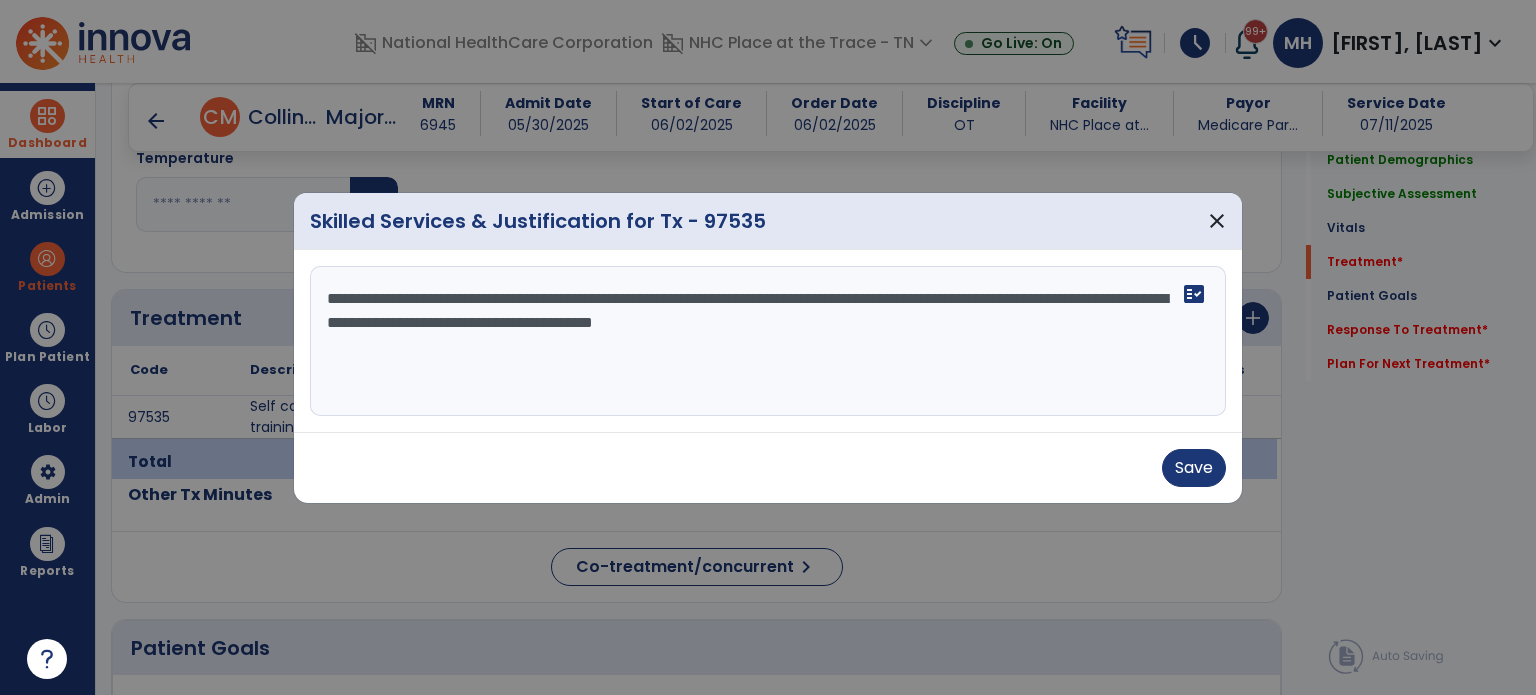 click on "**********" at bounding box center (768, 341) 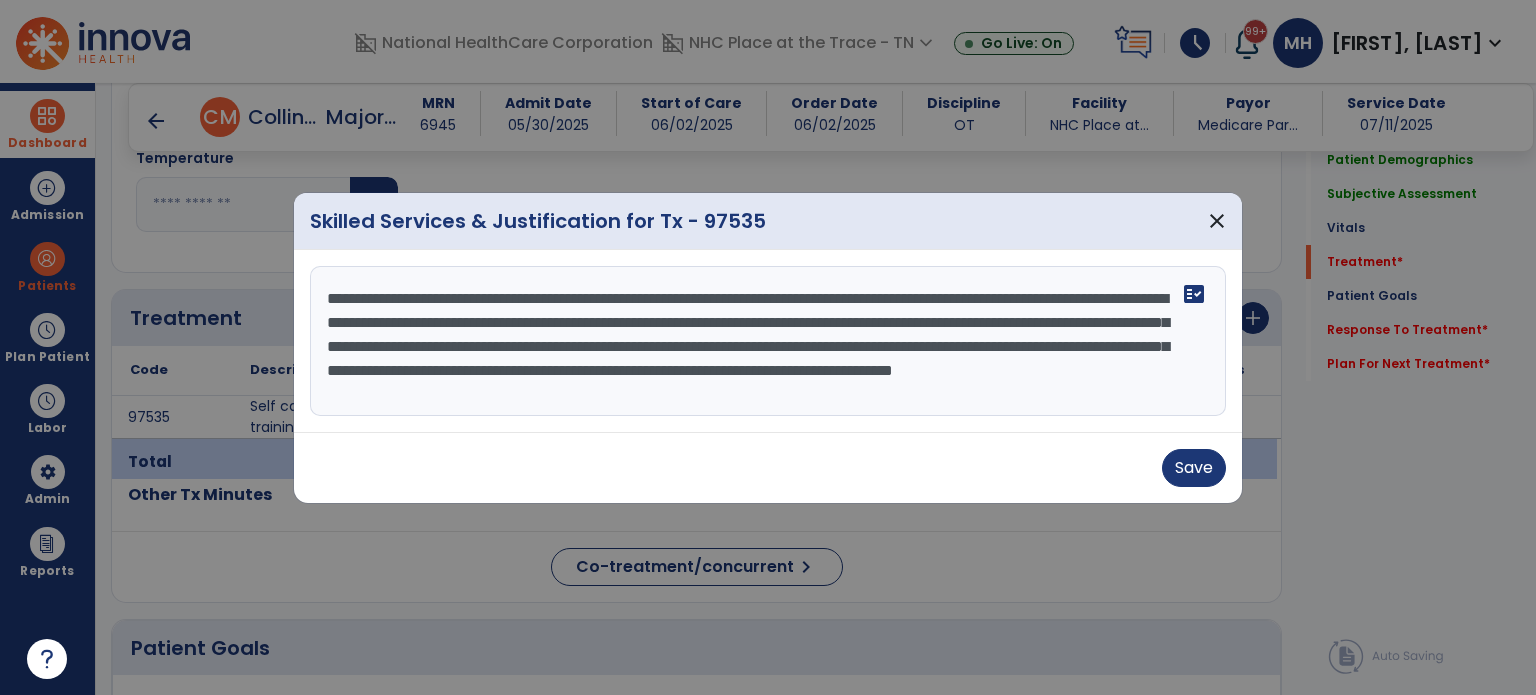scroll, scrollTop: 15, scrollLeft: 0, axis: vertical 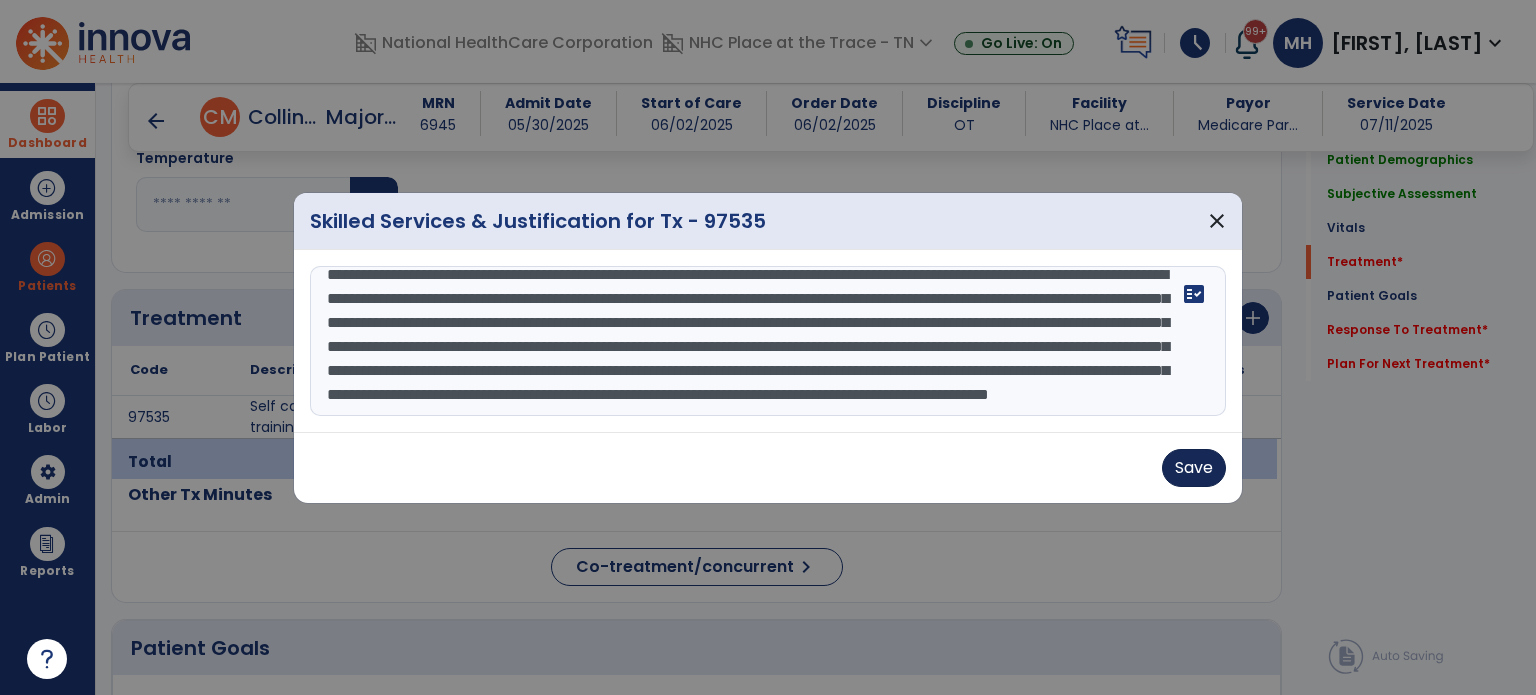 type on "**********" 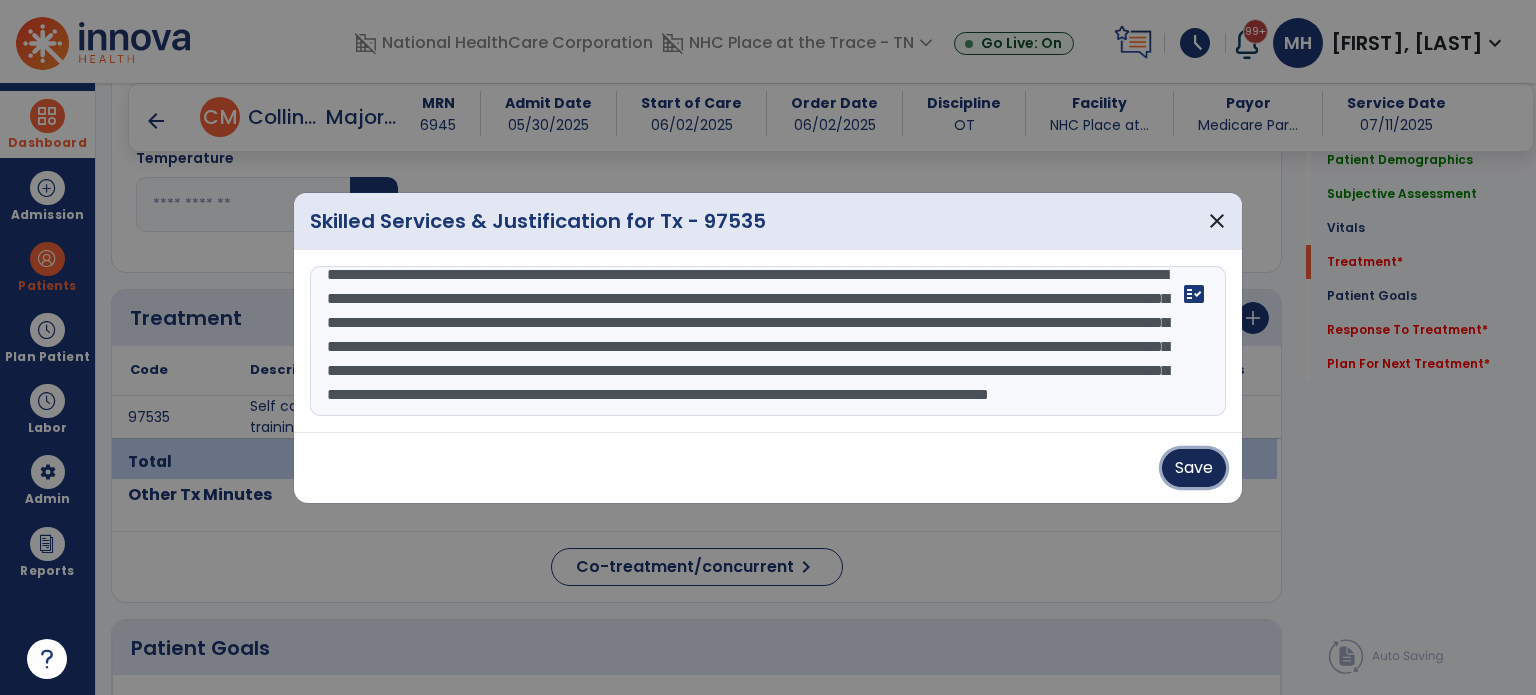click on "Save" at bounding box center (1194, 468) 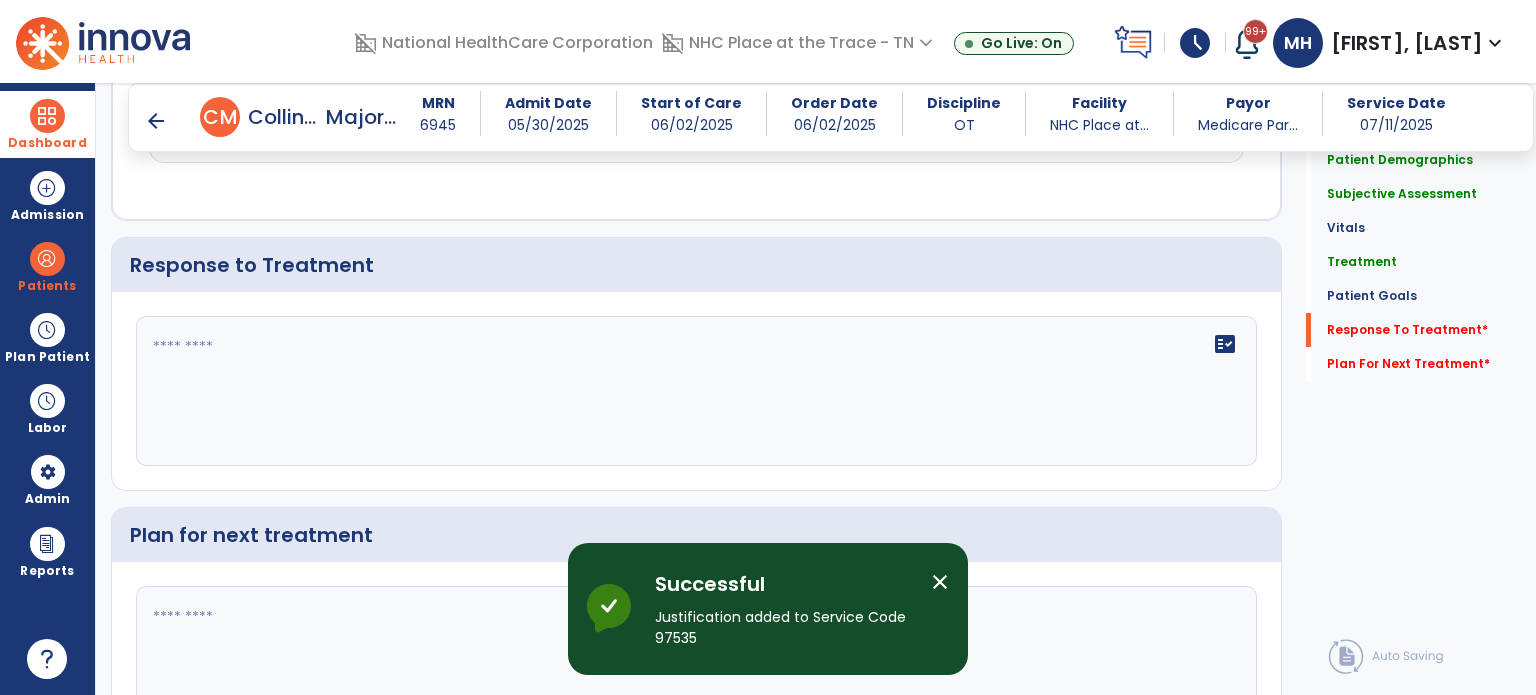scroll, scrollTop: 3100, scrollLeft: 0, axis: vertical 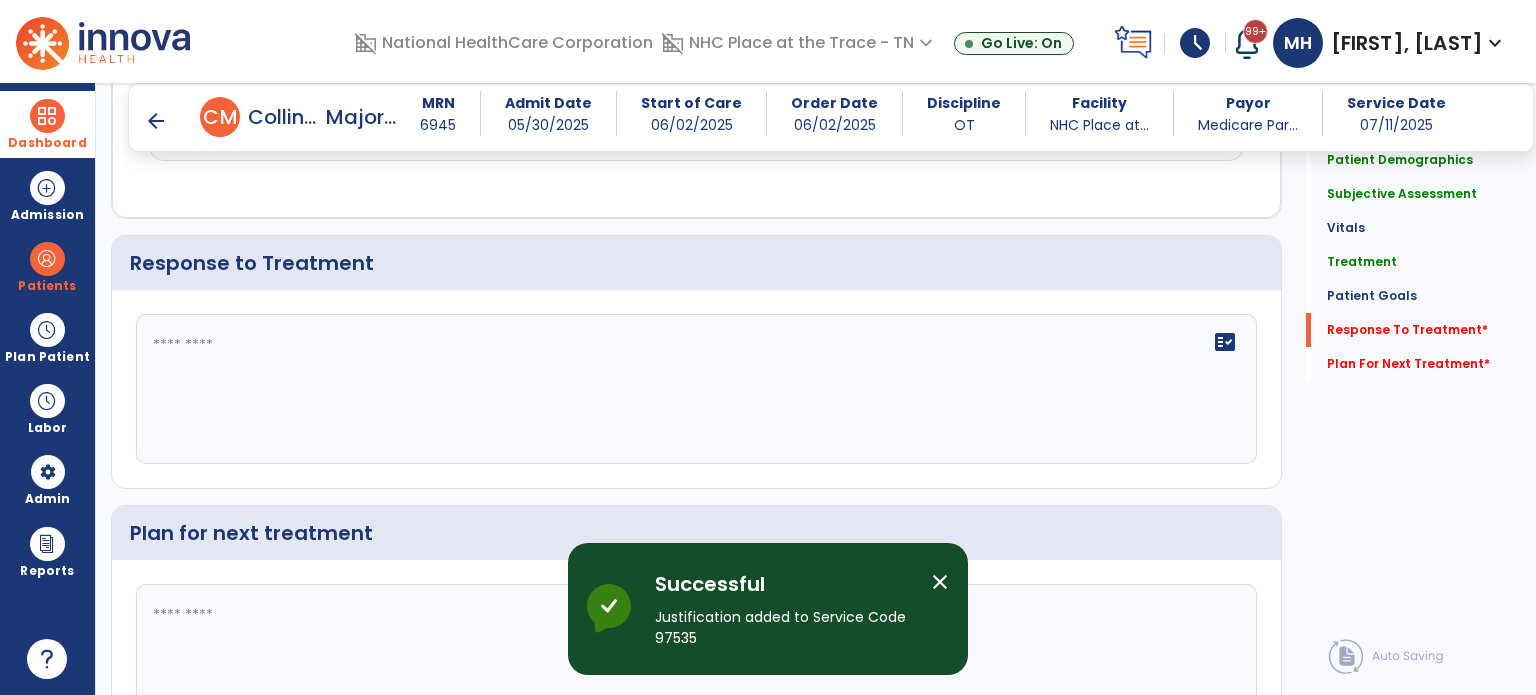 click on "fact_check" 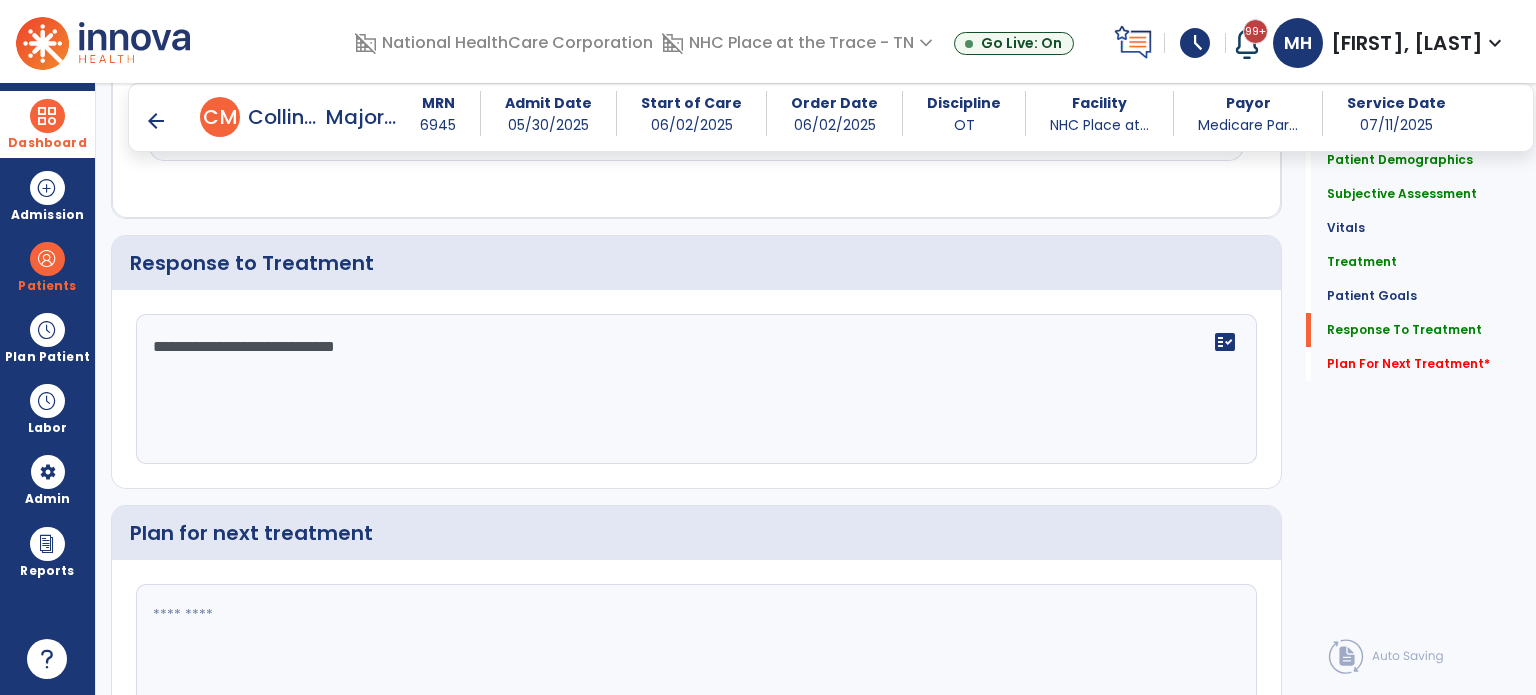 scroll, scrollTop: 3100, scrollLeft: 0, axis: vertical 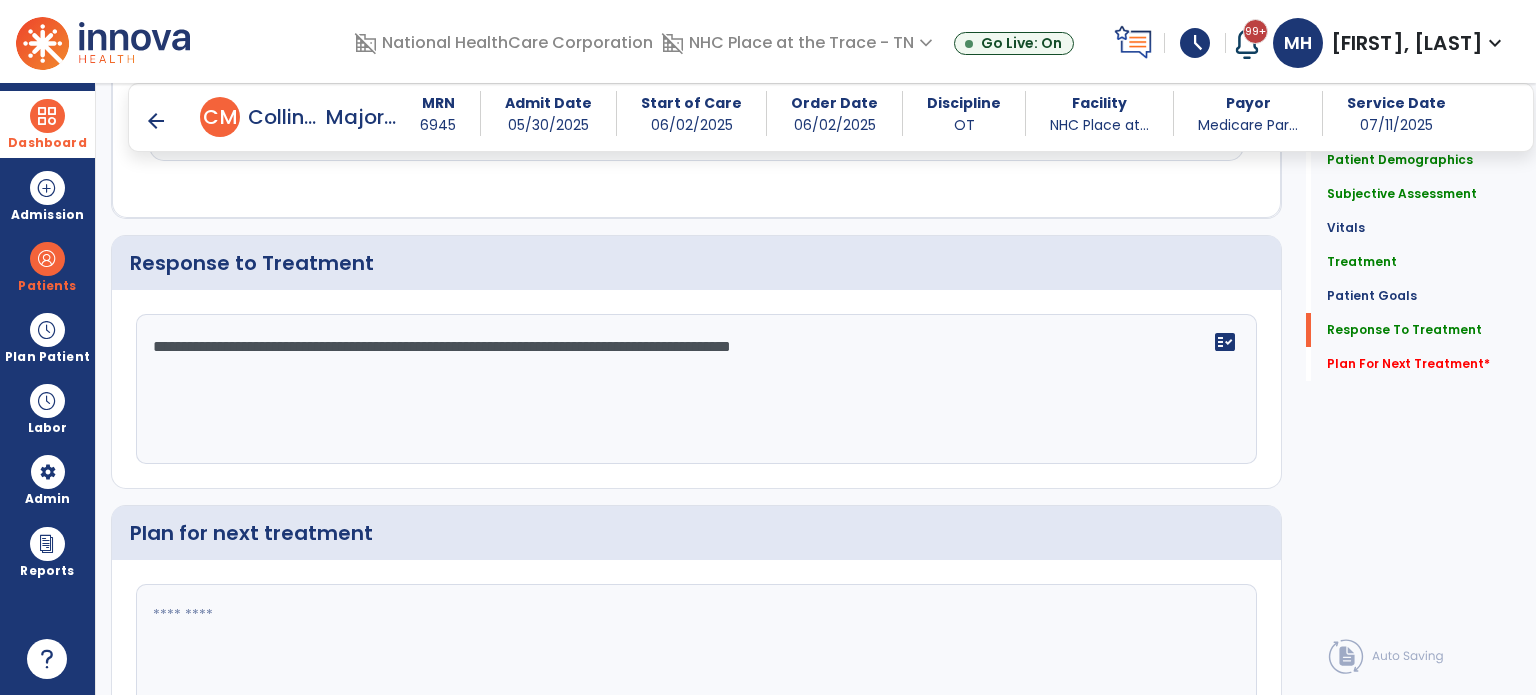 type on "**********" 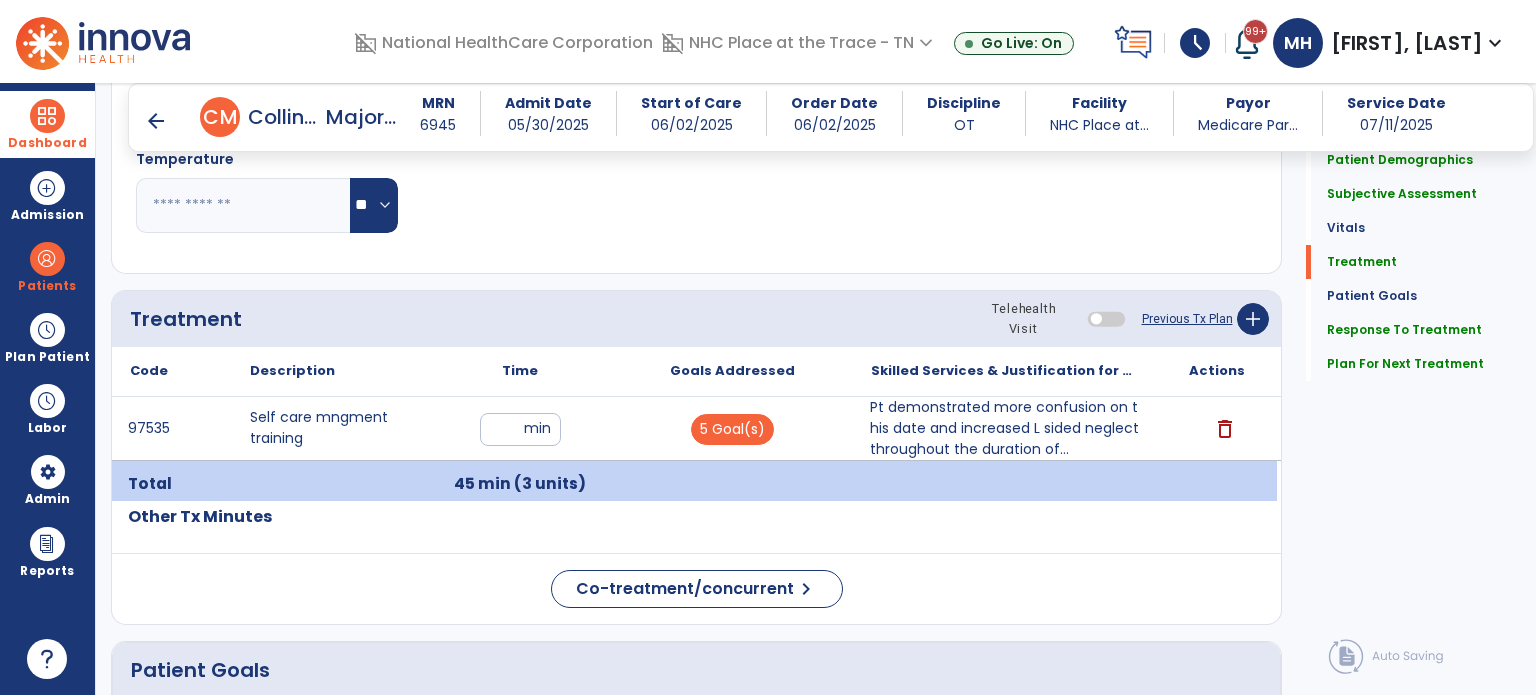scroll, scrollTop: 900, scrollLeft: 0, axis: vertical 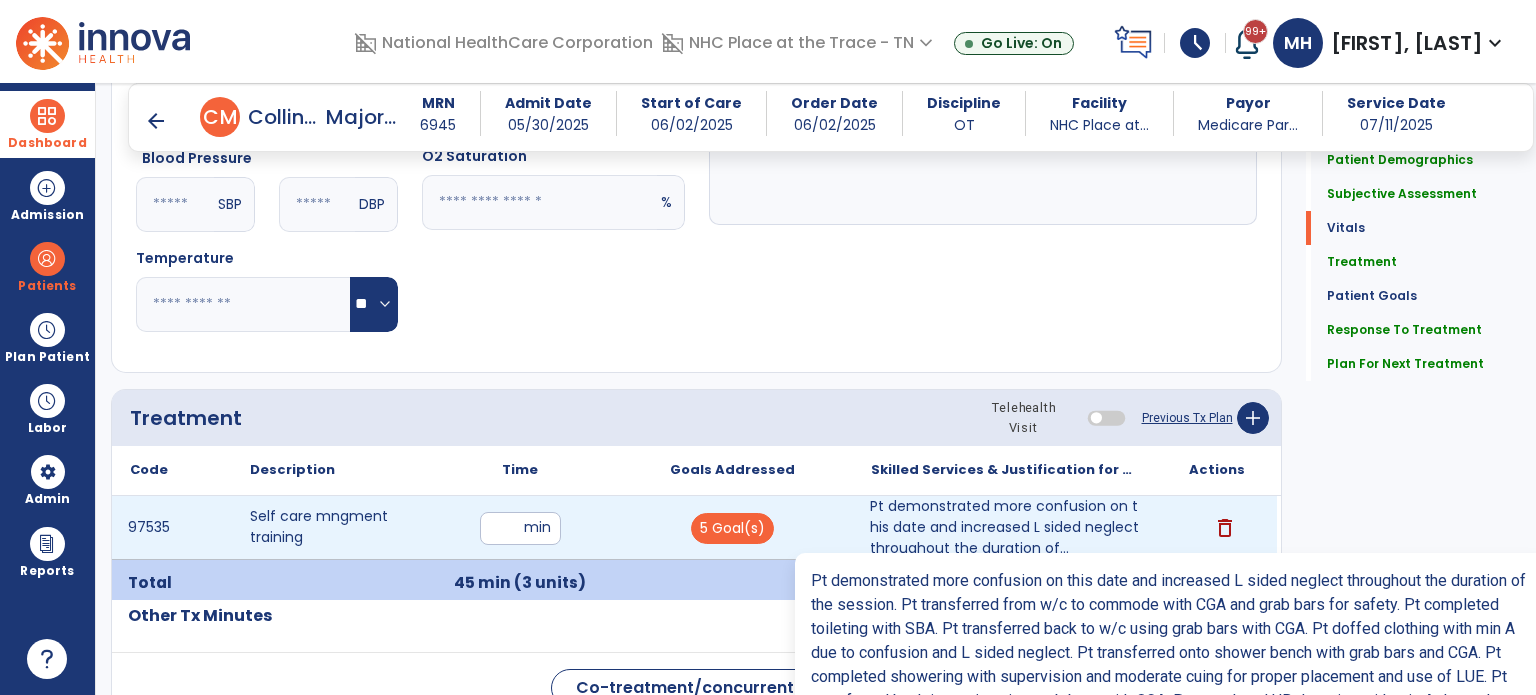 type on "**********" 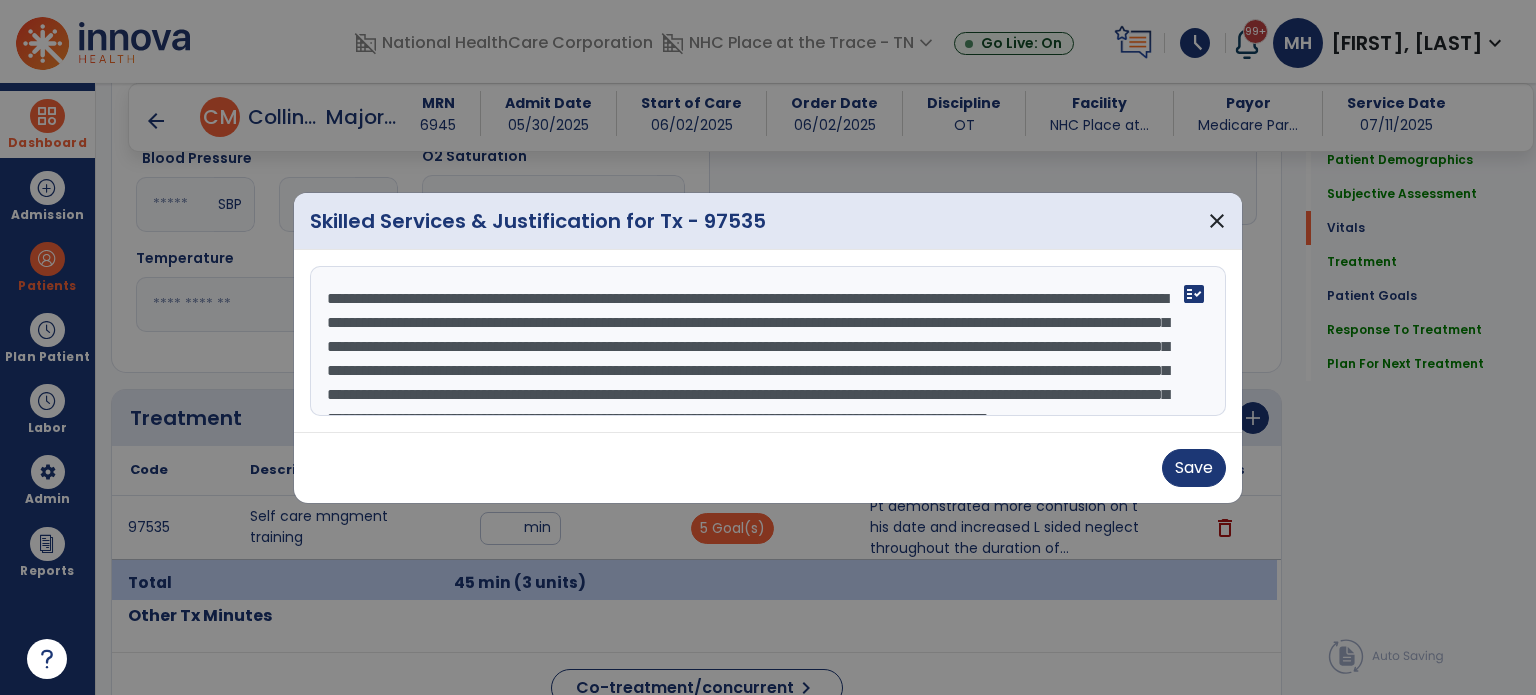scroll, scrollTop: 46, scrollLeft: 0, axis: vertical 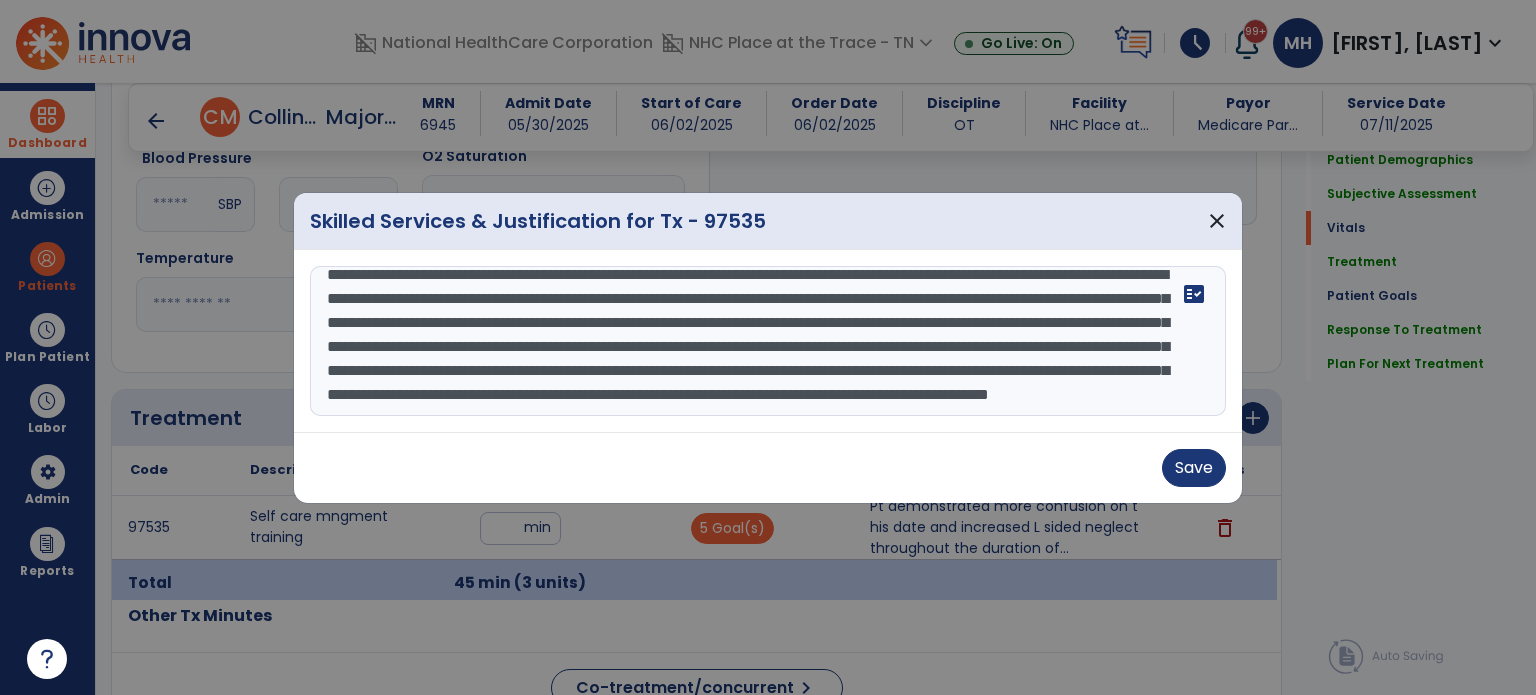 click on "**********" at bounding box center [768, 341] 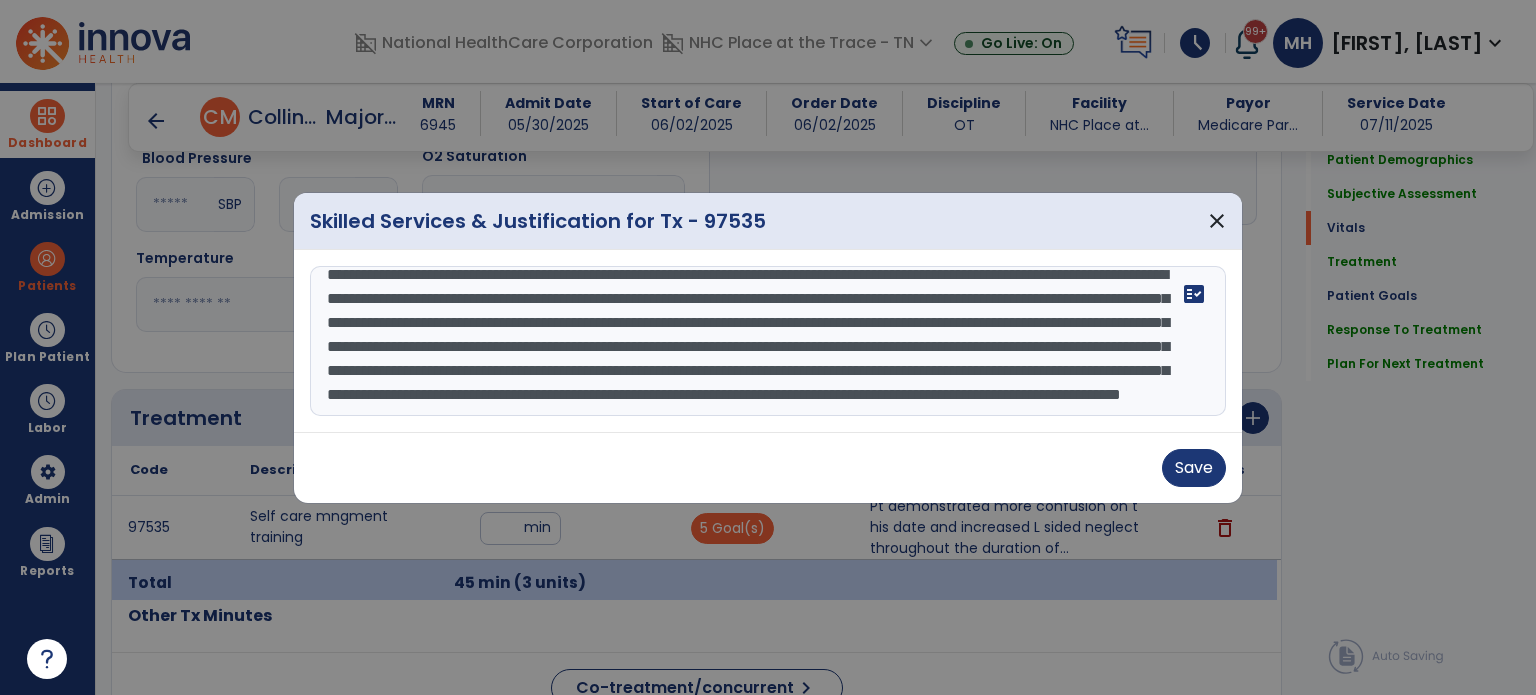 click on "**********" at bounding box center [768, 341] 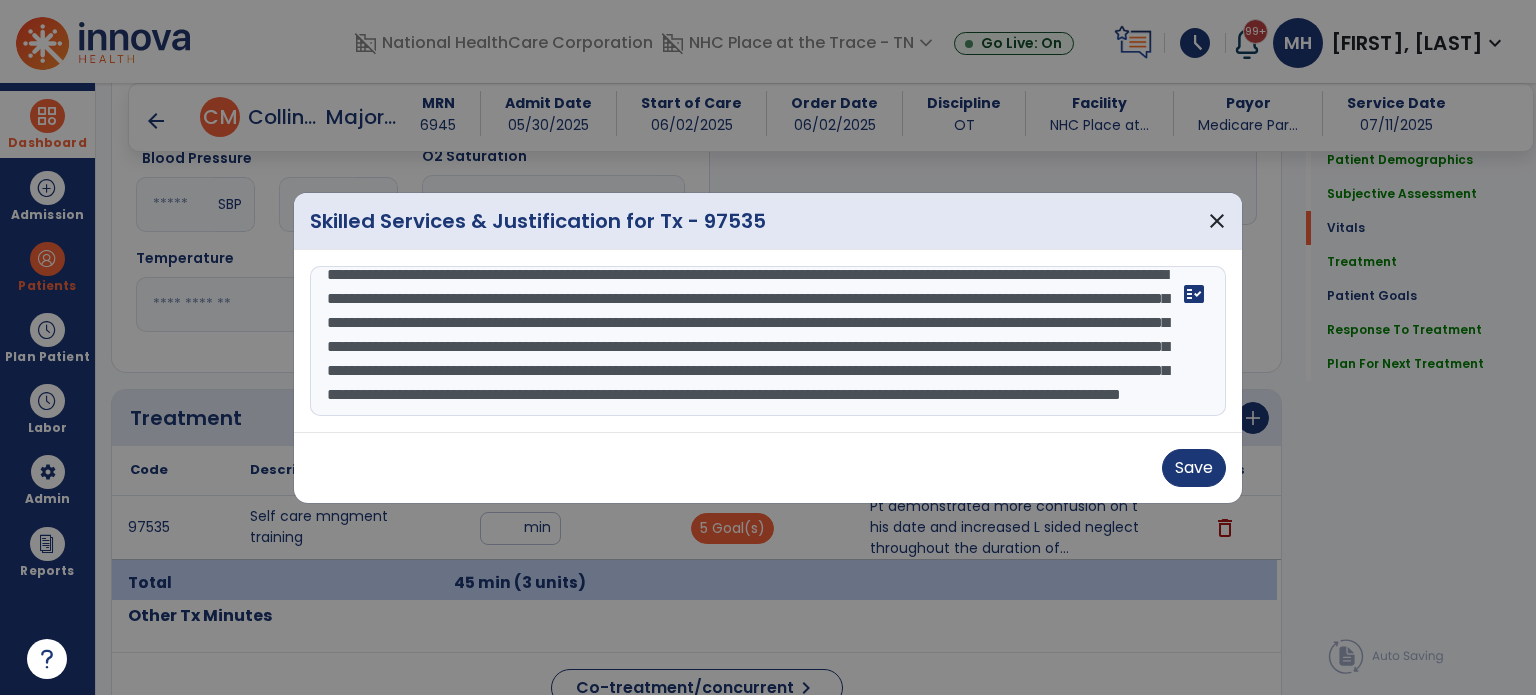 click on "**********" at bounding box center (768, 341) 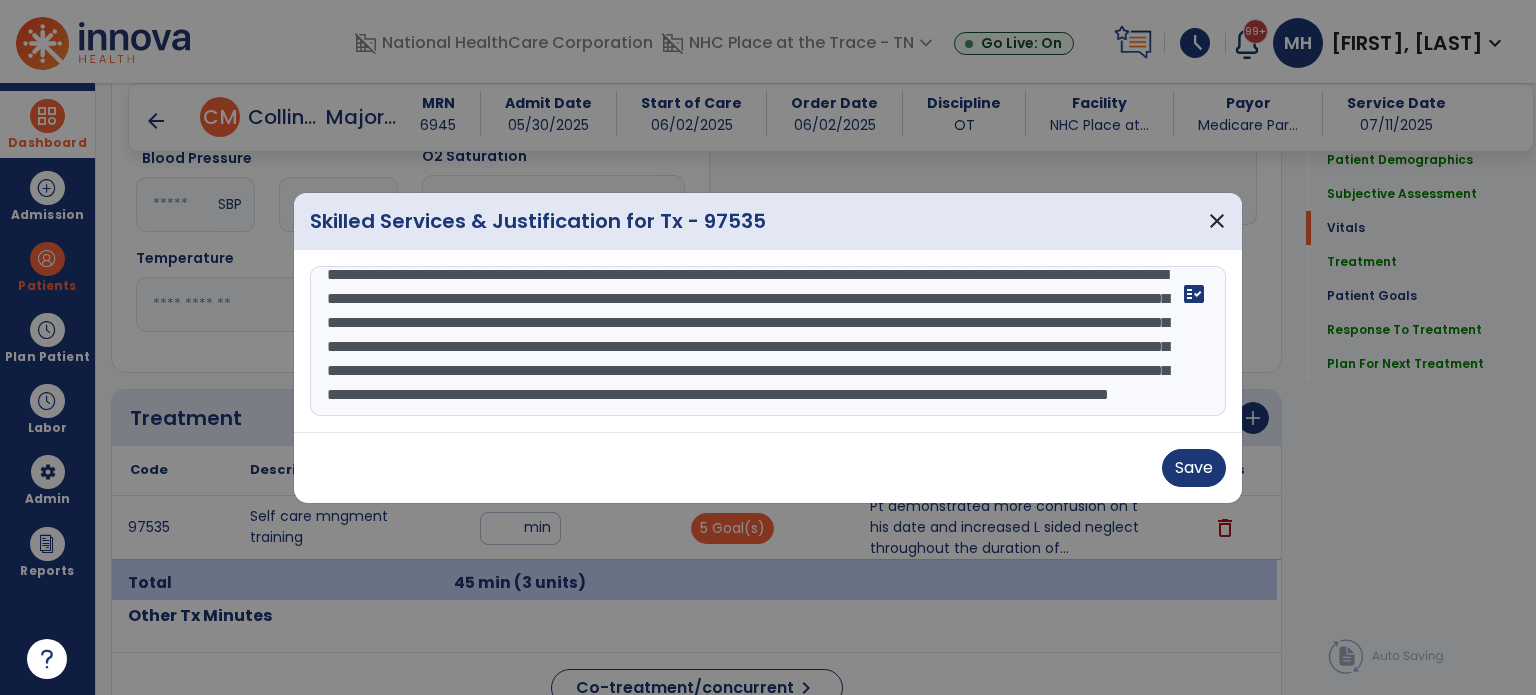 scroll, scrollTop: 68, scrollLeft: 0, axis: vertical 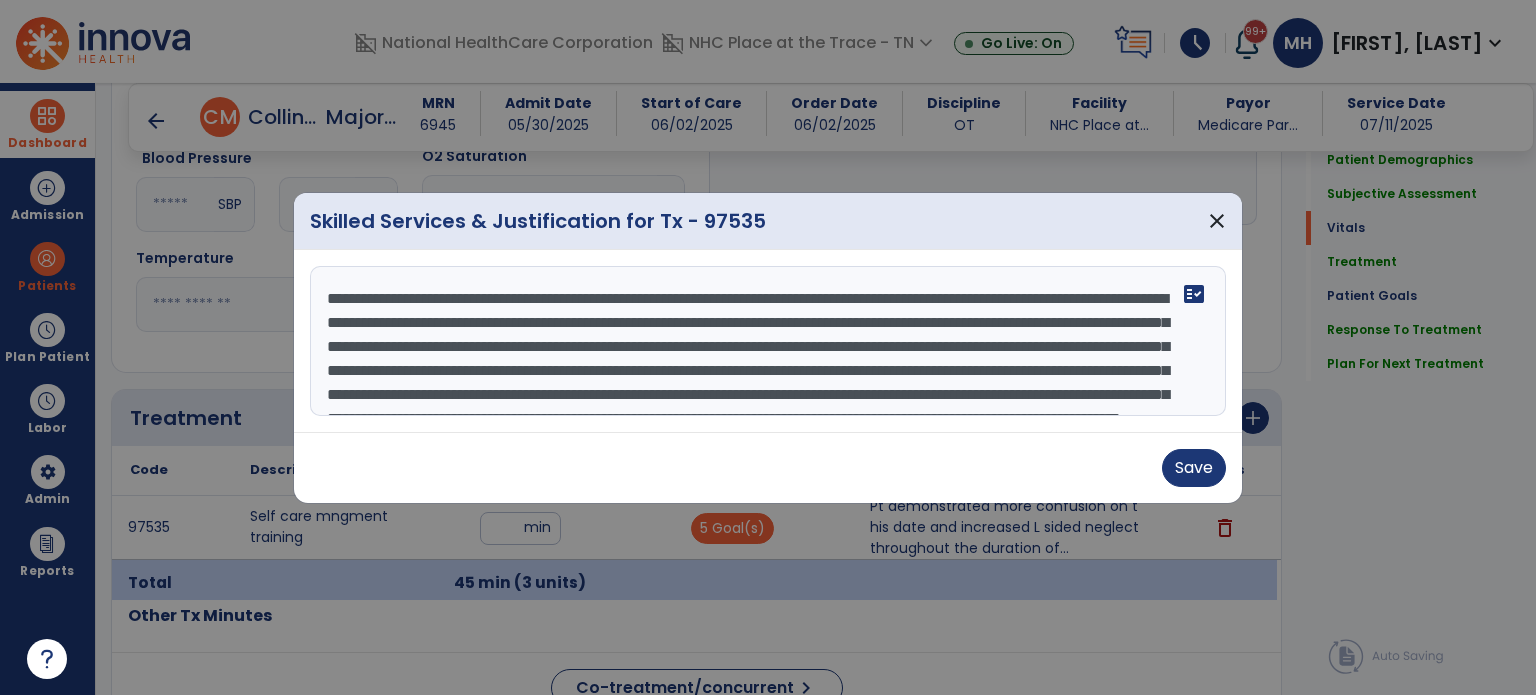click on "**********" at bounding box center (768, 341) 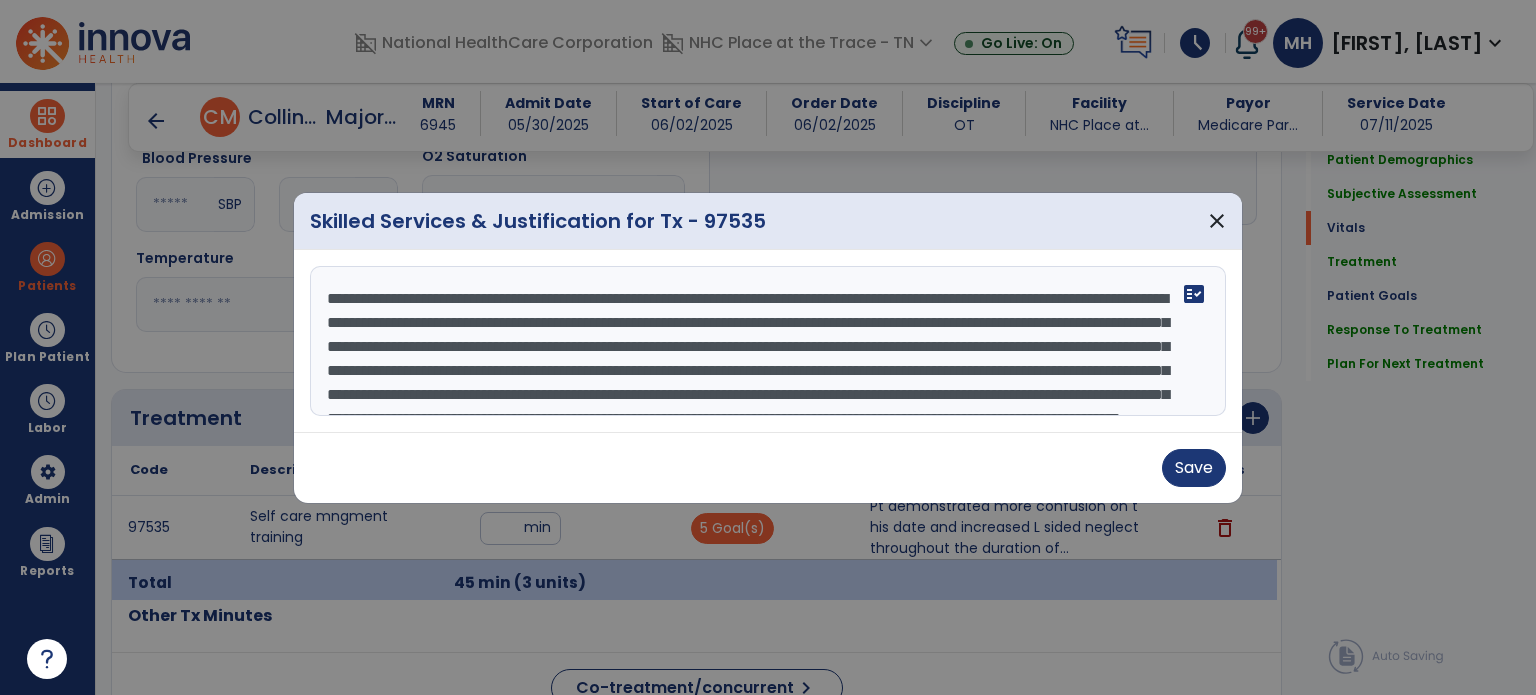 scroll, scrollTop: 96, scrollLeft: 0, axis: vertical 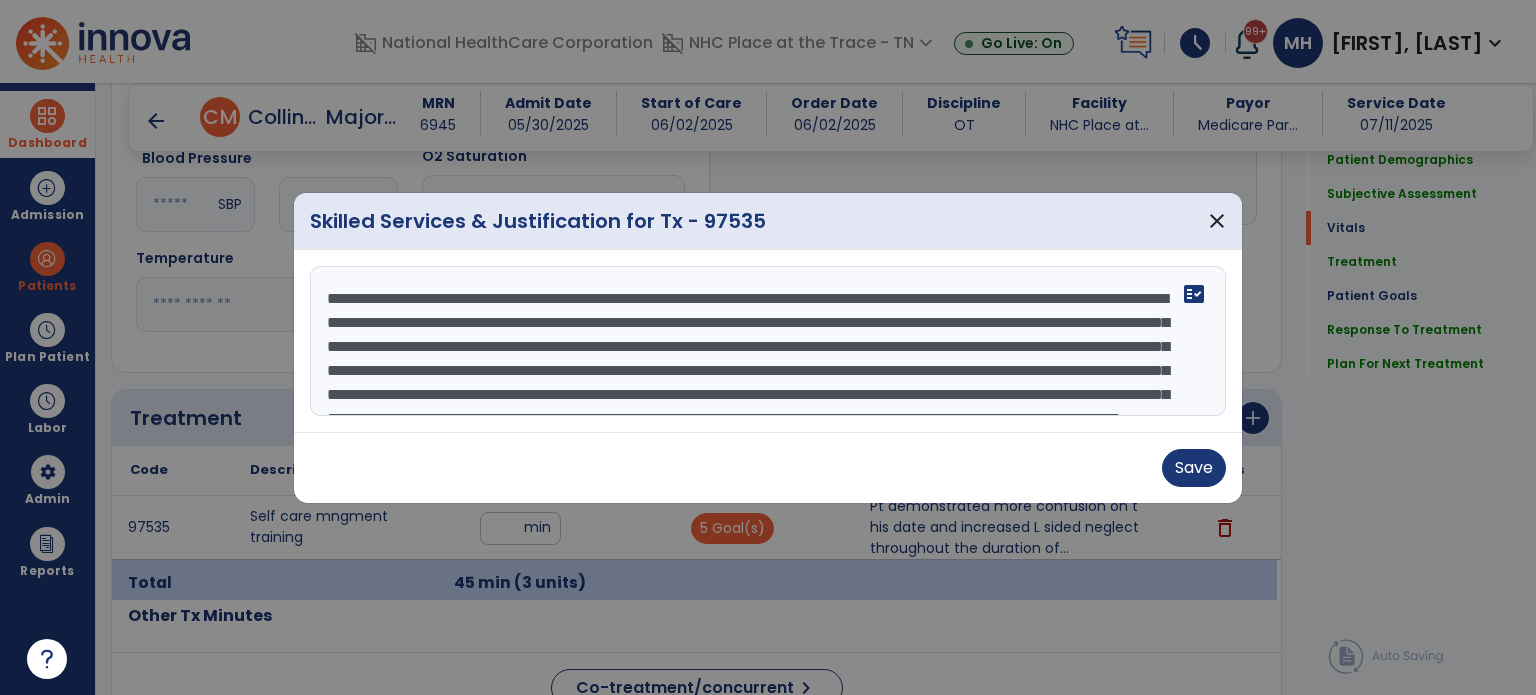 click on "**********" at bounding box center (768, 341) 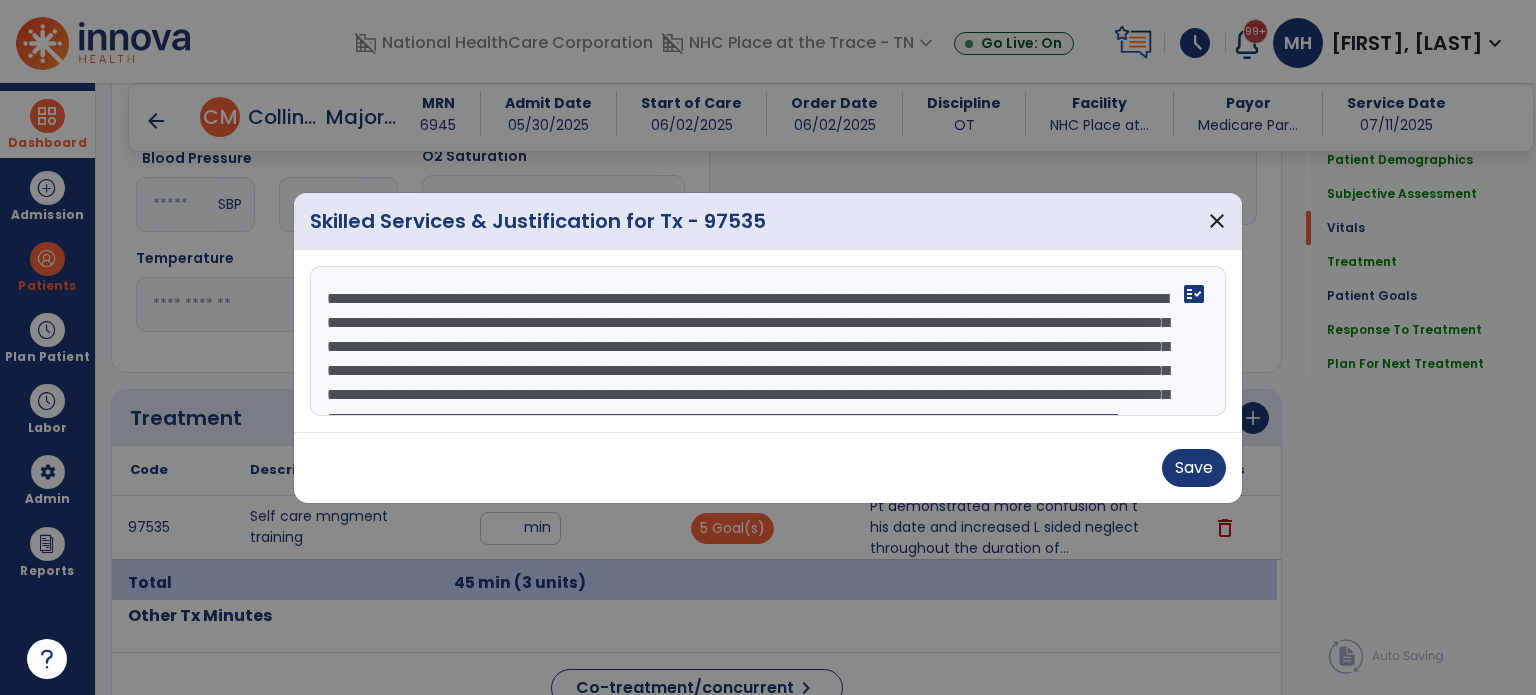 scroll, scrollTop: 72, scrollLeft: 0, axis: vertical 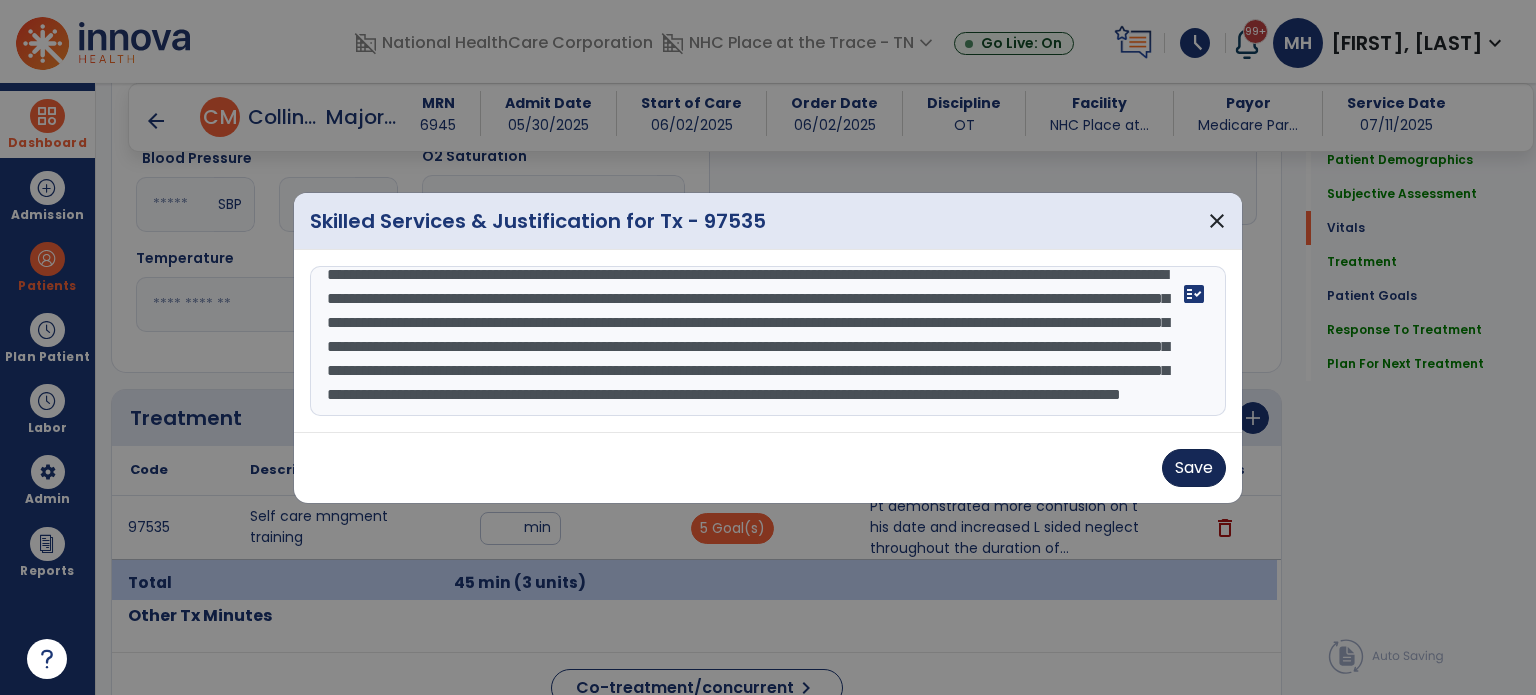 type on "**********" 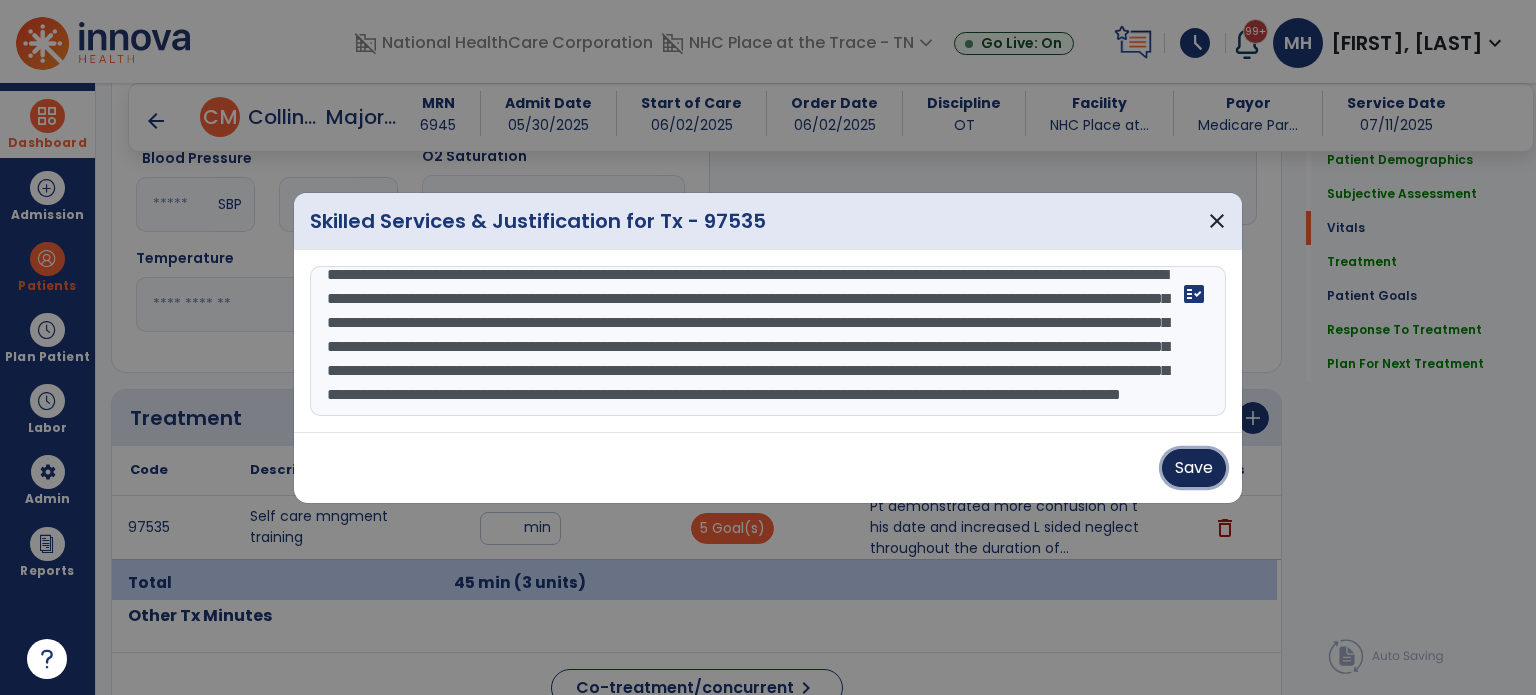 click on "Save" at bounding box center [1194, 468] 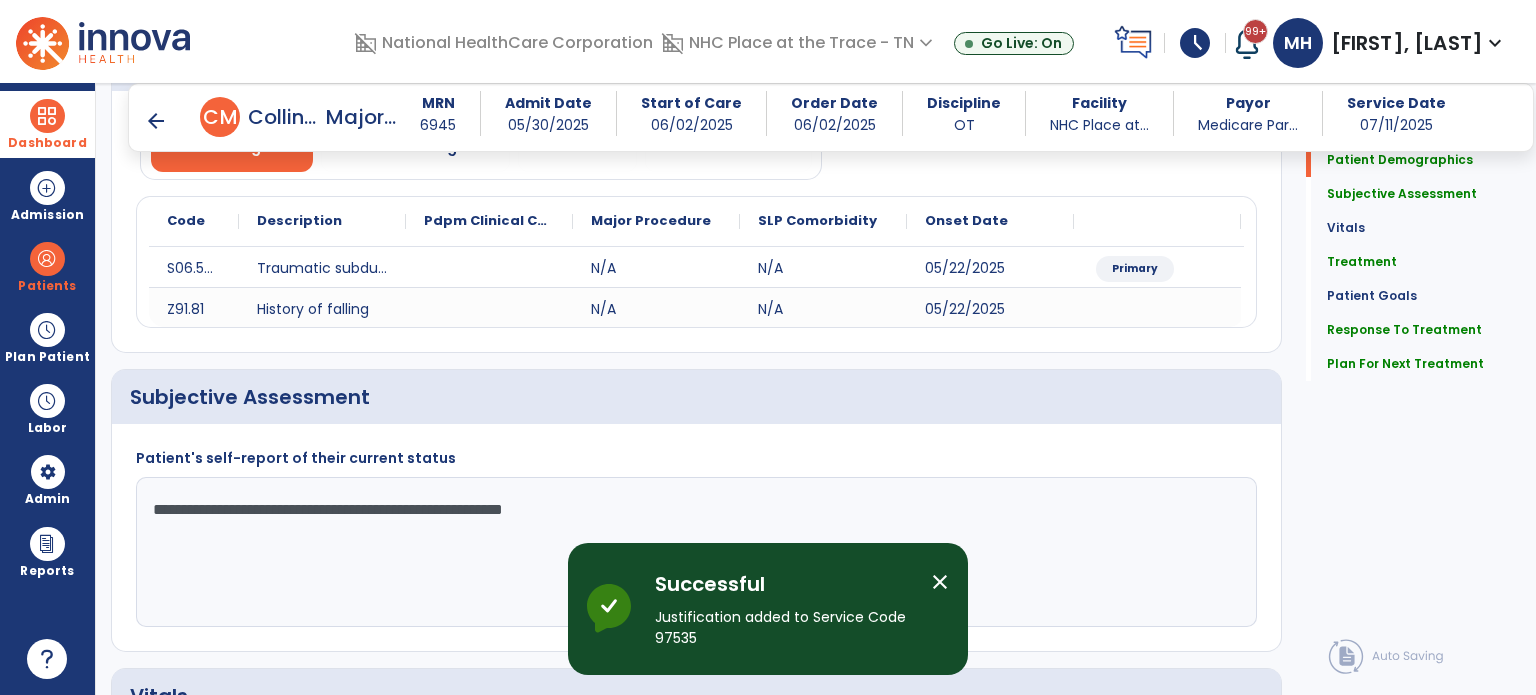 scroll, scrollTop: 0, scrollLeft: 0, axis: both 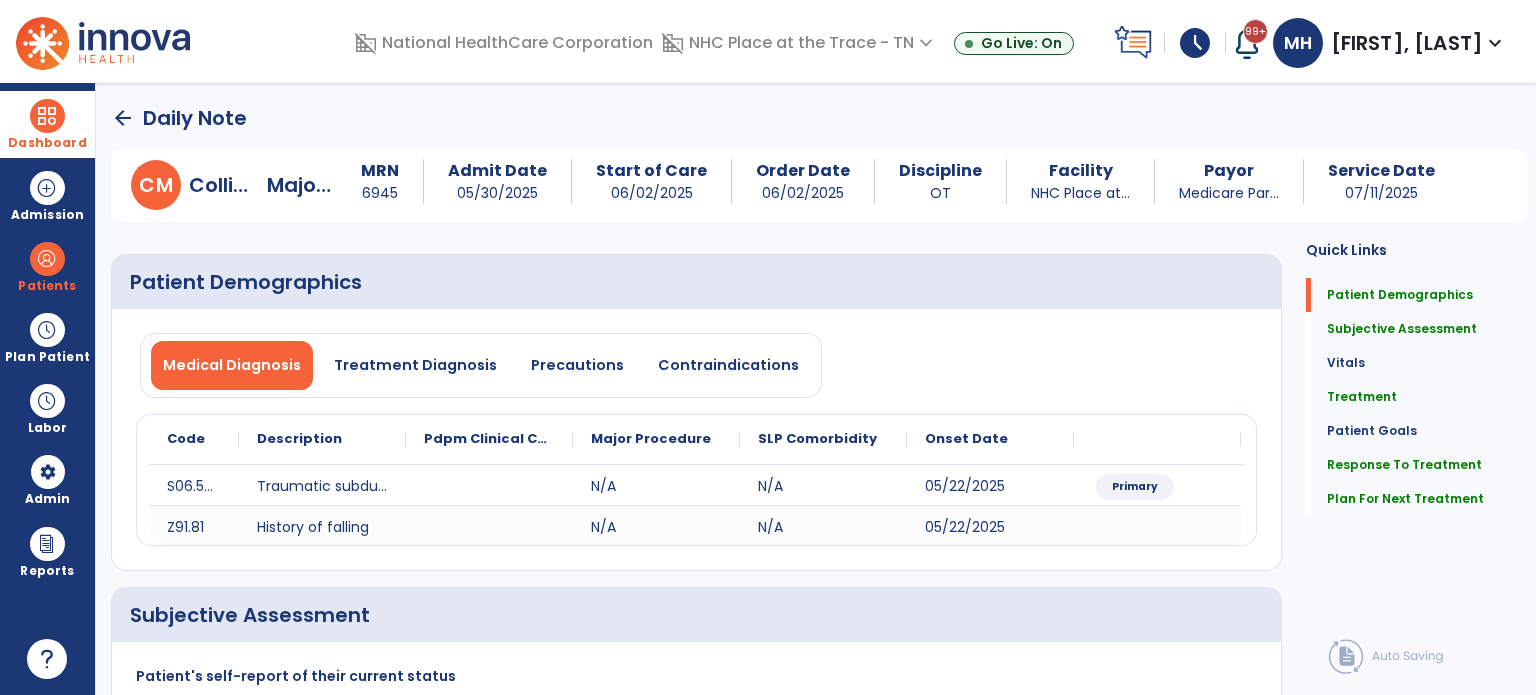 click on "Daily Note C [LAST_NAME], [FIRST_NAME] MRN [MRN] Admit Date [DATE] Start of Care [DATE] Order Date [DATE] Discipline OT Facility [FACILITY_NAME] Place at... Payor Medicare Par... Service Date [DATE] Patient Demographics Medical Diagnosis Treatment Diagnosis Precautions Contraindications Code Description" at bounding box center [816, 389] 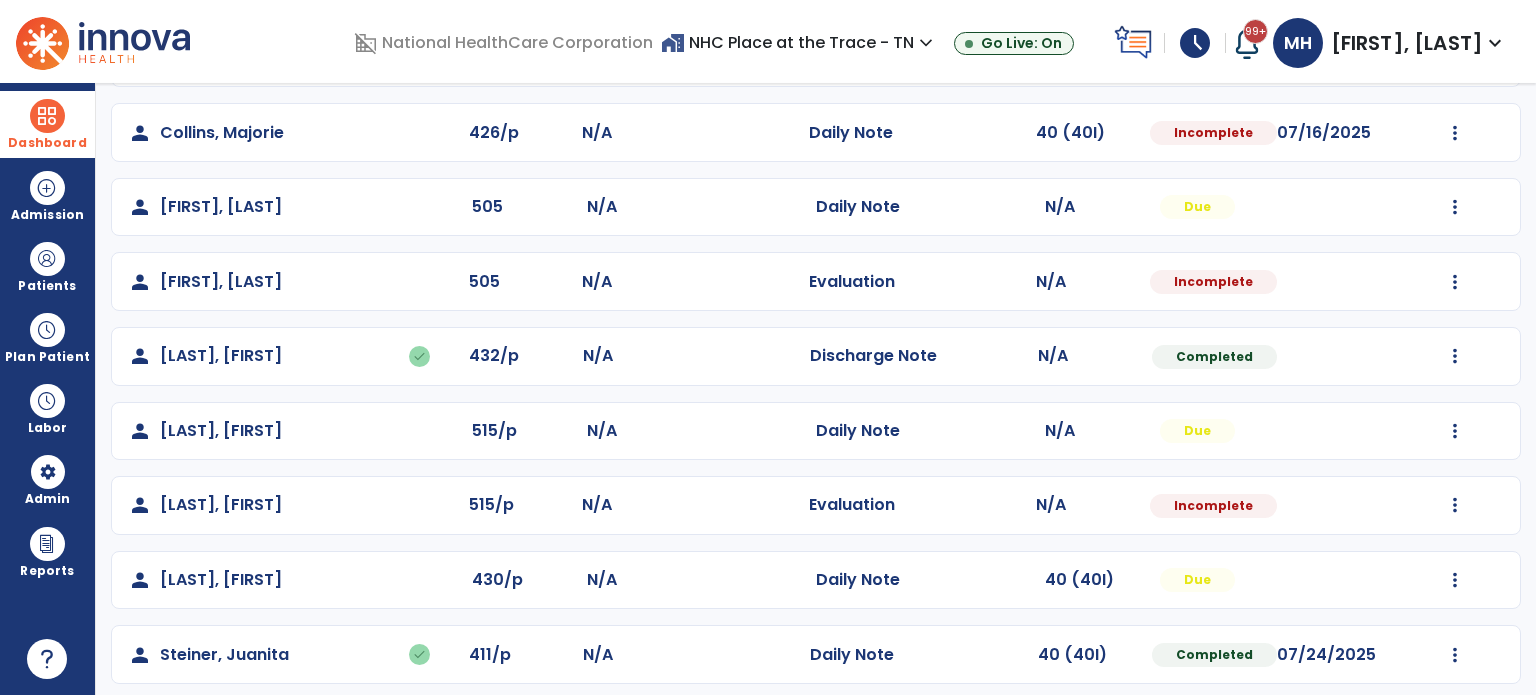 scroll, scrollTop: 612, scrollLeft: 0, axis: vertical 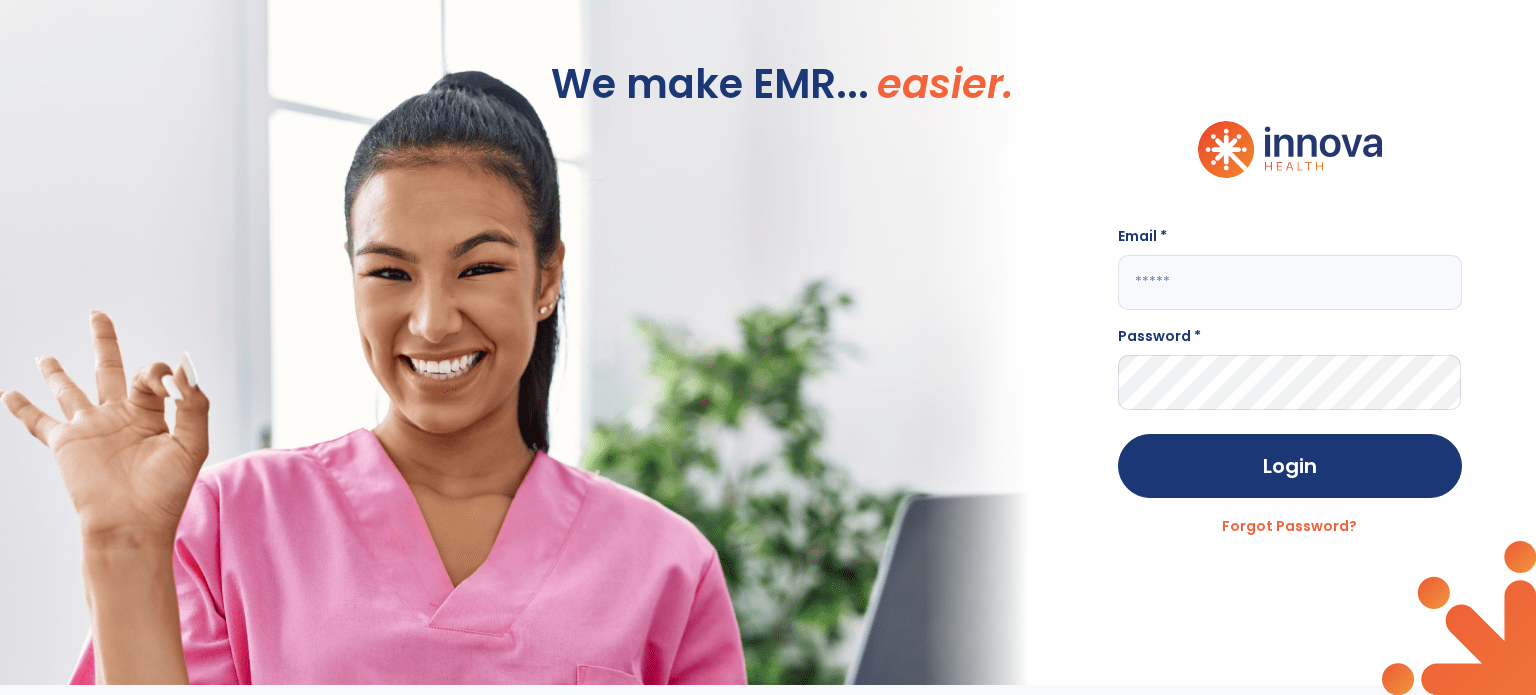 type on "**********" 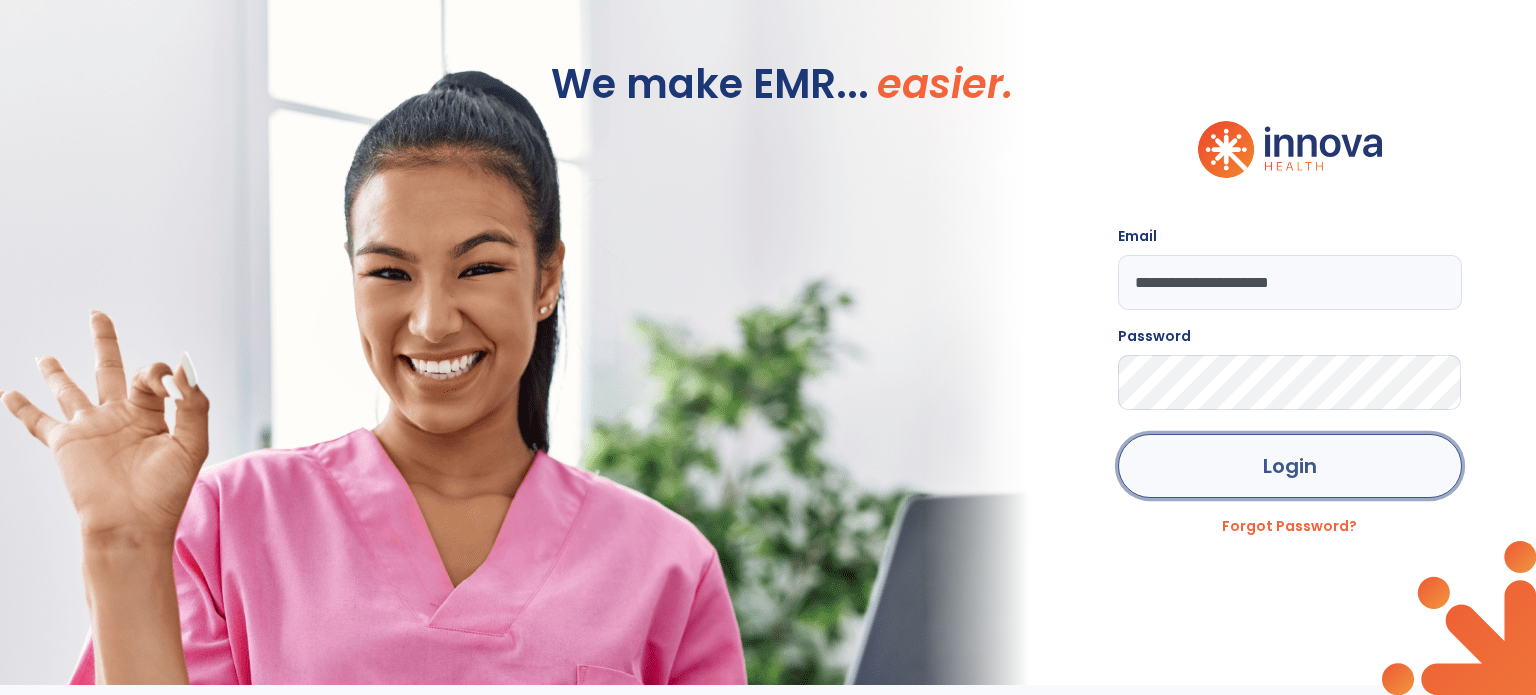 click on "Login" 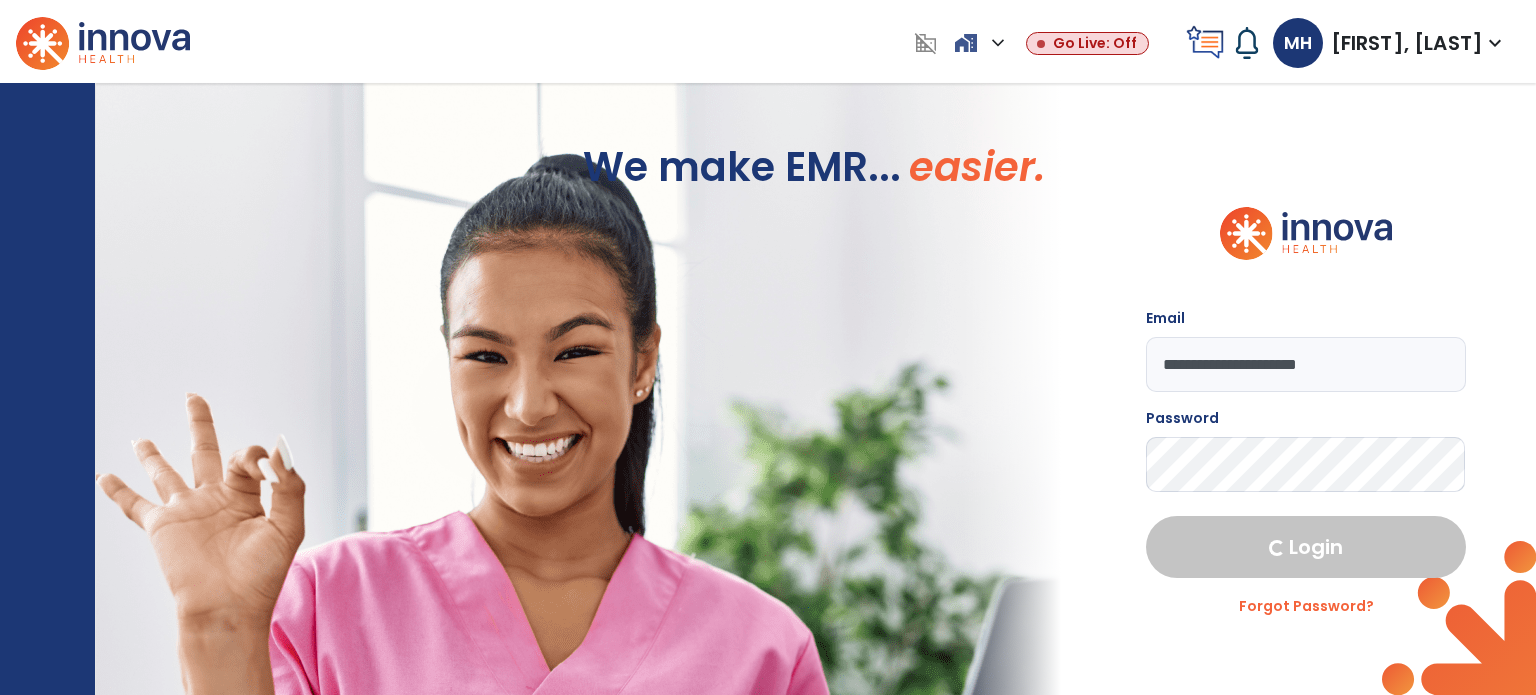 select on "***" 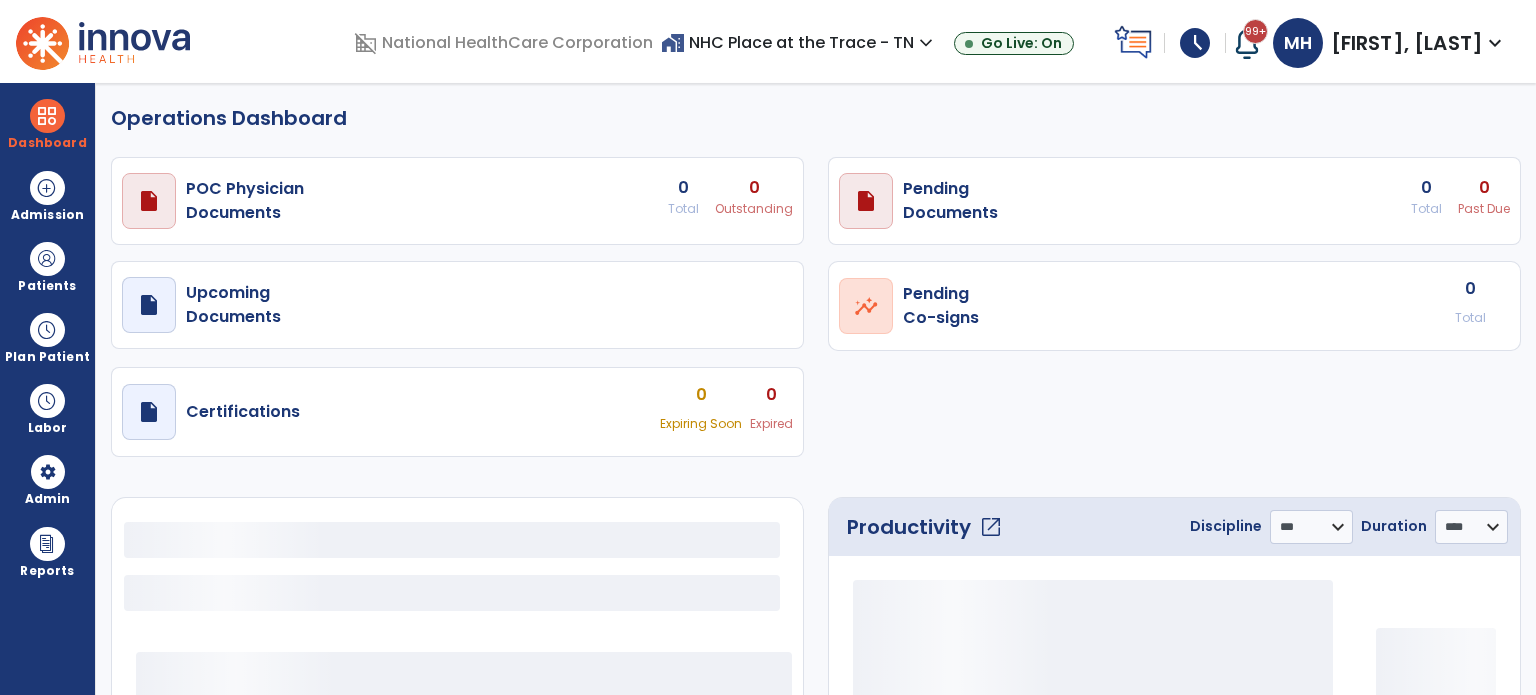 select on "***" 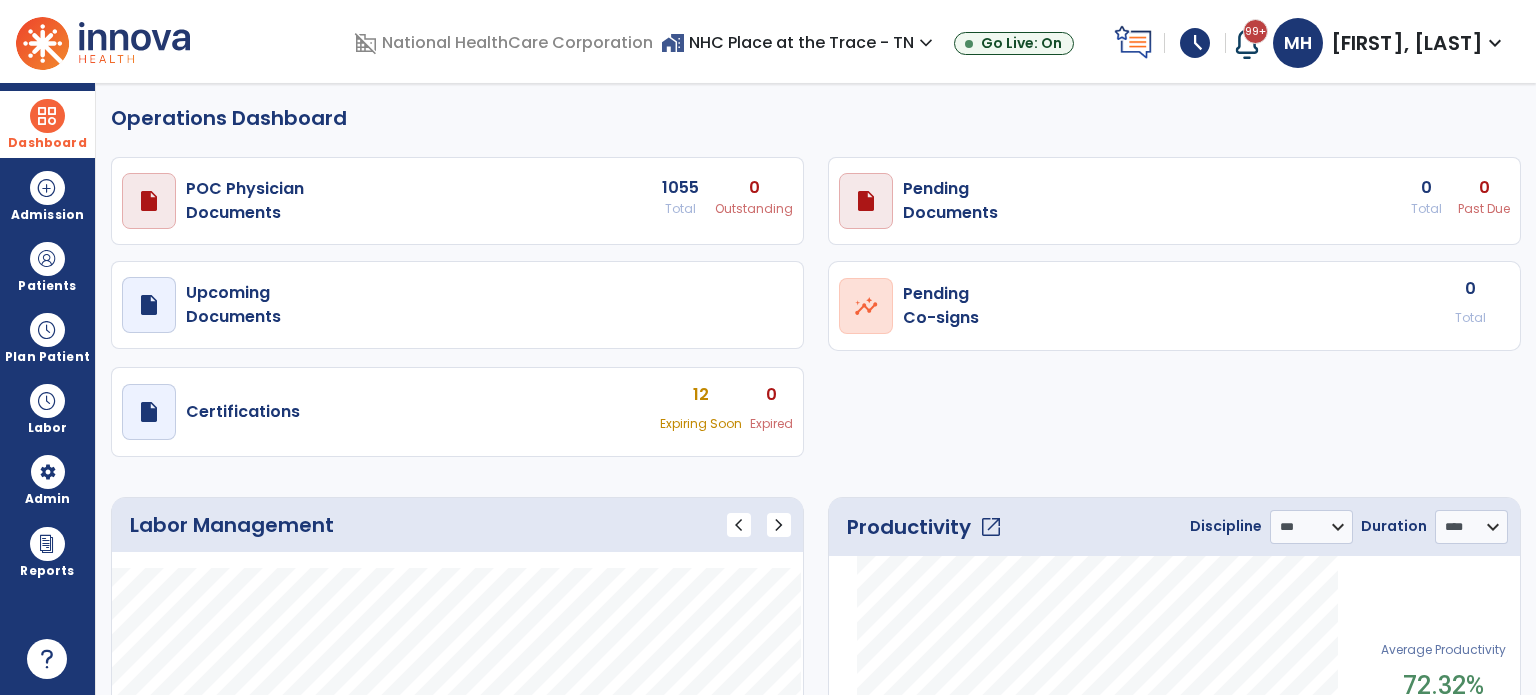 click on "Dashboard  dashboard  Therapist Dashboard  view_quilt  Operations Dashboard" at bounding box center [47, 124] 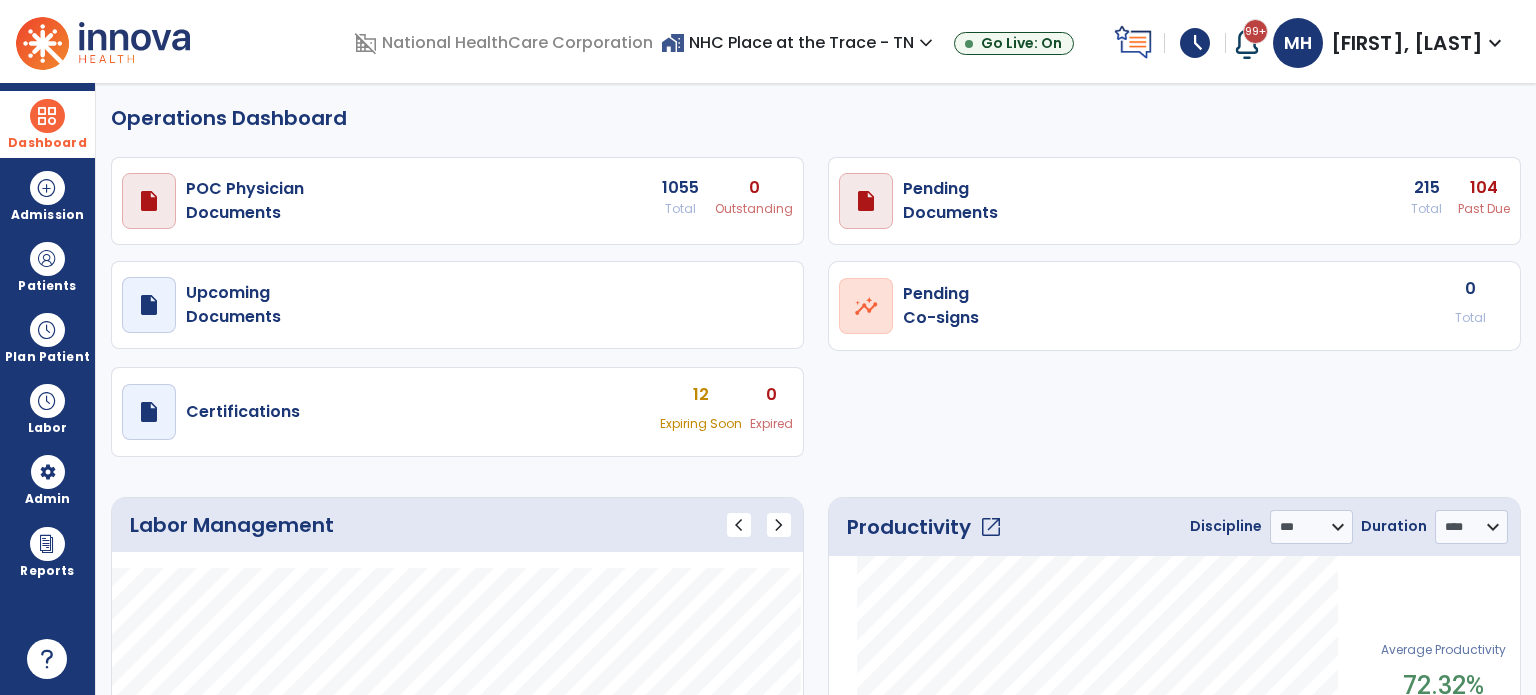 click on "Dashboard" at bounding box center (47, 124) 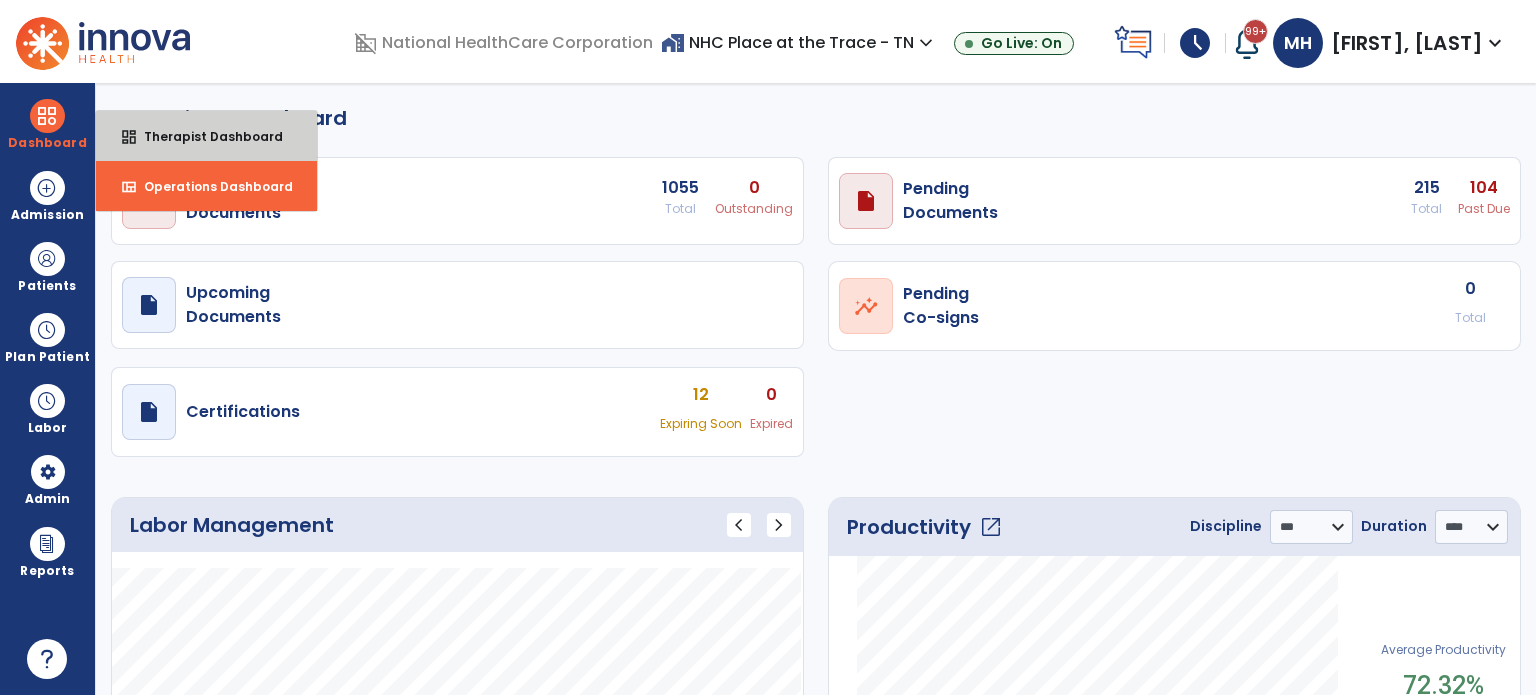 click on "dashboard" at bounding box center (129, 137) 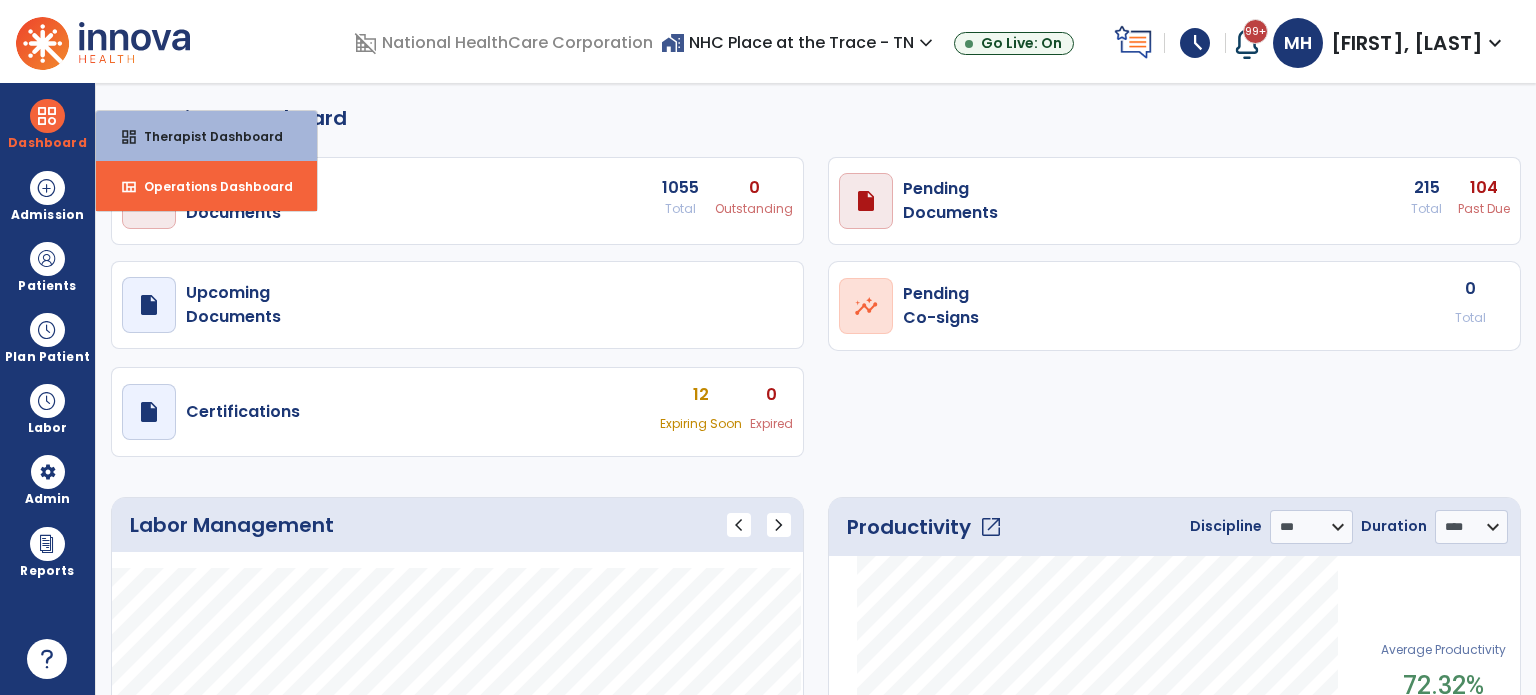 select on "****" 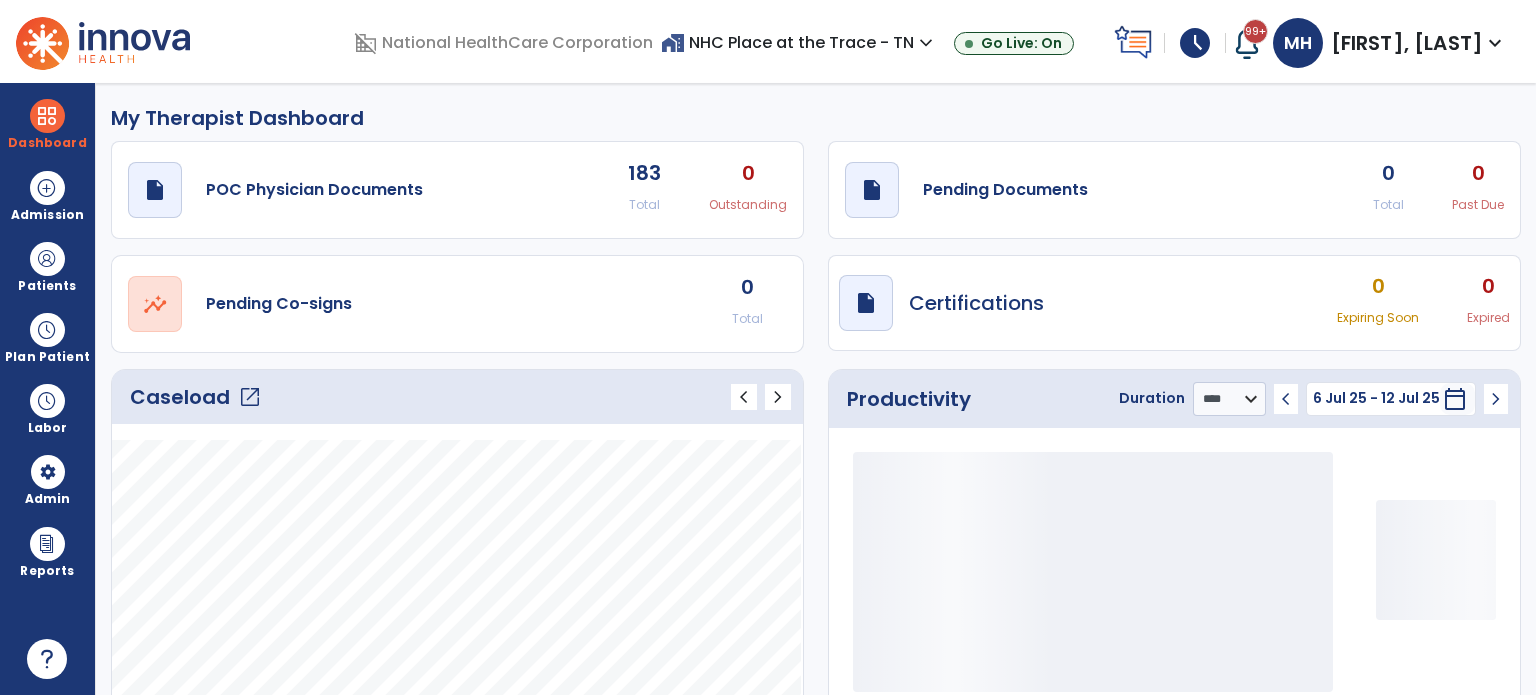 click on "Caseload   open_in_new" 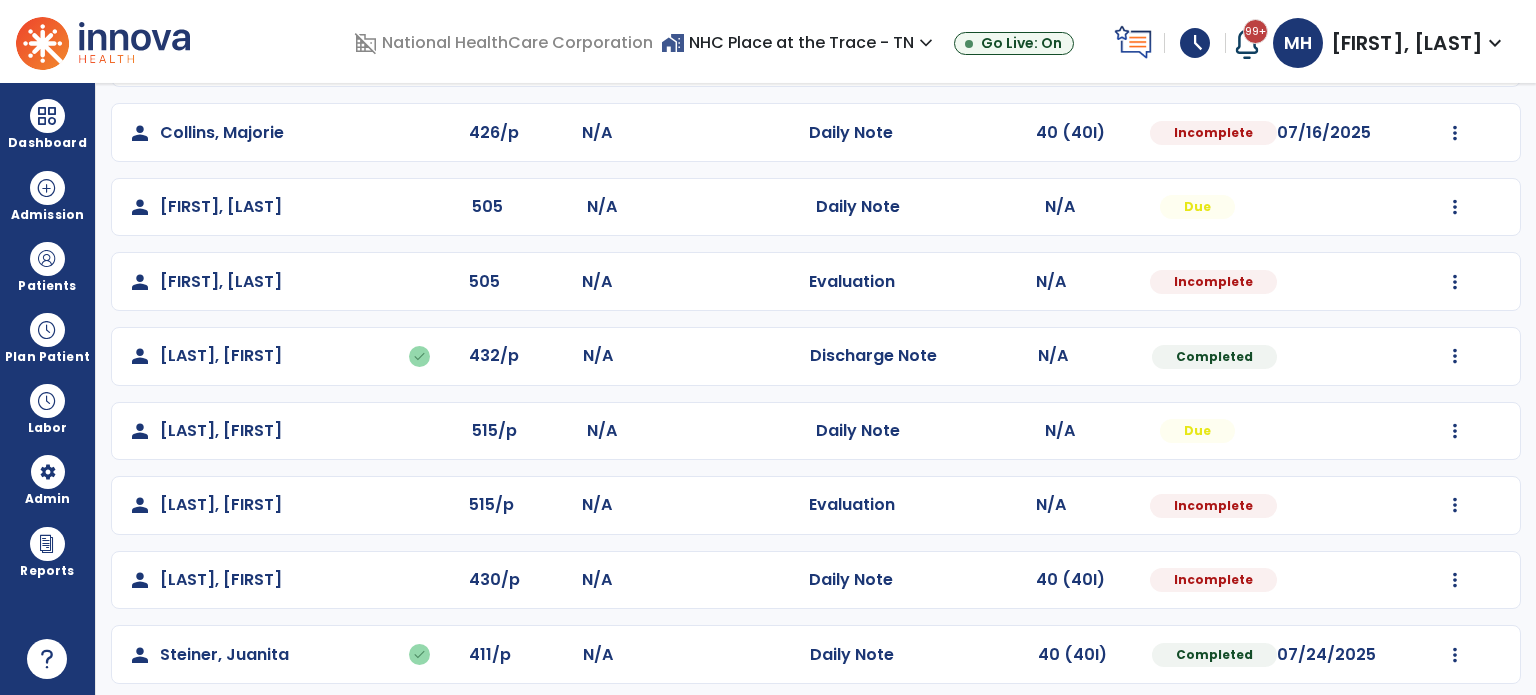 scroll, scrollTop: 612, scrollLeft: 0, axis: vertical 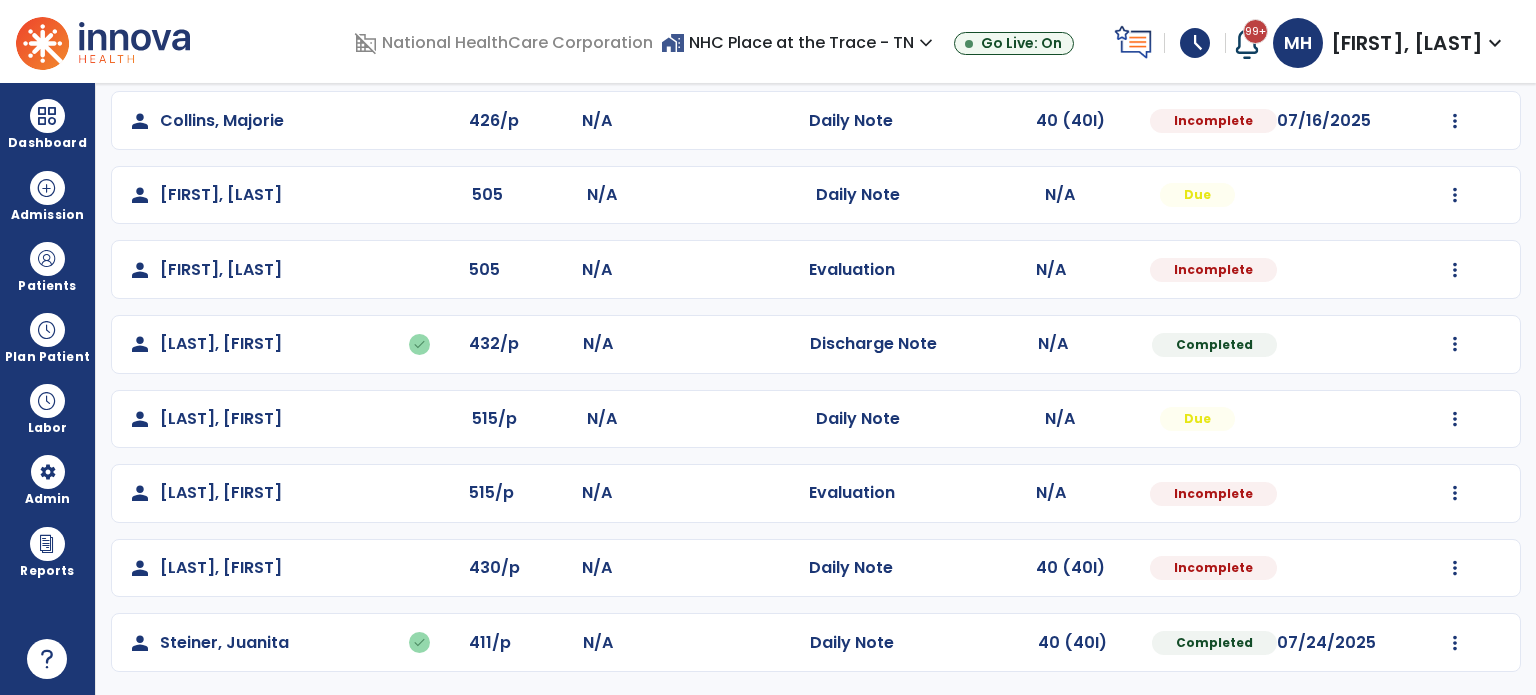 click on "Mark Visit As Complete   Reset Note   Open Document   G + C Mins" 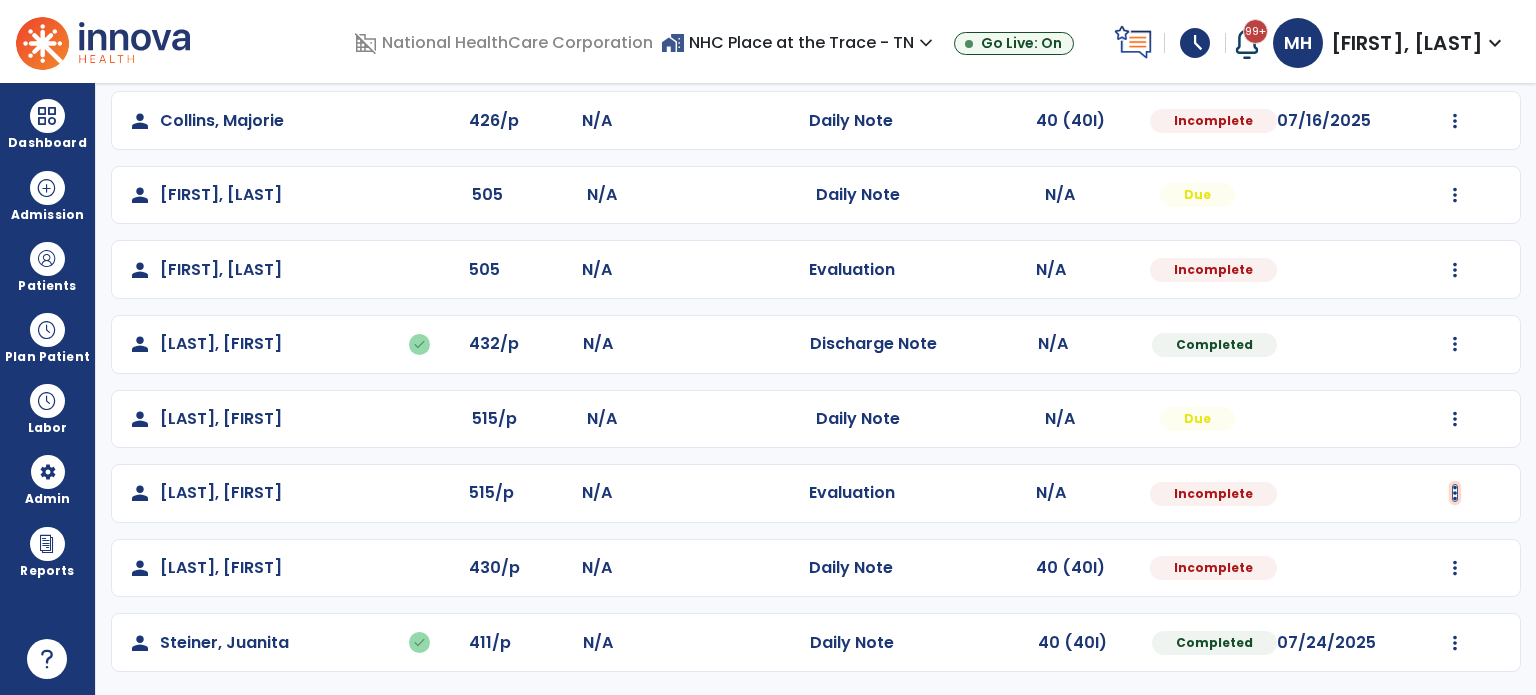 click at bounding box center (1455, 46) 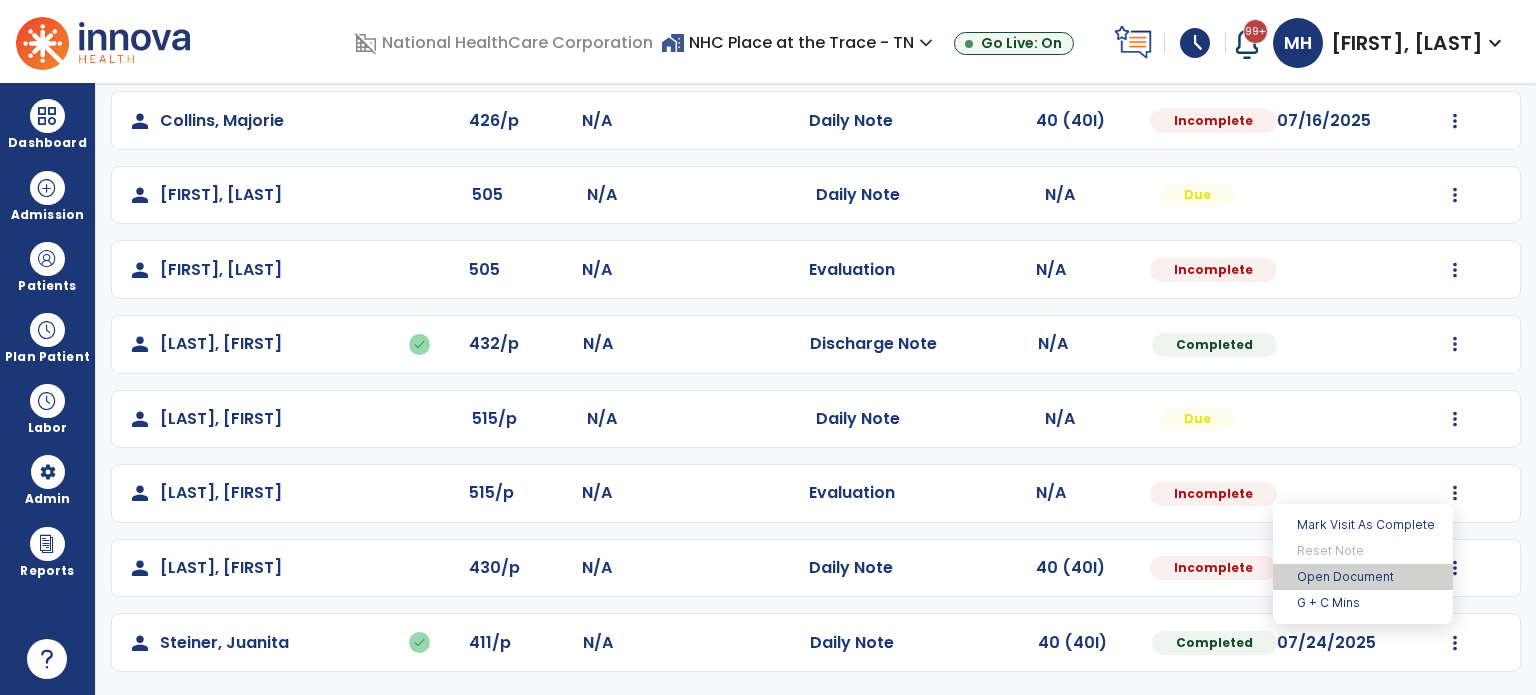 click on "Open Document" at bounding box center [1363, 577] 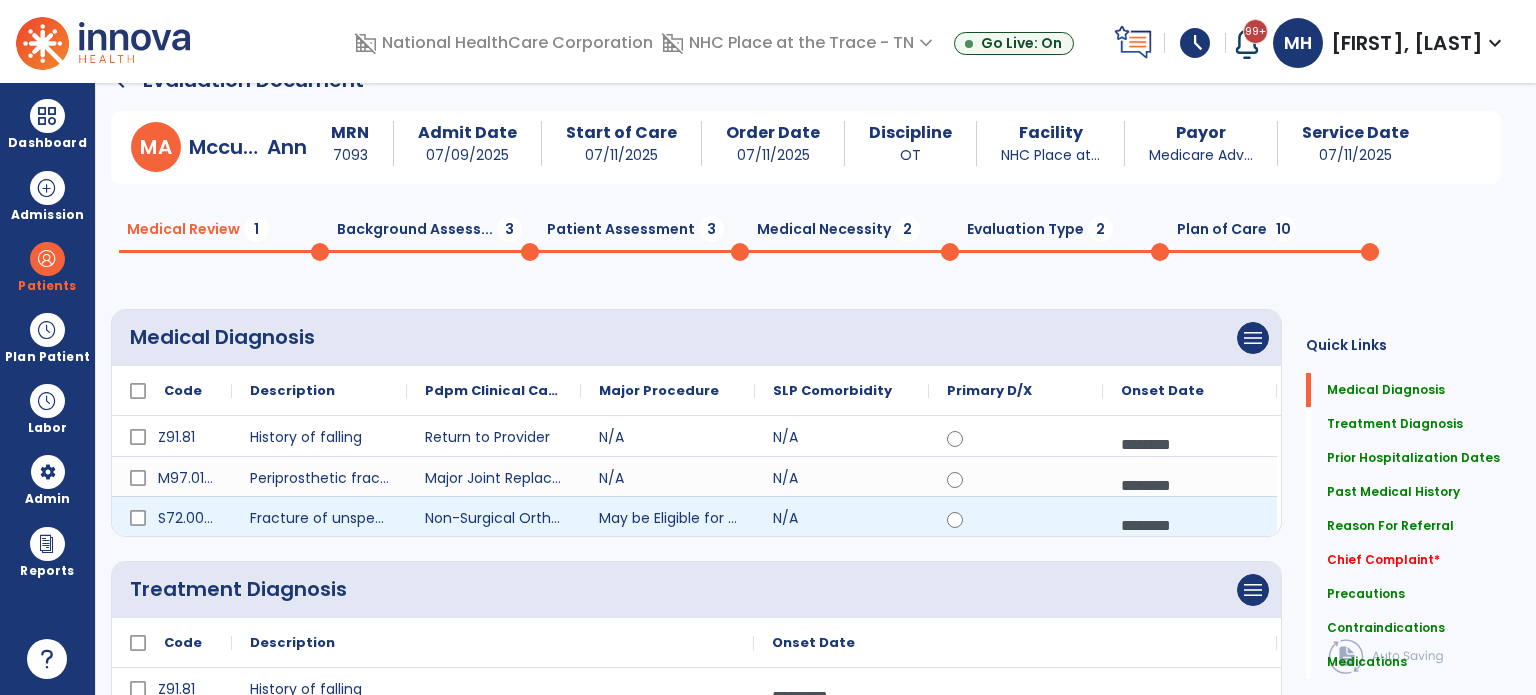 scroll, scrollTop: 0, scrollLeft: 0, axis: both 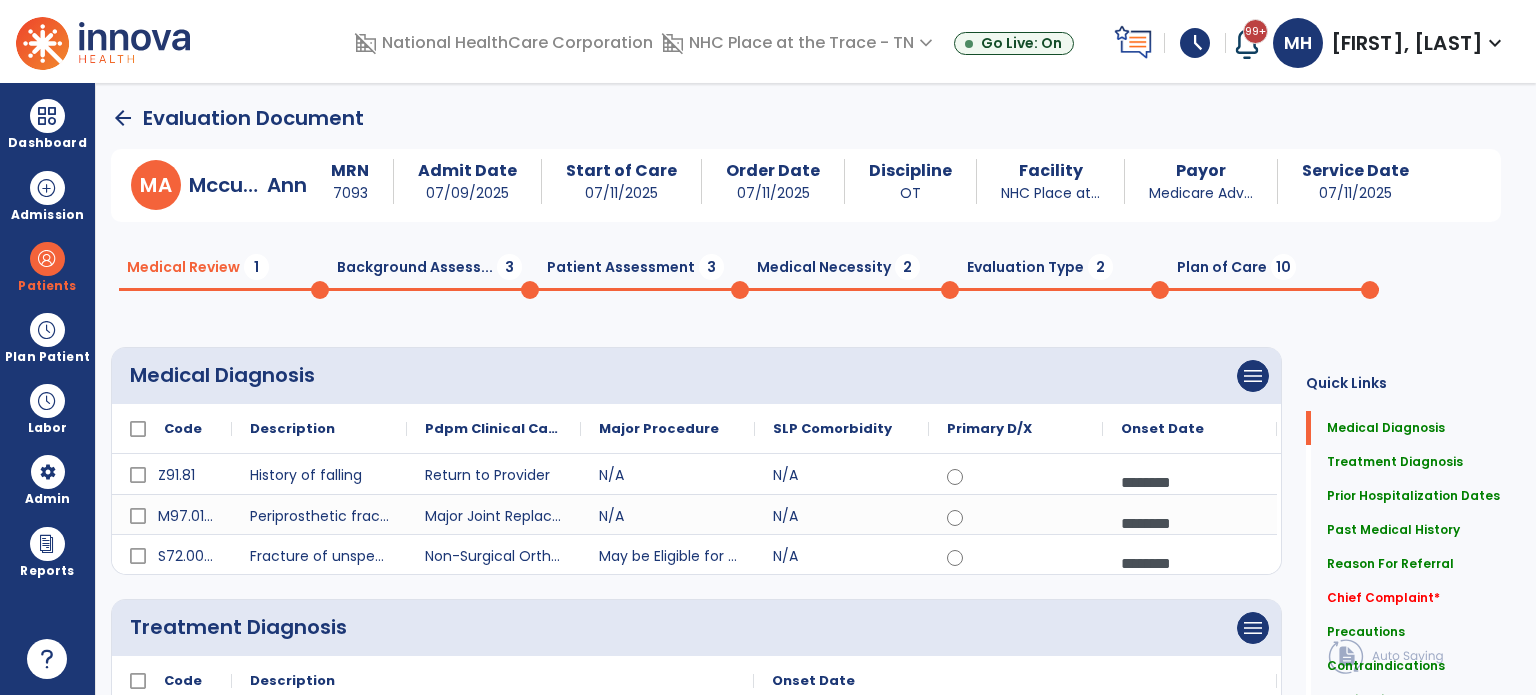click on "3" 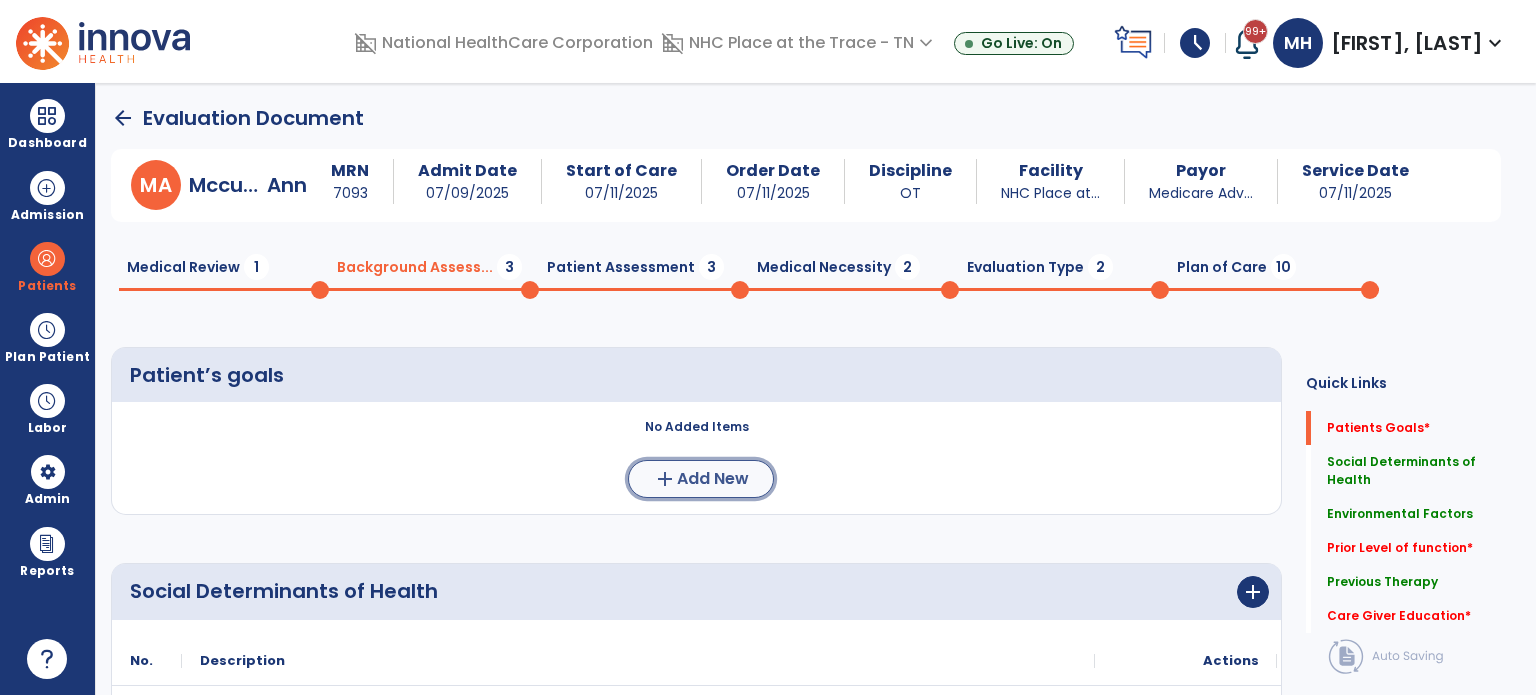 click on "Add New" 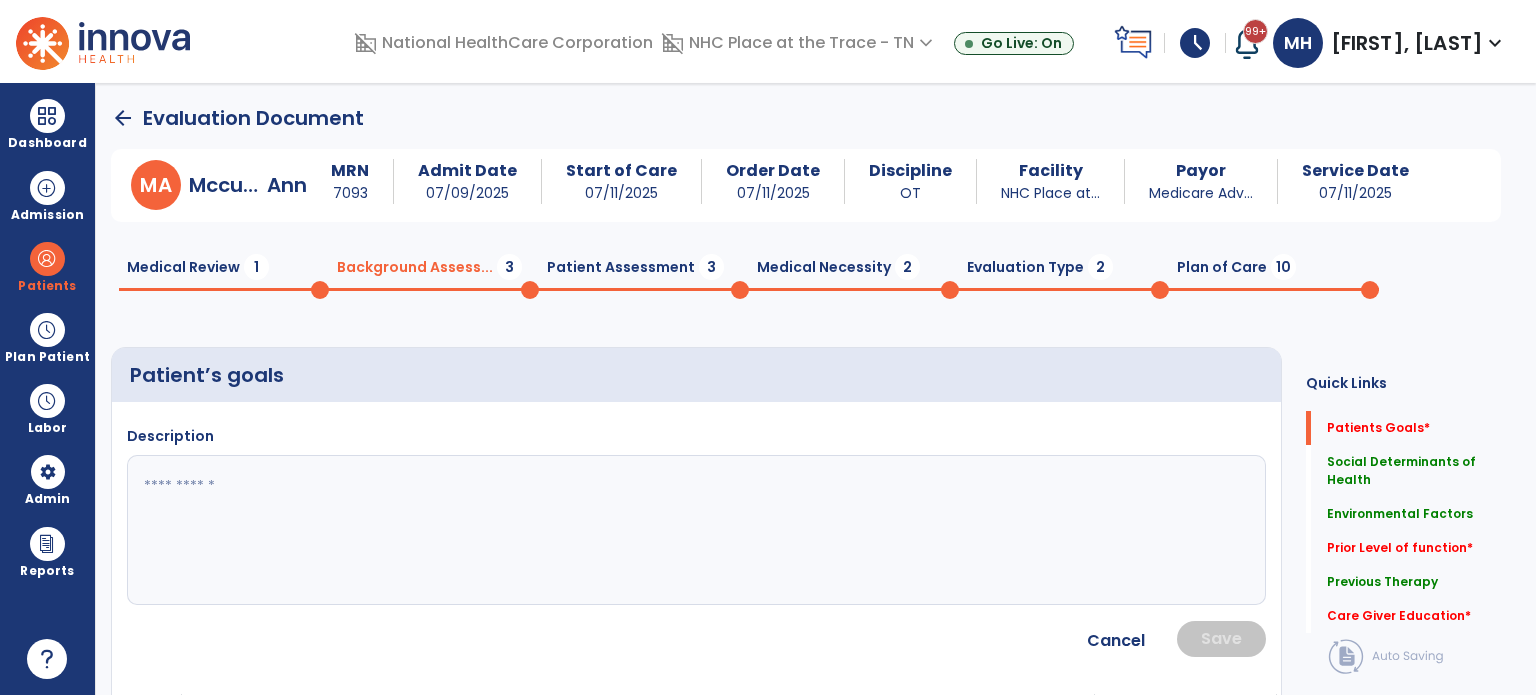 click 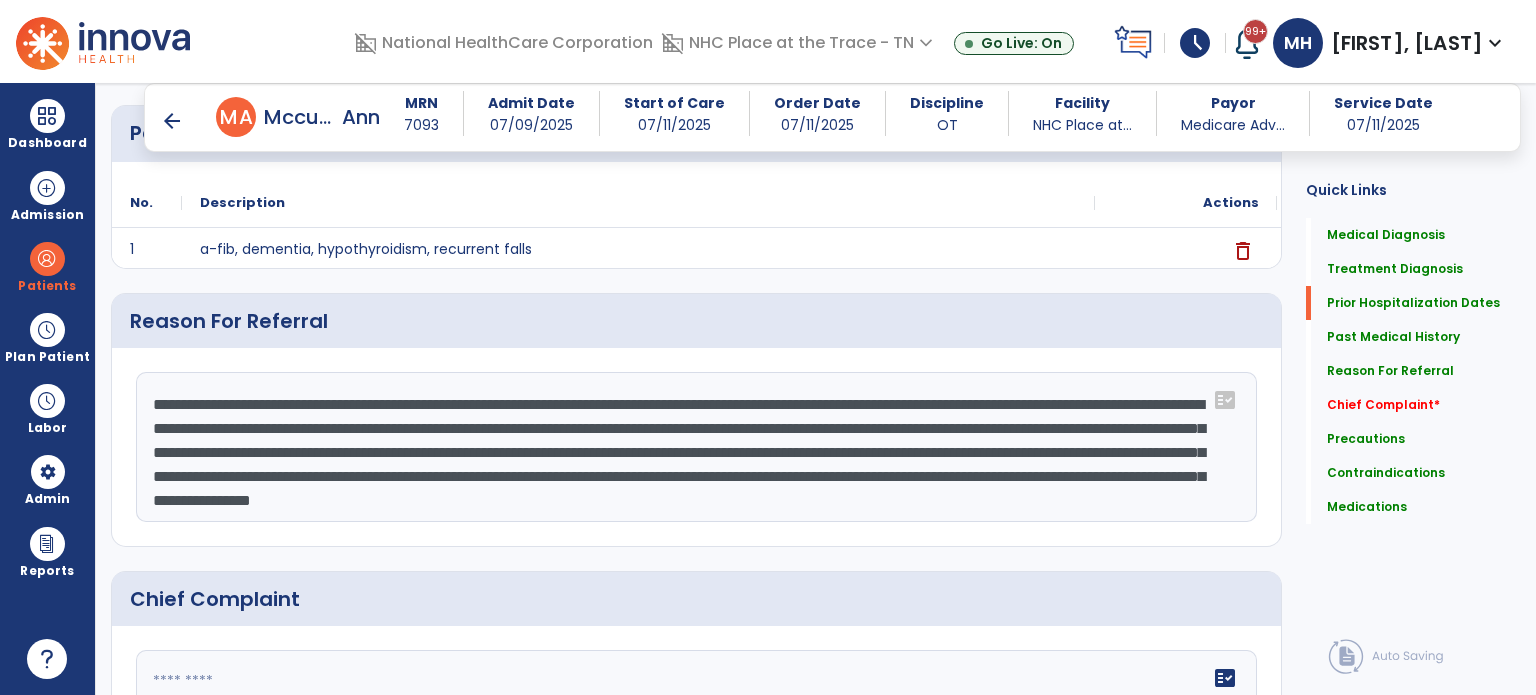 scroll, scrollTop: 900, scrollLeft: 0, axis: vertical 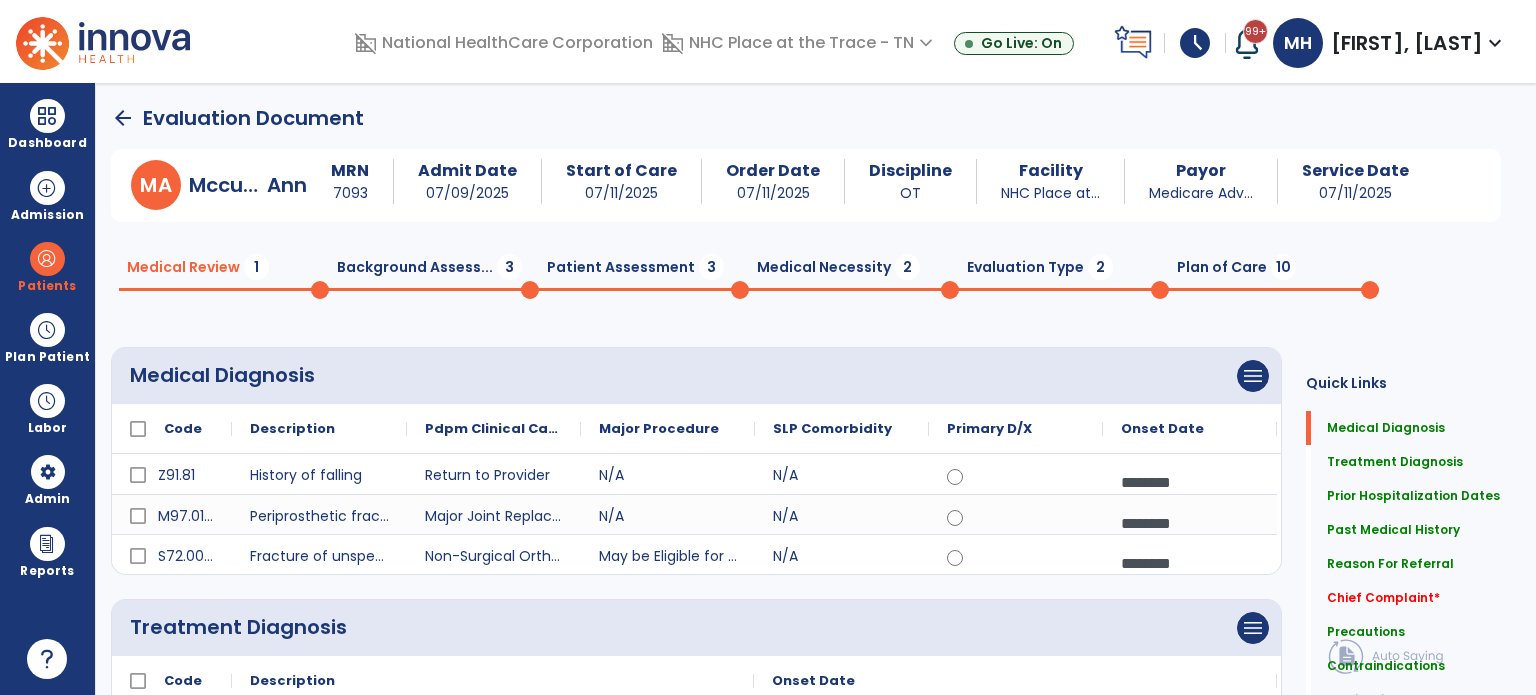 click on "Background Assess...  3" 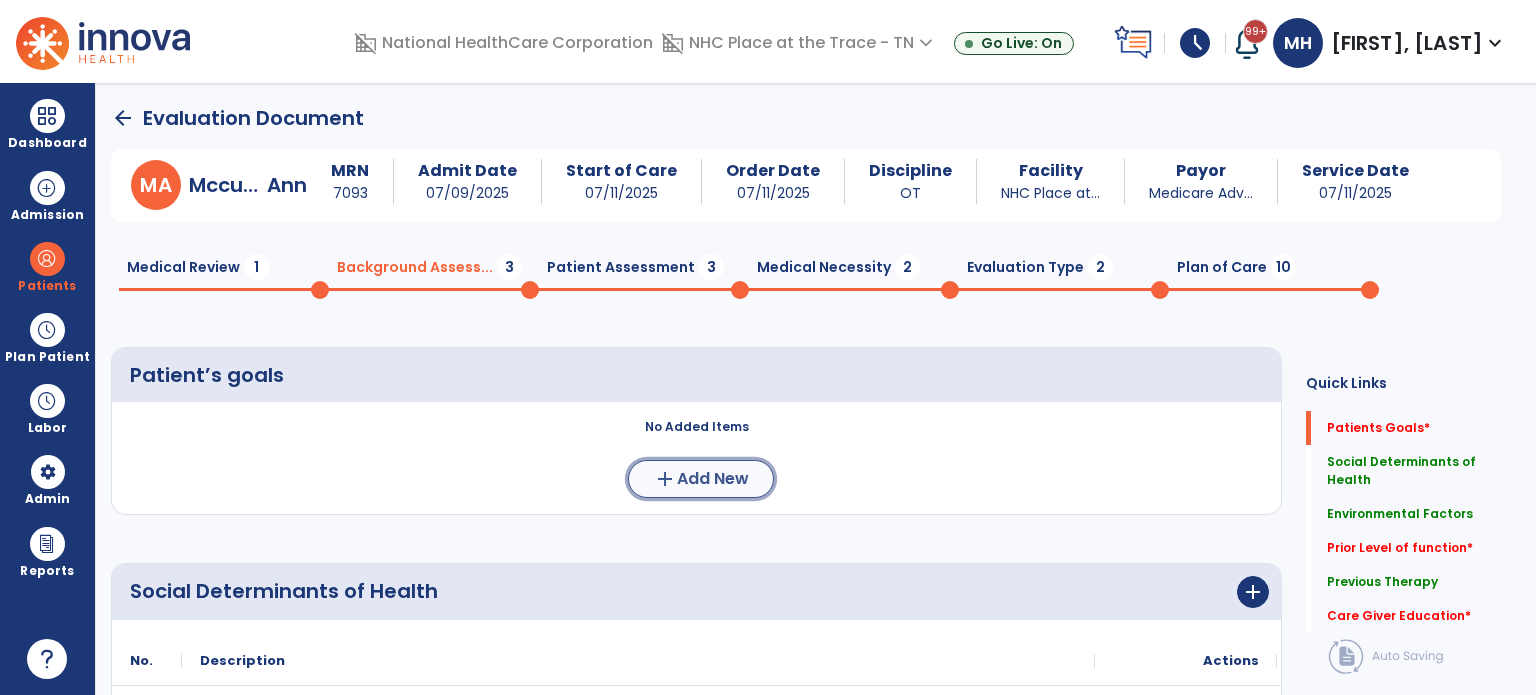 click on "add  Add New" 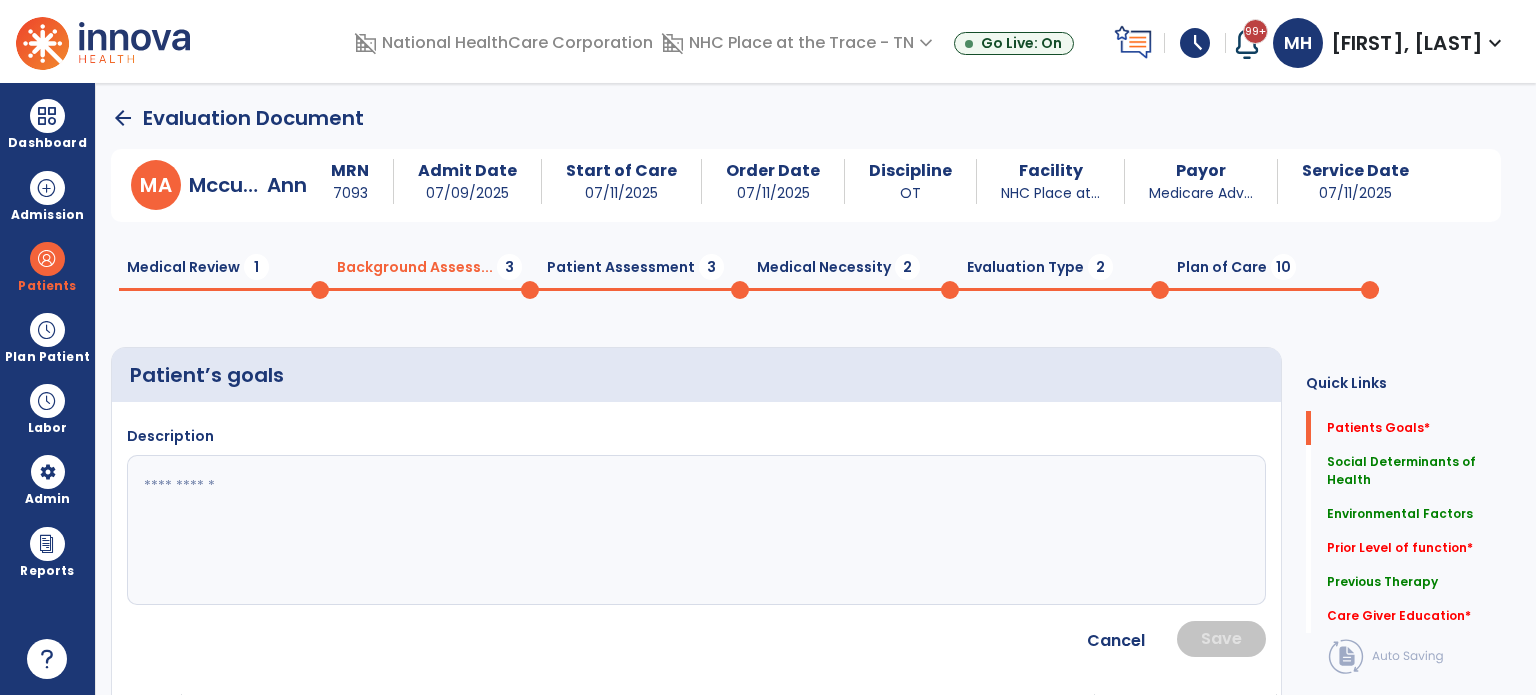 click 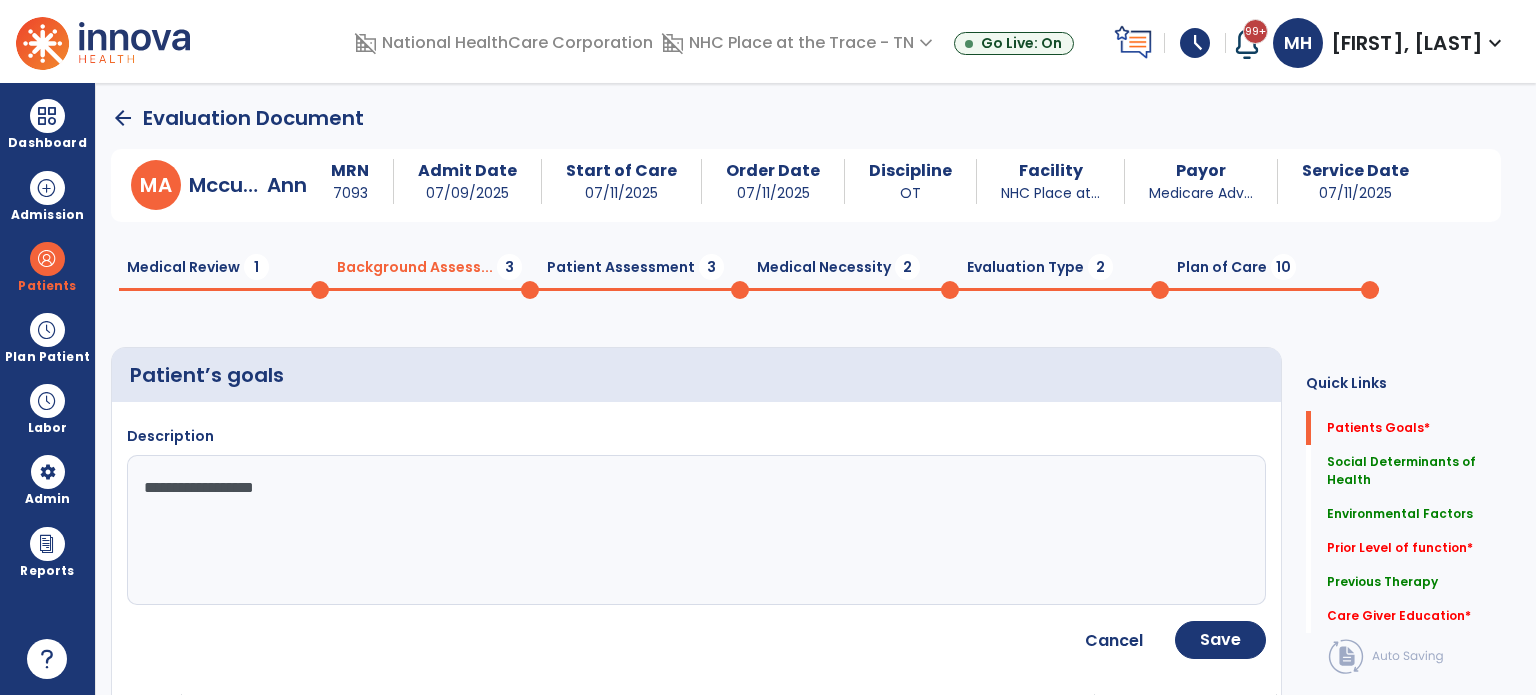 type on "**********" 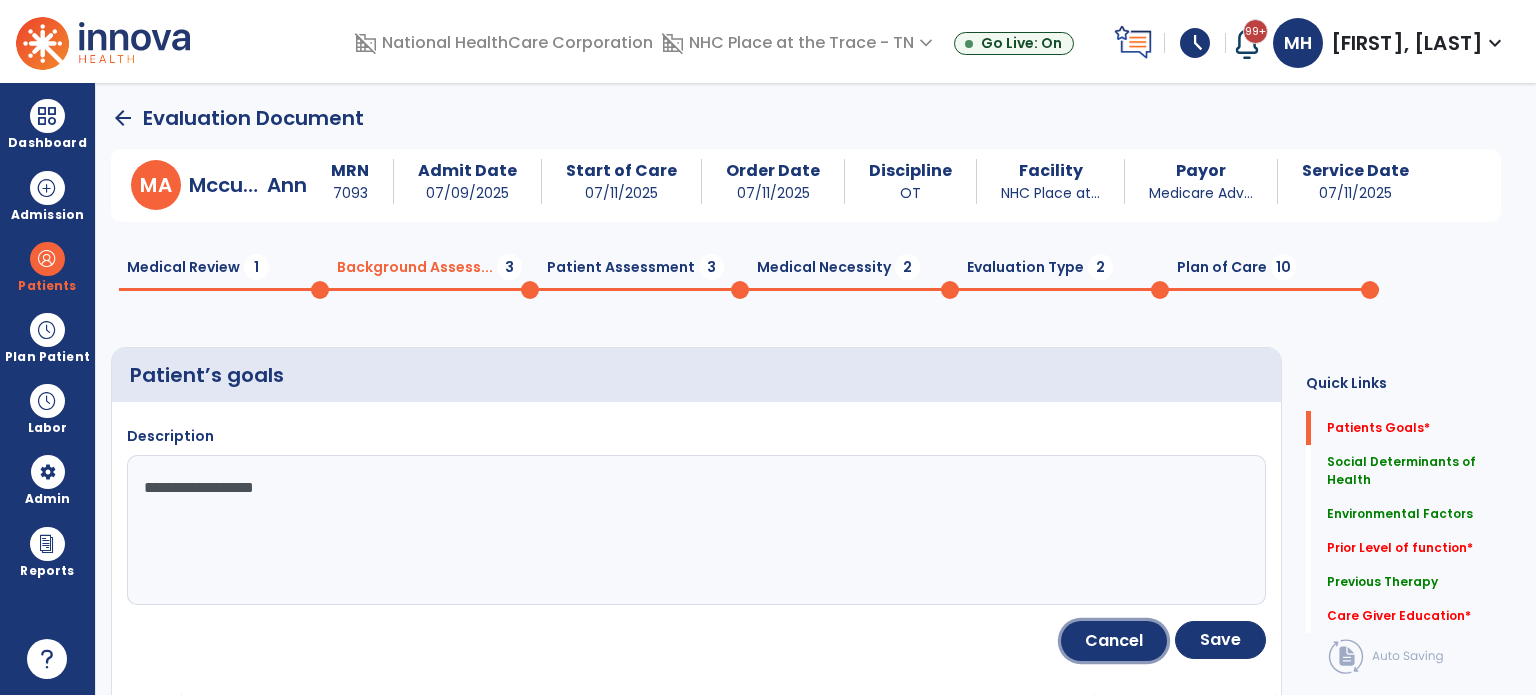 click on "Cancel" 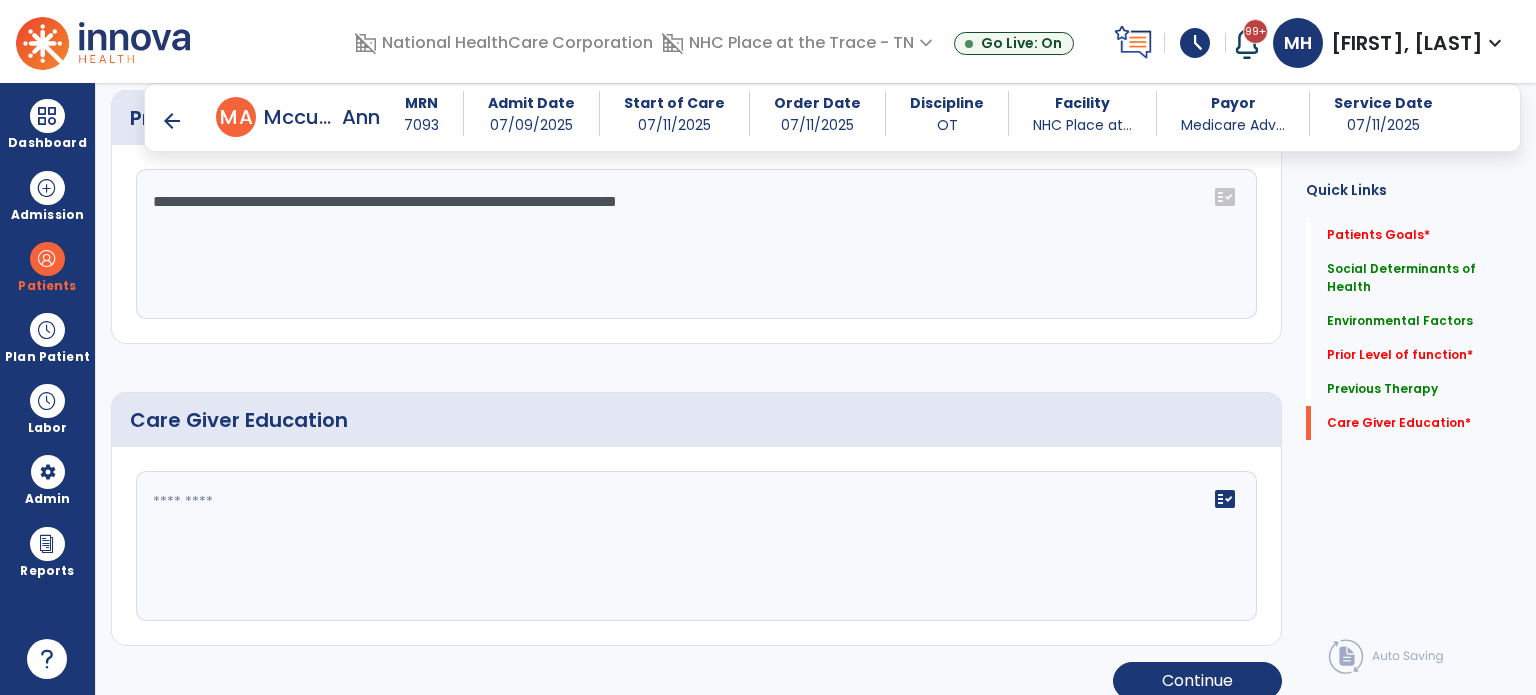 scroll, scrollTop: 1153, scrollLeft: 0, axis: vertical 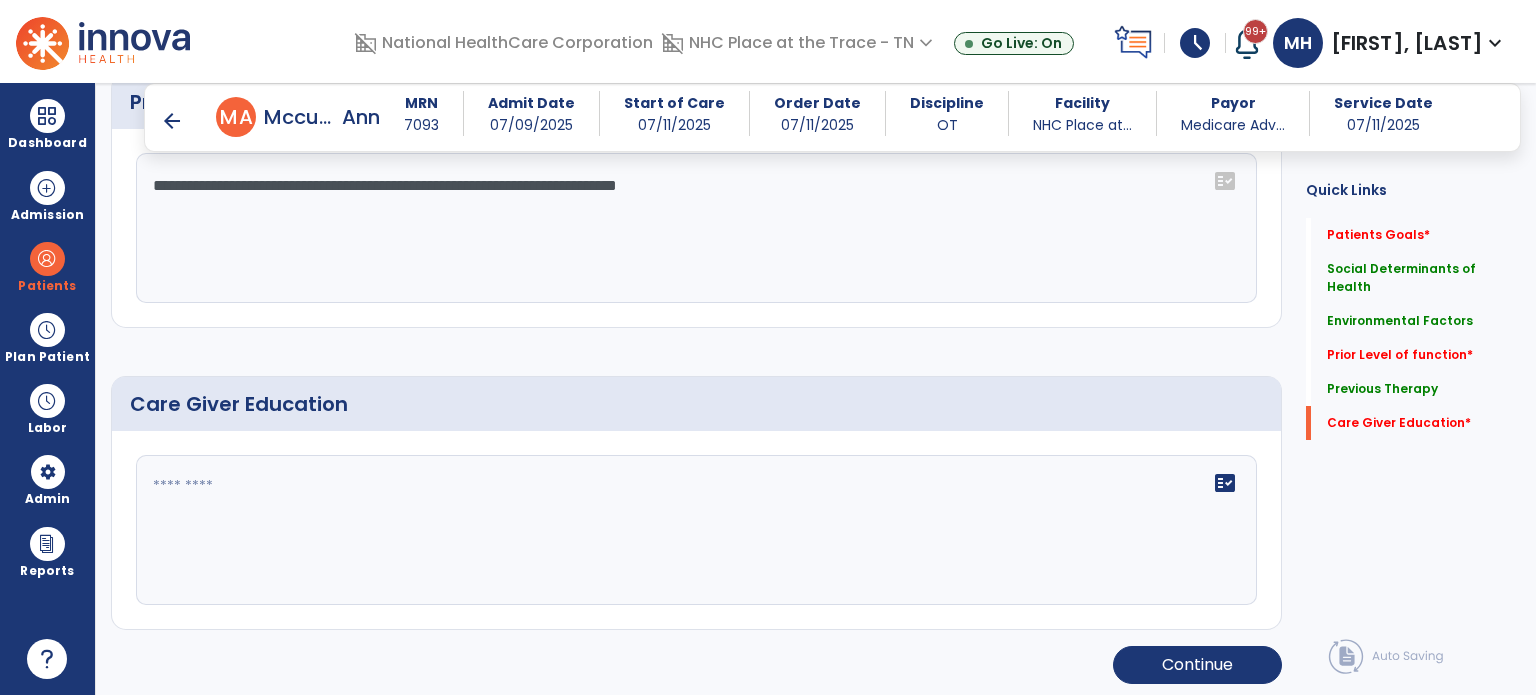 click on "fact_check" 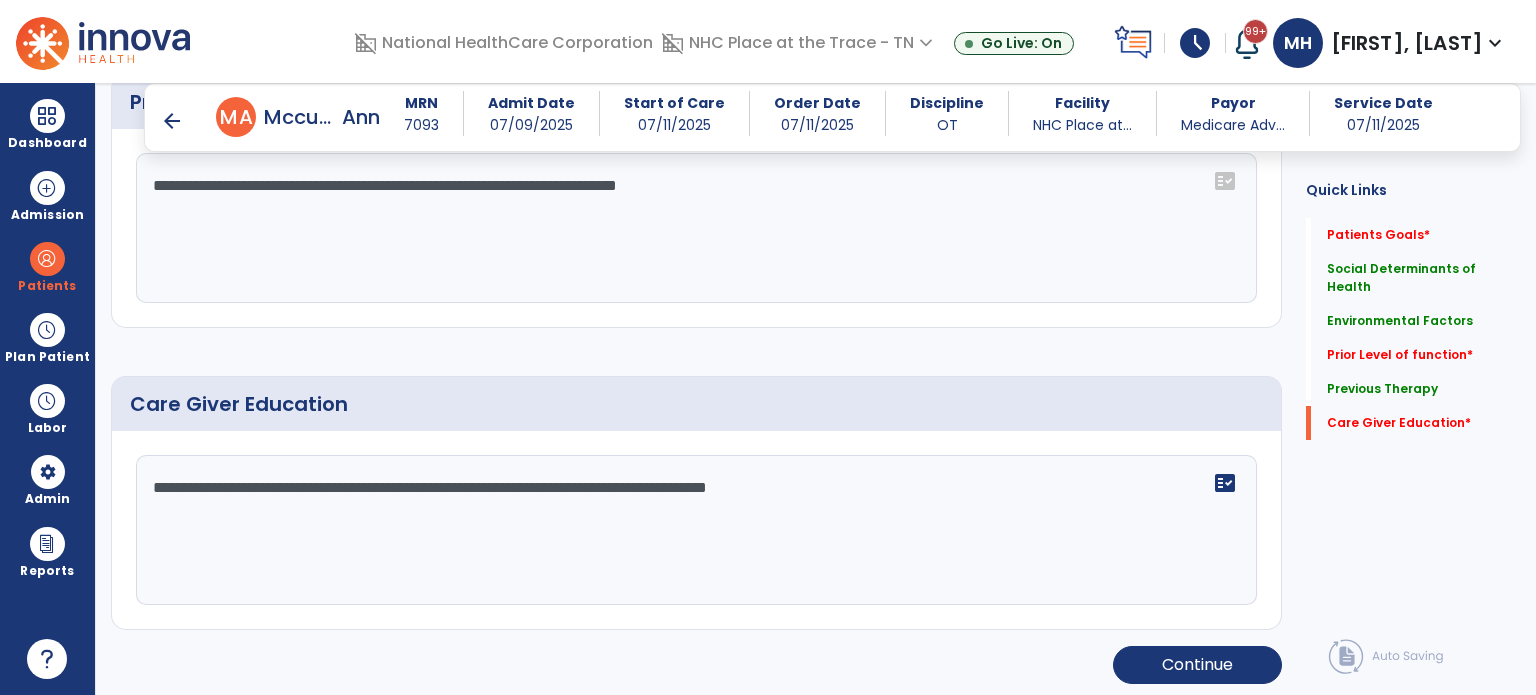 click on "Care Giver Education" 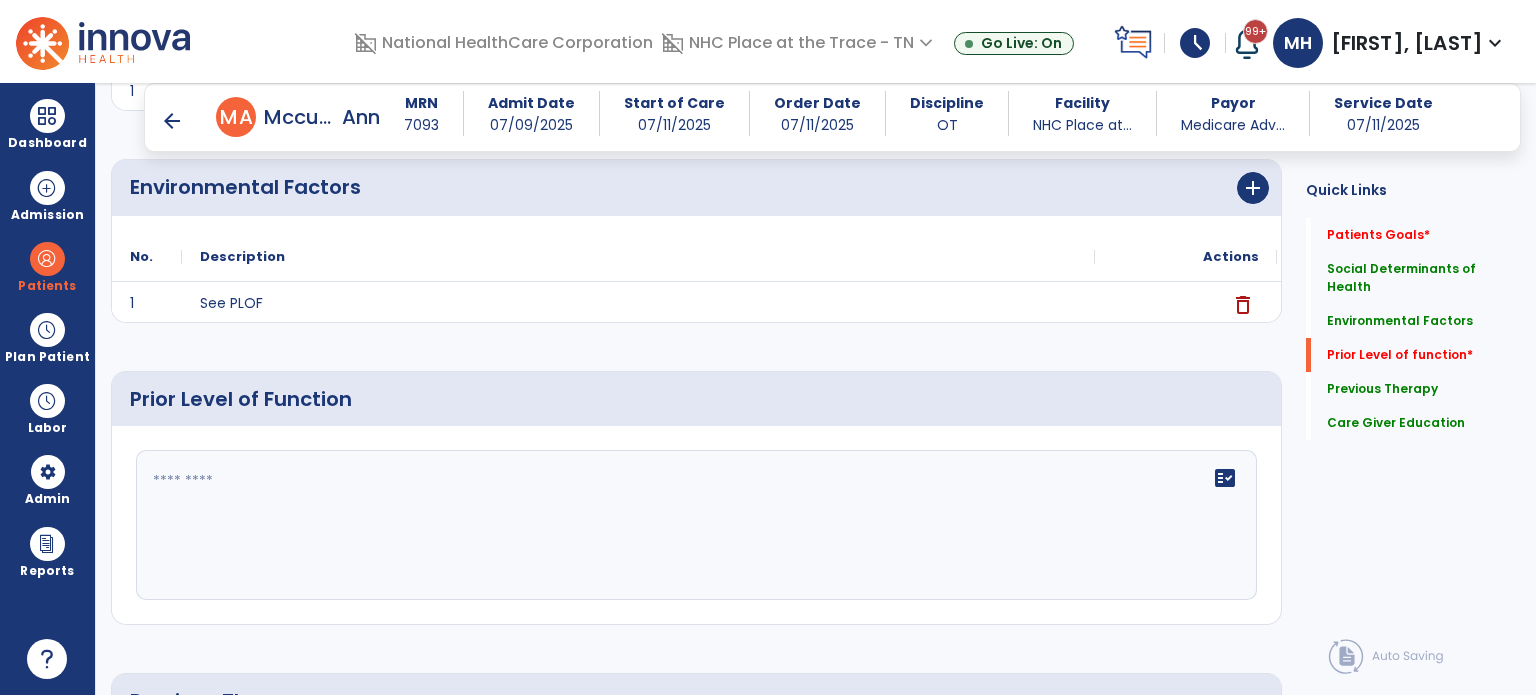 scroll, scrollTop: 594, scrollLeft: 0, axis: vertical 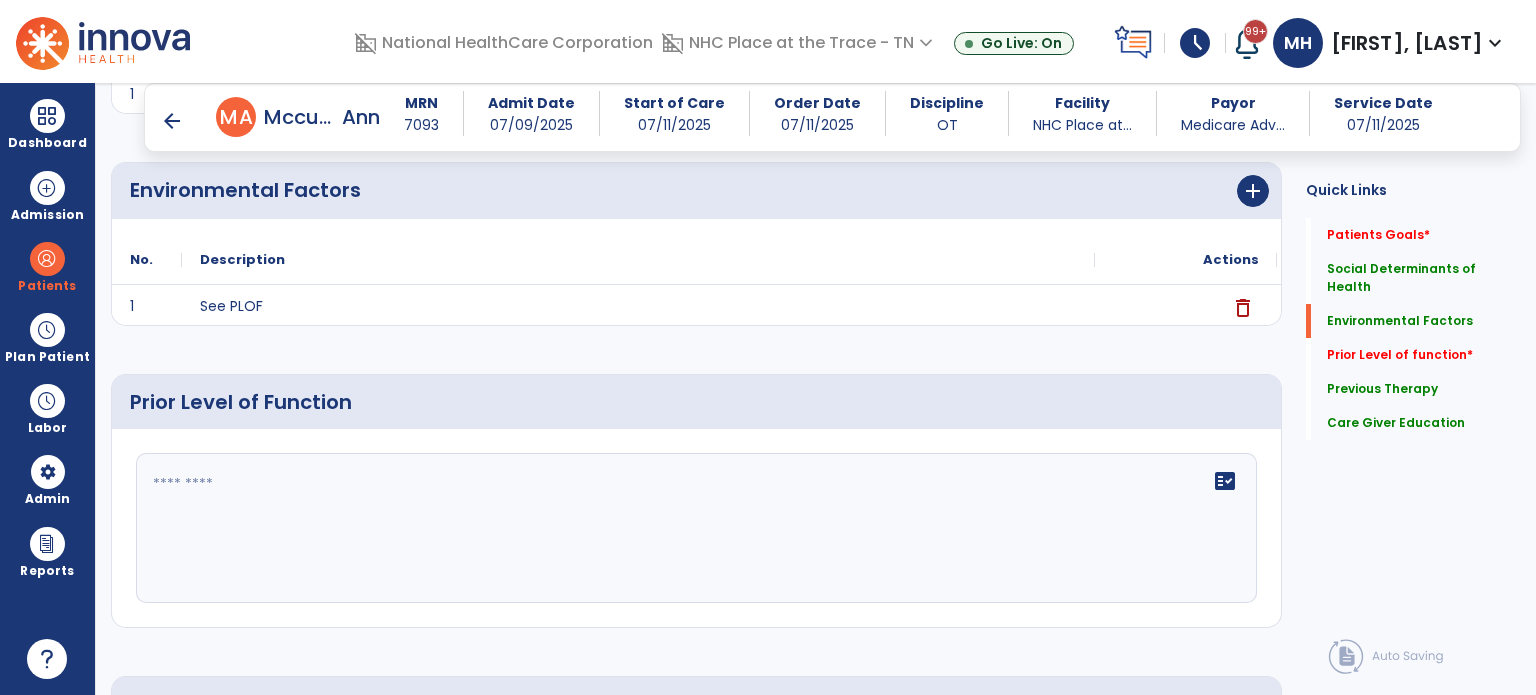 click on "fact_check" 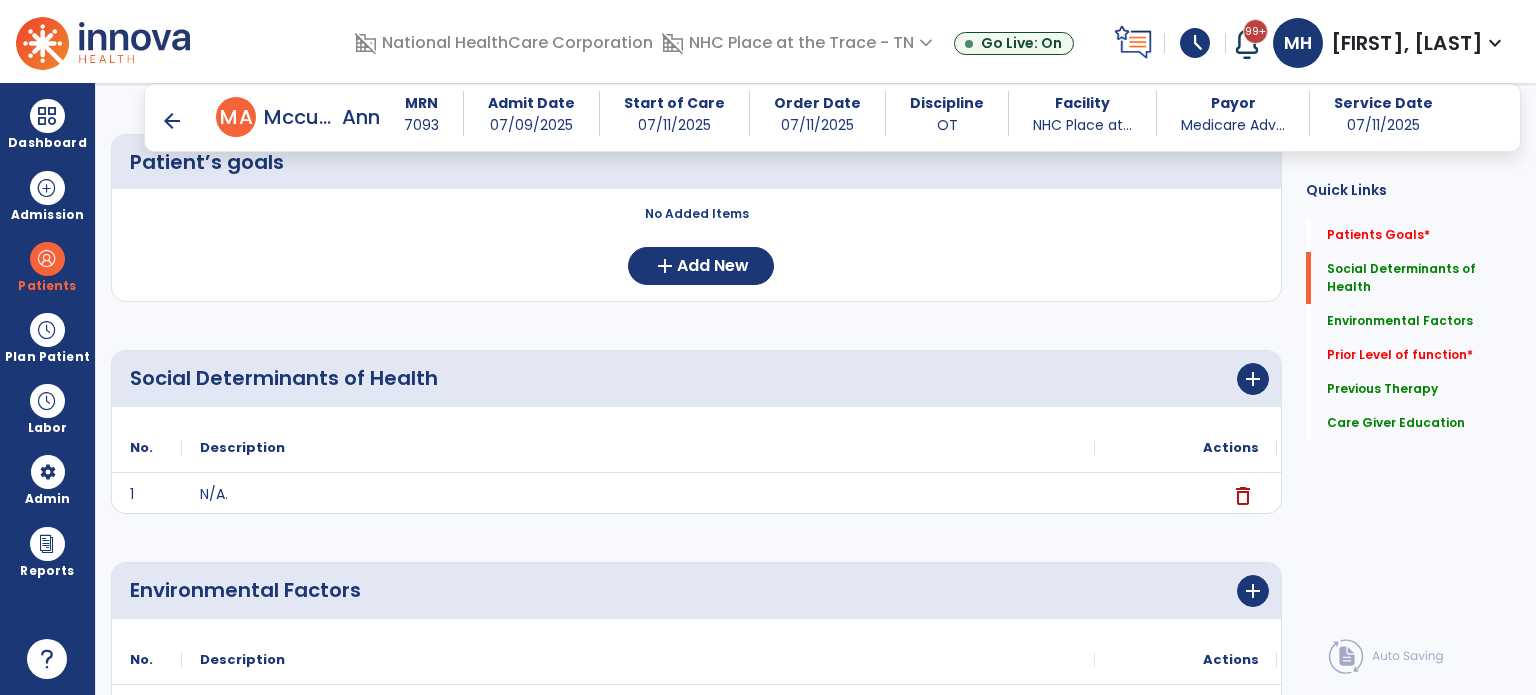 scroll, scrollTop: 0, scrollLeft: 0, axis: both 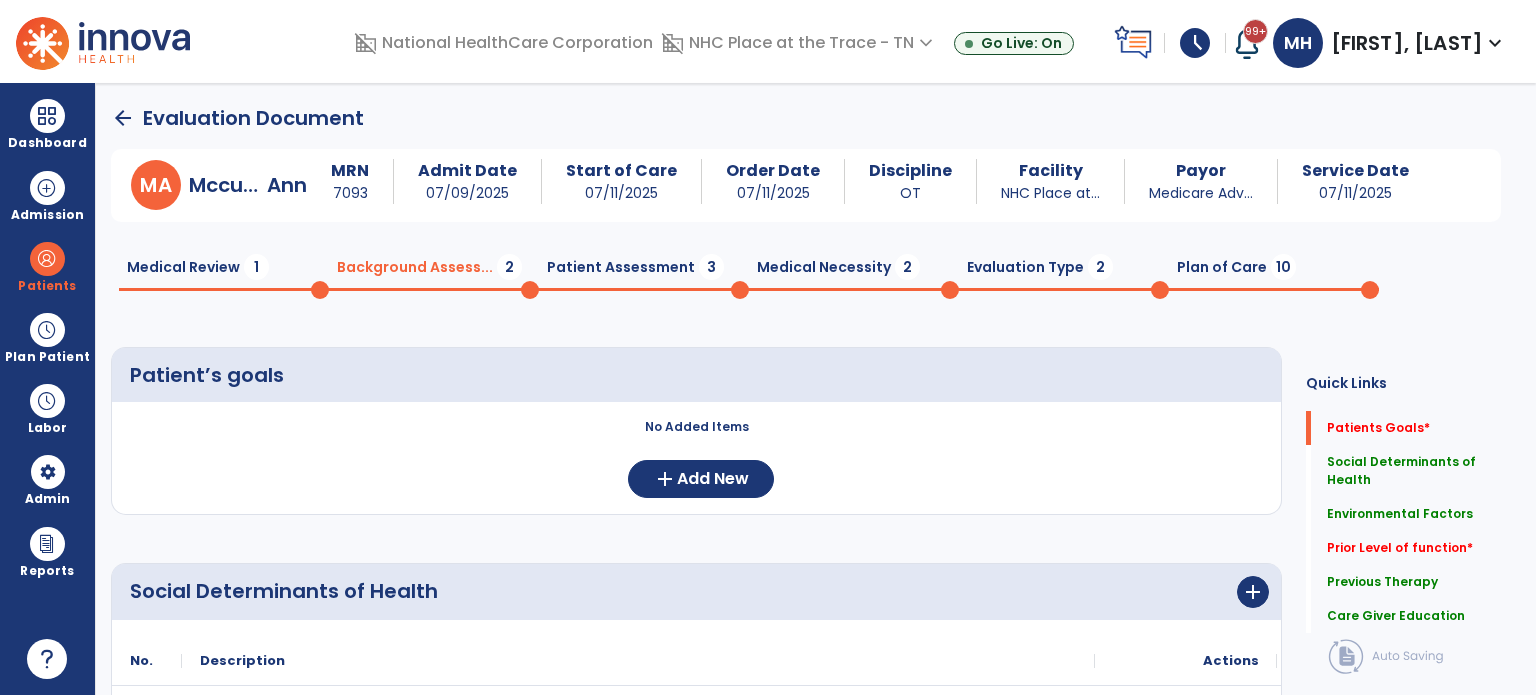 click on "Medical Necessity  2" 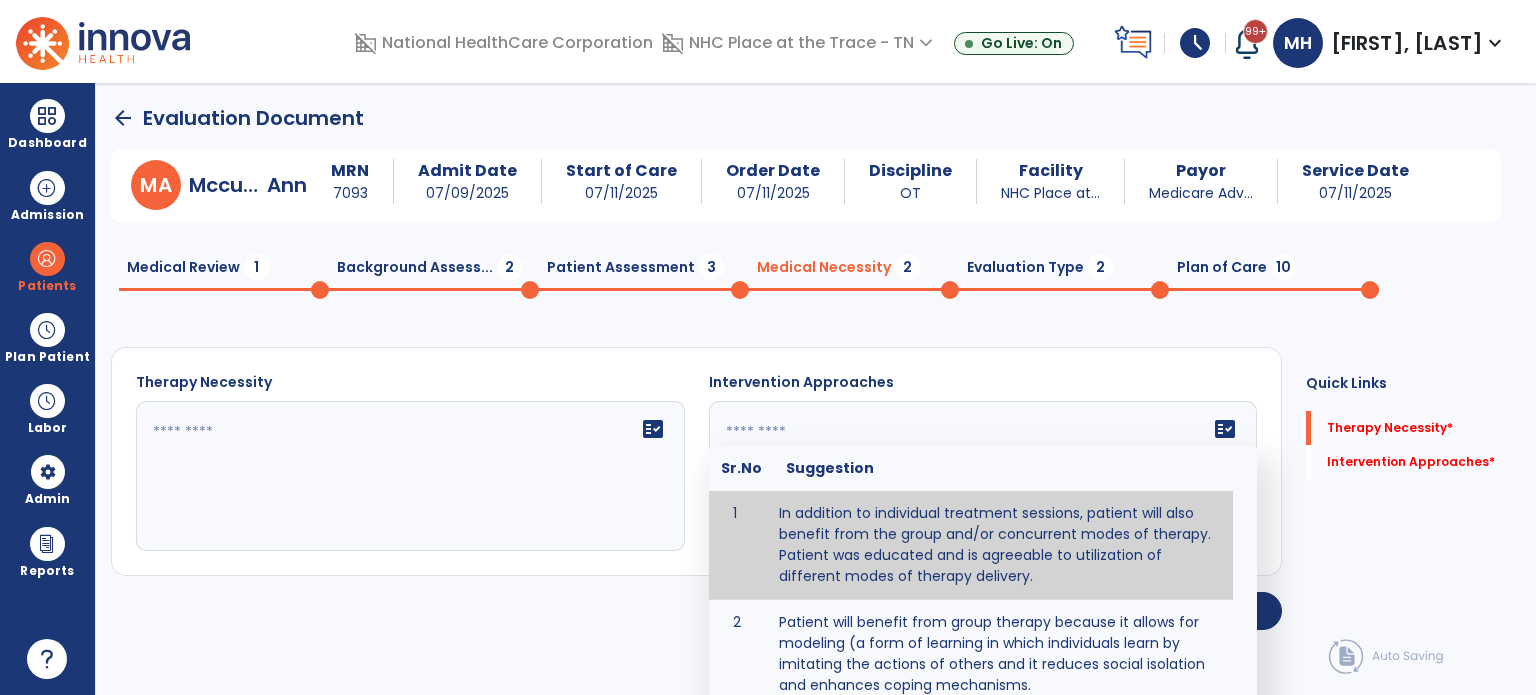 click on "fact_check  Sr.No Suggestion 1 In addition to individual treatment sessions, patient will also benefit from the group and/or concurrent modes of therapy. Patient was educated and is agreeable to utilization of different modes of therapy delivery. 2 Patient will benefit from group therapy because it allows for modeling (a form of learning in which individuals learn by imitating the actions of others and it reduces social isolation and enhances coping mechanisms. 3 Patient will benefit from group therapy to: Create a network that promotes growth and learning by enabling patients to receive and give support and to share experiences from different points of view. 4 Patient will benefit from group/concurrent therapy because it is supported by evidence to promote increased patient engagement and sustainable outcomes. 5 Patient will benefit from group/concurrent therapy to: Promote independence and minimize dependence." 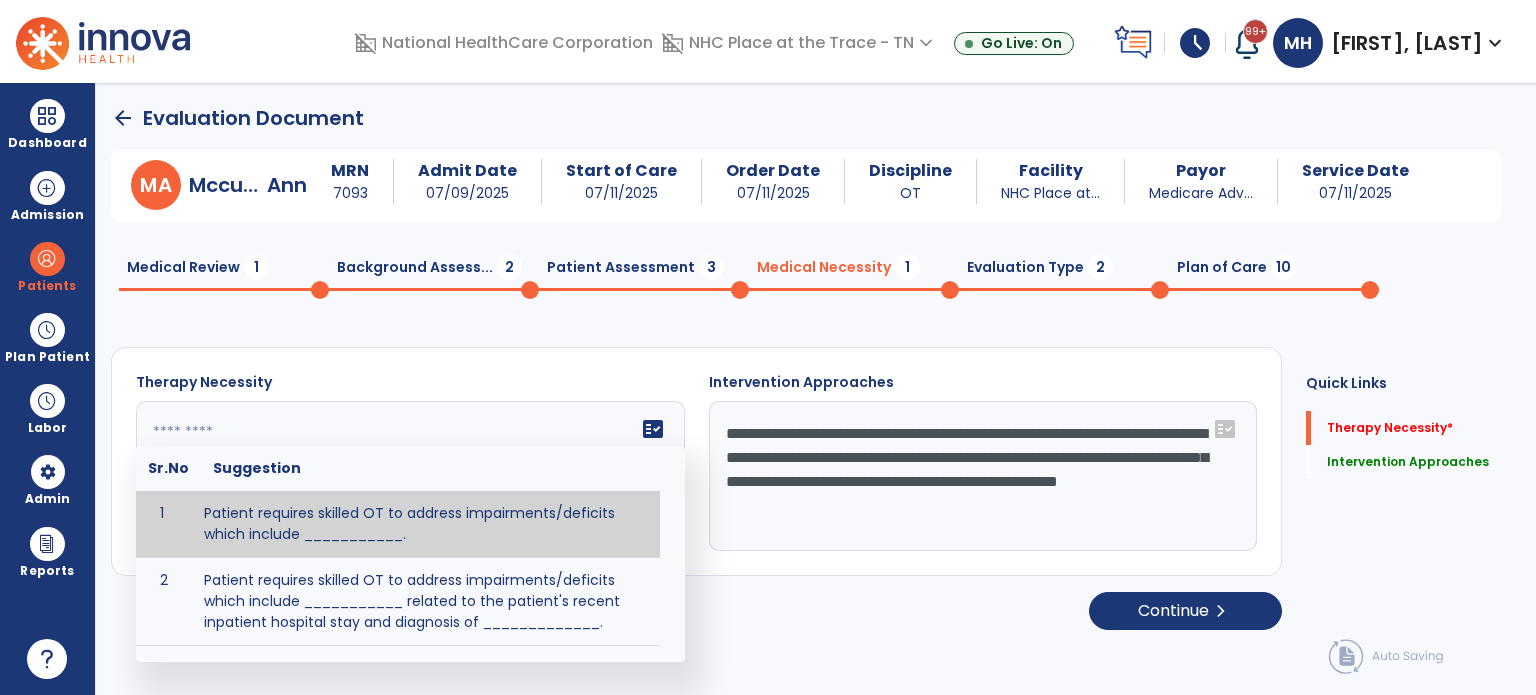 click 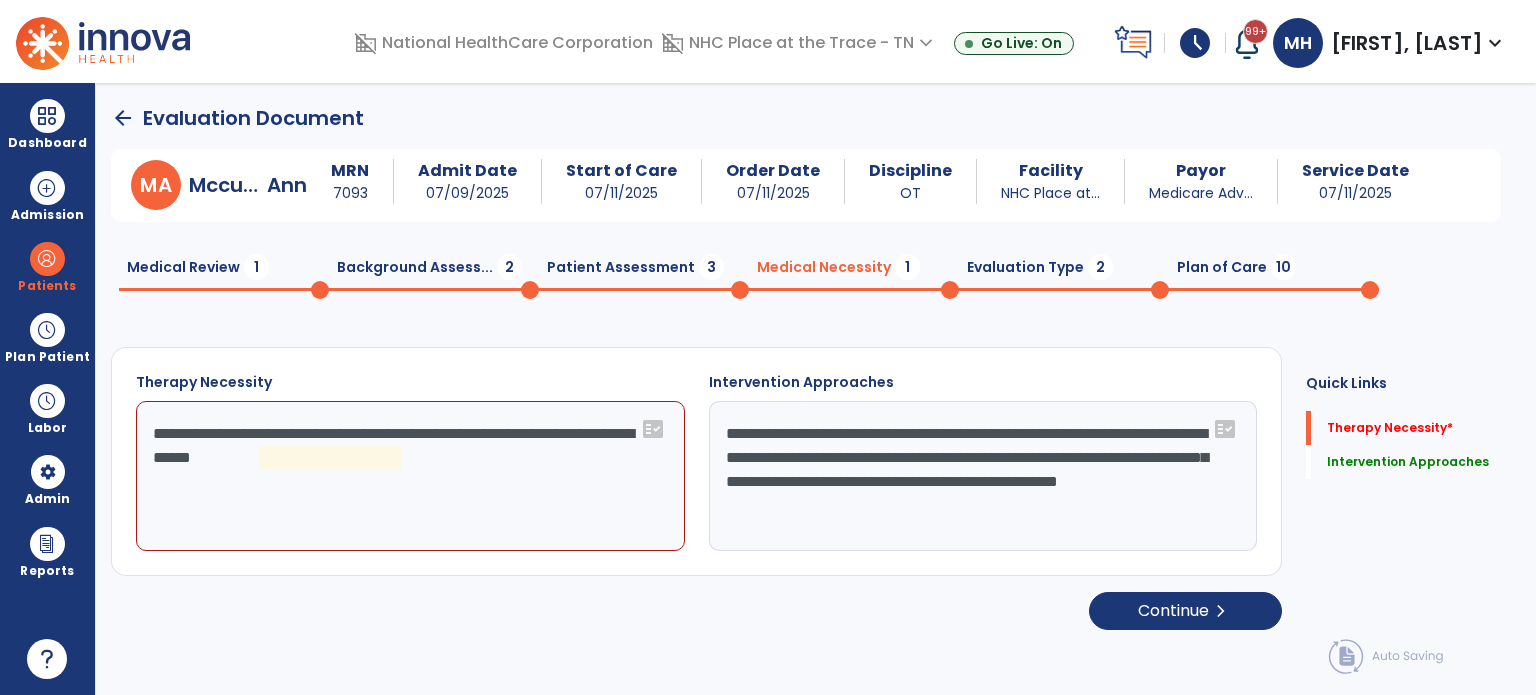click on "**********" 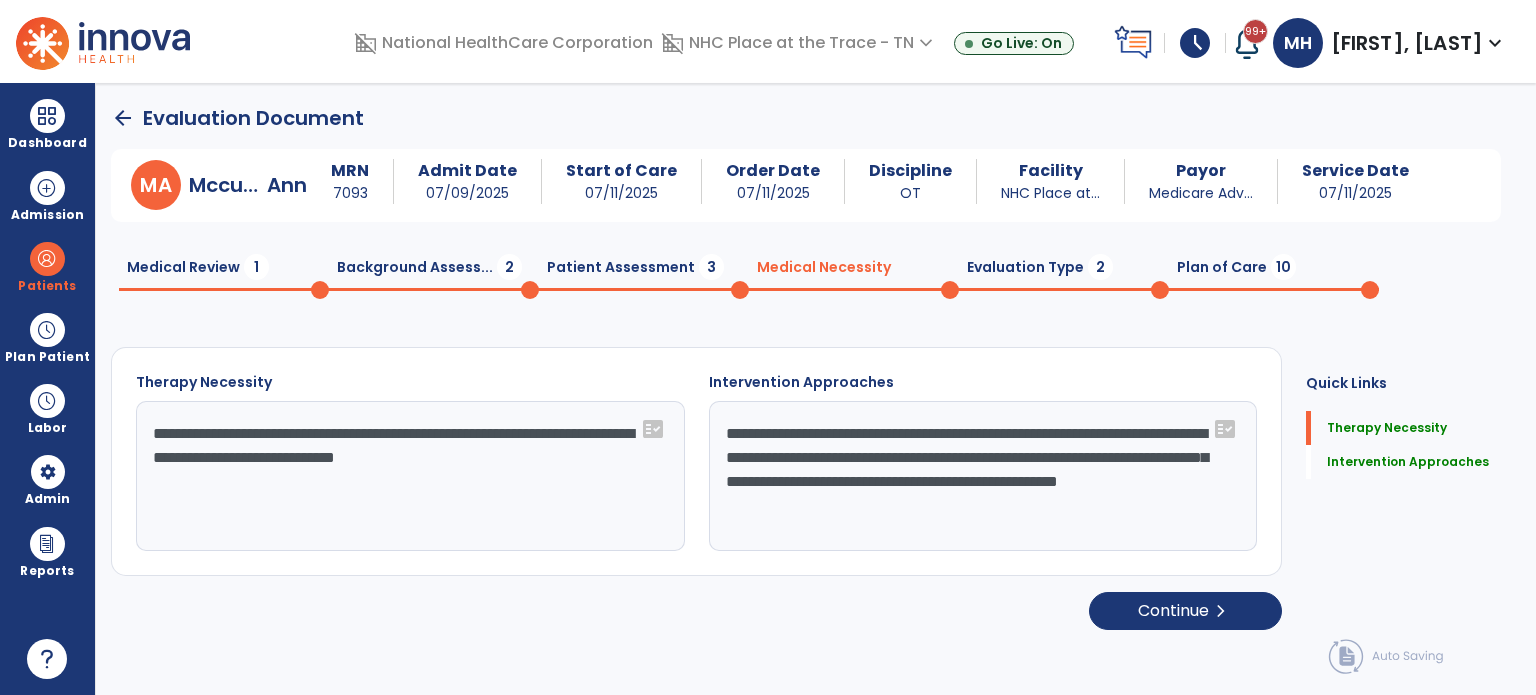 type on "**********" 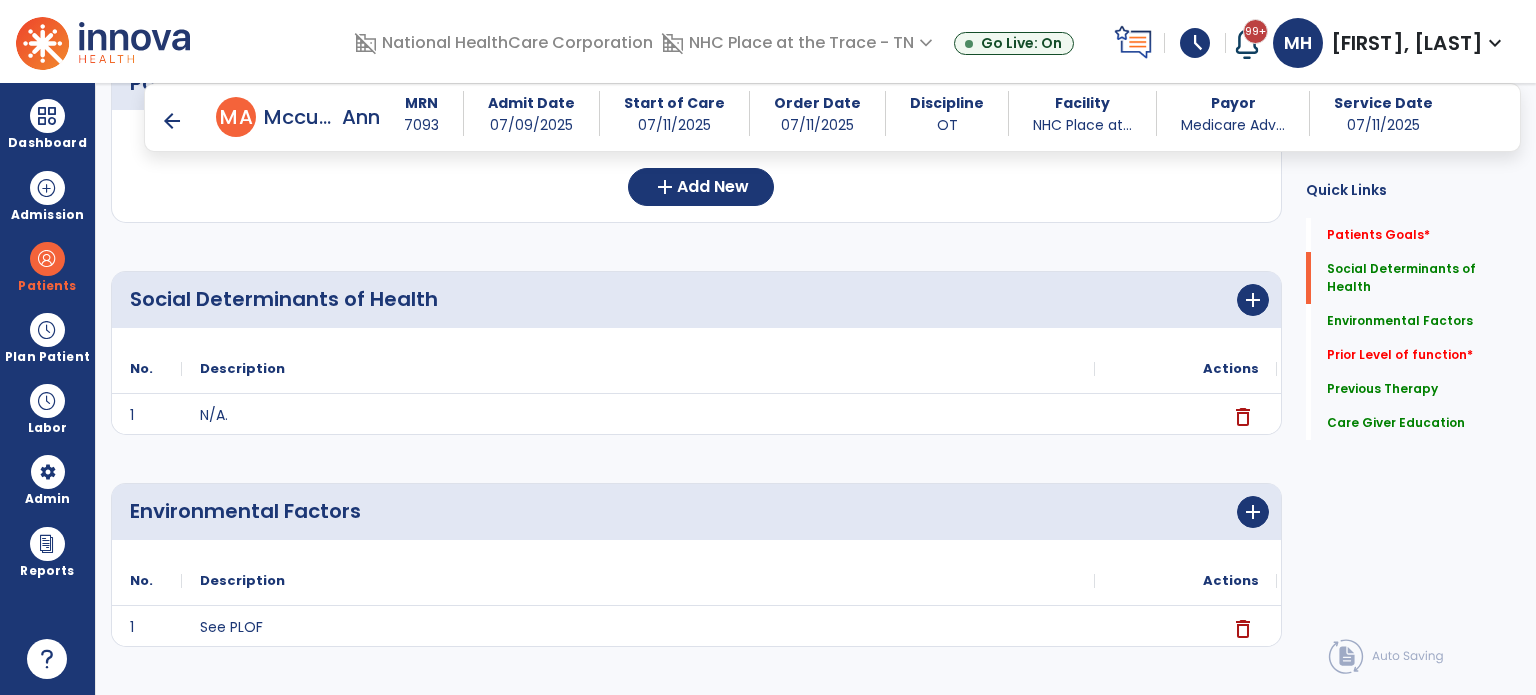 scroll, scrollTop: 200, scrollLeft: 0, axis: vertical 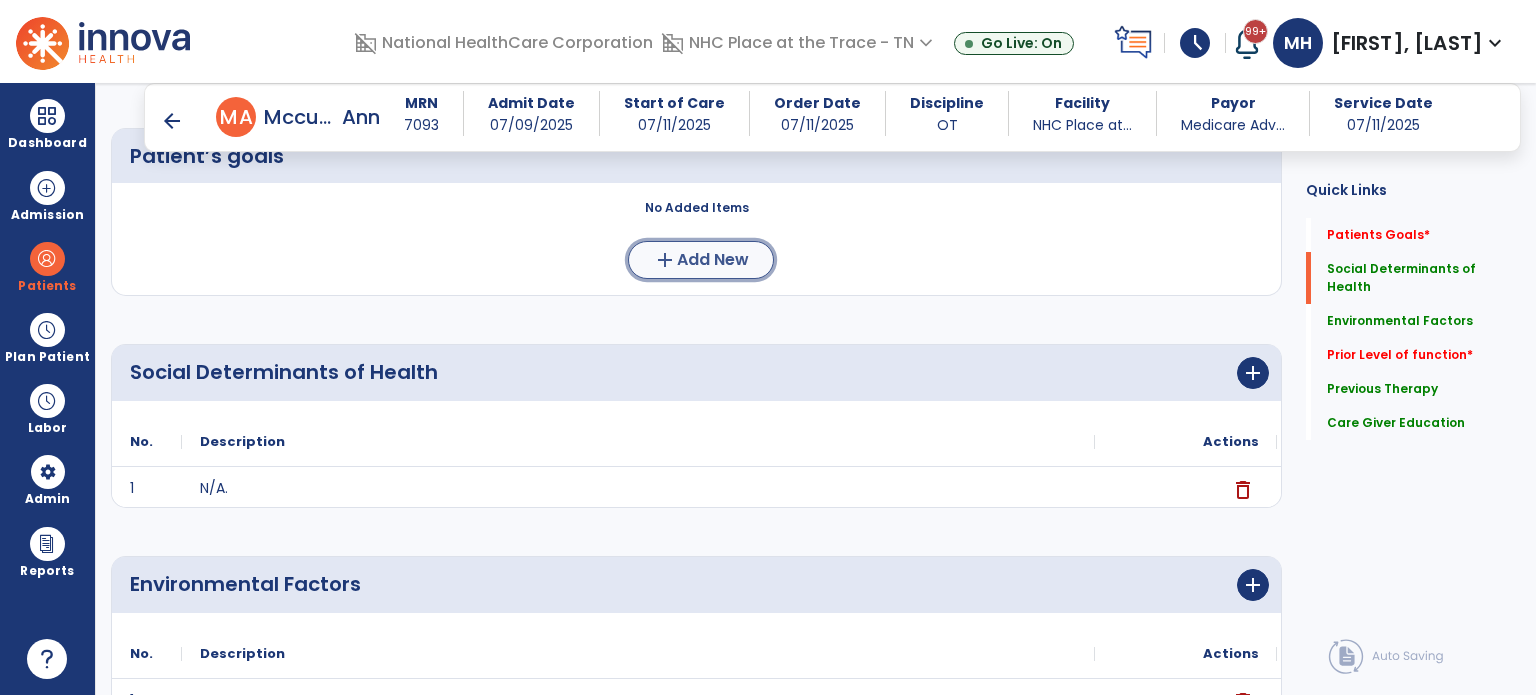 click on "add" 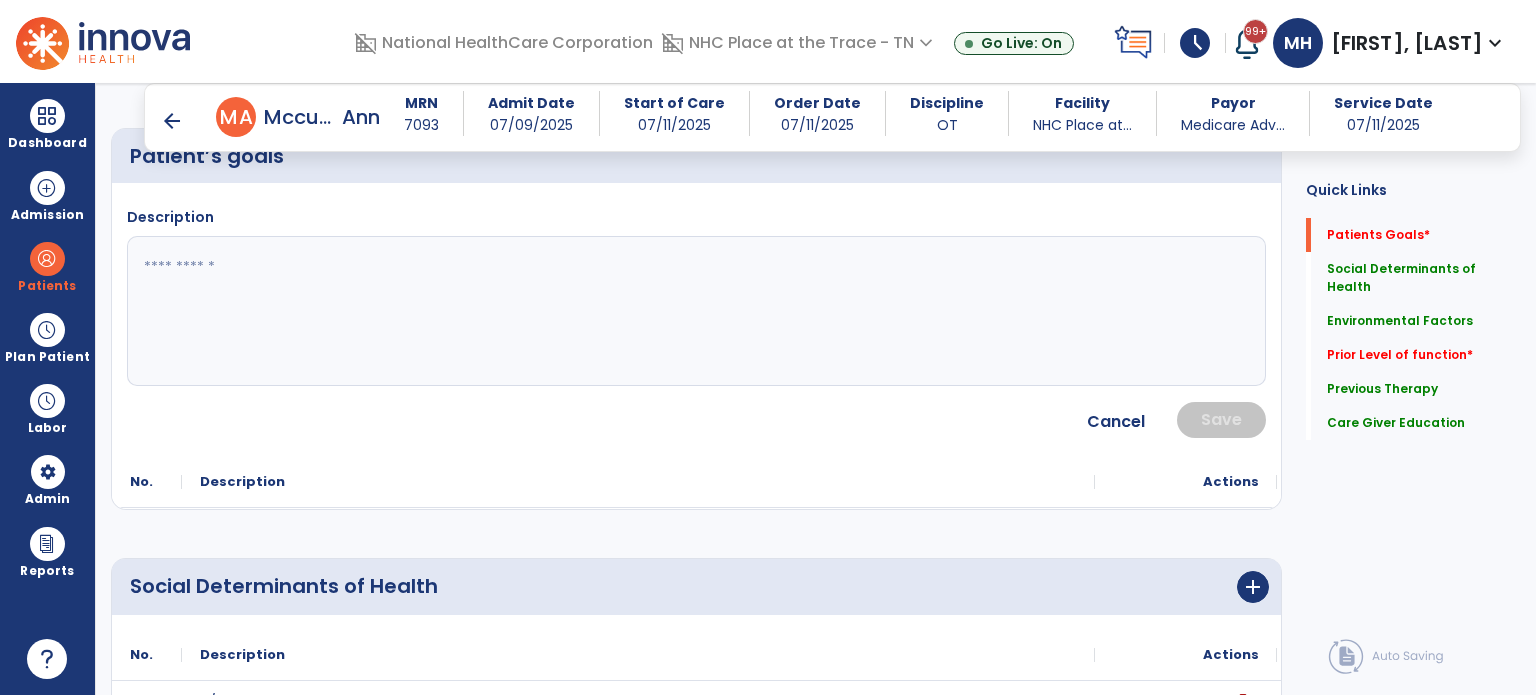 click 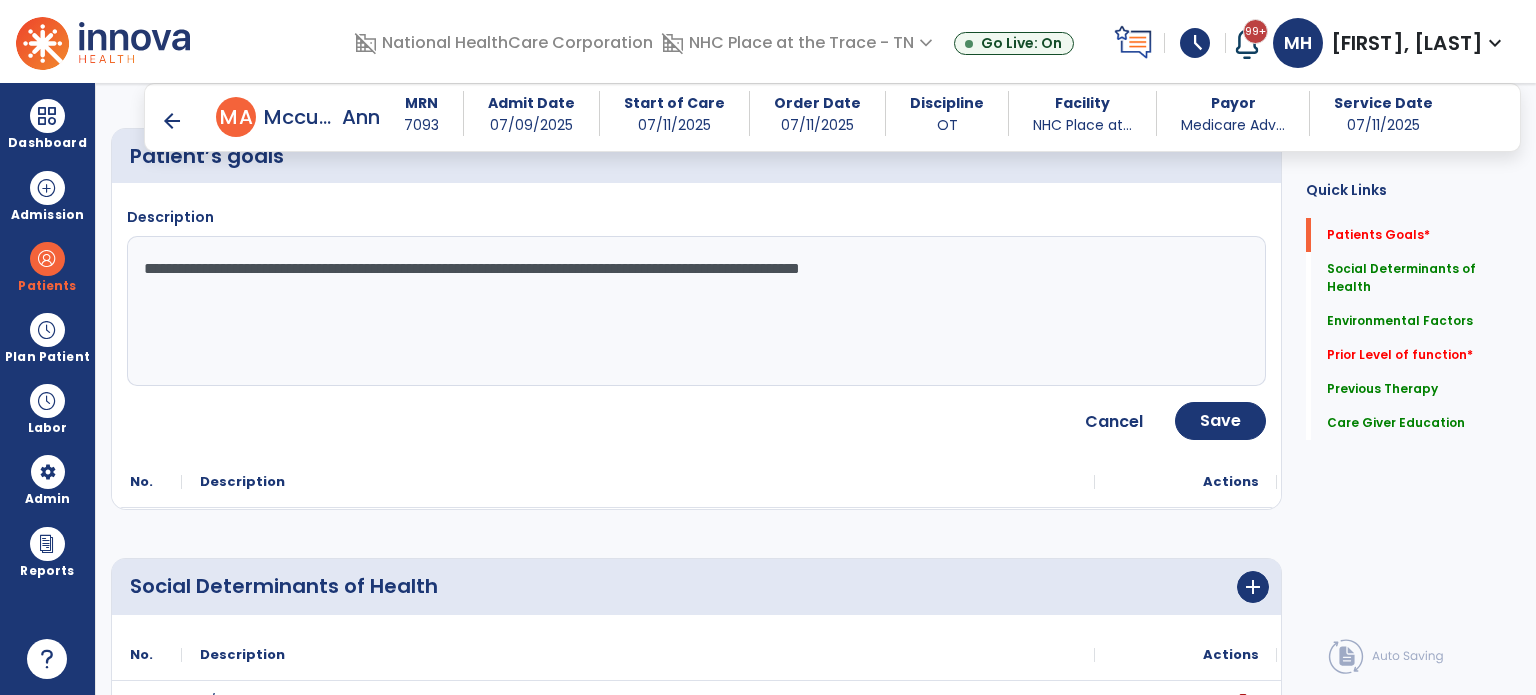 type on "**********" 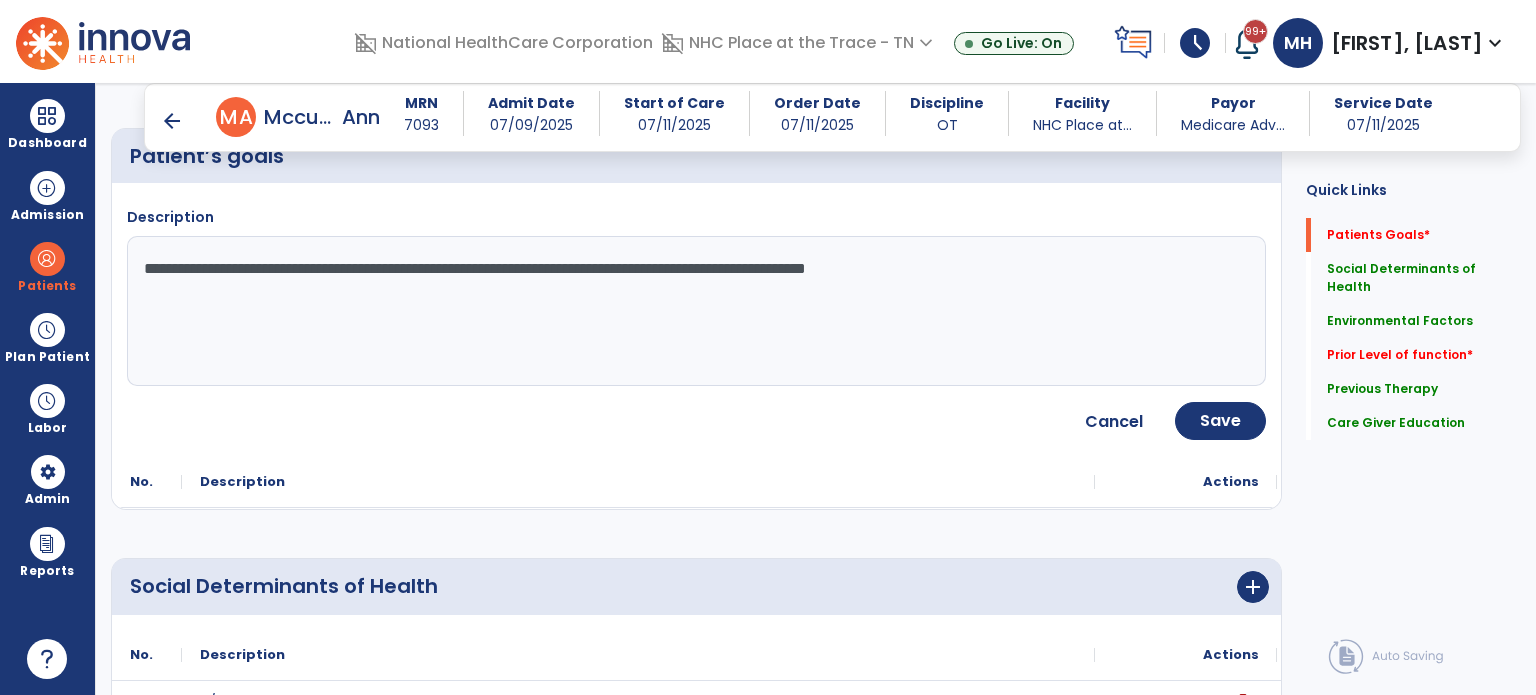 drag, startPoint x: 1184, startPoint y: 291, endPoint x: 1168, endPoint y: 390, distance: 100.28459 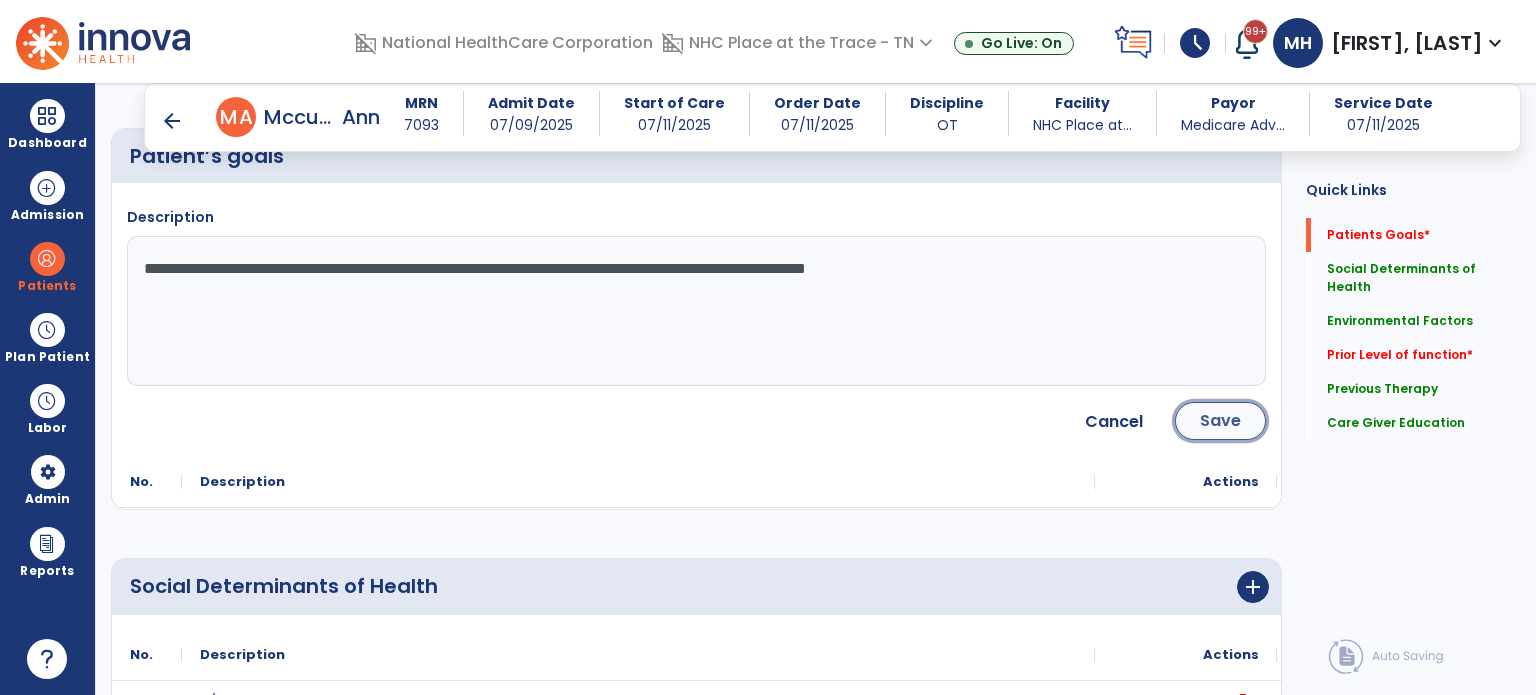 click on "Save" 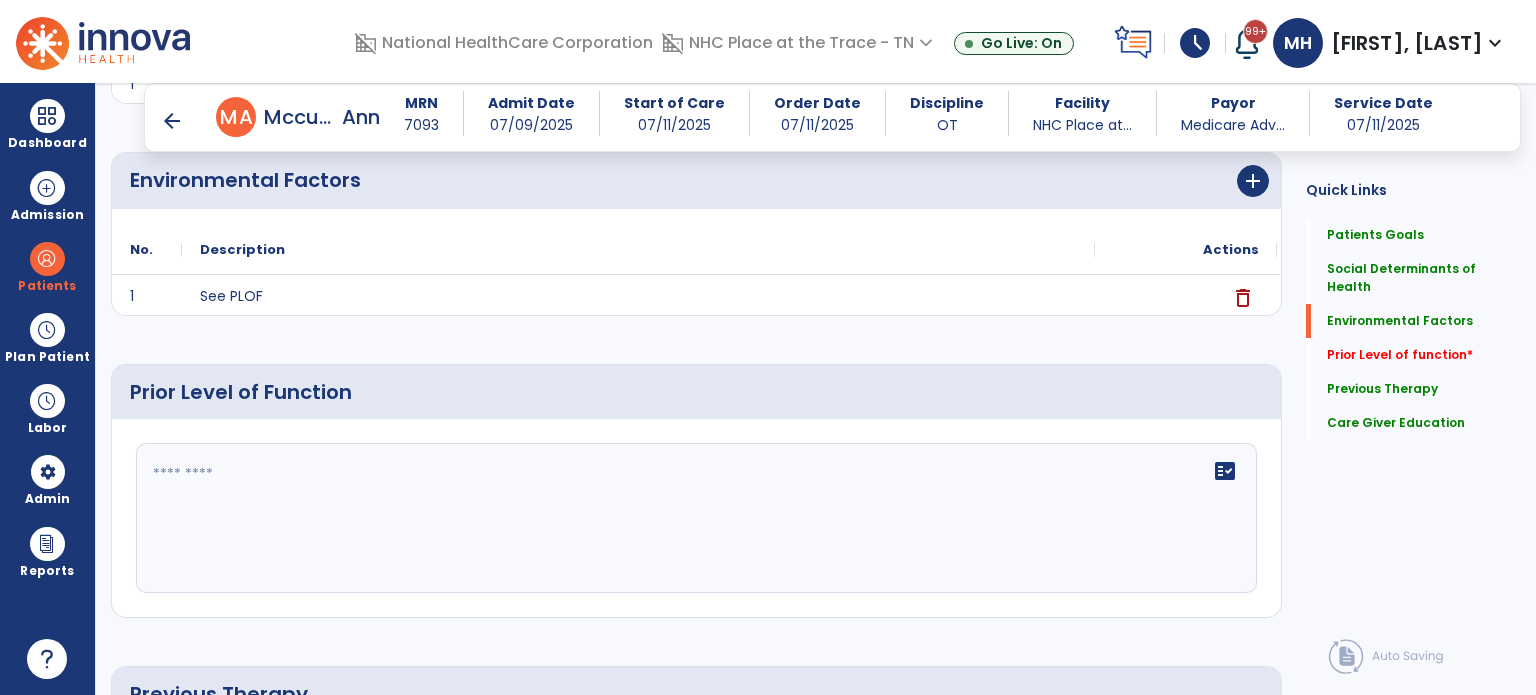 scroll, scrollTop: 800, scrollLeft: 0, axis: vertical 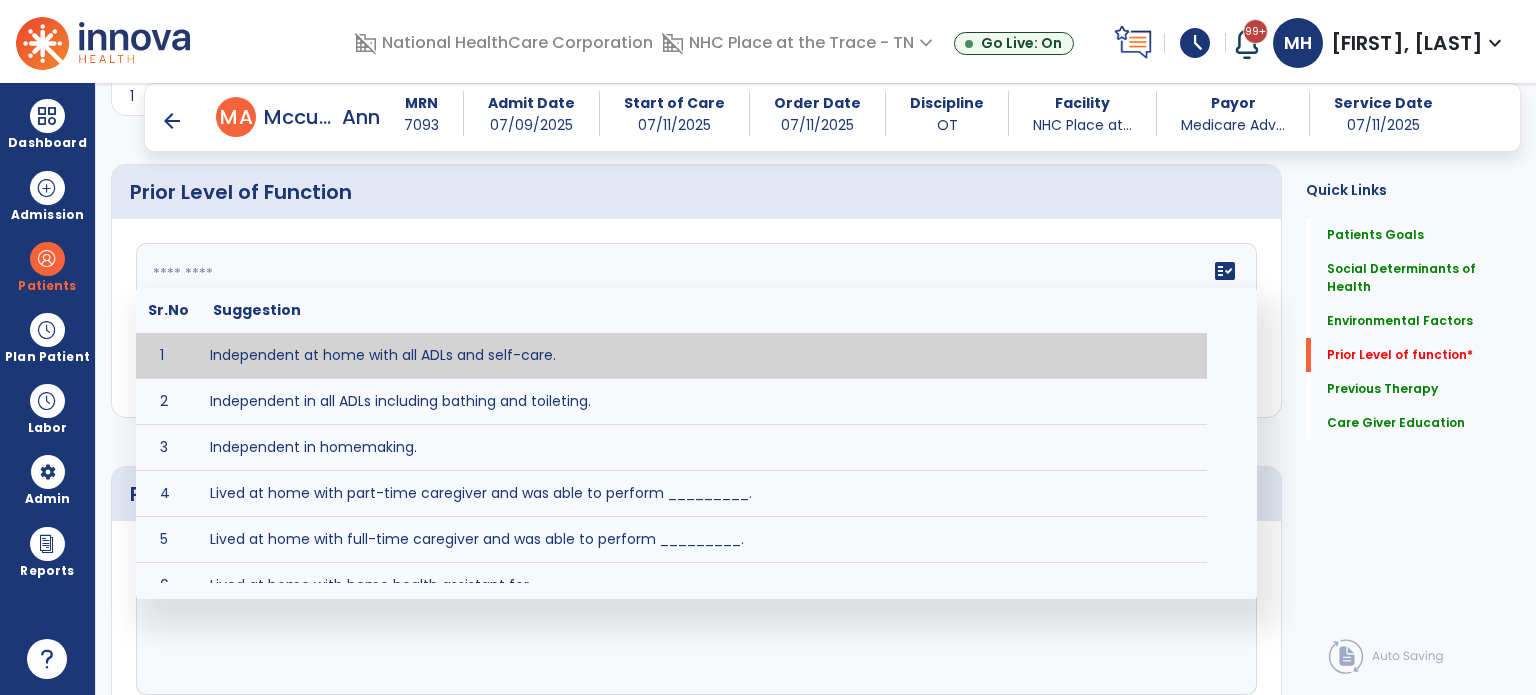 click on "fact_check  Sr.No Suggestion 1 Independent at home with all ADLs and self-care. 2 Independent in all ADLs including bathing and toileting. 3 Independent in homemaking. 4 Lived at home with part-time caregiver and was able to perform _________. 5 Lived at home with full-time caregiver and was able to perform _________. 6 Lived at home with home health assistant for ________. 7 Lived at SNF and able to _______. 8 Lived at SNF and required ______ assist for ________. 9 Lived in assisted living facility and able to _______. 10 Lived in home with ______ stairs and able to navigate with_________ assistance and _______ device. 11 Lived in single story home and did not have to navigate stairs or steps. 12 Lived in SNF and began to develop increase in risk for ______. 13 Lived in SNF and skin was intact without pressure sores or wounds 14 Lived in SNF and was independent with the following ADL's ________. 15 Lived independently at home with _________ and able to __________. 16 17 Worked as a __________." 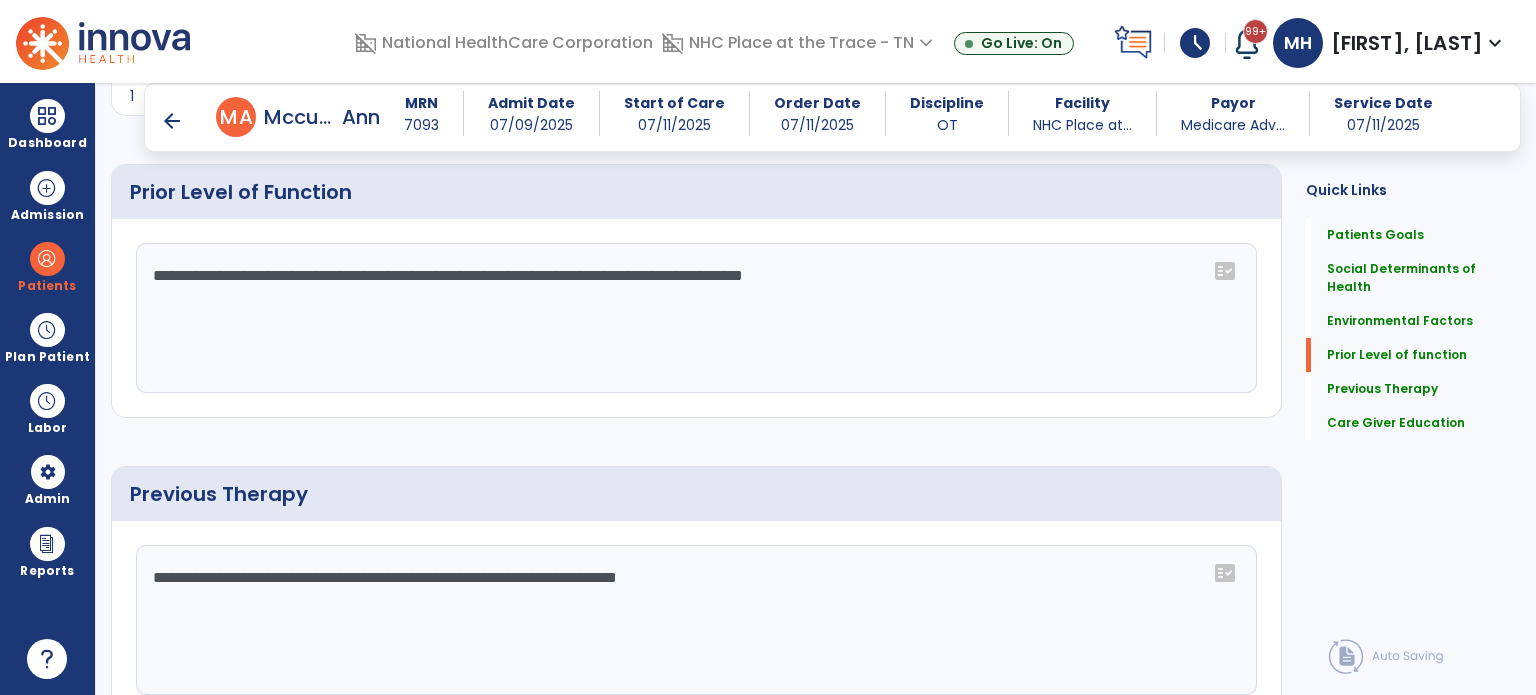 click on "**********" 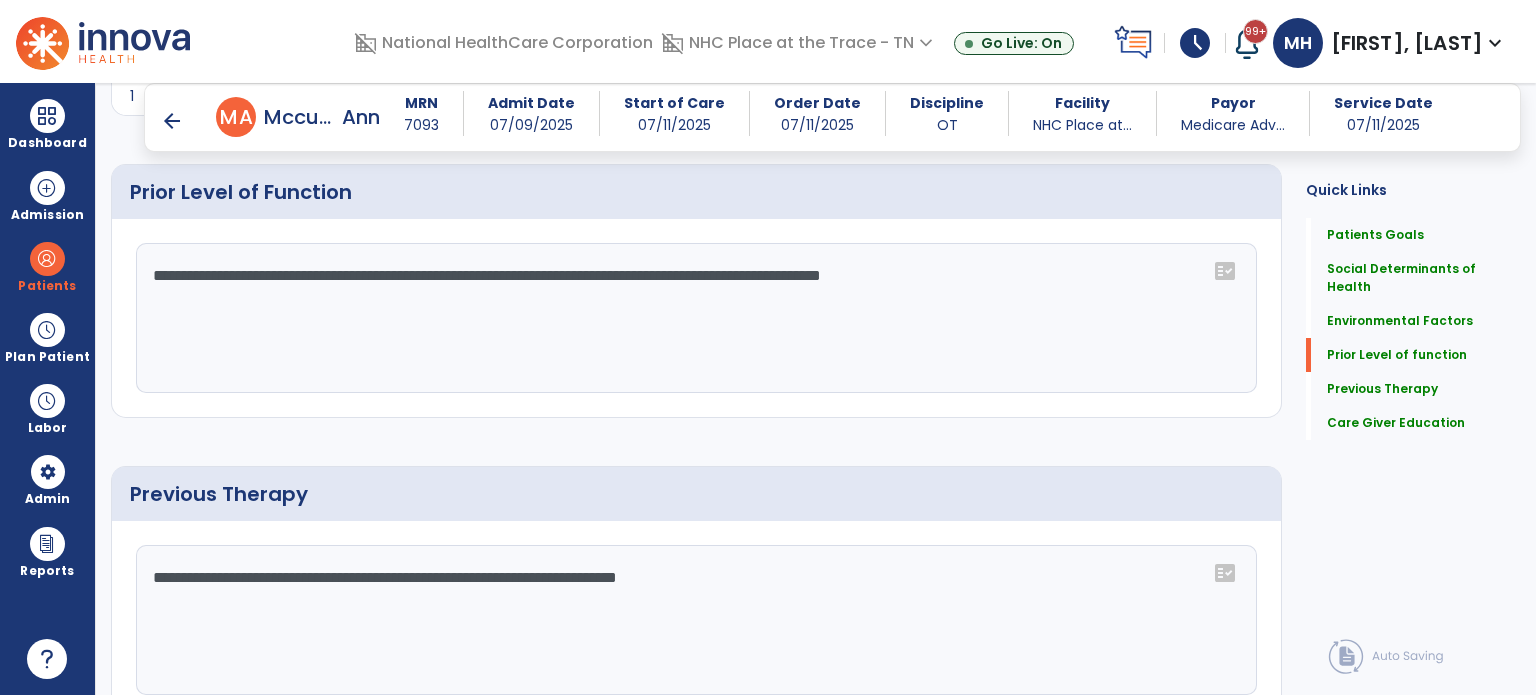 click on "**********" 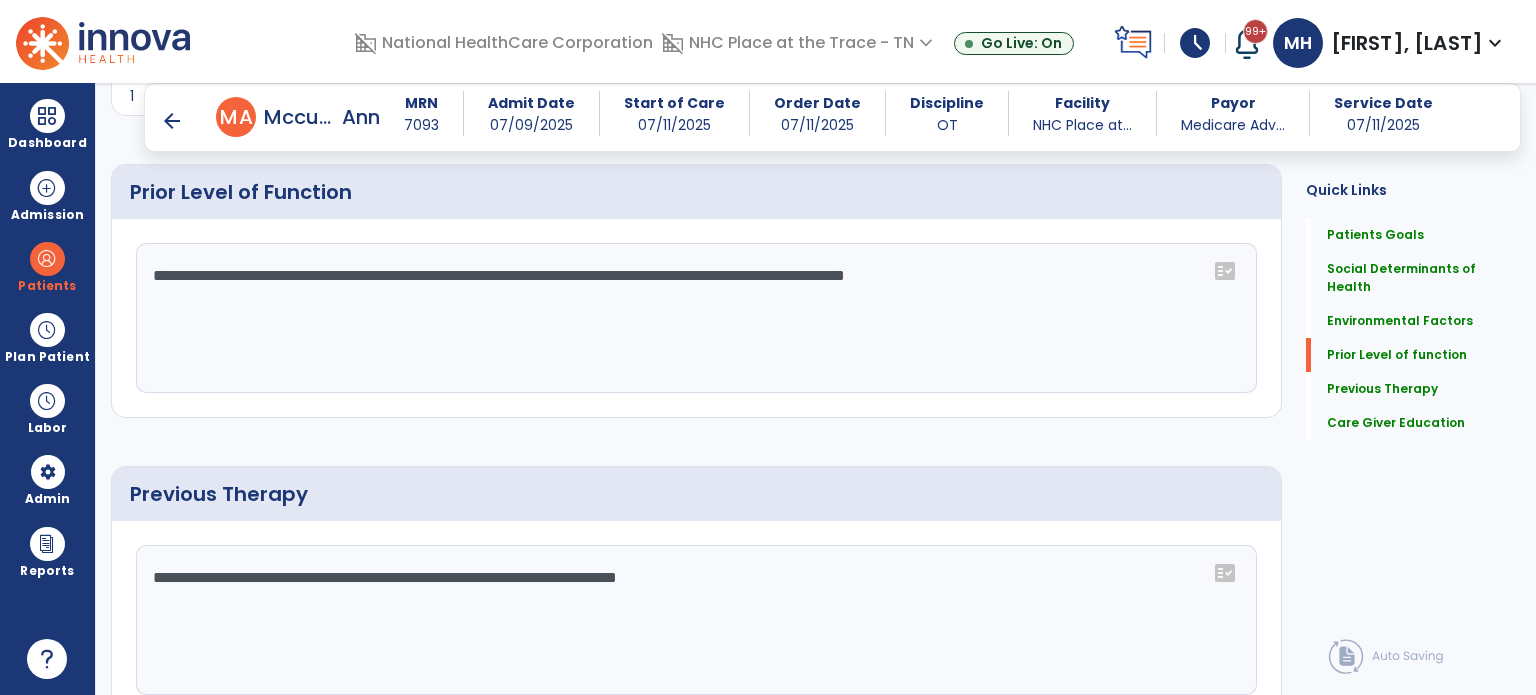 click on "**********" 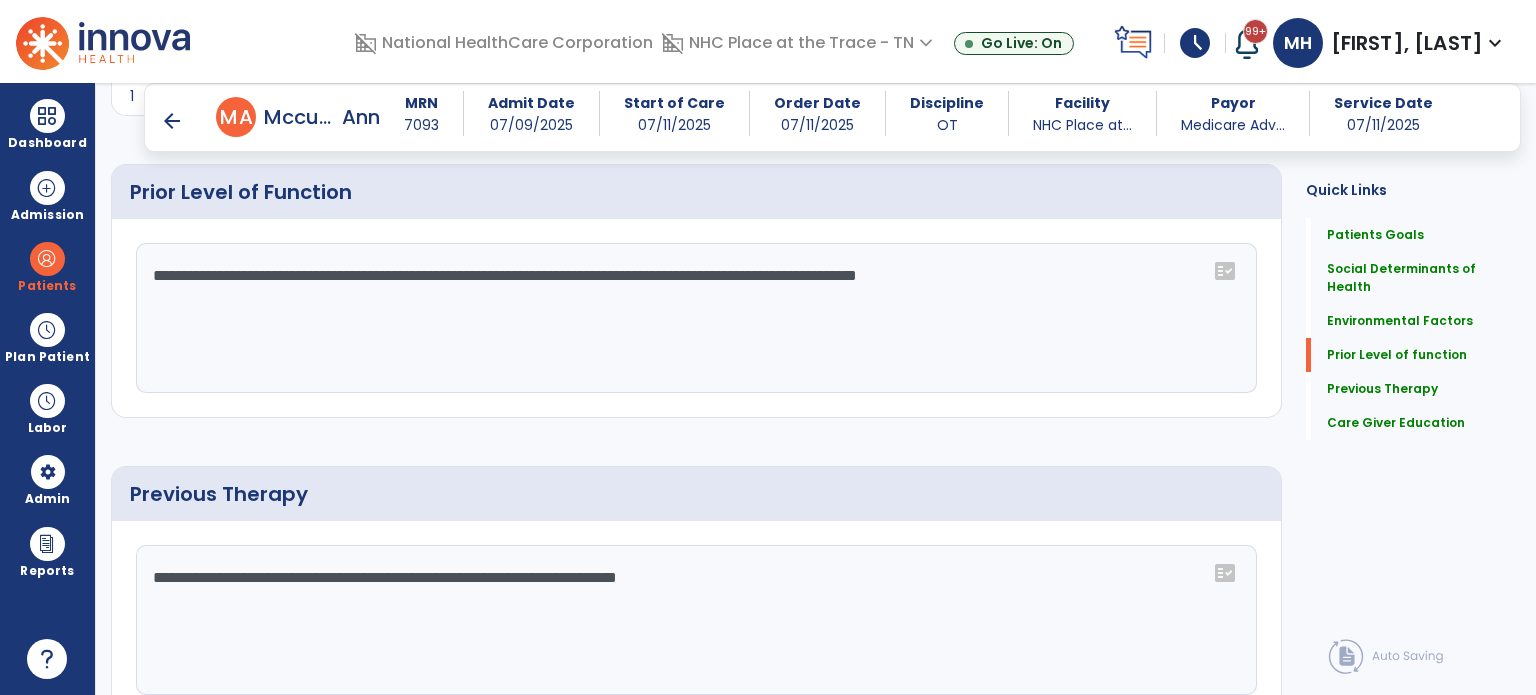 click on "**********" 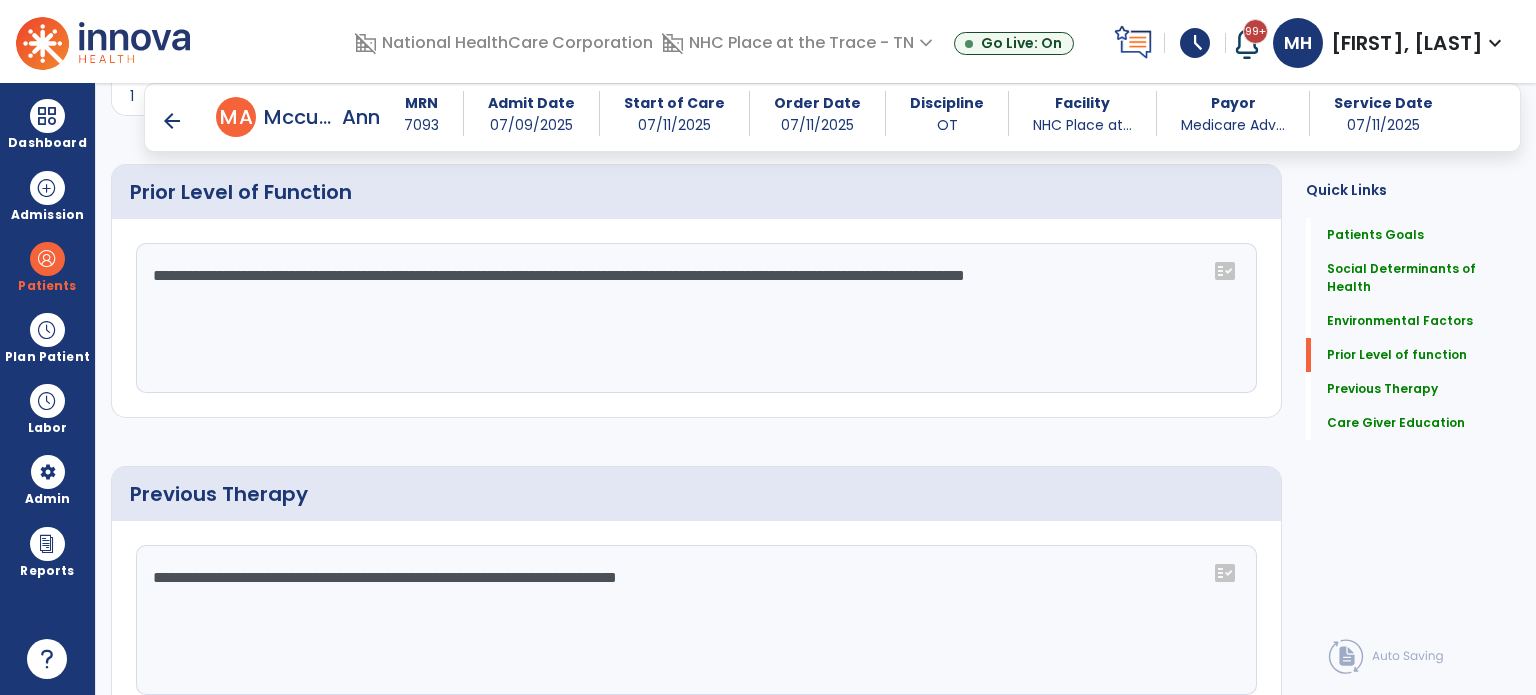 click on "**********" 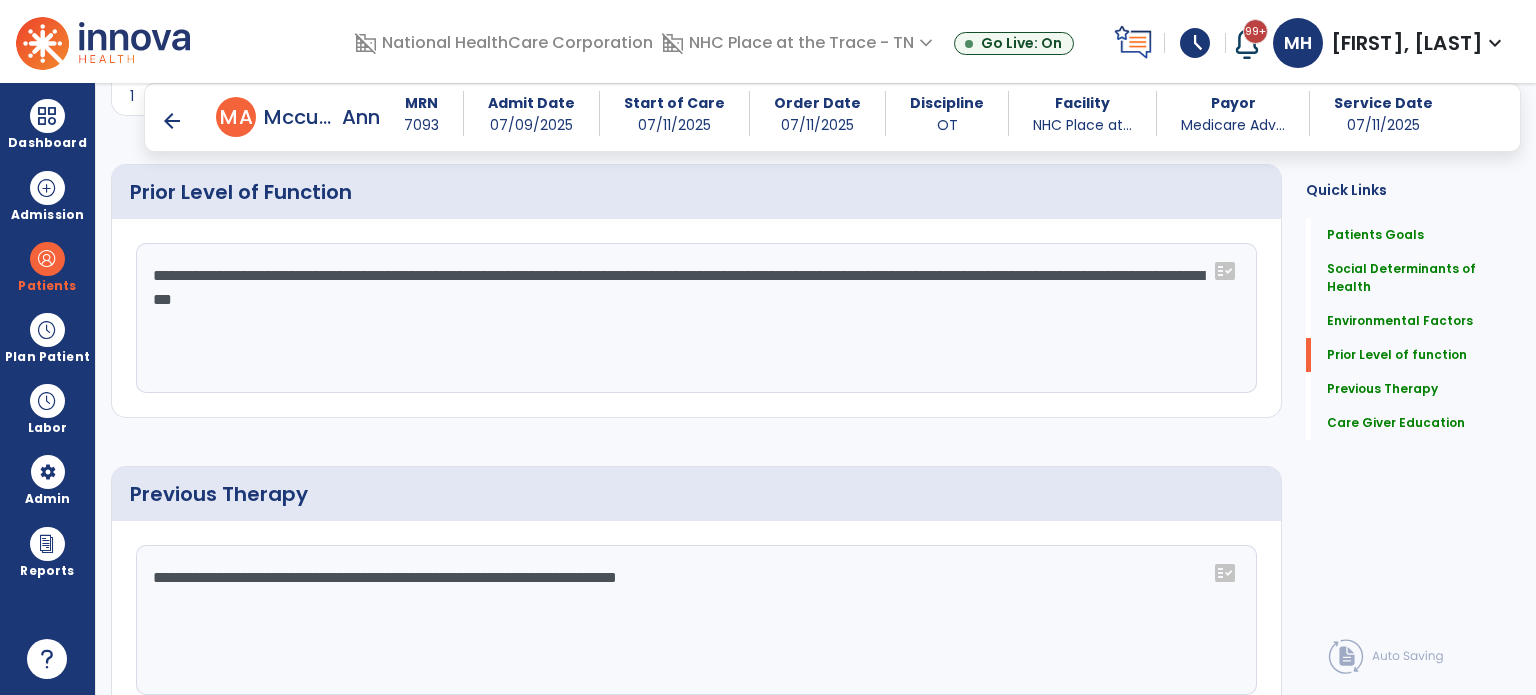 click on "**********" 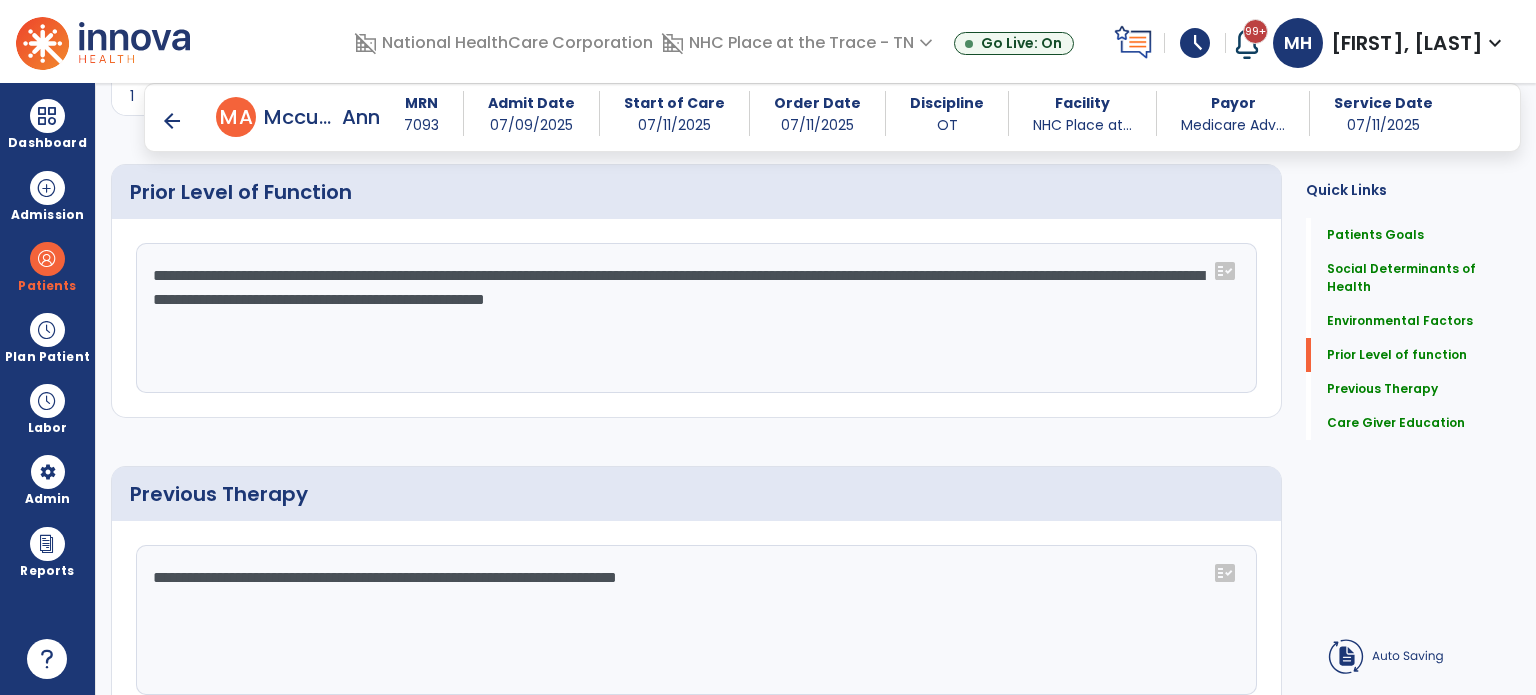 click on "**********" 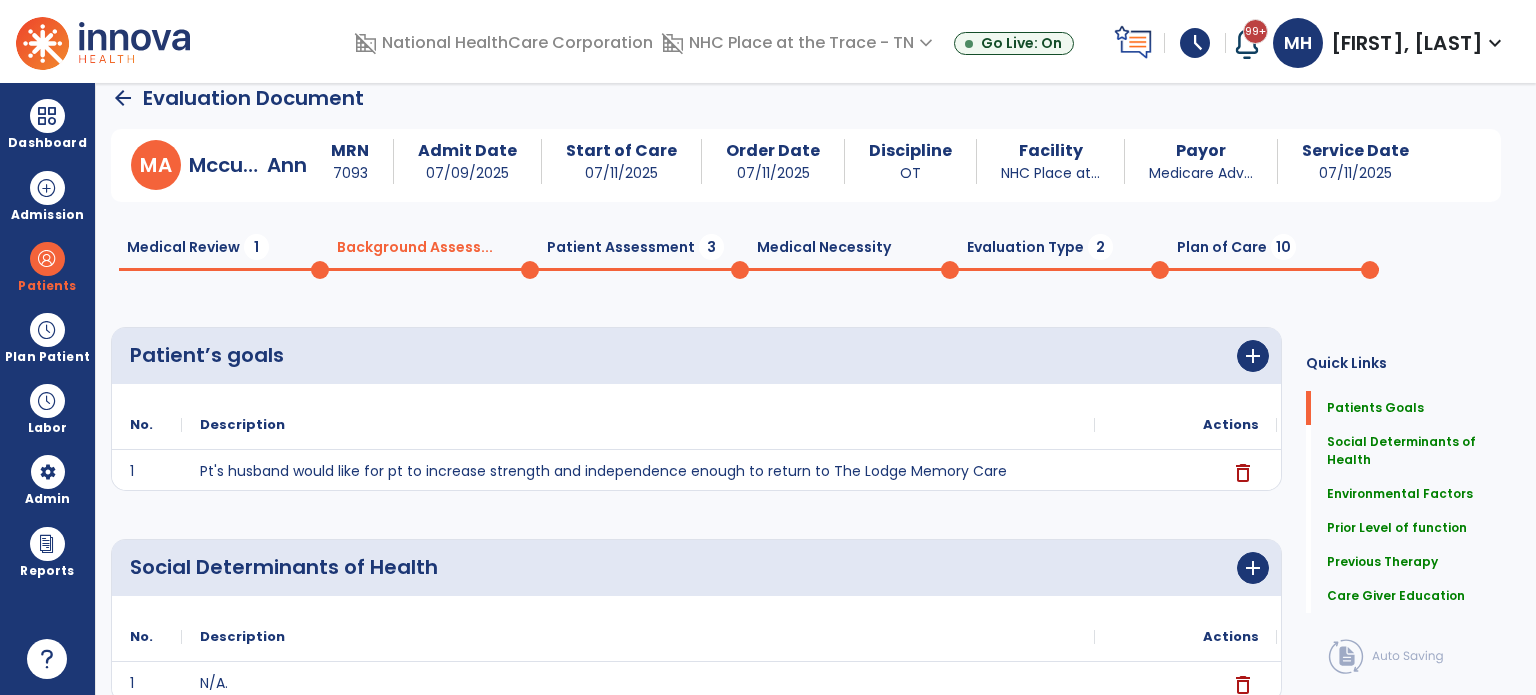 scroll, scrollTop: 0, scrollLeft: 0, axis: both 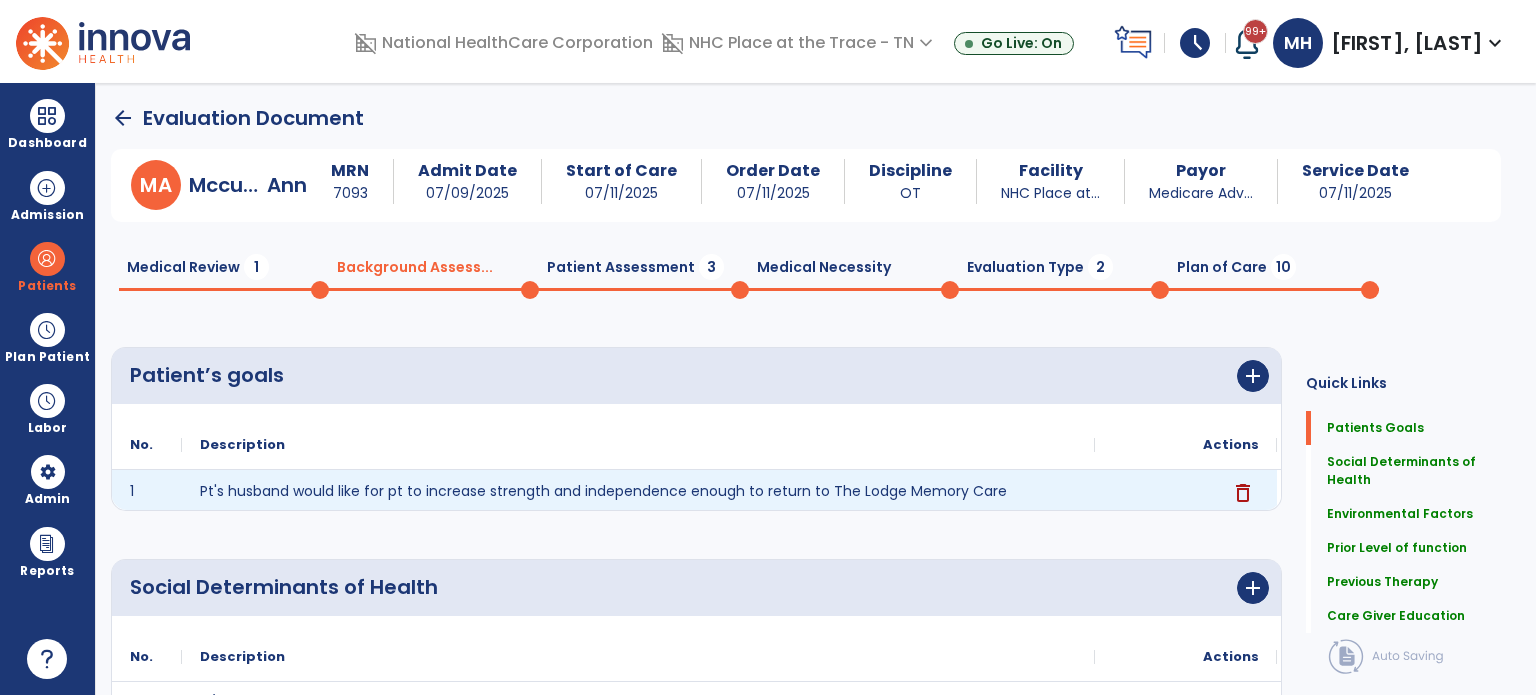 type on "**********" 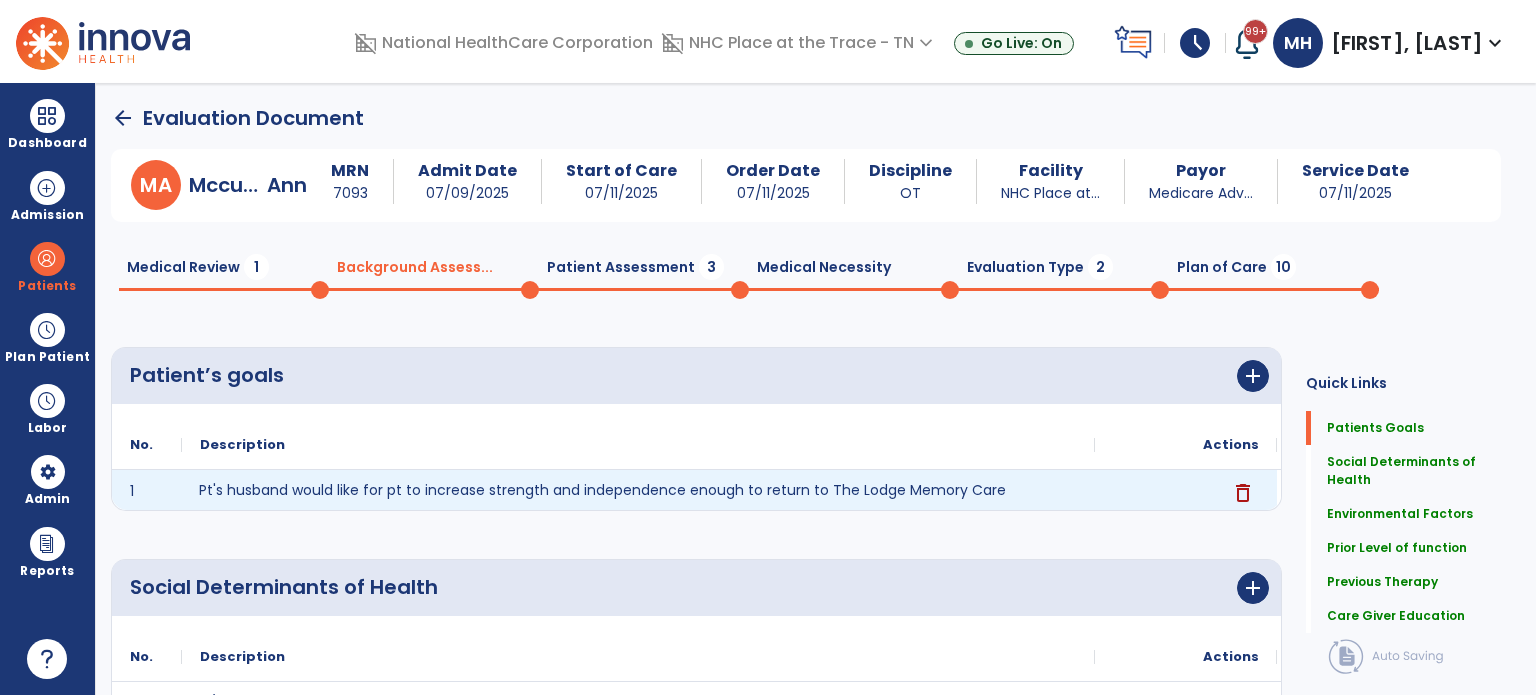 click on "Pt's husband would like for pt to increase strength and independence enough to return to The Lodge Memory Care" 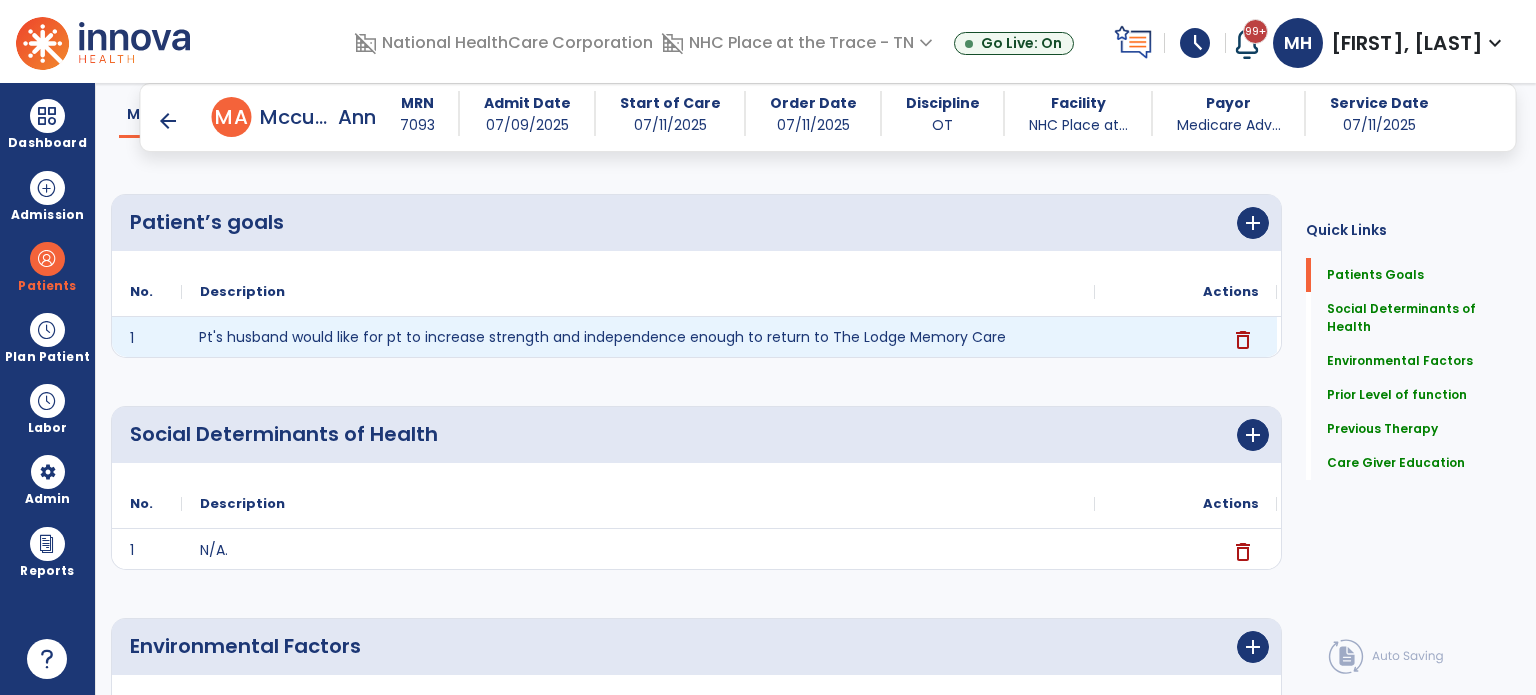 scroll, scrollTop: 100, scrollLeft: 0, axis: vertical 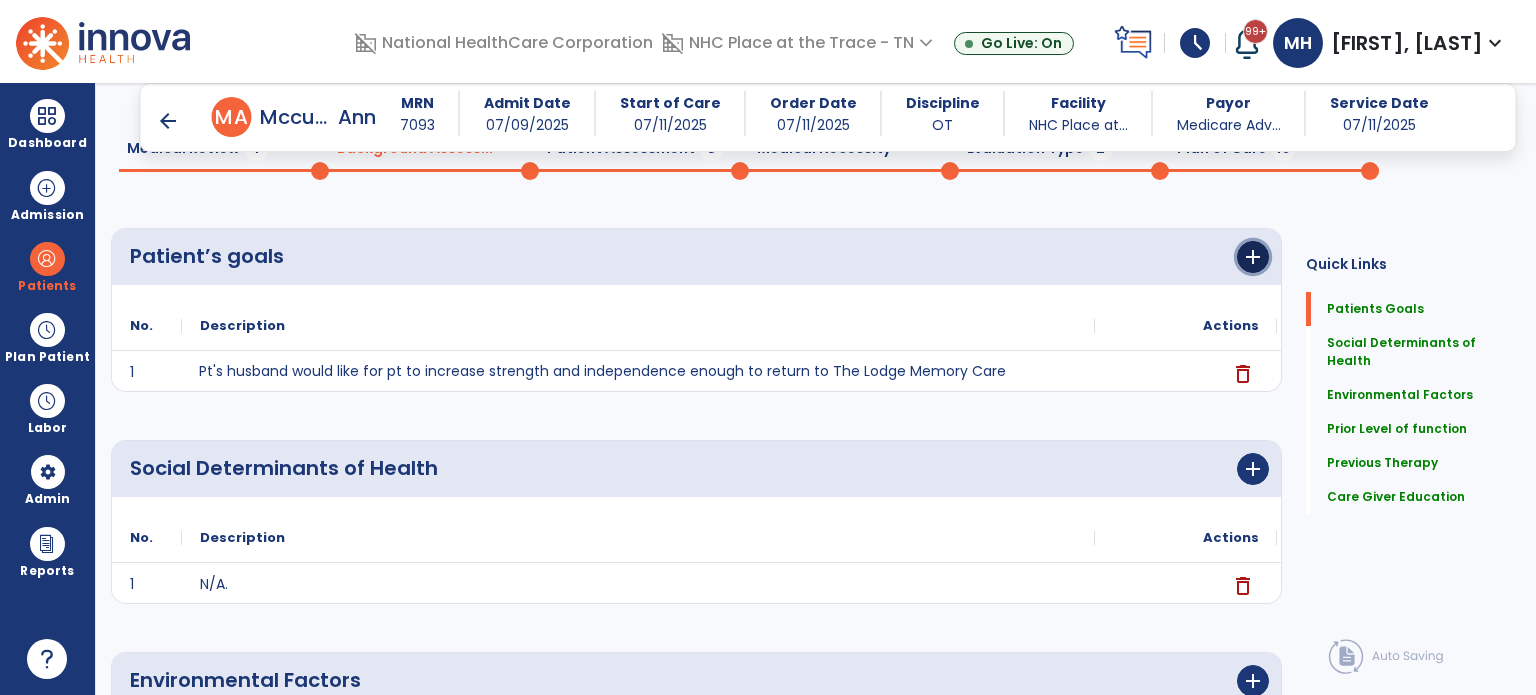 click on "add" 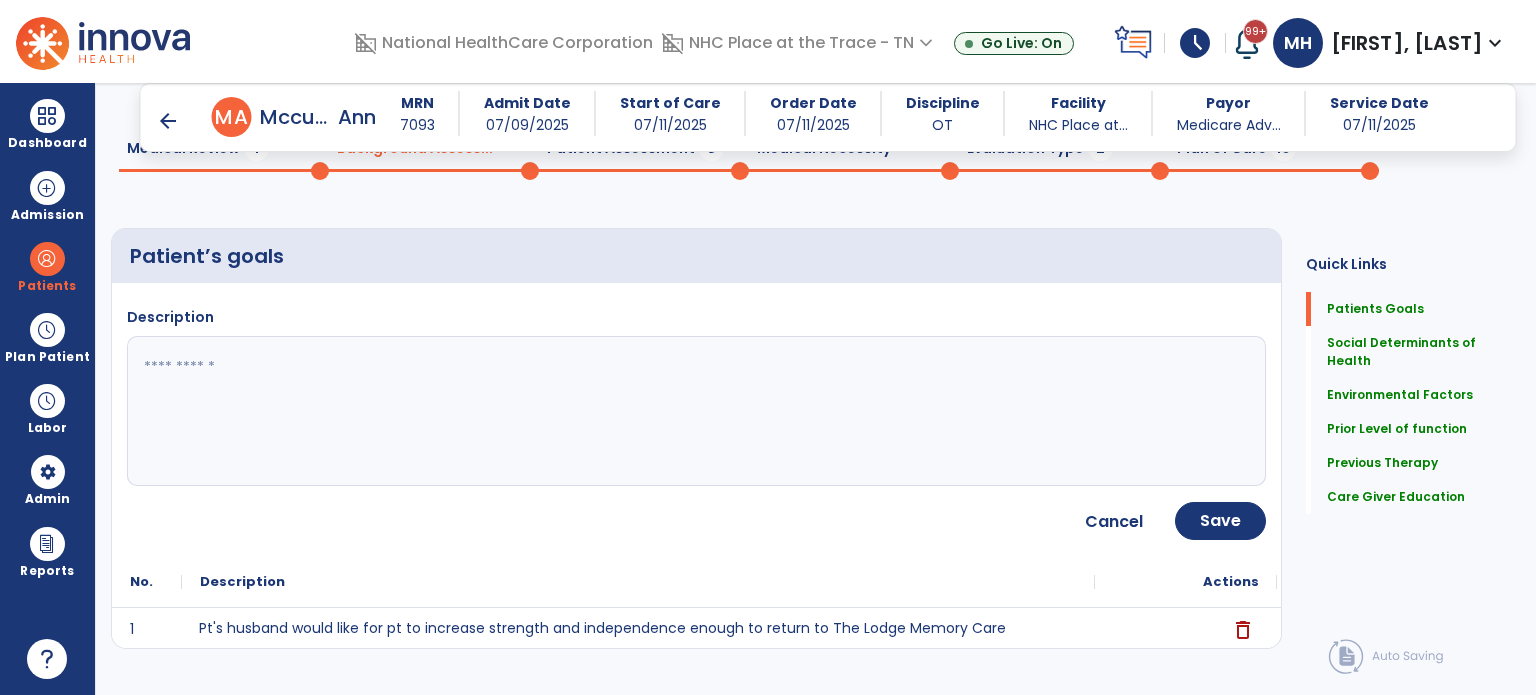 click 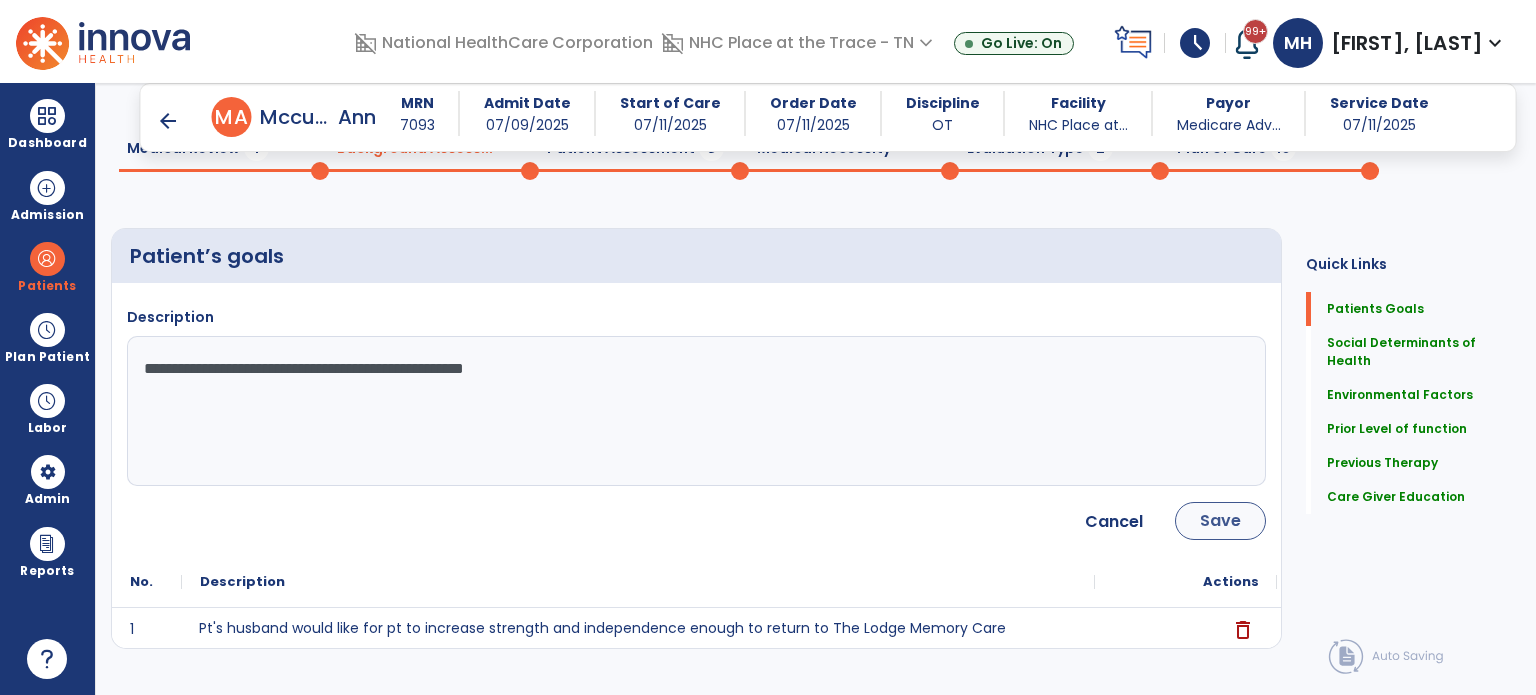 type on "**********" 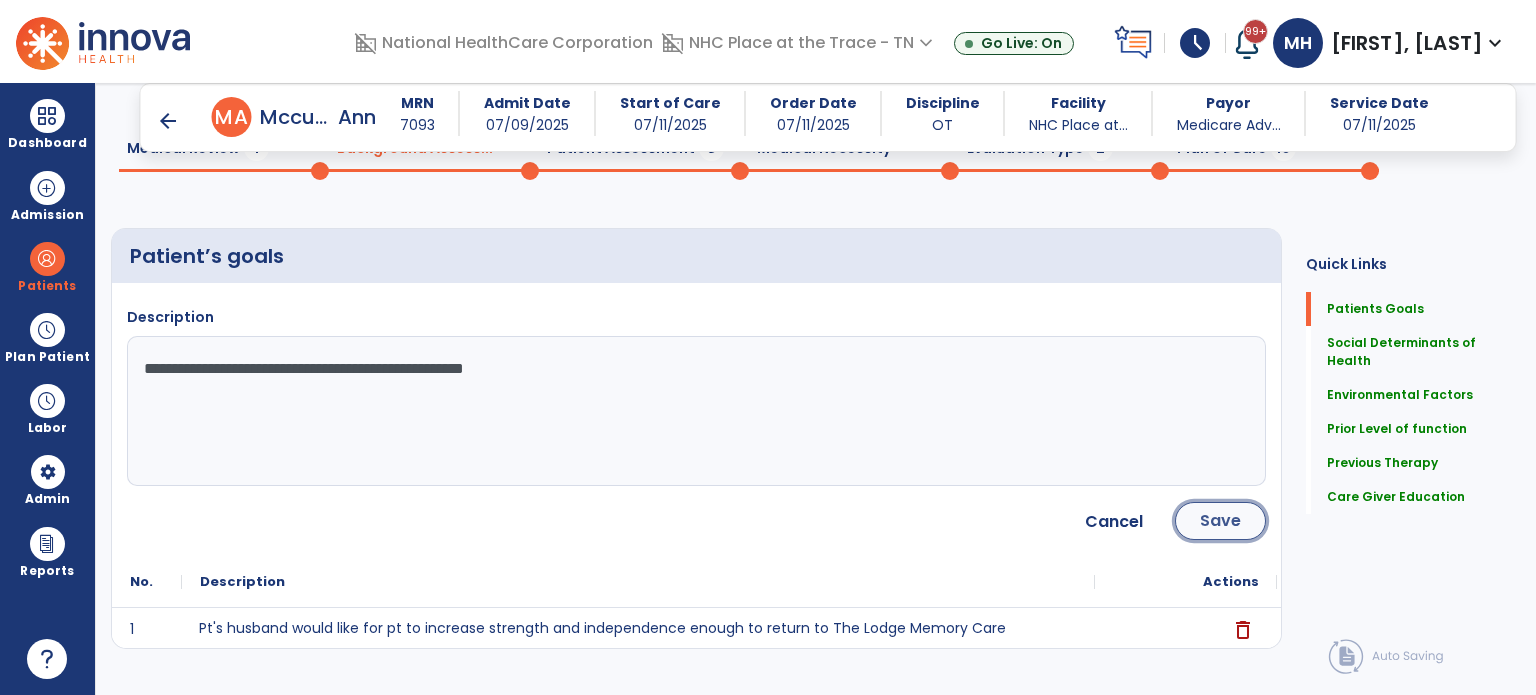 click on "Save" 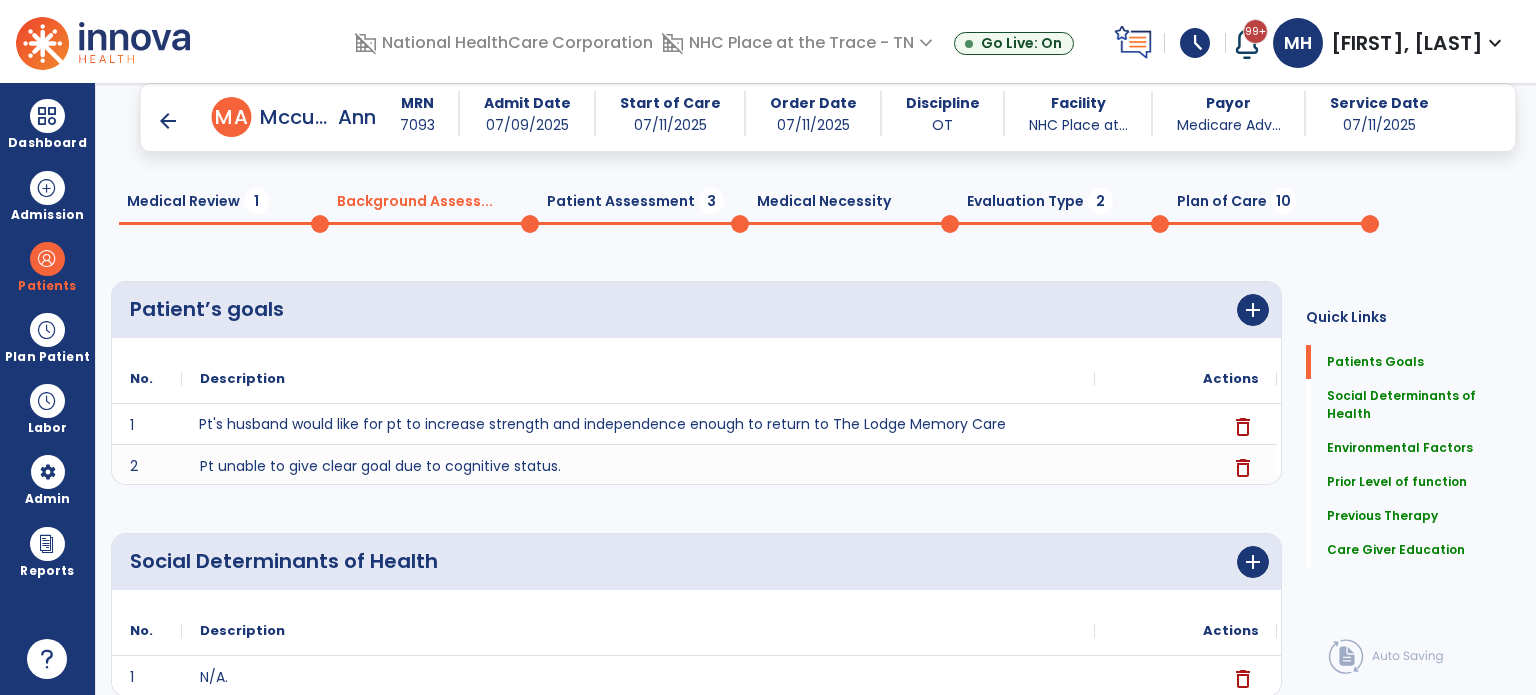 scroll, scrollTop: 0, scrollLeft: 0, axis: both 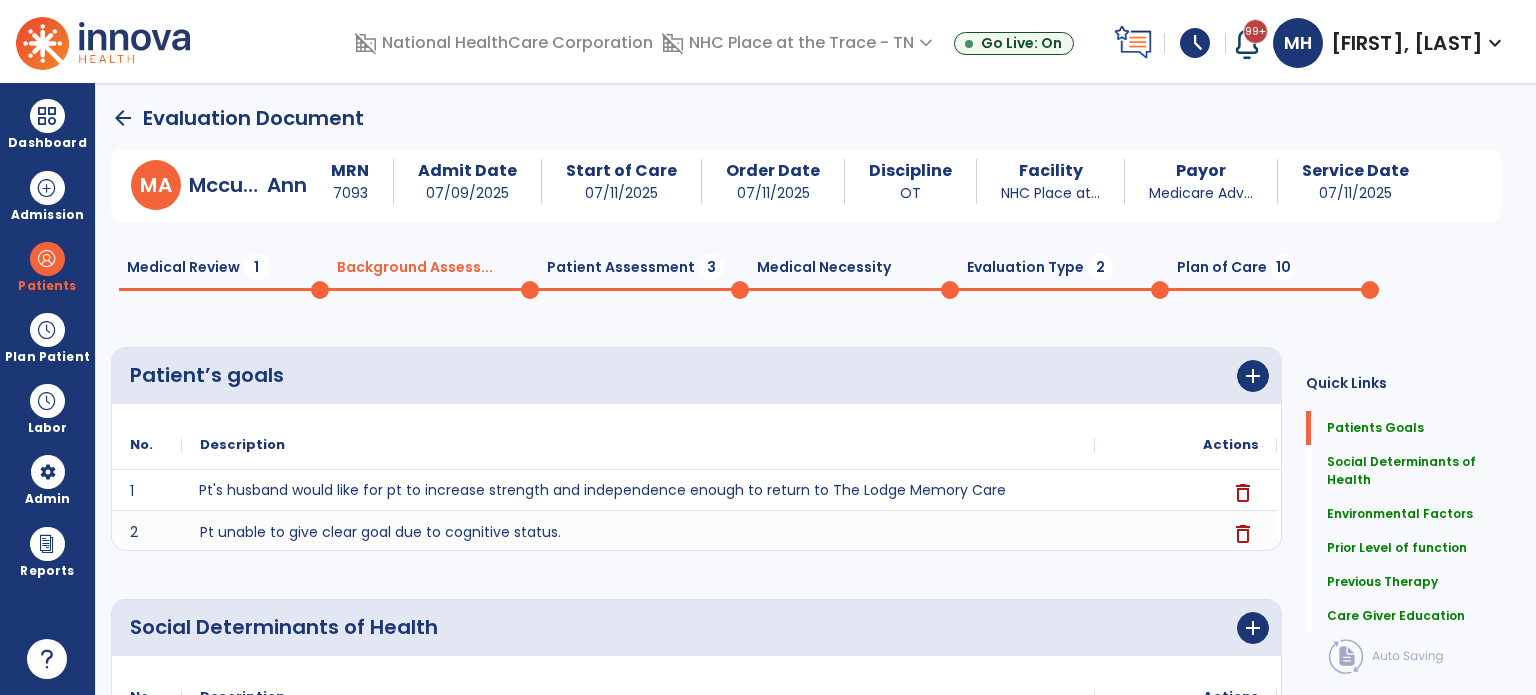 click on "Patient Assessment  3" 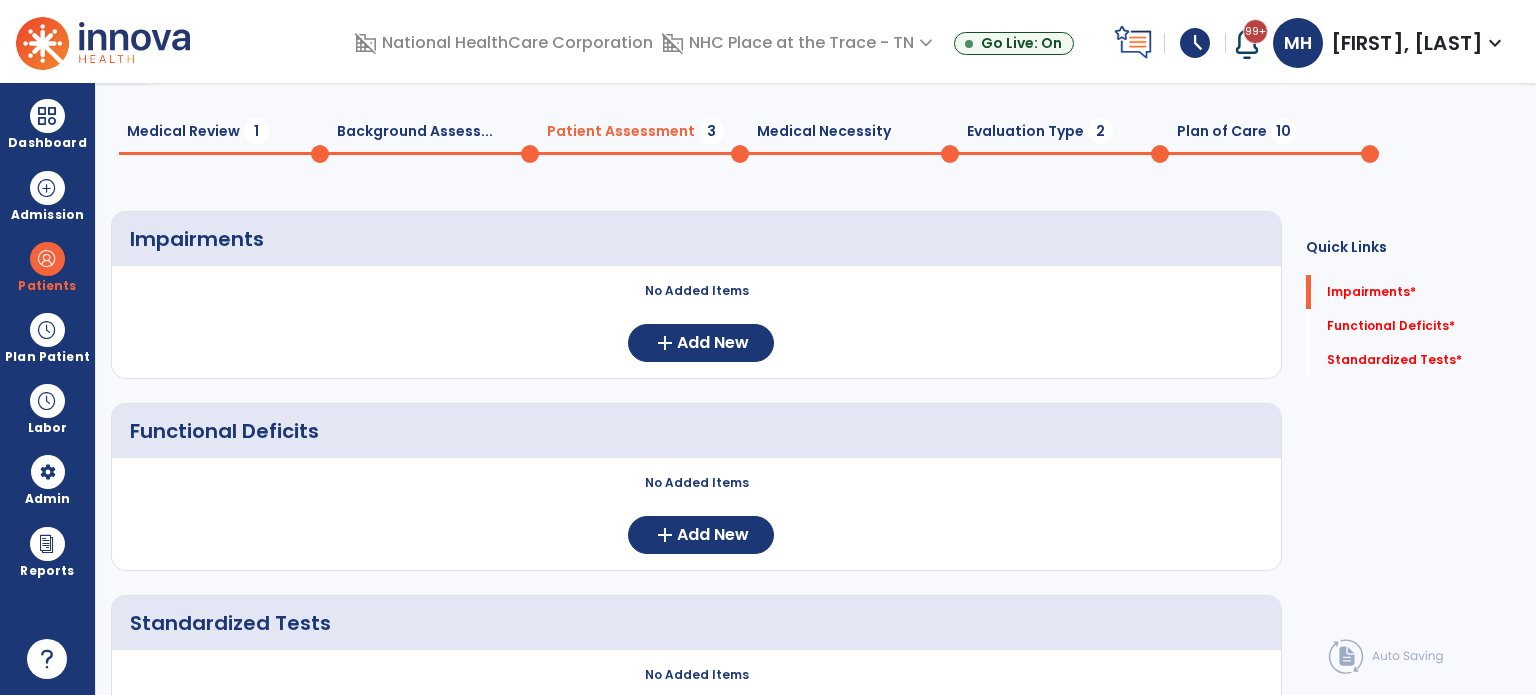 scroll, scrollTop: 0, scrollLeft: 0, axis: both 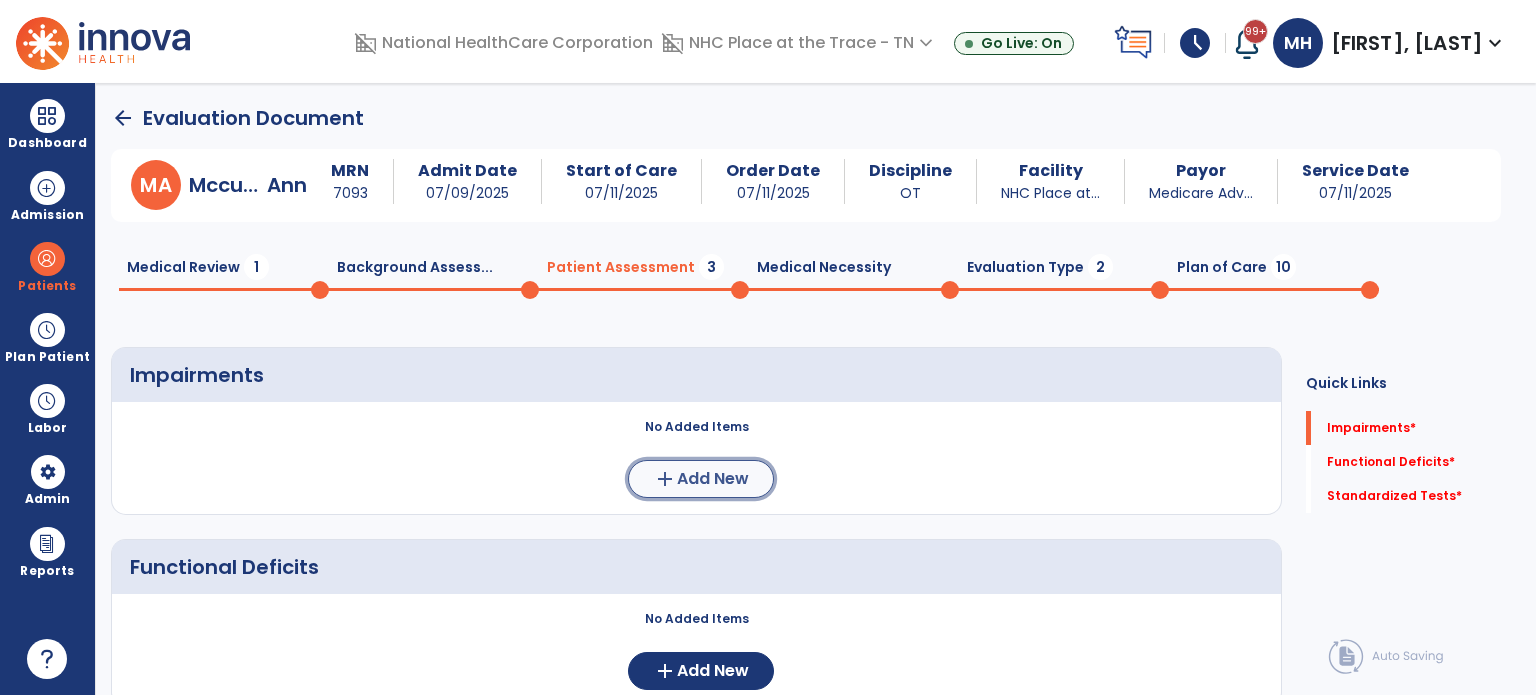 click on "add  Add New" 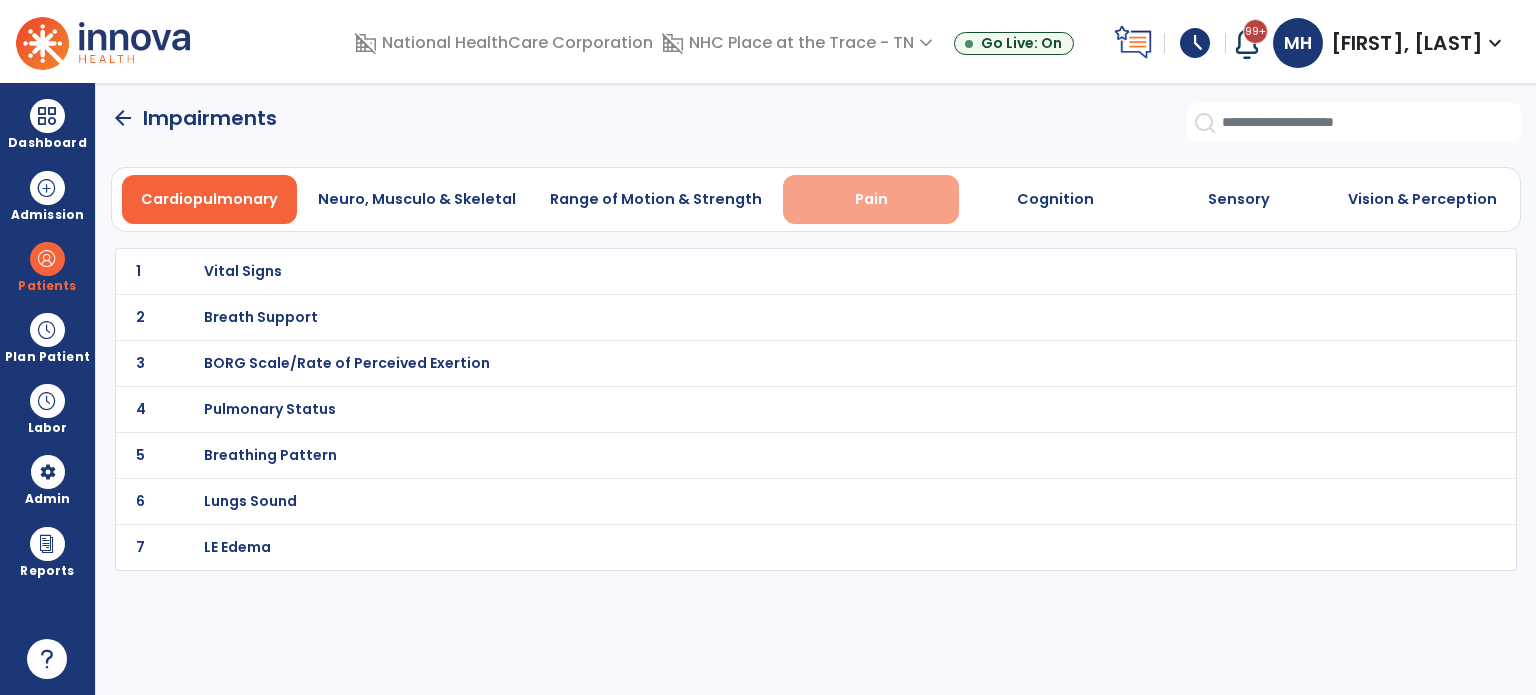click on "Pain" at bounding box center [871, 199] 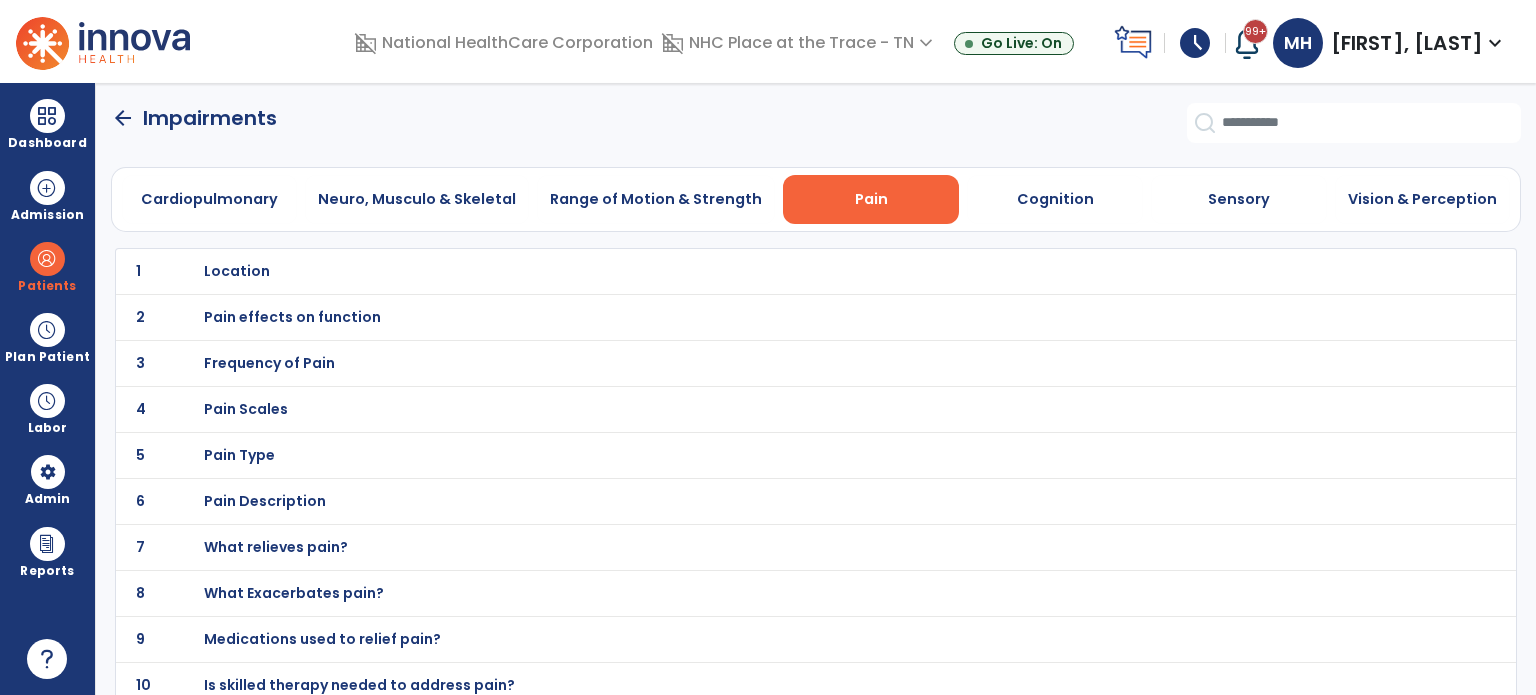 click on "Pain Scales" at bounding box center (772, 271) 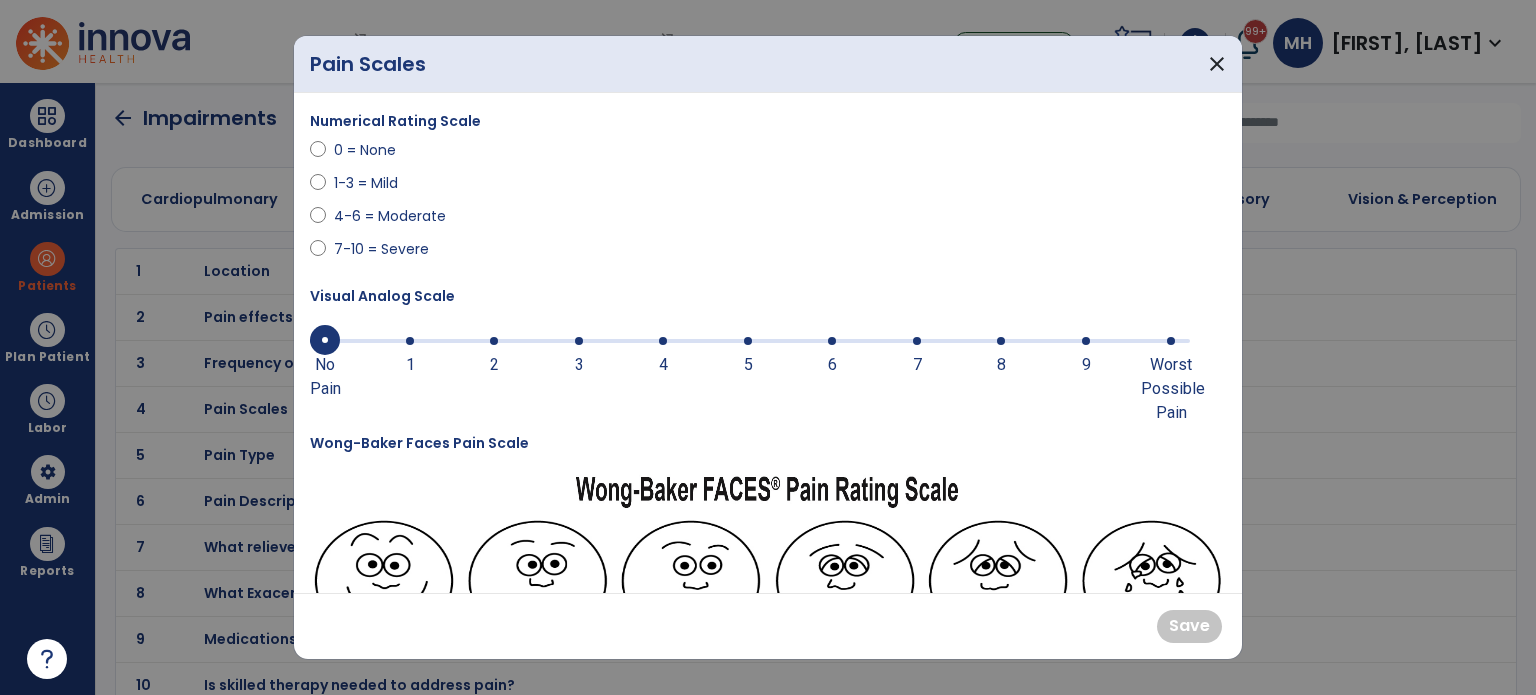 click on "1-3 = Mild" at bounding box center (369, 183) 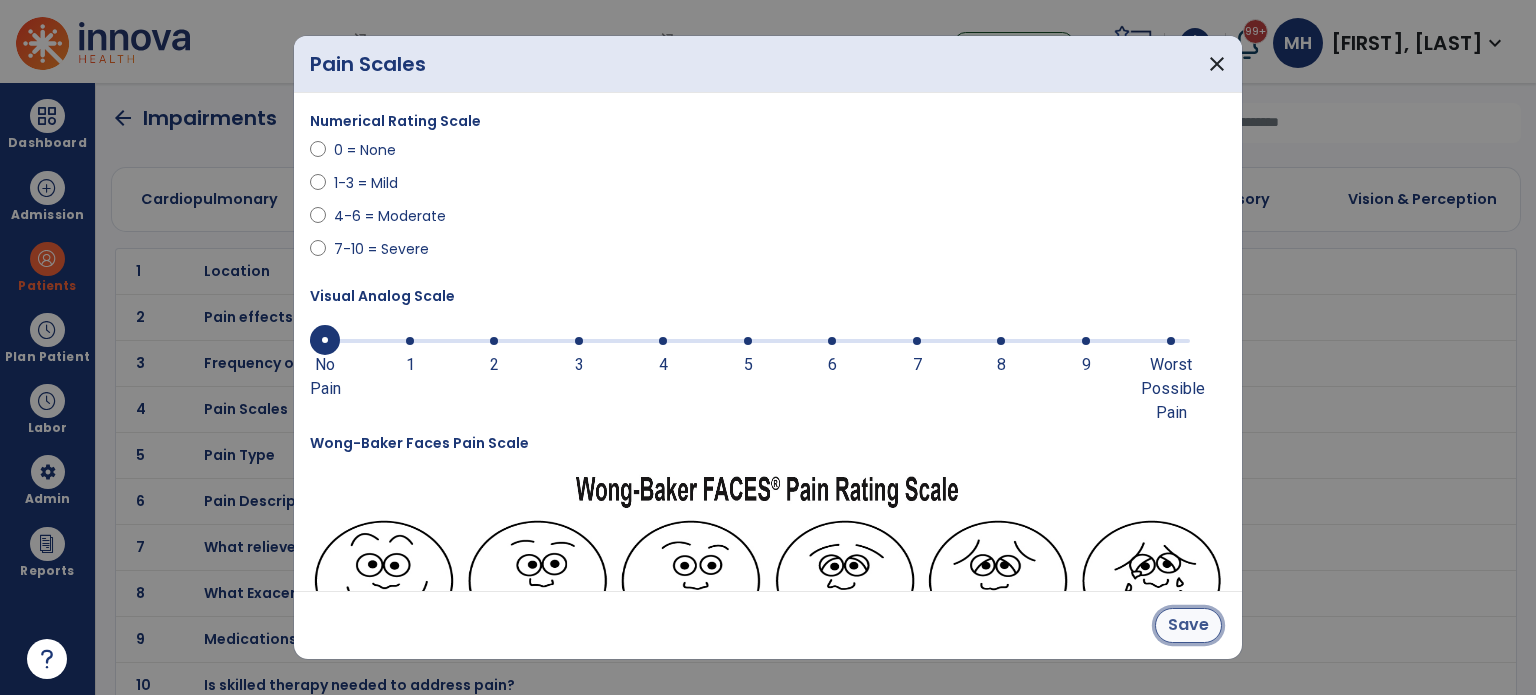 click on "Save" at bounding box center [1188, 625] 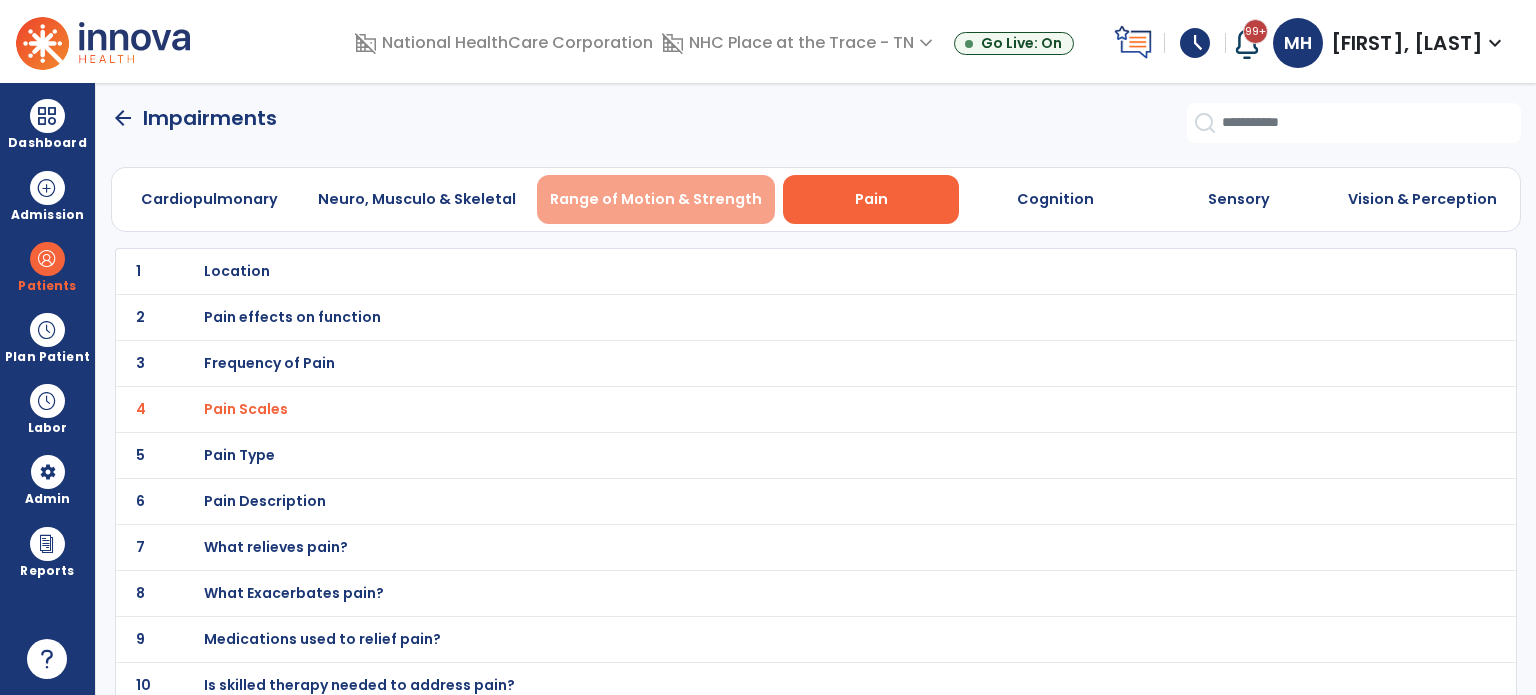 click on "Range of Motion & Strength" at bounding box center (656, 199) 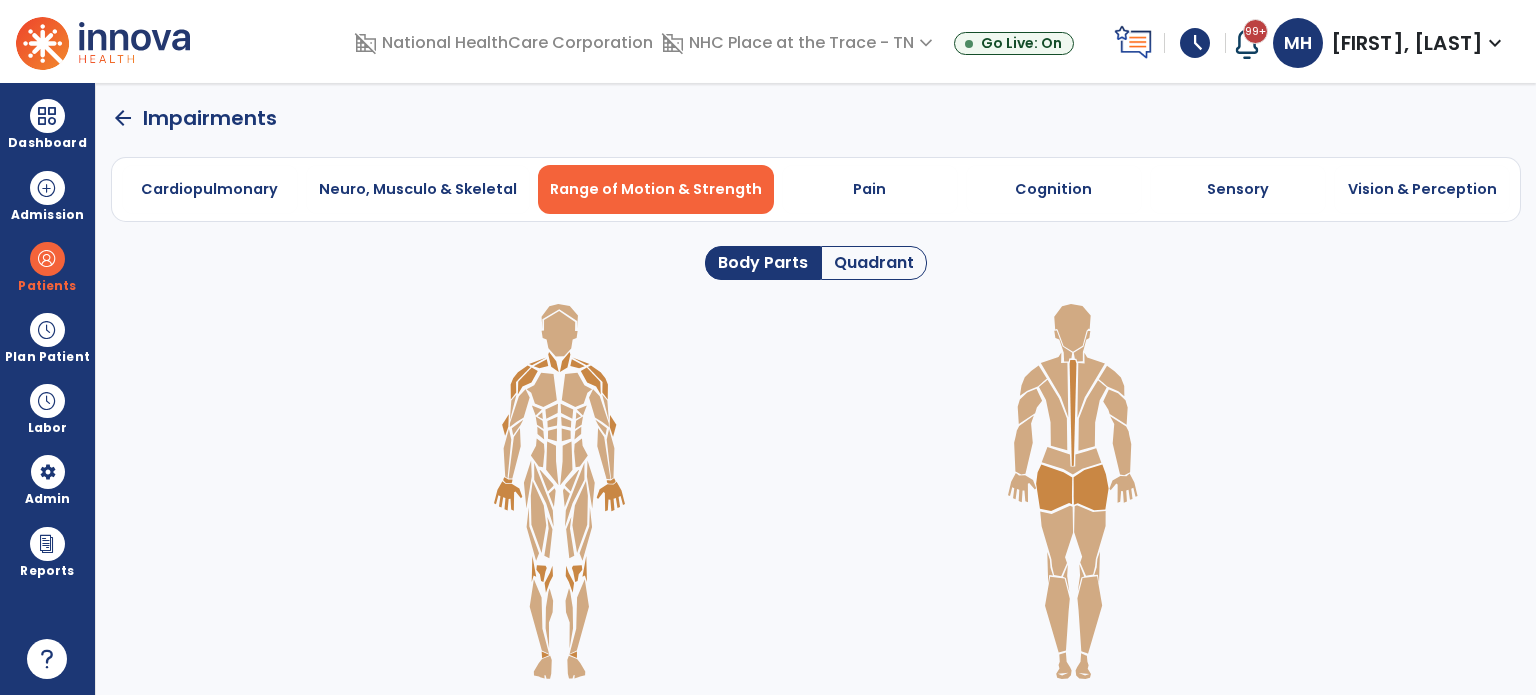 click on "Quadrant" 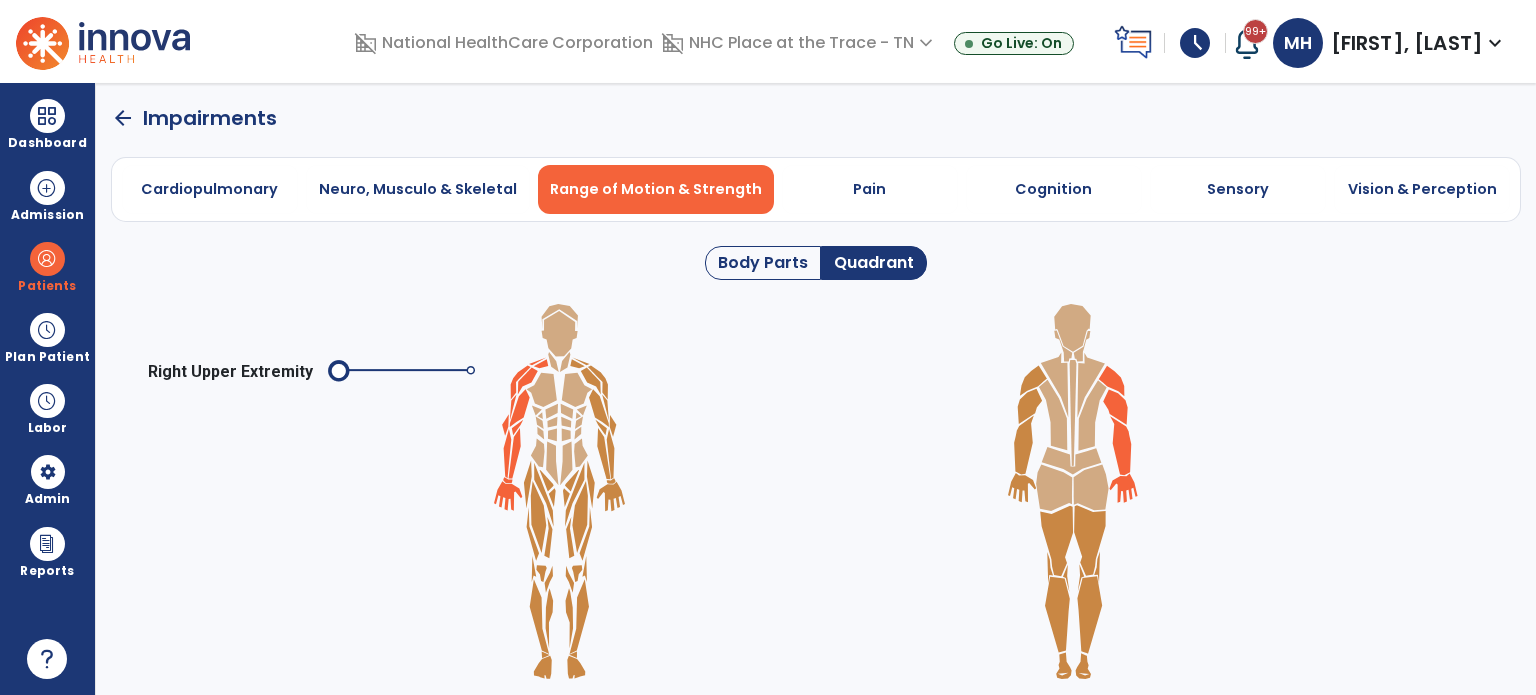 click 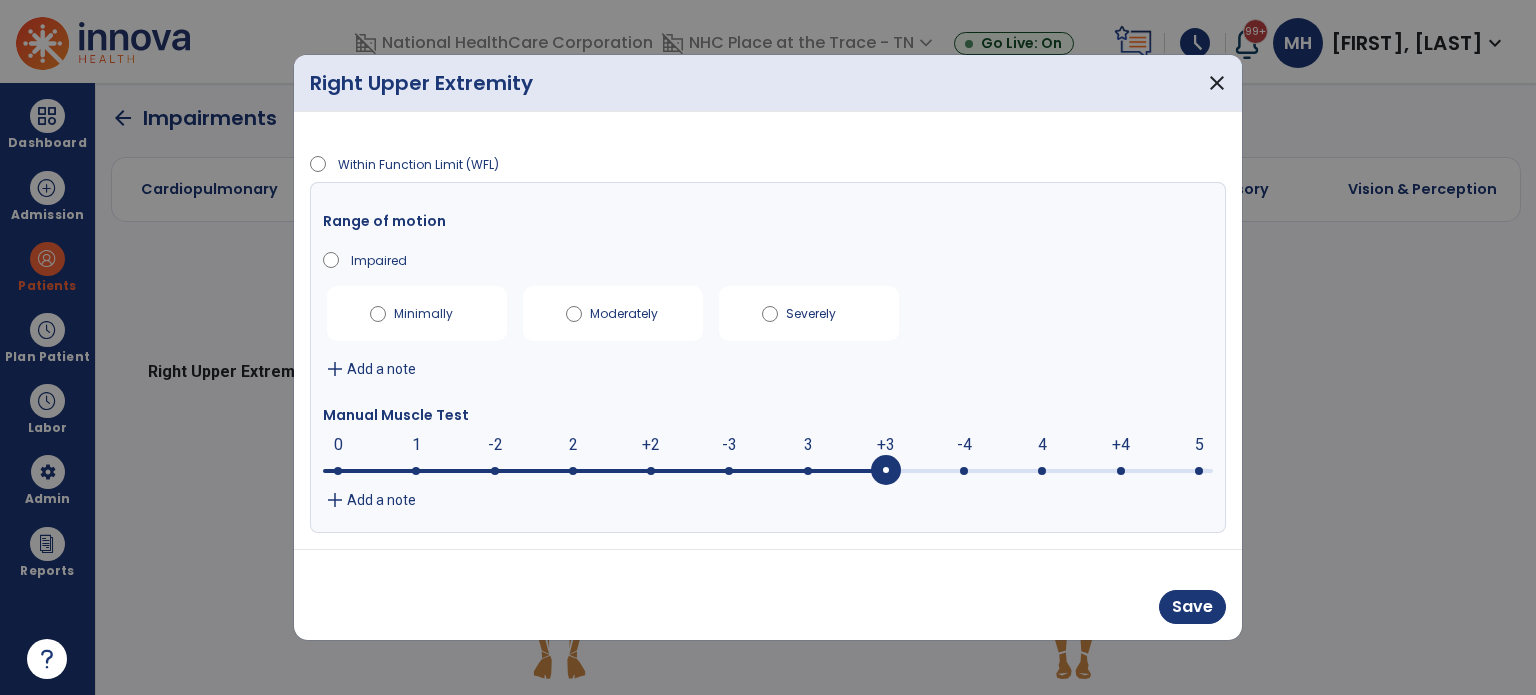 click at bounding box center [886, 471] 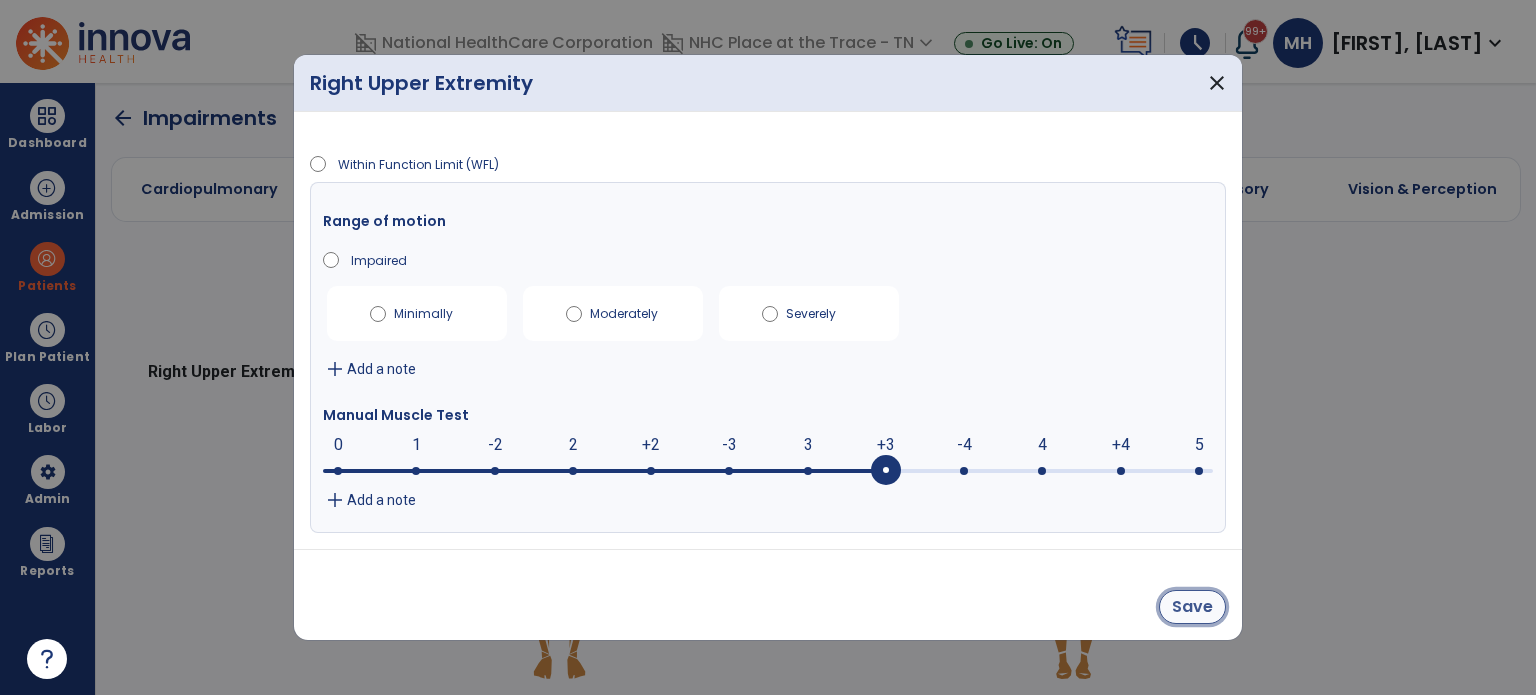 click on "Save" at bounding box center (1192, 607) 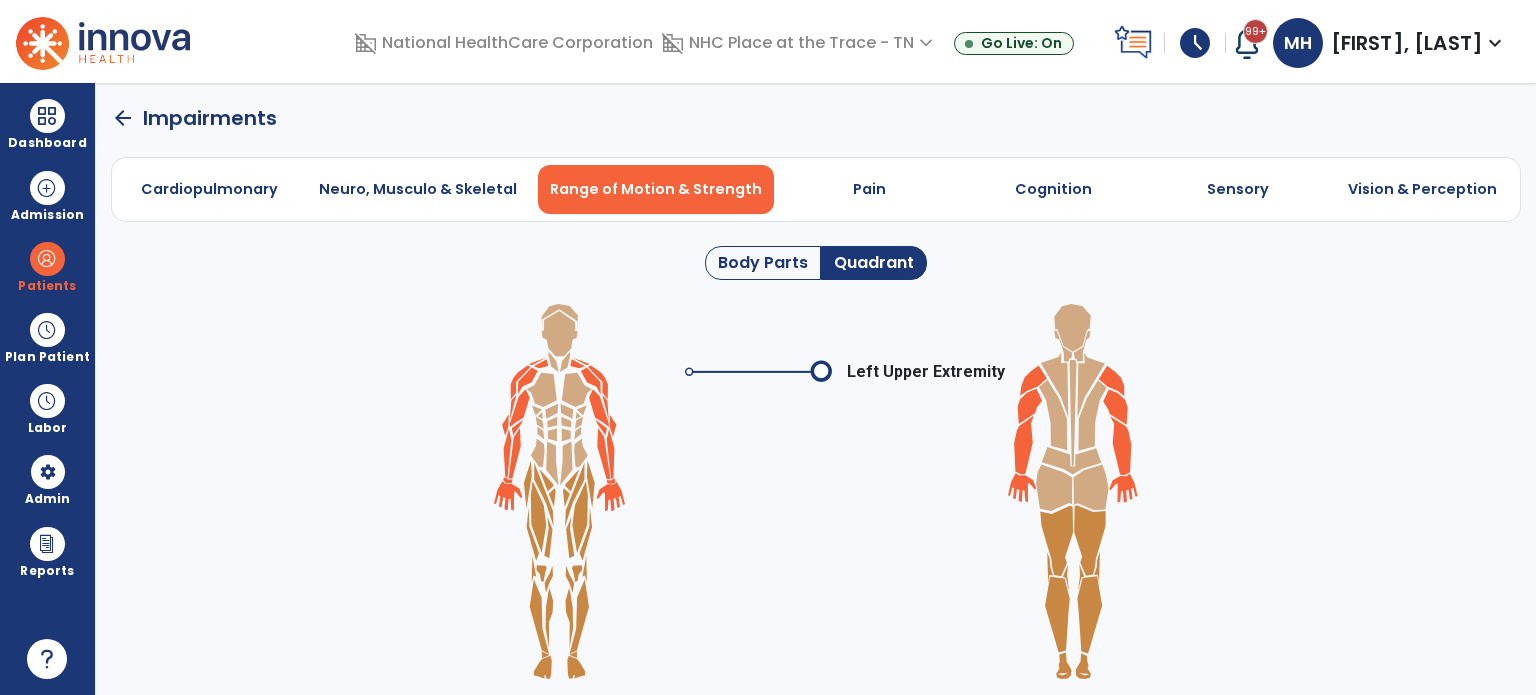 click 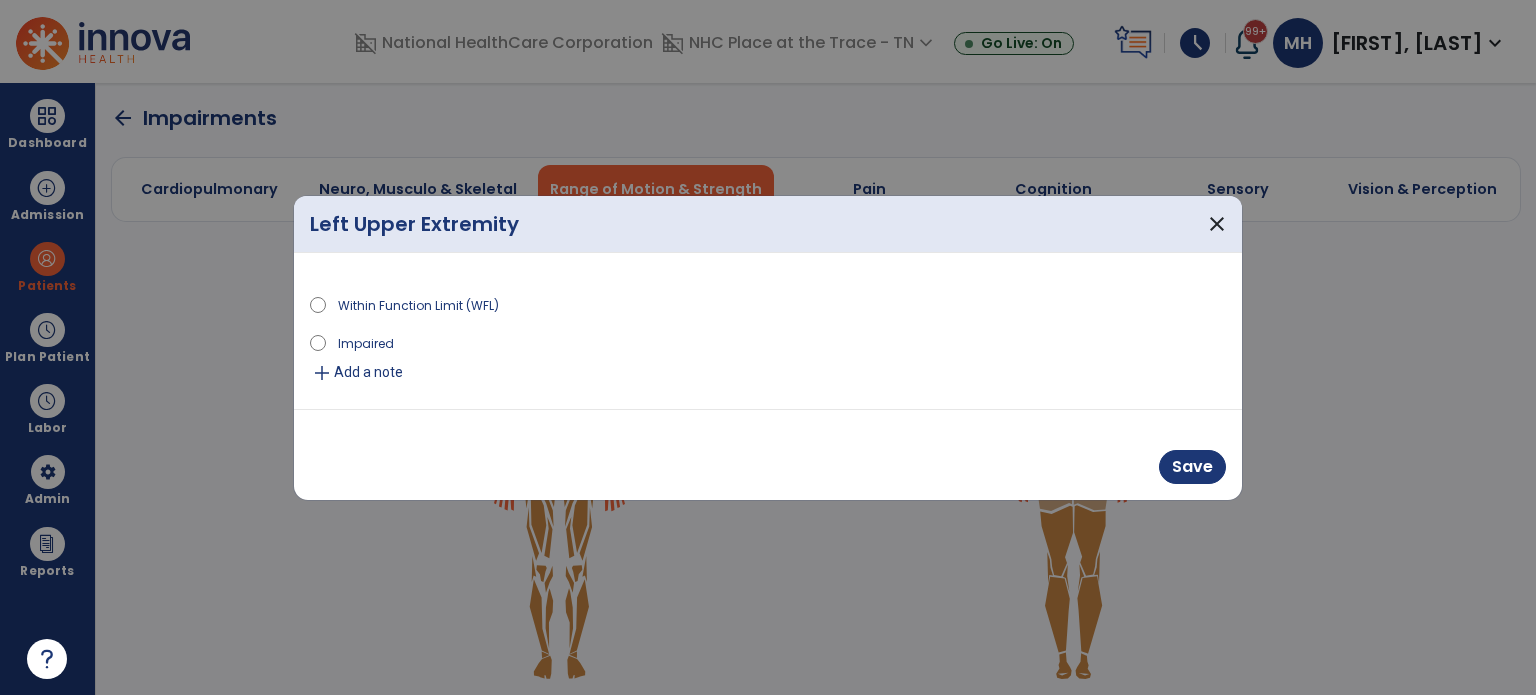 click on "Impaired" at bounding box center [366, 342] 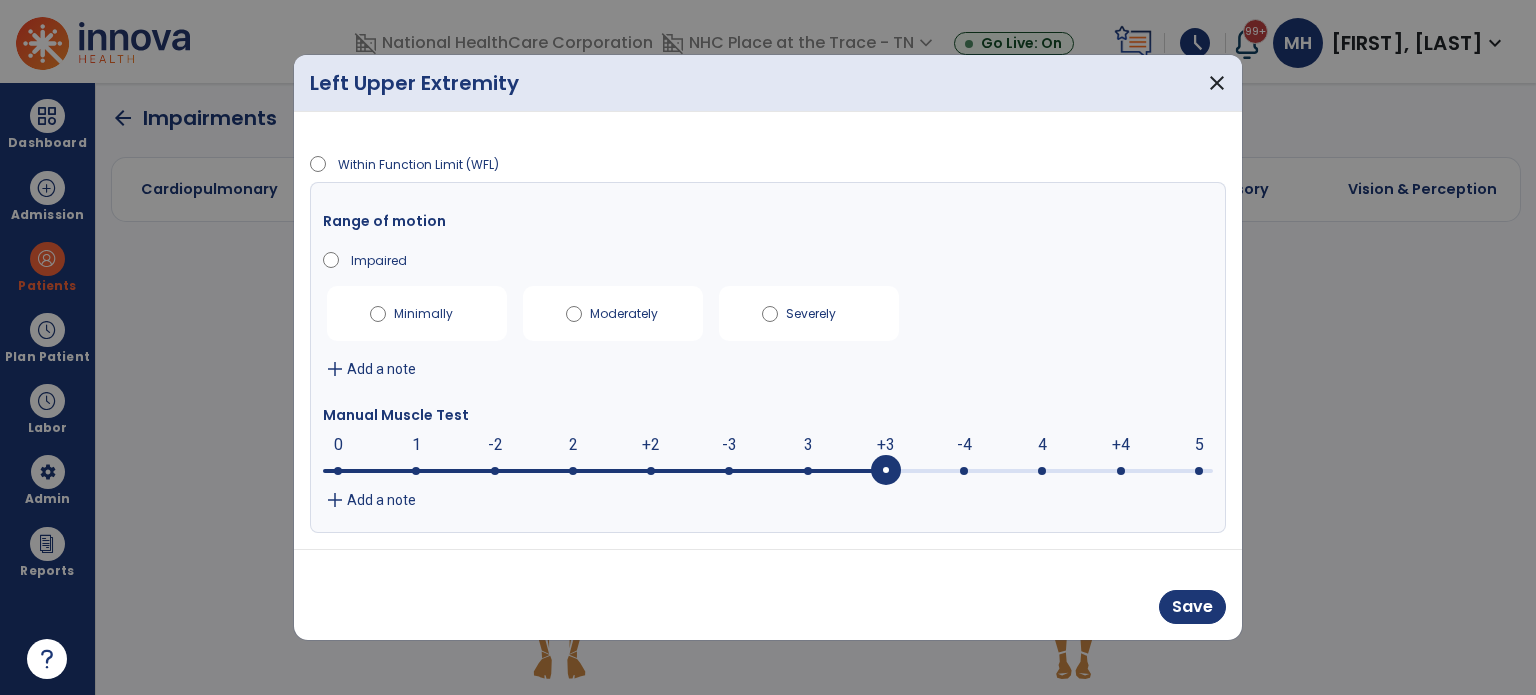 drag, startPoint x: 882, startPoint y: 468, endPoint x: 862, endPoint y: 462, distance: 20.880613 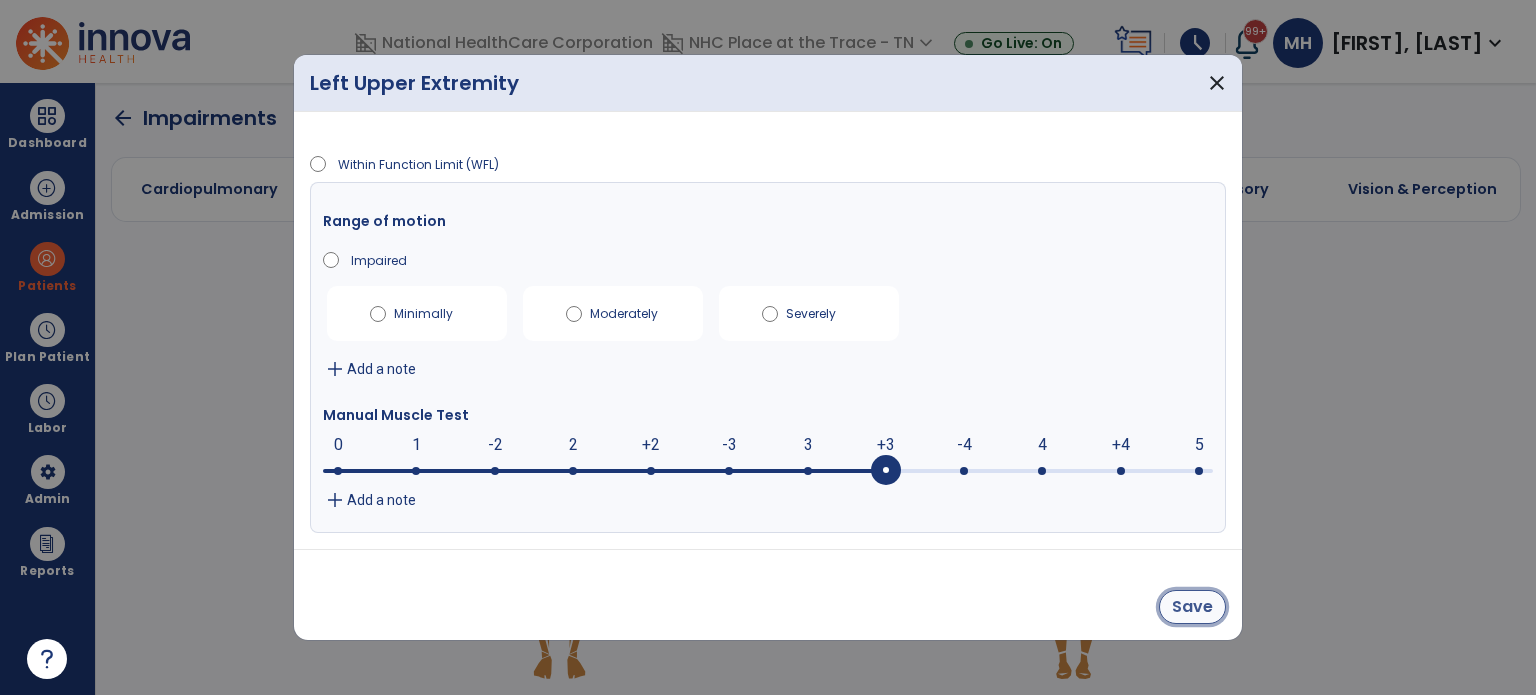 click on "Save" at bounding box center [1192, 607] 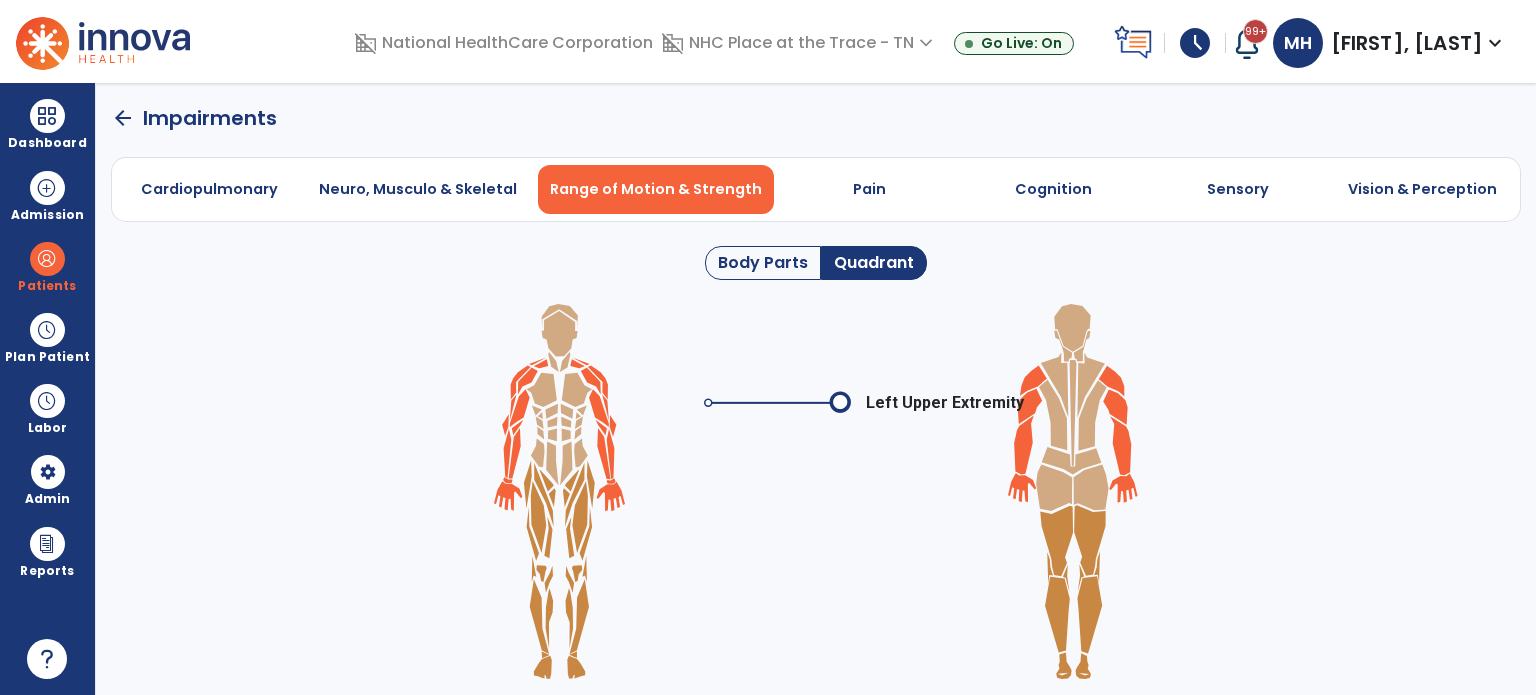 click on "arrow_back" 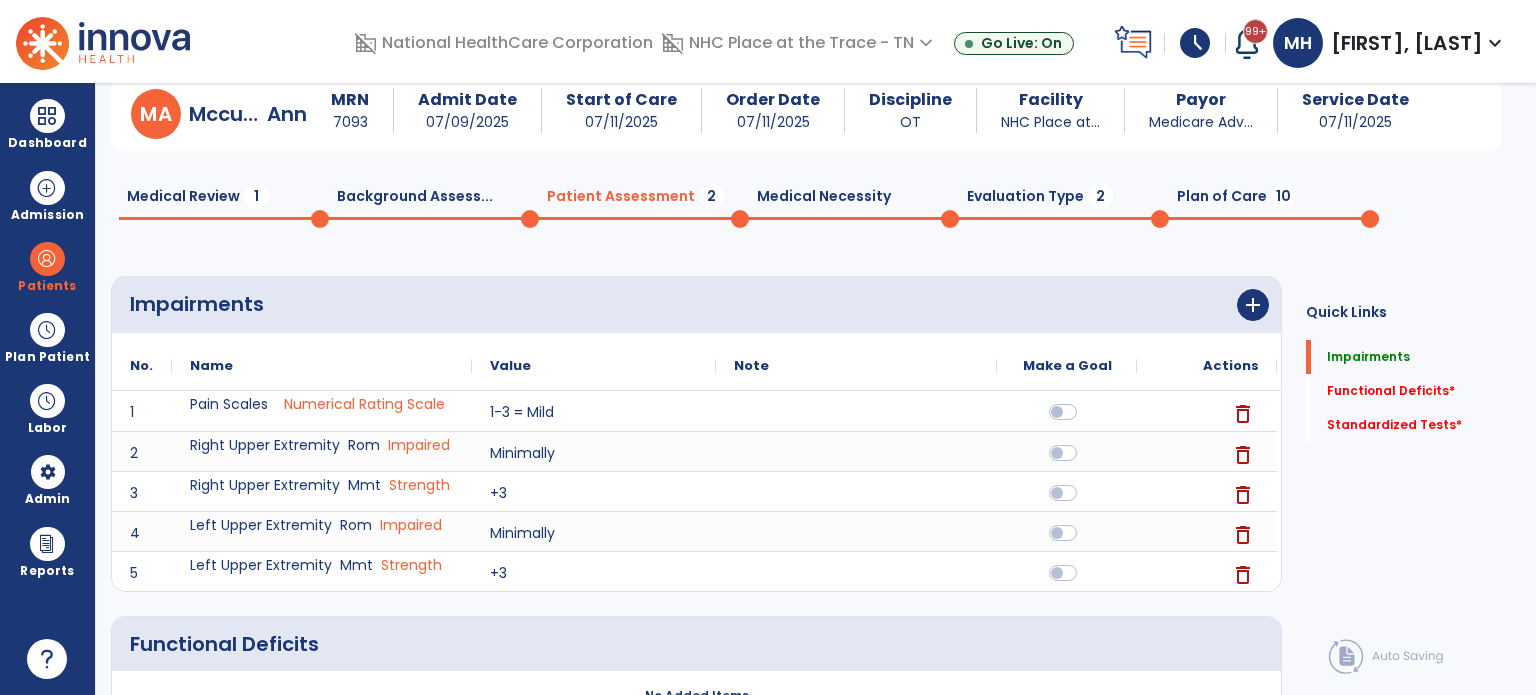 scroll, scrollTop: 200, scrollLeft: 0, axis: vertical 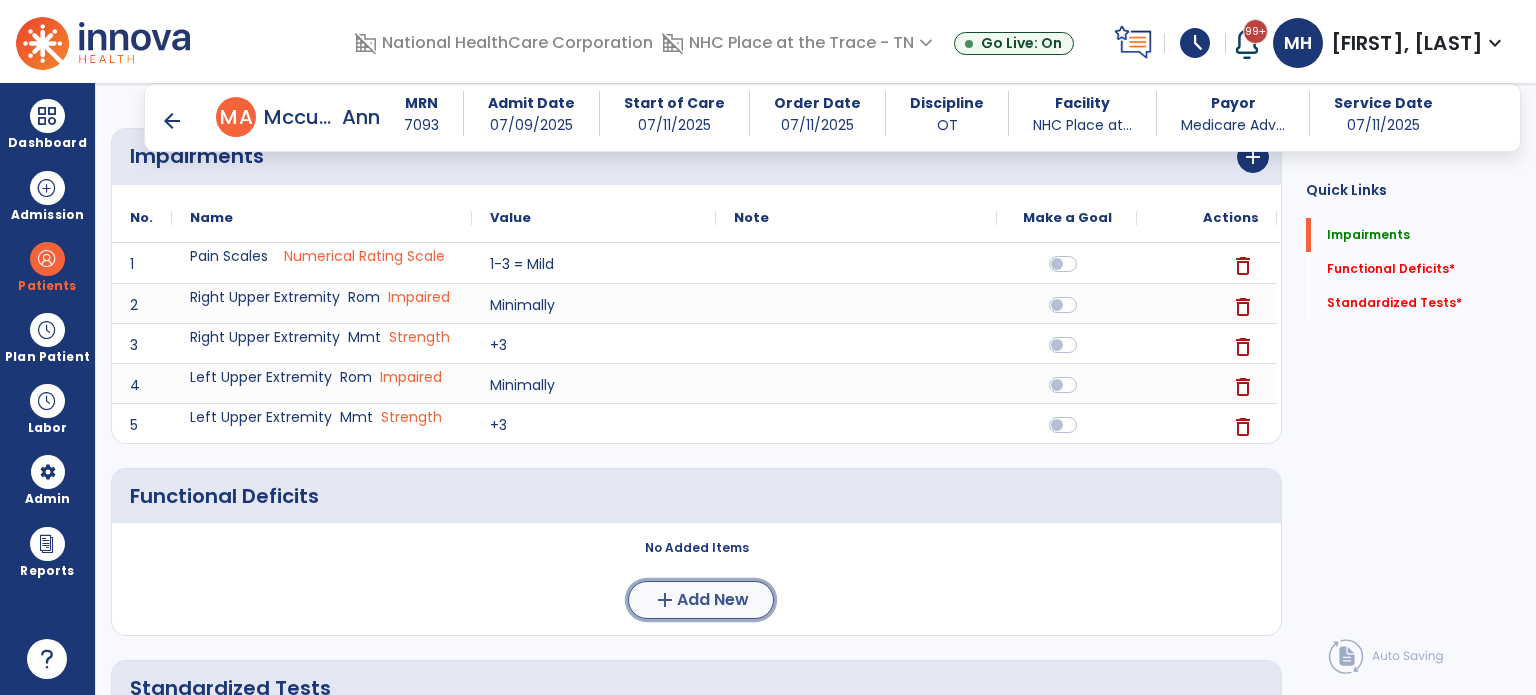 click on "add  Add New" 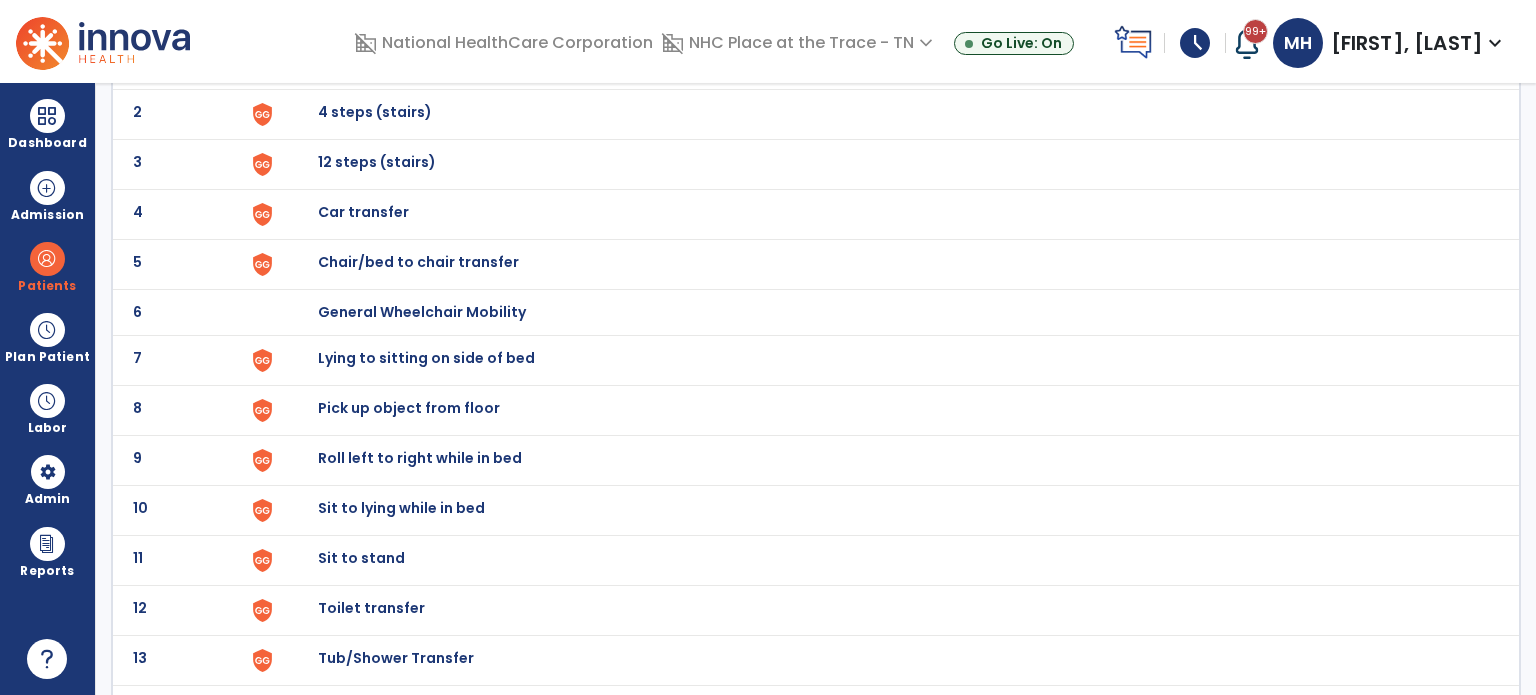 scroll, scrollTop: 0, scrollLeft: 0, axis: both 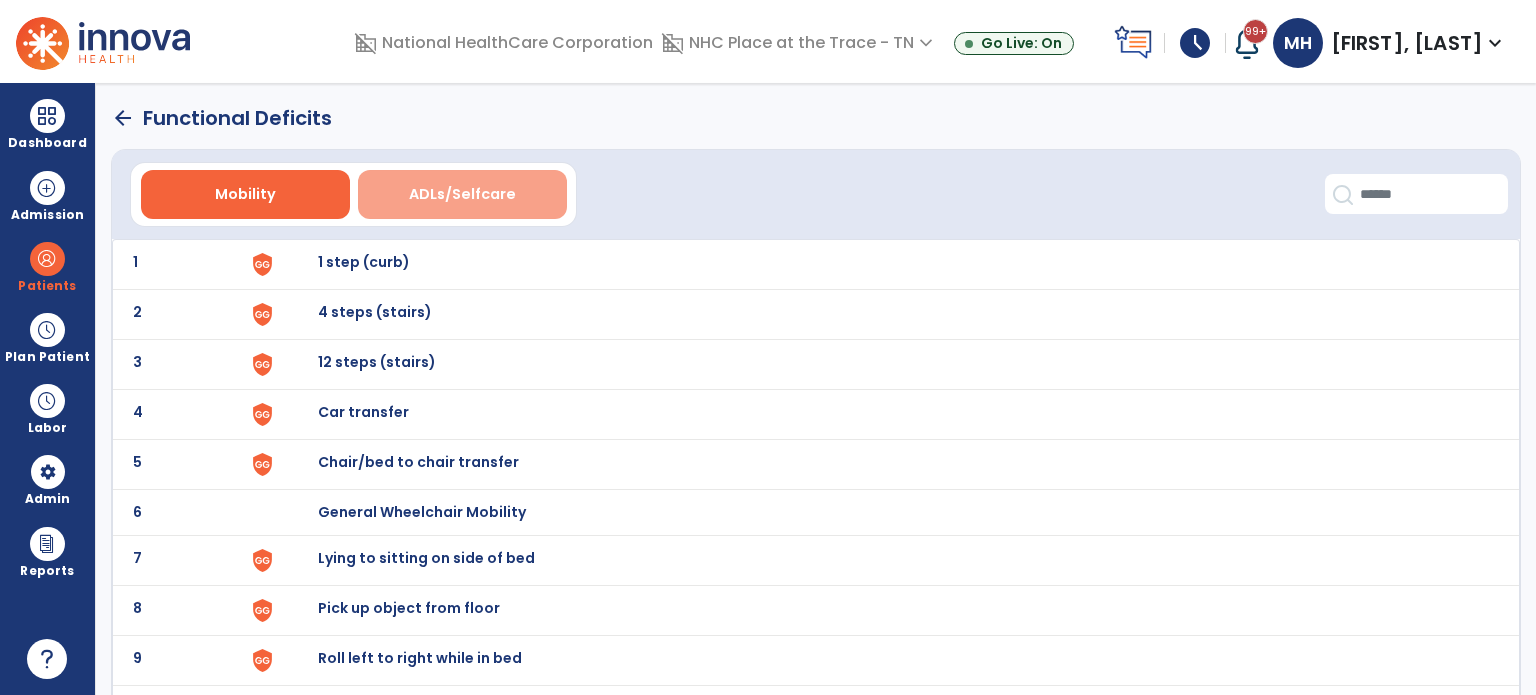 click on "ADLs/Selfcare" at bounding box center (462, 194) 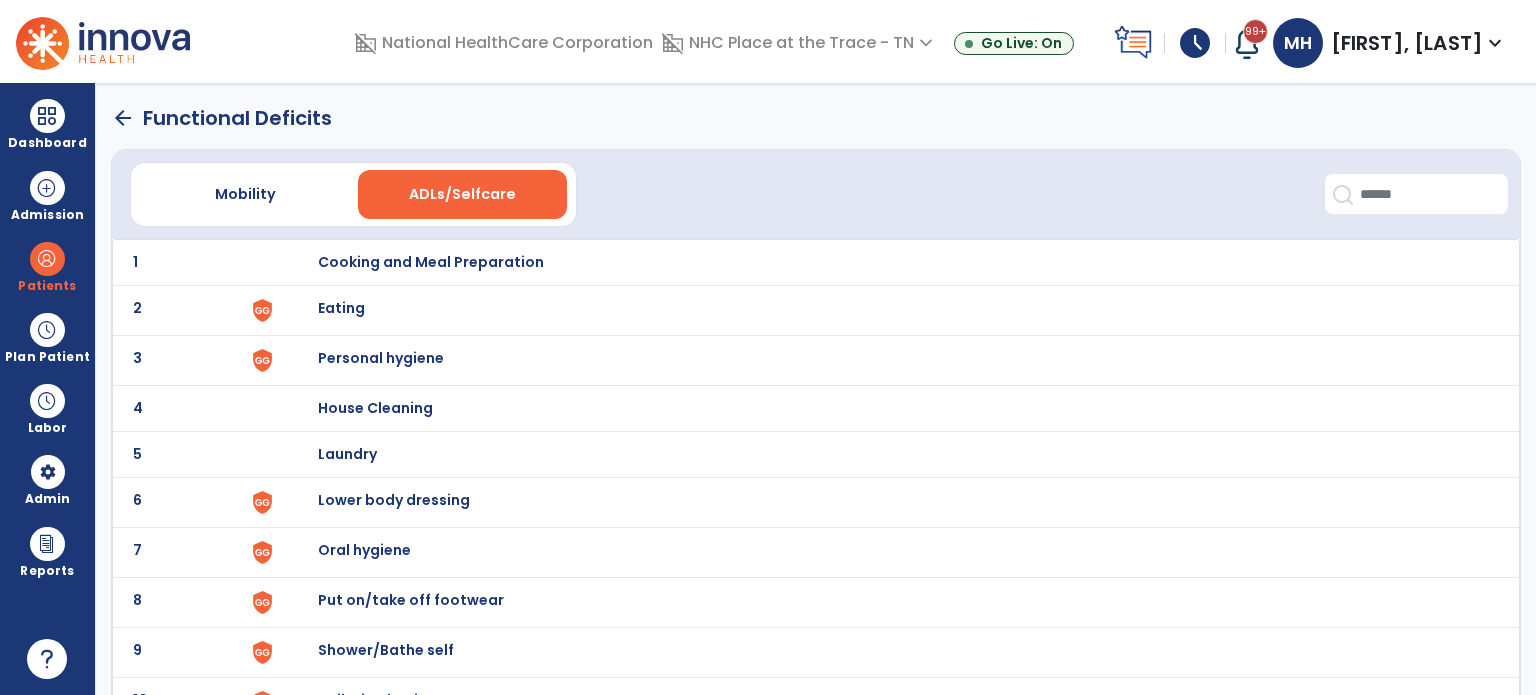 click on "Eating" at bounding box center (888, 262) 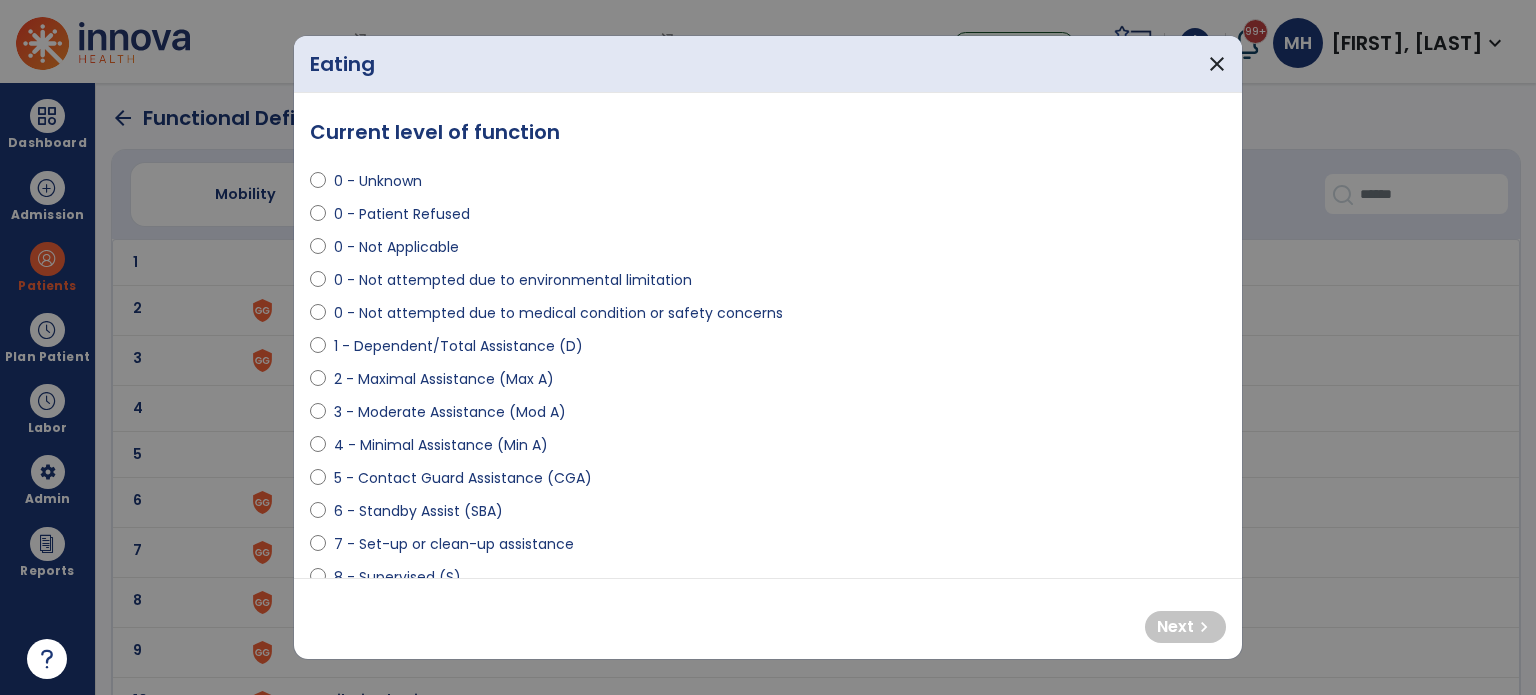 scroll, scrollTop: 100, scrollLeft: 0, axis: vertical 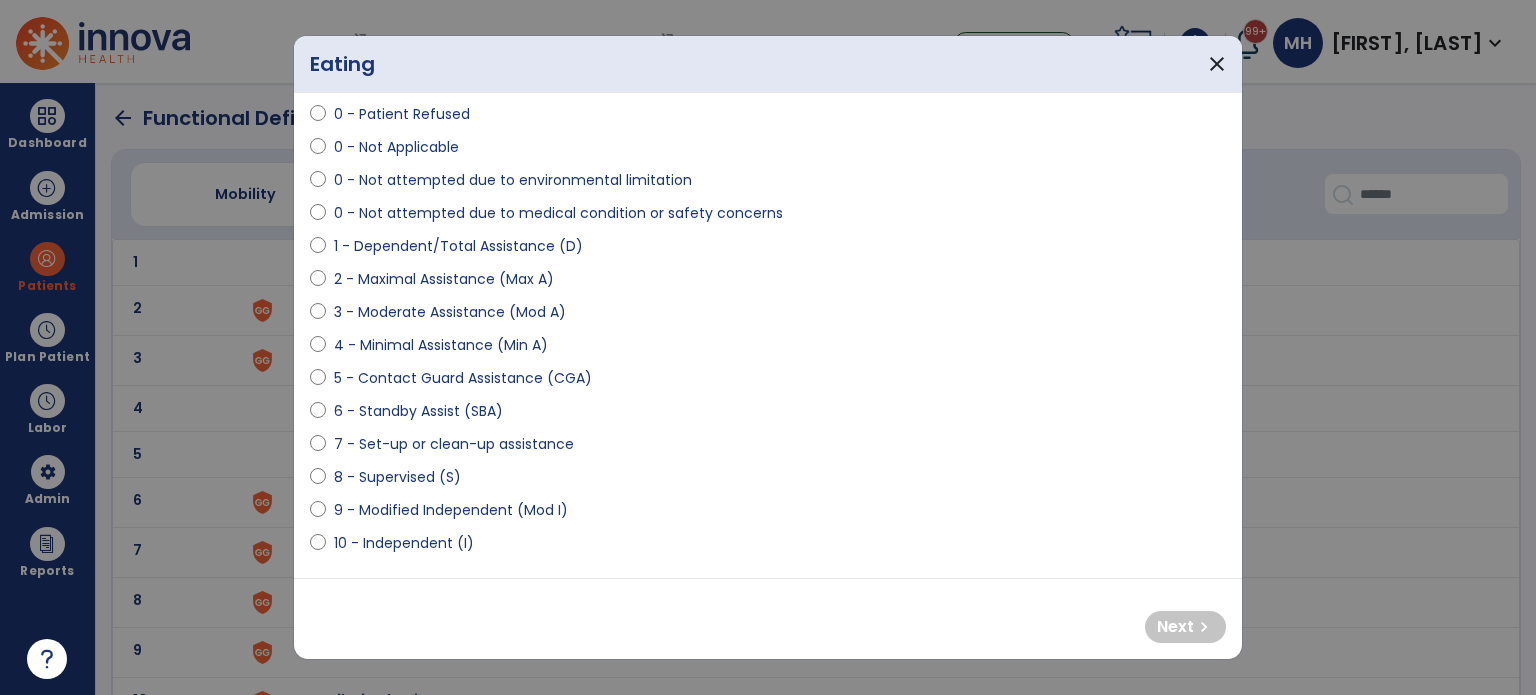 click on "4 - Minimal Assistance (Min A)" at bounding box center [441, 345] 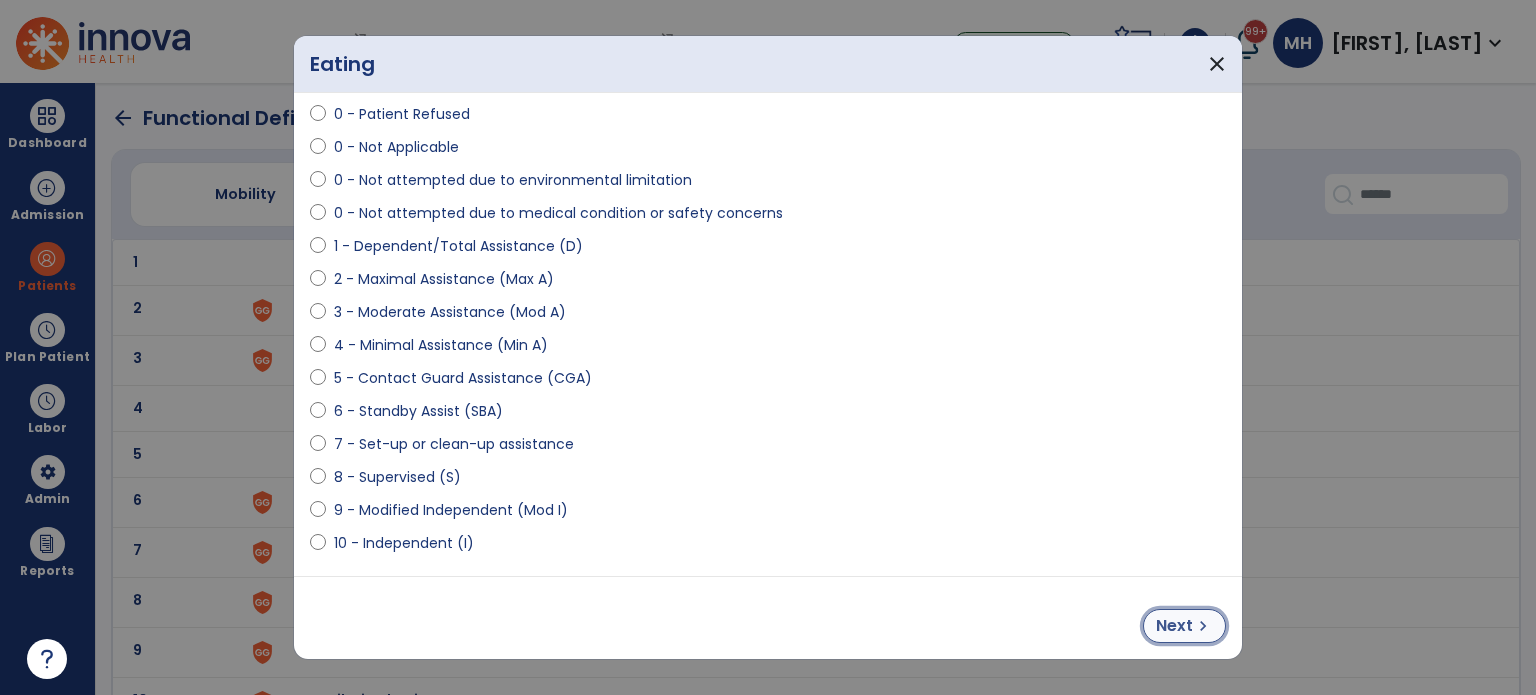 click on "Next" at bounding box center [1174, 626] 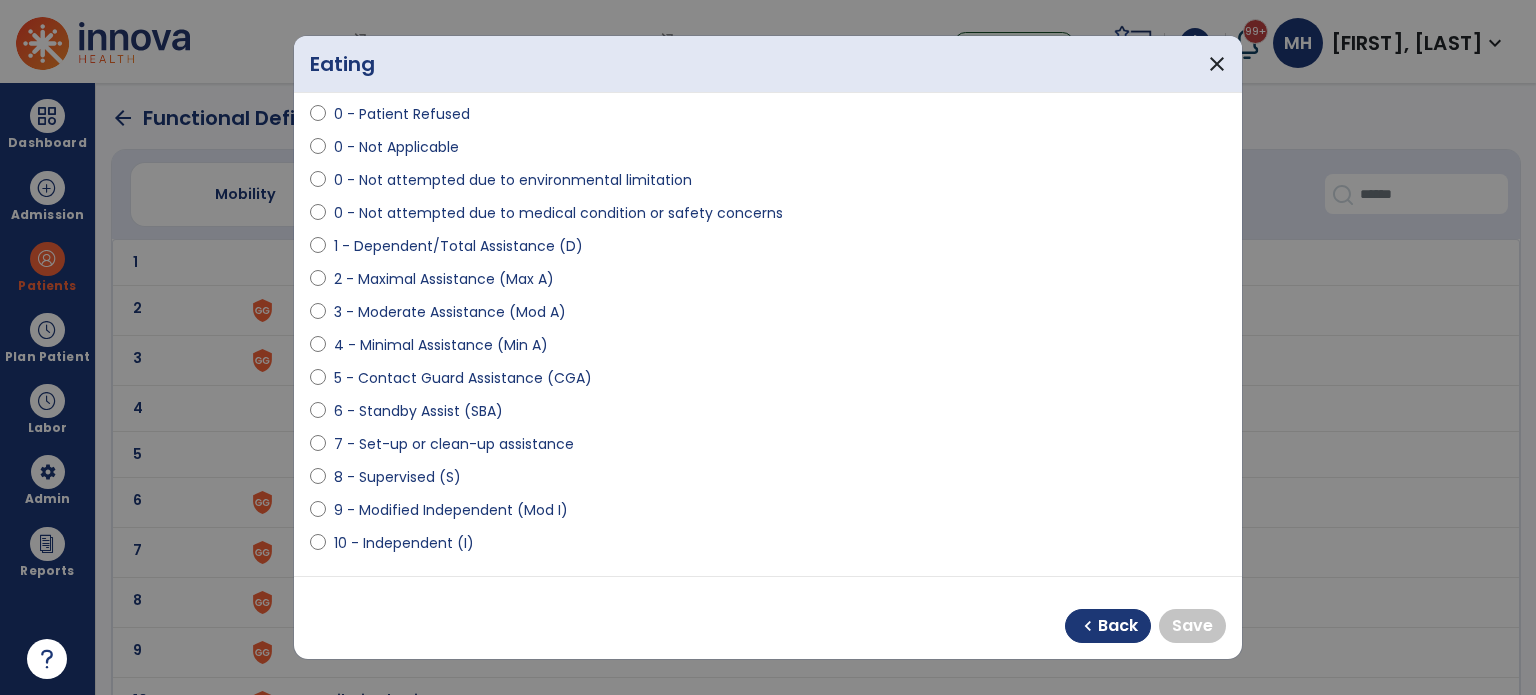 scroll, scrollTop: 0, scrollLeft: 0, axis: both 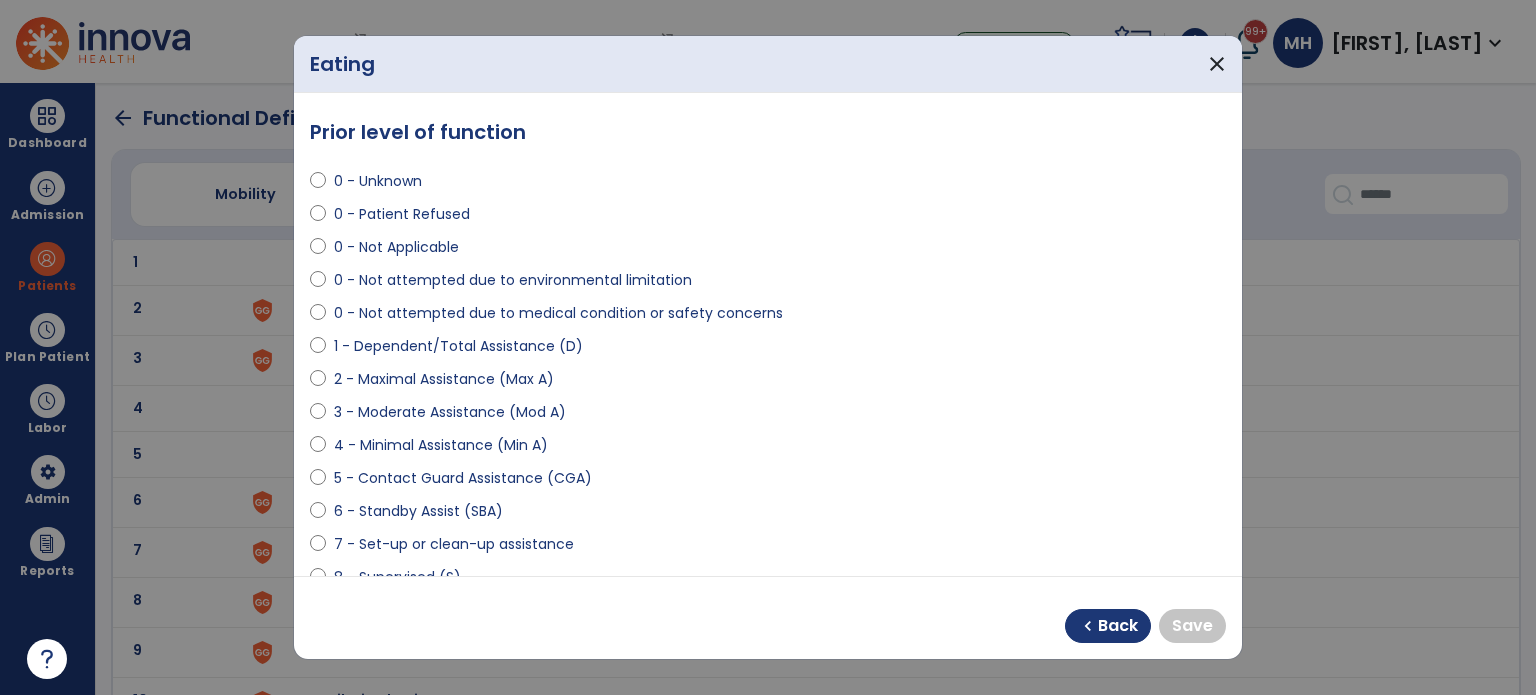click on "4 - Minimal Assistance (Min A)" at bounding box center (441, 445) 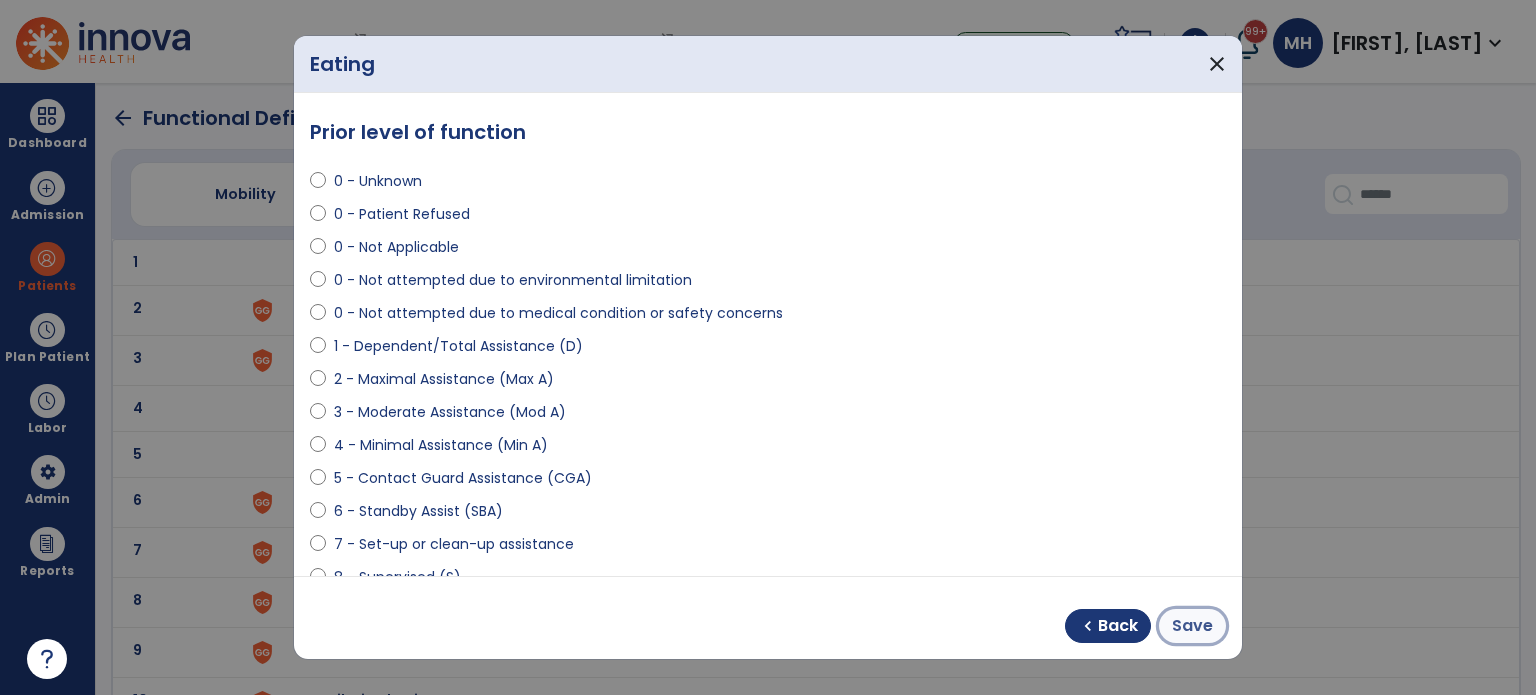 click on "Save" at bounding box center [1192, 626] 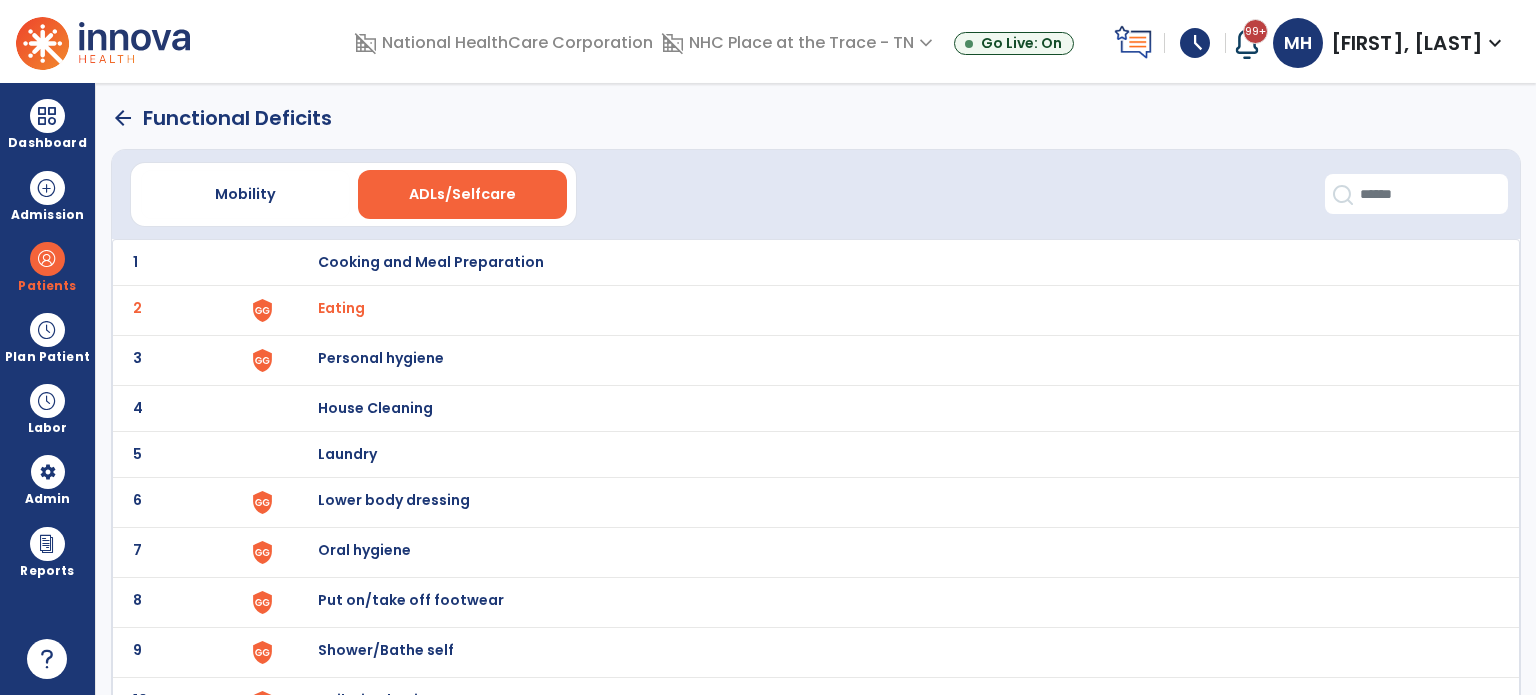 click on "3 Personal hygiene" 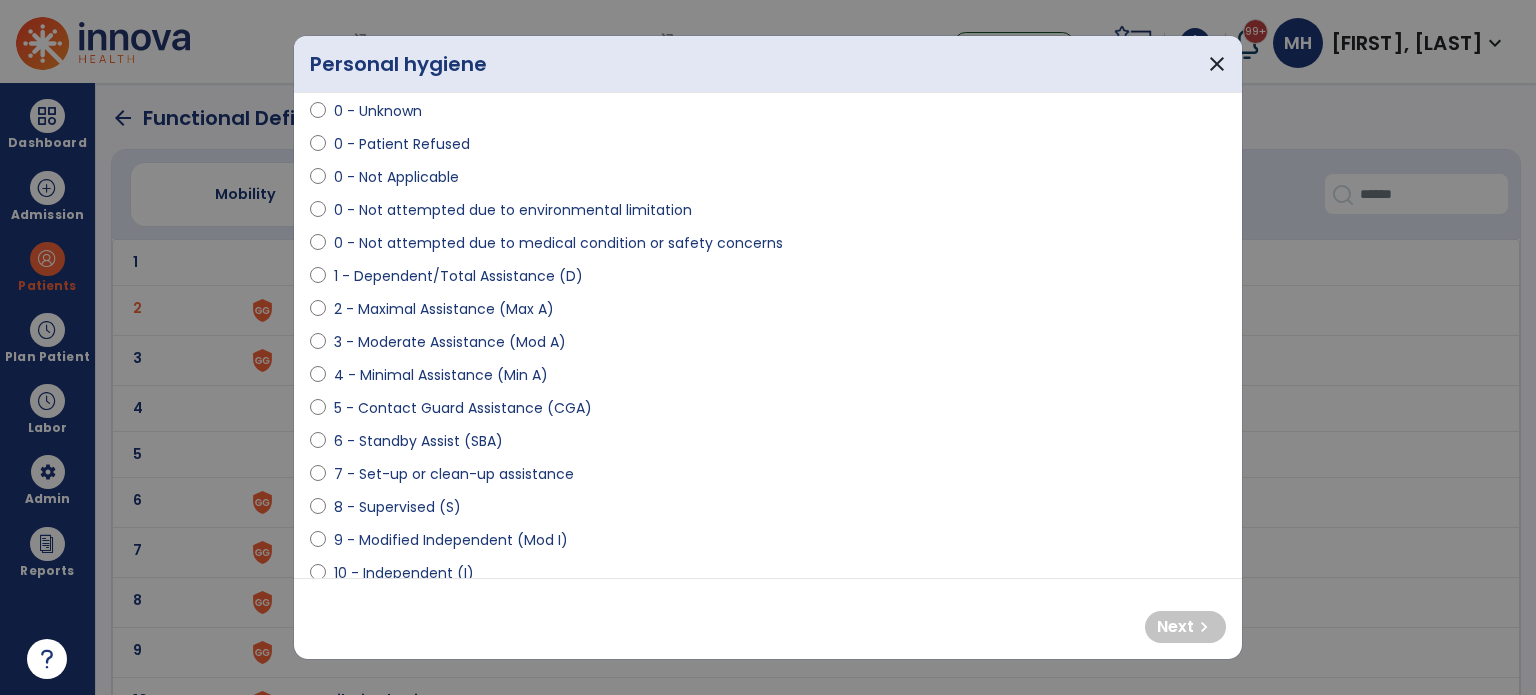 scroll, scrollTop: 100, scrollLeft: 0, axis: vertical 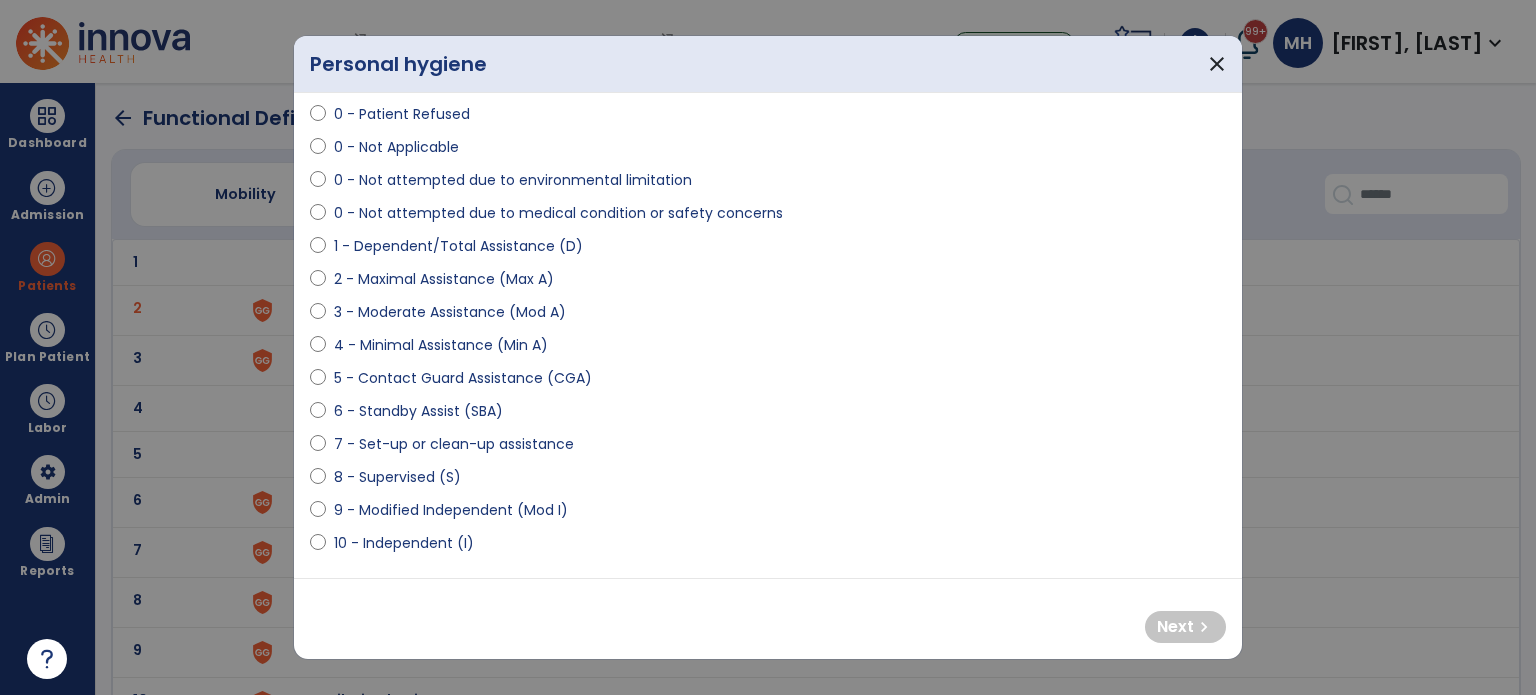click on "4 - Minimal Assistance (Min A)" at bounding box center (441, 345) 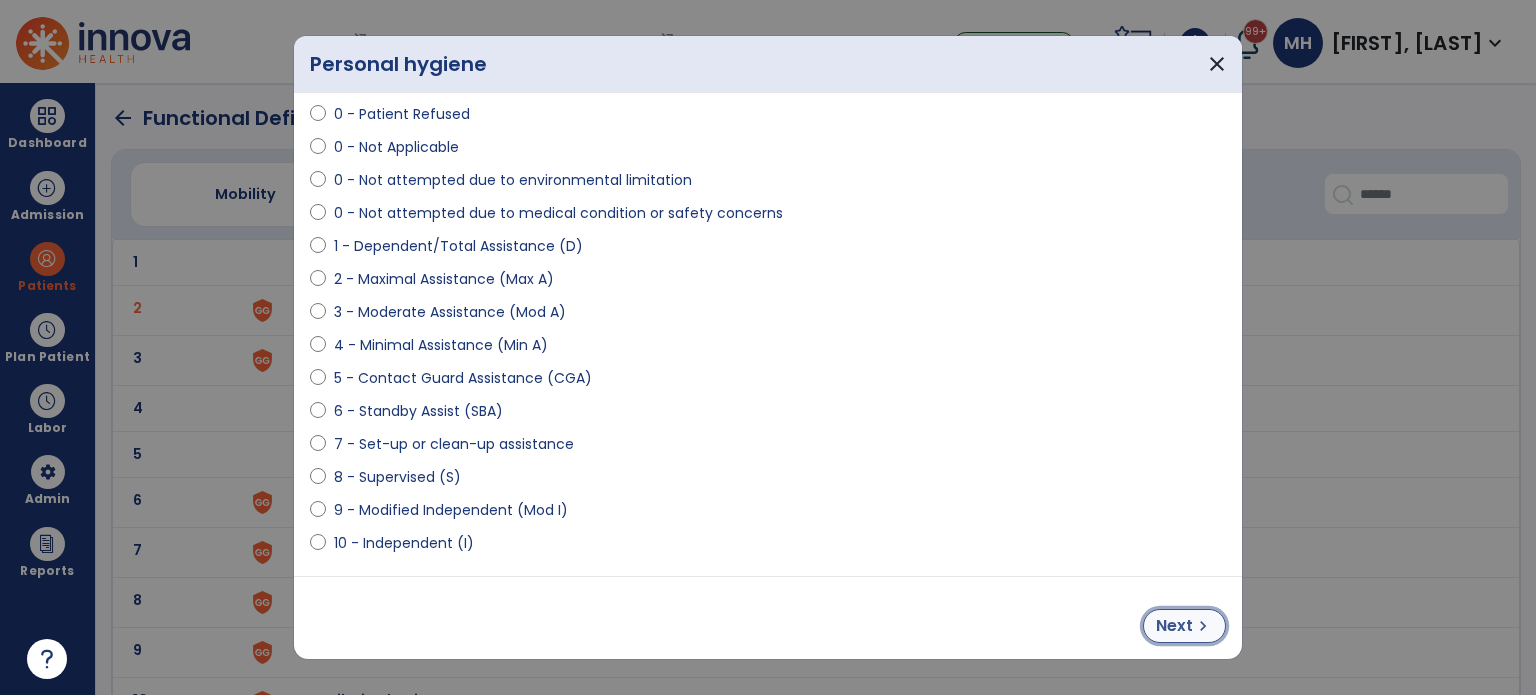 click on "Next  chevron_right" at bounding box center (1184, 626) 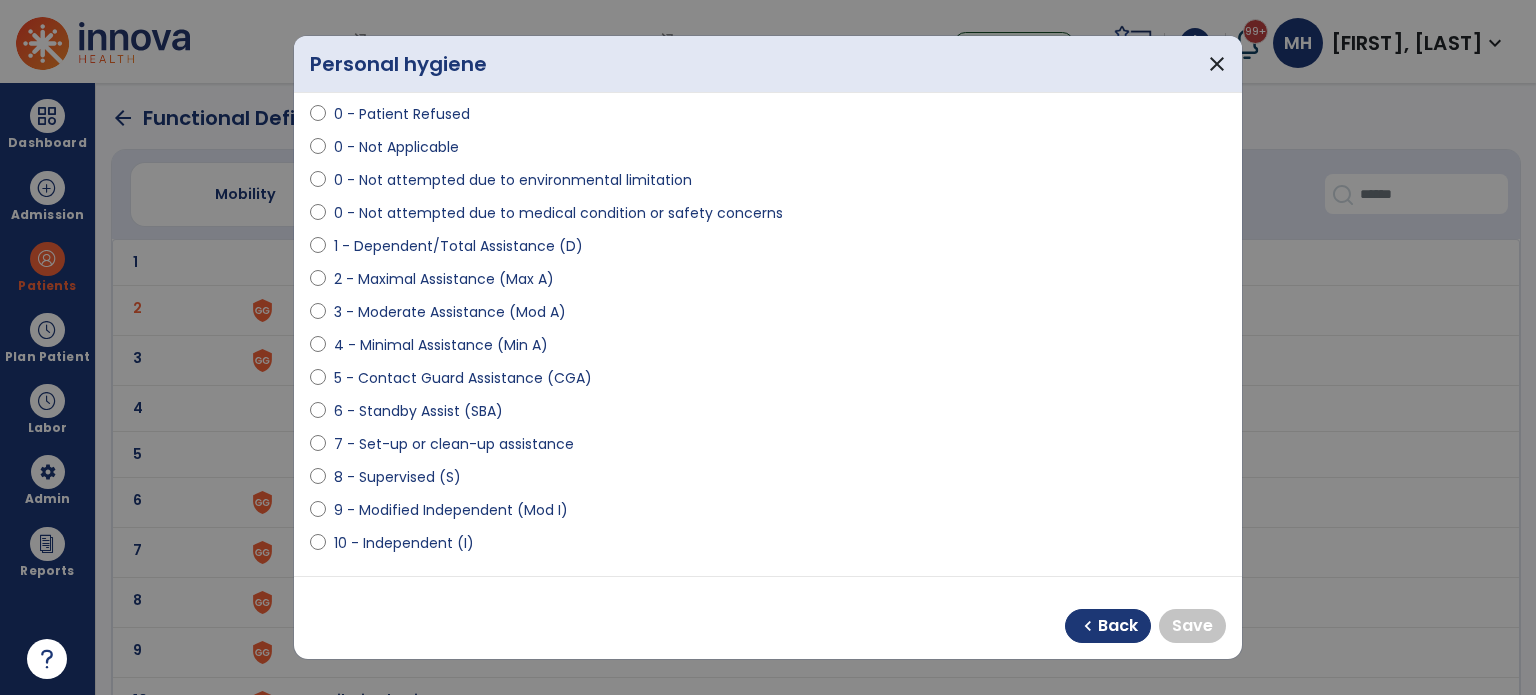 click on "4 - Minimal Assistance (Min A)" at bounding box center [441, 345] 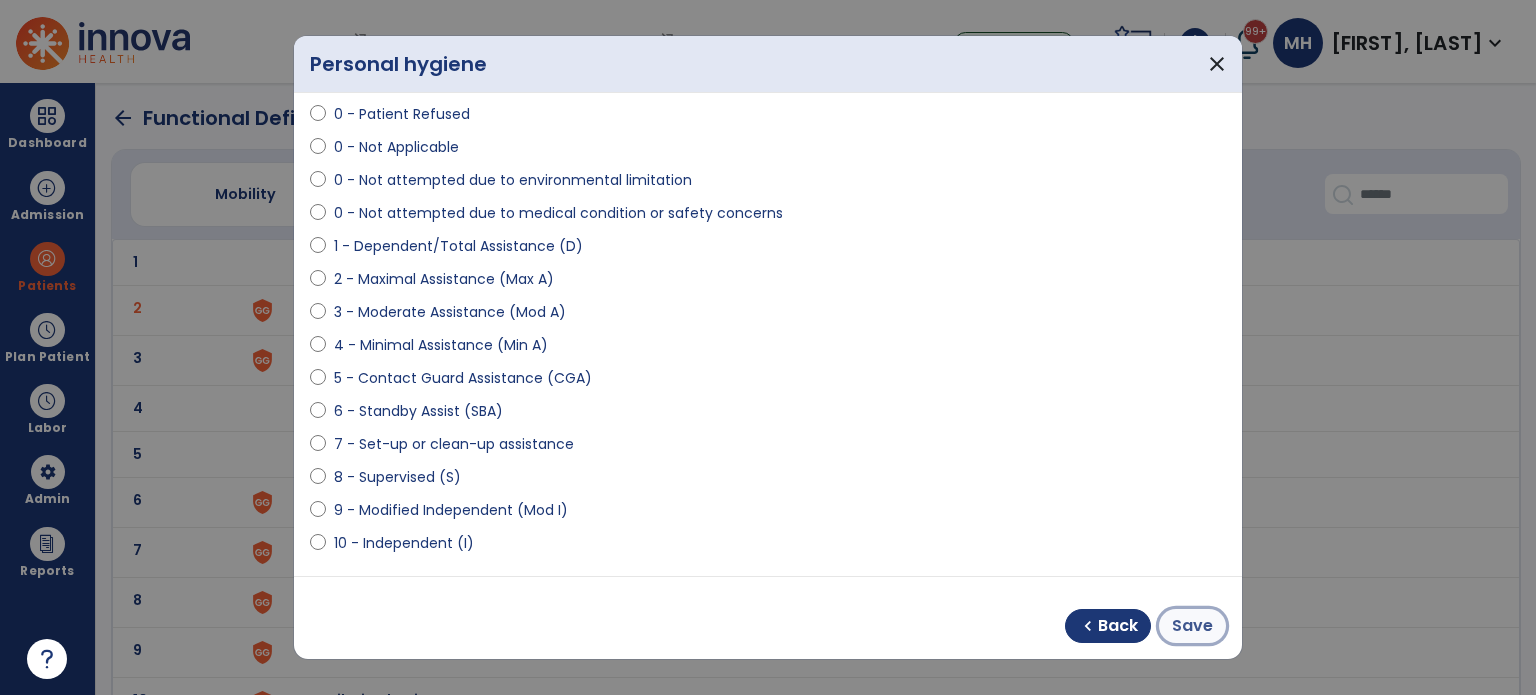 click on "Save" at bounding box center (1192, 626) 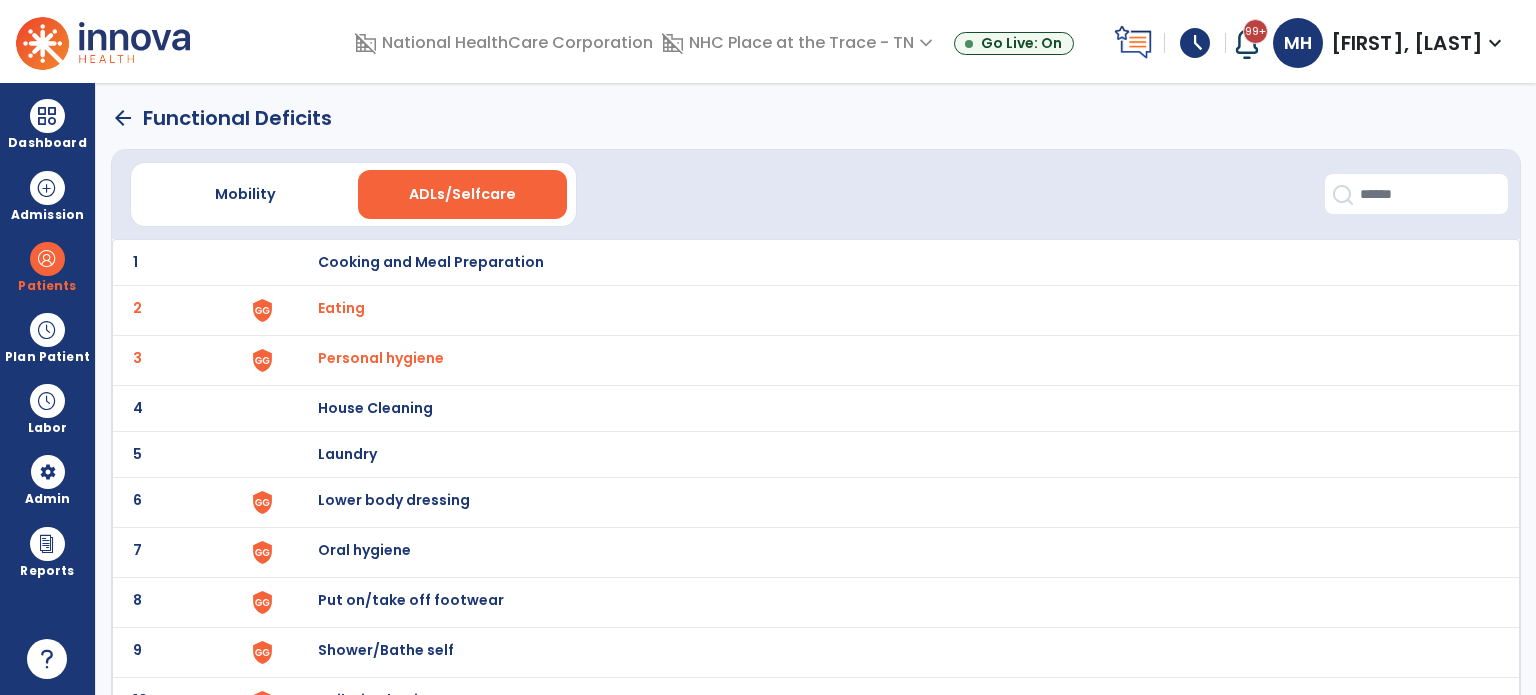 click on "Lower body dressing" at bounding box center (431, 262) 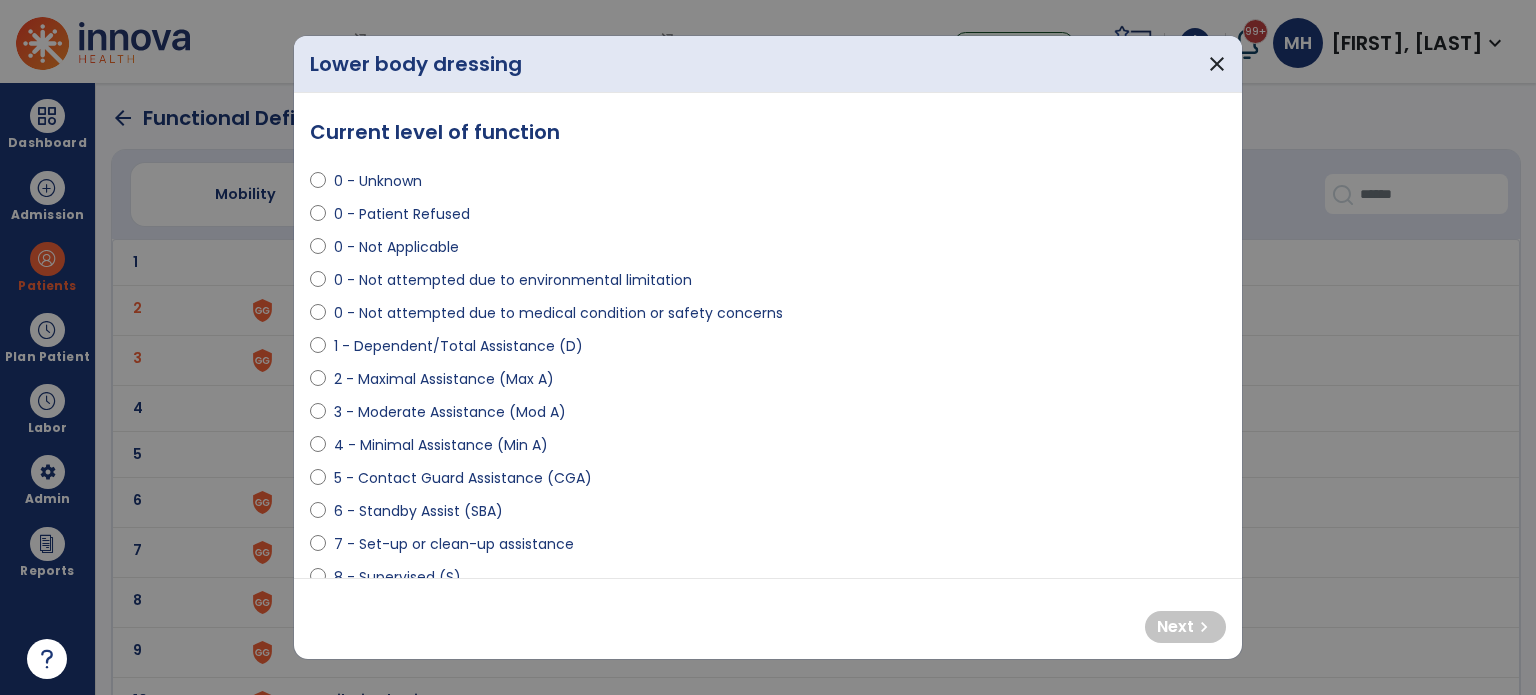 drag, startPoint x: 403, startPoint y: 343, endPoint x: 588, endPoint y: 411, distance: 197.1015 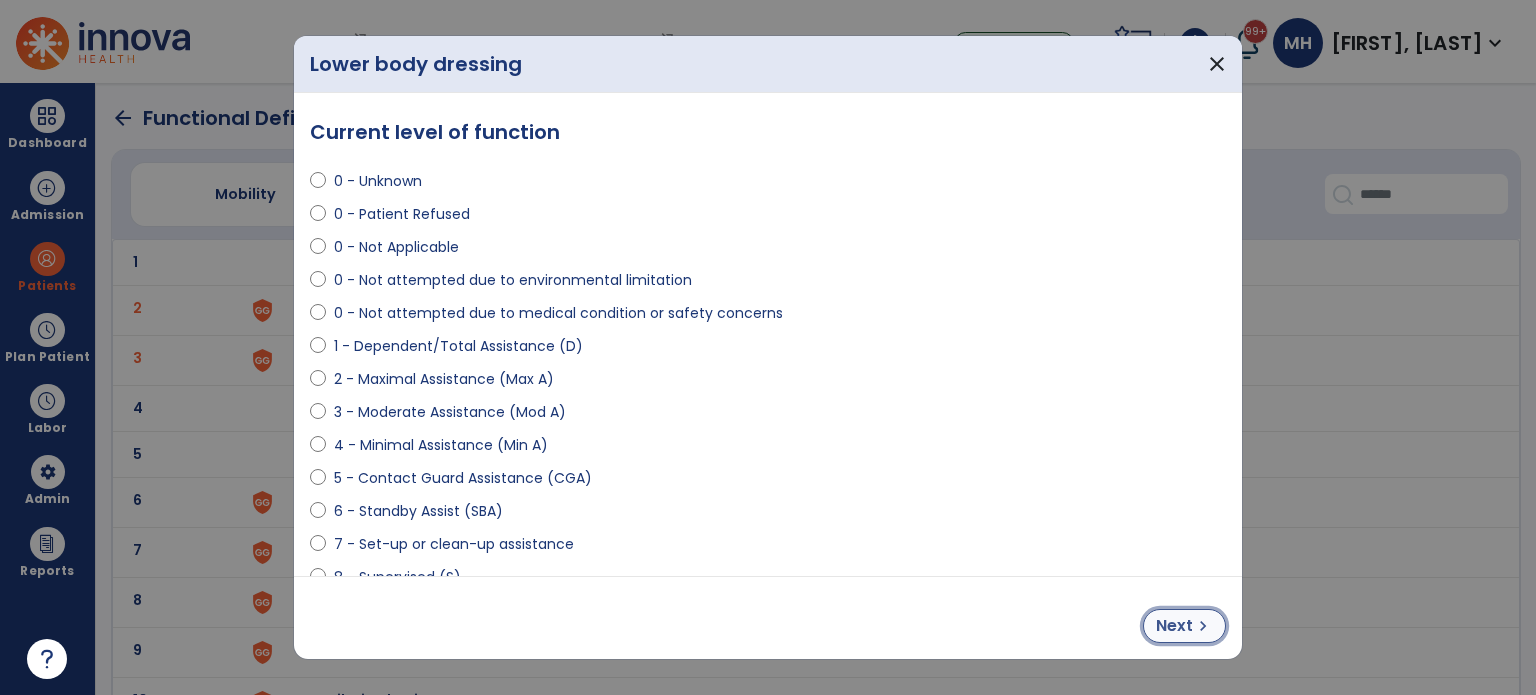 click on "Next" at bounding box center (1174, 626) 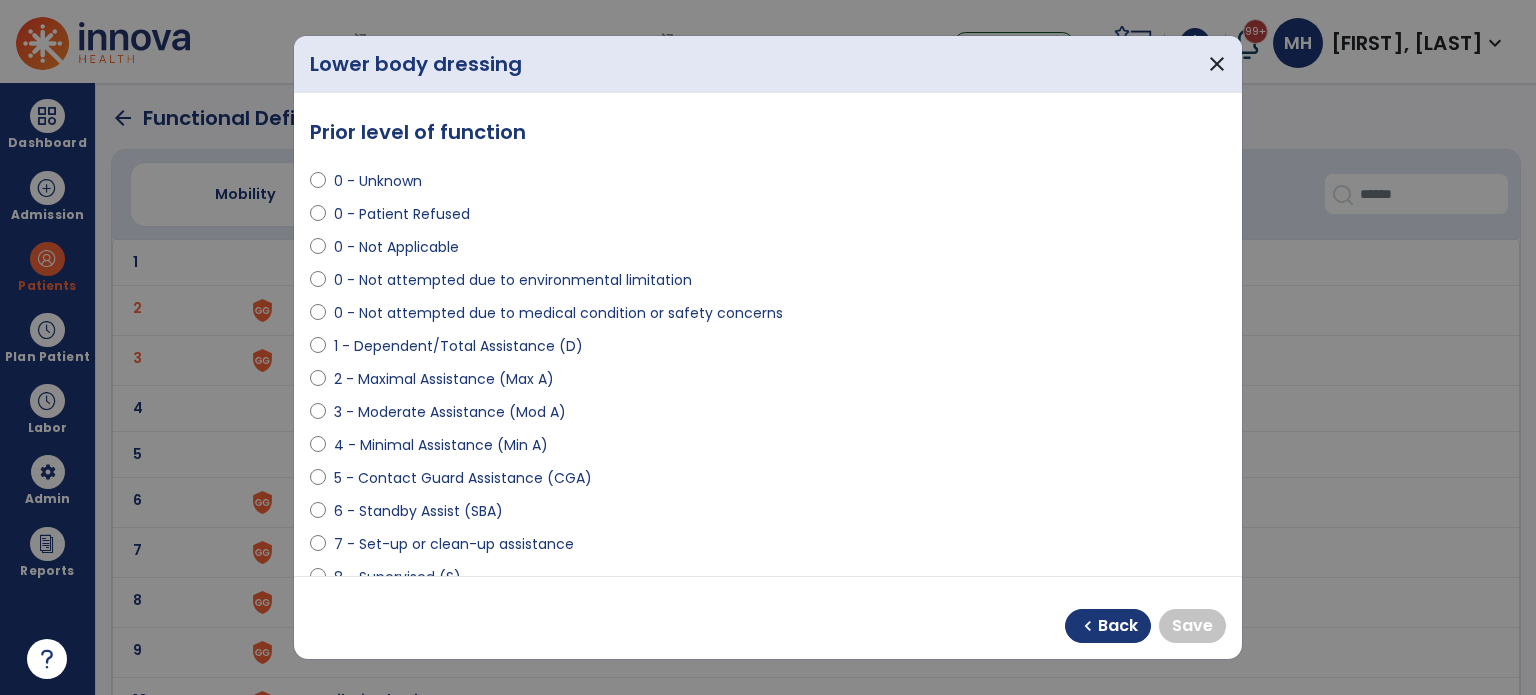 click on "4 - Minimal Assistance (Min A)" at bounding box center [441, 445] 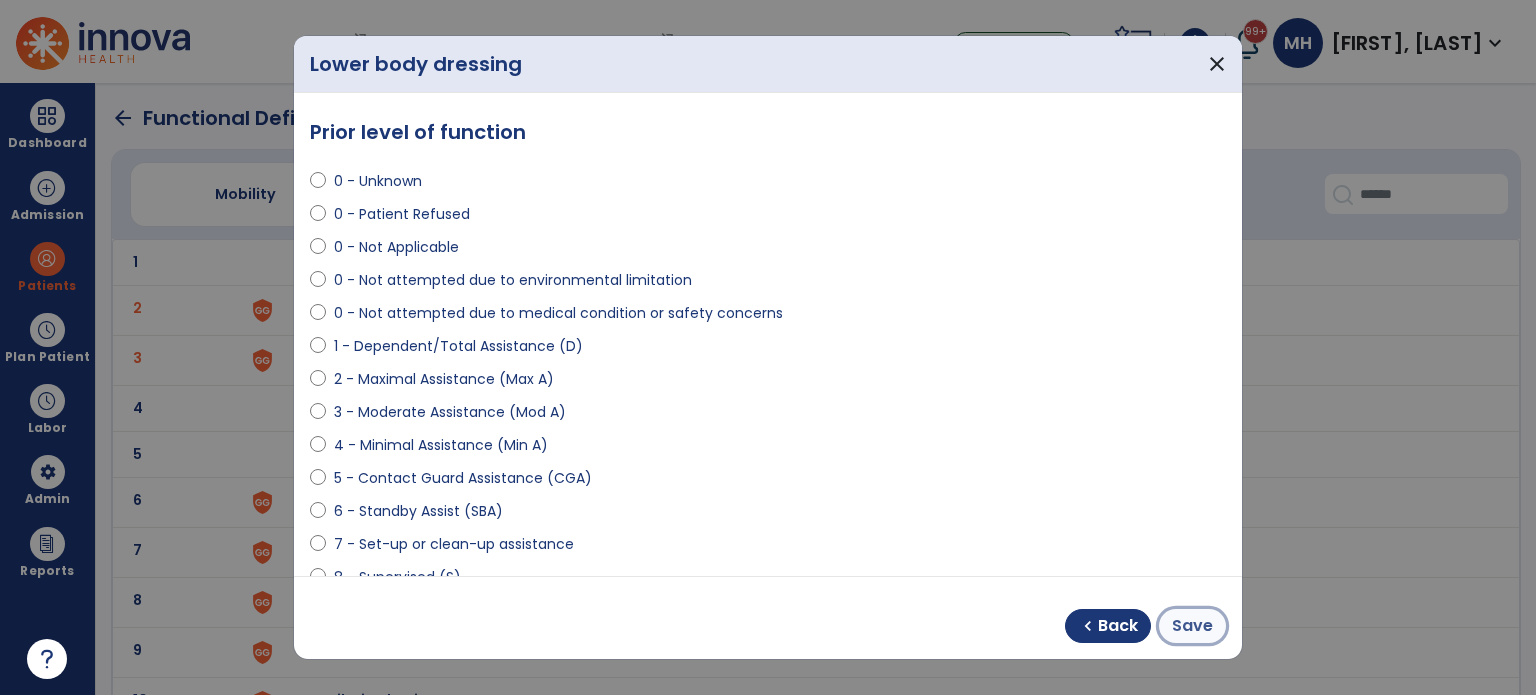 click on "Save" at bounding box center [1192, 626] 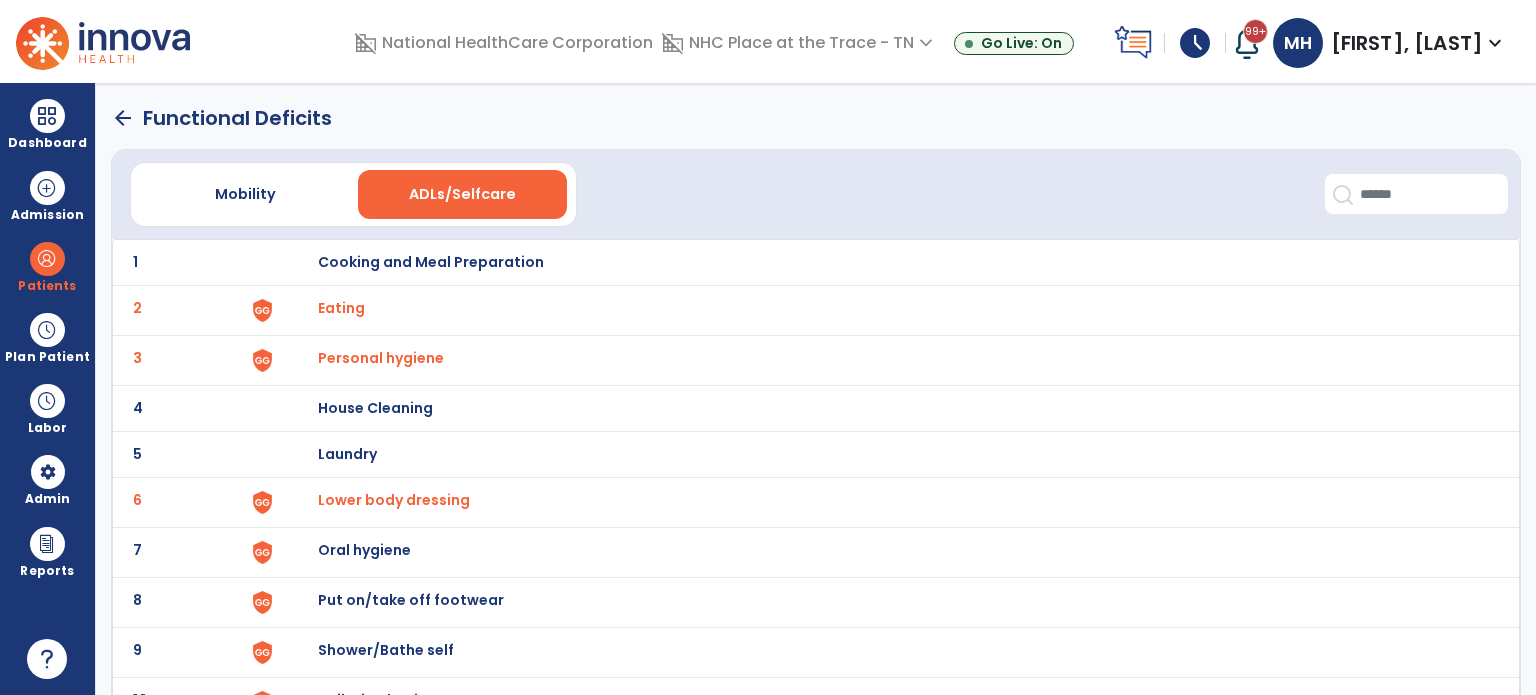 click on "Put on/take off footwear" at bounding box center [431, 262] 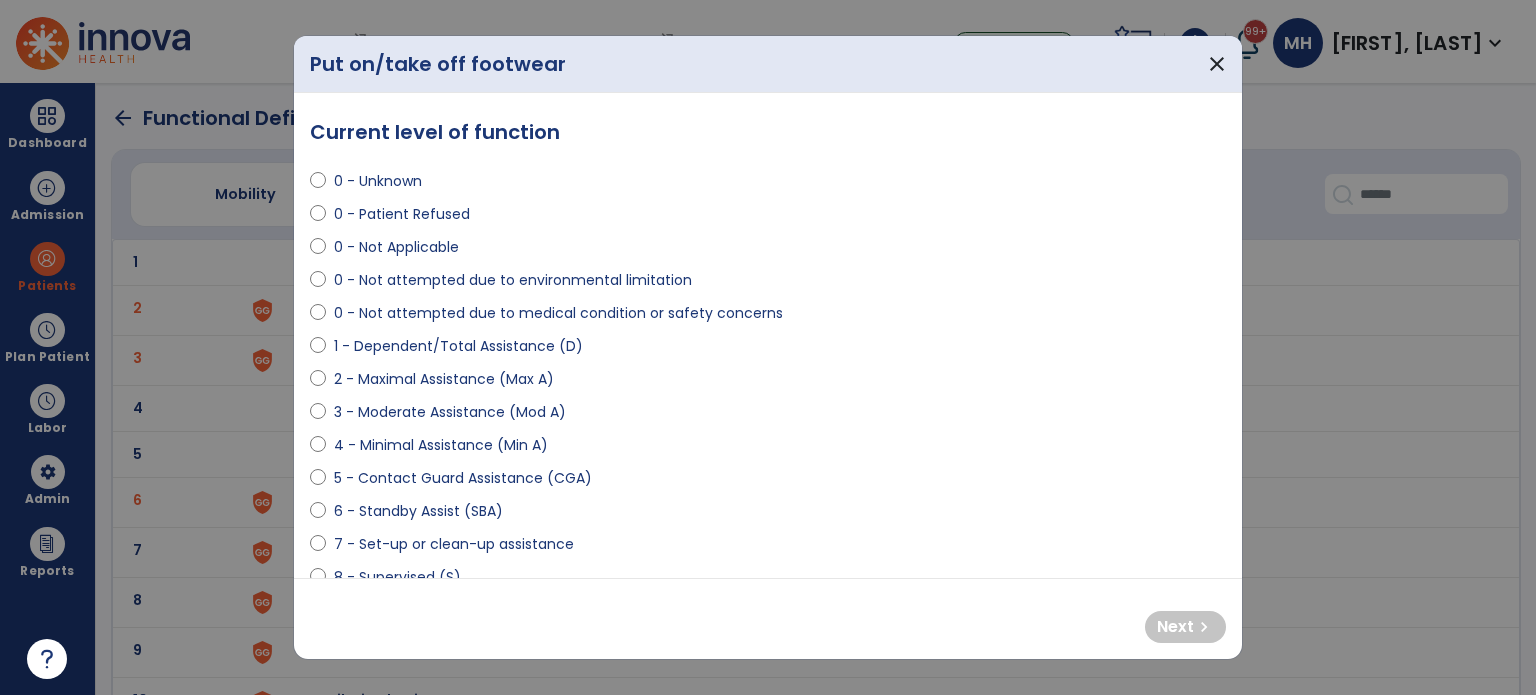 click on "1 - Dependent/Total Assistance (D)" at bounding box center (458, 346) 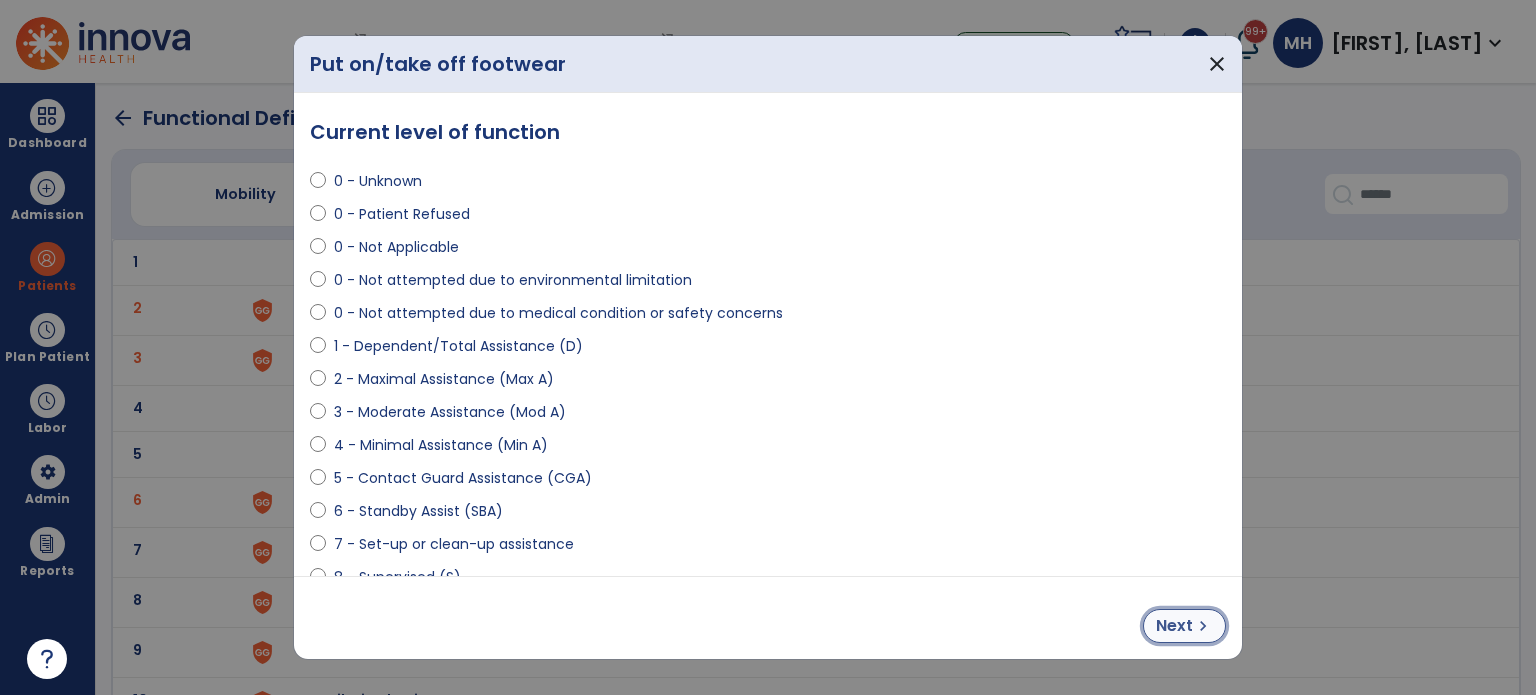 click on "chevron_right" at bounding box center (1203, 626) 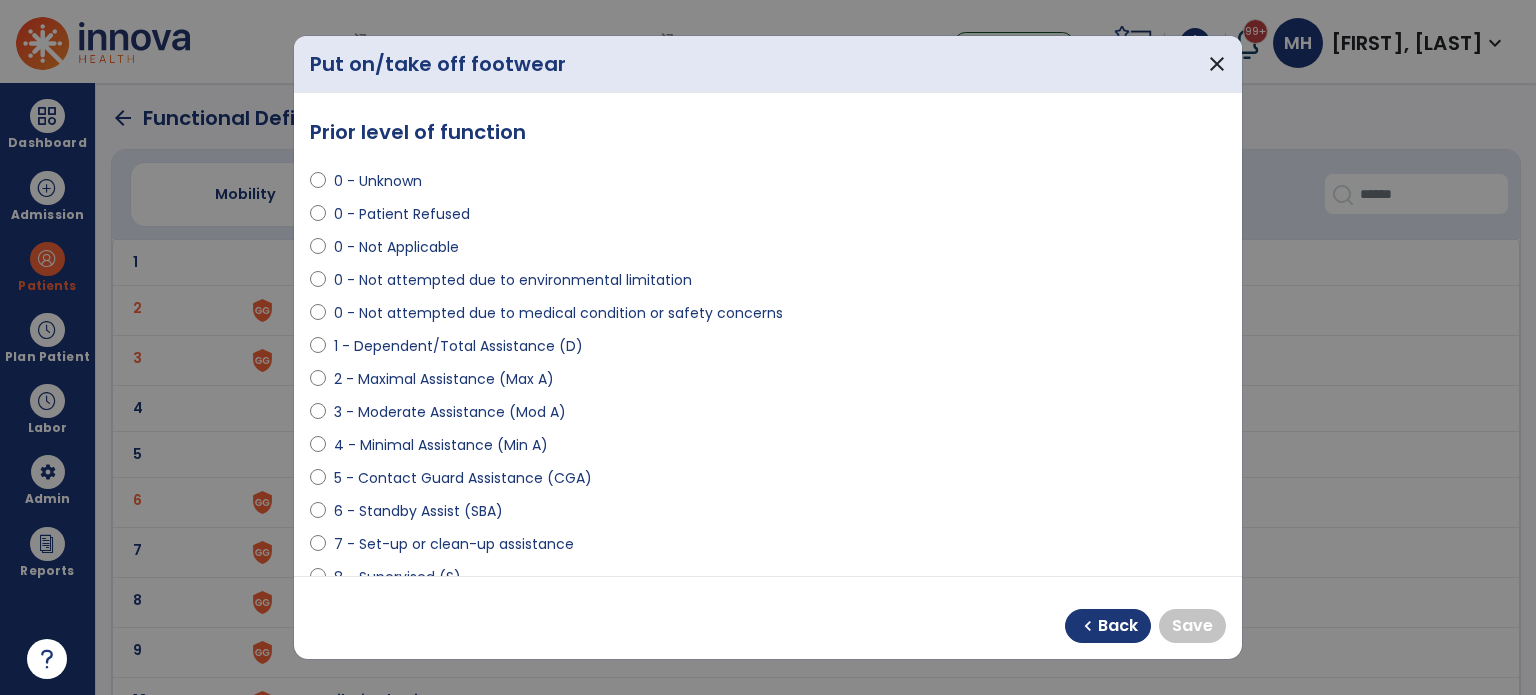 click on "4 - Minimal Assistance (Min A)" at bounding box center [441, 445] 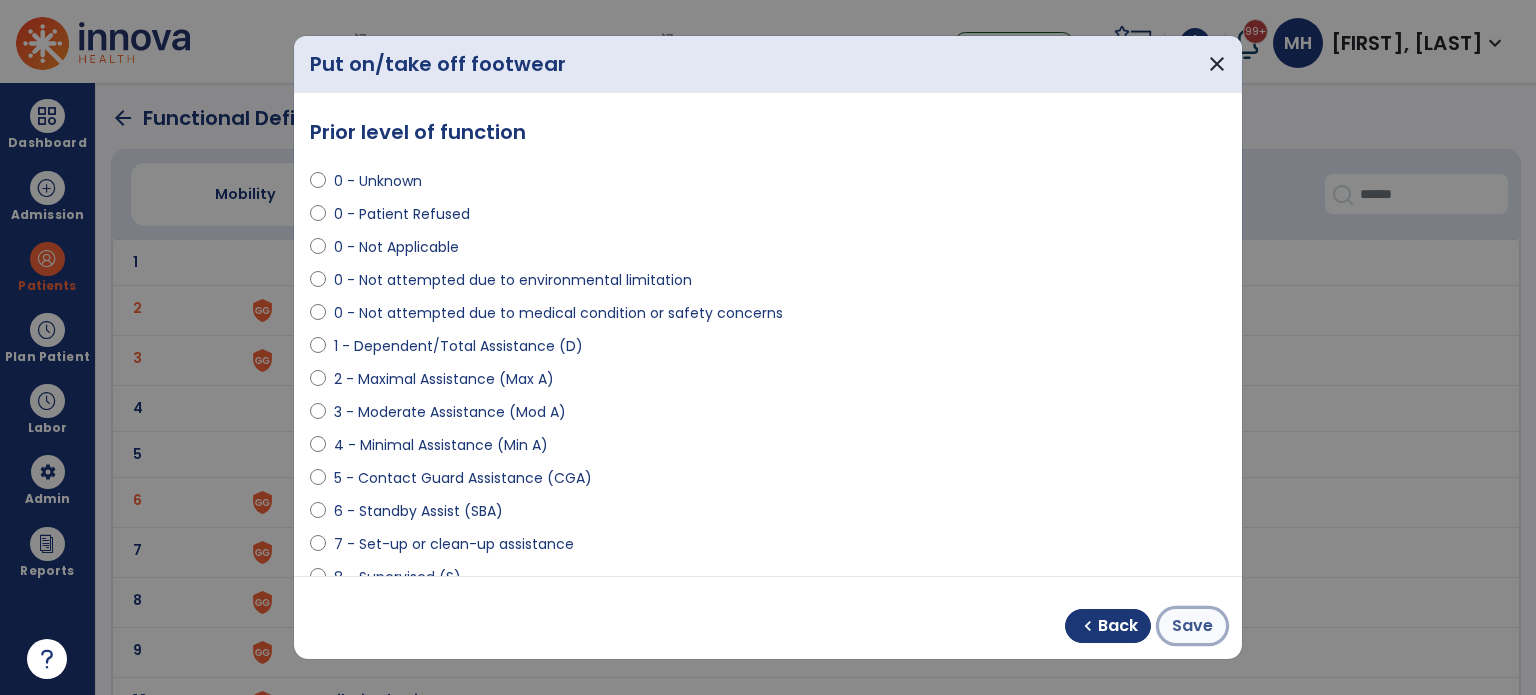click on "Save" at bounding box center (1192, 626) 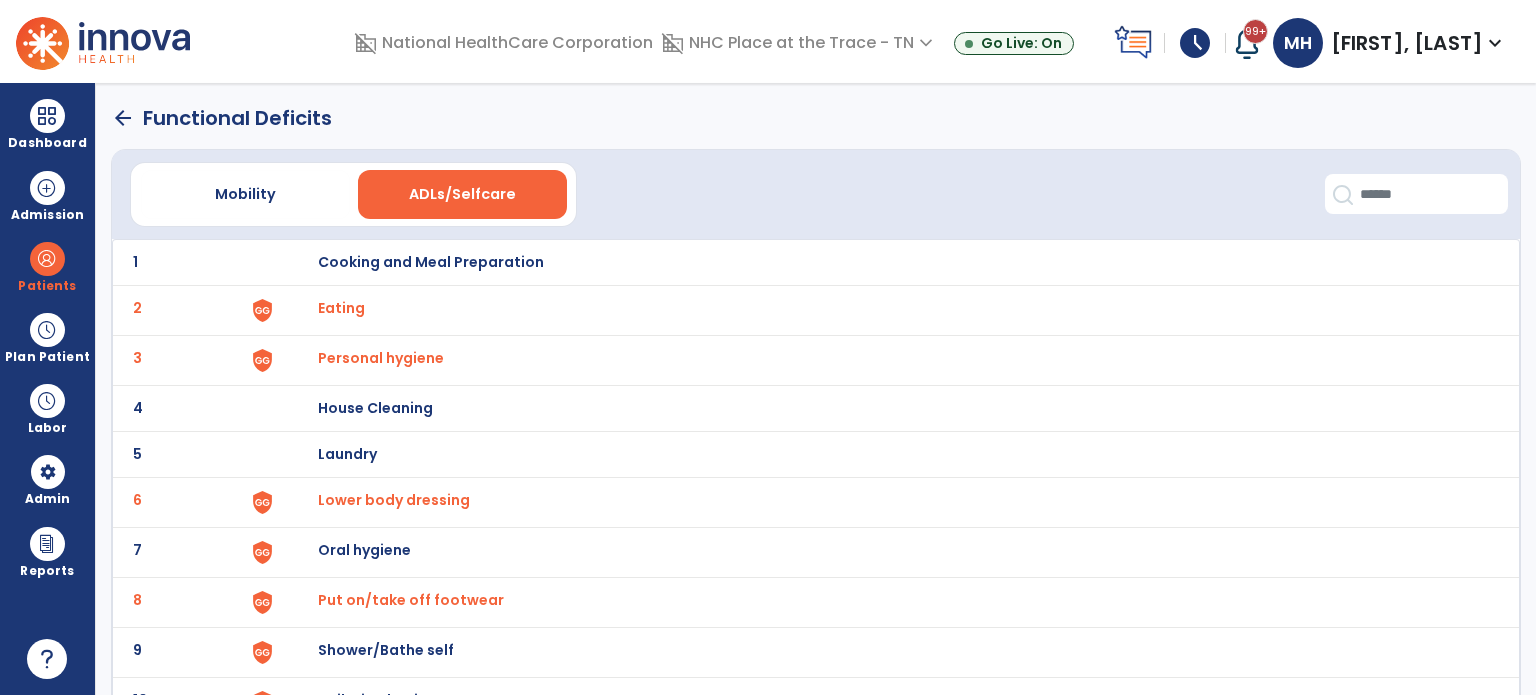 click on "Oral hygiene" at bounding box center [888, 262] 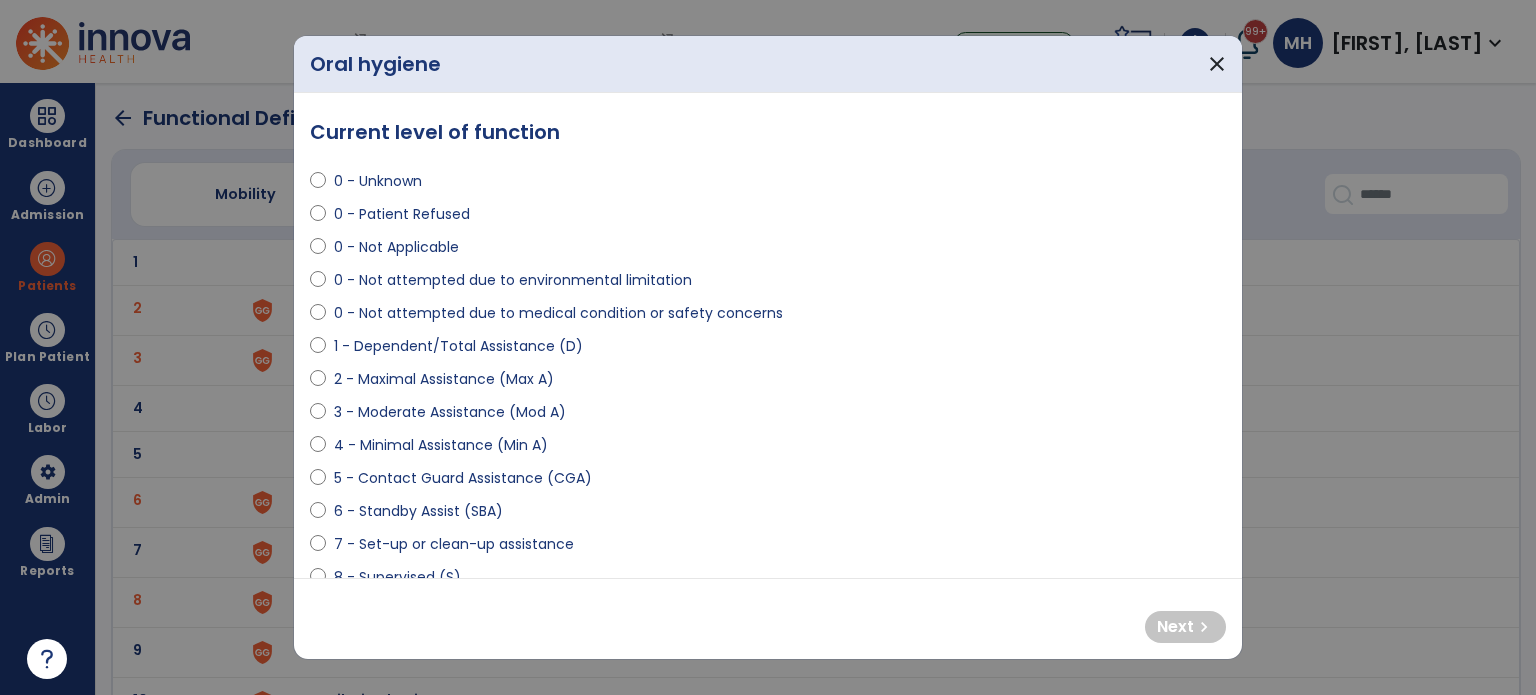 click on "4 - Minimal Assistance (Min A)" at bounding box center (441, 445) 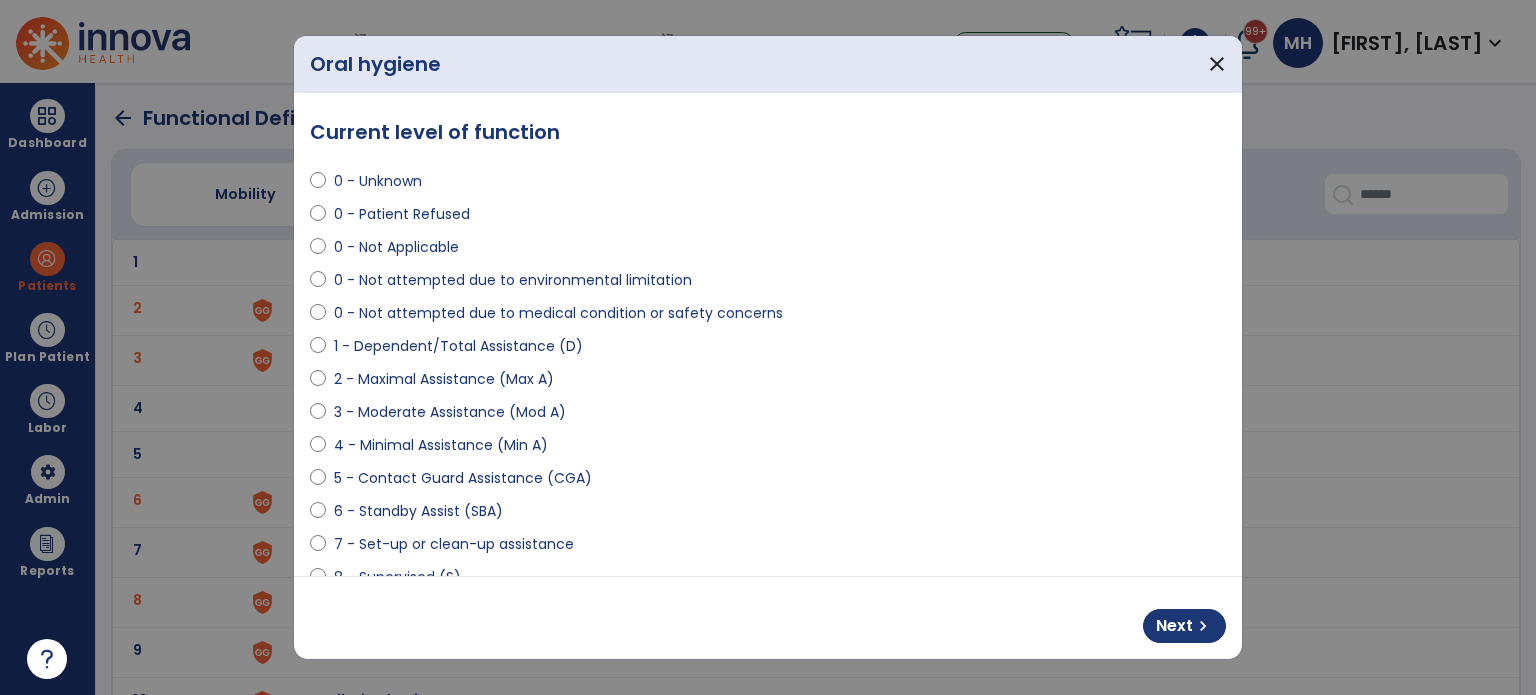 click on "6 - Standby Assist (SBA)" at bounding box center [418, 511] 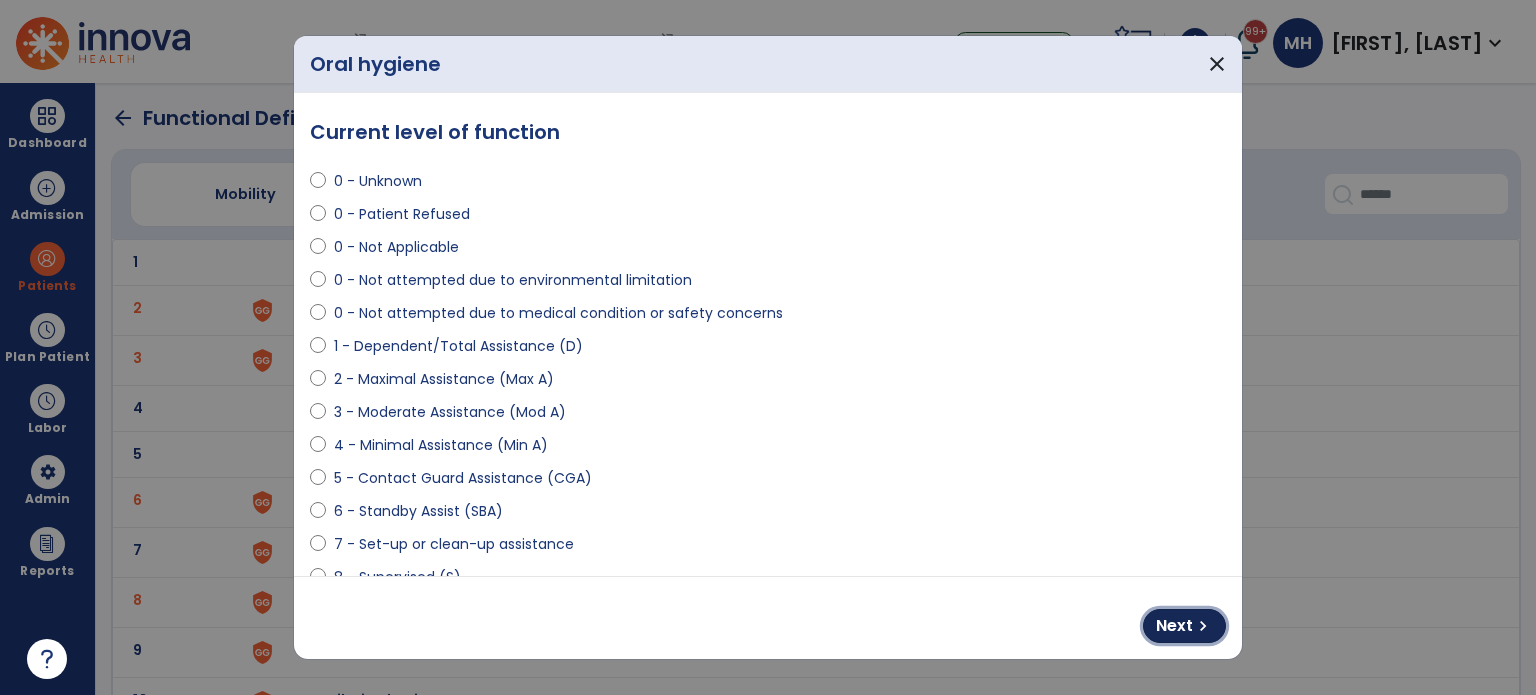 drag, startPoint x: 1160, startPoint y: 618, endPoint x: 641, endPoint y: 585, distance: 520.0481 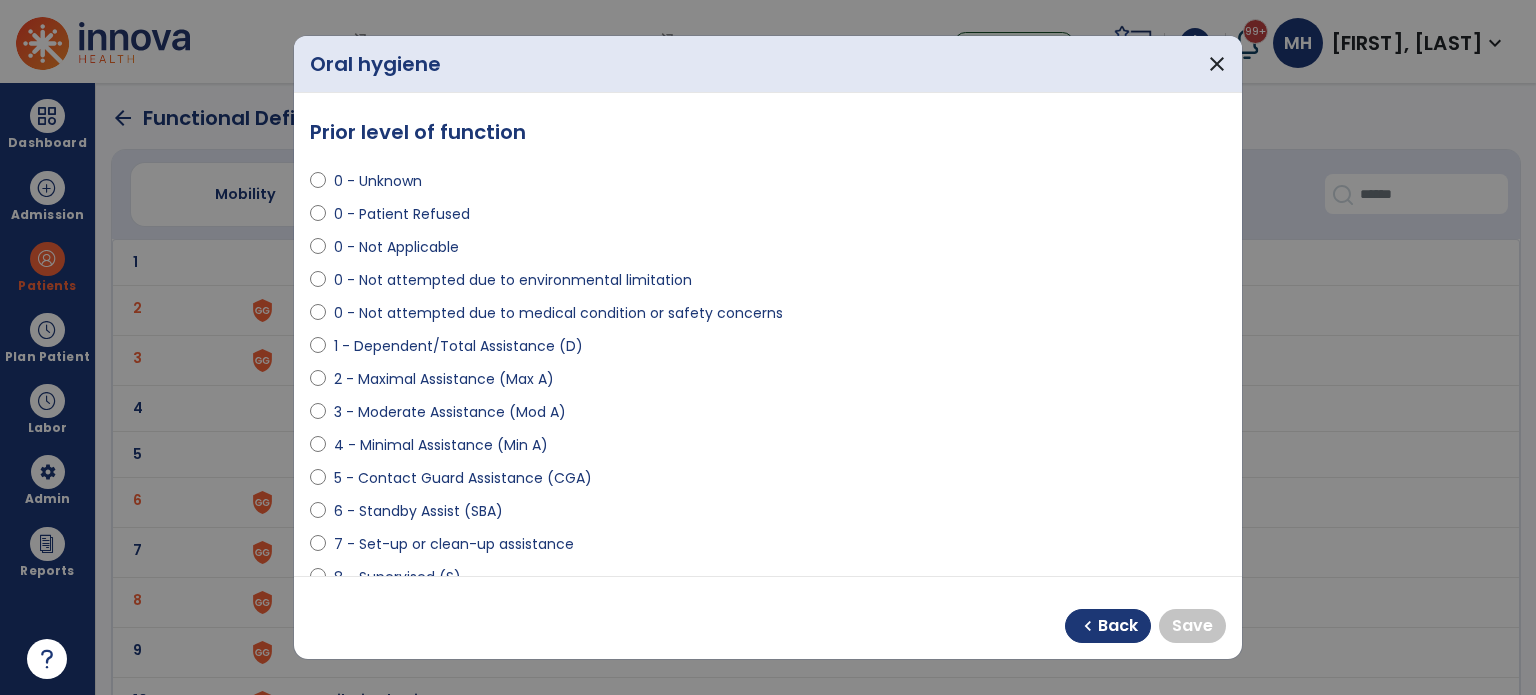 scroll, scrollTop: 100, scrollLeft: 0, axis: vertical 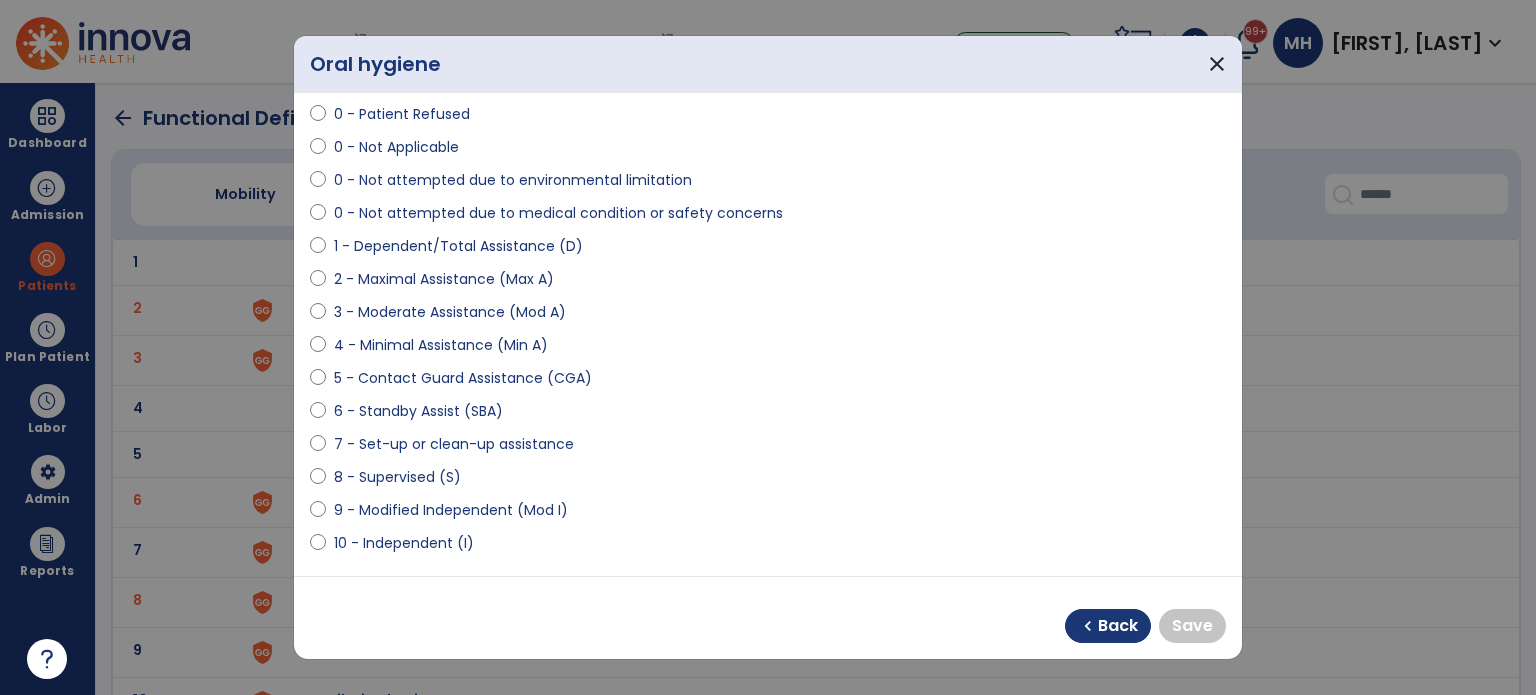 click on "7 - Set-up or clean-up assistance" at bounding box center [454, 444] 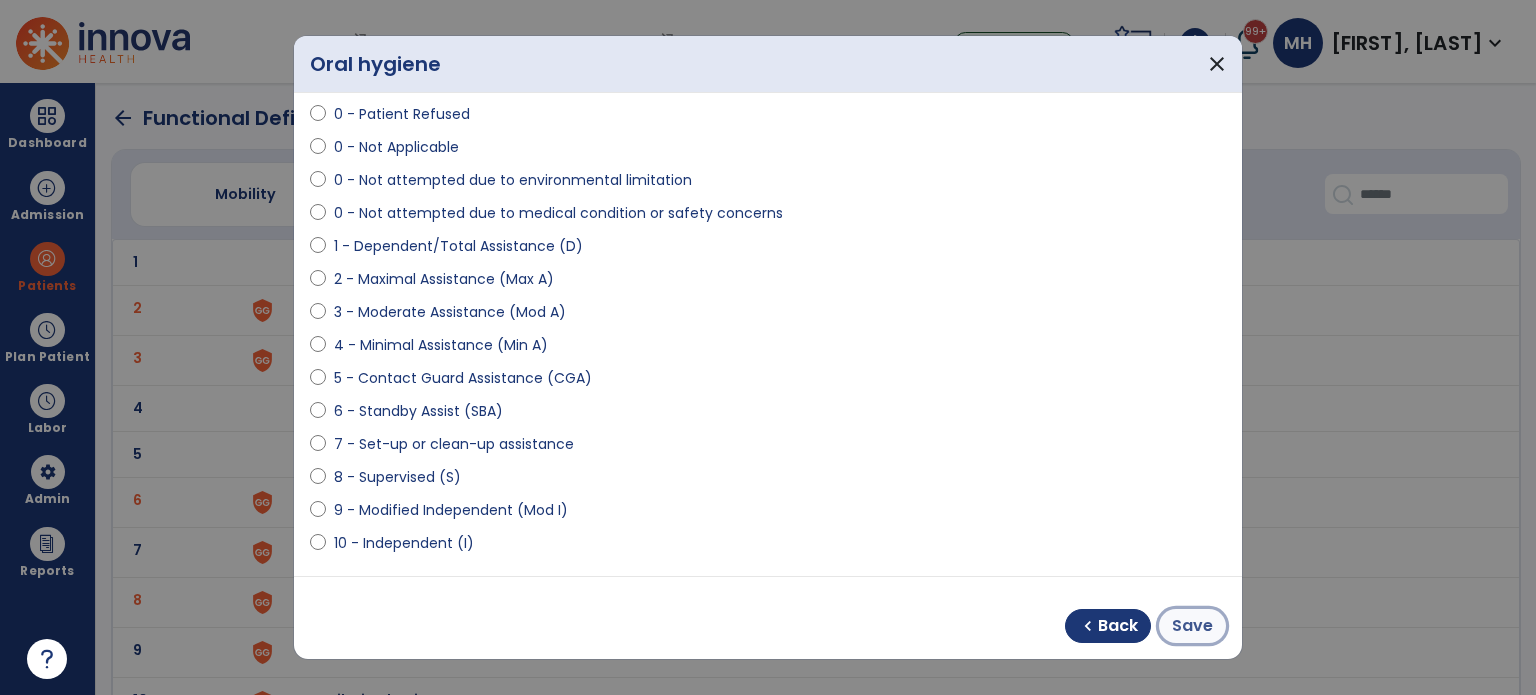 click on "Save" at bounding box center [1192, 626] 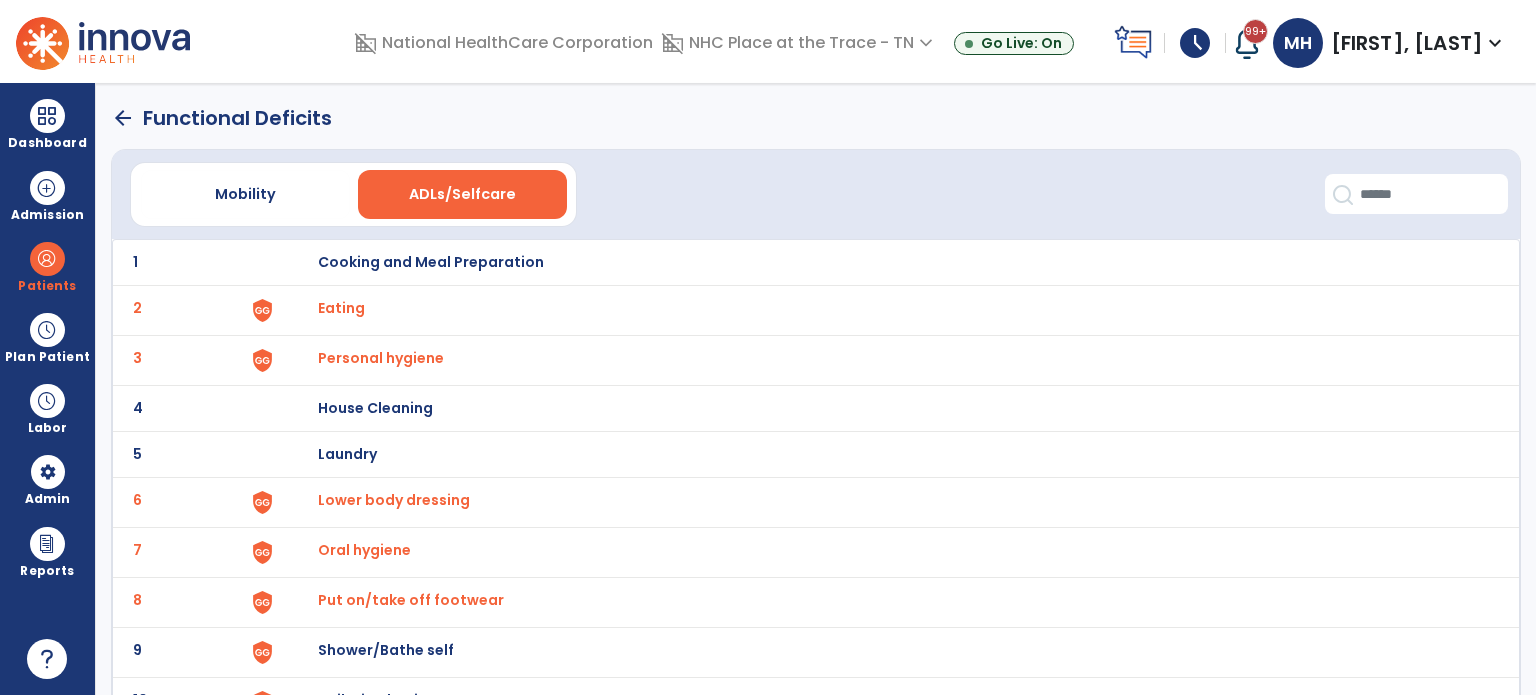 scroll, scrollTop: 172, scrollLeft: 0, axis: vertical 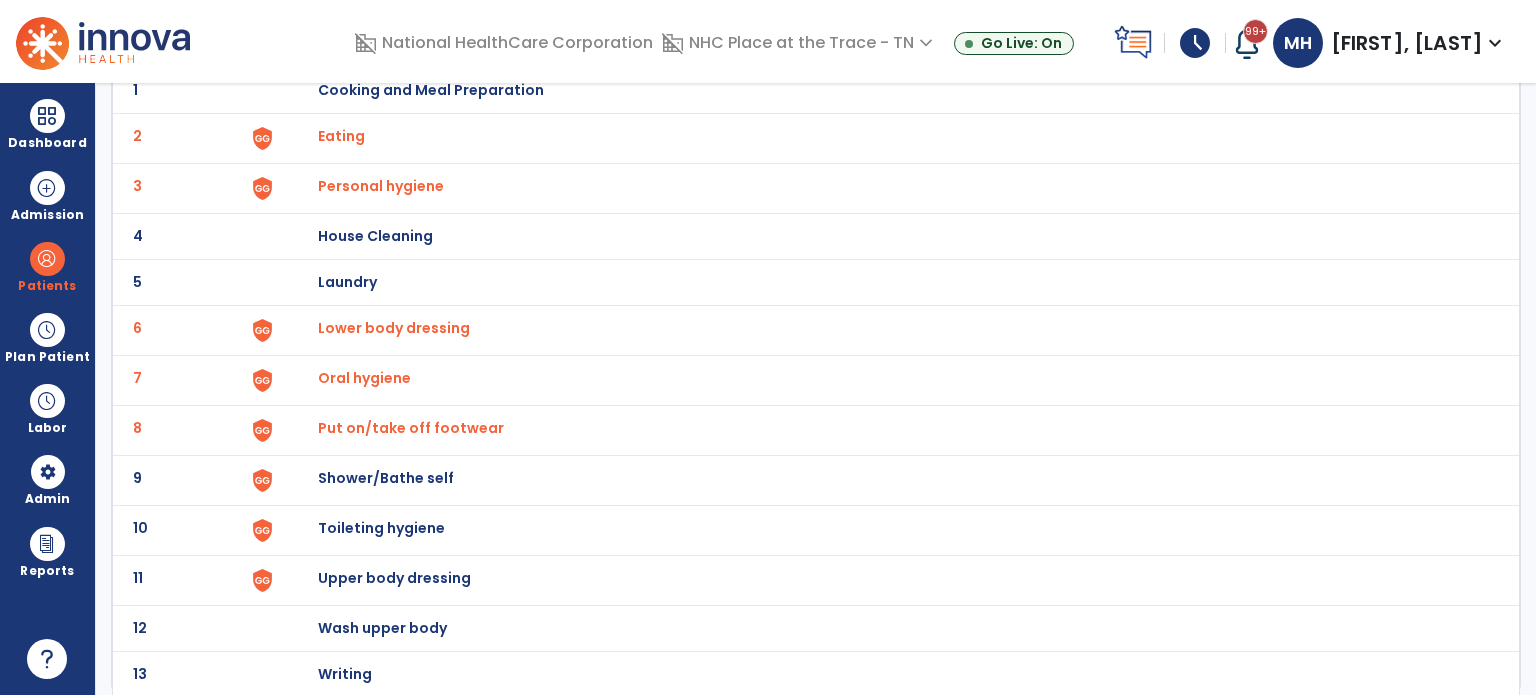 click on "Shower/Bathe self" at bounding box center (888, 90) 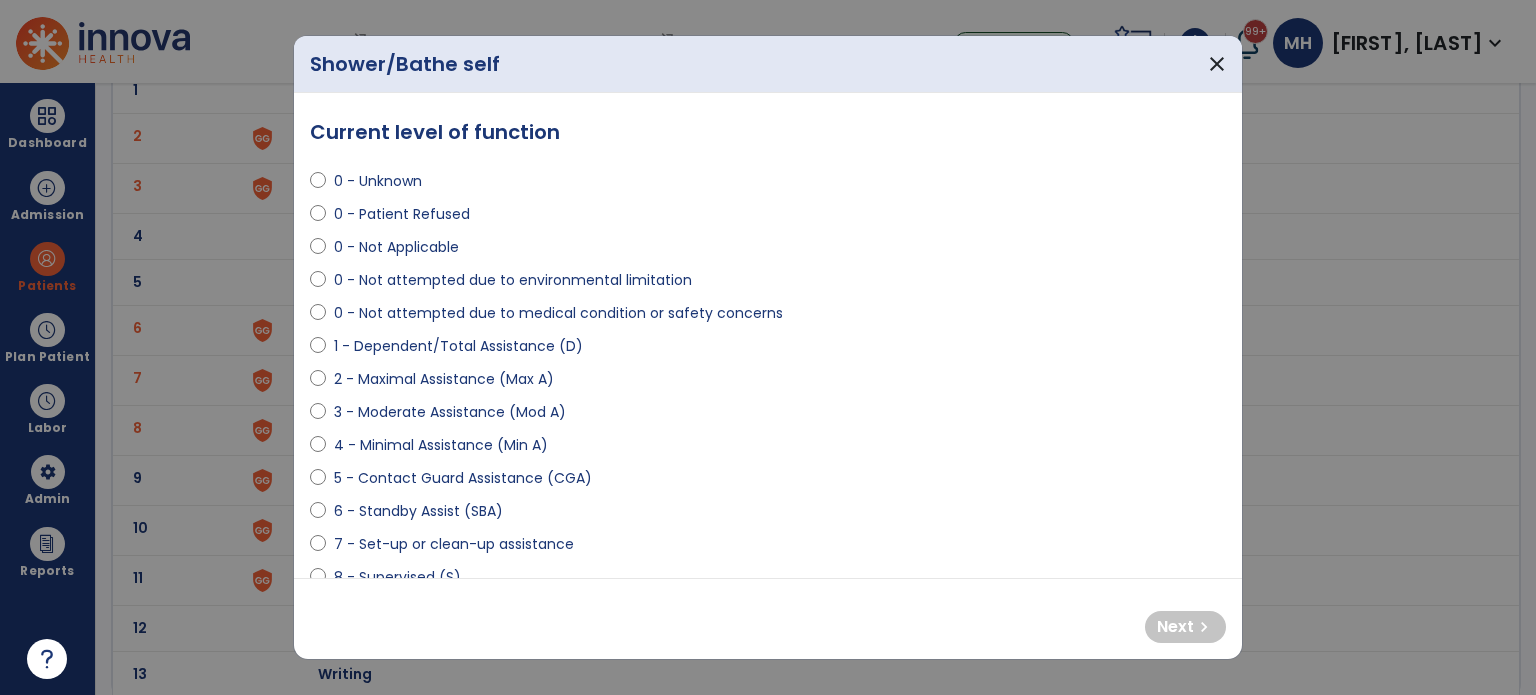 click on "2 - Maximal Assistance (Max A)" at bounding box center (444, 379) 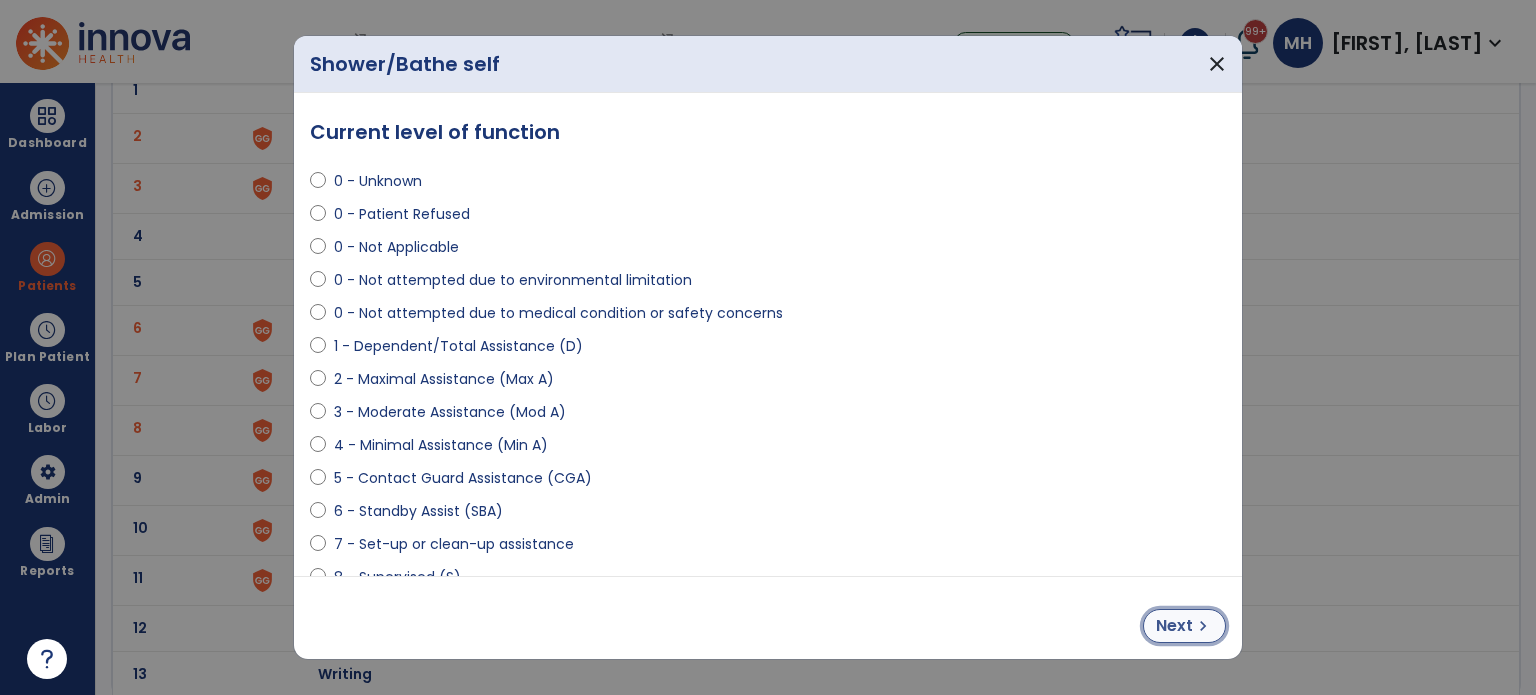 click on "chevron_right" at bounding box center (1203, 626) 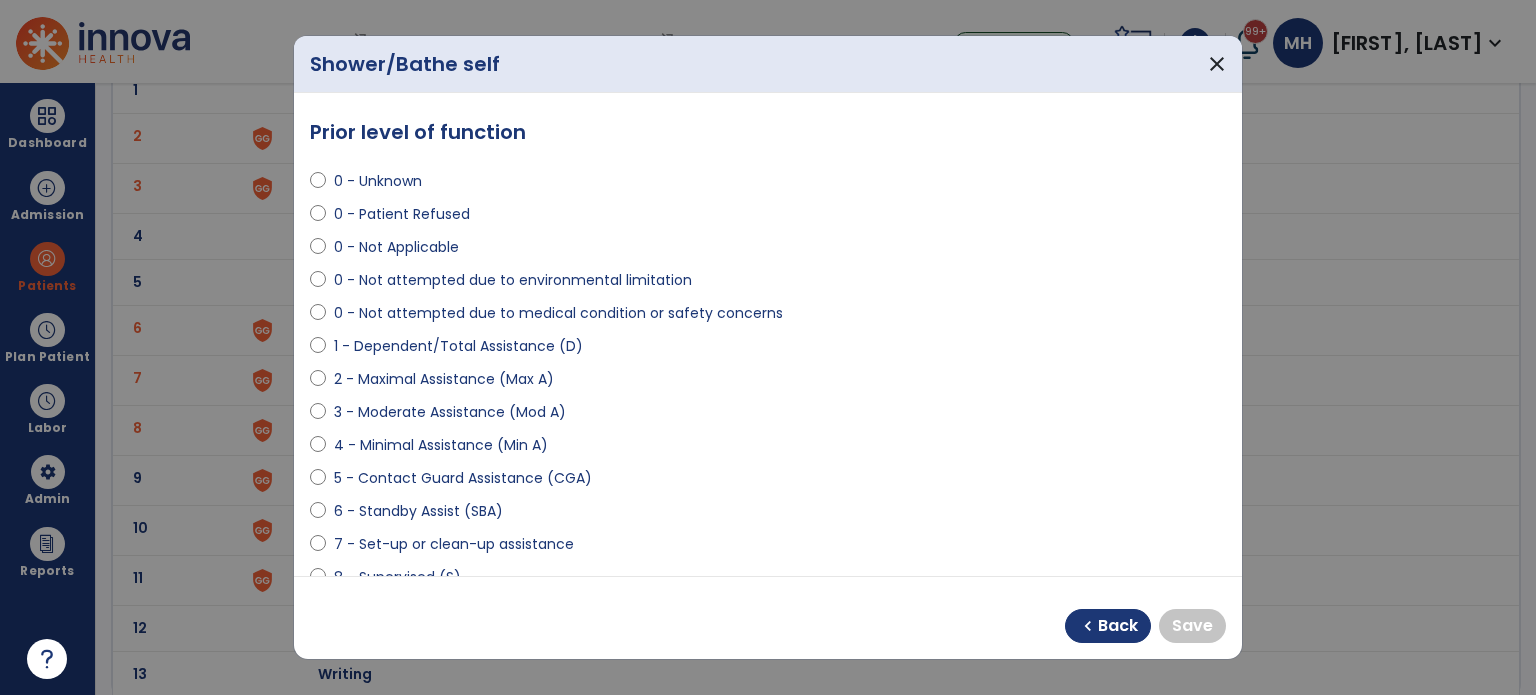 click on "2 - Maximal Assistance (Max A)" at bounding box center [444, 379] 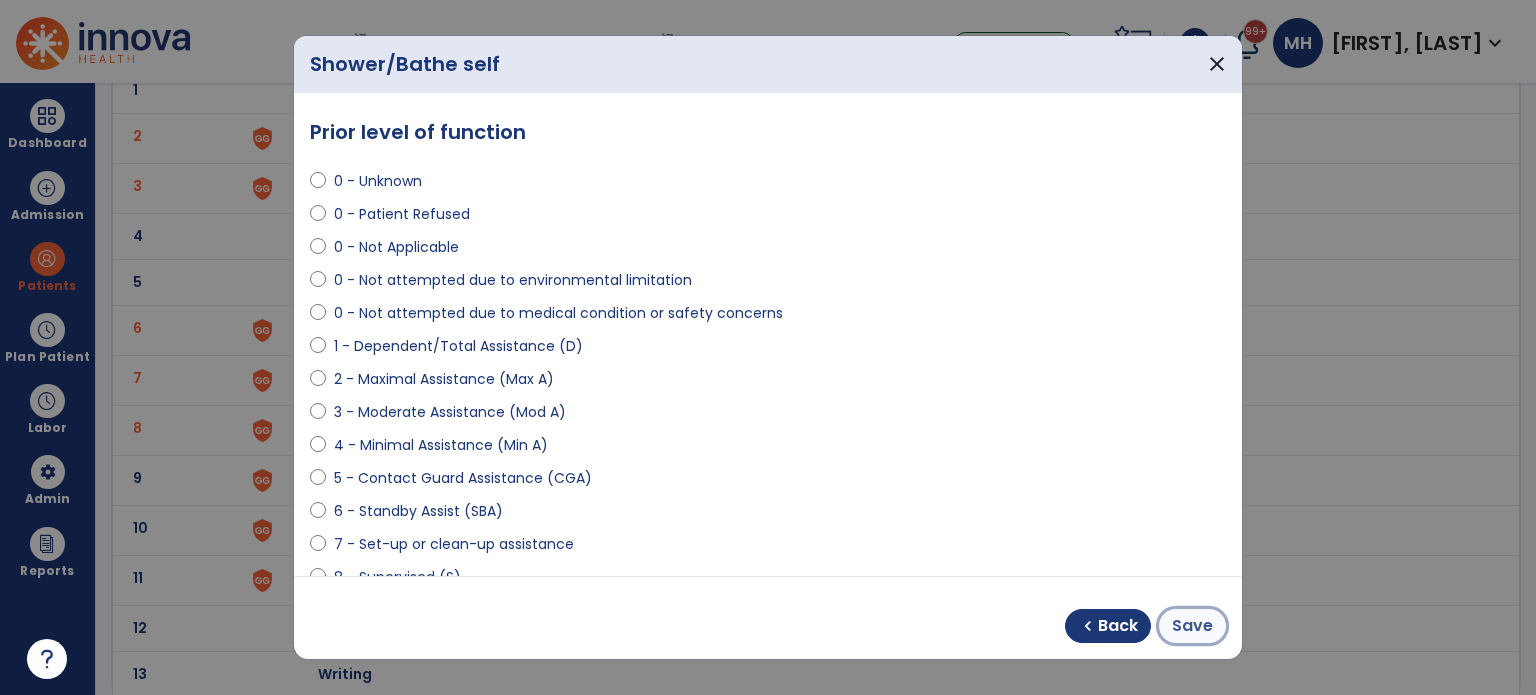 click on "Save" at bounding box center (1192, 626) 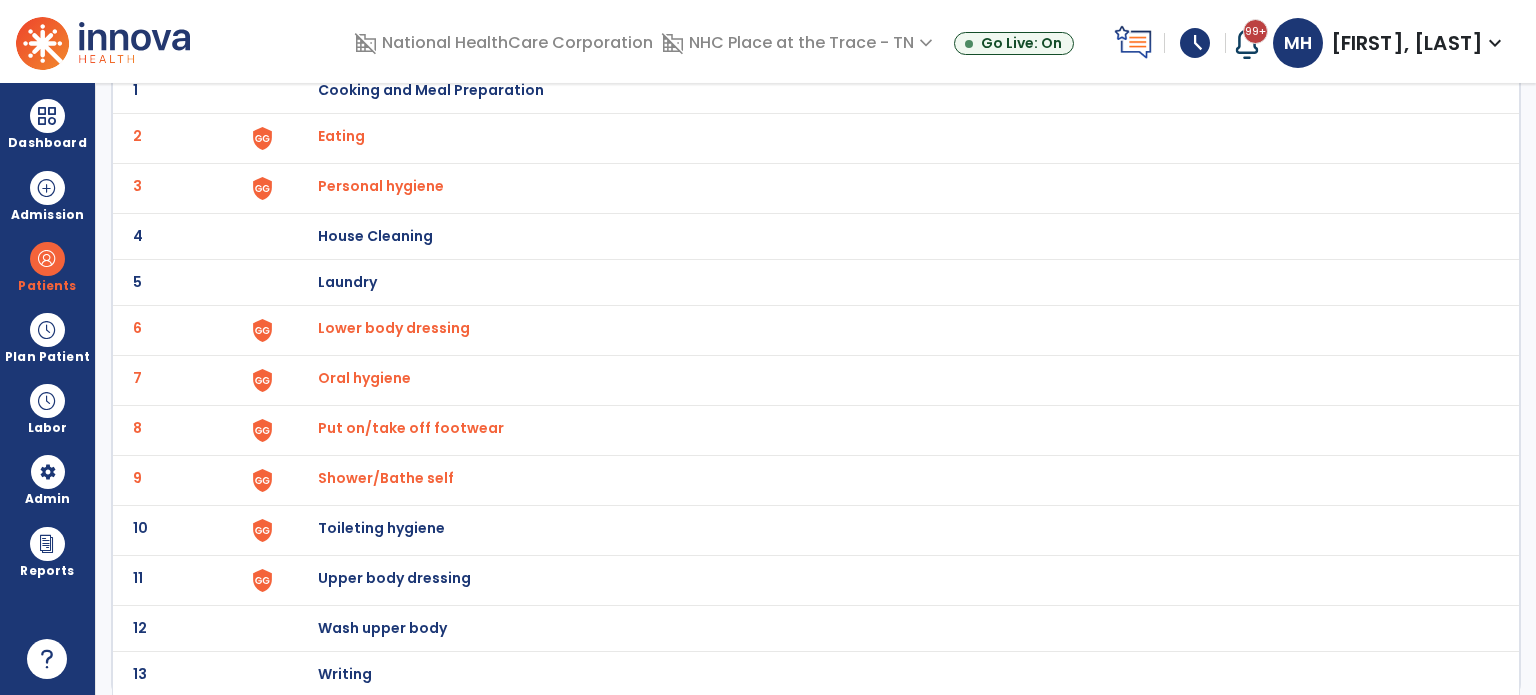 click on "Toileting hygiene" at bounding box center (431, 90) 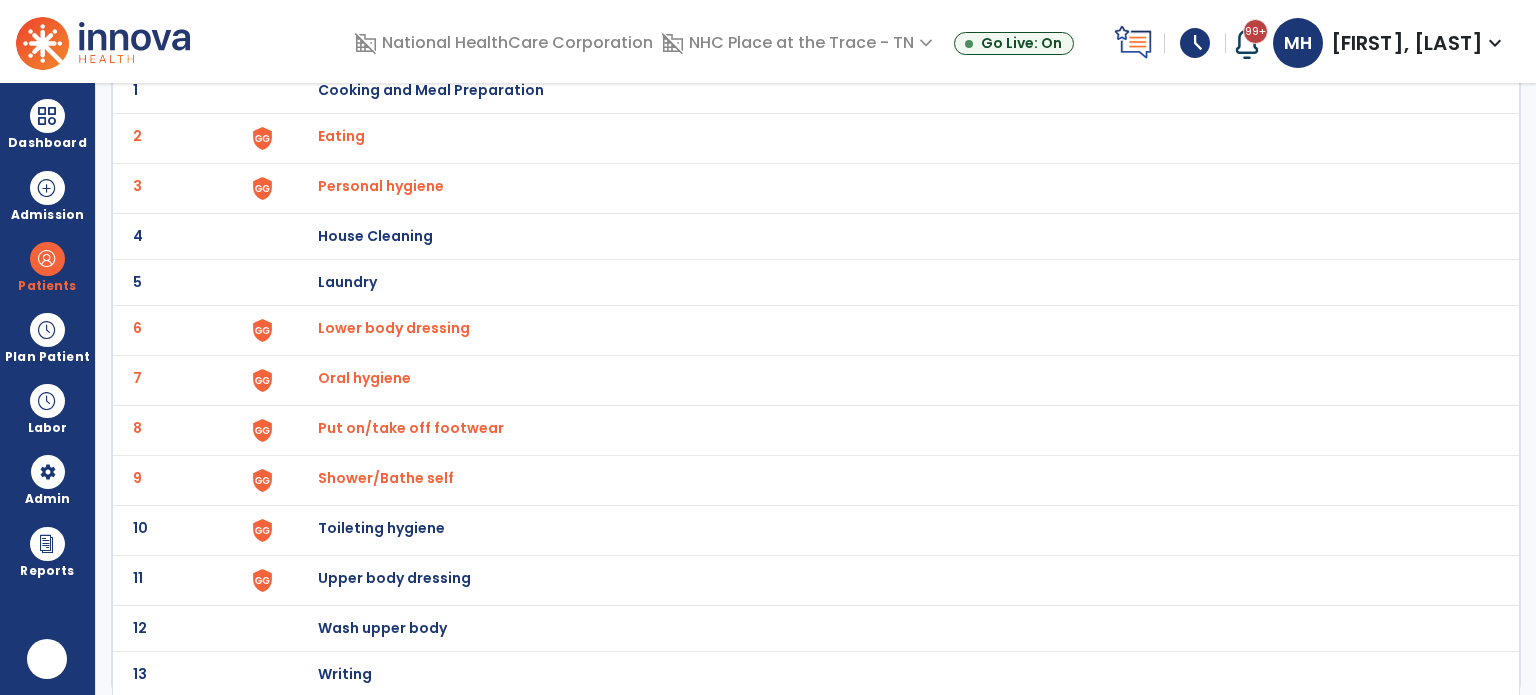 scroll, scrollTop: 0, scrollLeft: 0, axis: both 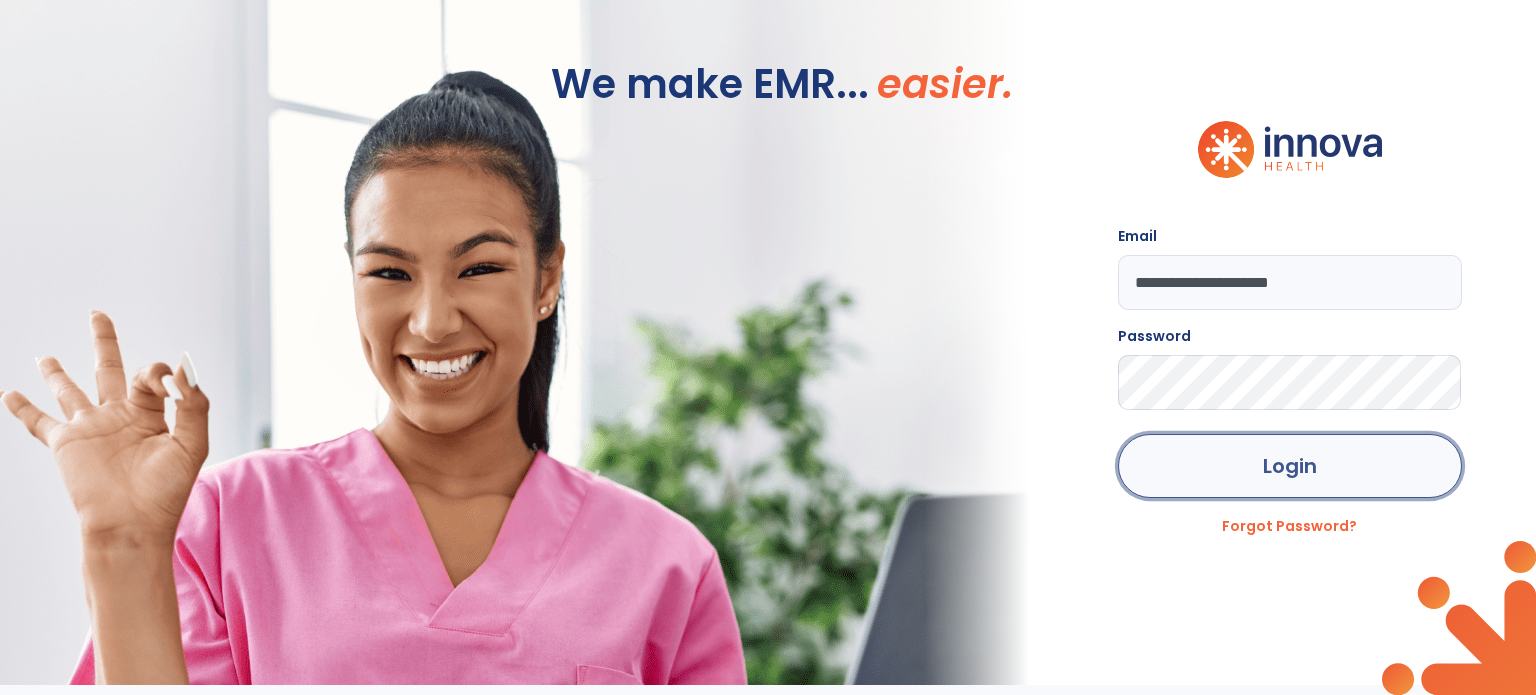 click on "Login" 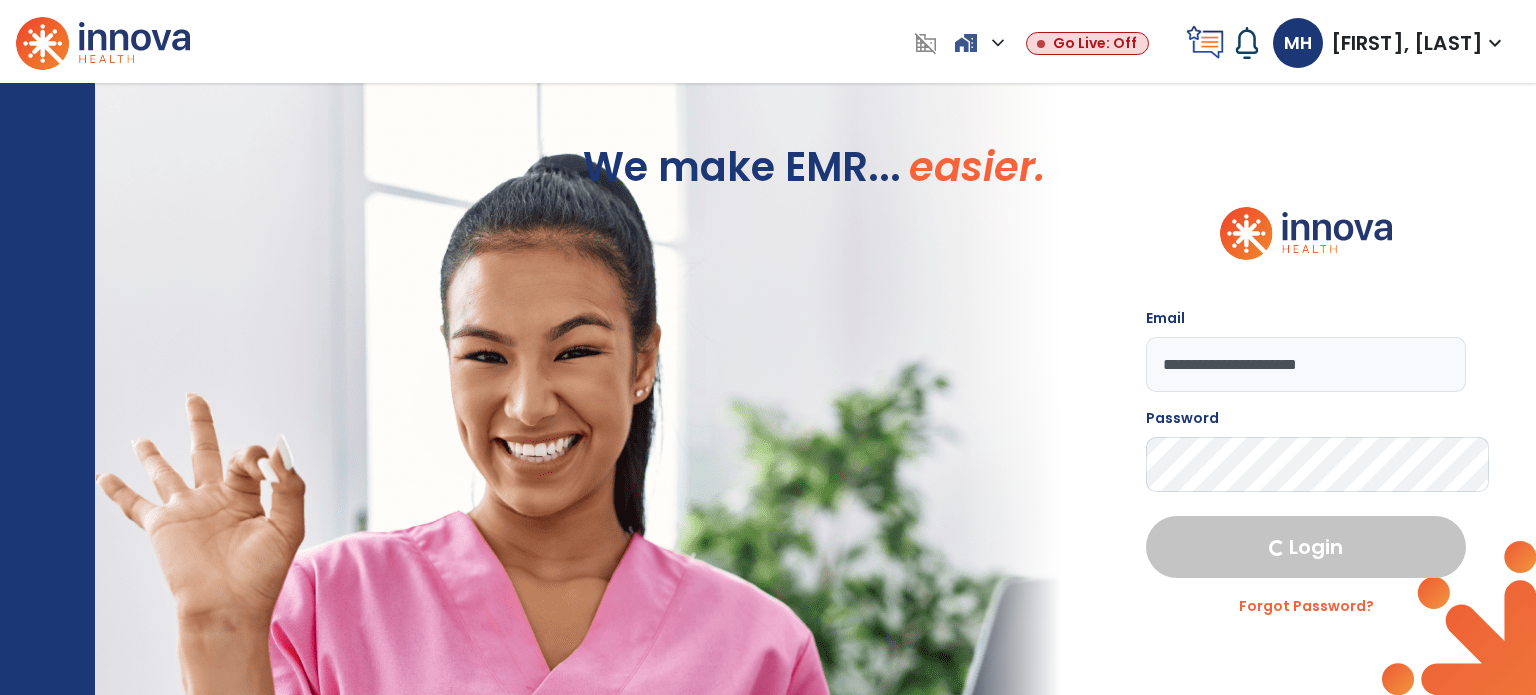select on "***" 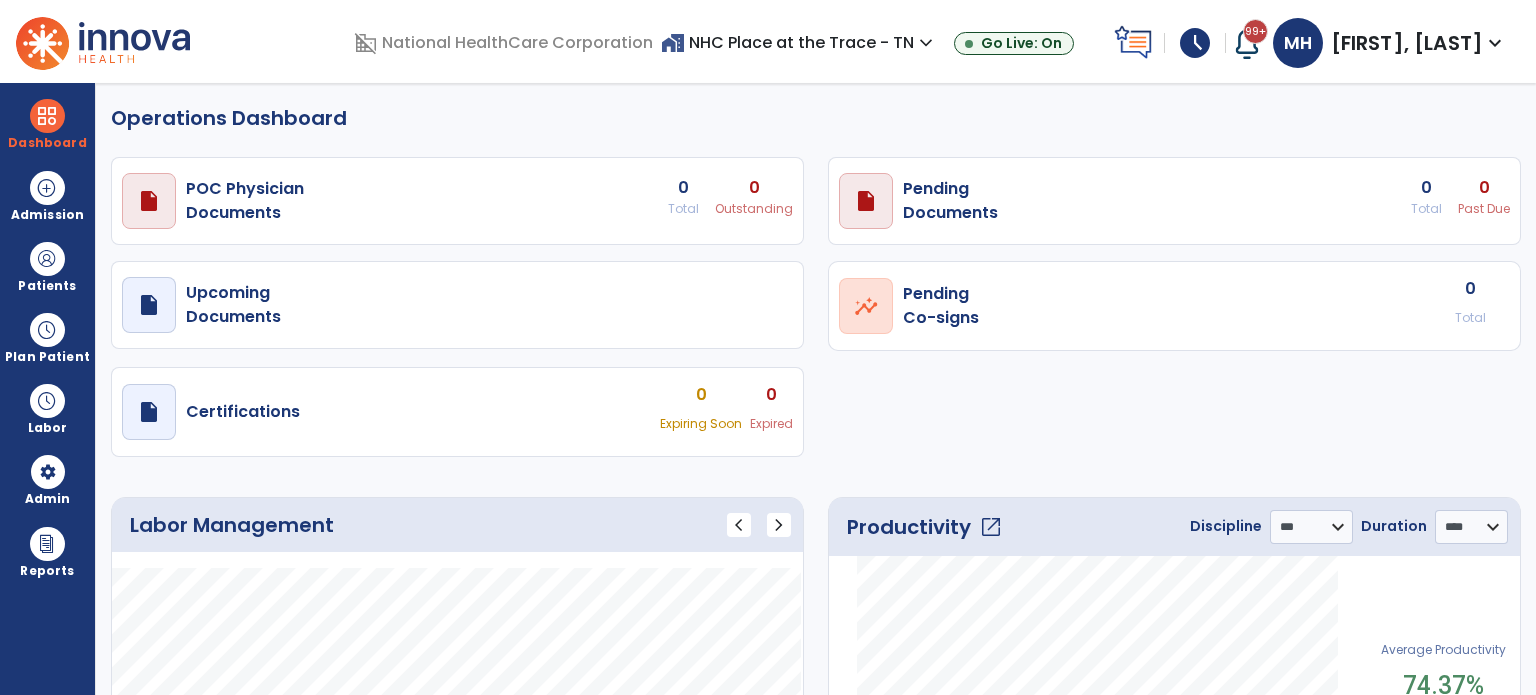 select on "***" 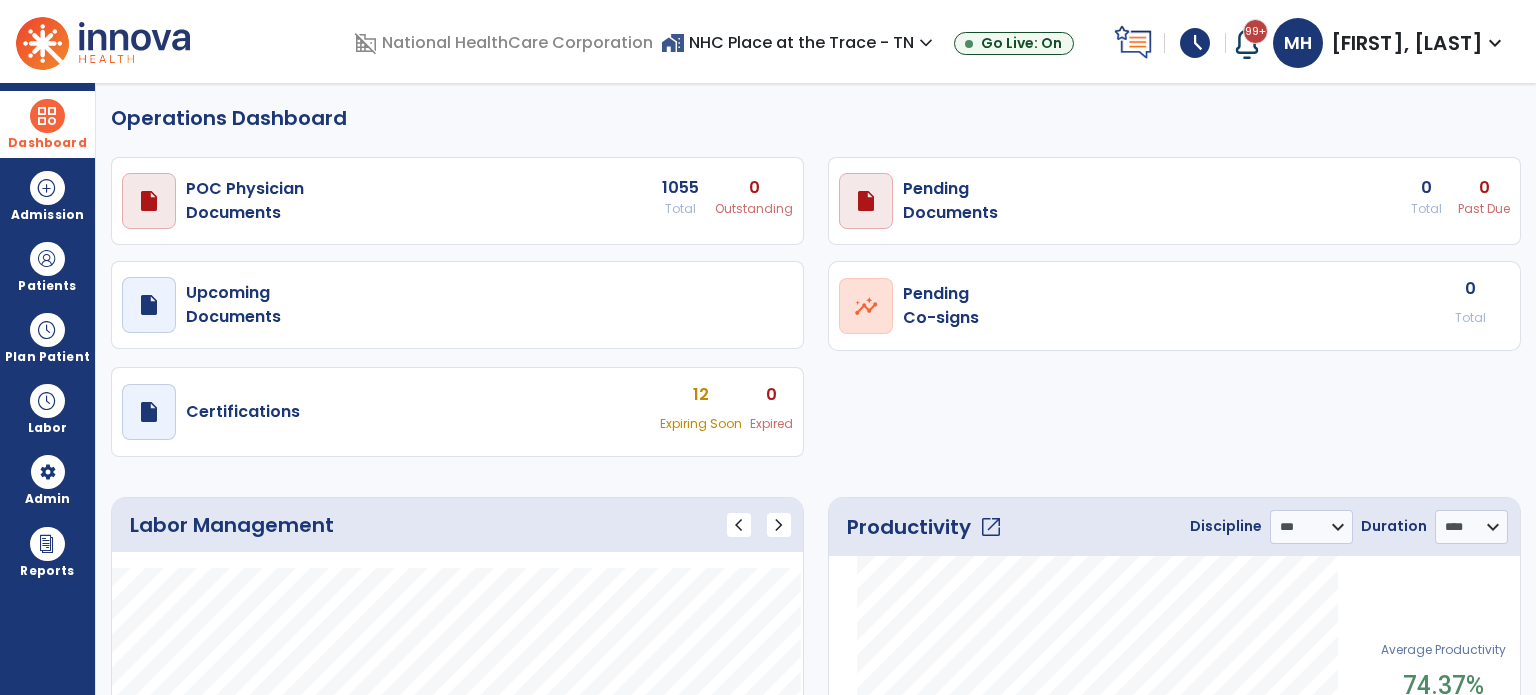 drag, startPoint x: 14, startPoint y: 132, endPoint x: 238, endPoint y: 147, distance: 224.50166 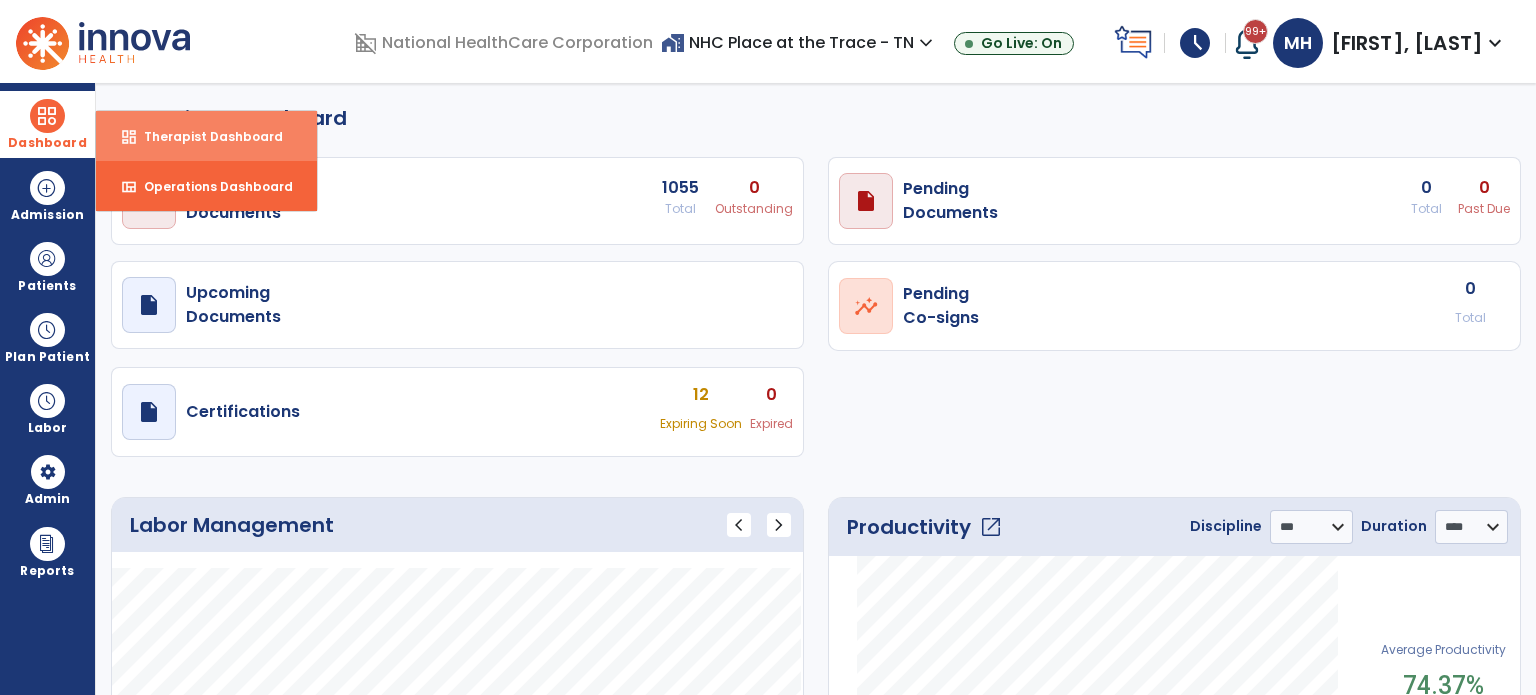 click on "dashboard  Therapist Dashboard" at bounding box center [206, 136] 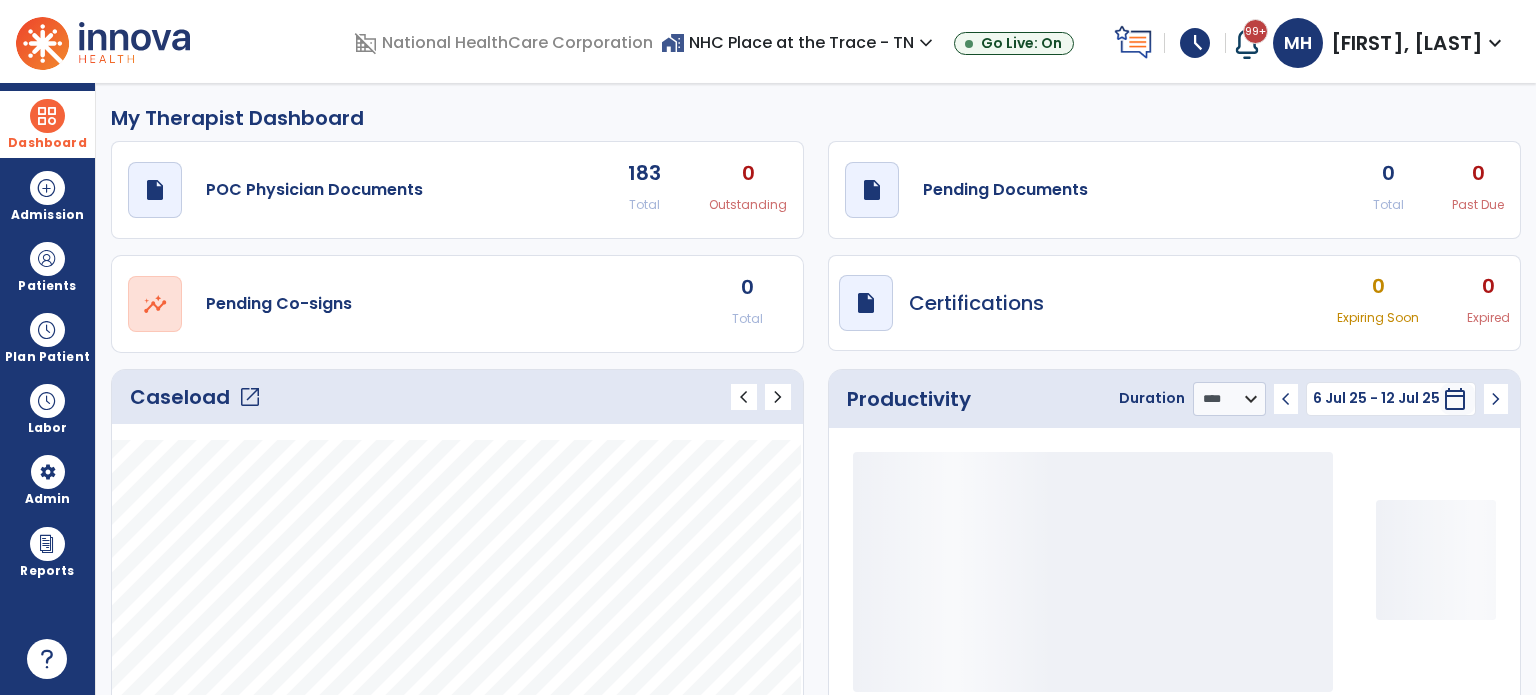 click on "Caseload   open_in_new   chevron_left   chevron_right" 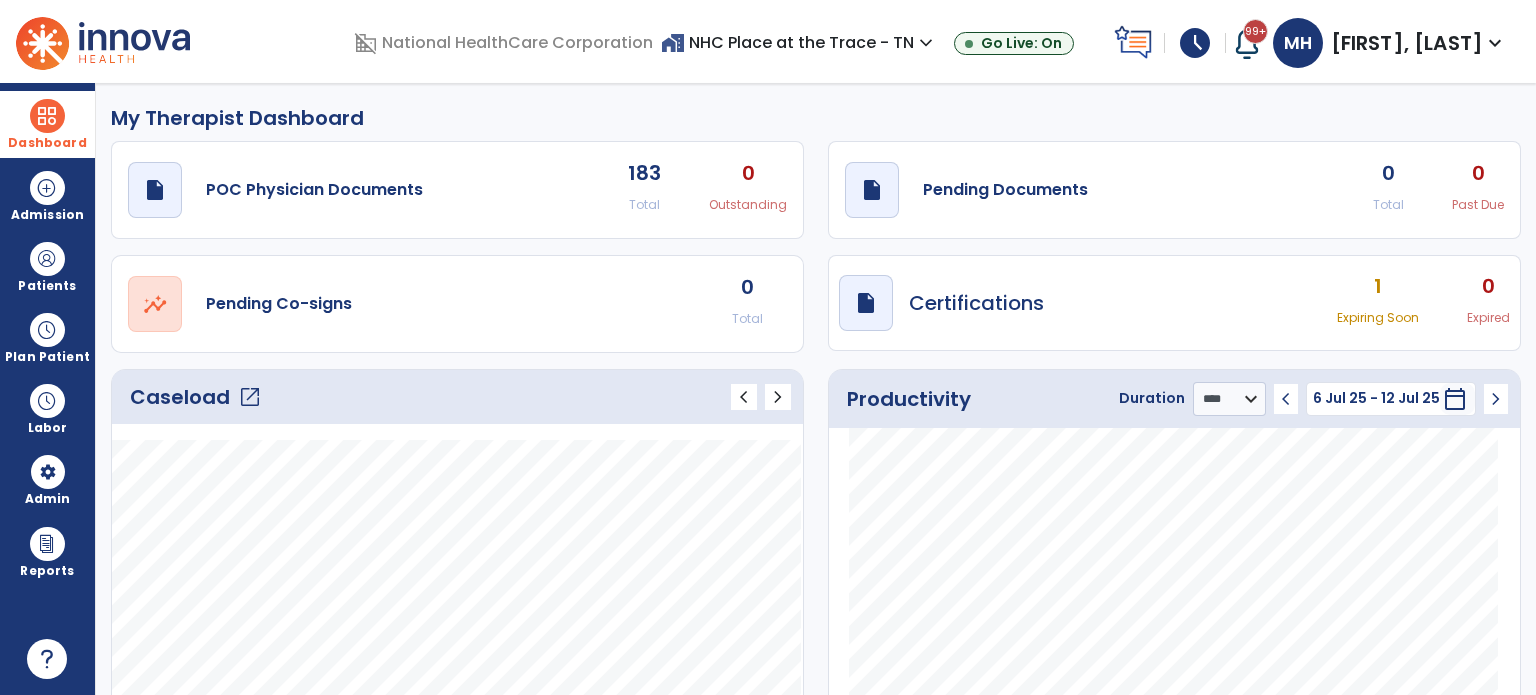 click on "Caseload   open_in_new" 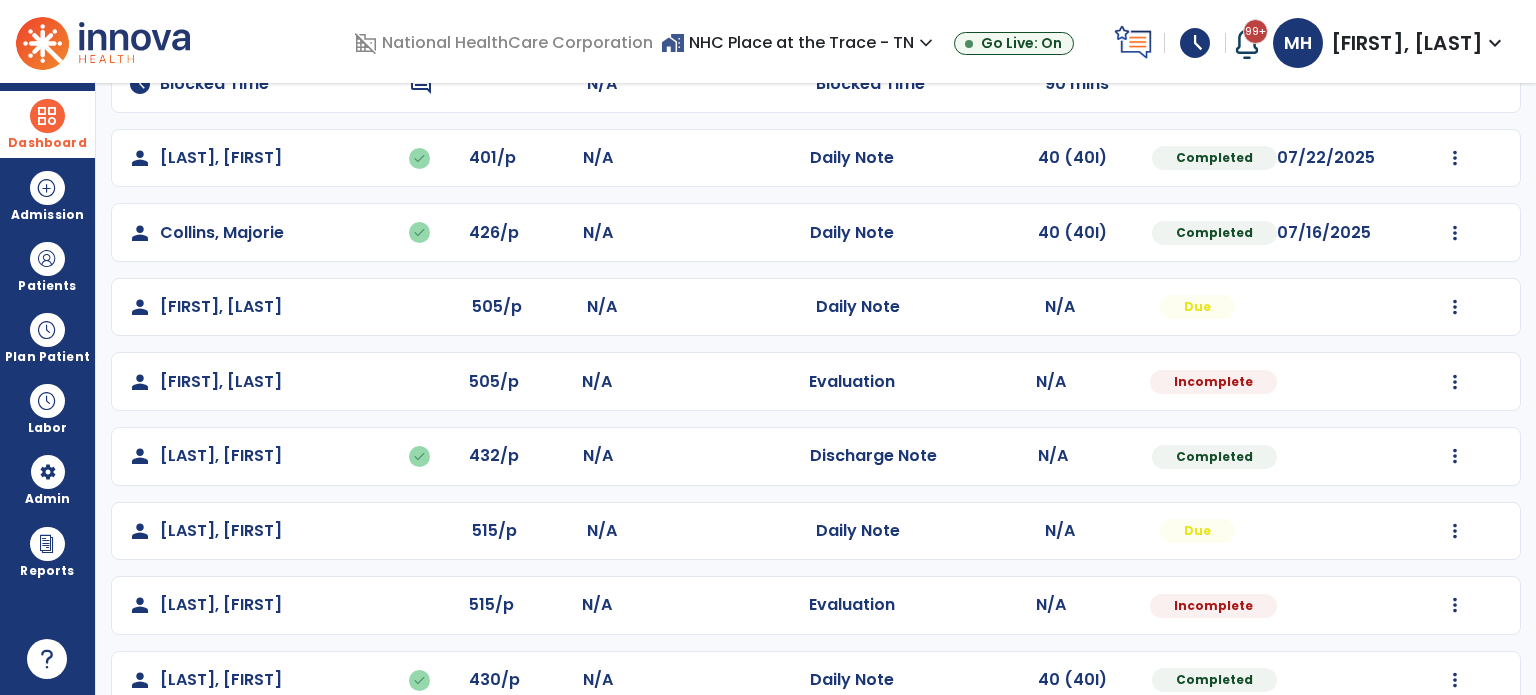 scroll, scrollTop: 612, scrollLeft: 0, axis: vertical 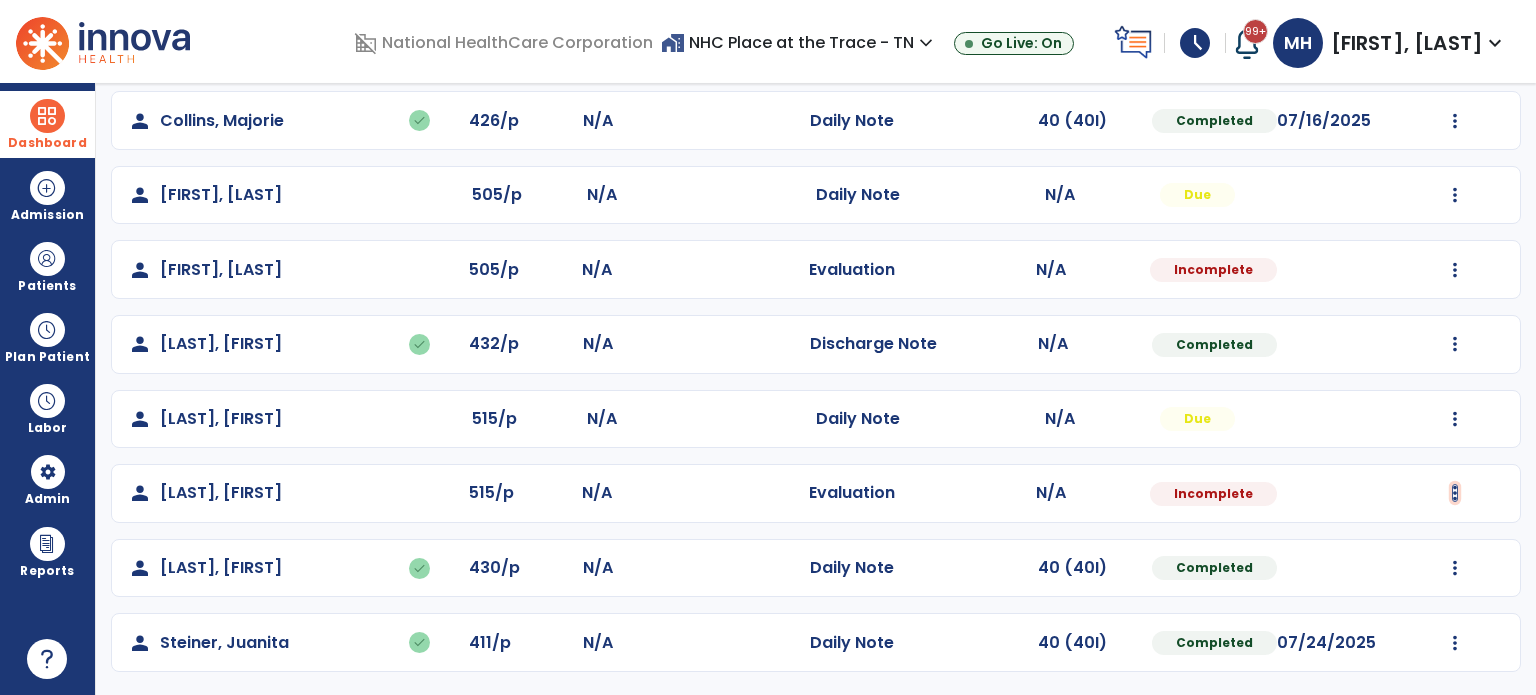 click at bounding box center (1455, 46) 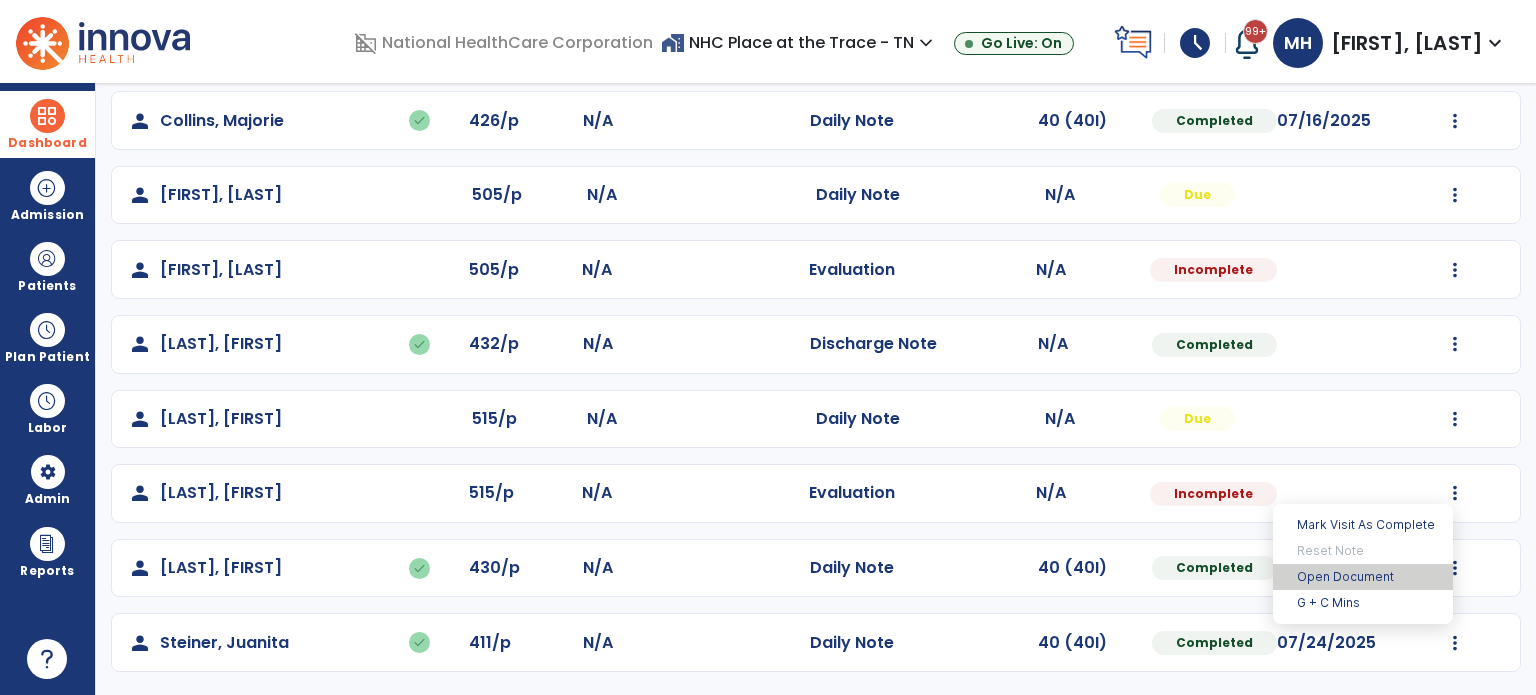 click on "Open Document" at bounding box center (1363, 577) 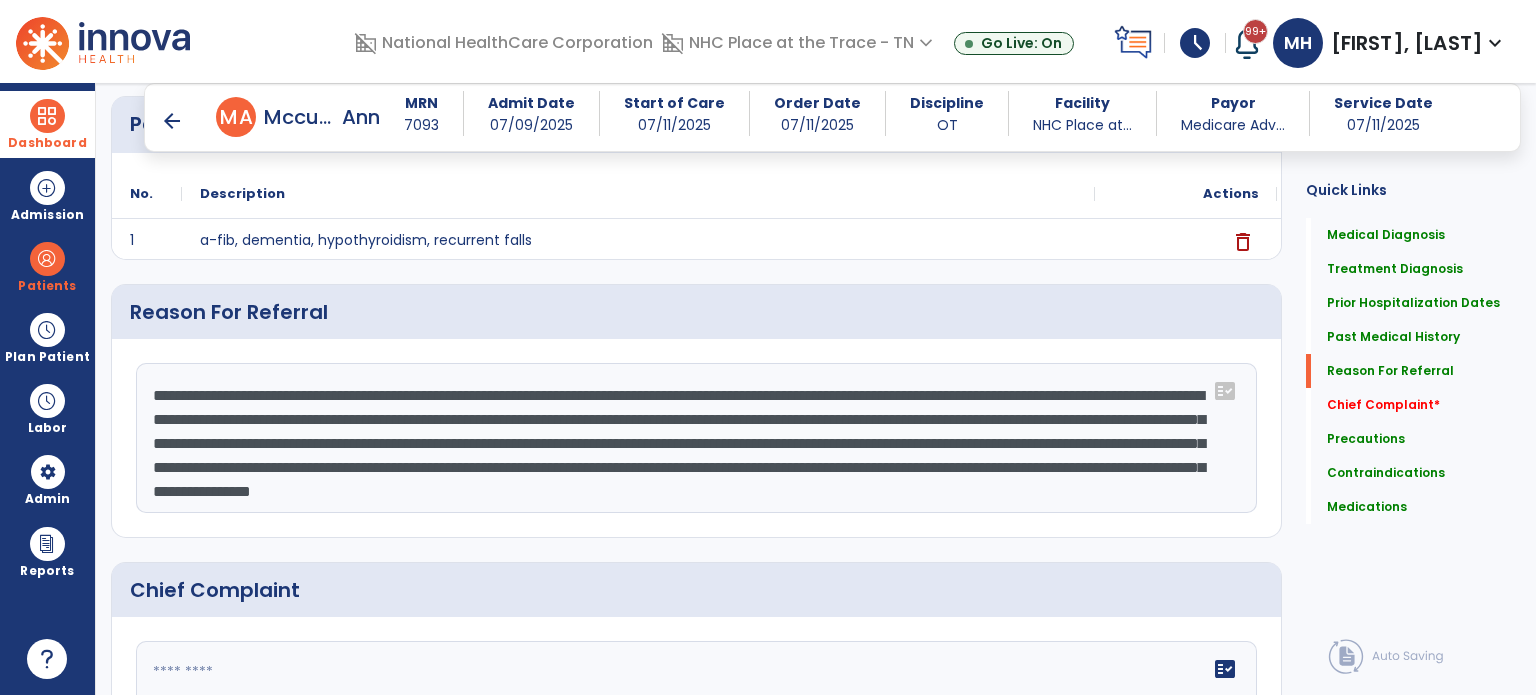 scroll, scrollTop: 909, scrollLeft: 0, axis: vertical 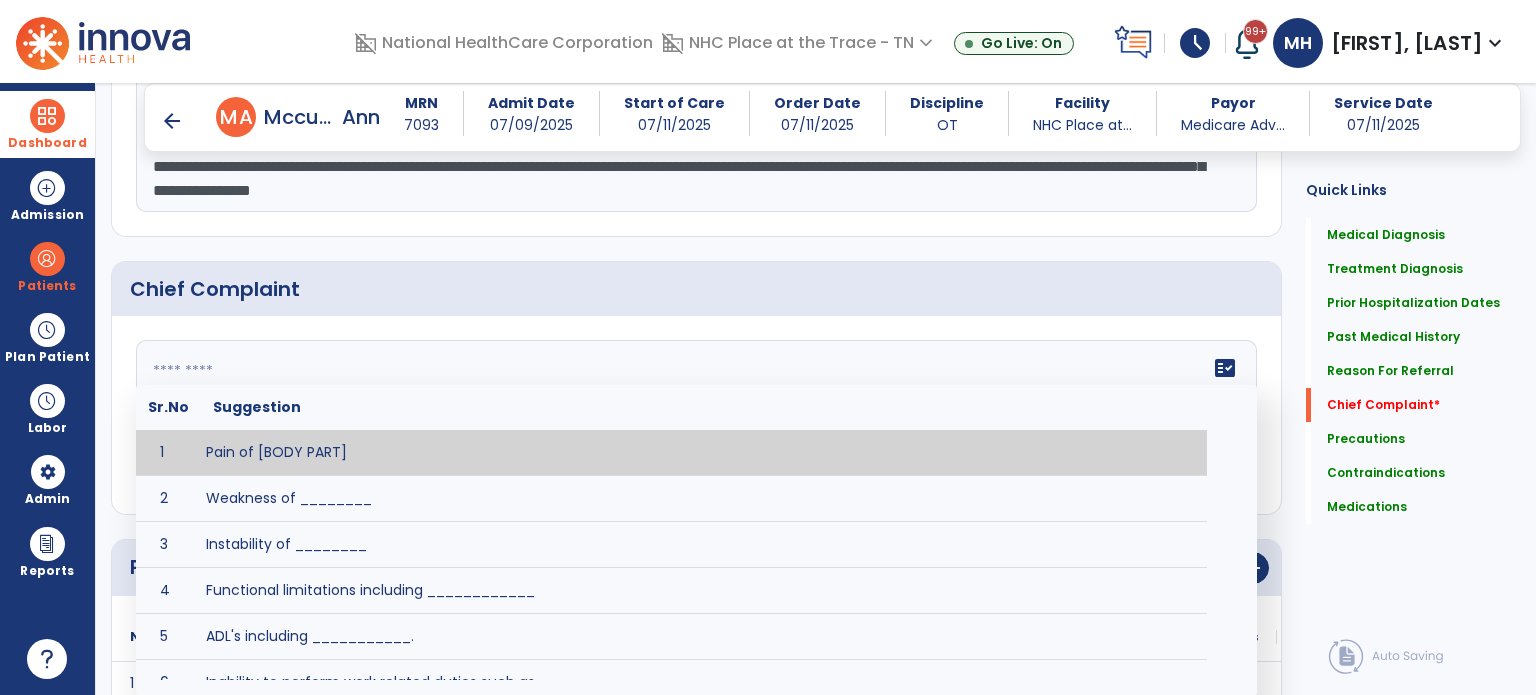 click on "fact_check  Sr.No Suggestion 1 Pain of [BODY PART] 2 Weakness of ________ 3 Instability of ________ 4 Functional limitations including ____________ 5 ADL's including ___________. 6 Inability to perform work related duties such as _________ 7 Inability to perform house hold duties such as __________. 8 Loss of balance. 9 Problems with gait including _________." 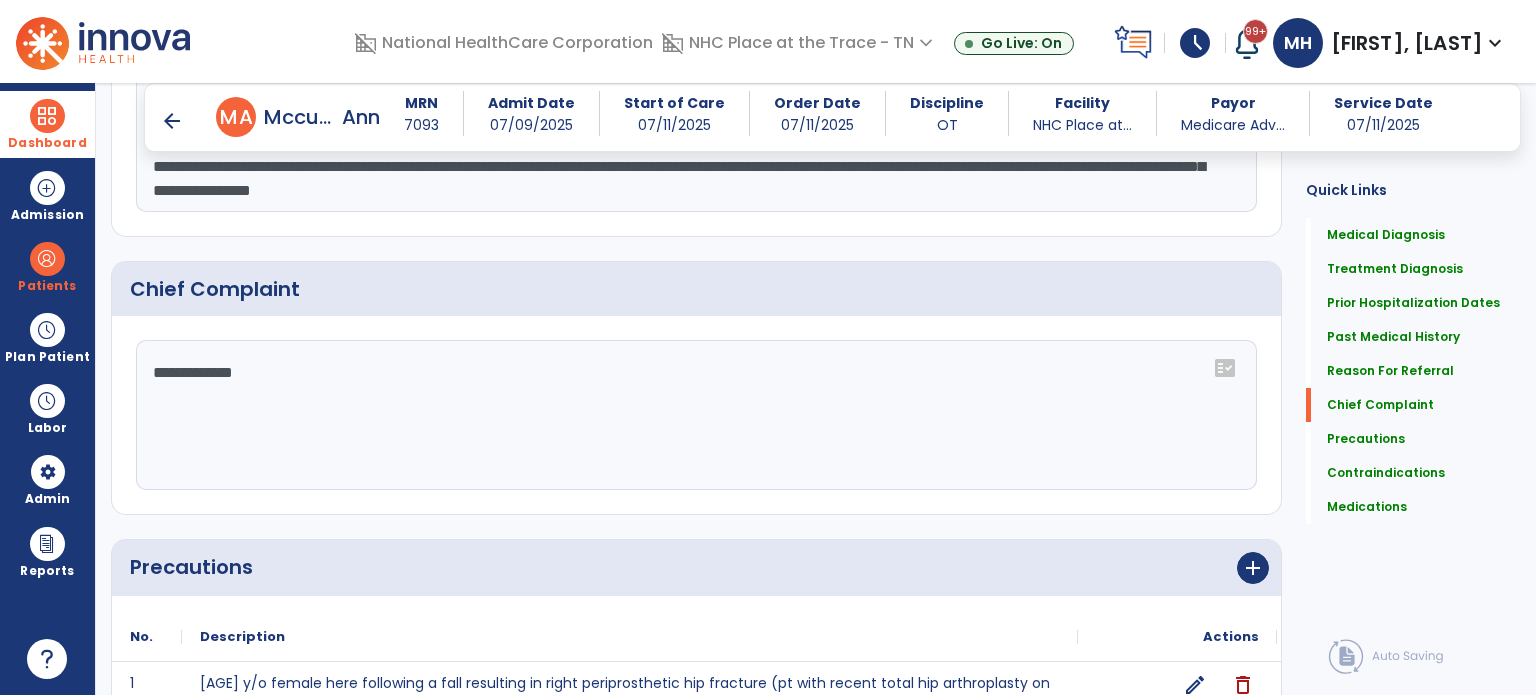 type on "**********" 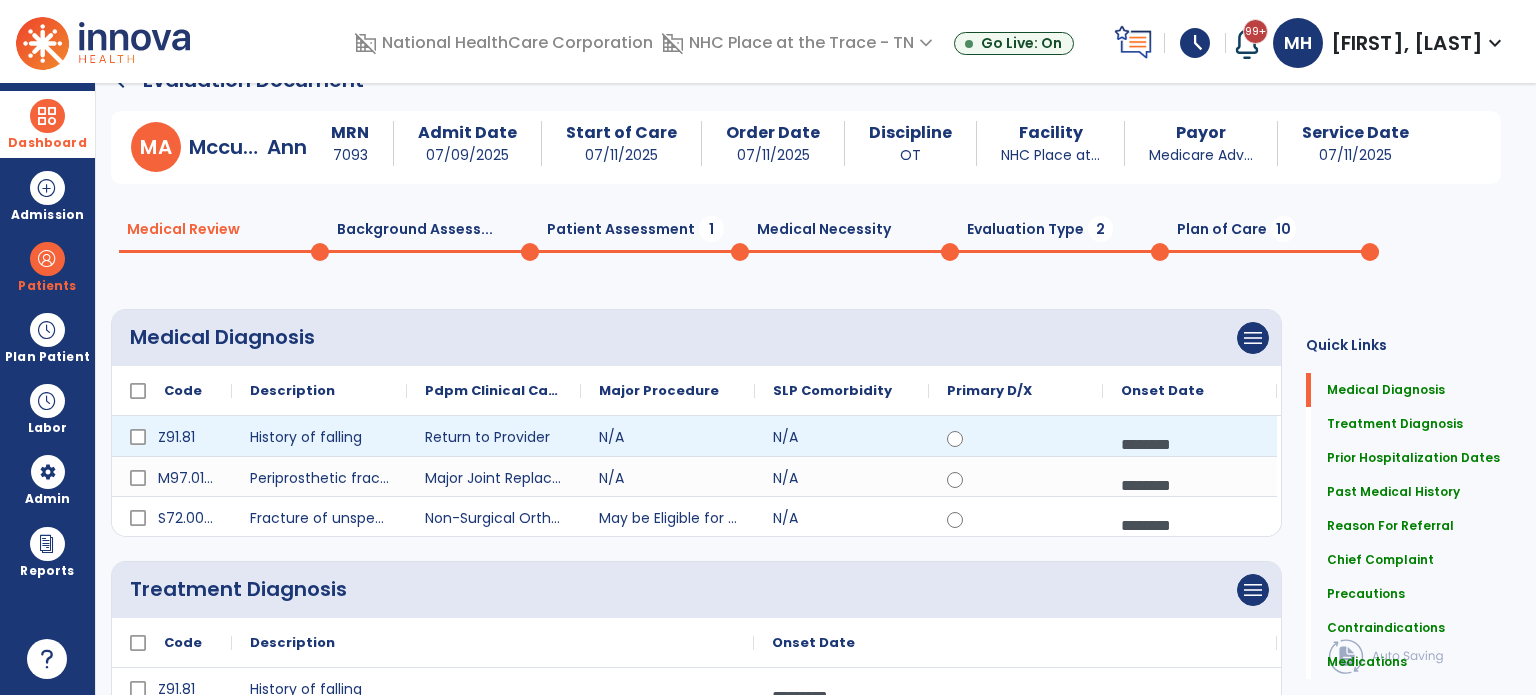 scroll, scrollTop: 0, scrollLeft: 0, axis: both 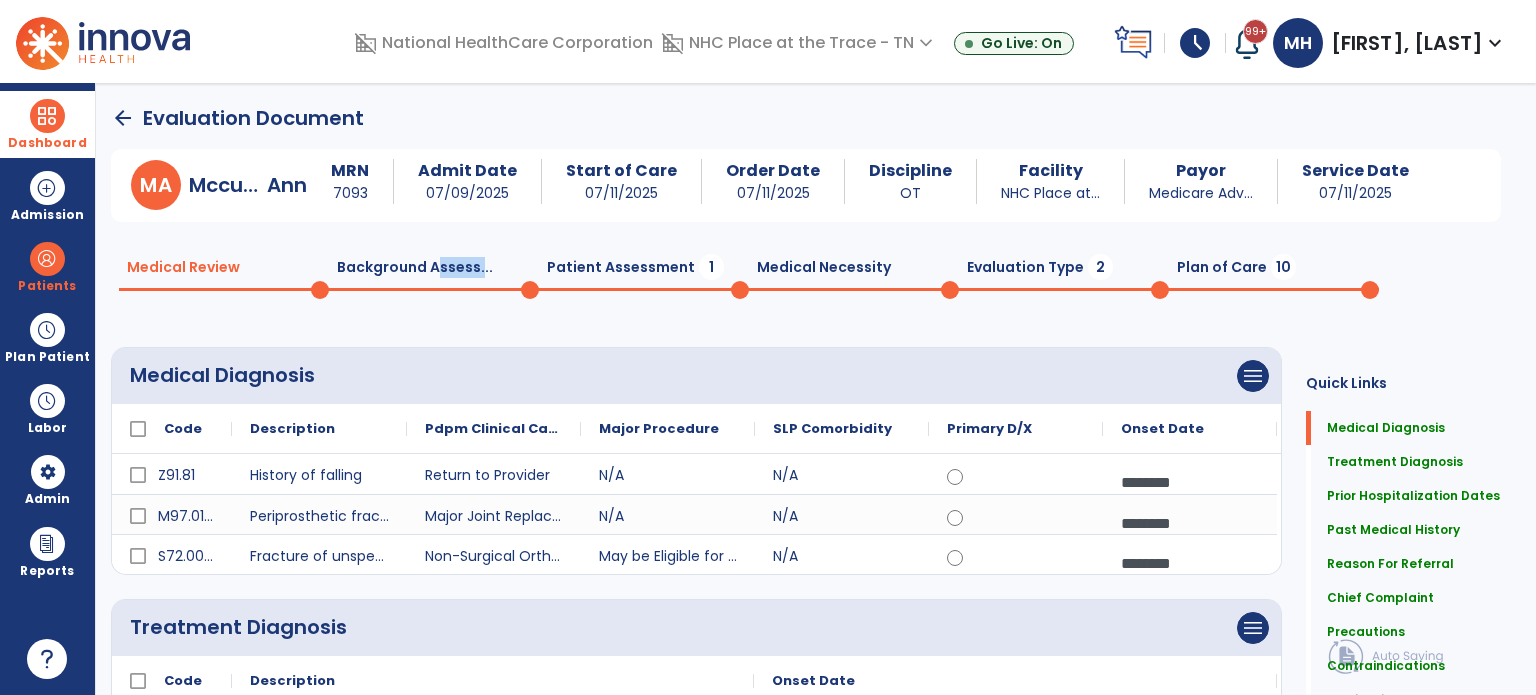 click on "Background Assess...  0" 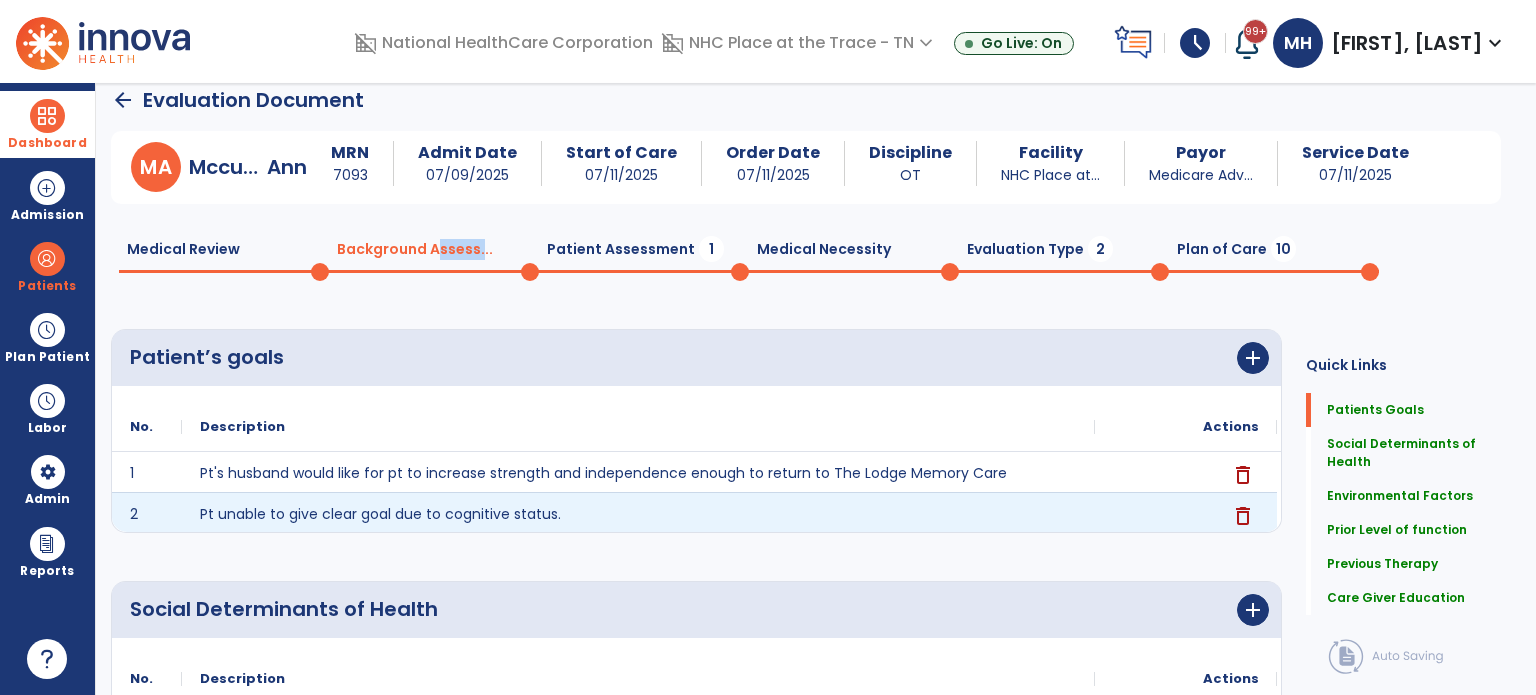 scroll, scrollTop: 0, scrollLeft: 0, axis: both 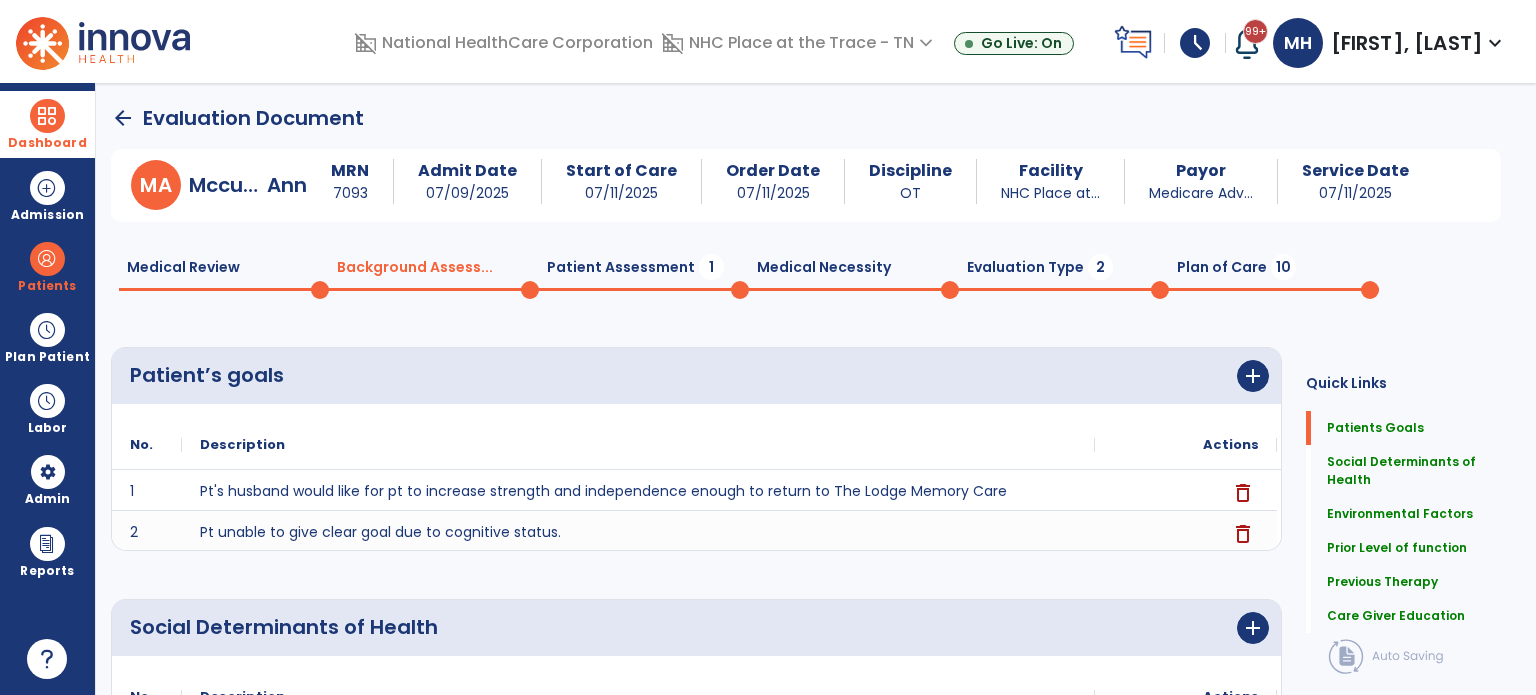 click on "M [LAST], [FIRST] MRN [NUMBER] Admit Date [DATE] Start of Care [DATE] Order Date [DATE] Discipline OT Facility NHC Place at... Payor Medicare Adv... Service Date [DATE] Medical Review 0 Background Assess... 0 Patient Assessment 1 Medical Necessity 0 Evaluation Type 2 Plan of Care 10 Patient’s goals     add
Description
1 2" 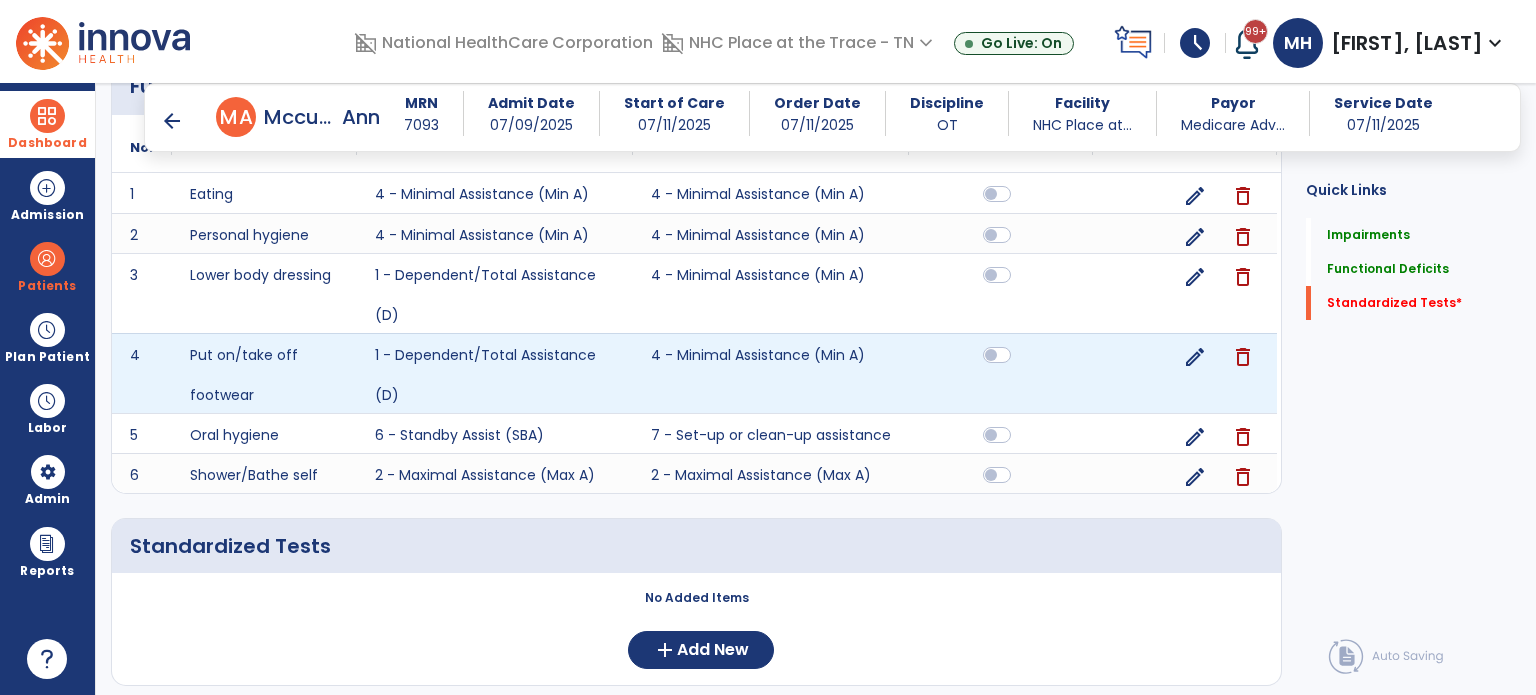 scroll, scrollTop: 668, scrollLeft: 0, axis: vertical 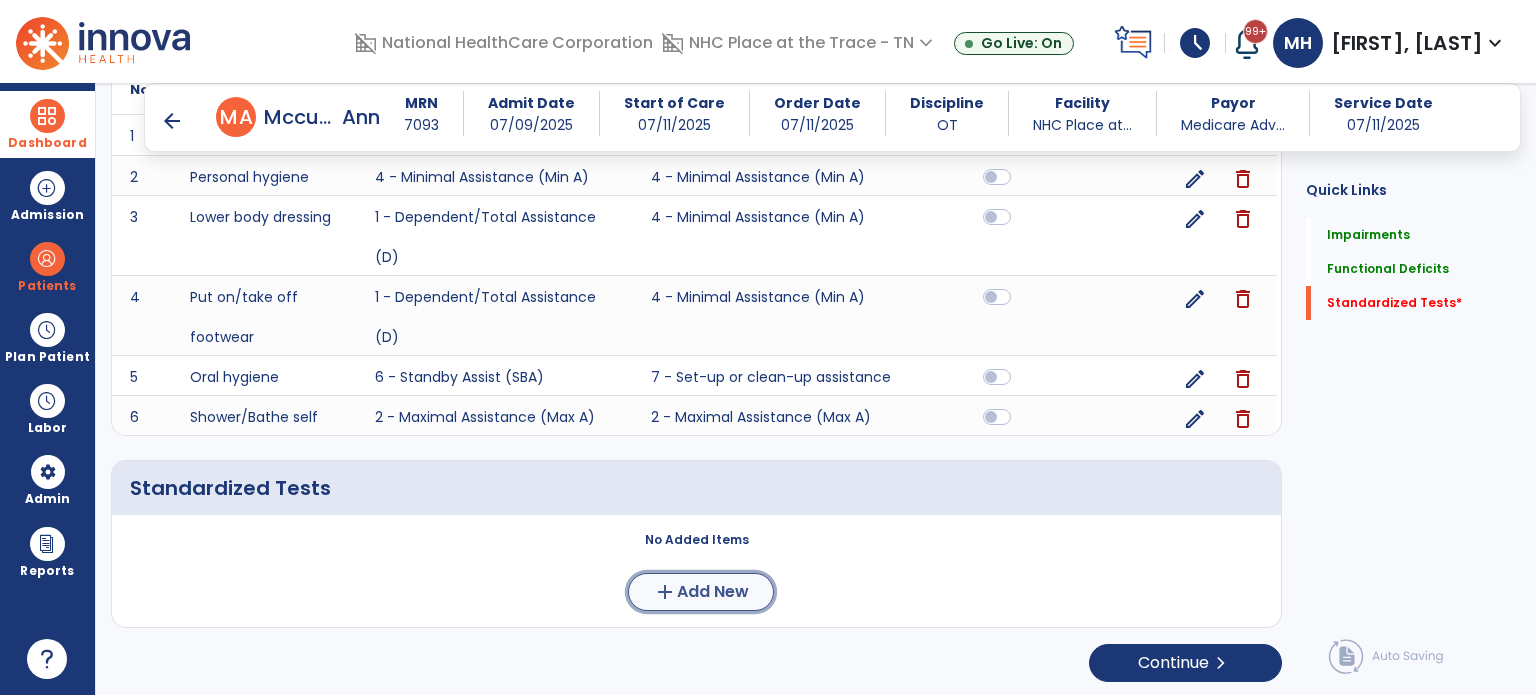 click on "add" 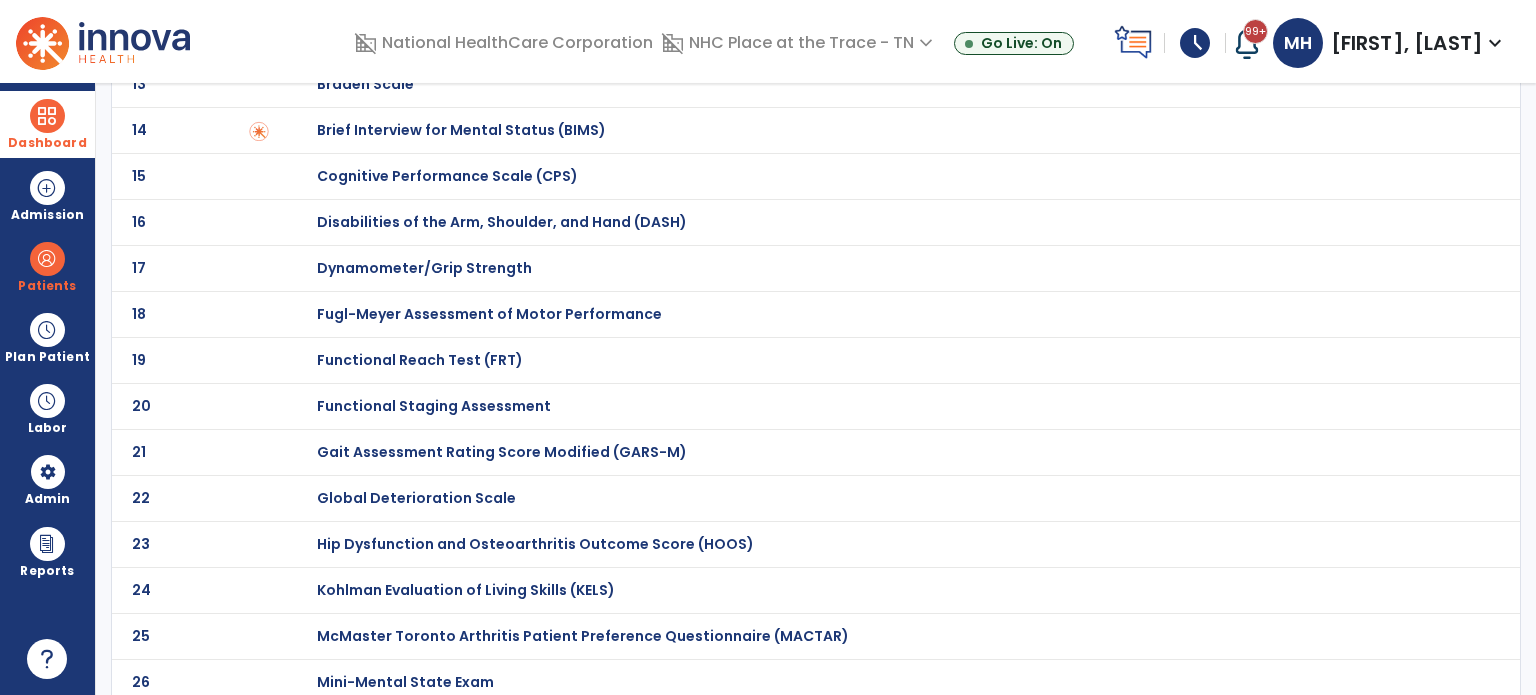 scroll, scrollTop: 0, scrollLeft: 0, axis: both 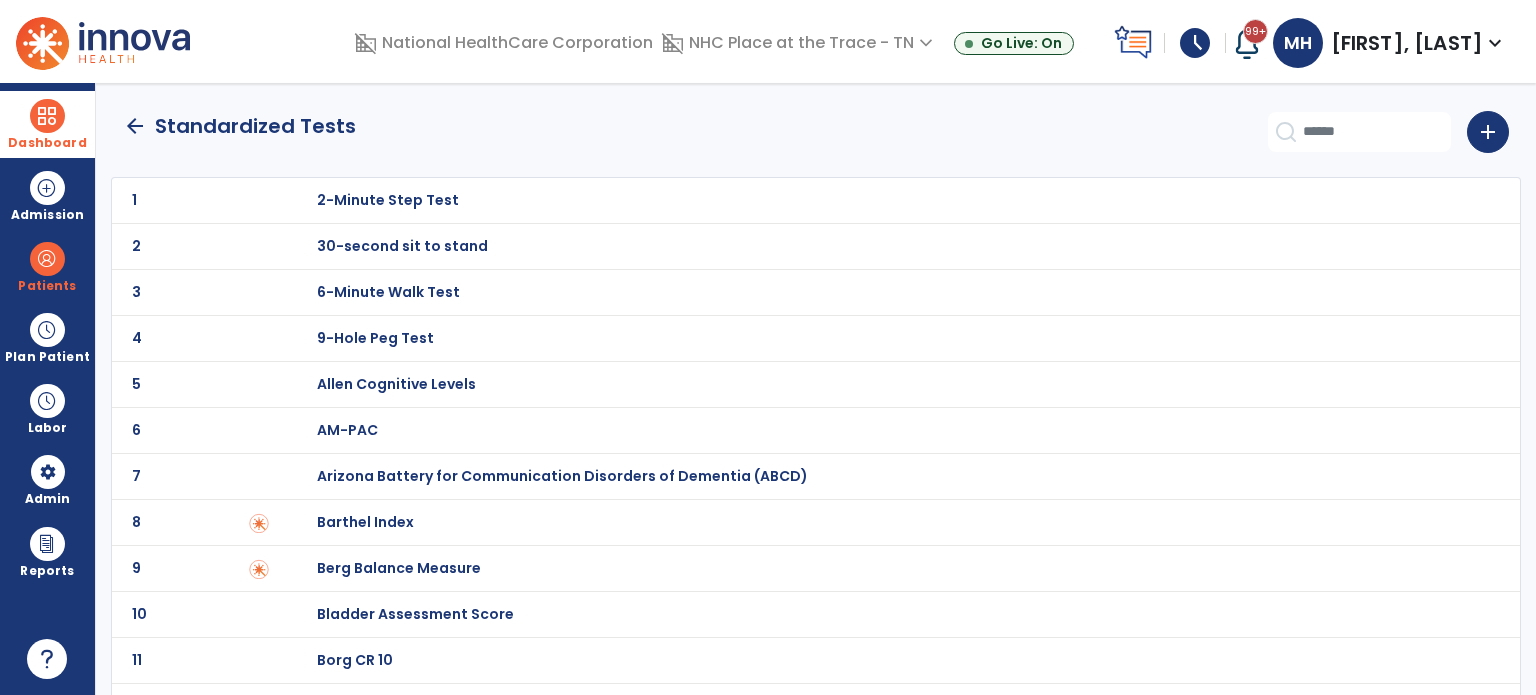 click on "Barthel Index" at bounding box center (388, 200) 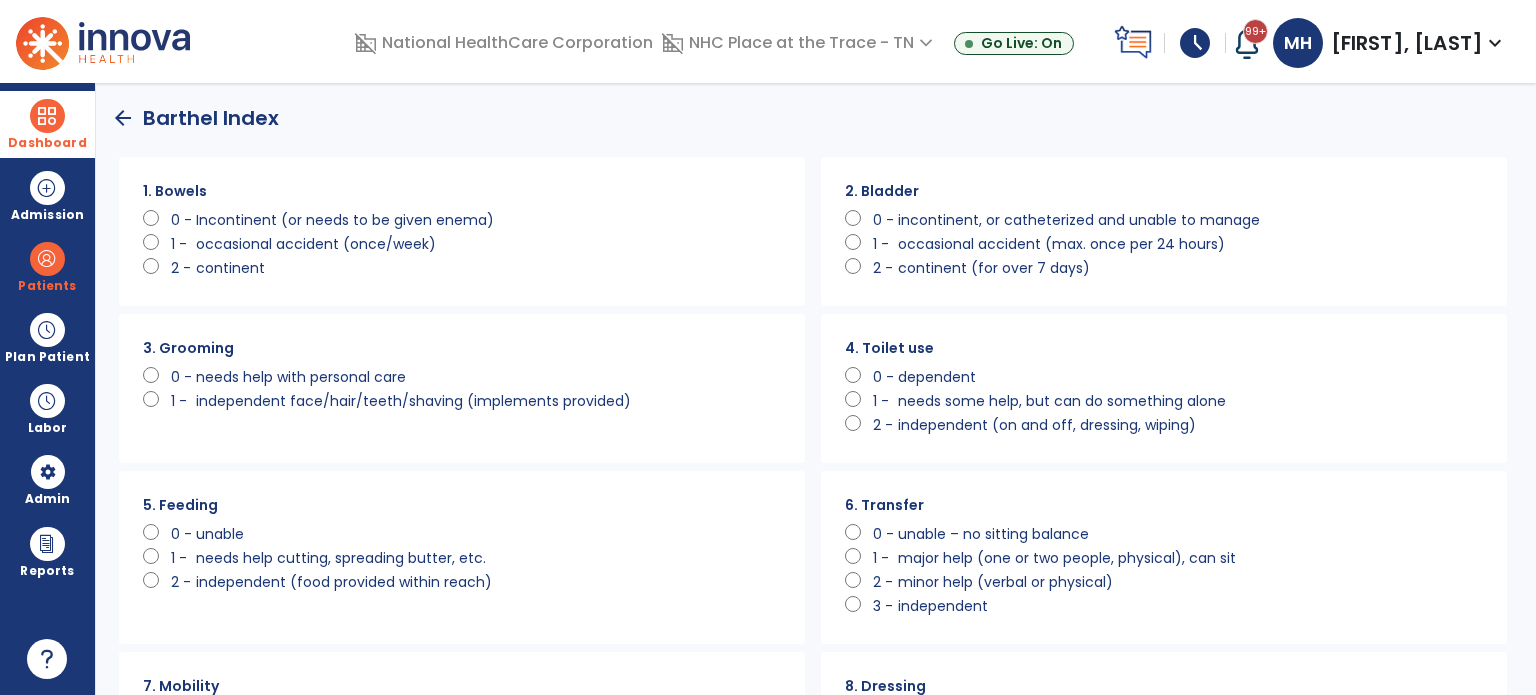 scroll, scrollTop: 0, scrollLeft: 0, axis: both 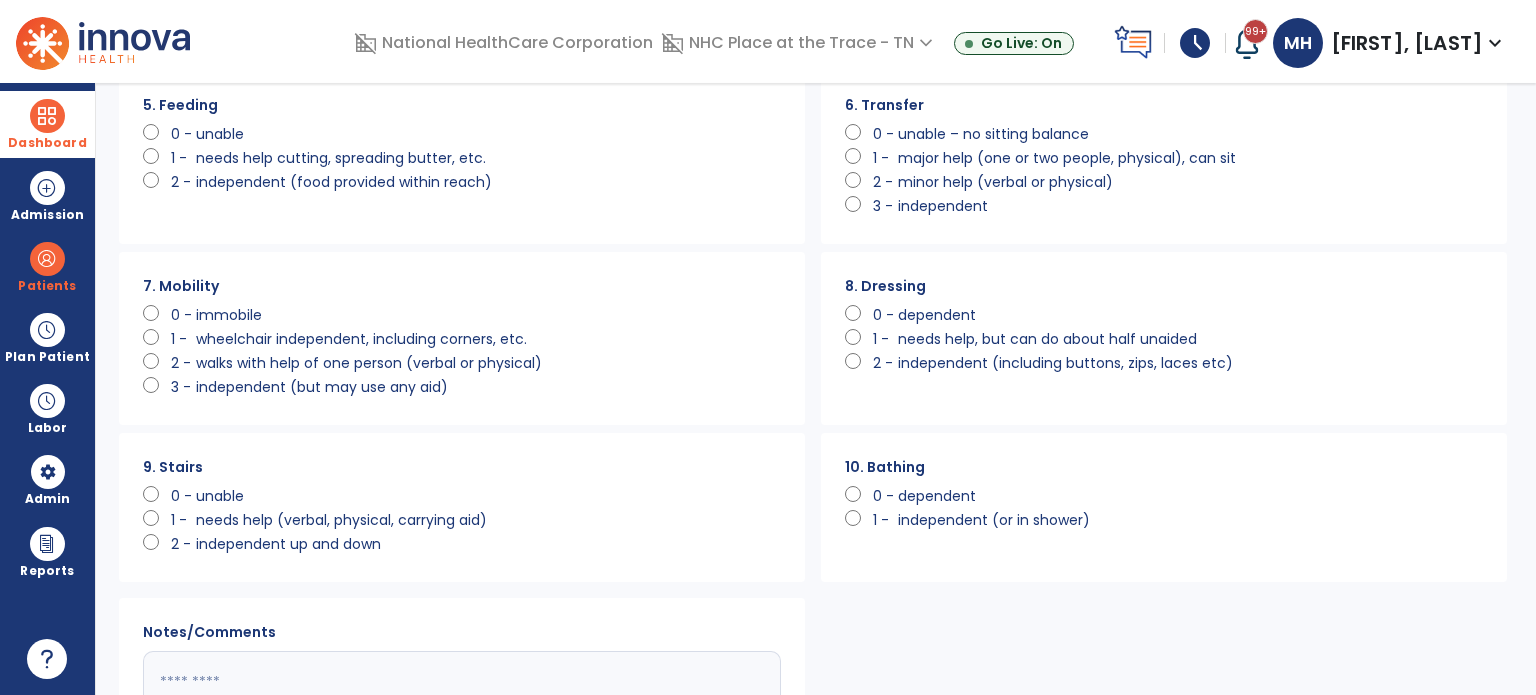click on "needs help, but can do about half unaided" 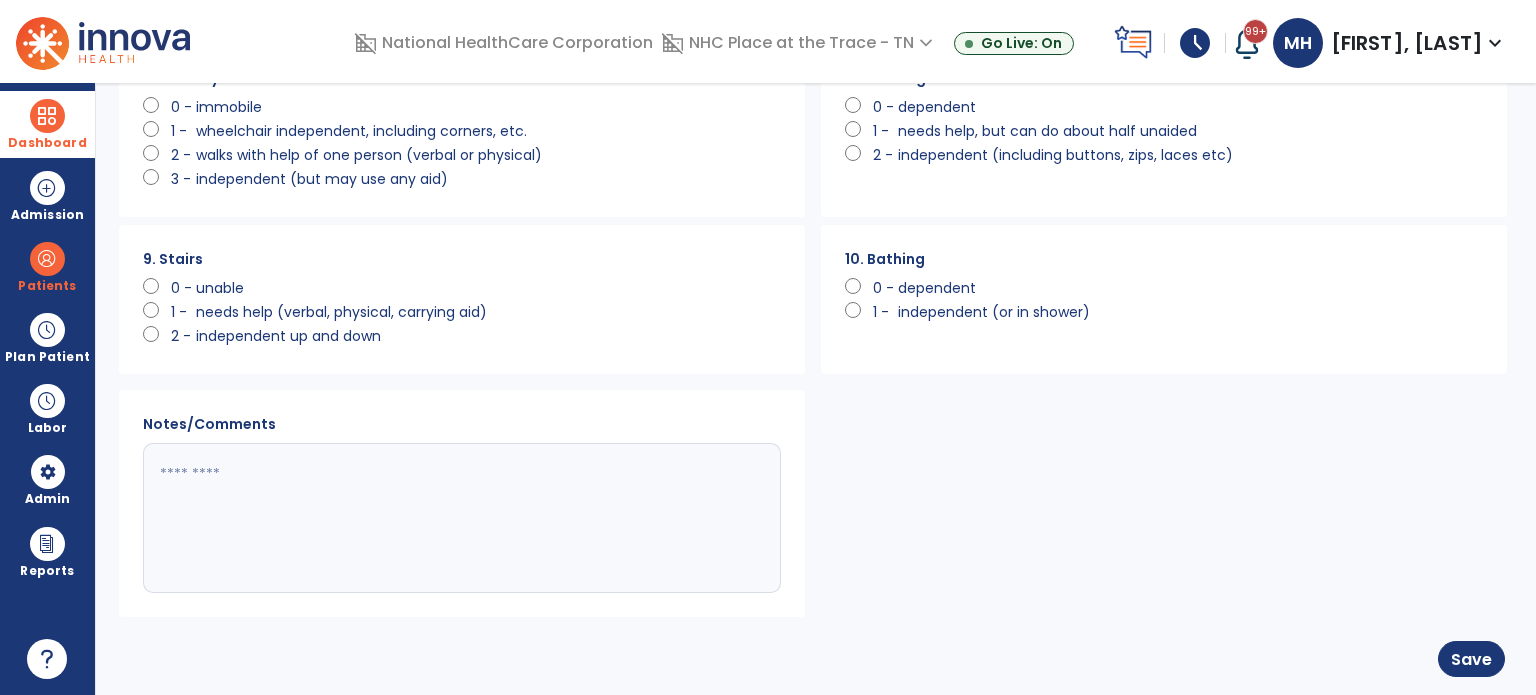 scroll, scrollTop: 612, scrollLeft: 0, axis: vertical 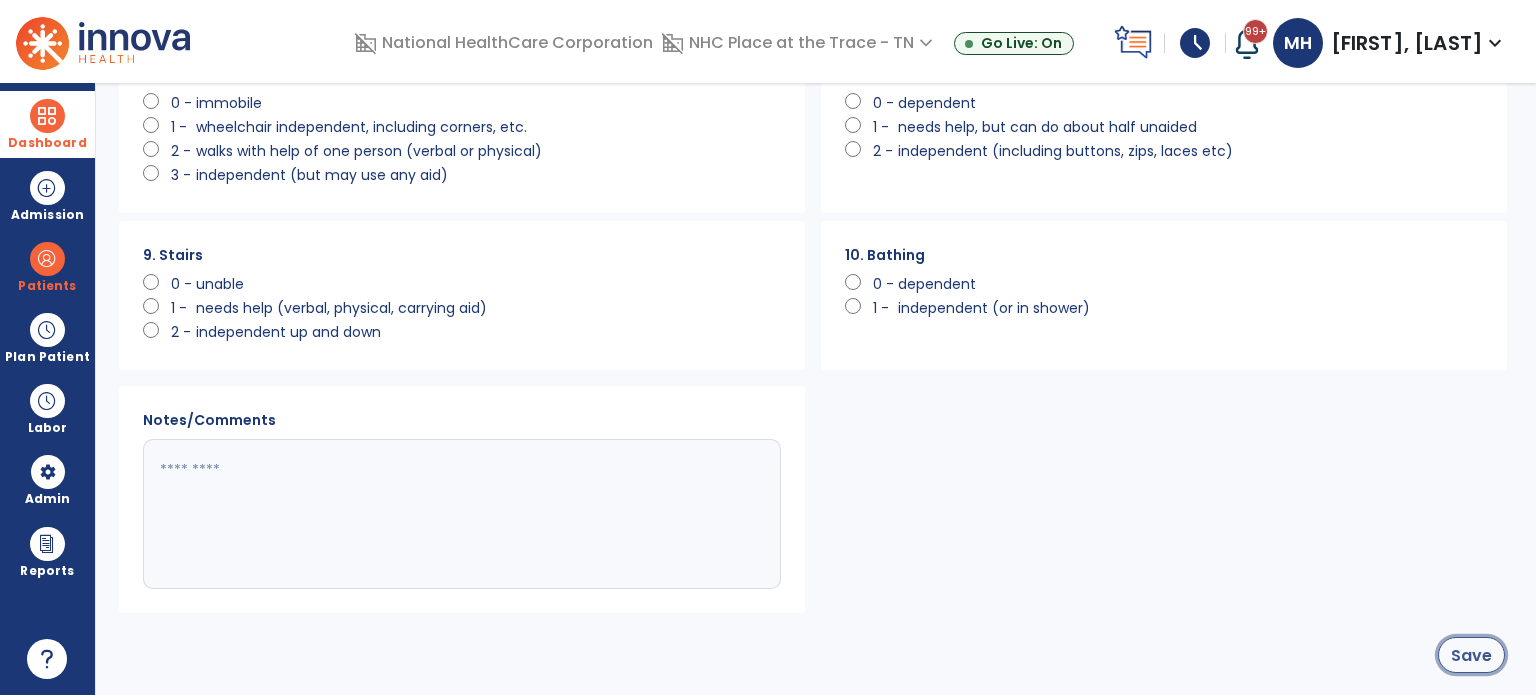click on "Save" 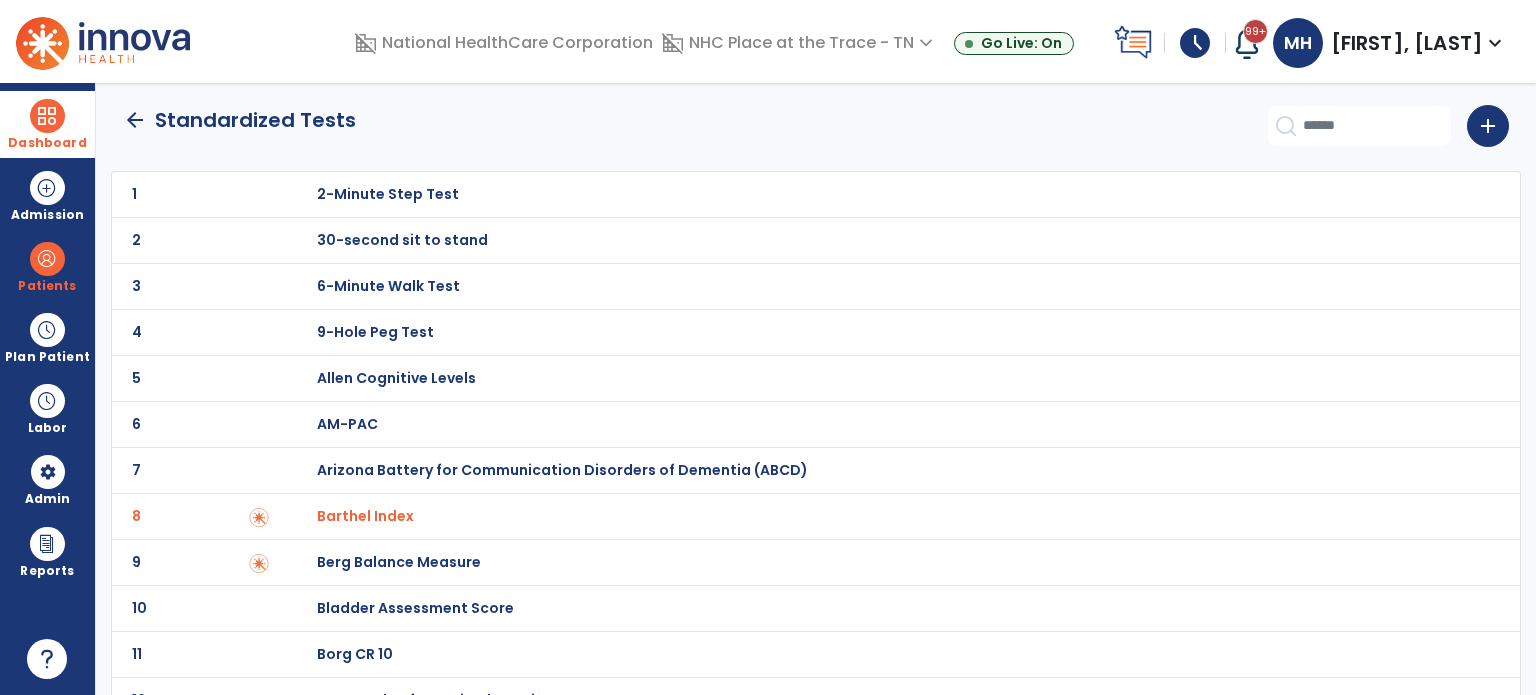 scroll, scrollTop: 0, scrollLeft: 0, axis: both 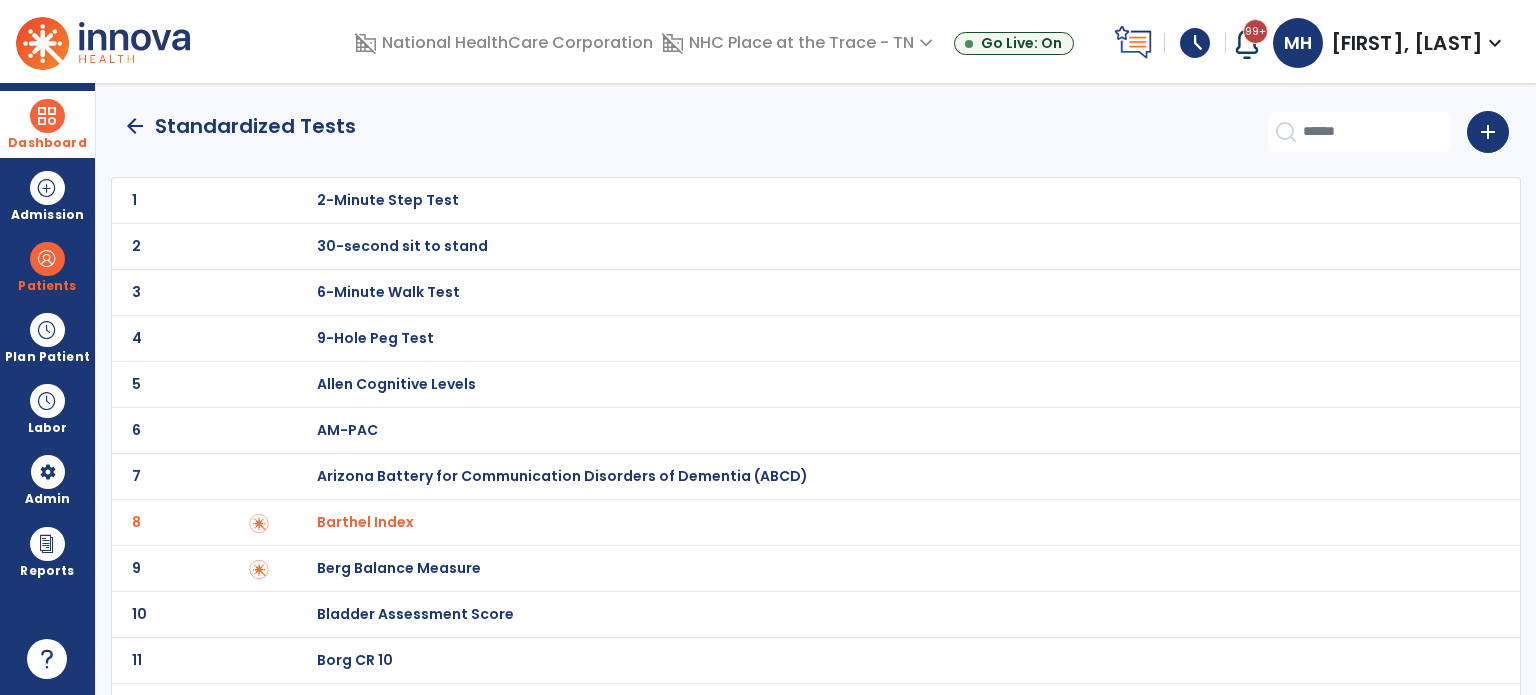 click on "arrow_back" 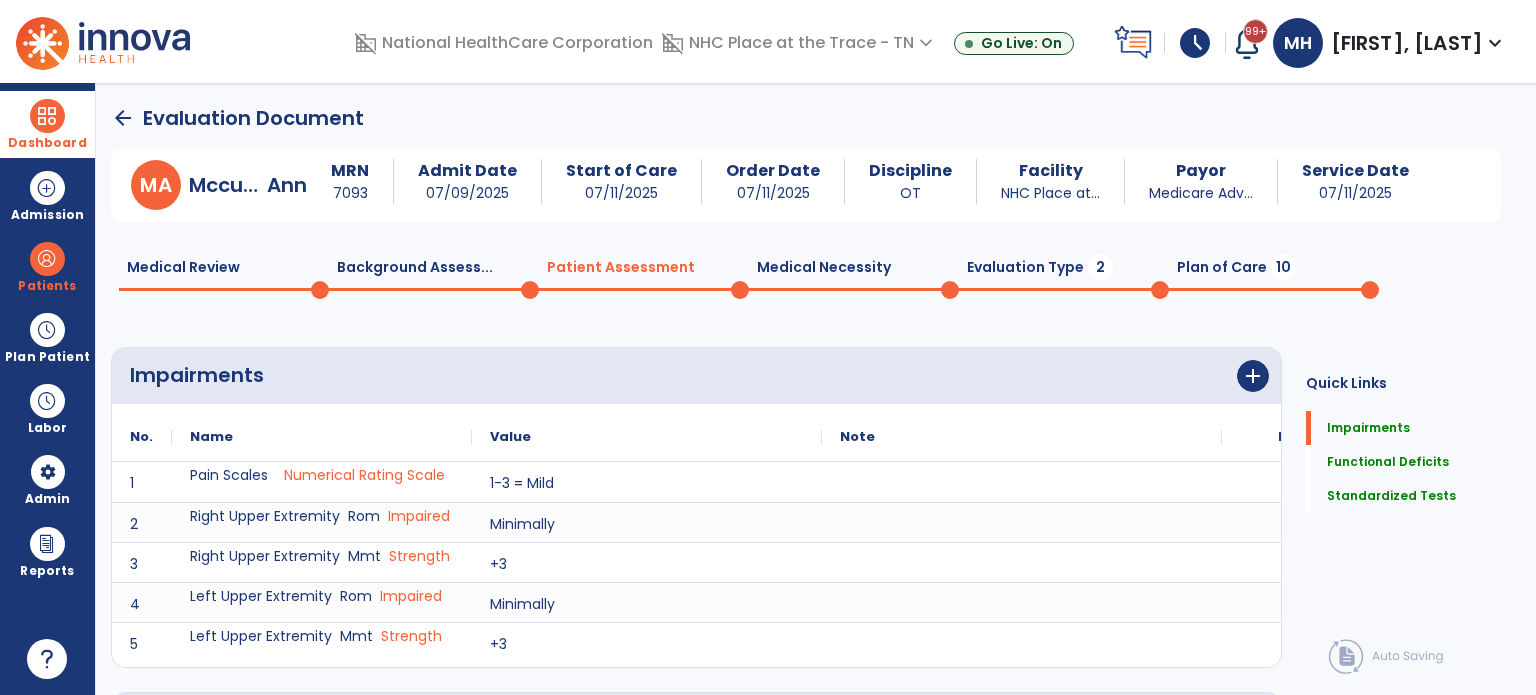 scroll, scrollTop: 20, scrollLeft: 0, axis: vertical 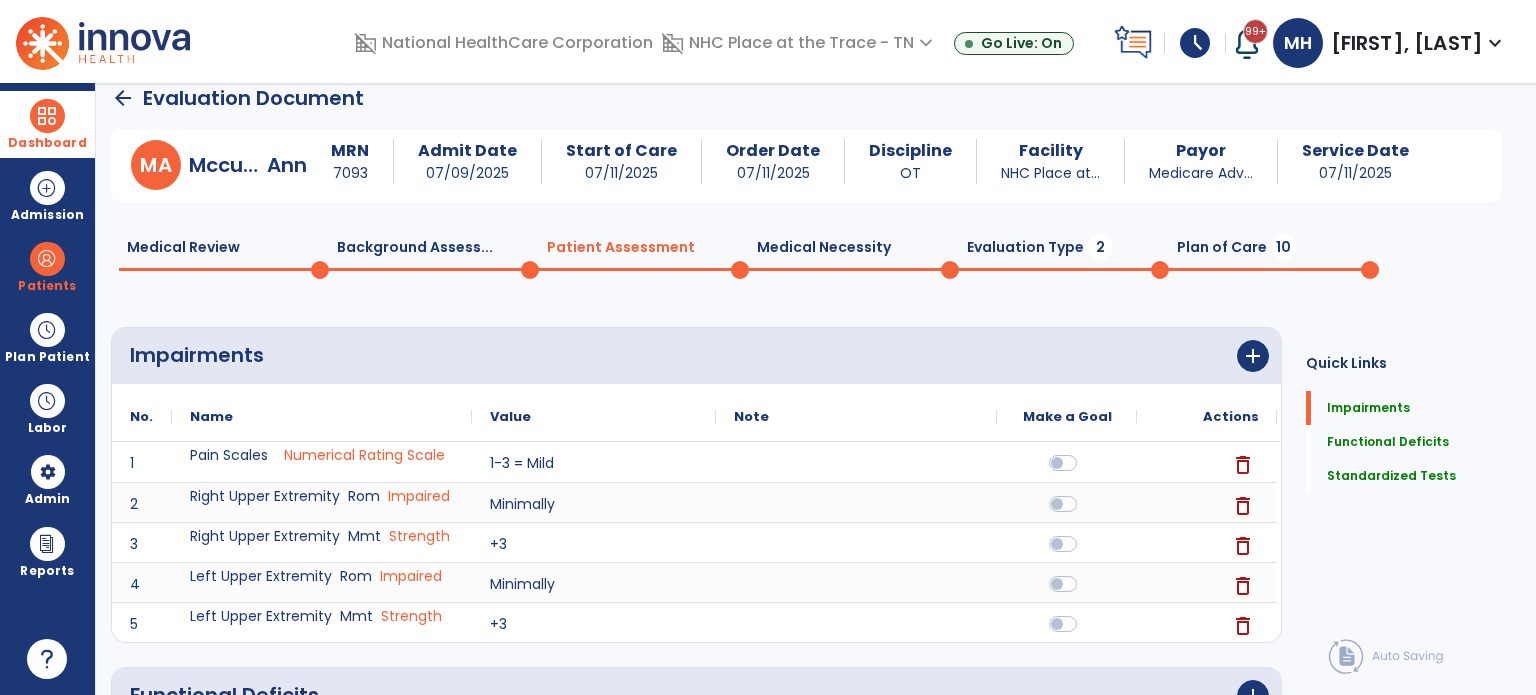 click on "Background Assess...  0" 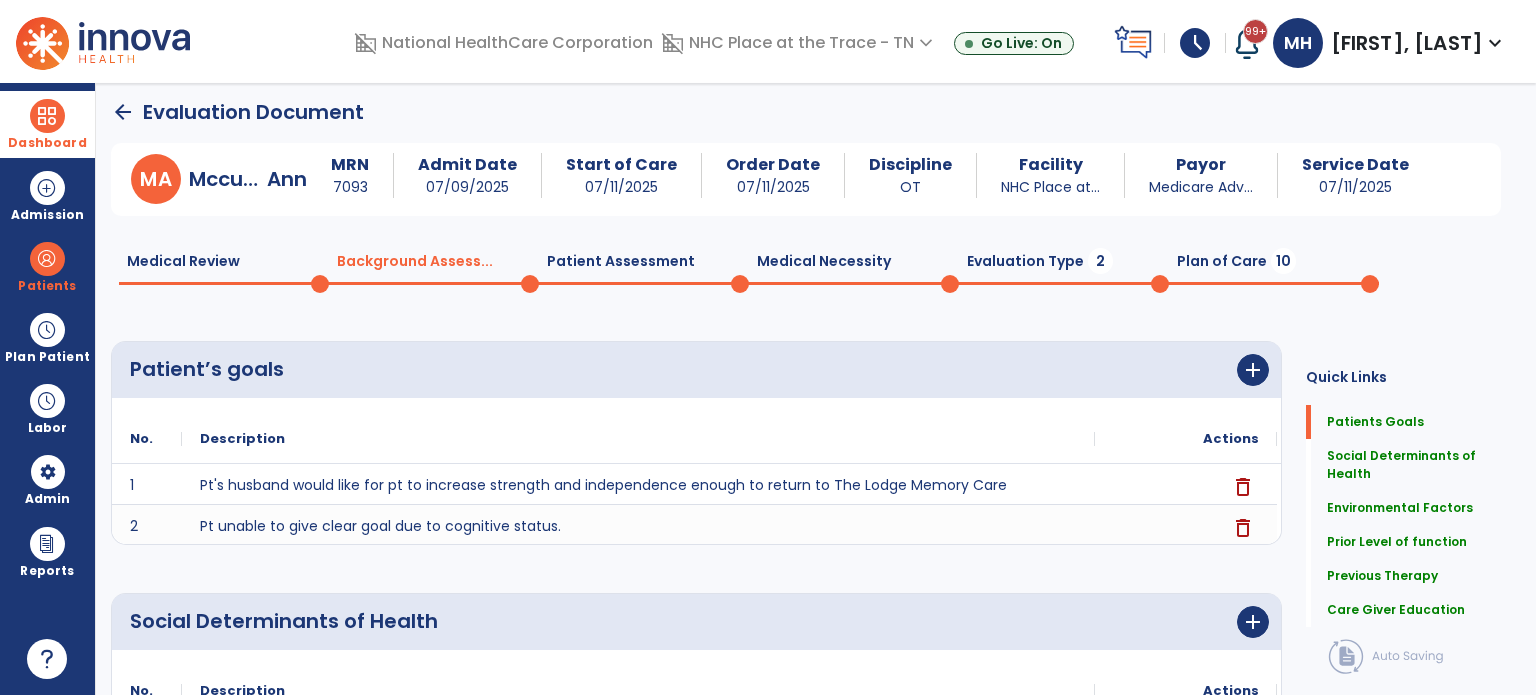 scroll, scrollTop: 0, scrollLeft: 0, axis: both 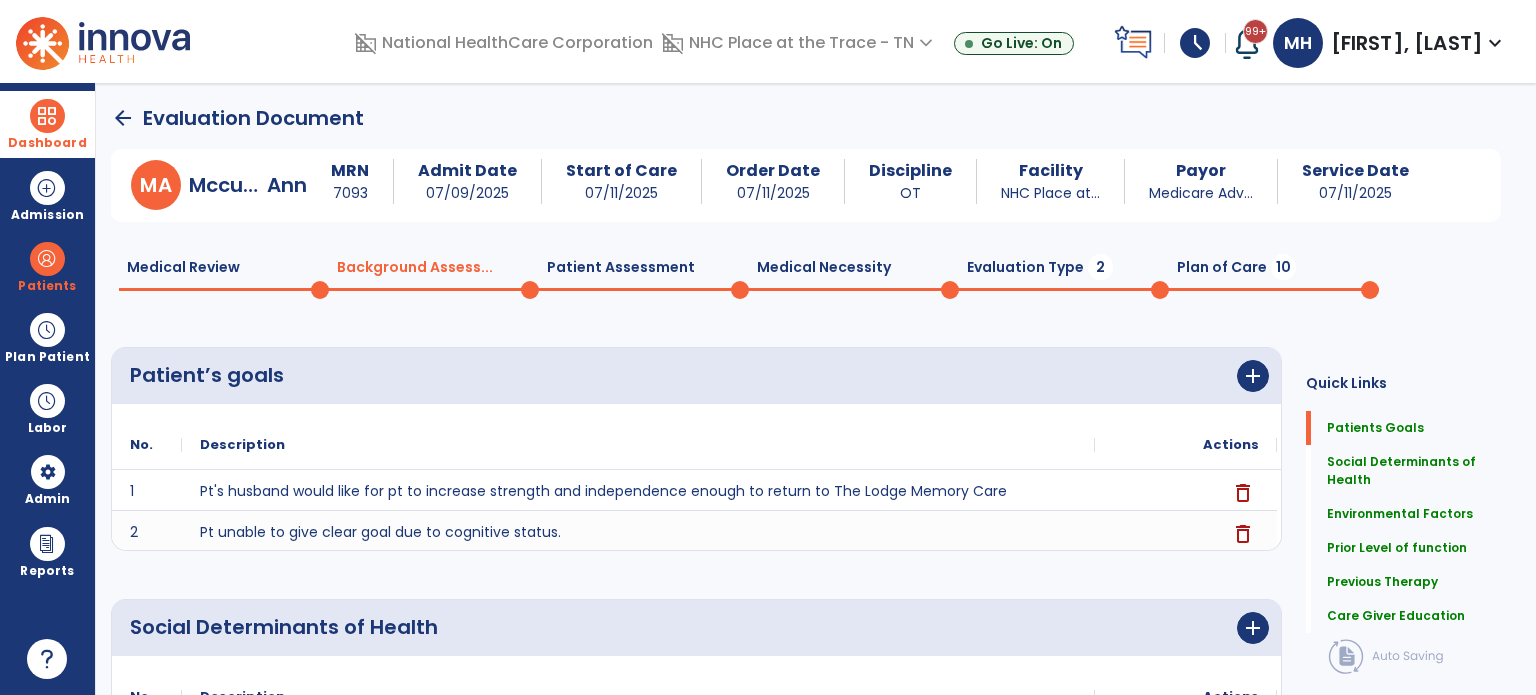 click on "Patient Assessment  0" 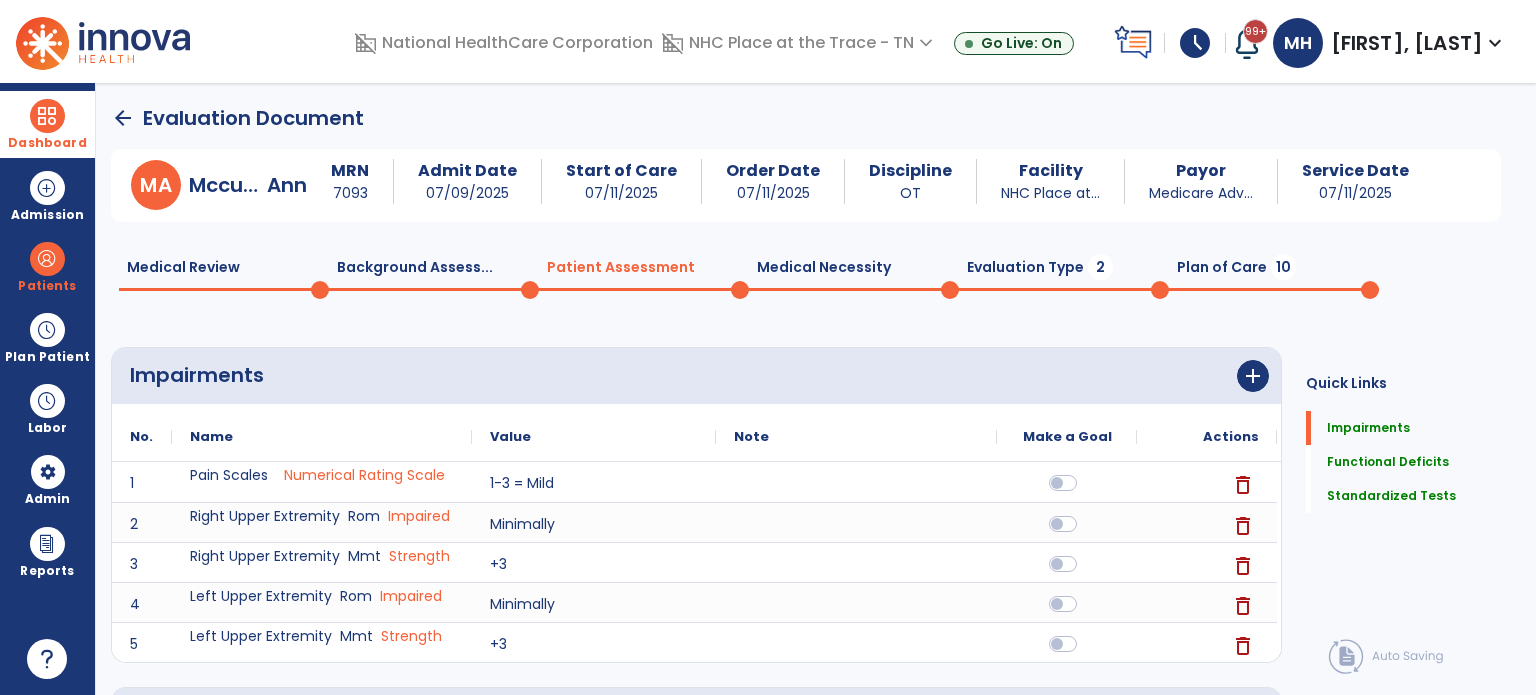click on "add" 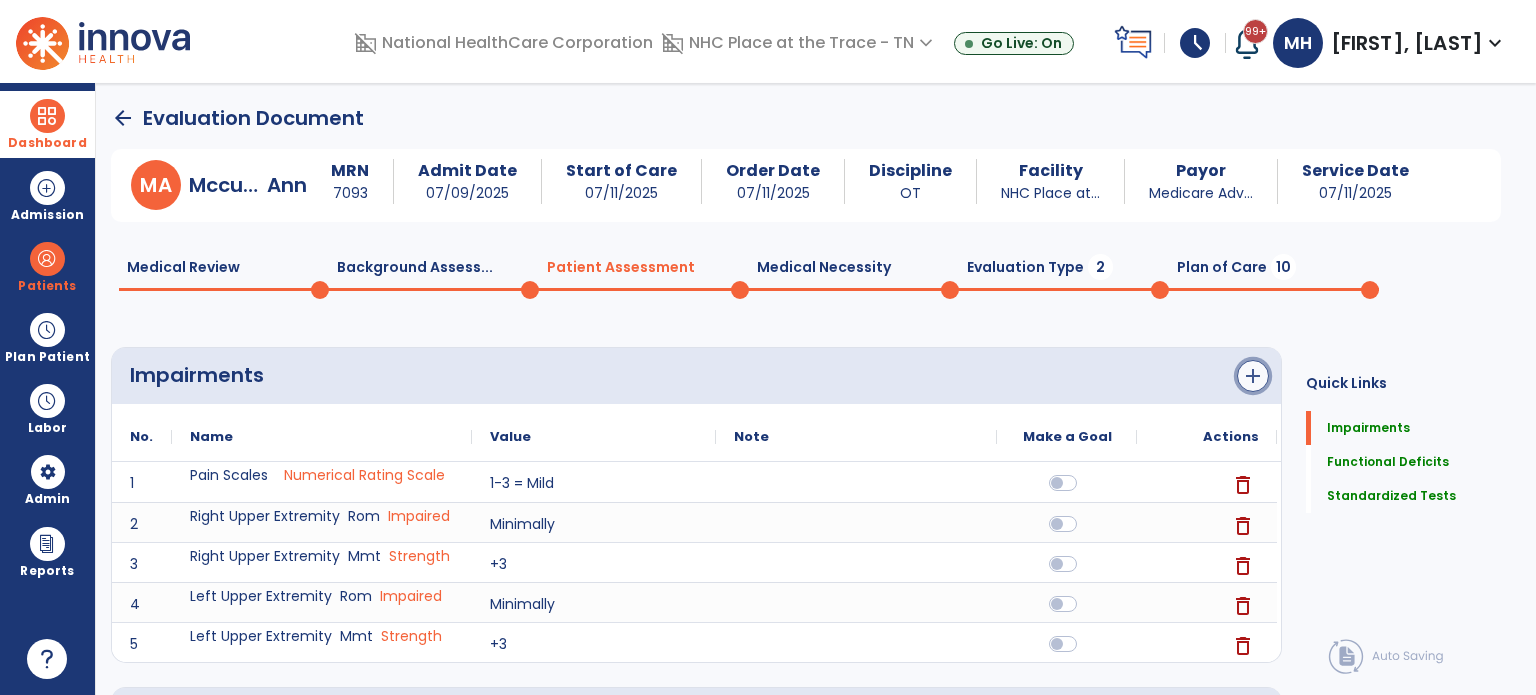 click on "add" 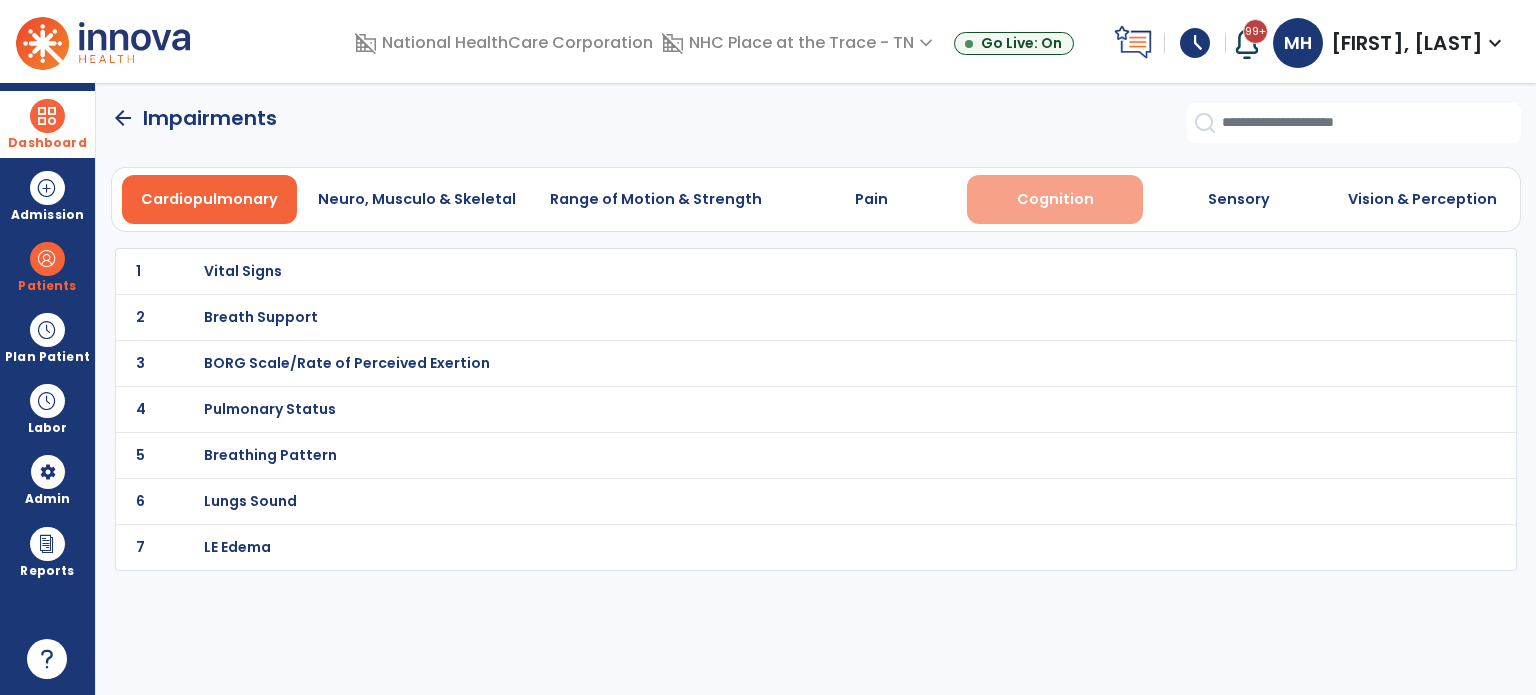 click on "Cognition" at bounding box center [1055, 199] 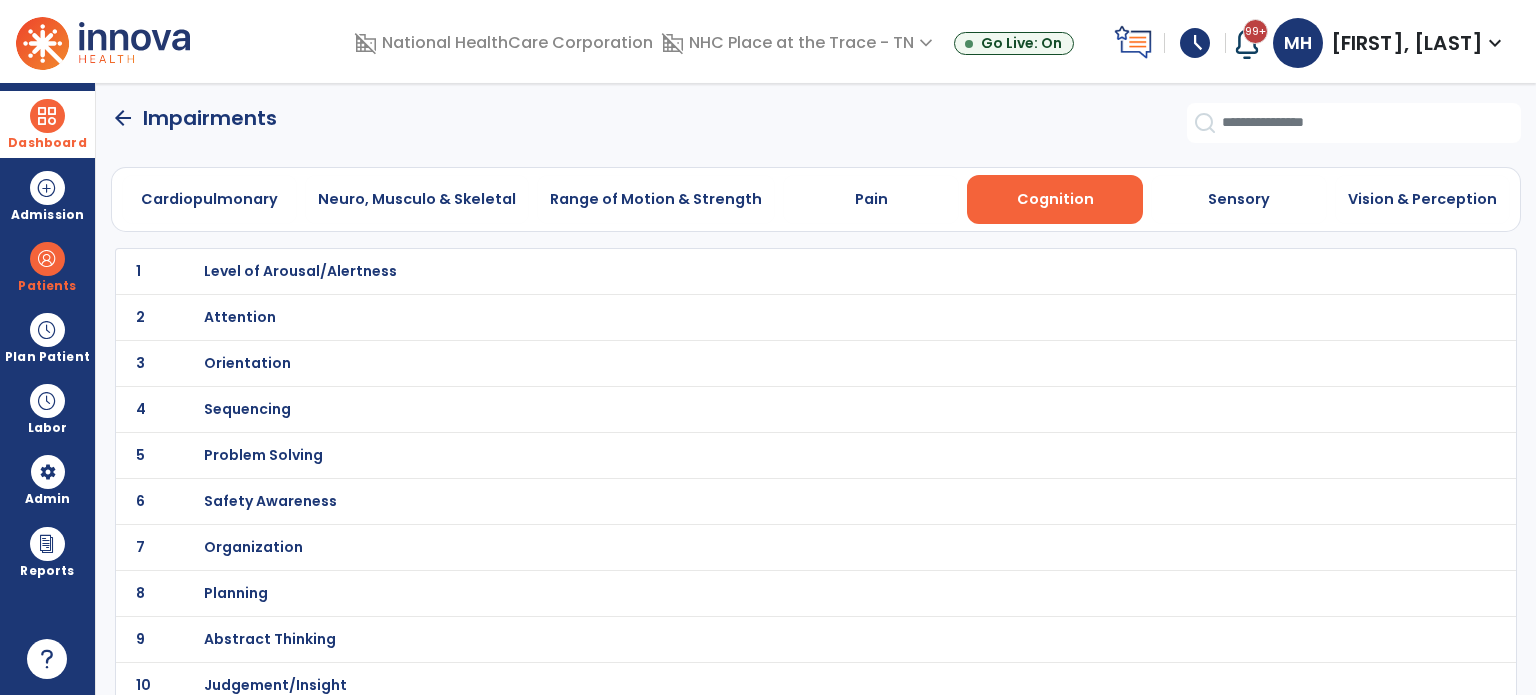 click on "Safety Awareness" at bounding box center (300, 271) 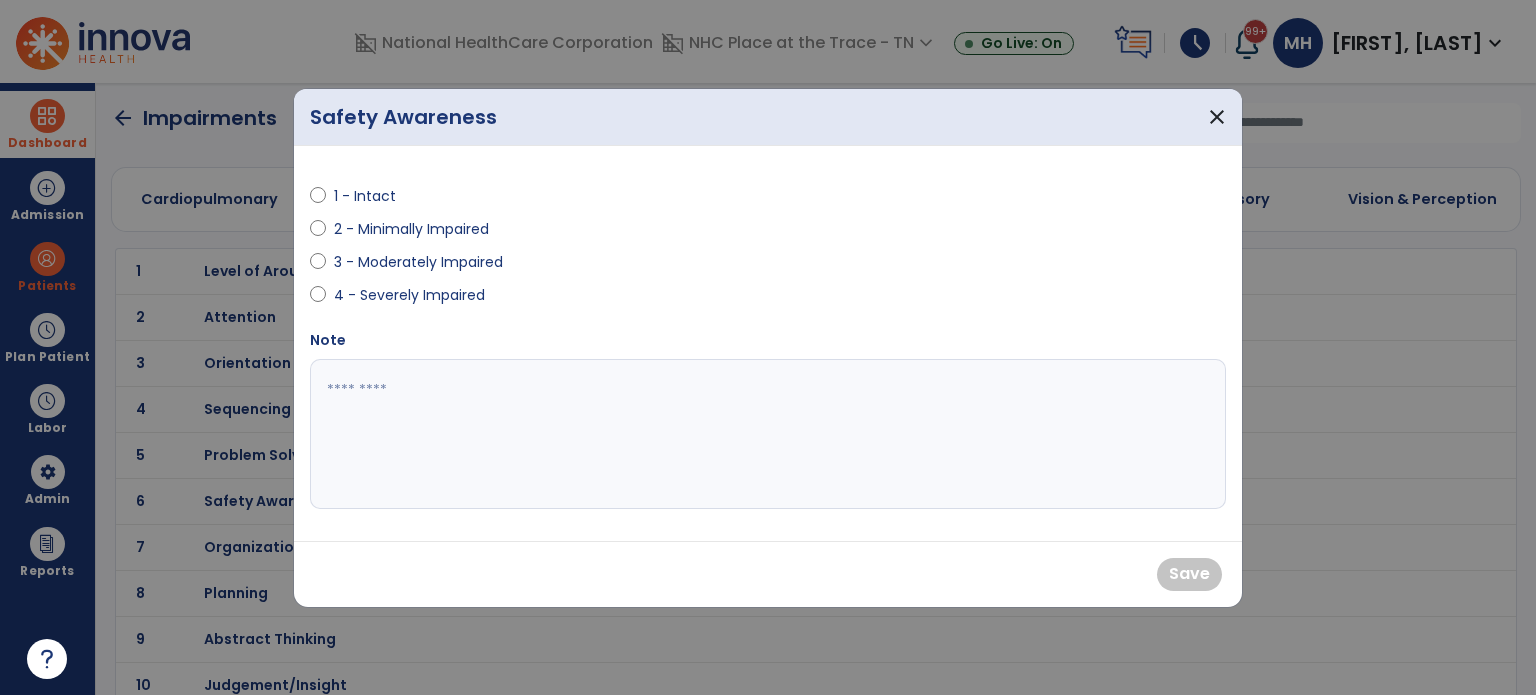click on "4 - Severely Impaired" at bounding box center (533, 299) 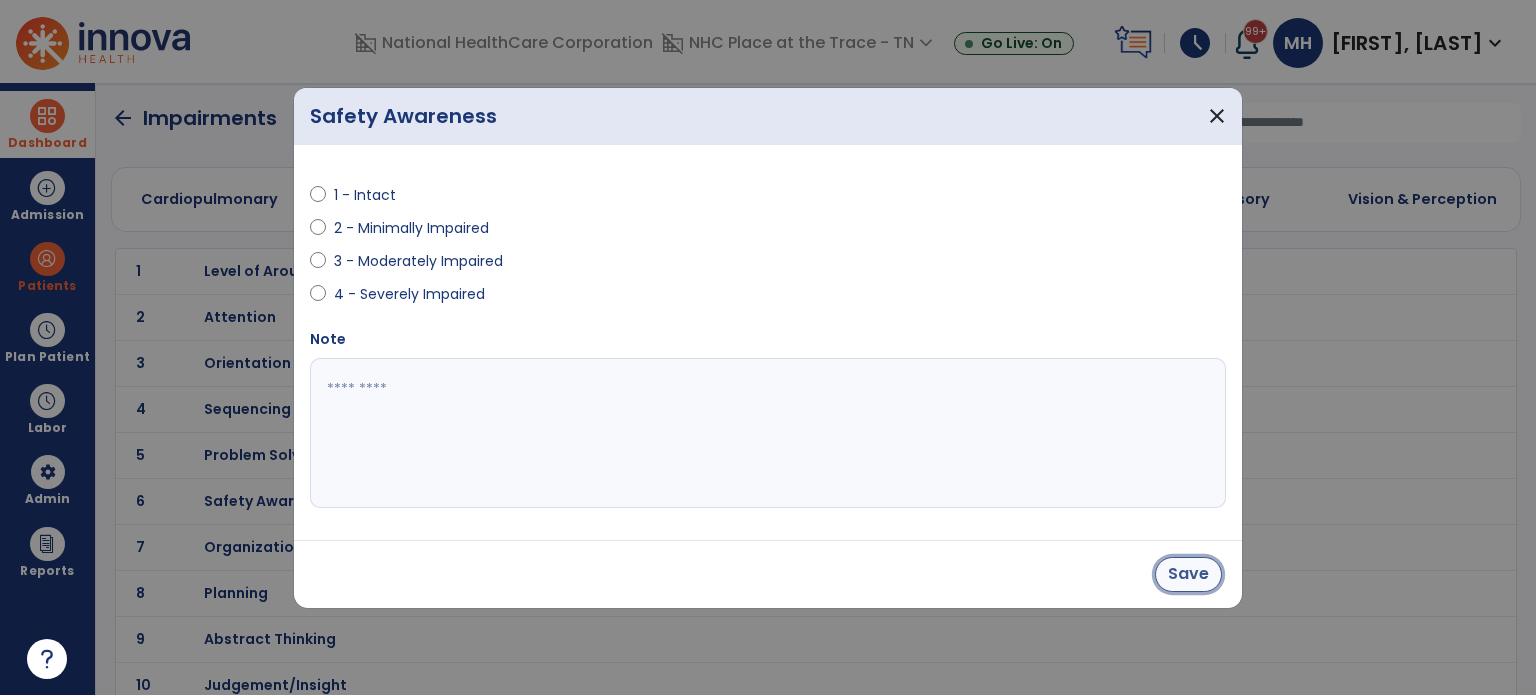 click on "Save" at bounding box center (1188, 574) 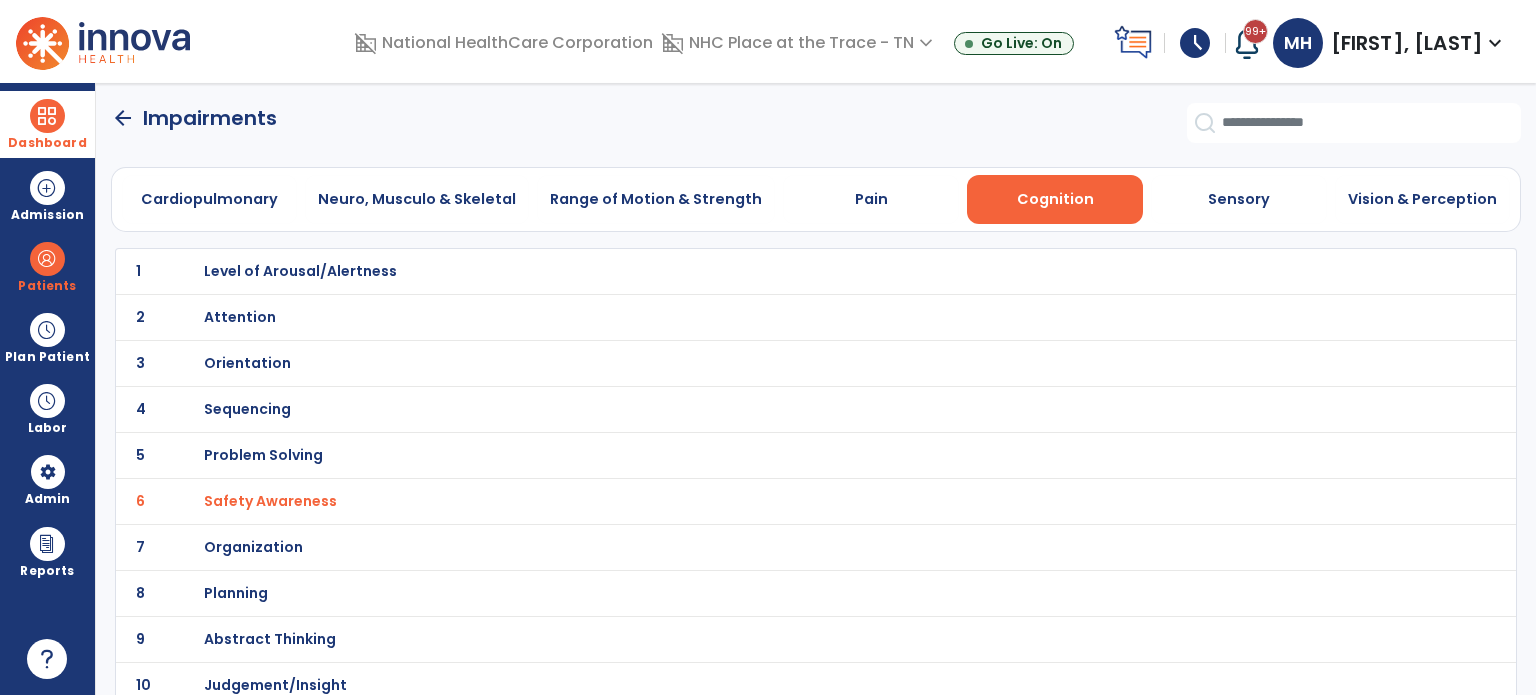 click on "Sequencing" at bounding box center [772, 271] 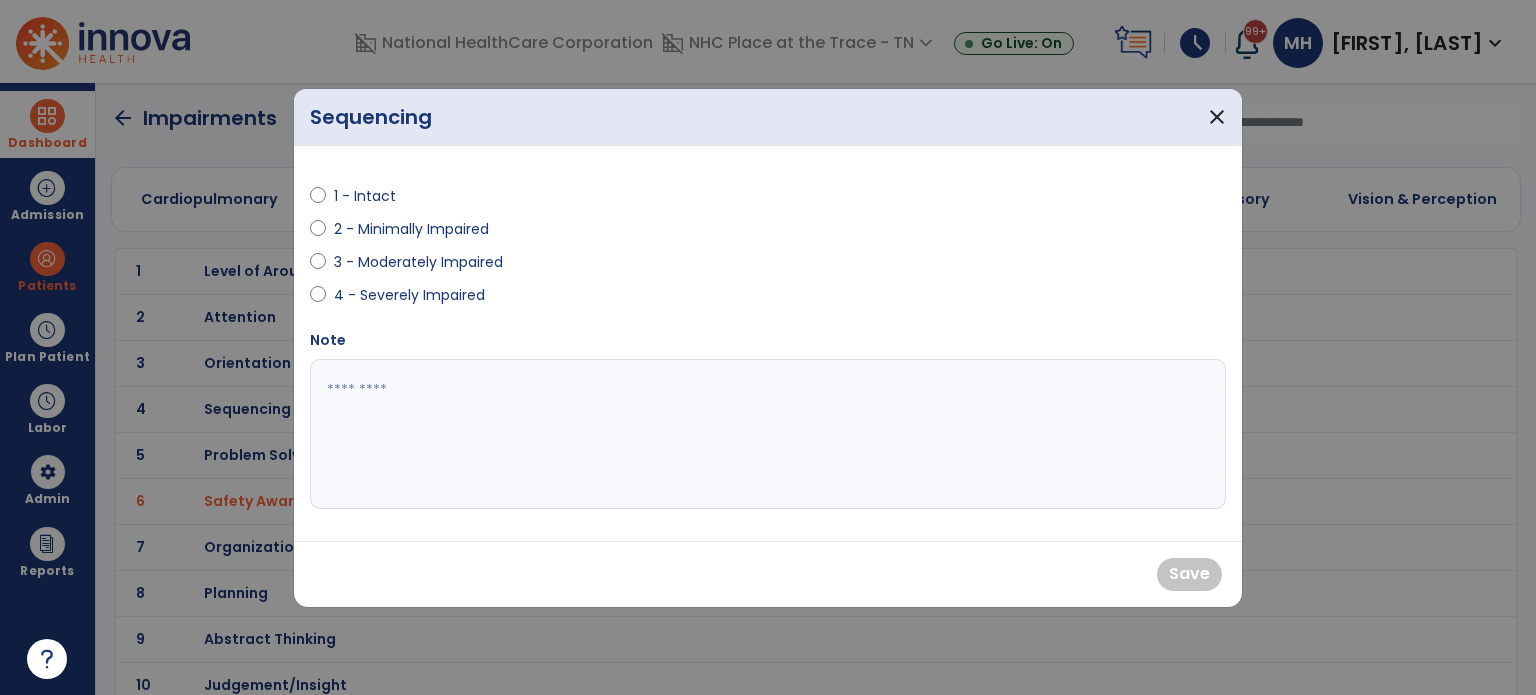 click on "4 - Severely Impaired" at bounding box center [409, 295] 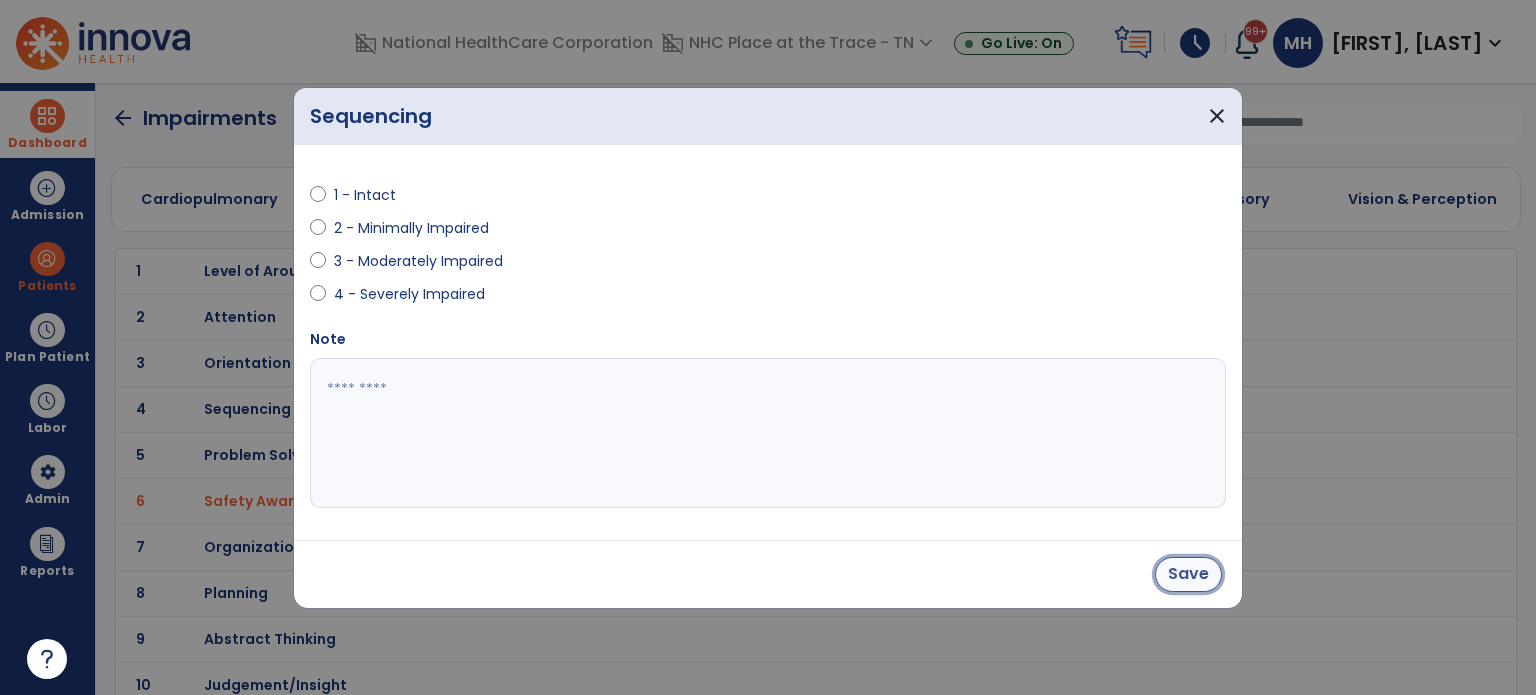 click on "Save" at bounding box center (1188, 574) 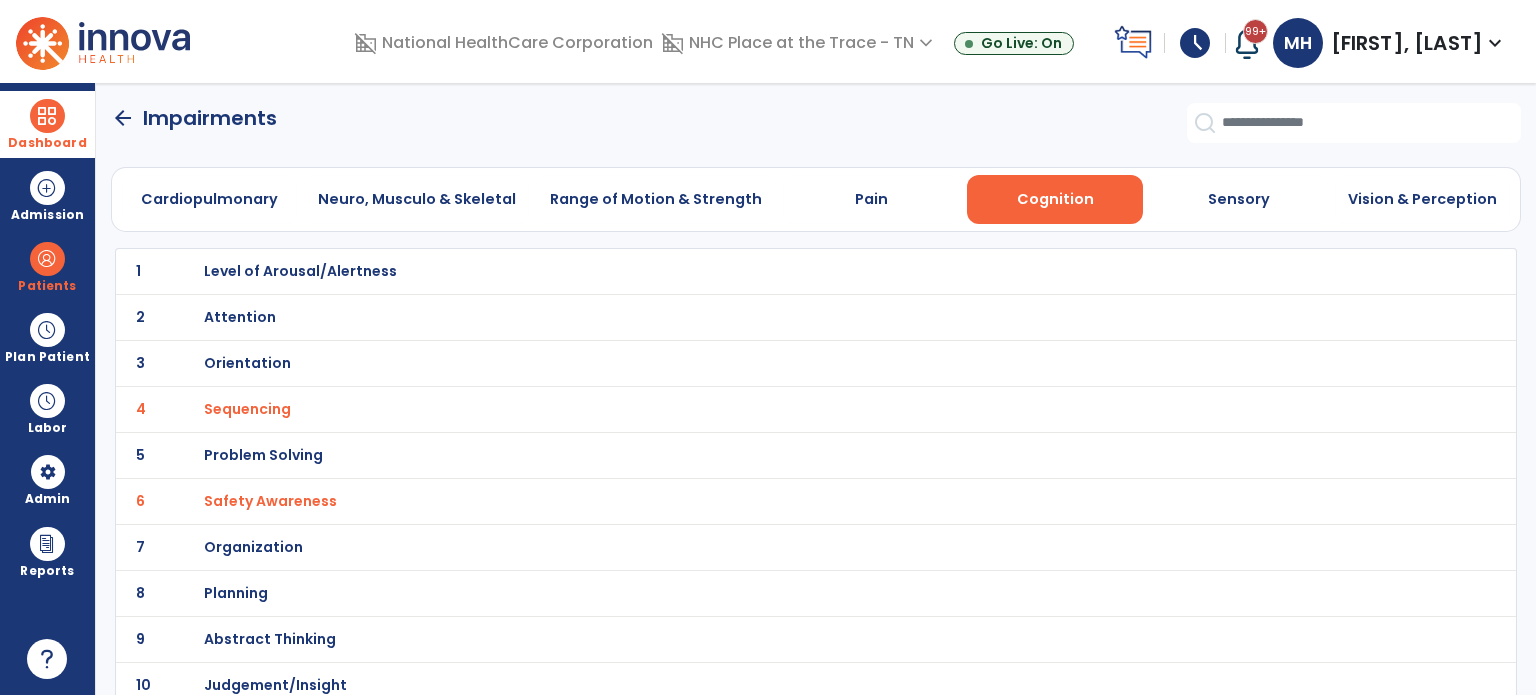 click on "Level of Arousal/Alertness" at bounding box center [772, 271] 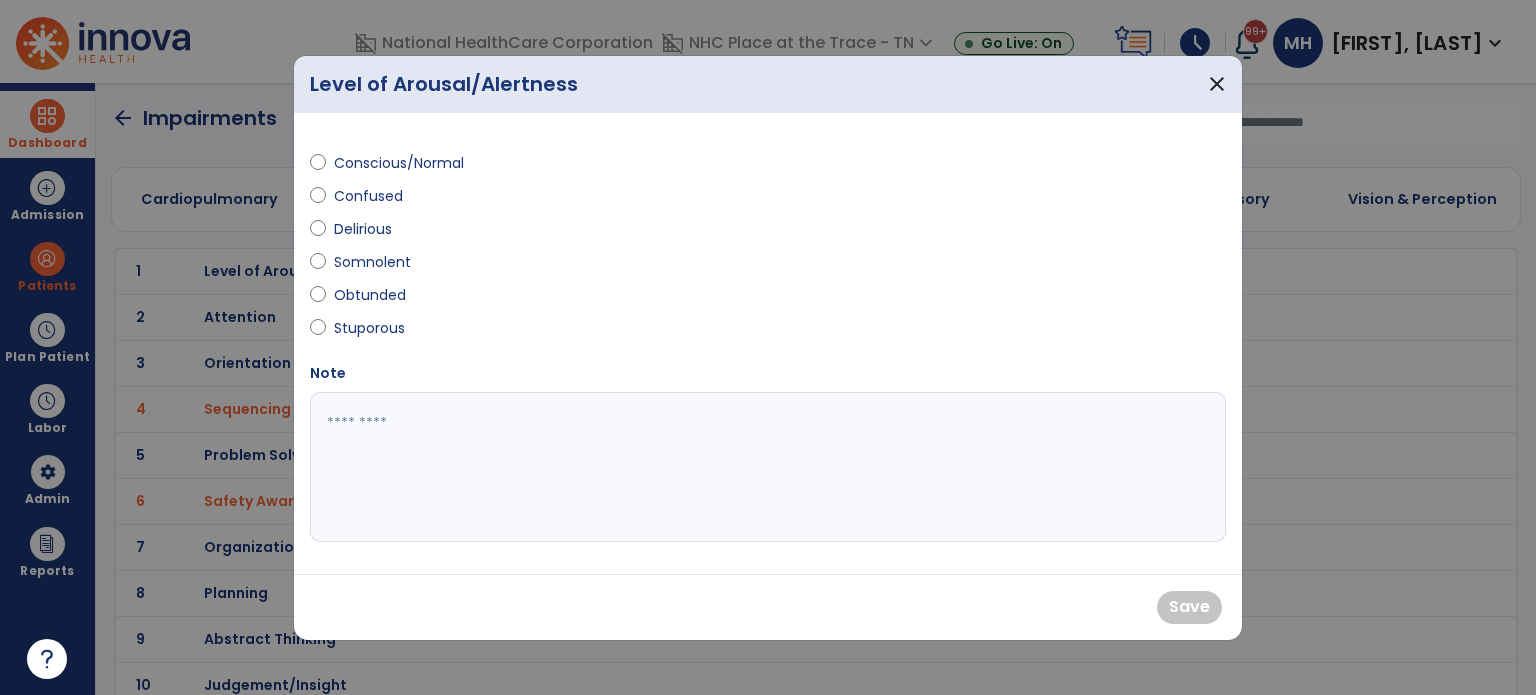 click on "Confused" at bounding box center [369, 196] 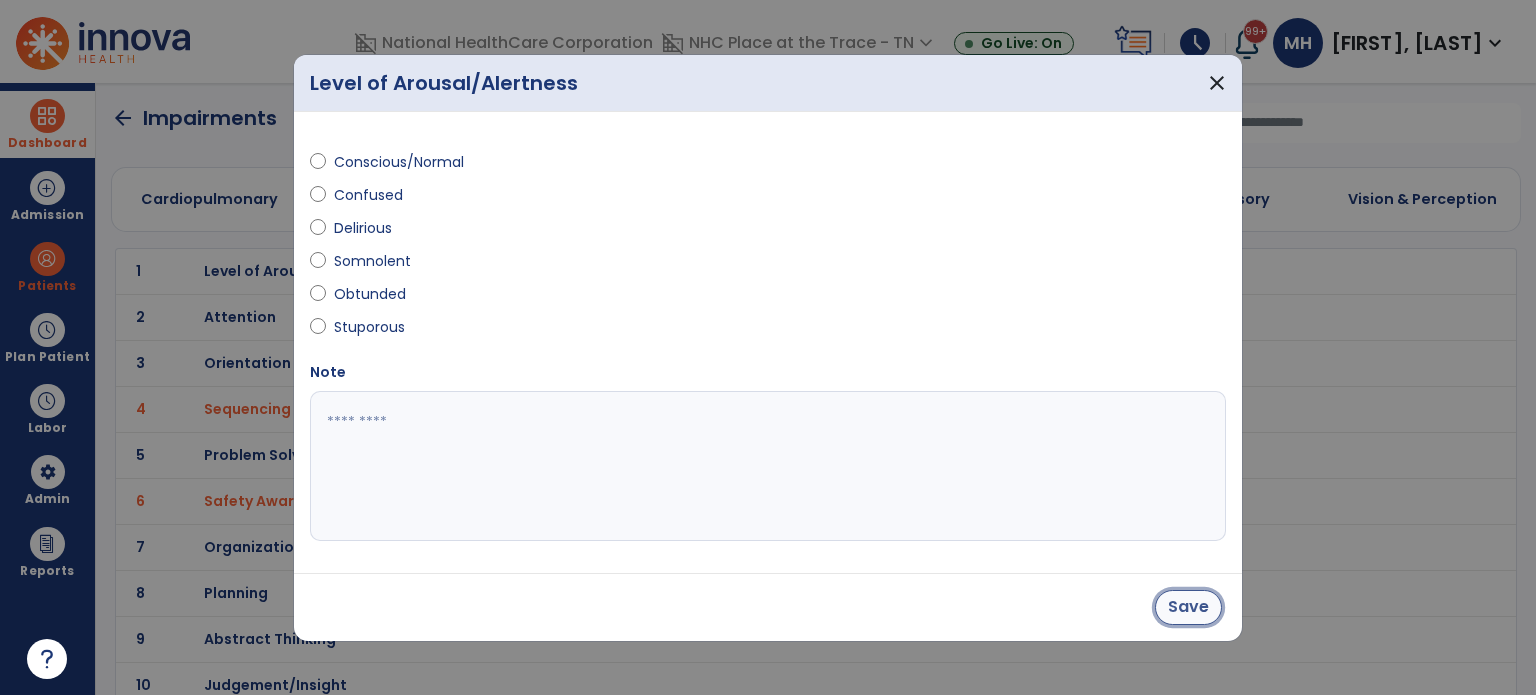 click on "Save" at bounding box center [1188, 607] 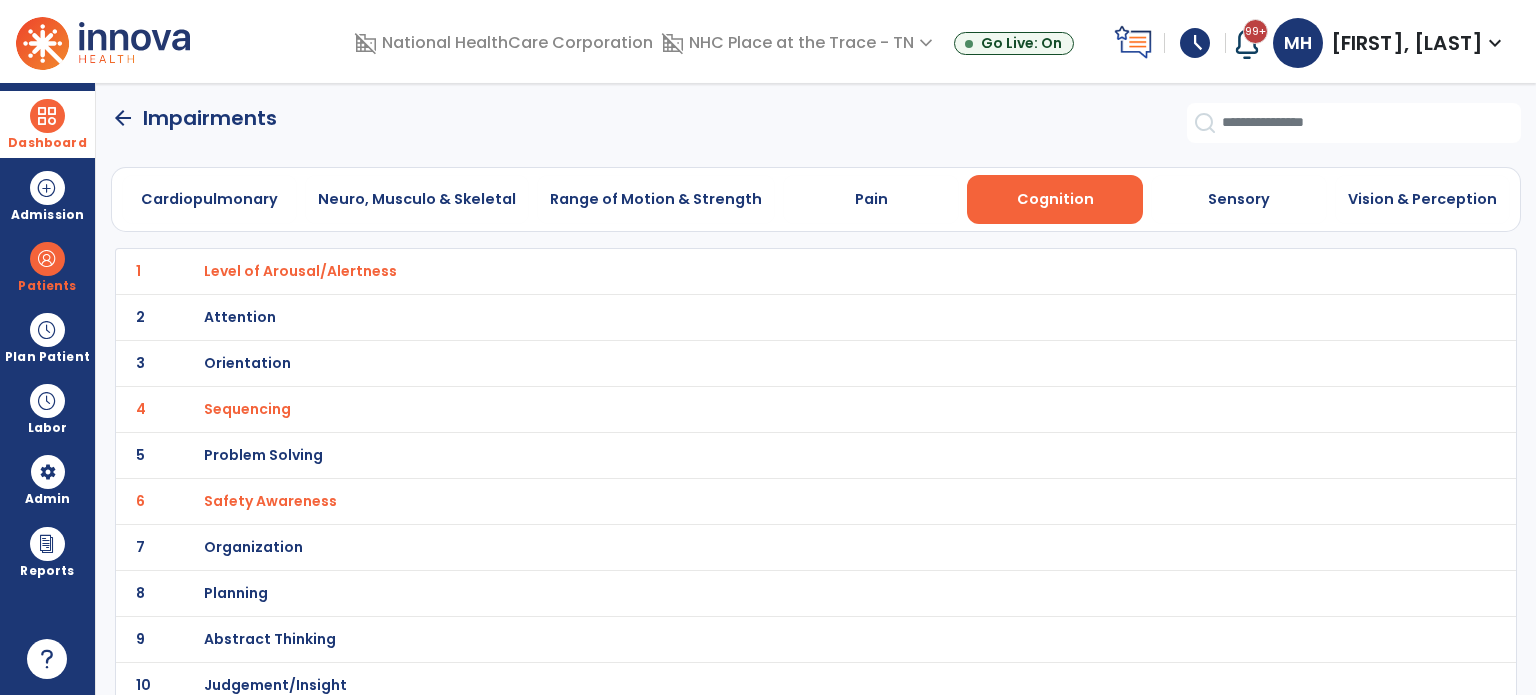 click on "Attention" at bounding box center [300, 271] 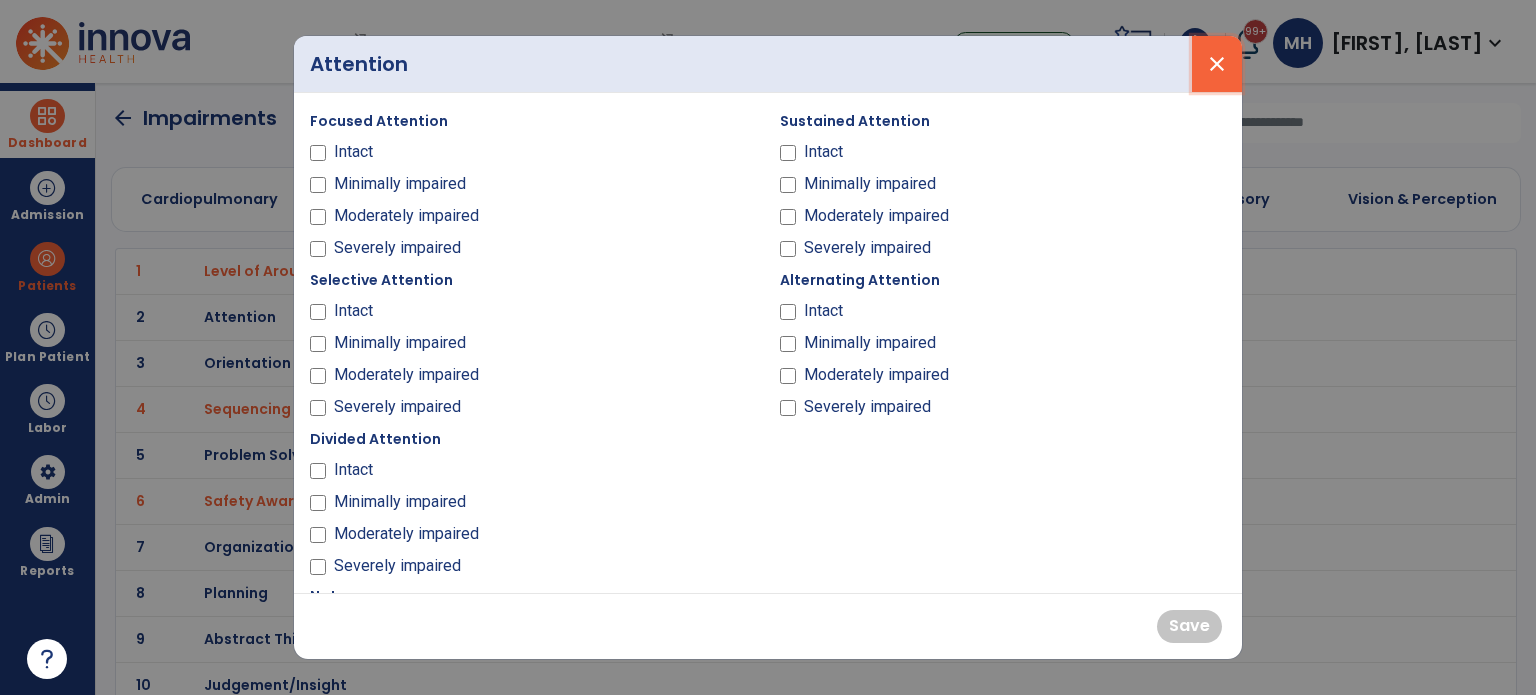 click on "close" at bounding box center [1217, 64] 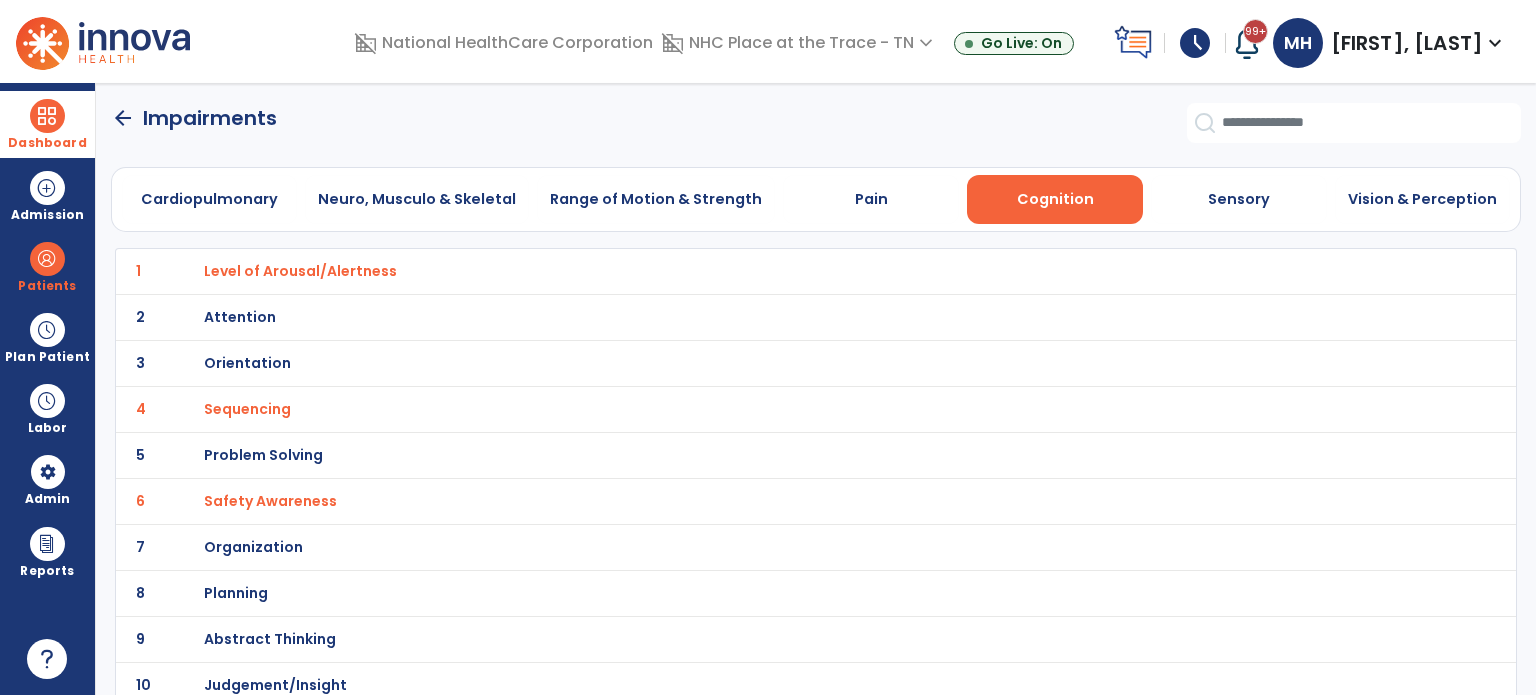 click on "Orientation" at bounding box center [300, 271] 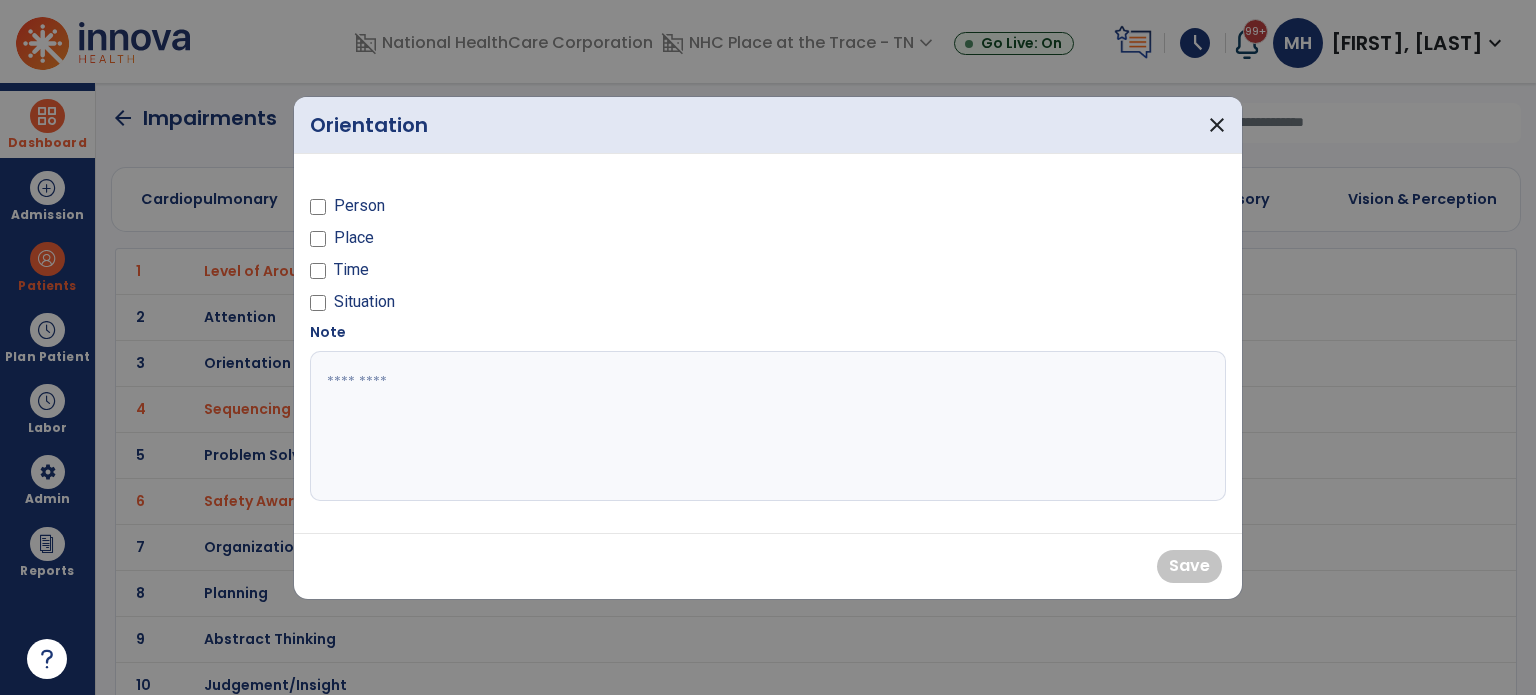 click at bounding box center [768, 426] 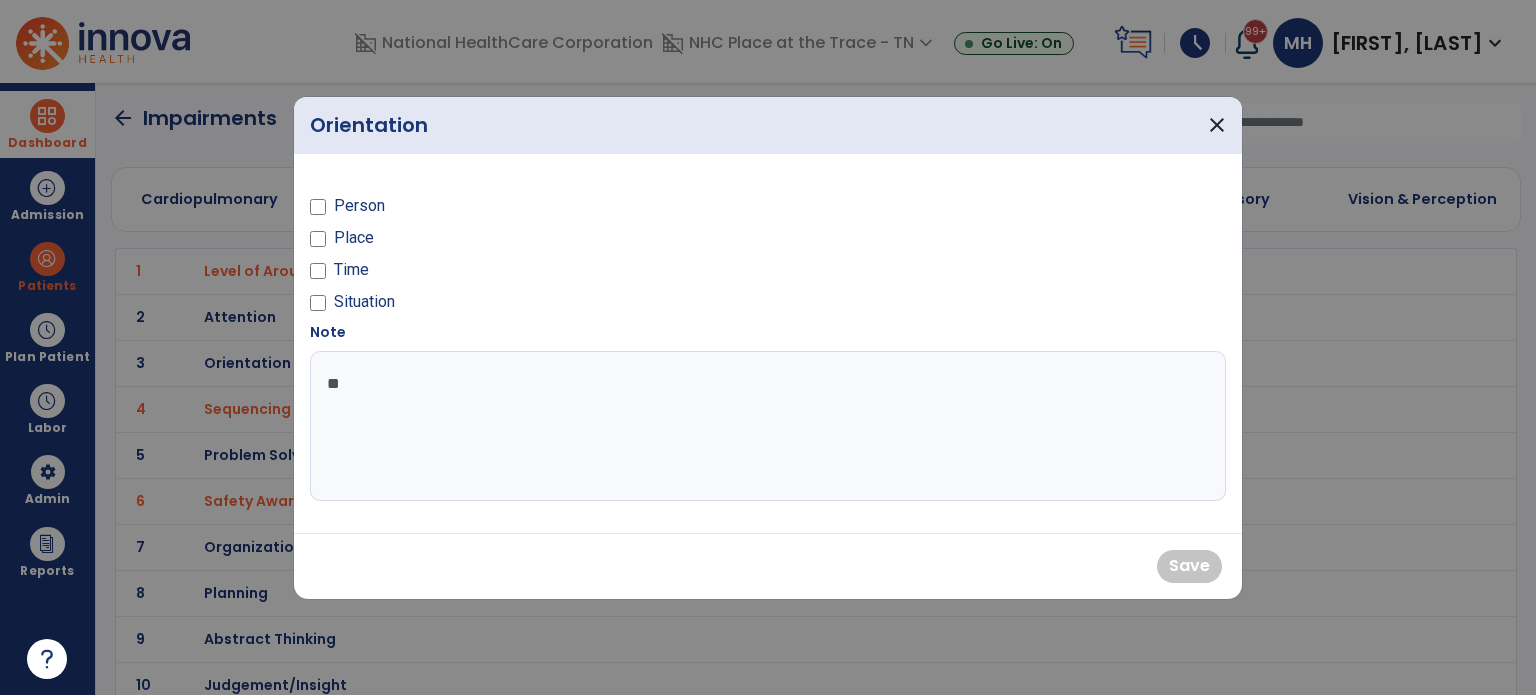 type on "*" 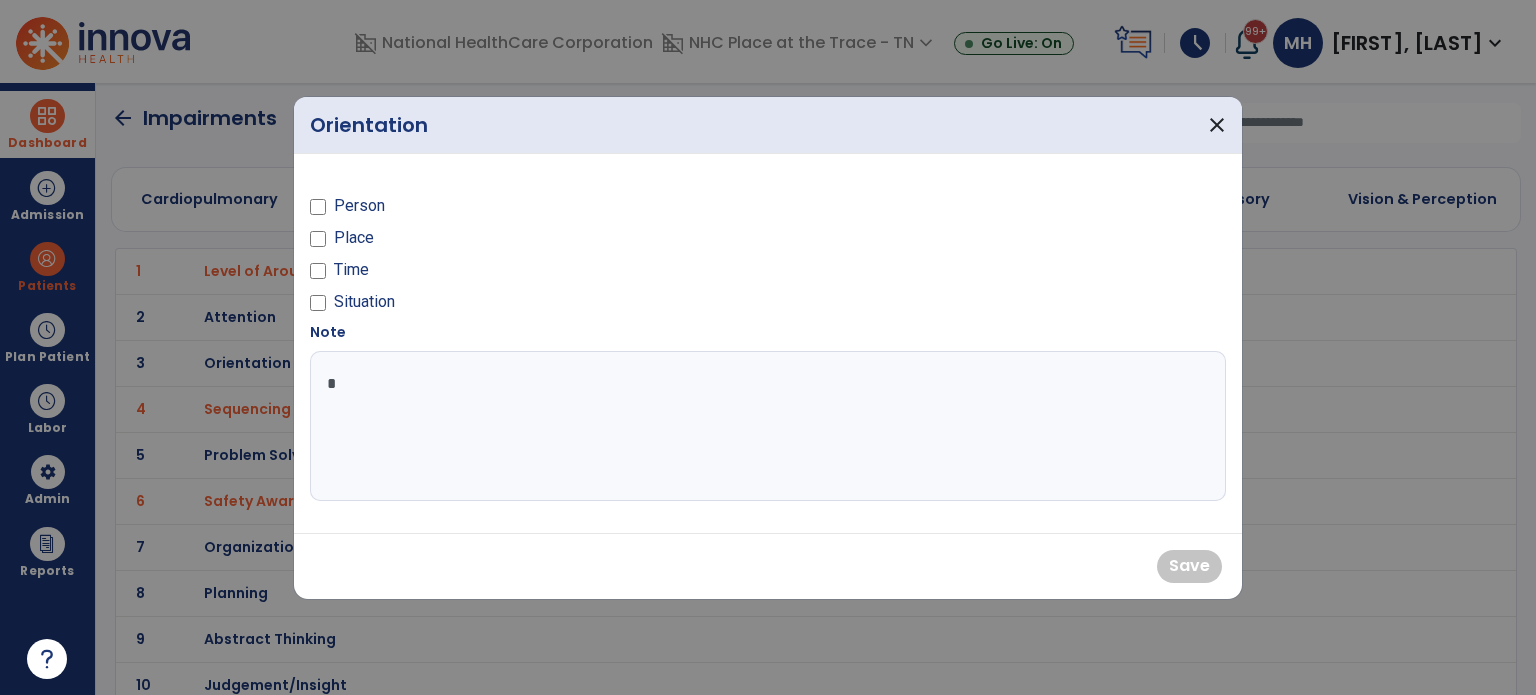 type 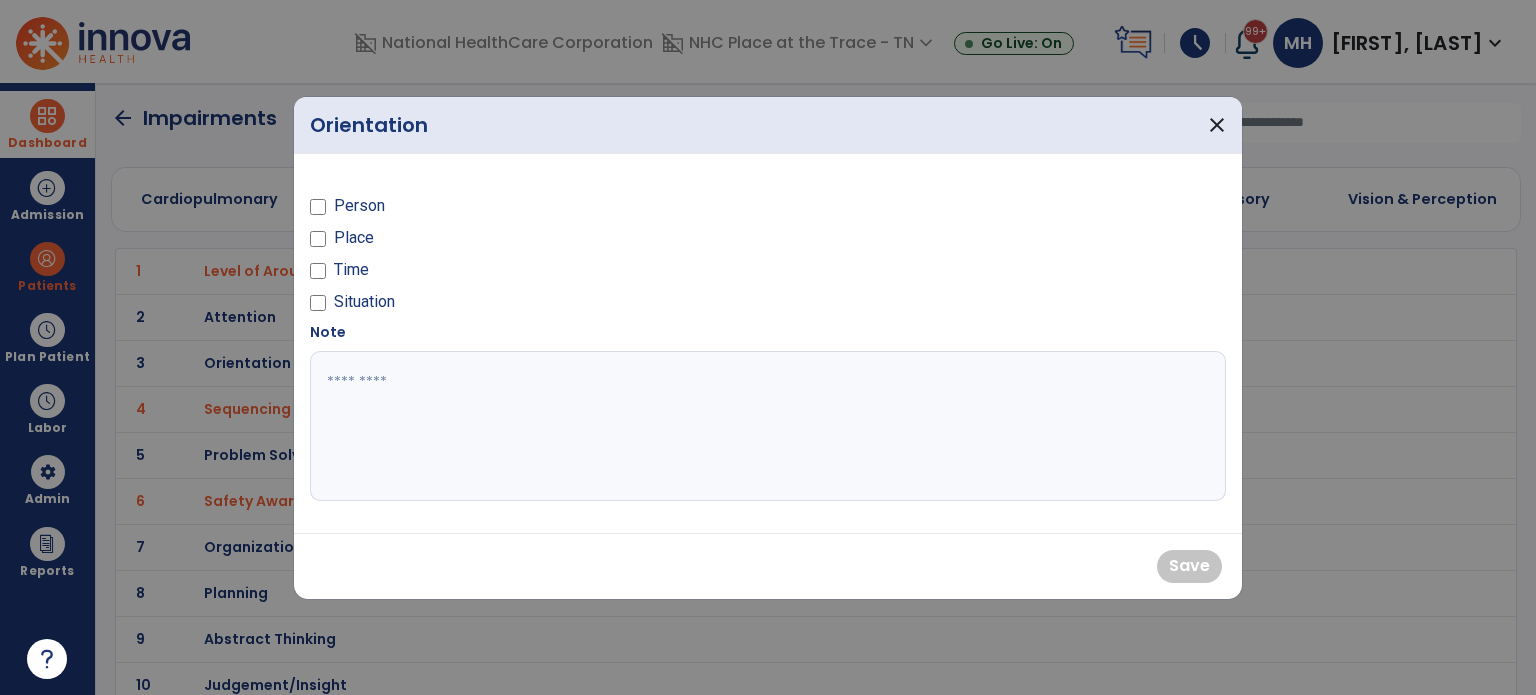 click on "Person" at bounding box center (359, 206) 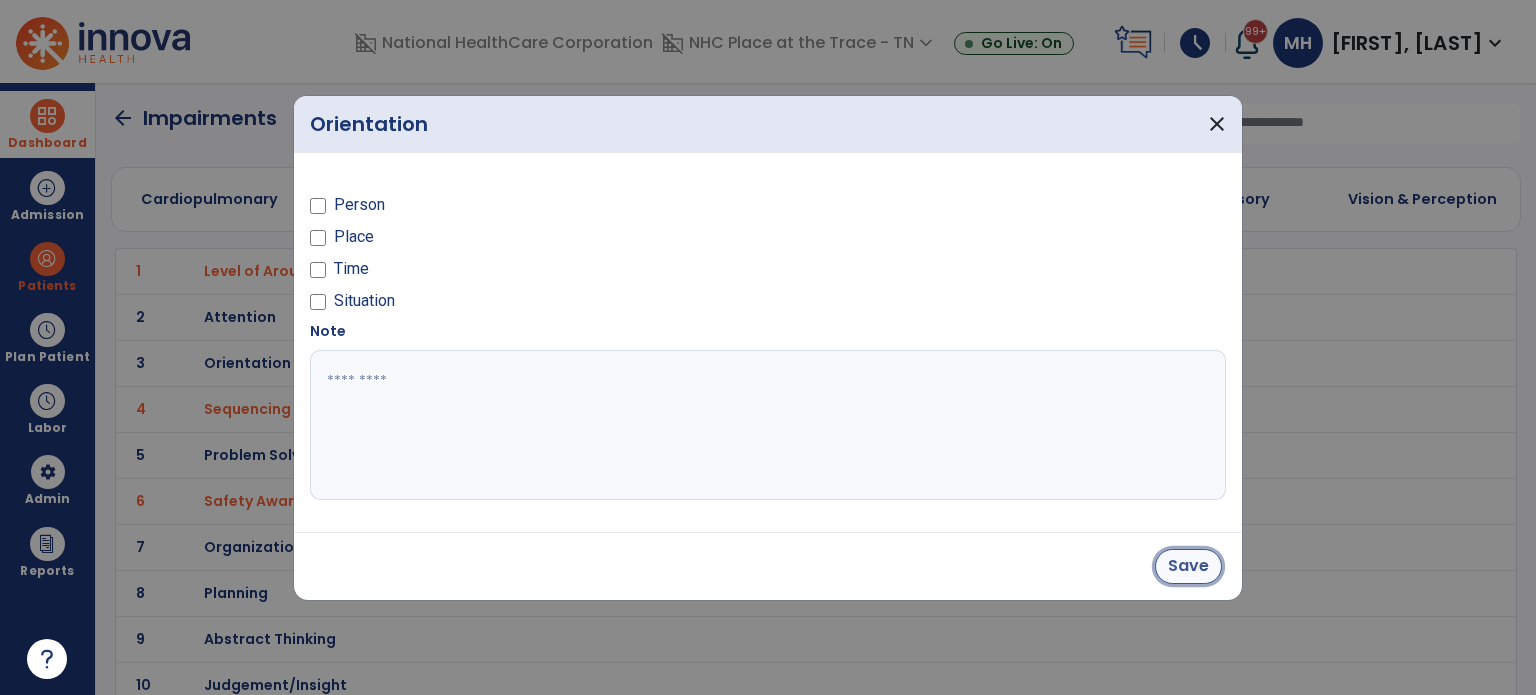 click on "Save" at bounding box center [1188, 566] 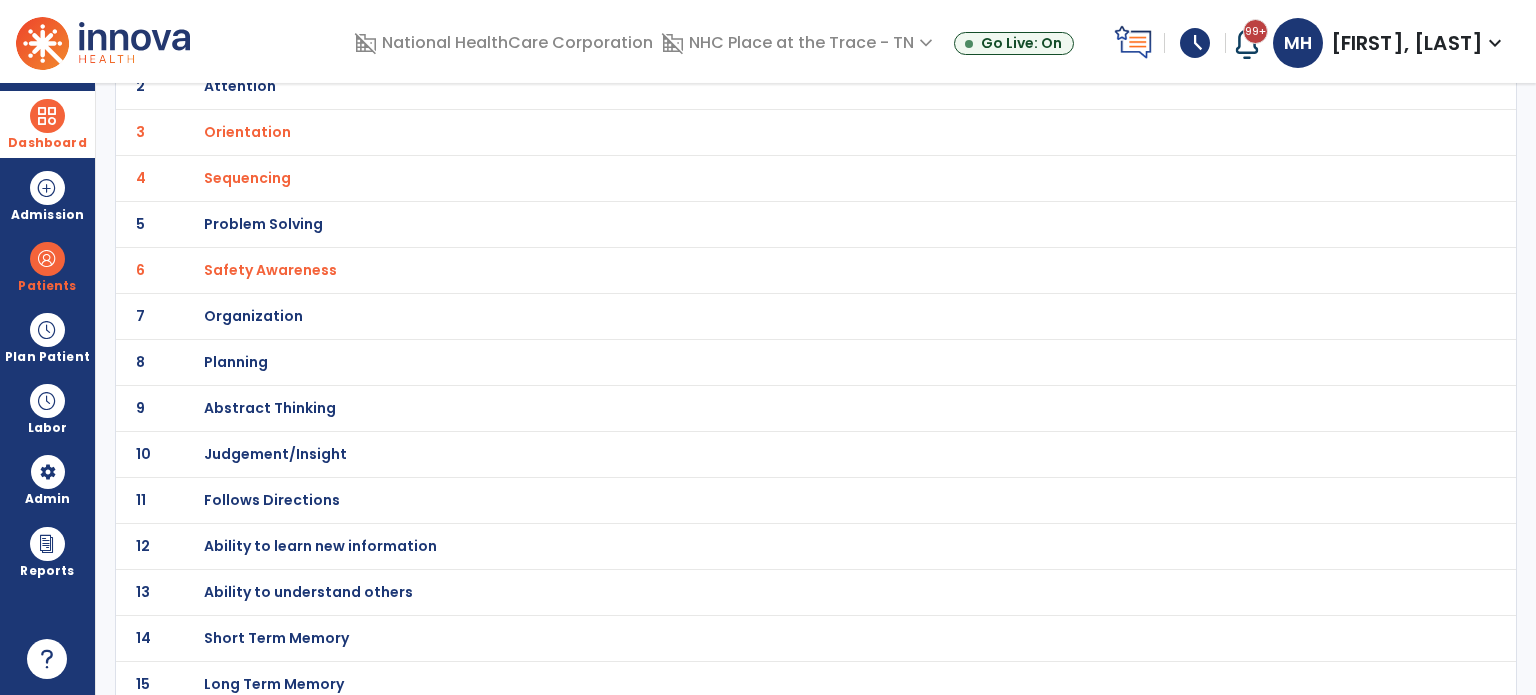 scroll, scrollTop: 240, scrollLeft: 0, axis: vertical 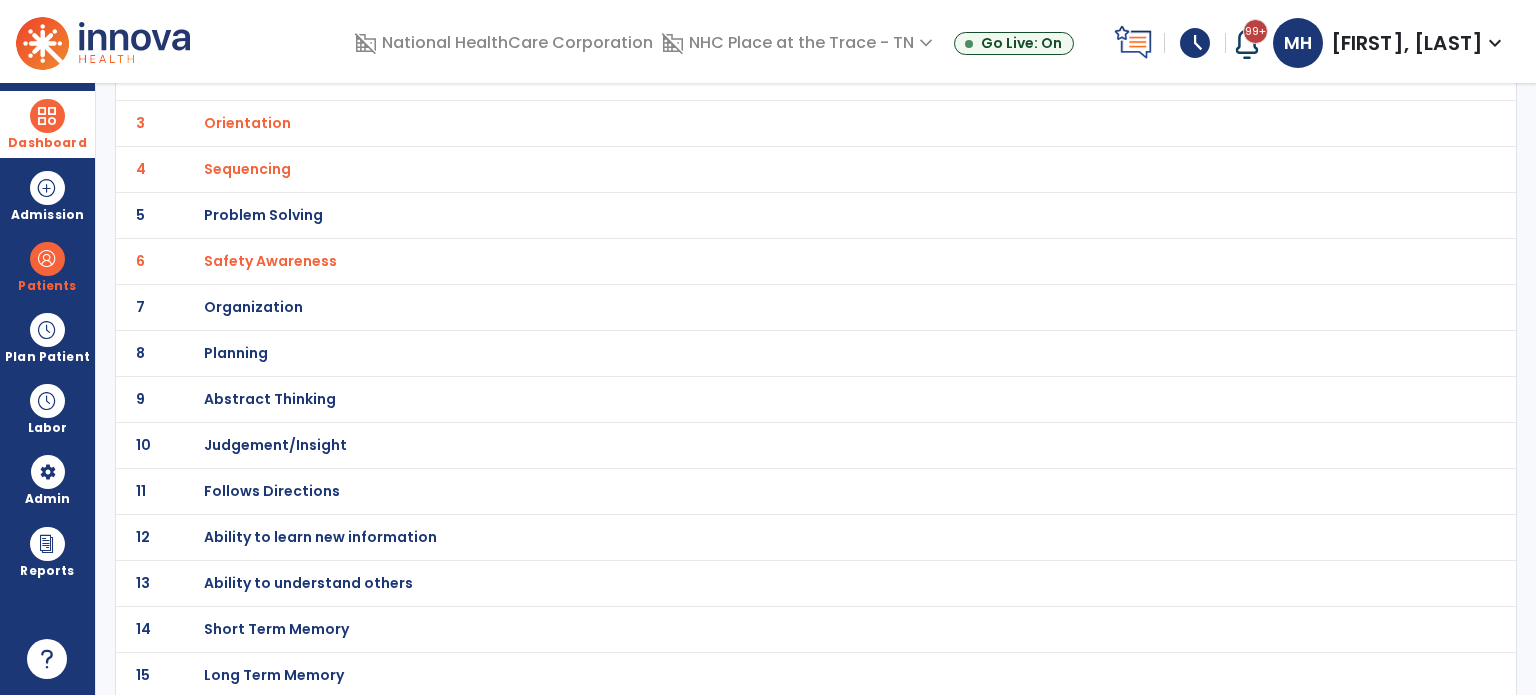 click on "11 Follows Directions" 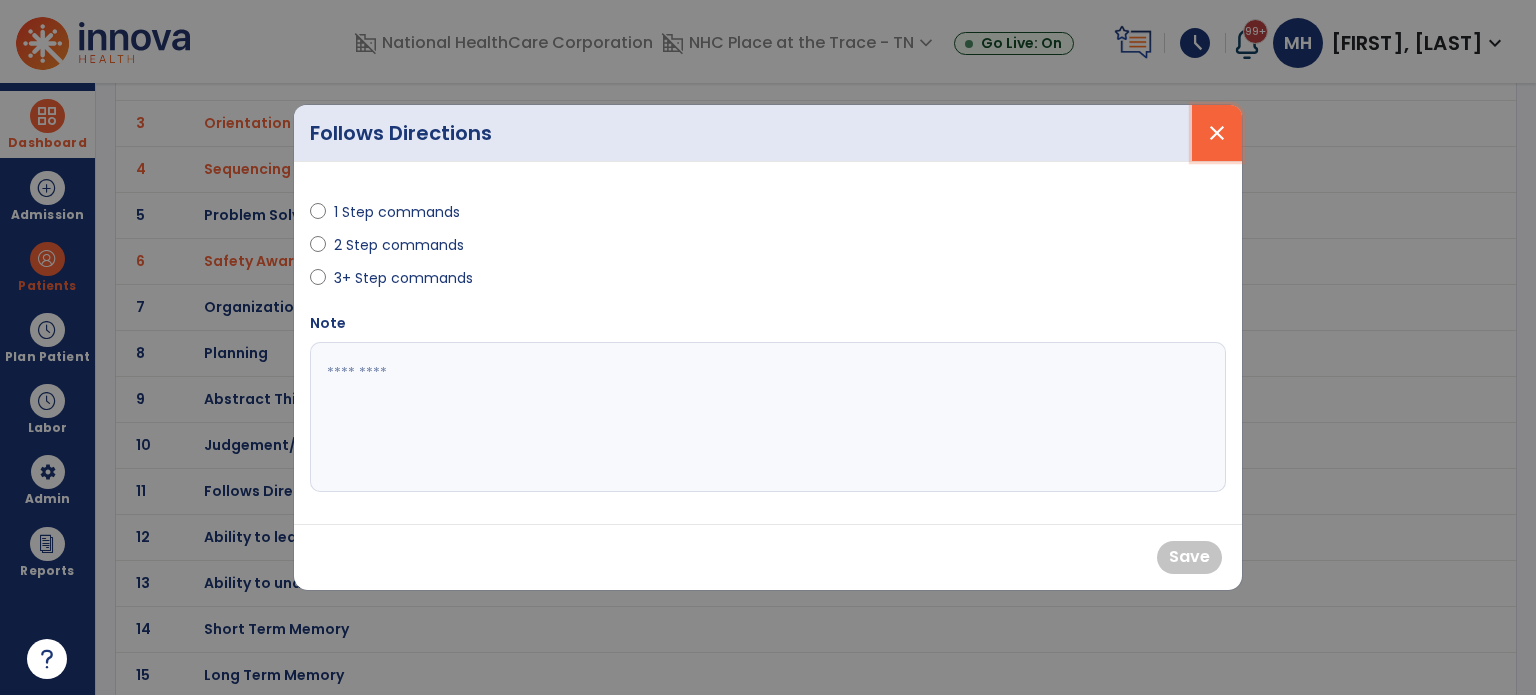 click on "close" at bounding box center [1217, 133] 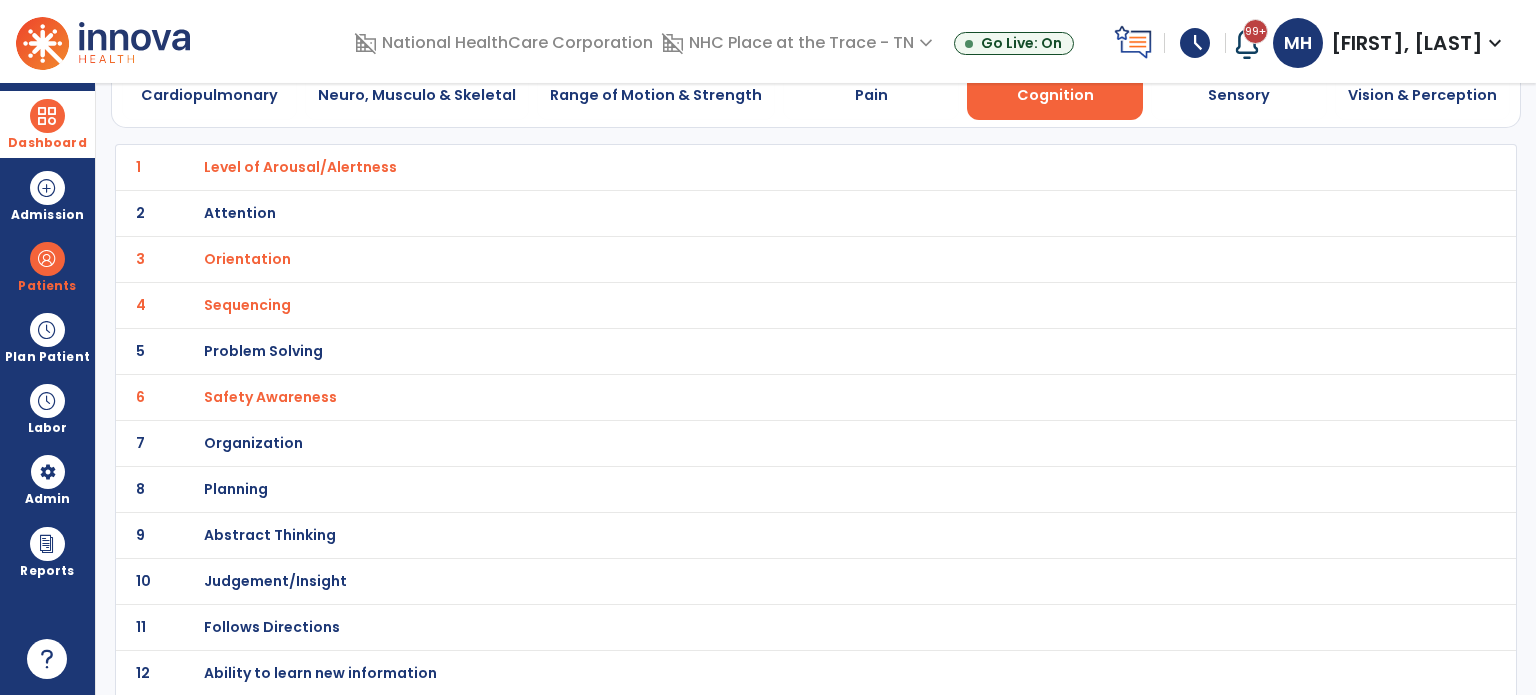 scroll, scrollTop: 0, scrollLeft: 0, axis: both 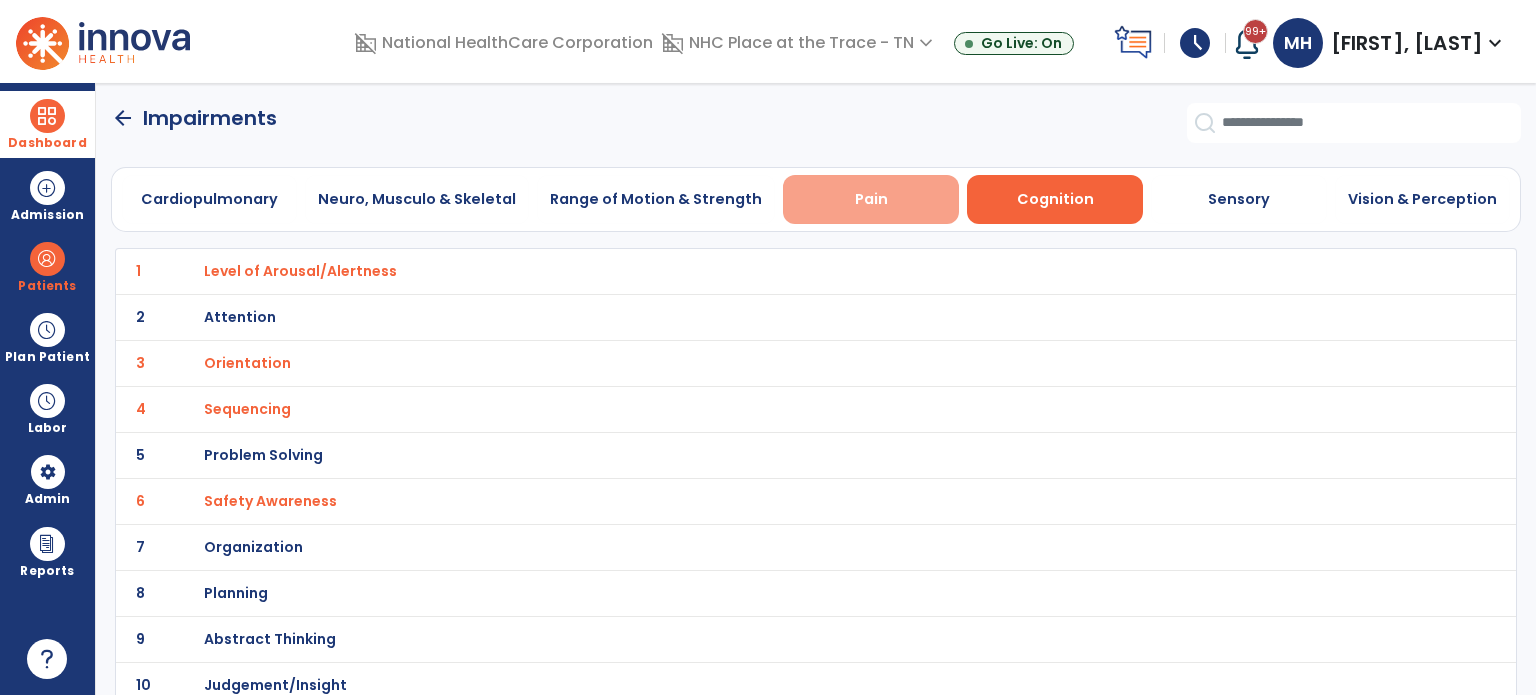 click on "Pain" at bounding box center [871, 199] 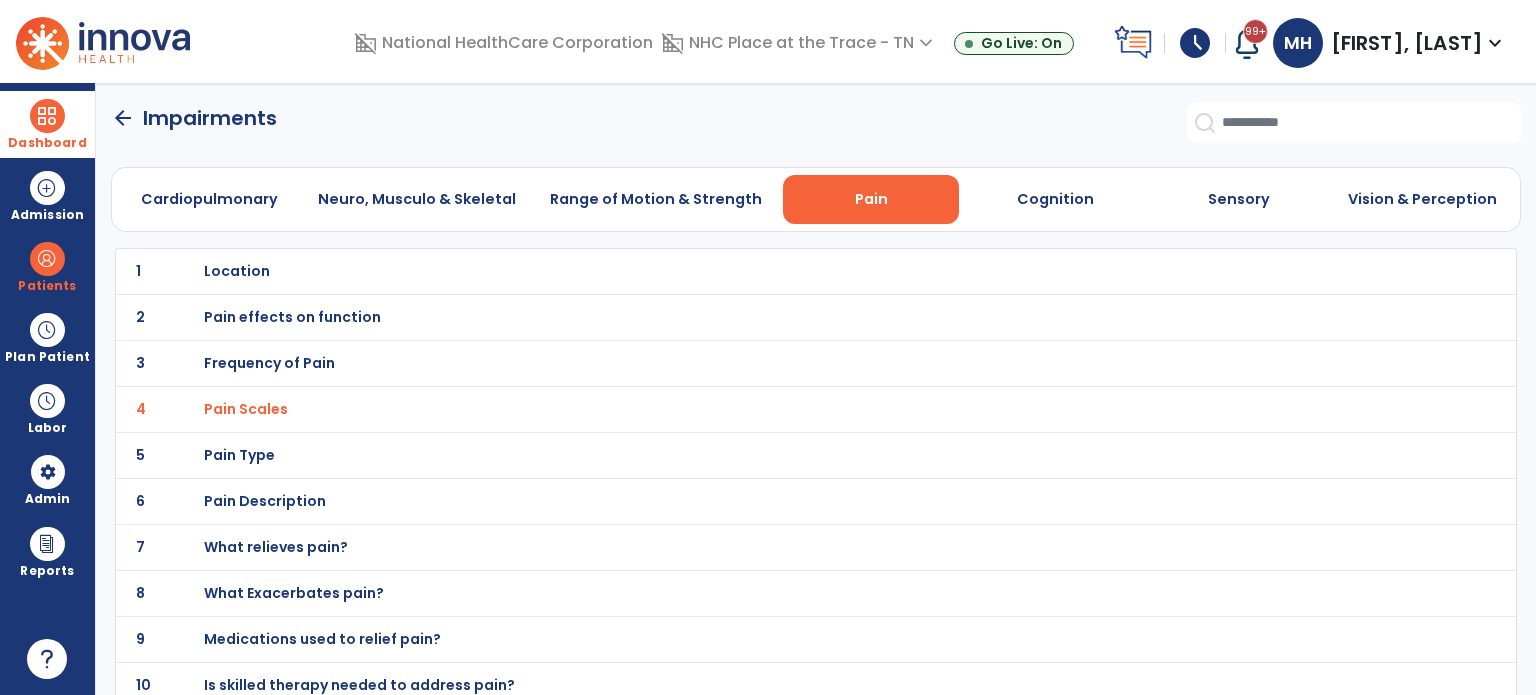 click on "arrow_back" 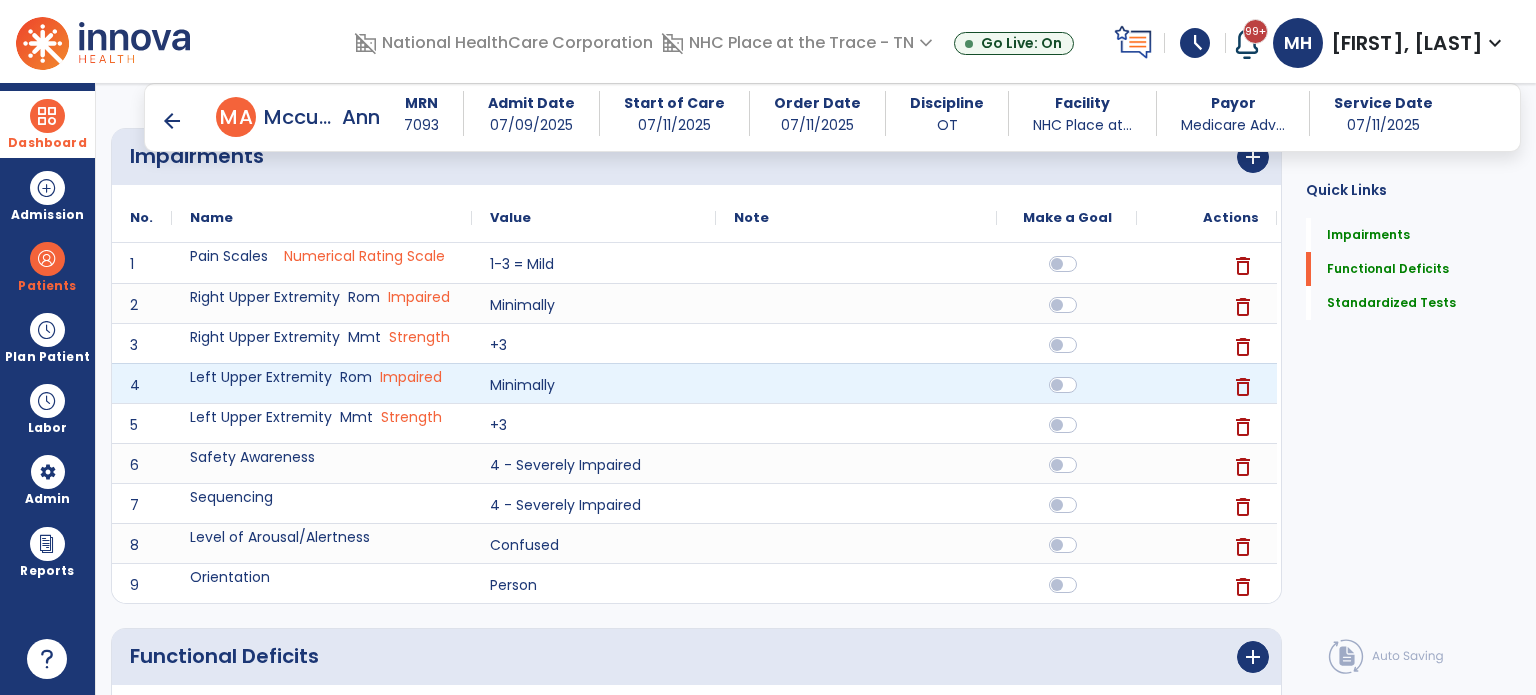 scroll, scrollTop: 700, scrollLeft: 0, axis: vertical 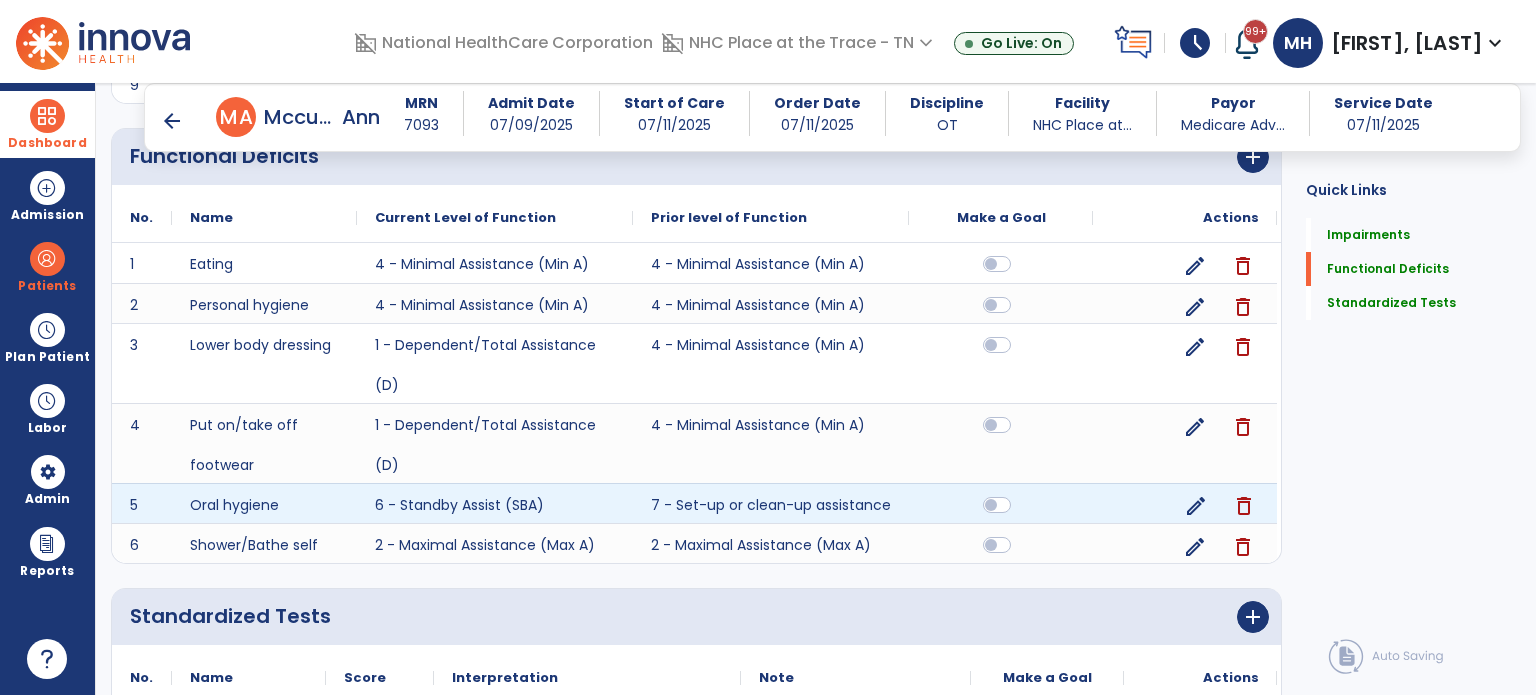 click on "edit" 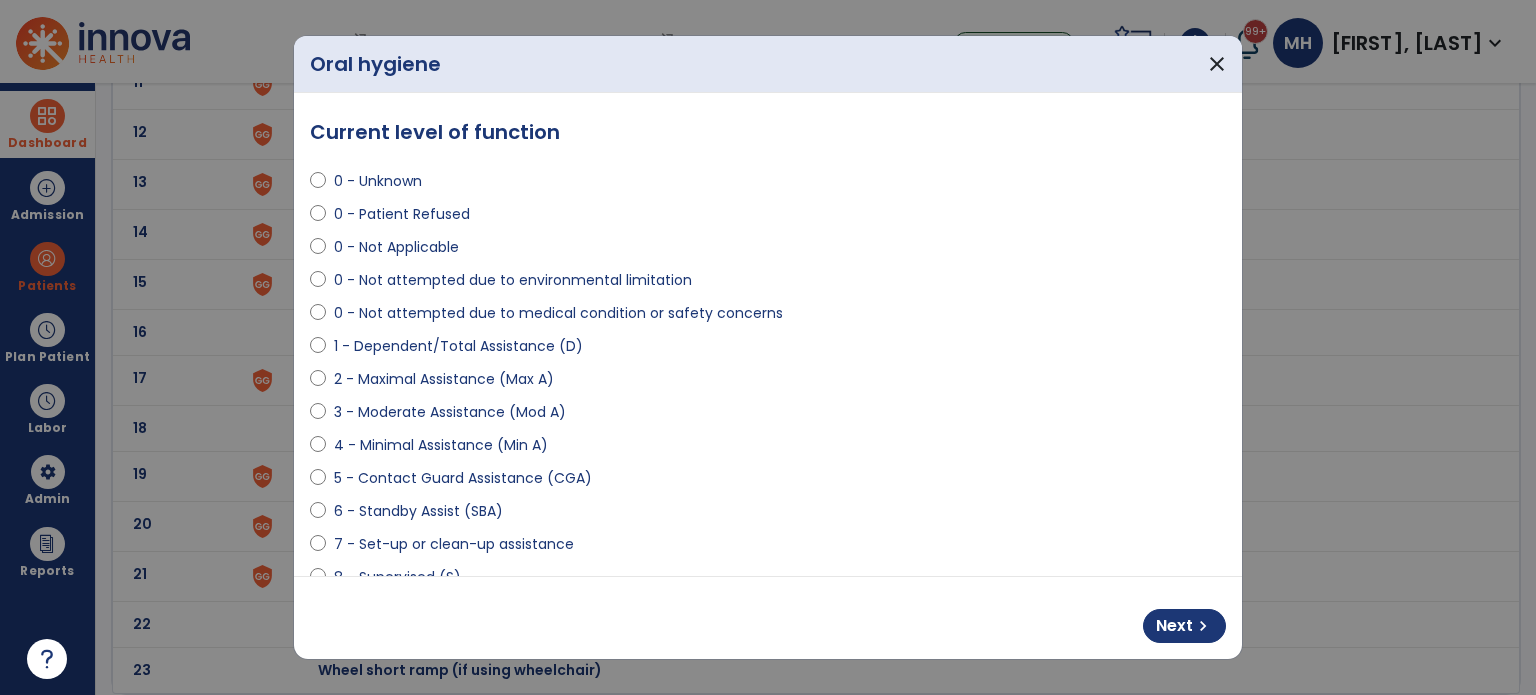 scroll, scrollTop: 0, scrollLeft: 0, axis: both 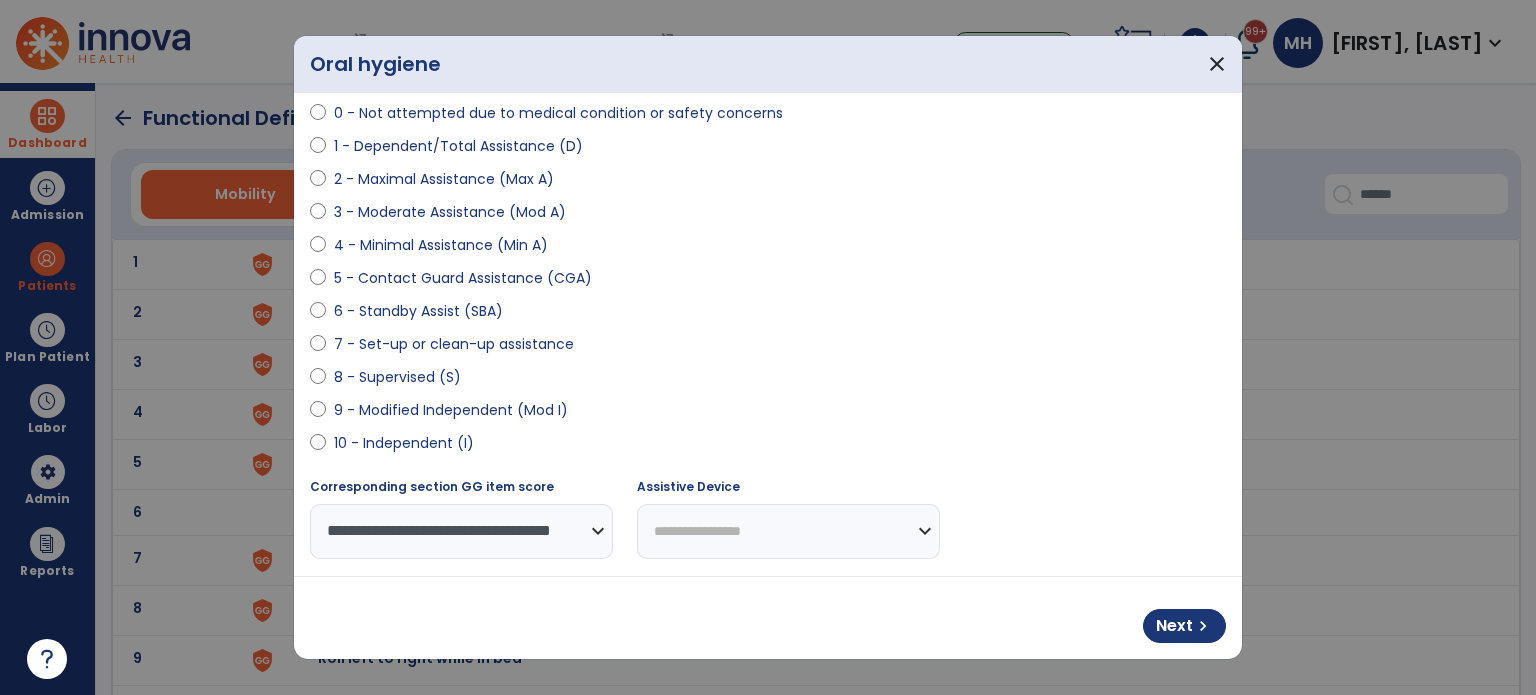 click on "7 - Set-up or clean-up assistance" at bounding box center [454, 344] 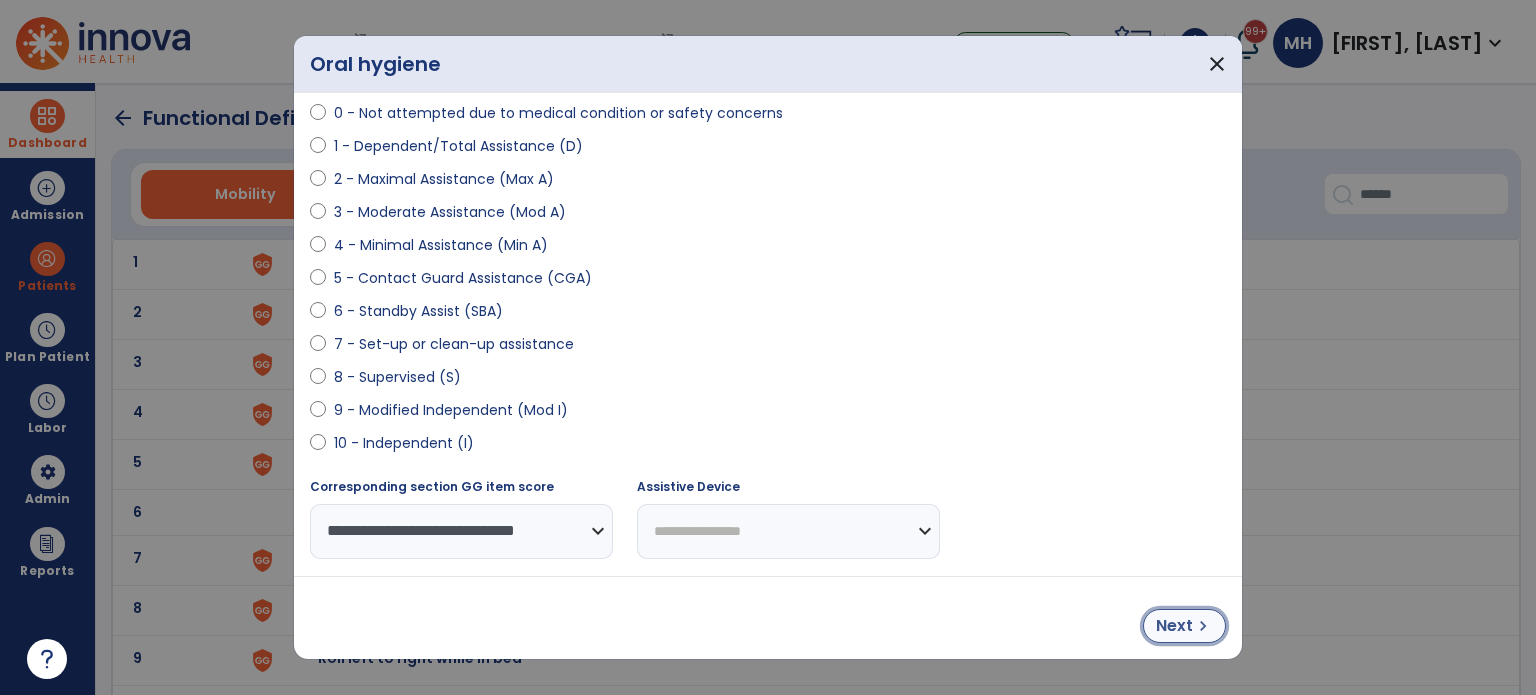 click on "Next" at bounding box center (1174, 626) 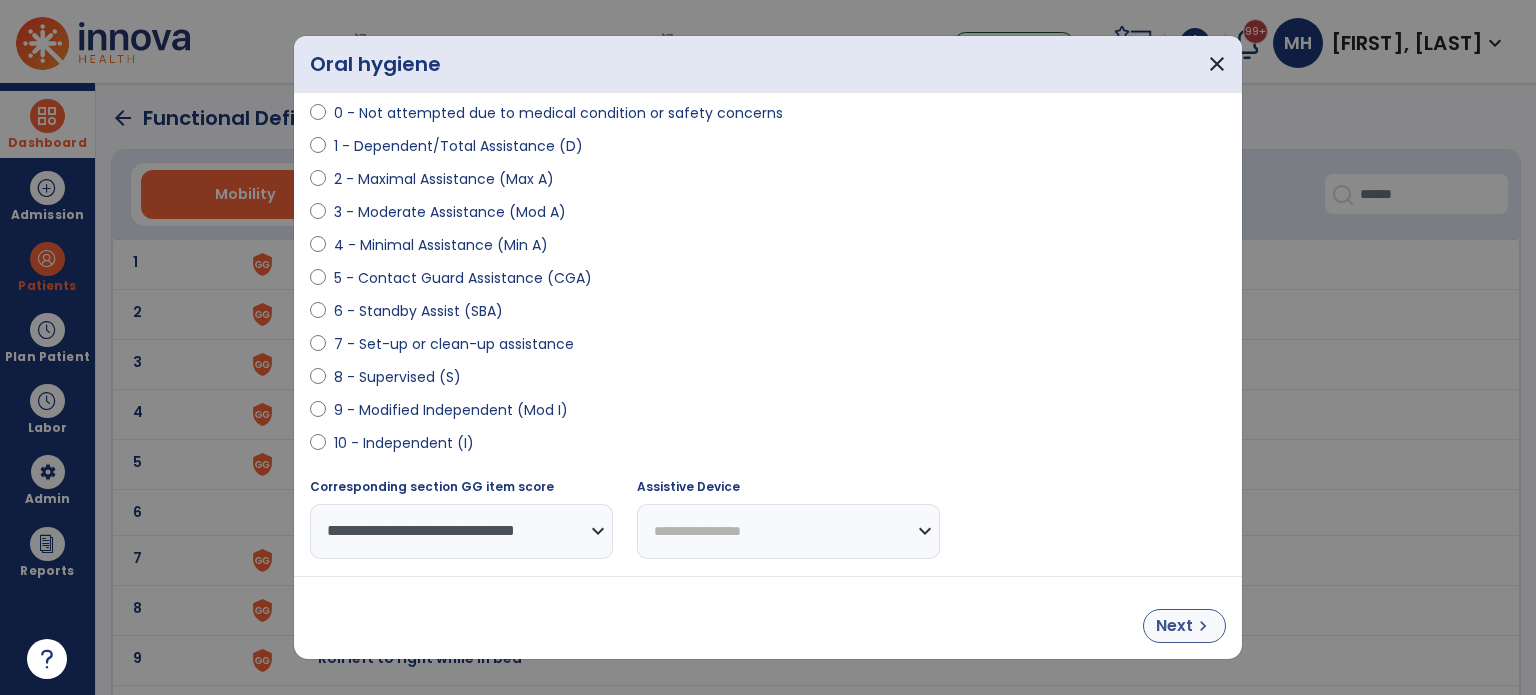 select on "**********" 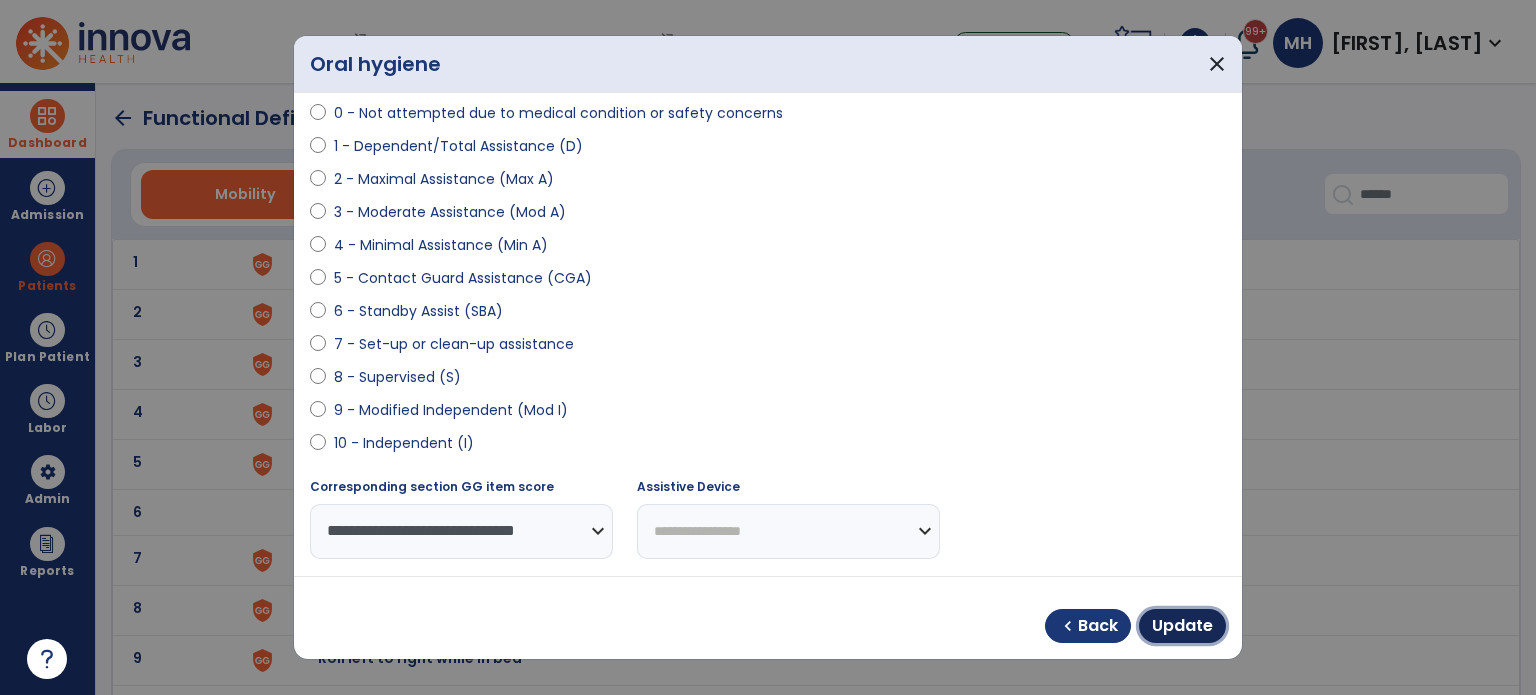 click on "Update" at bounding box center [1182, 626] 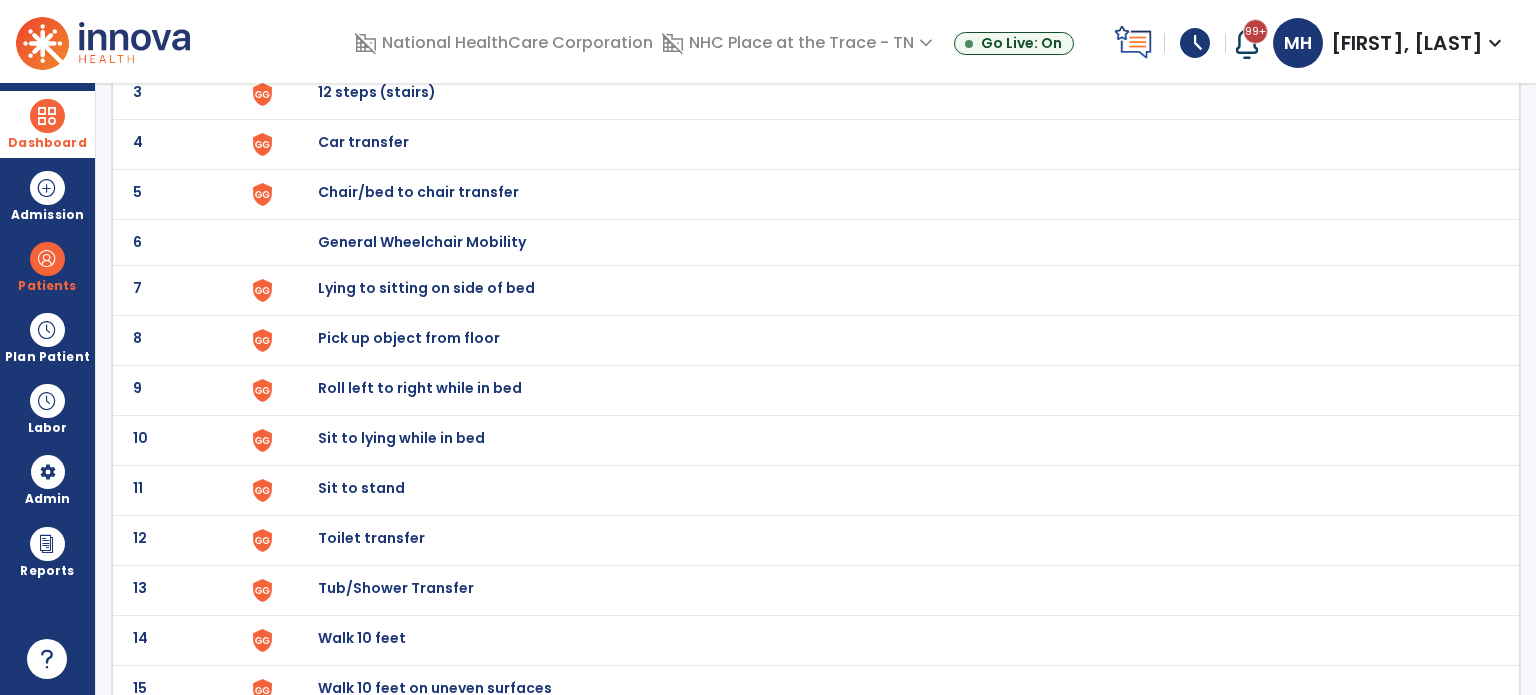 scroll, scrollTop: 0, scrollLeft: 0, axis: both 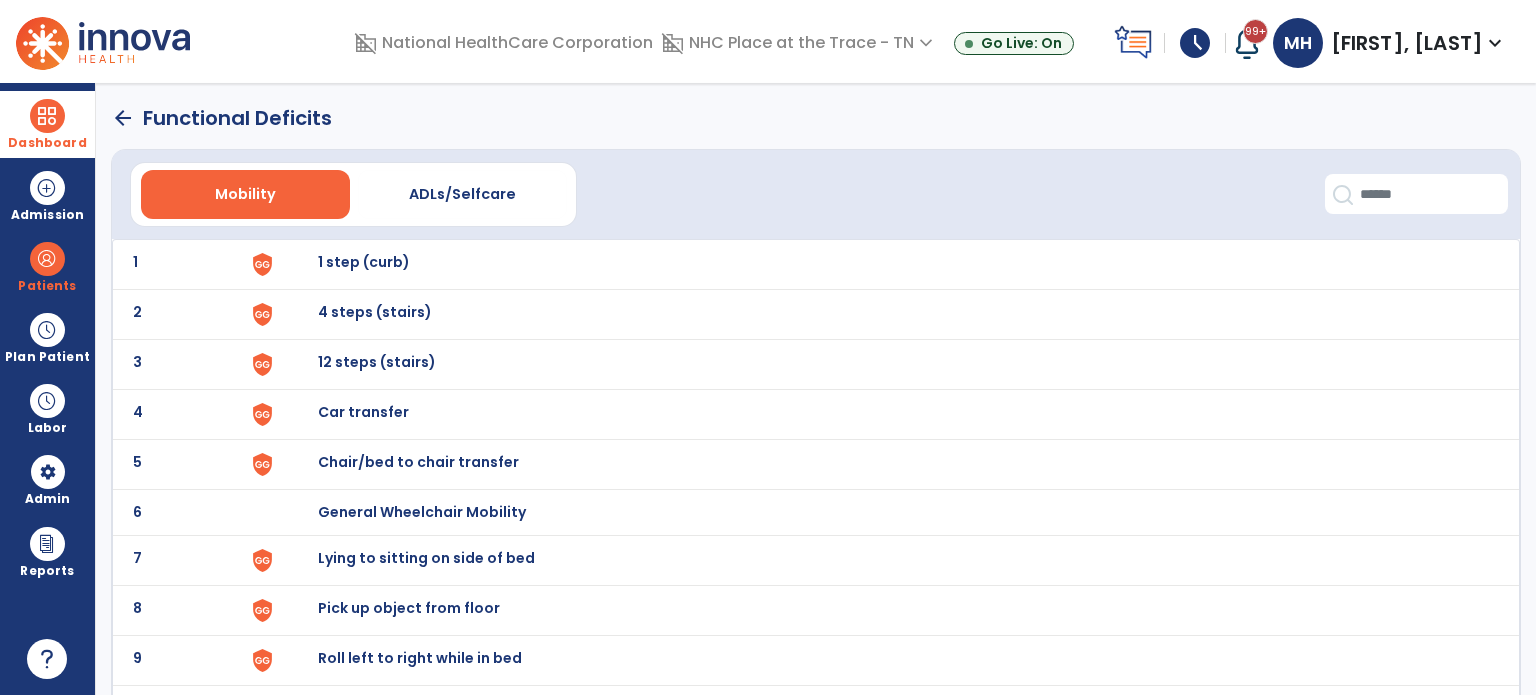 click on "arrow_back" 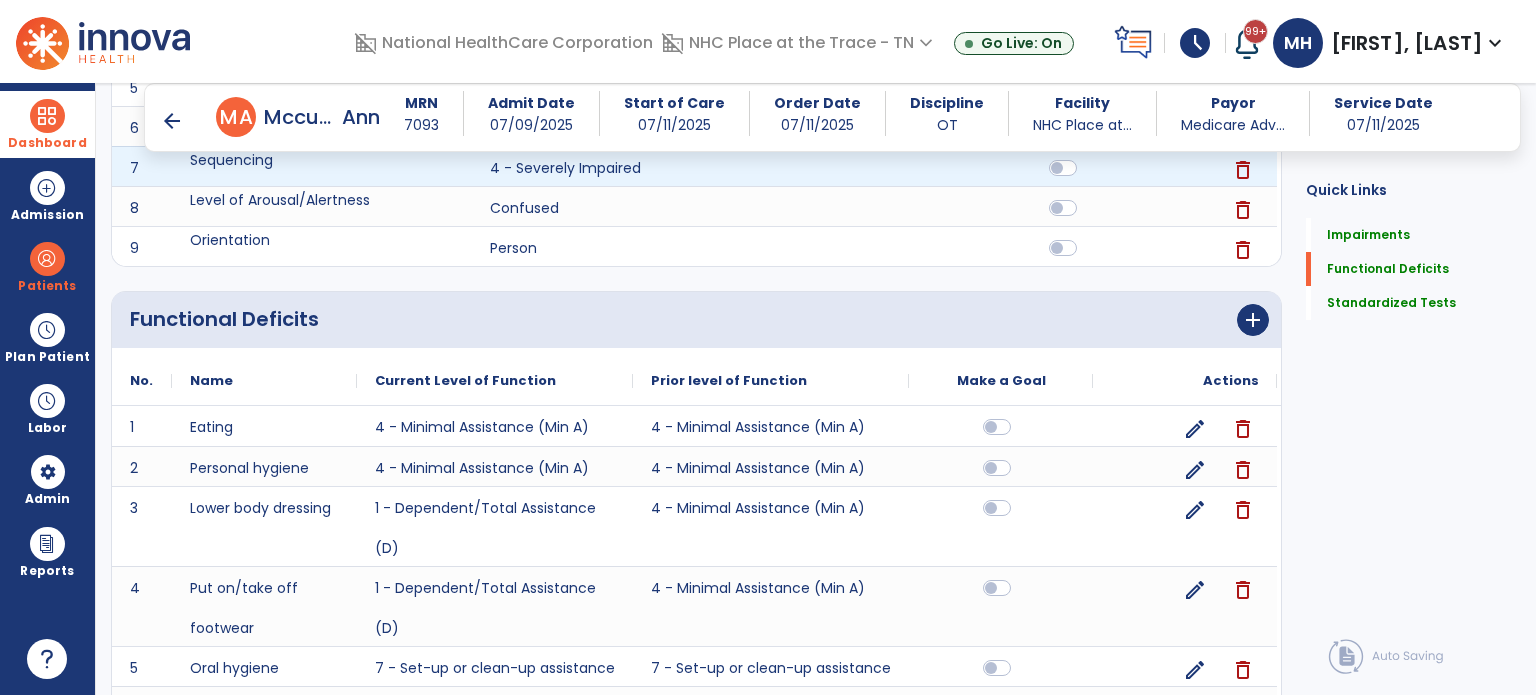 scroll, scrollTop: 620, scrollLeft: 0, axis: vertical 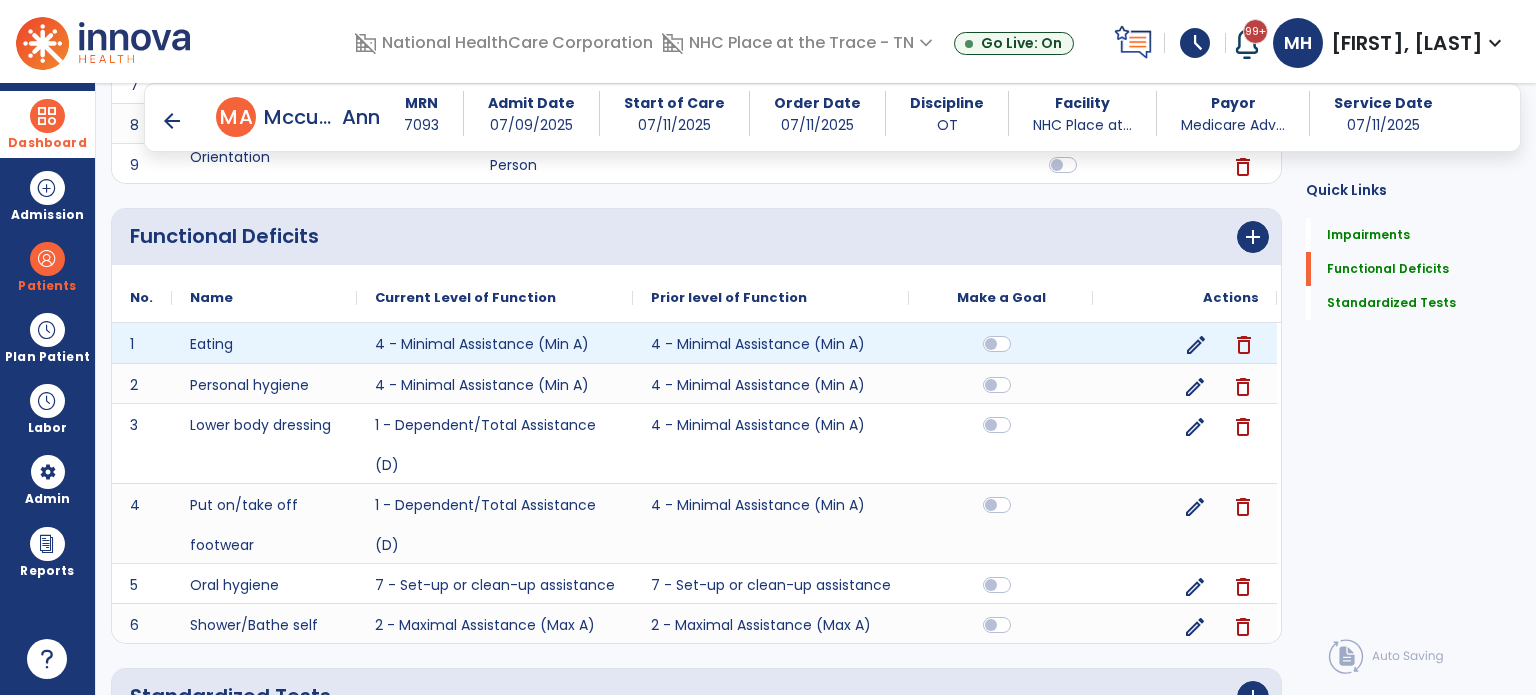 click on "edit" 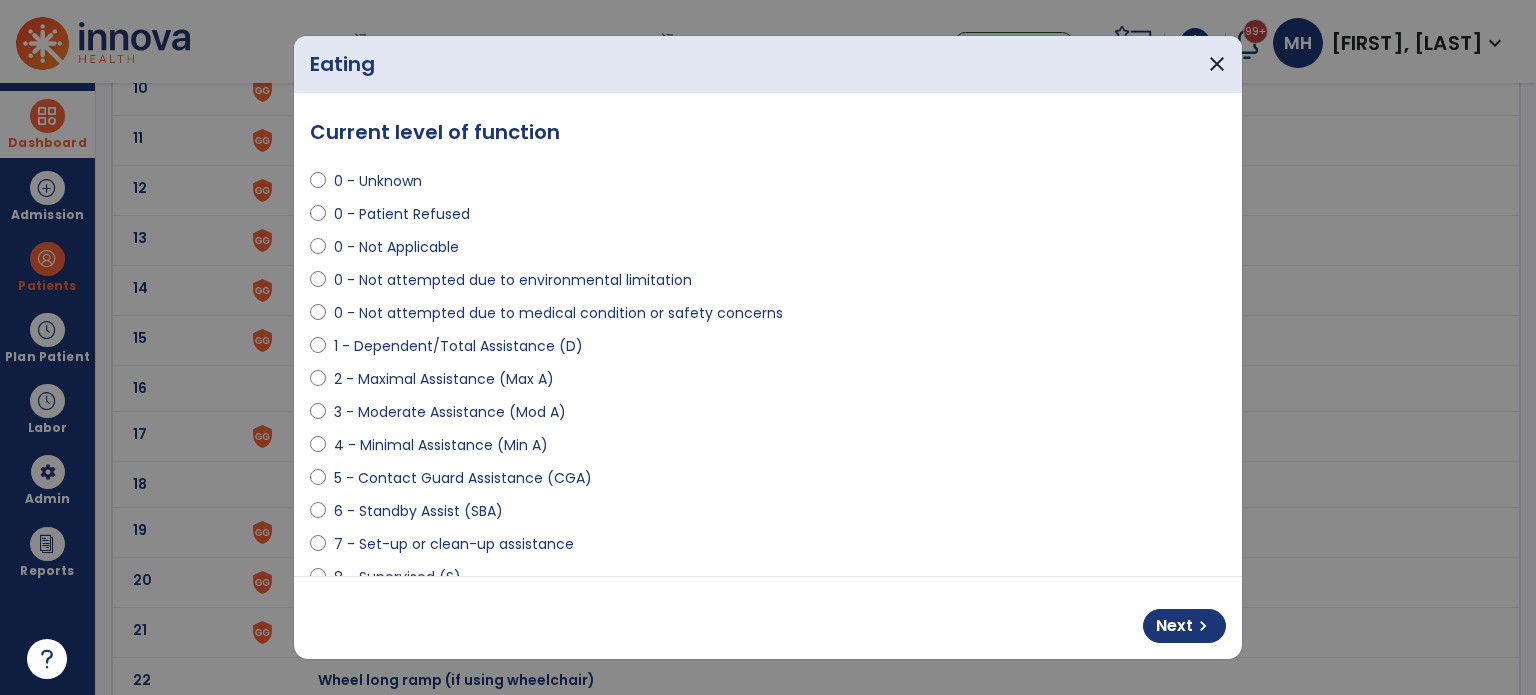 scroll, scrollTop: 0, scrollLeft: 0, axis: both 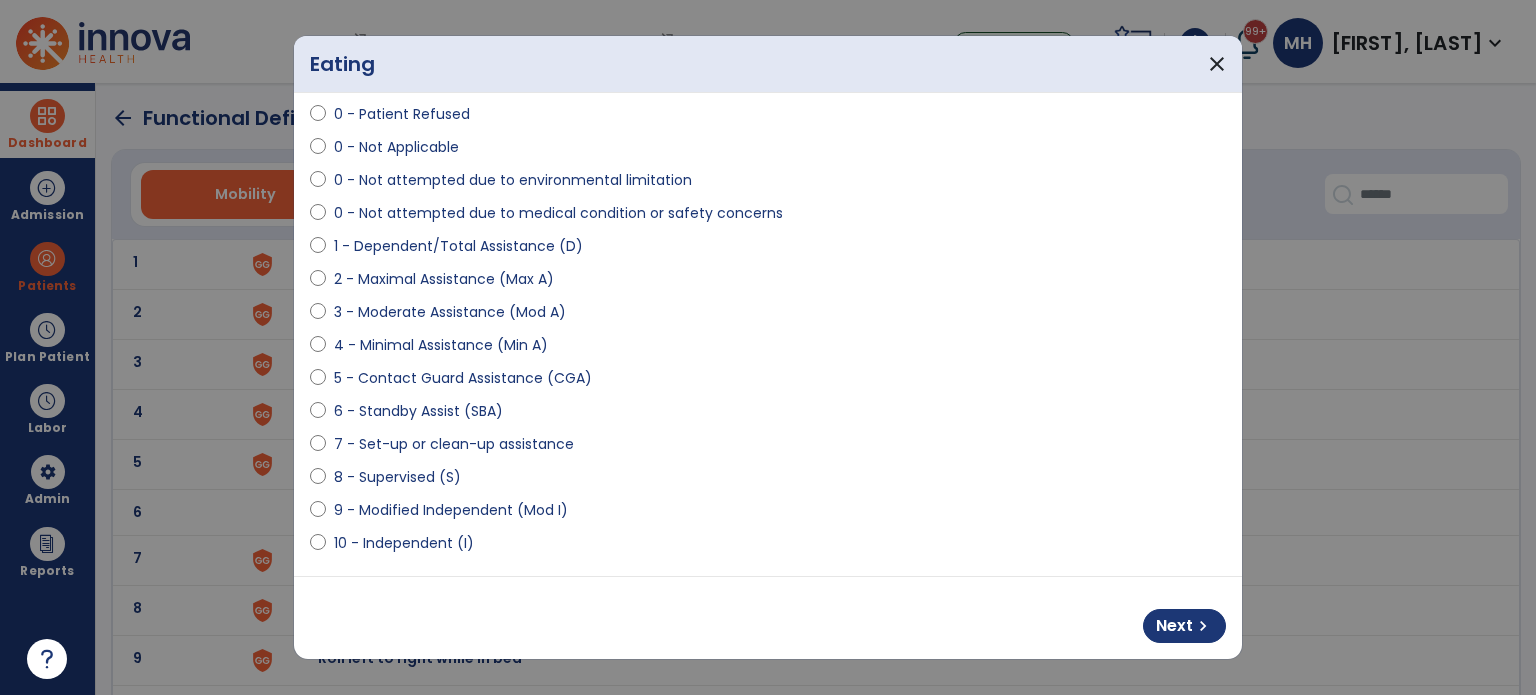 click on "8 - Supervised (S)" at bounding box center [397, 477] 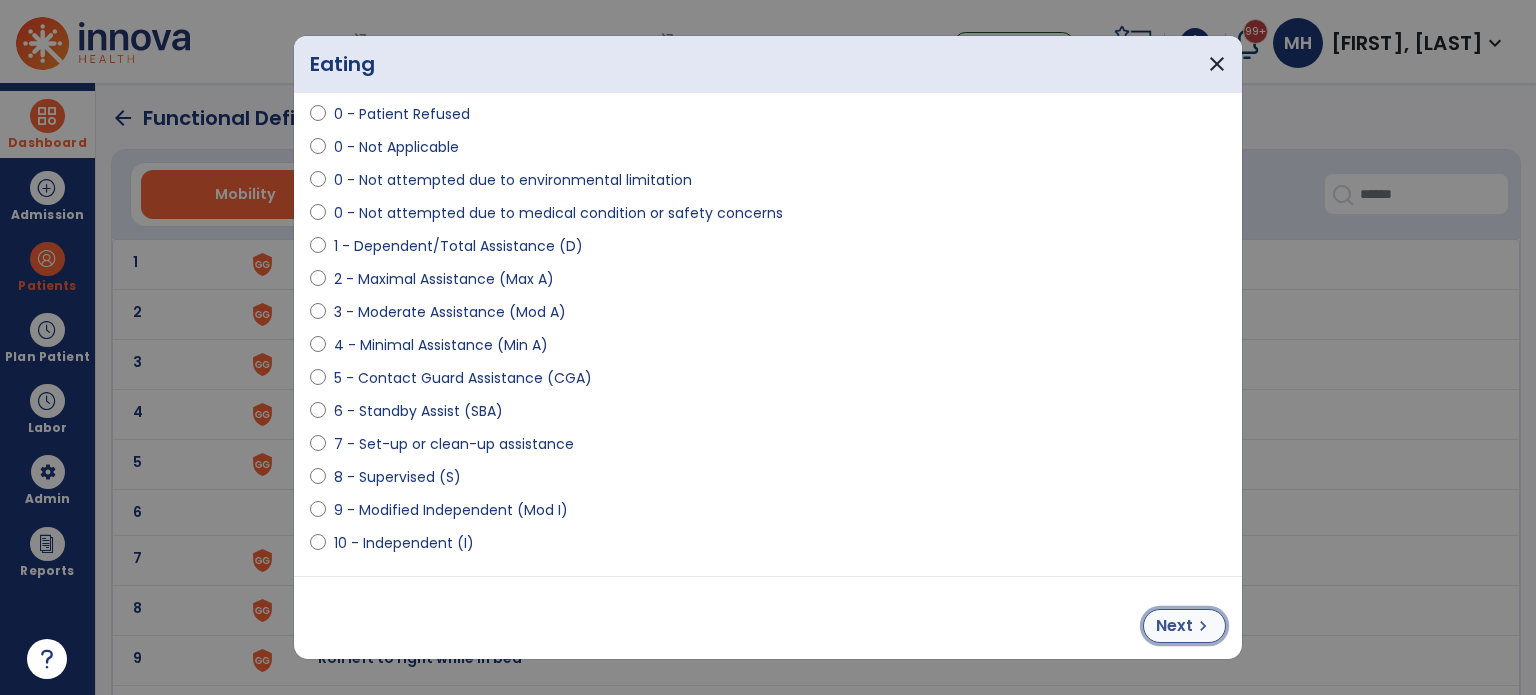 click on "Next" at bounding box center [1174, 626] 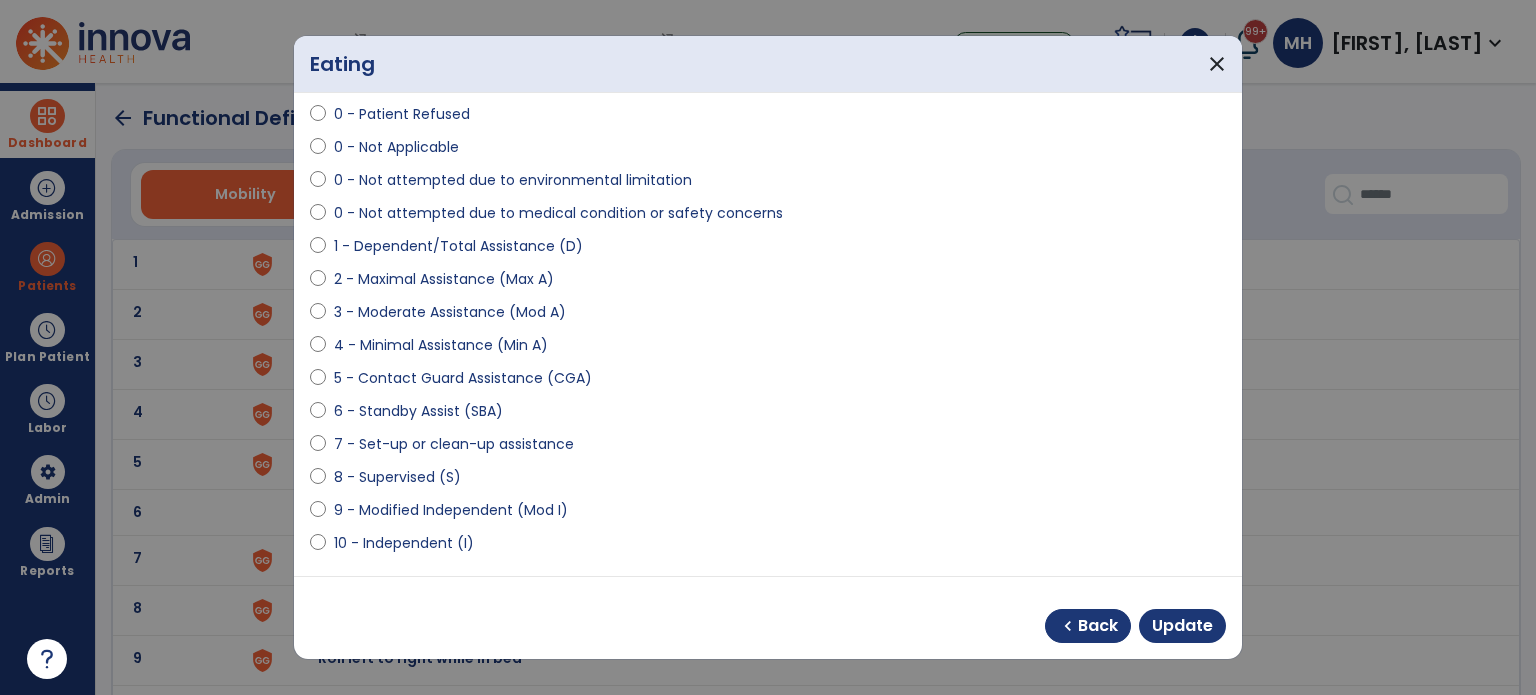 click on "8 - Supervised (S)" at bounding box center [397, 477] 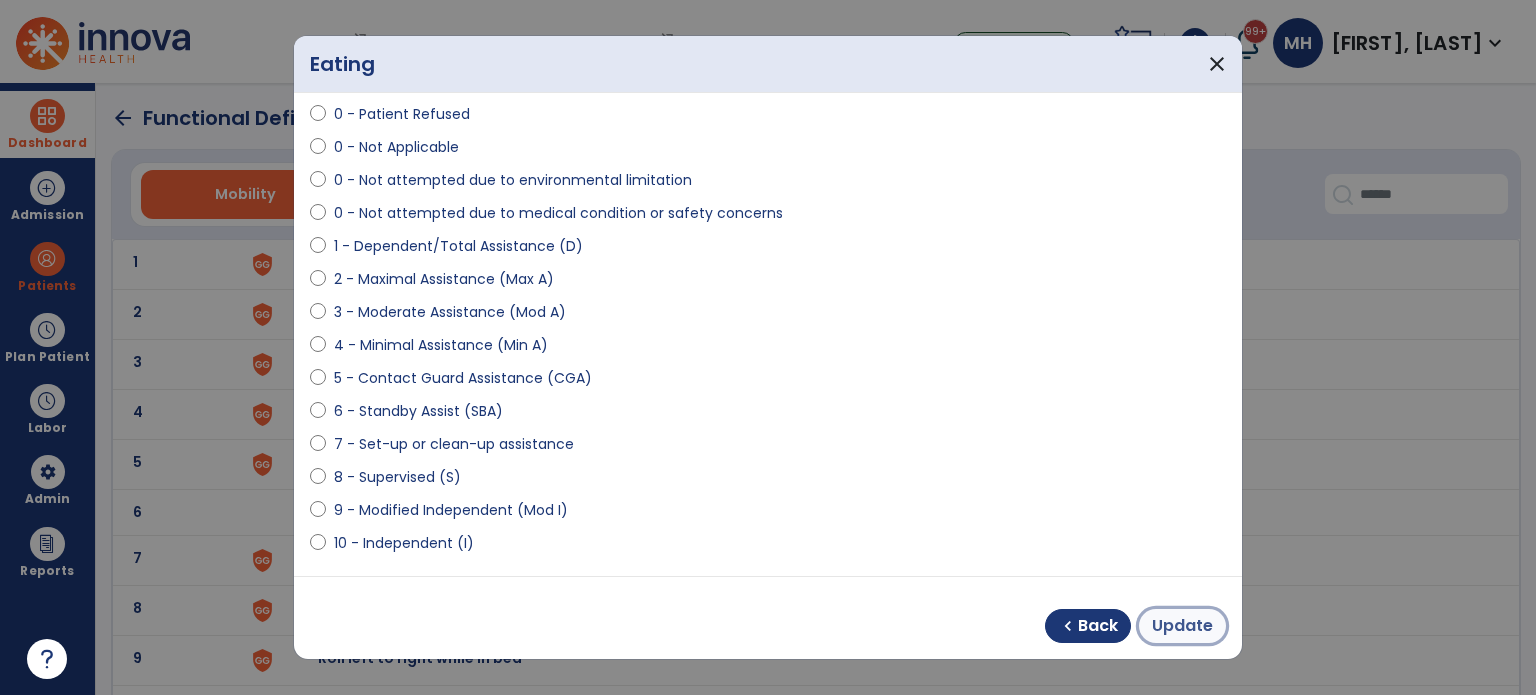 click on "Update" at bounding box center (1182, 626) 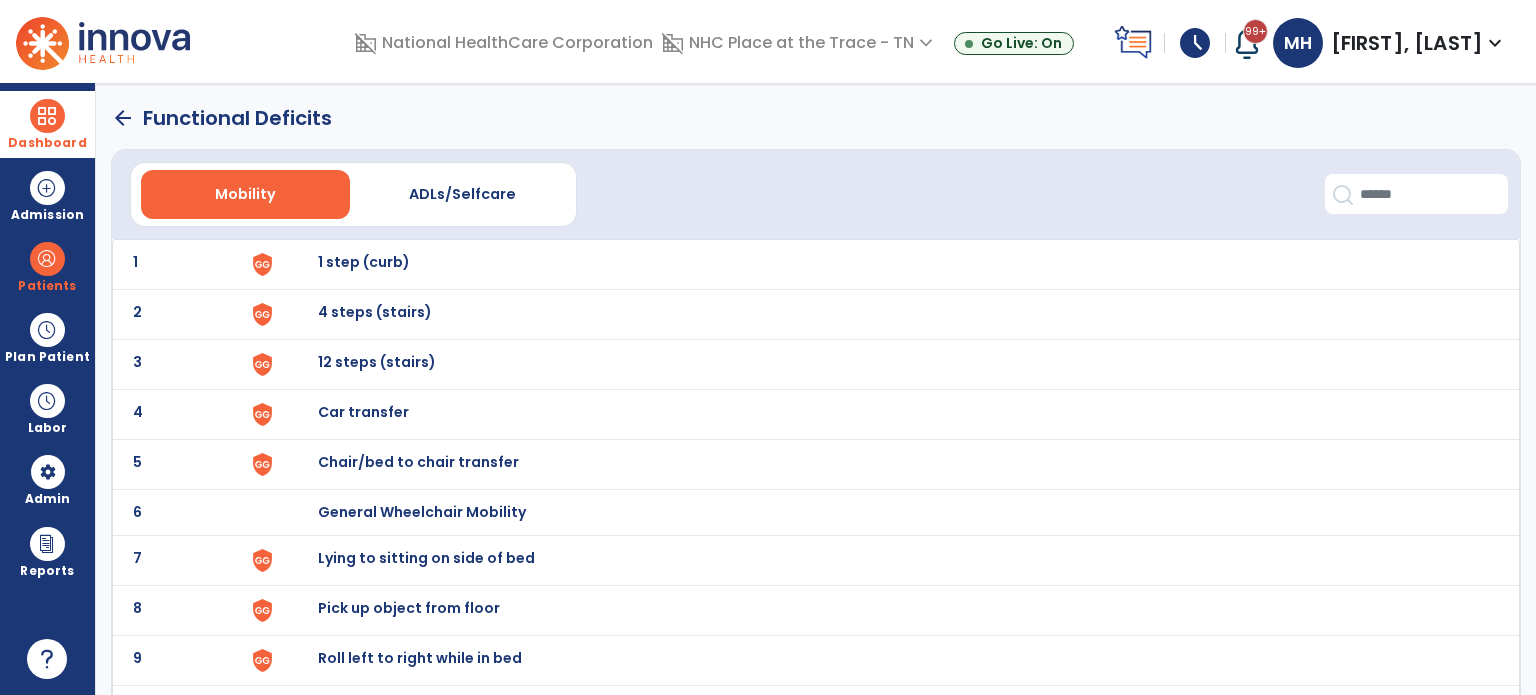 click on "arrow_back" 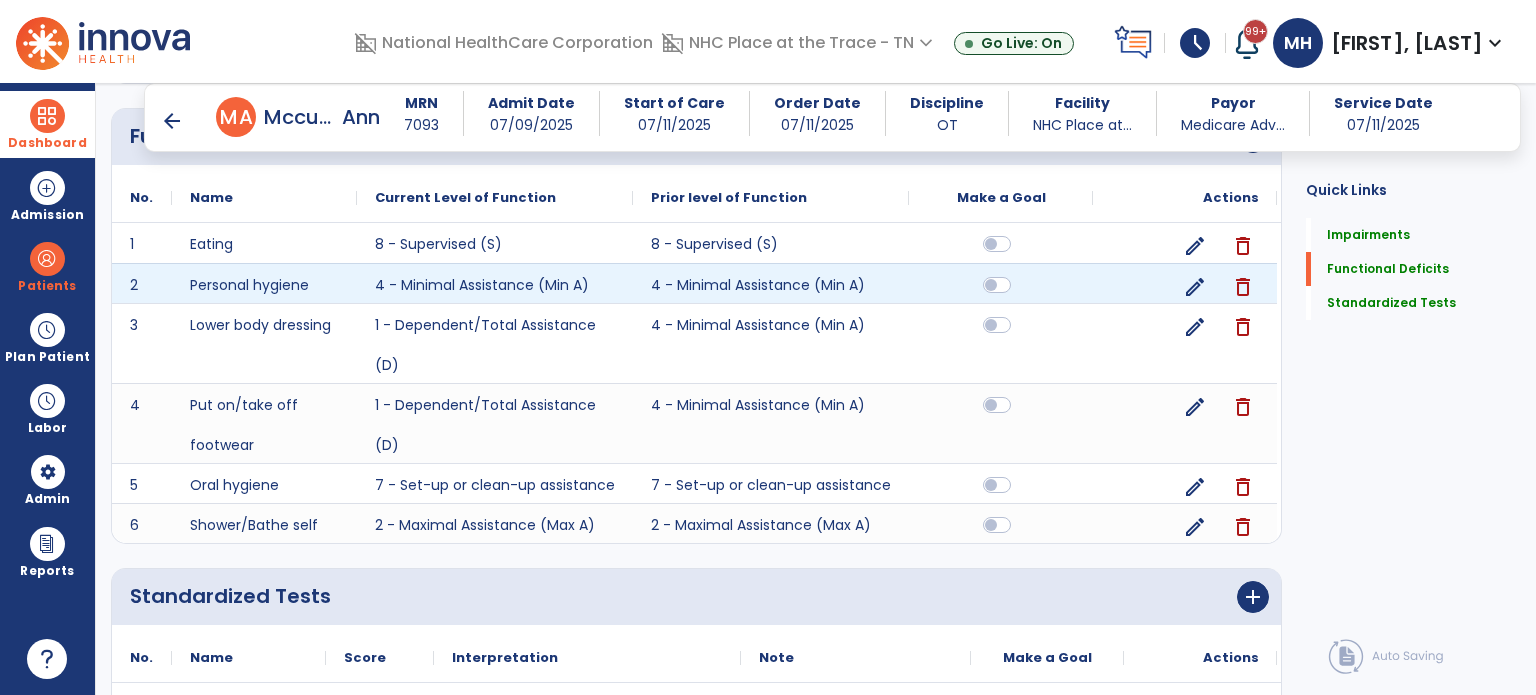 scroll, scrollTop: 520, scrollLeft: 0, axis: vertical 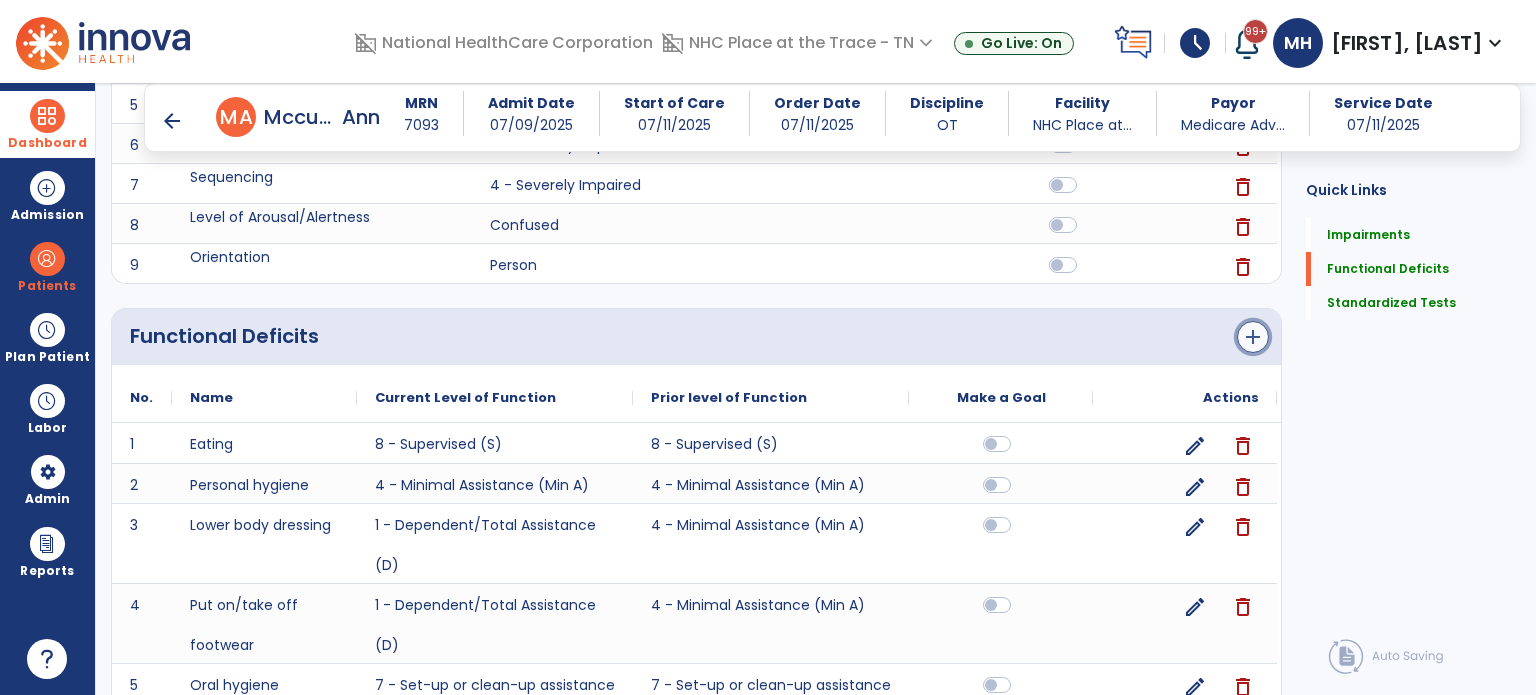 click on "add" 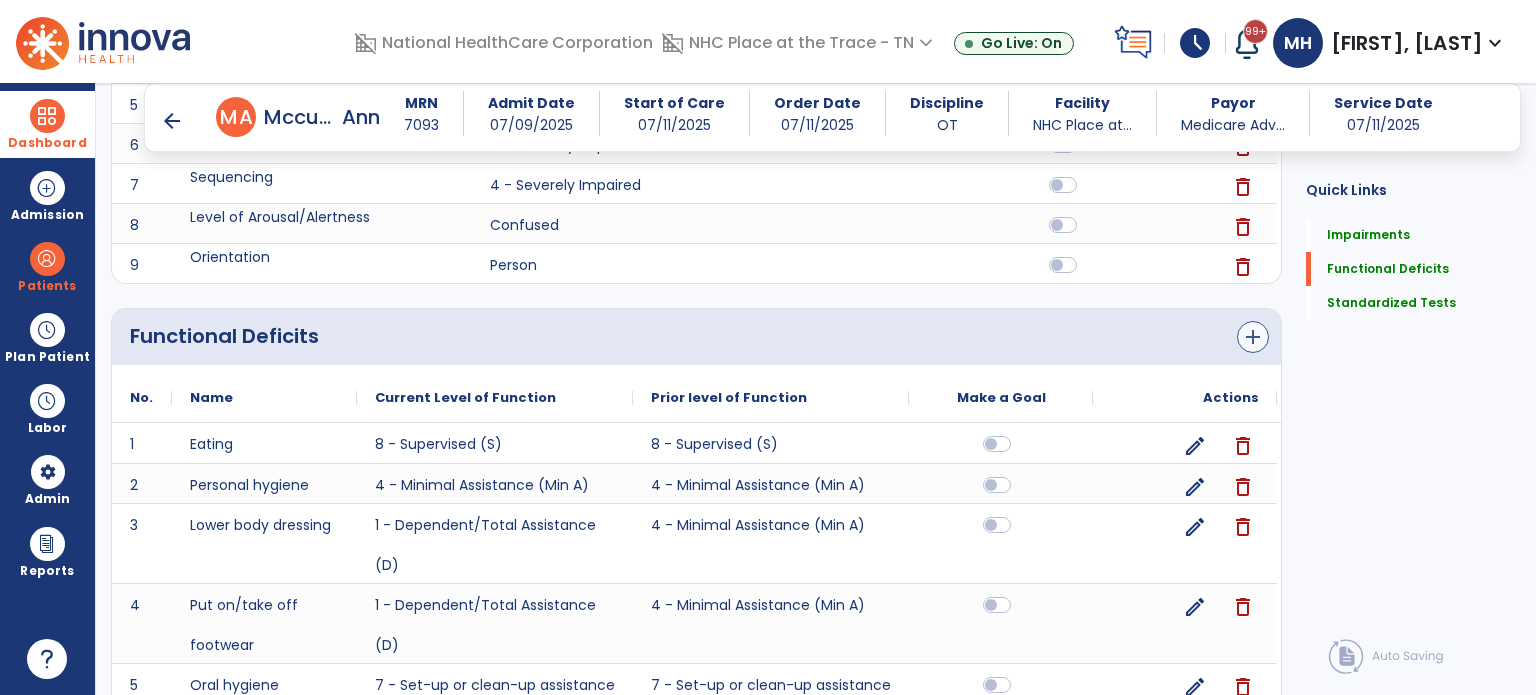 scroll, scrollTop: 0, scrollLeft: 0, axis: both 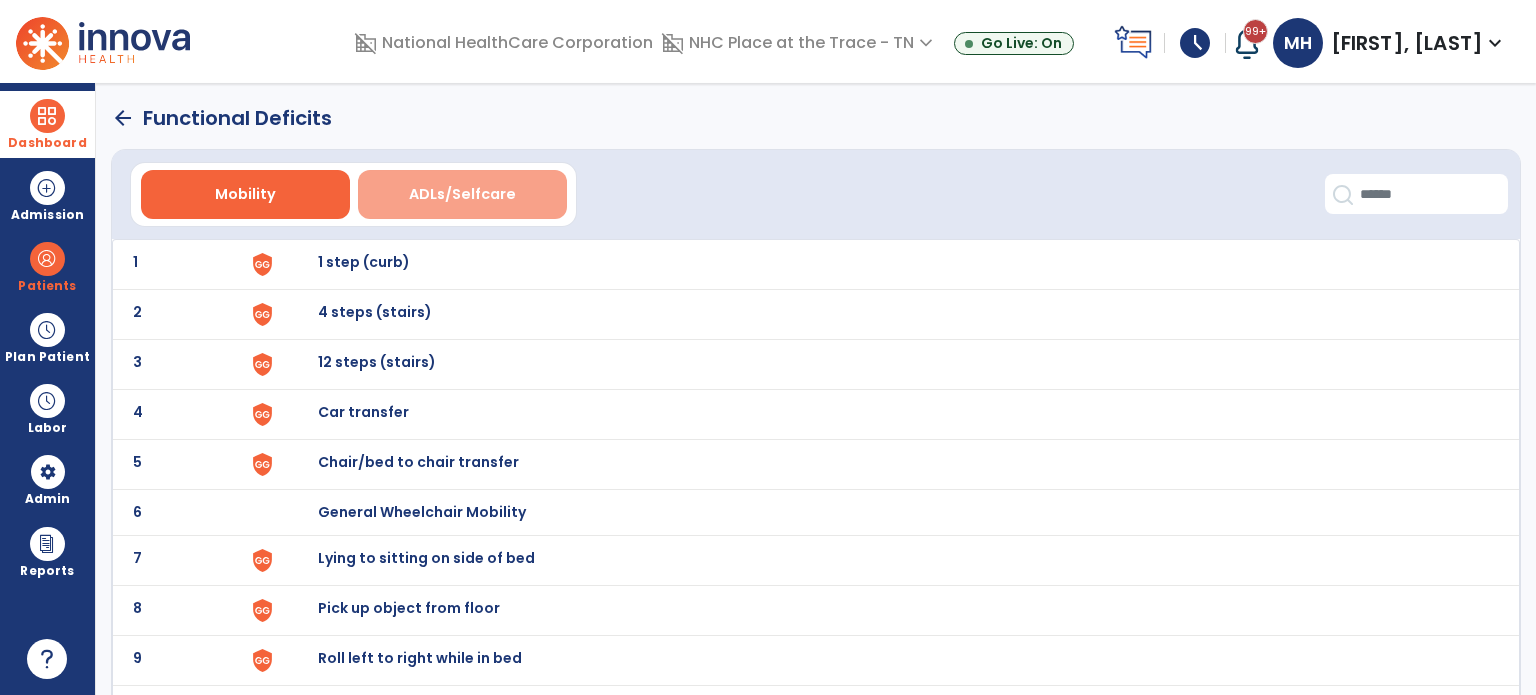 click on "ADLs/Selfcare" at bounding box center [462, 194] 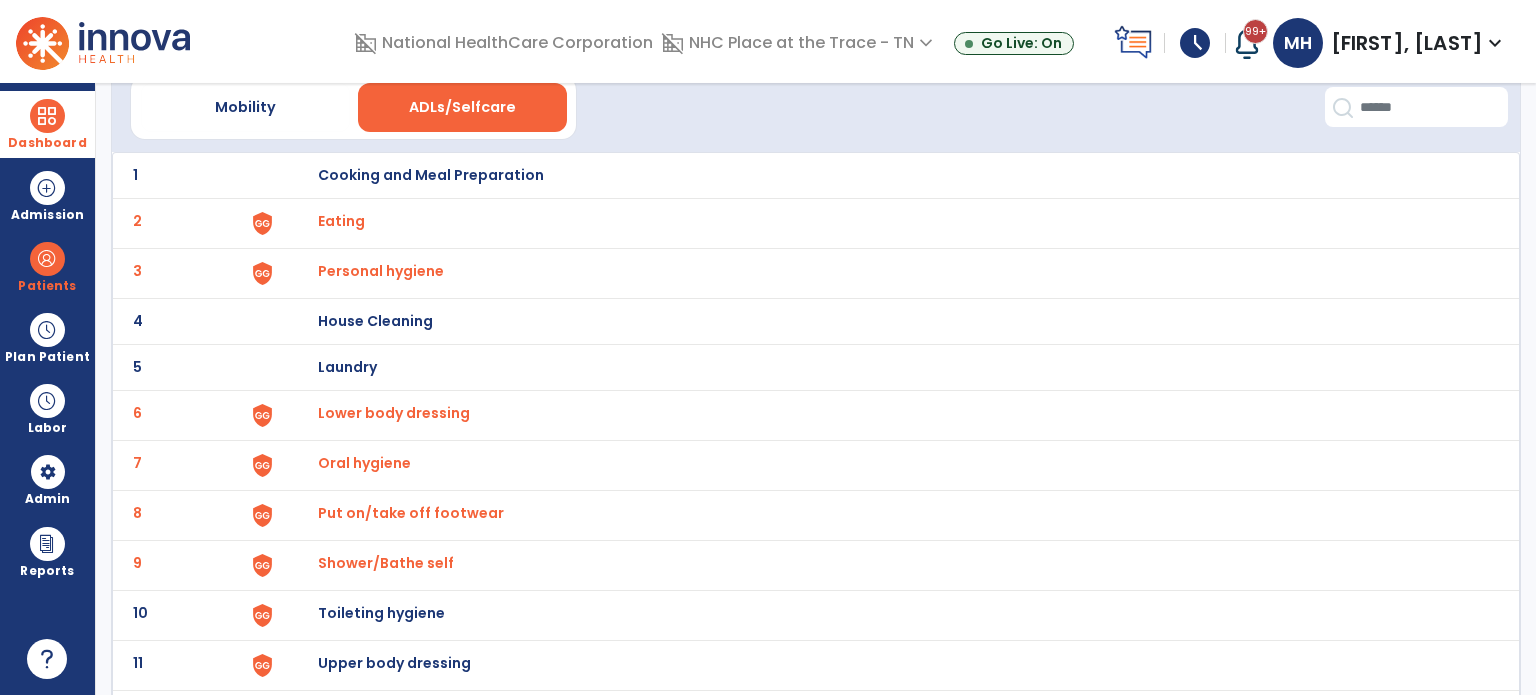scroll, scrollTop: 172, scrollLeft: 0, axis: vertical 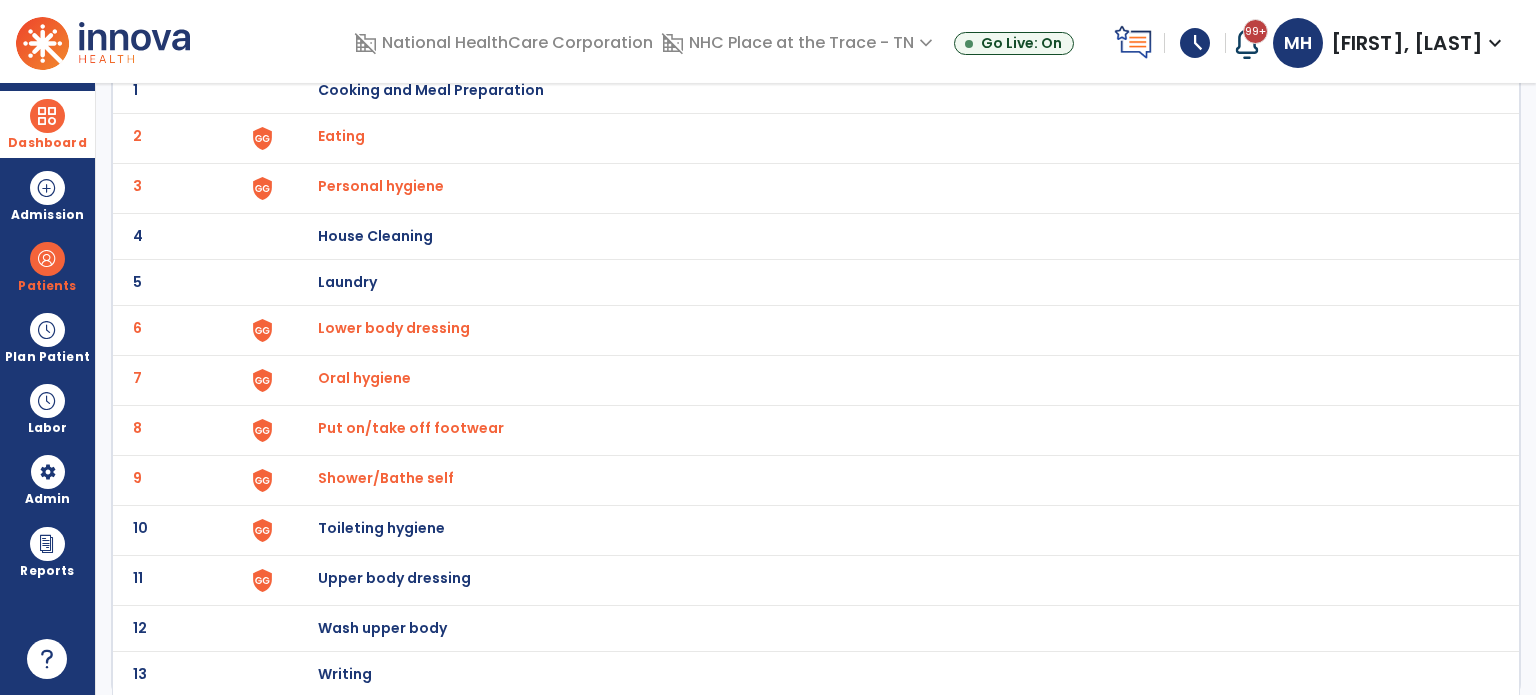 click on "Toileting hygiene" at bounding box center (431, 90) 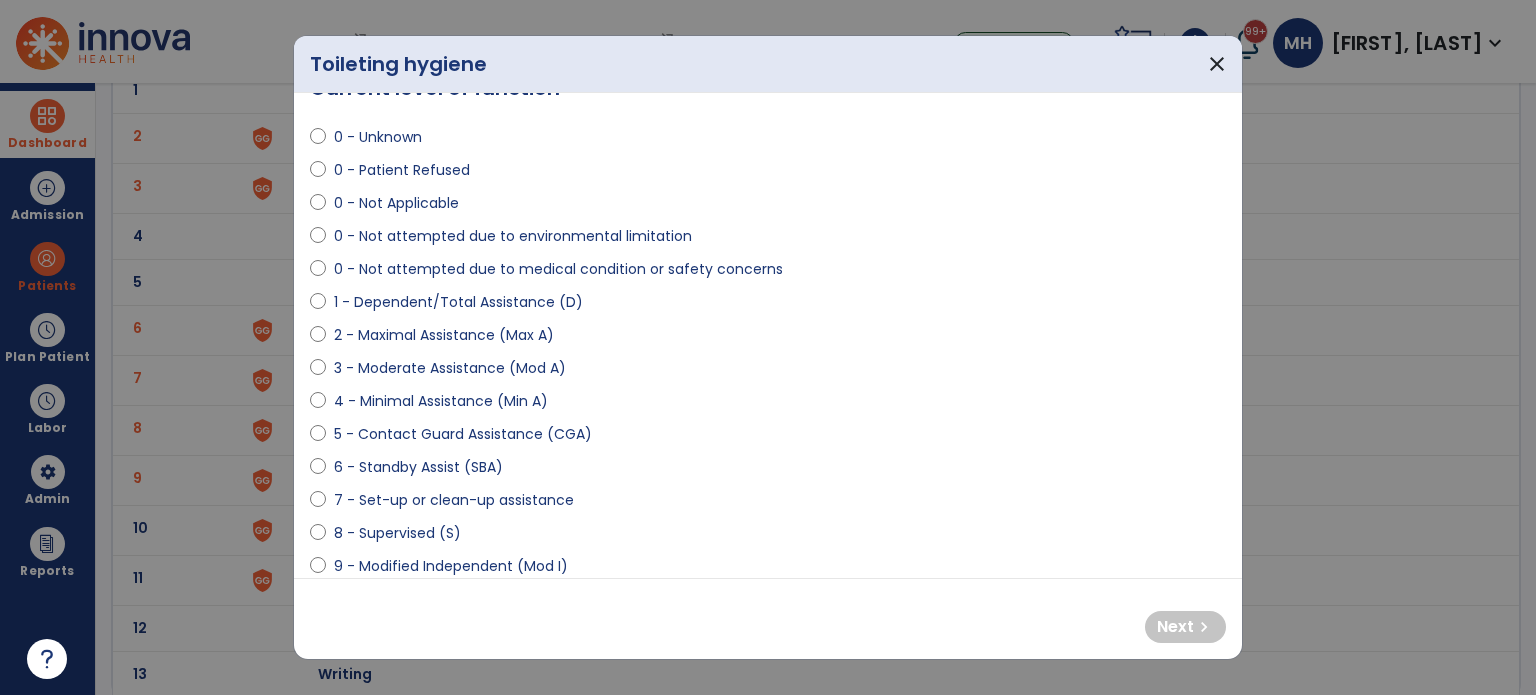 scroll, scrollTop: 0, scrollLeft: 0, axis: both 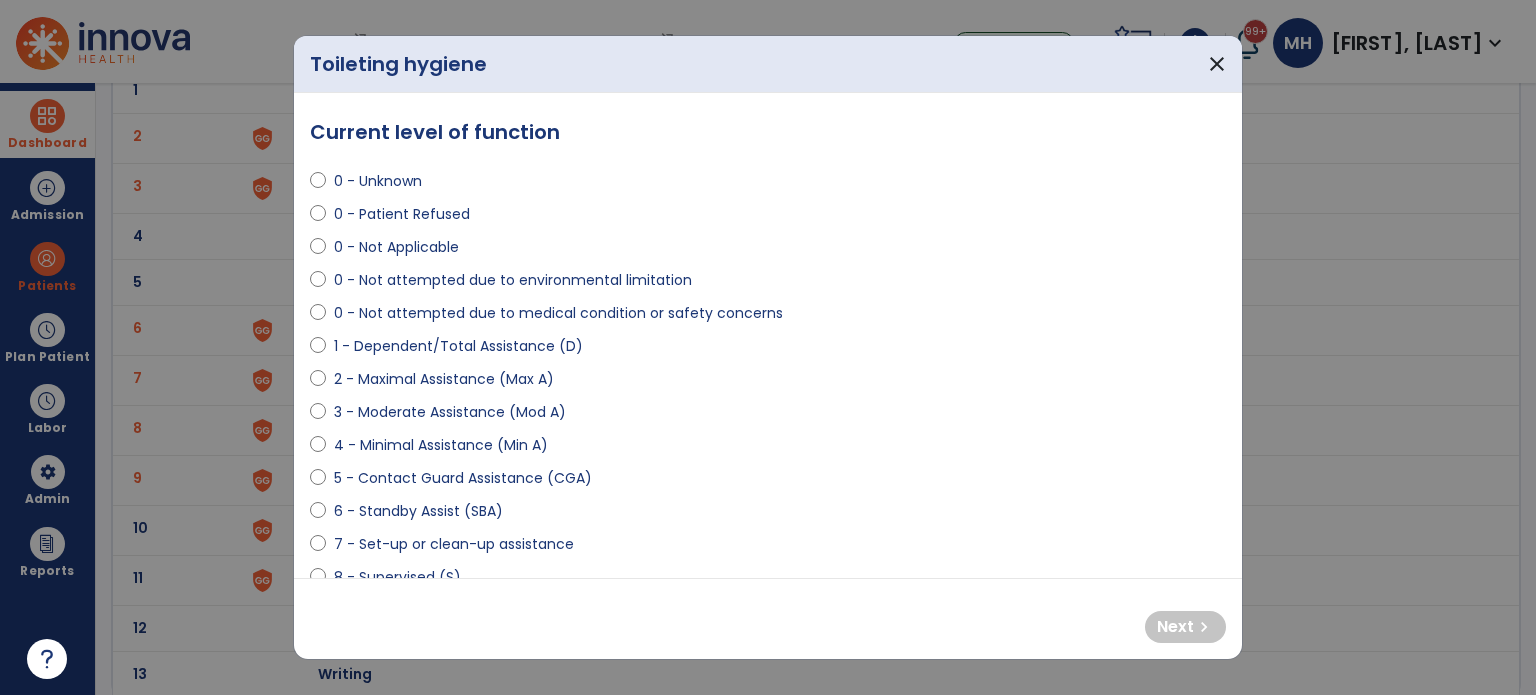 click on "1 - Dependent/Total Assistance (D)" at bounding box center (458, 346) 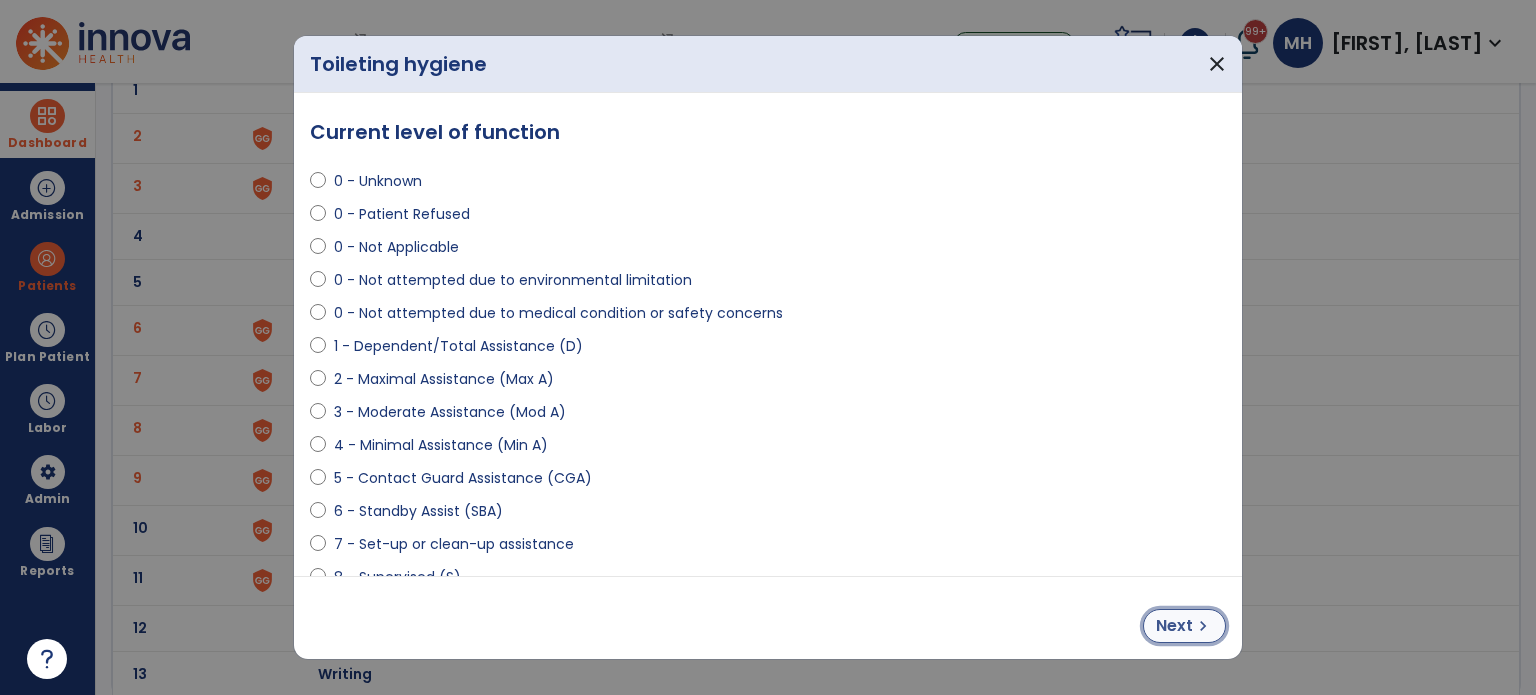 click on "chevron_right" at bounding box center [1203, 626] 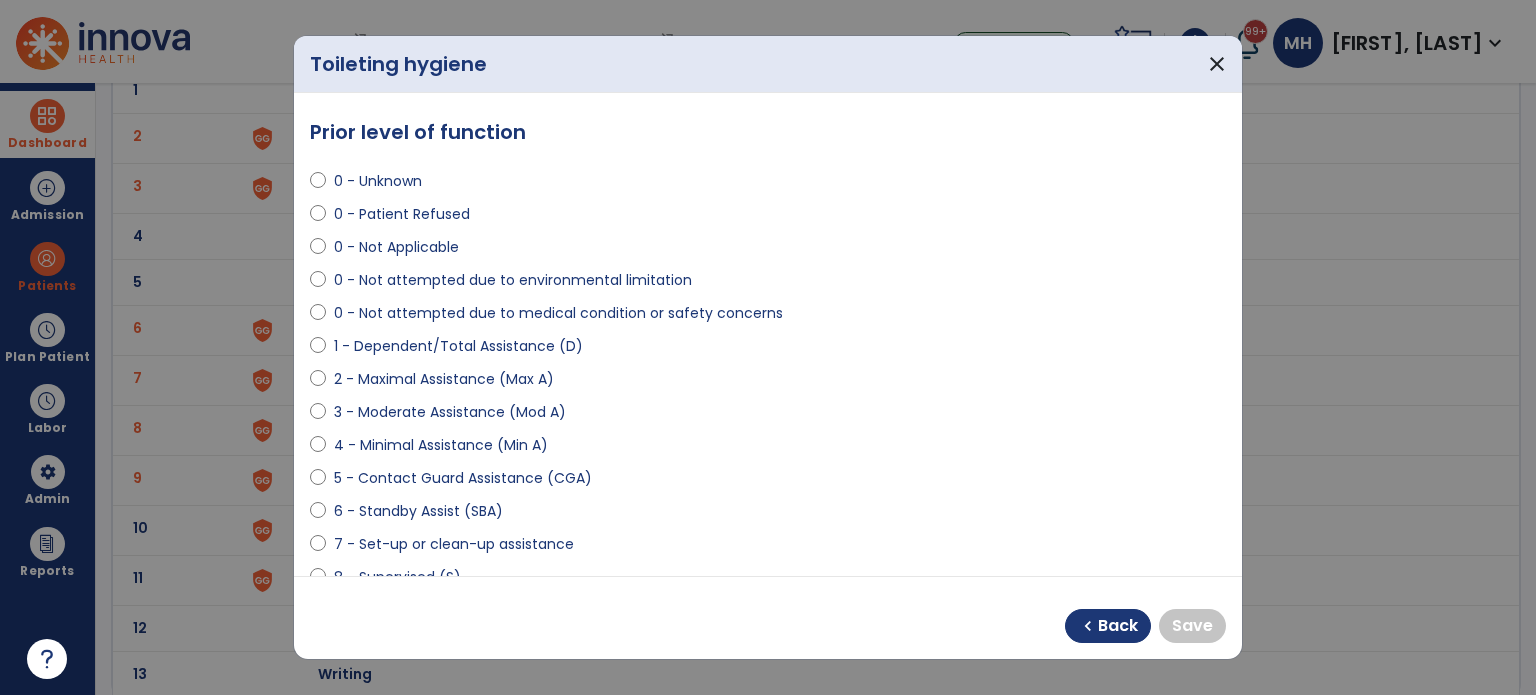 click on "4 - Minimal Assistance (Min A)" at bounding box center [441, 445] 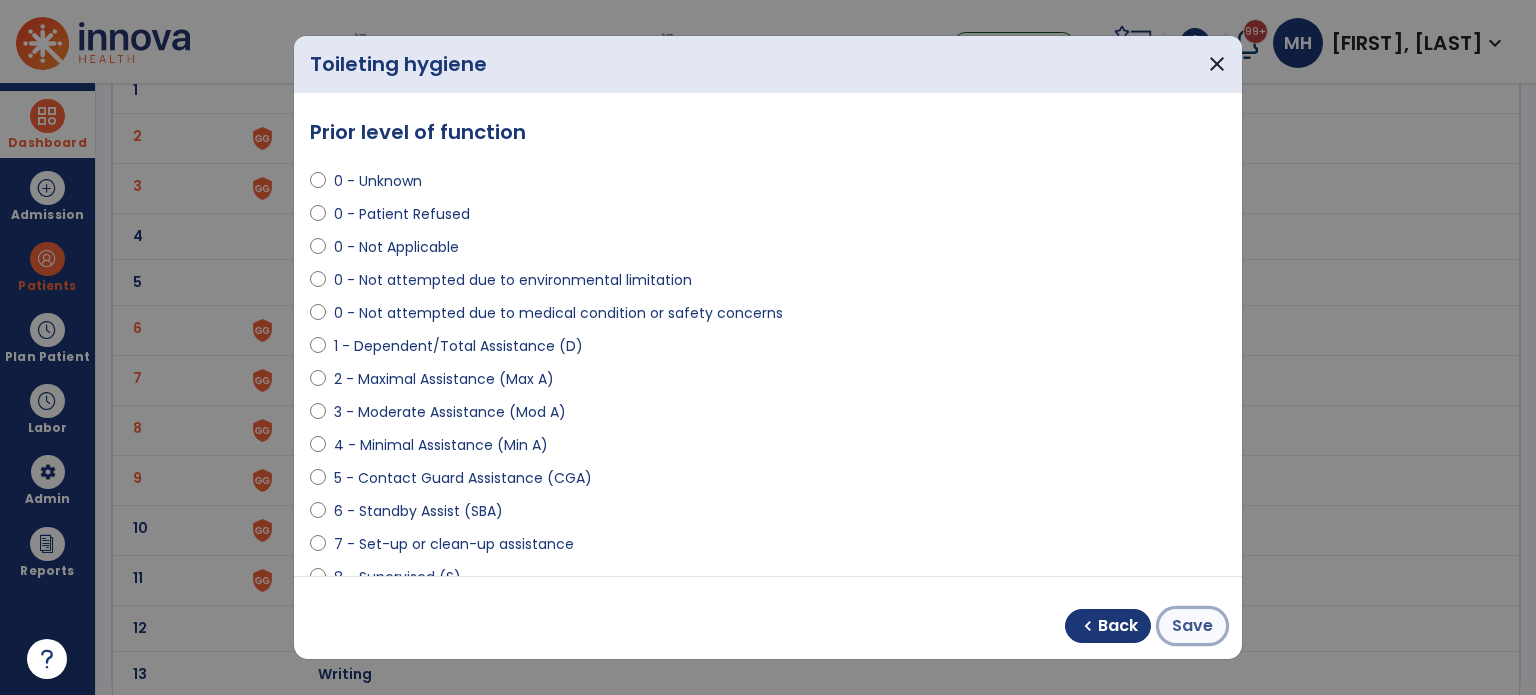 click on "Save" at bounding box center [1192, 626] 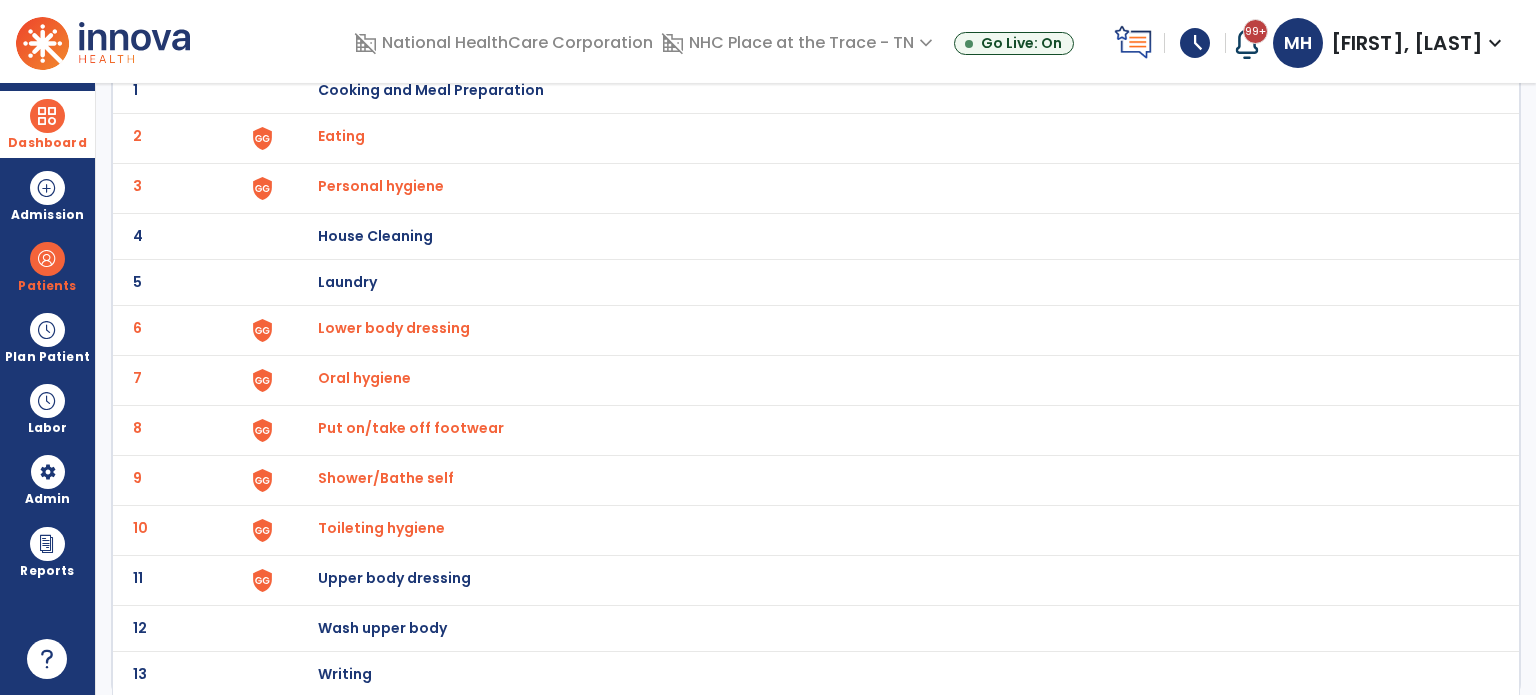 click on "Upper body dressing" at bounding box center (888, 90) 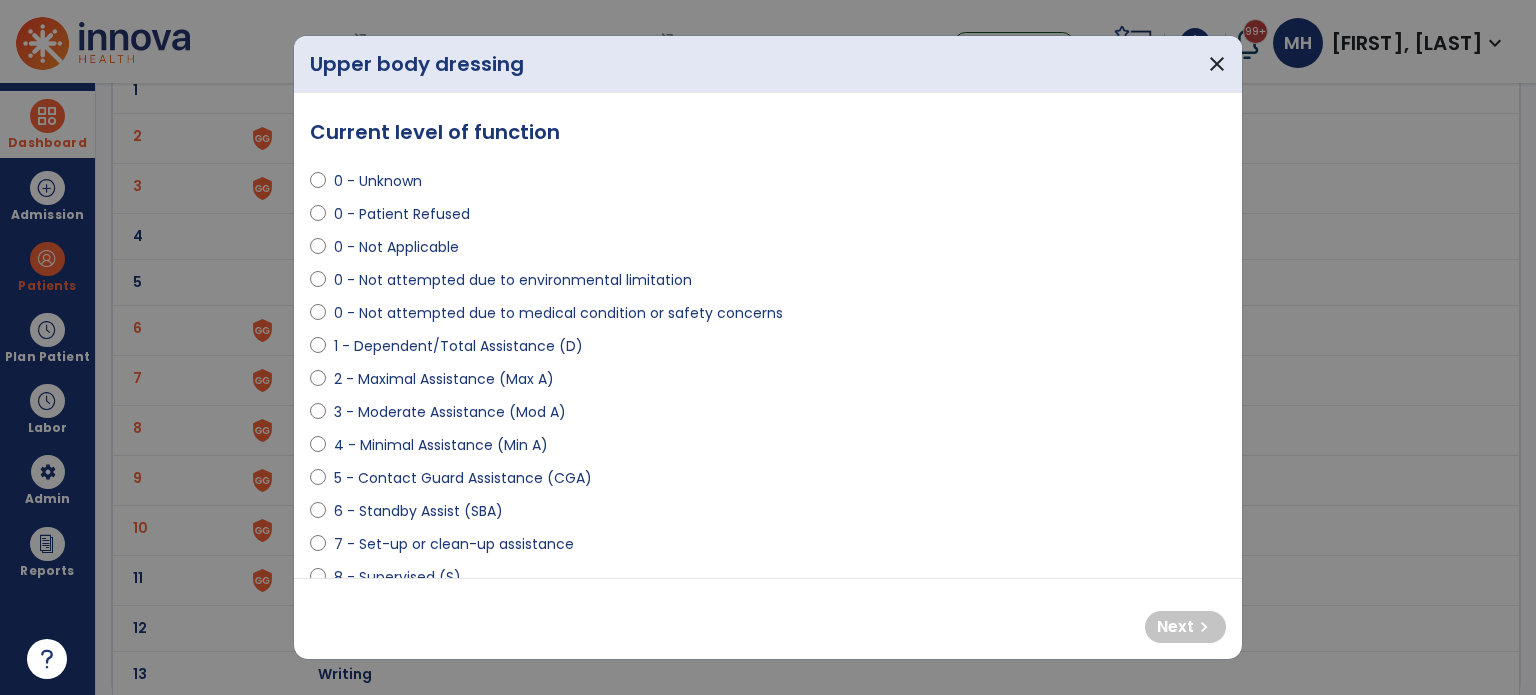 click on "4 - Minimal Assistance (Min A)" at bounding box center [441, 445] 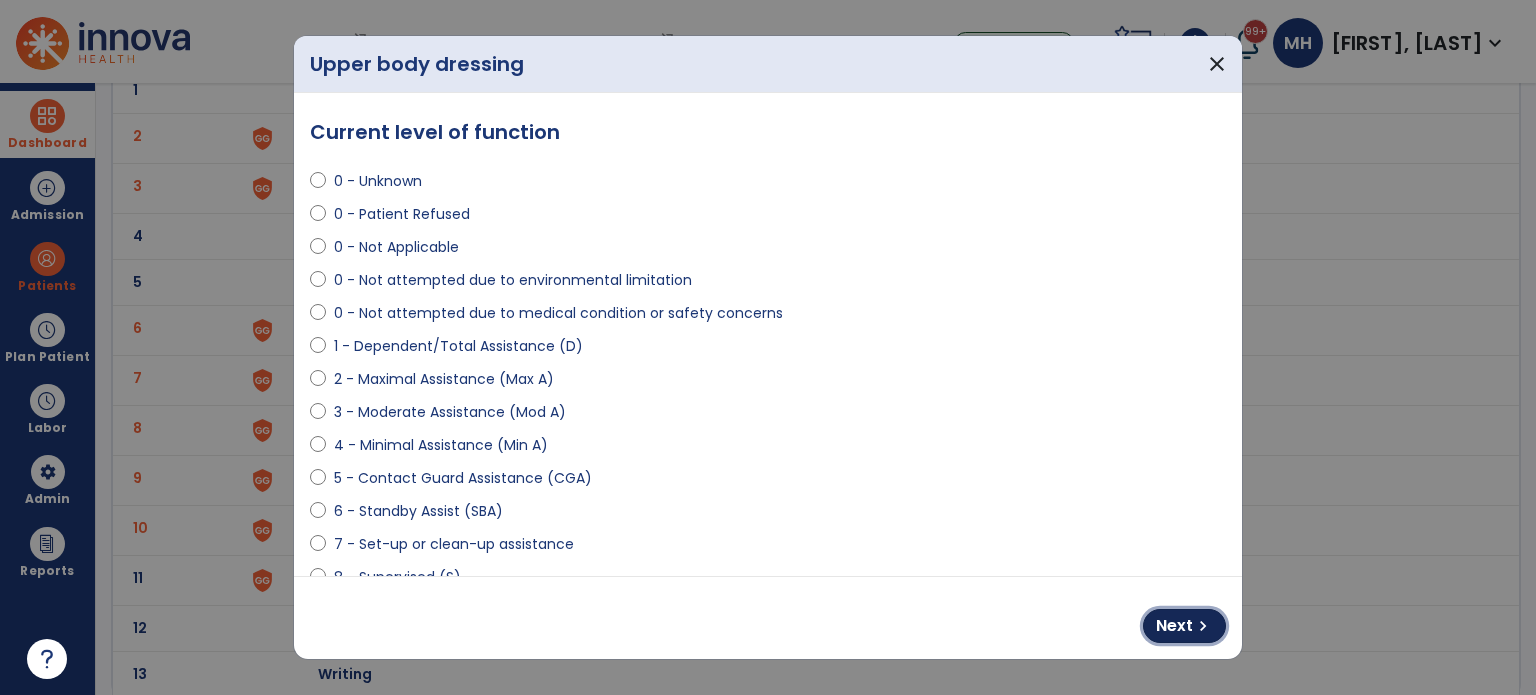 click on "Next  chevron_right" at bounding box center (1184, 626) 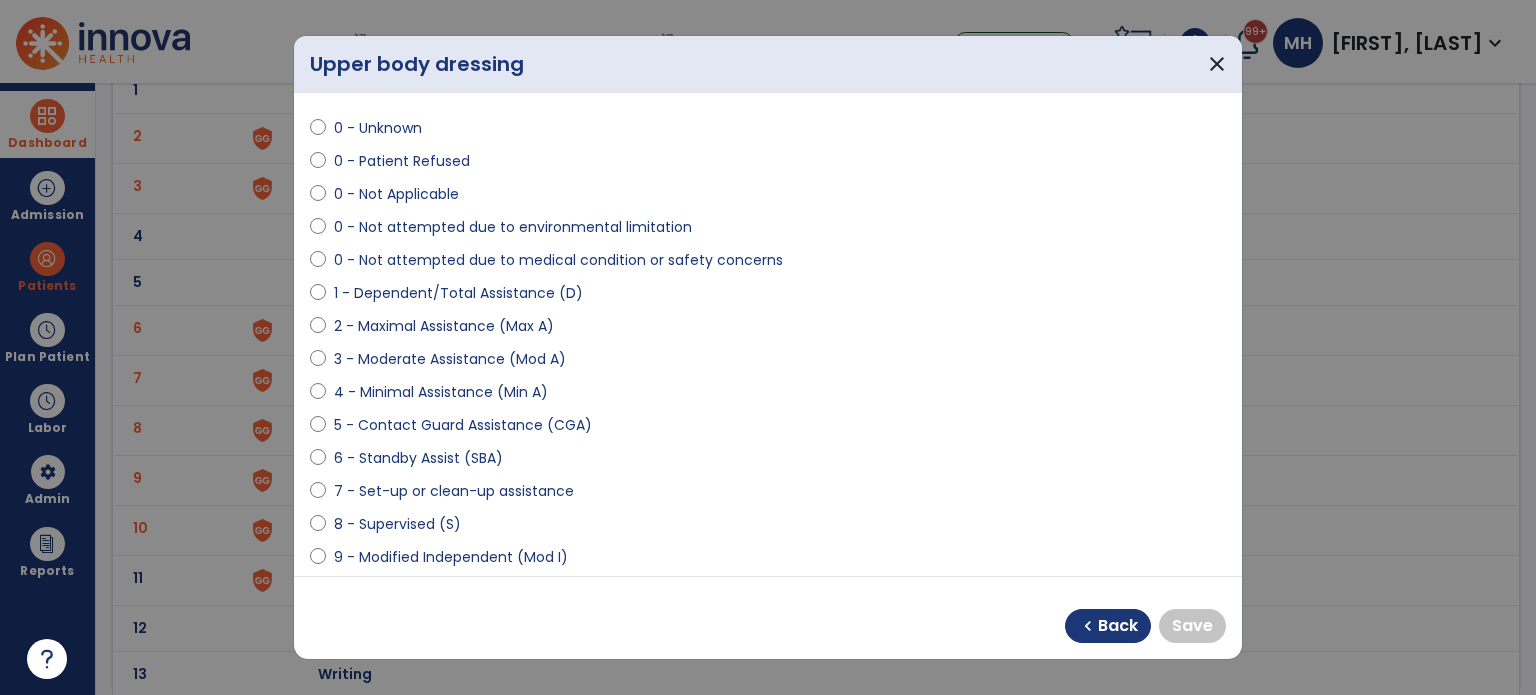 scroll, scrollTop: 100, scrollLeft: 0, axis: vertical 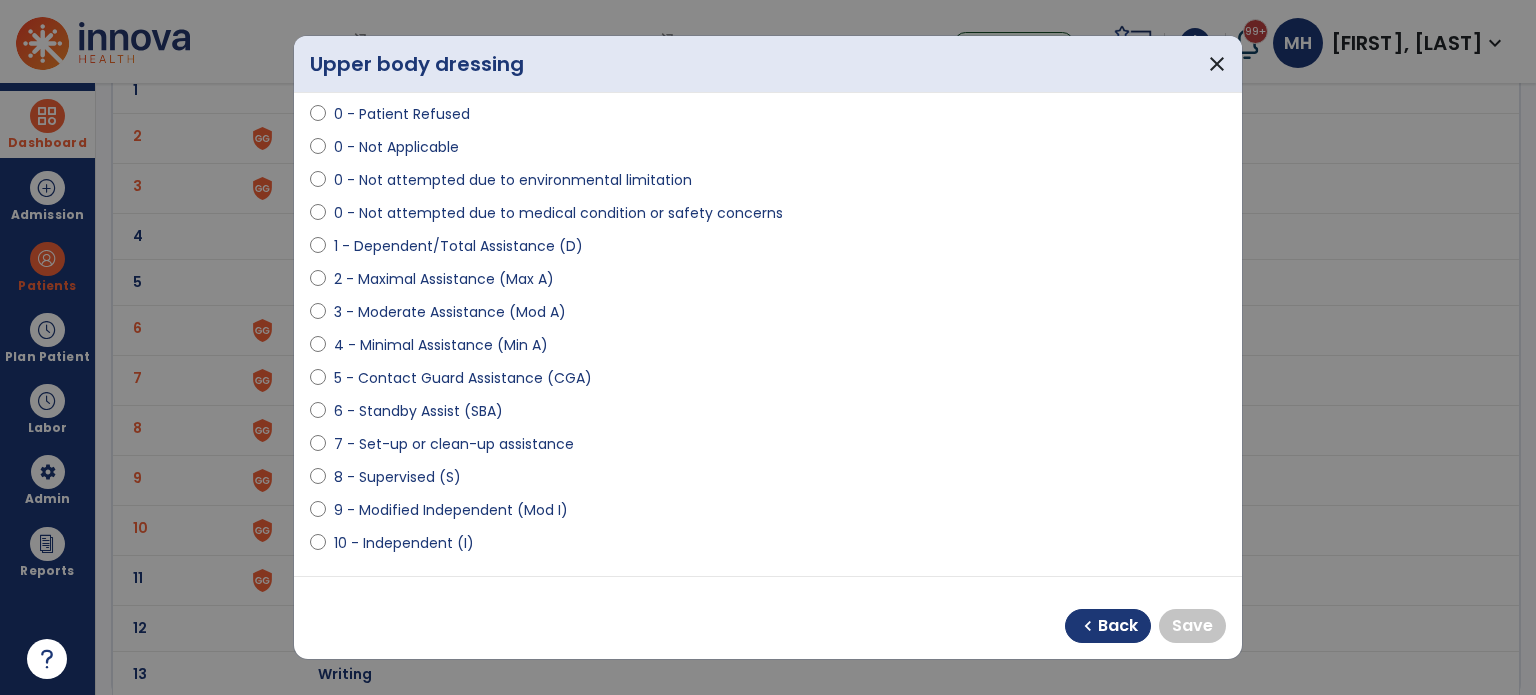 click on "9 - Modified Independent (Mod I)" at bounding box center [451, 510] 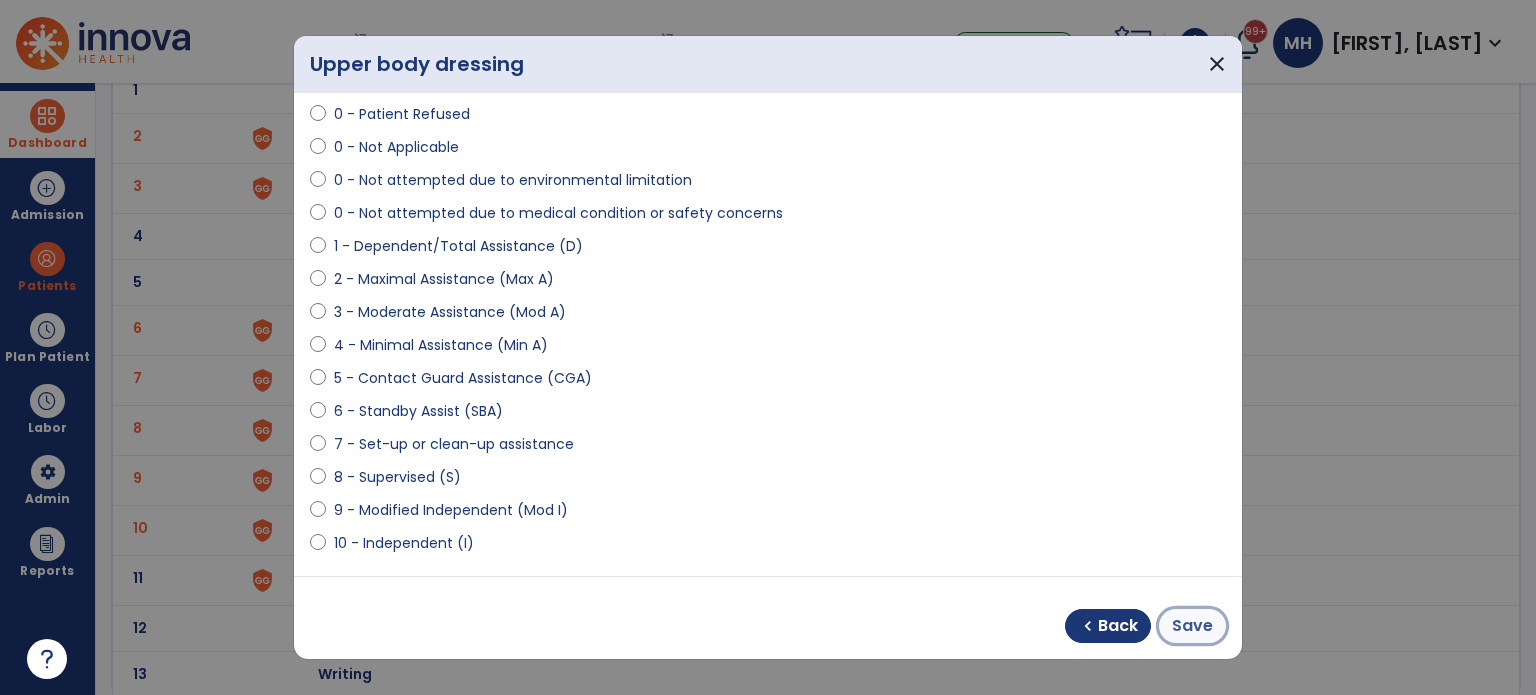 click on "Save" at bounding box center [1192, 626] 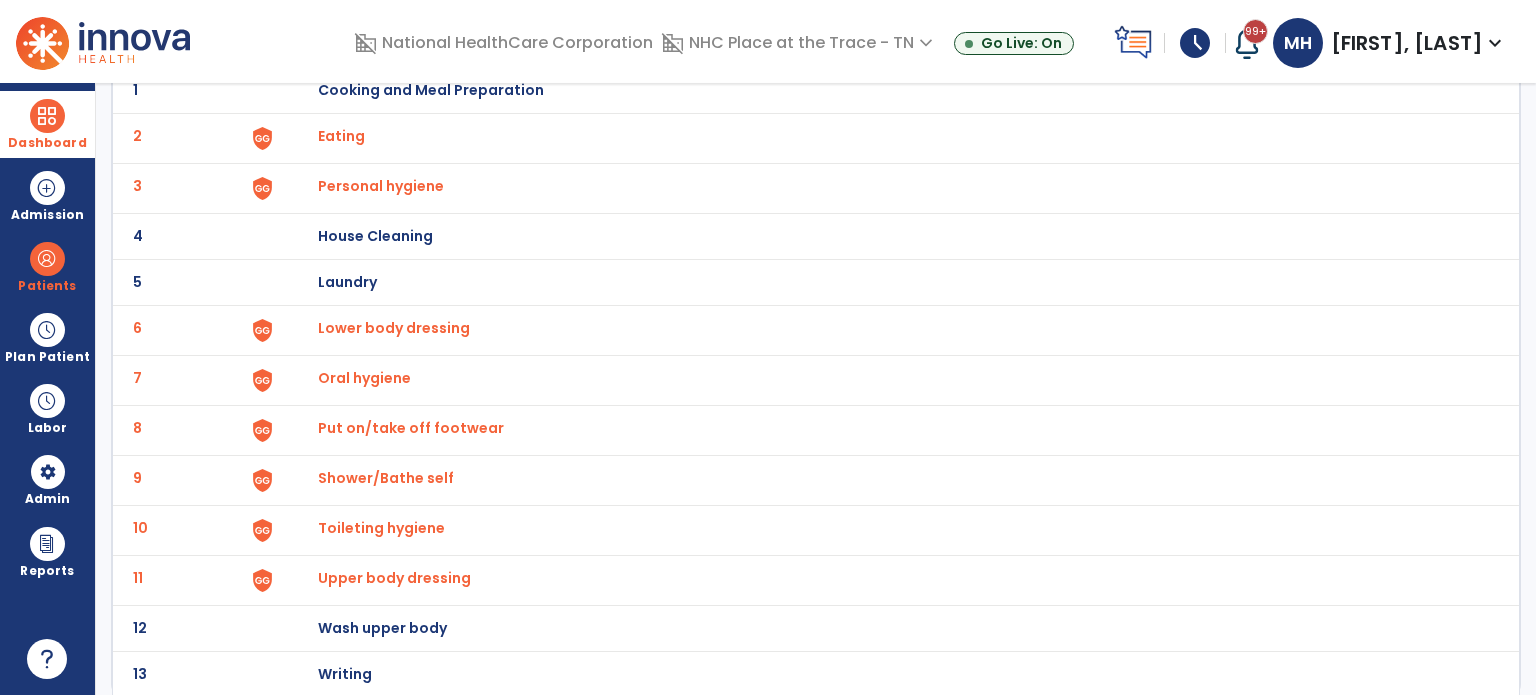 scroll, scrollTop: 0, scrollLeft: 0, axis: both 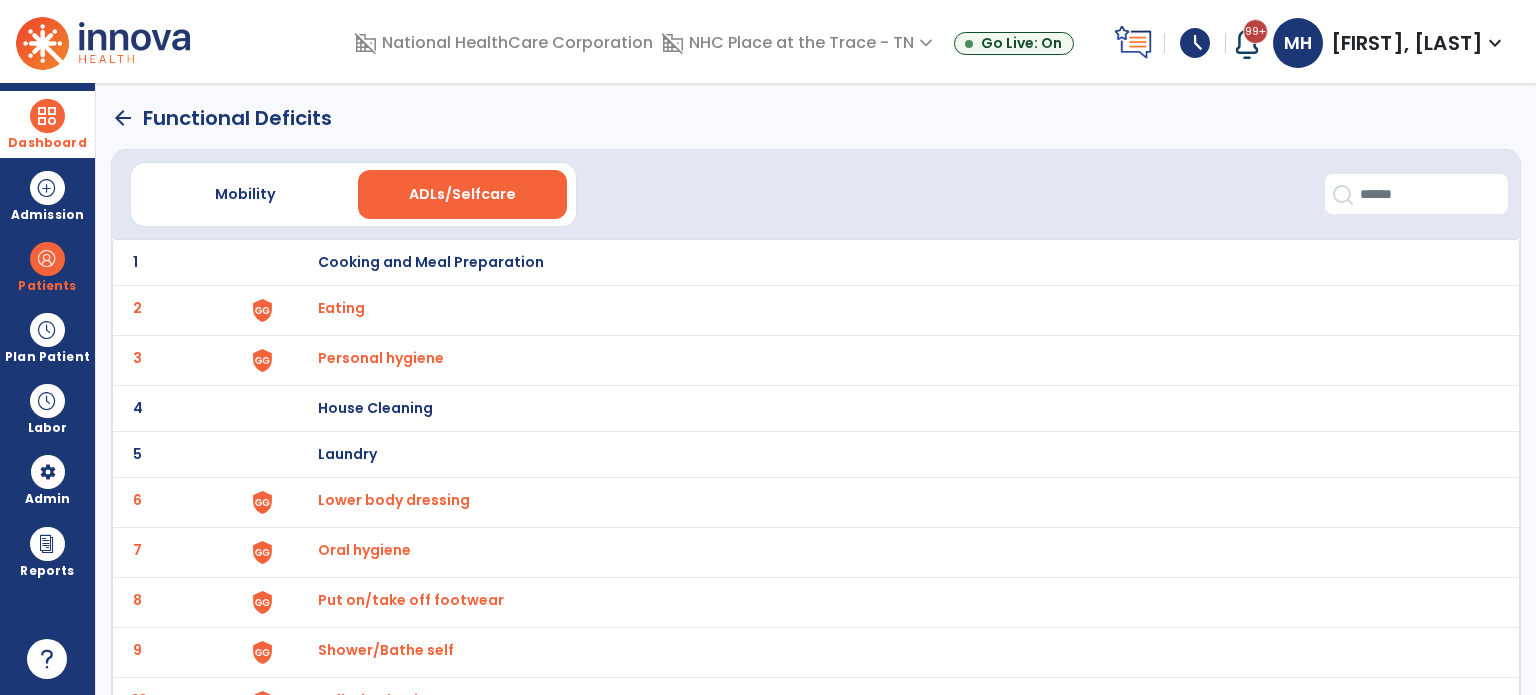 click on "arrow_back   Functional Deficits" 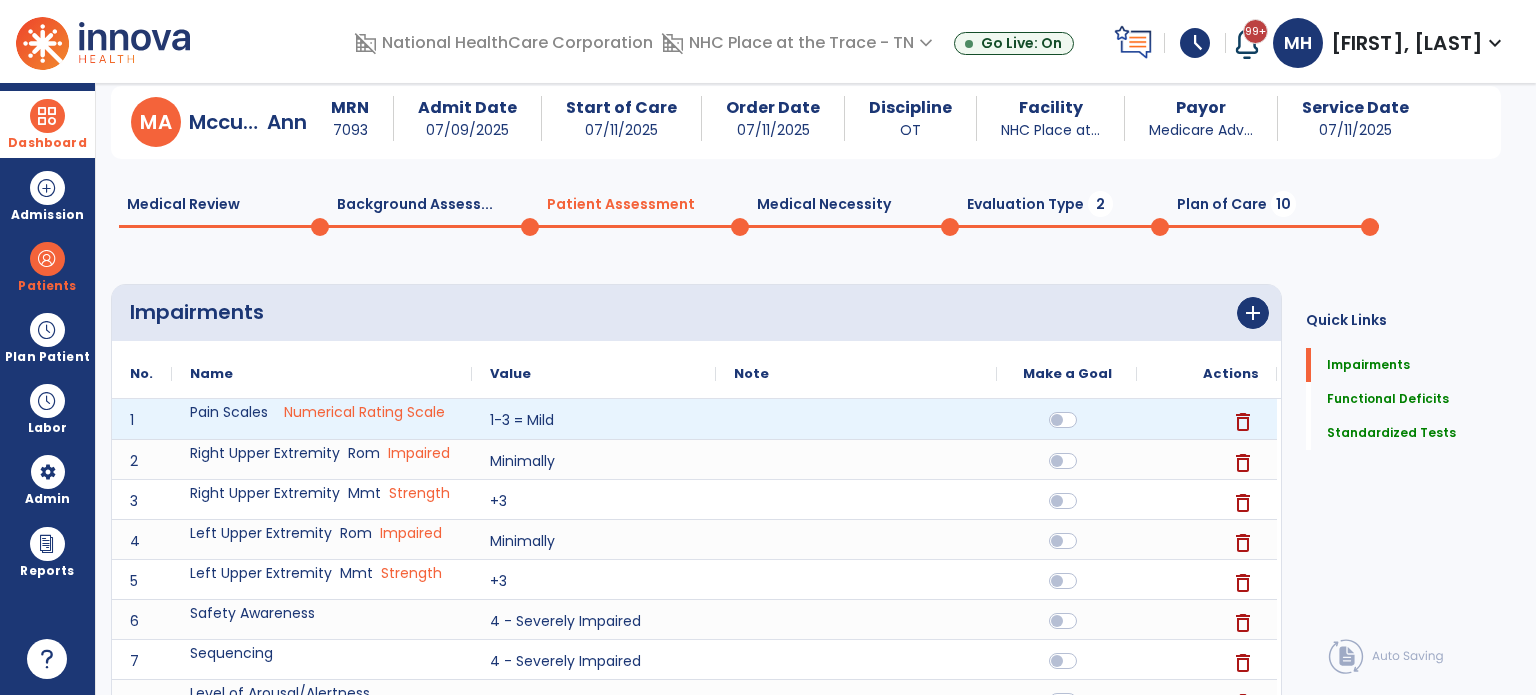 scroll, scrollTop: 0, scrollLeft: 0, axis: both 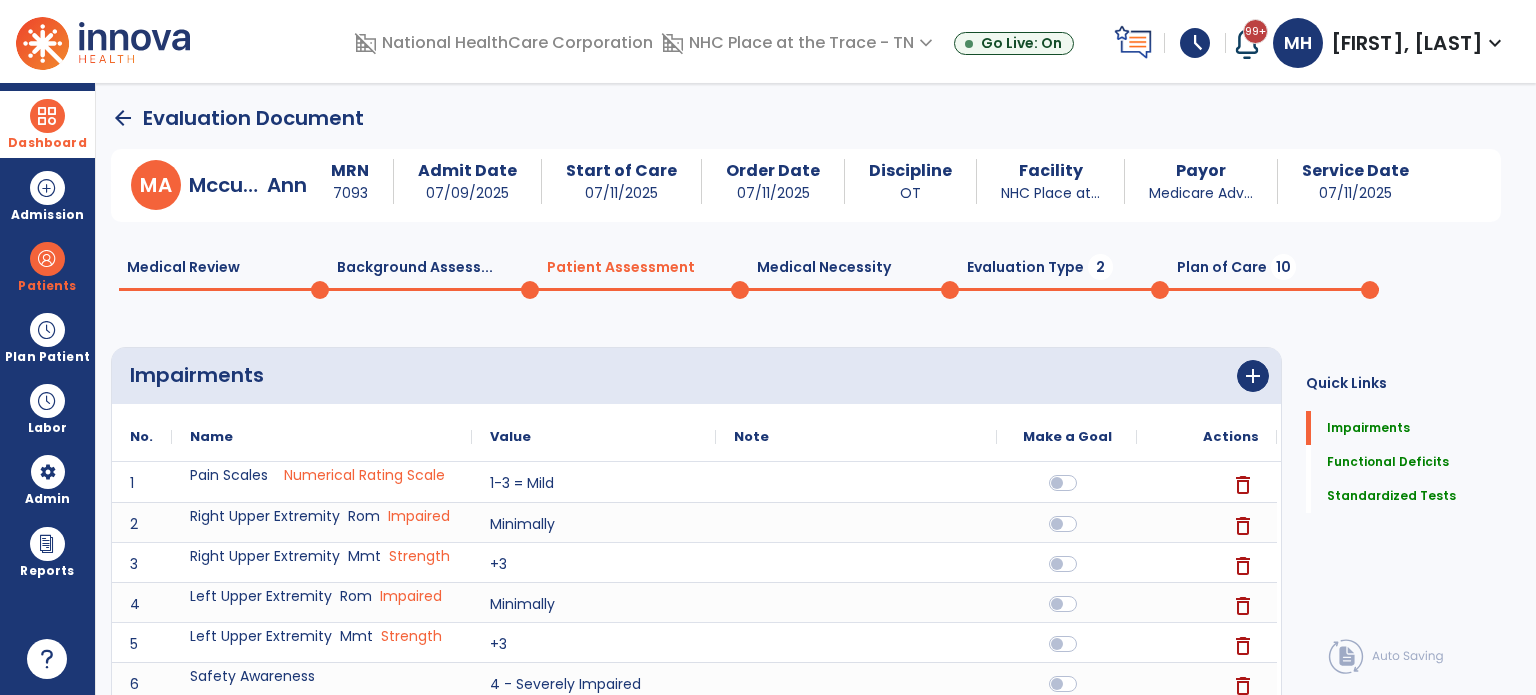 click on "Medical Necessity  0" 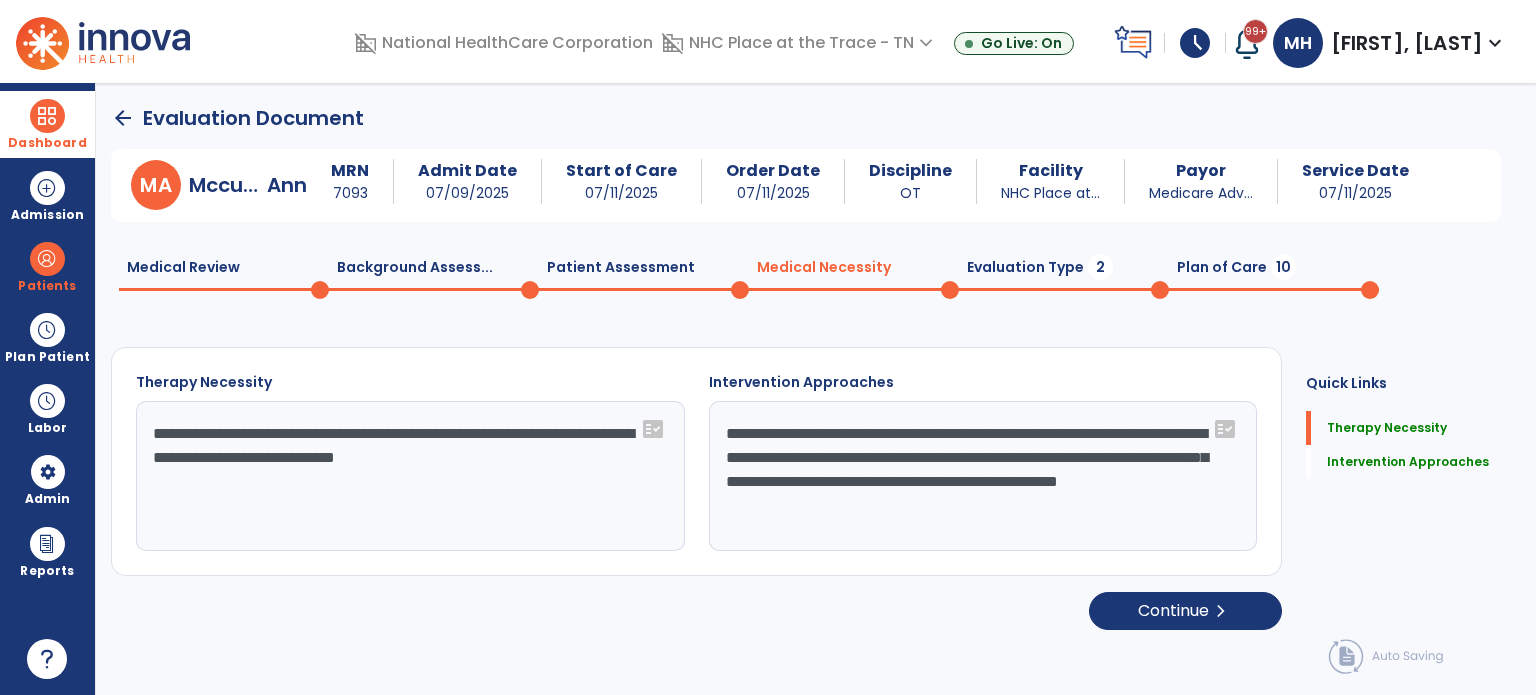 click on "**********" 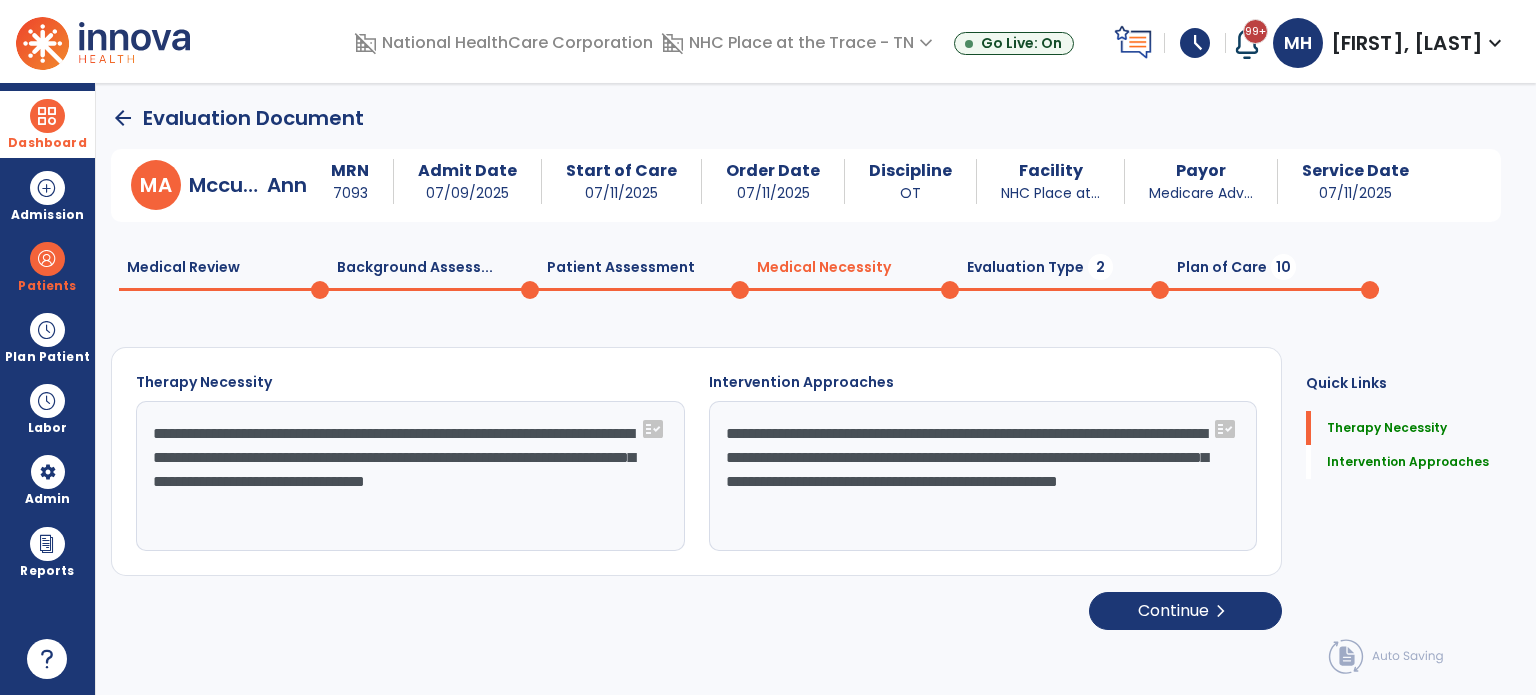 click on "**********" 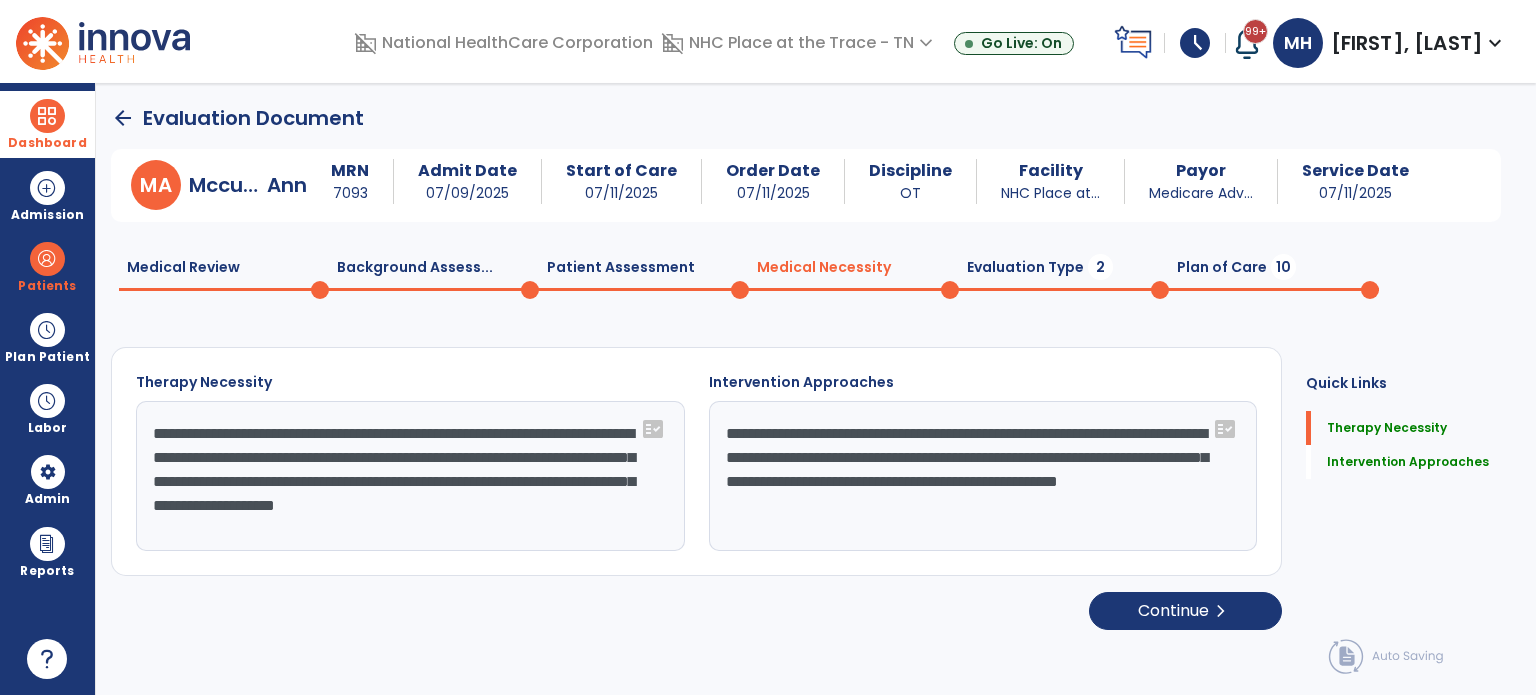 drag, startPoint x: 264, startPoint y: 459, endPoint x: 514, endPoint y: 512, distance: 255.55626 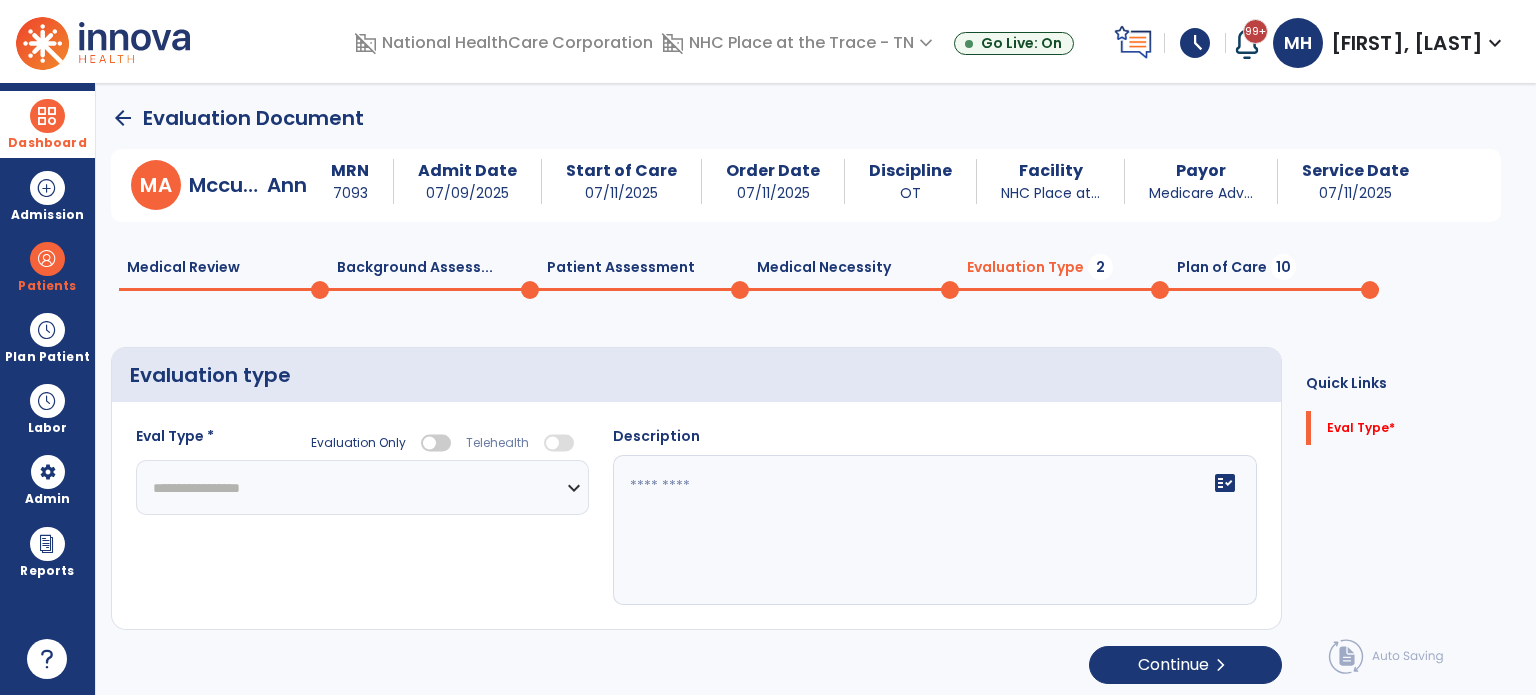 drag, startPoint x: 558, startPoint y: 500, endPoint x: 537, endPoint y: 513, distance: 24.698177 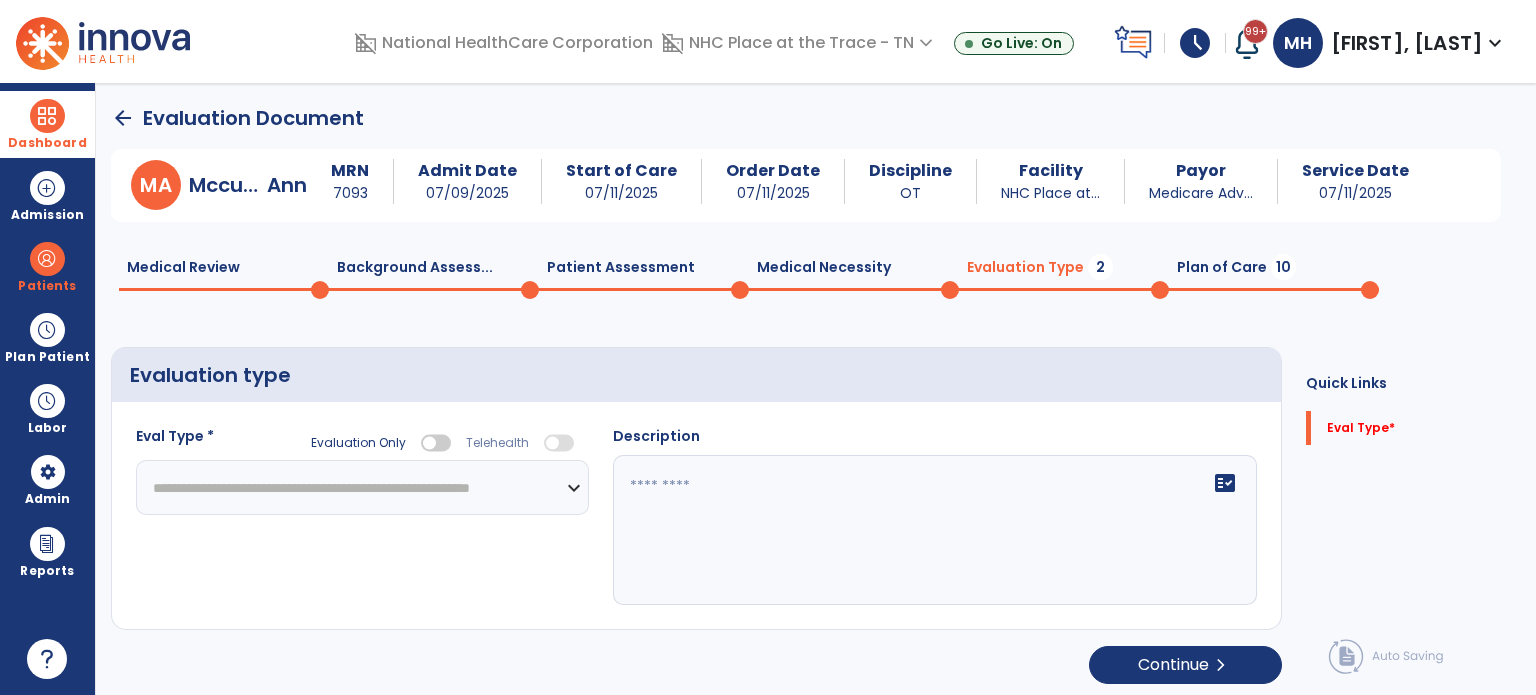 click on "**********" 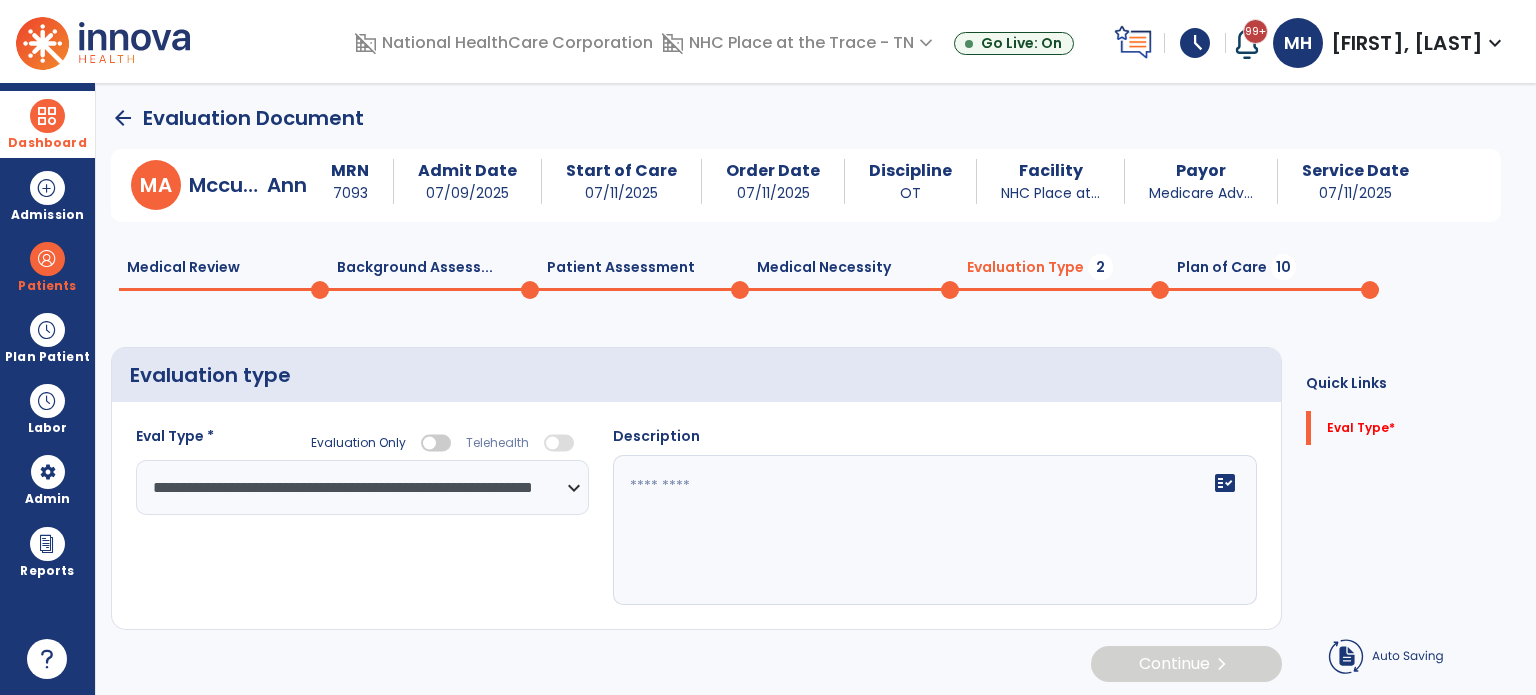 click 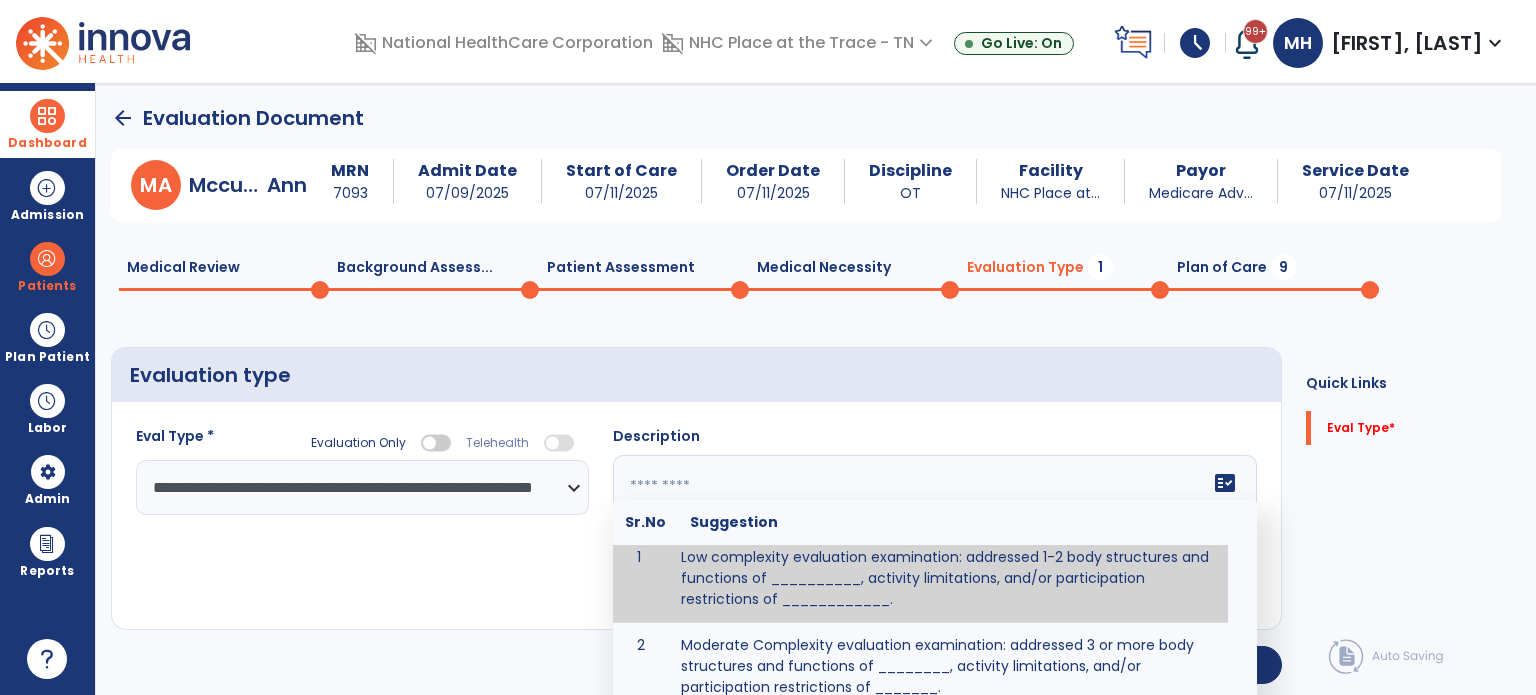 scroll, scrollTop: 12, scrollLeft: 0, axis: vertical 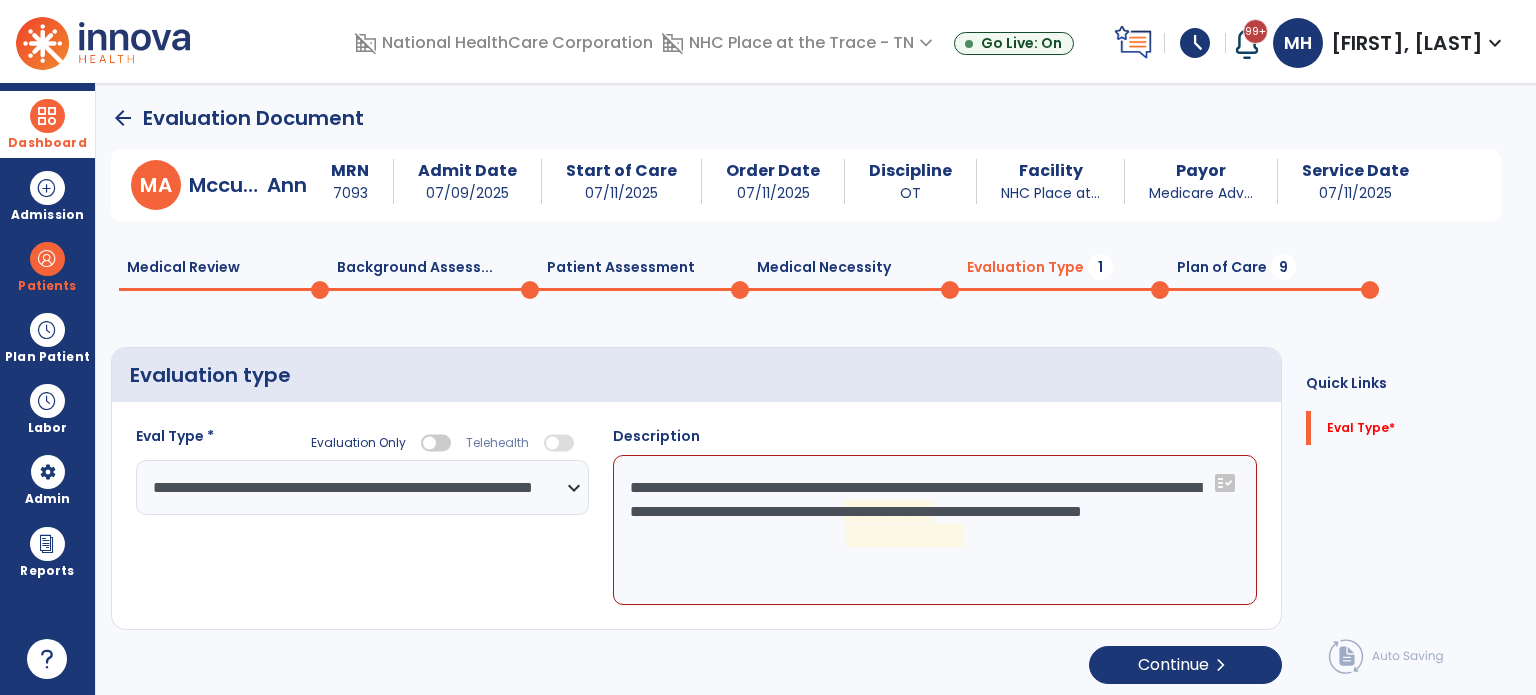 click on "**********" 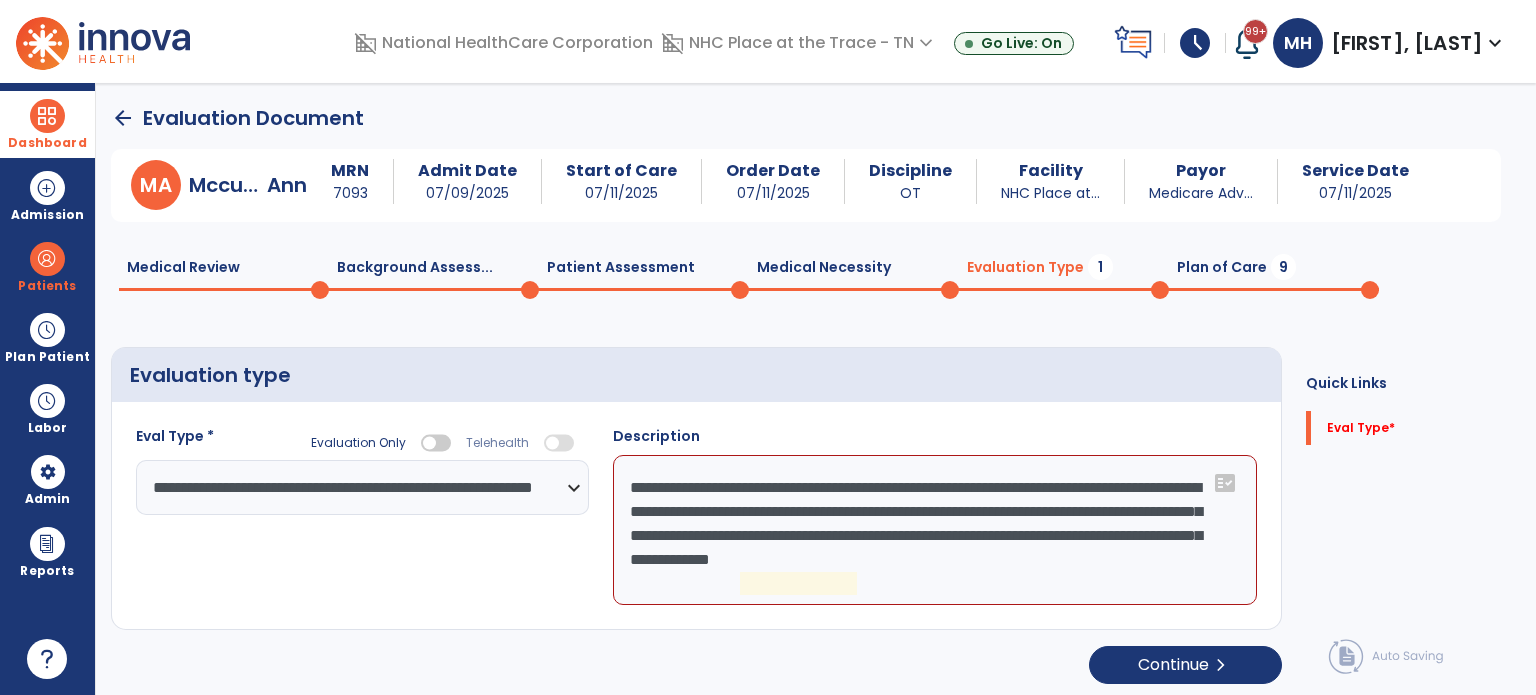 click on "**********" 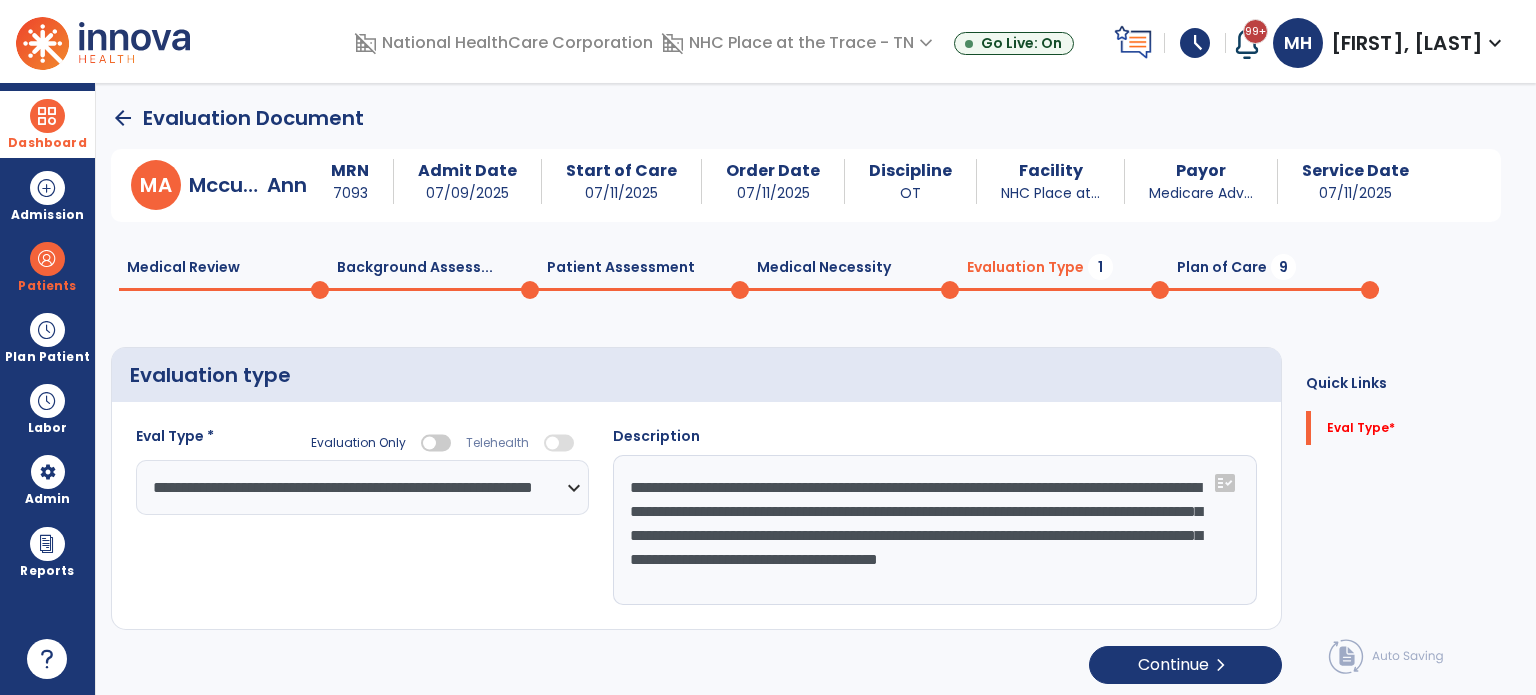 click on "**********" 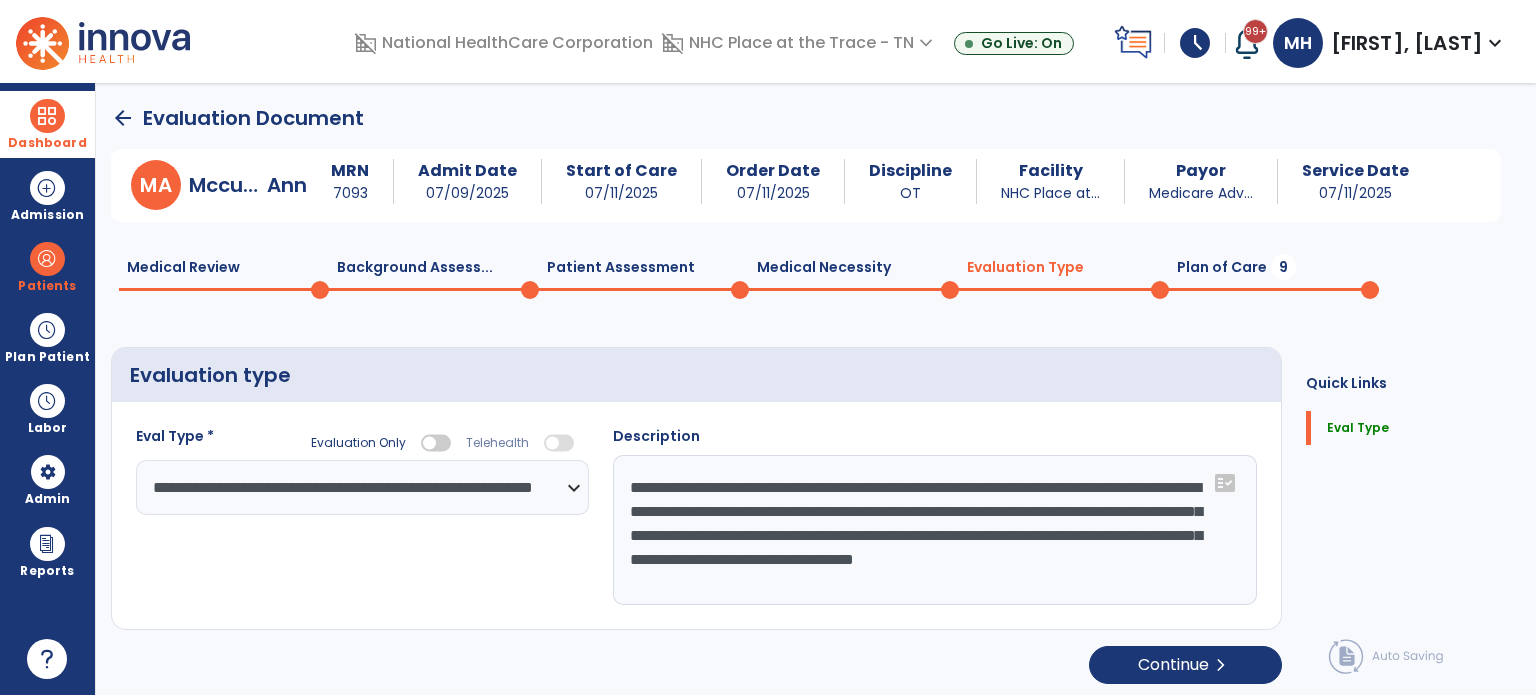 type on "**********" 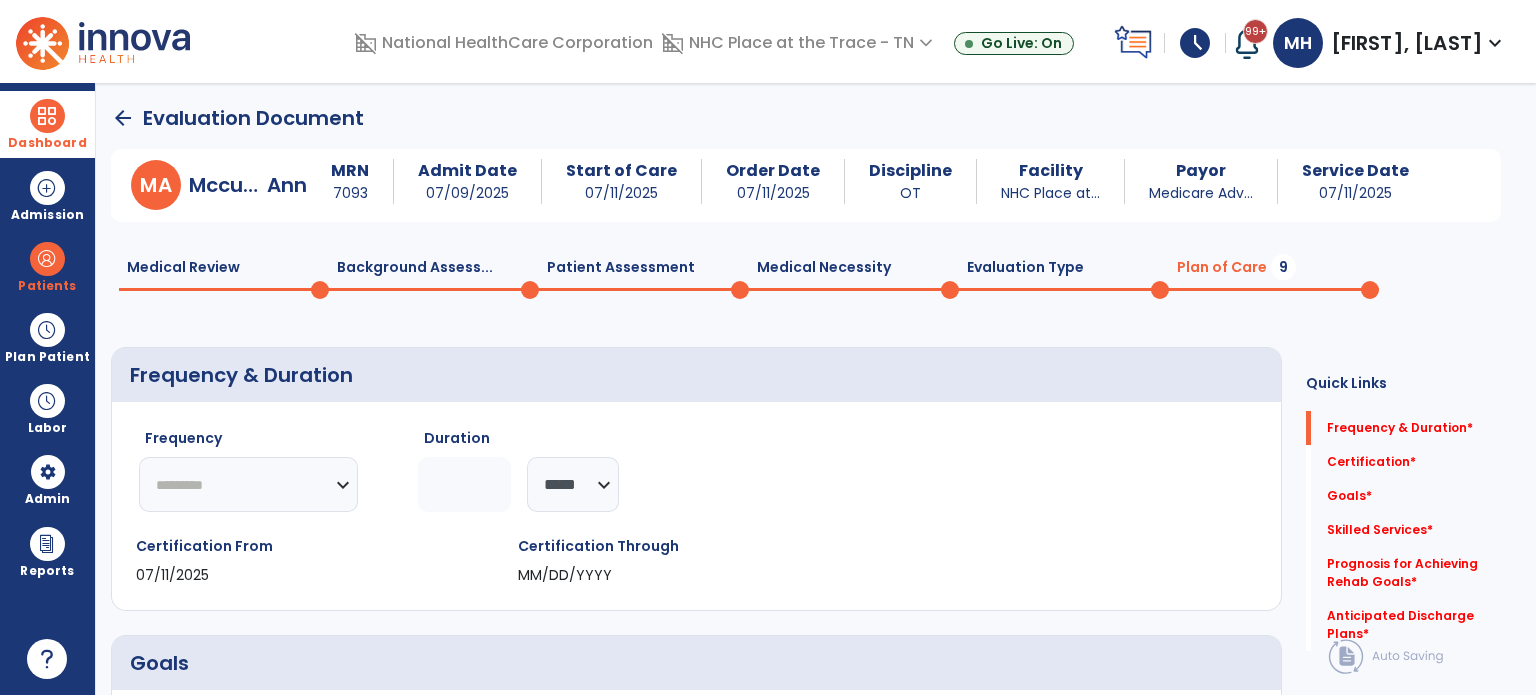 click on "********* ** ** ** ** ** ** **" 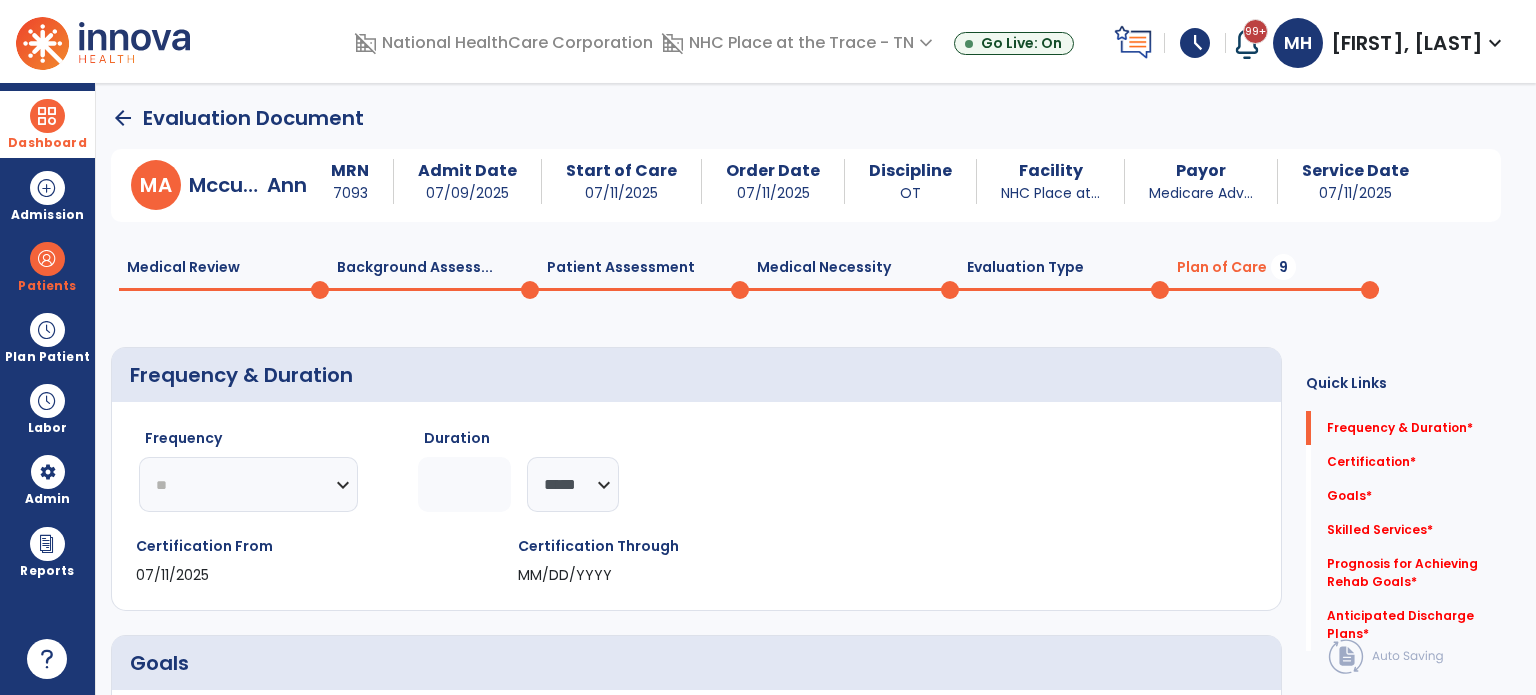 click on "********* ** ** ** ** ** ** **" 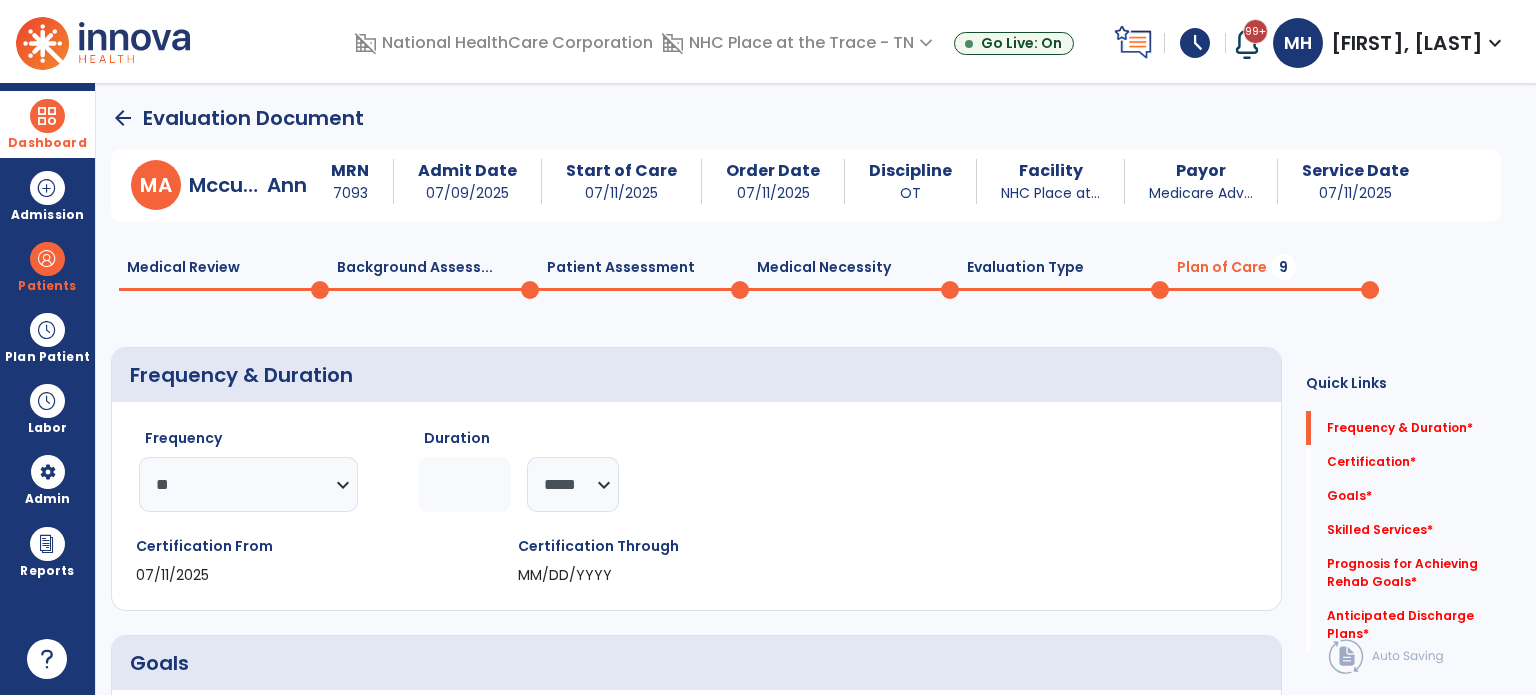 click 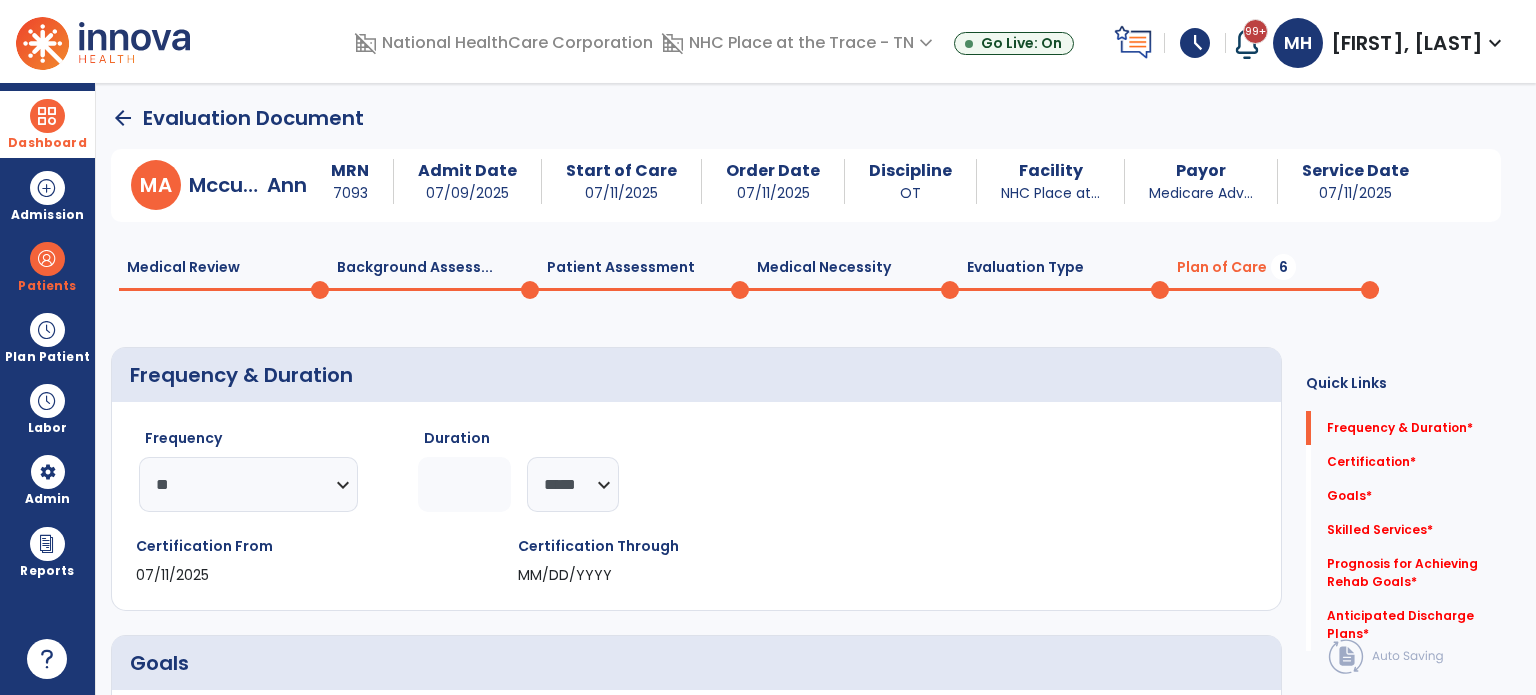 type on "**" 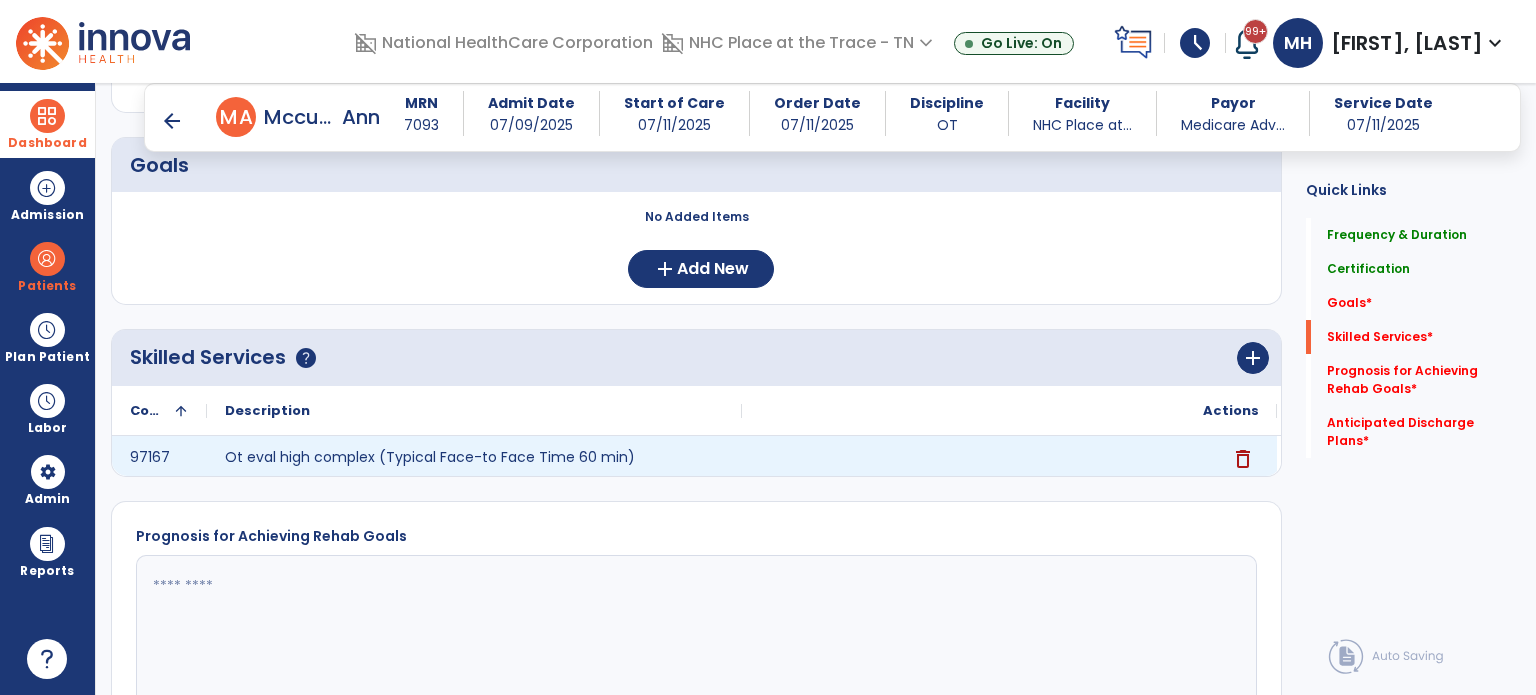 scroll, scrollTop: 500, scrollLeft: 0, axis: vertical 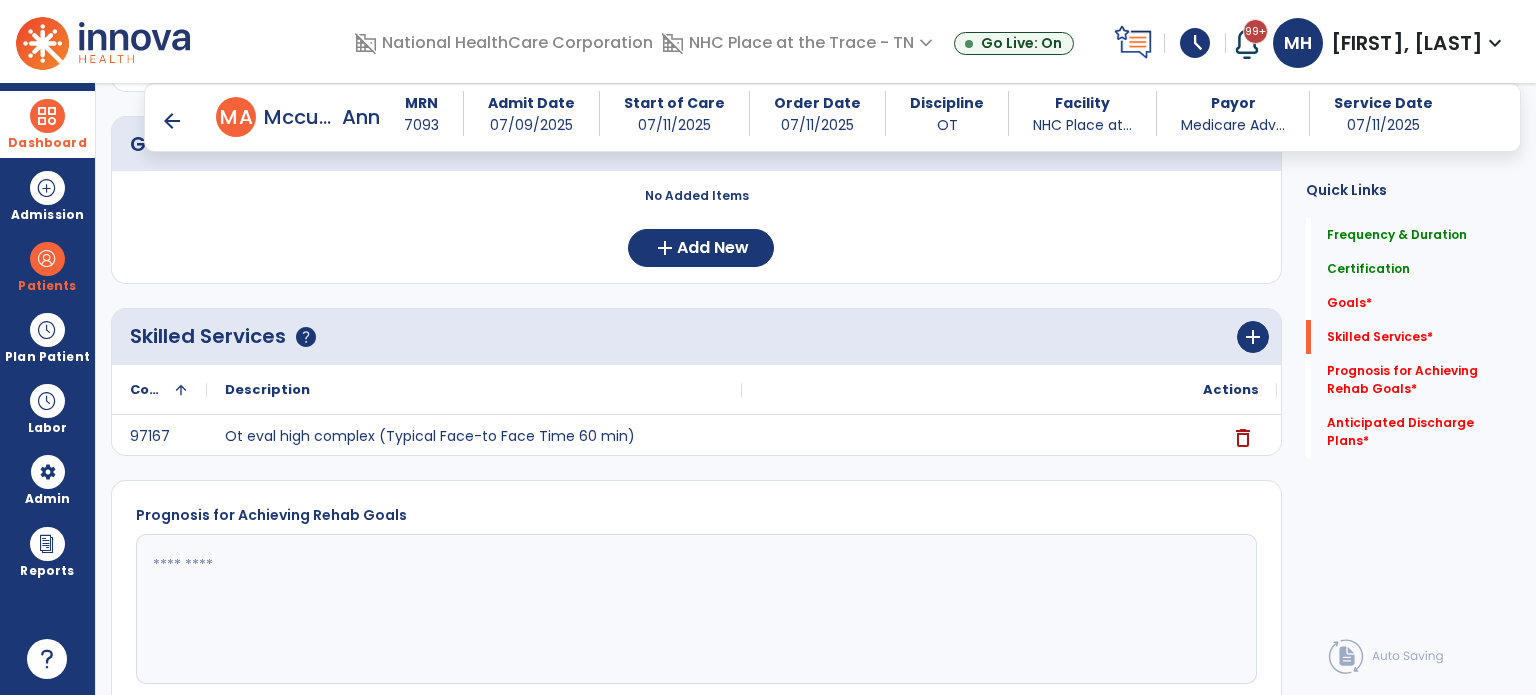 click 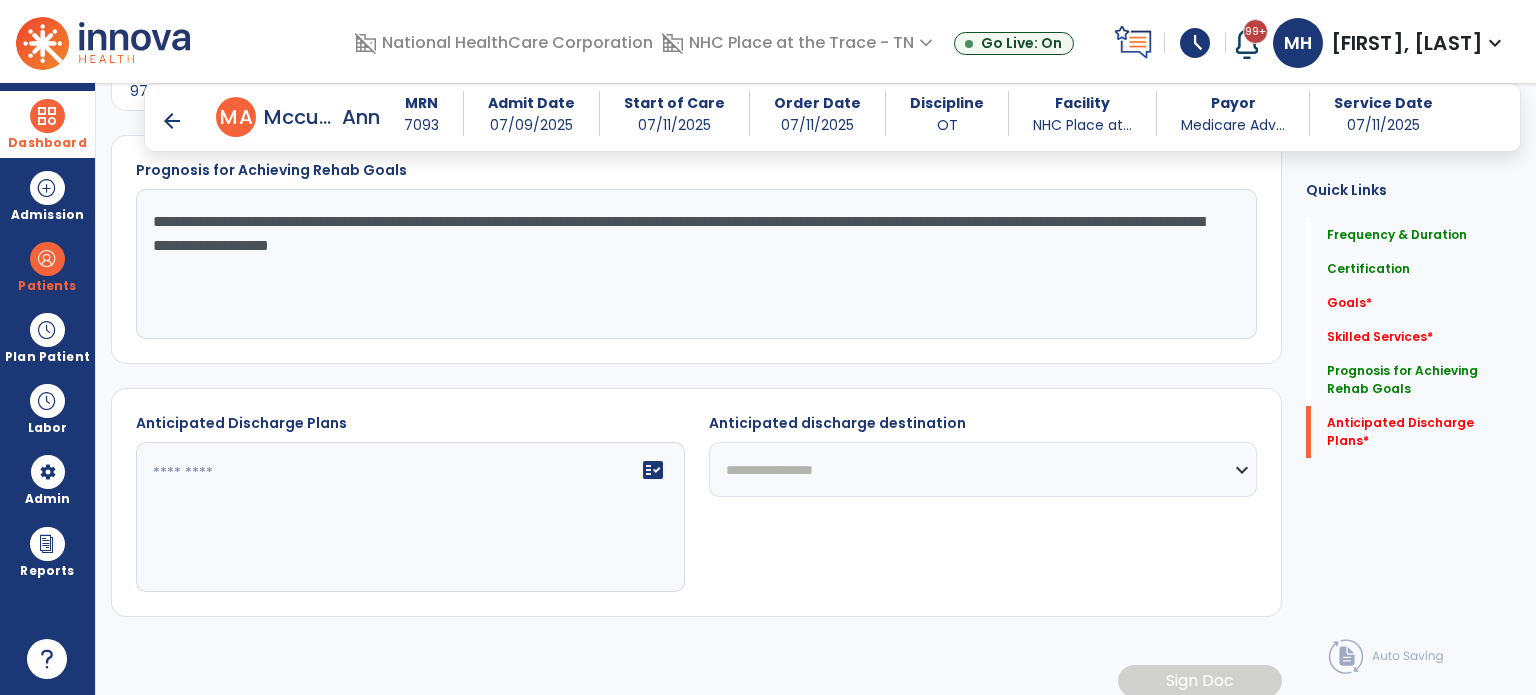 scroll, scrollTop: 860, scrollLeft: 0, axis: vertical 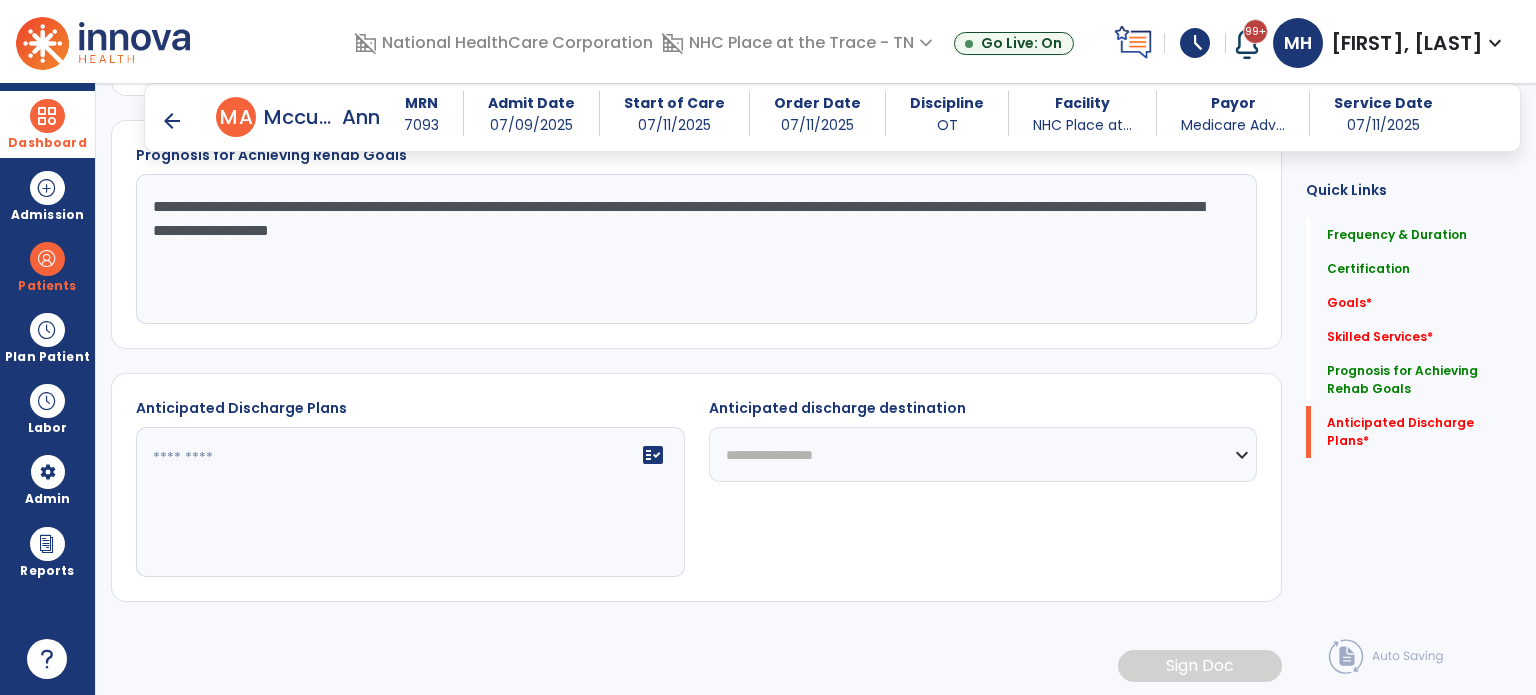 type on "**********" 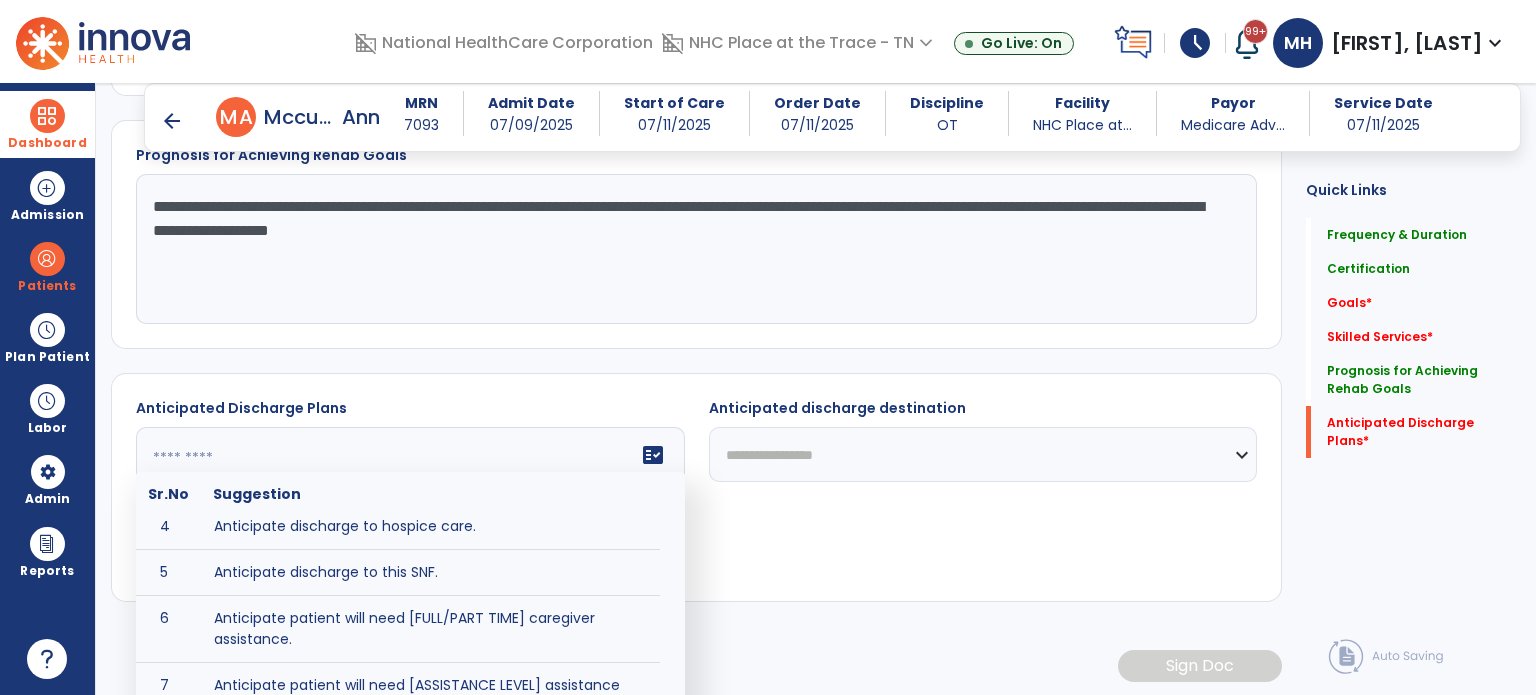 scroll, scrollTop: 300, scrollLeft: 0, axis: vertical 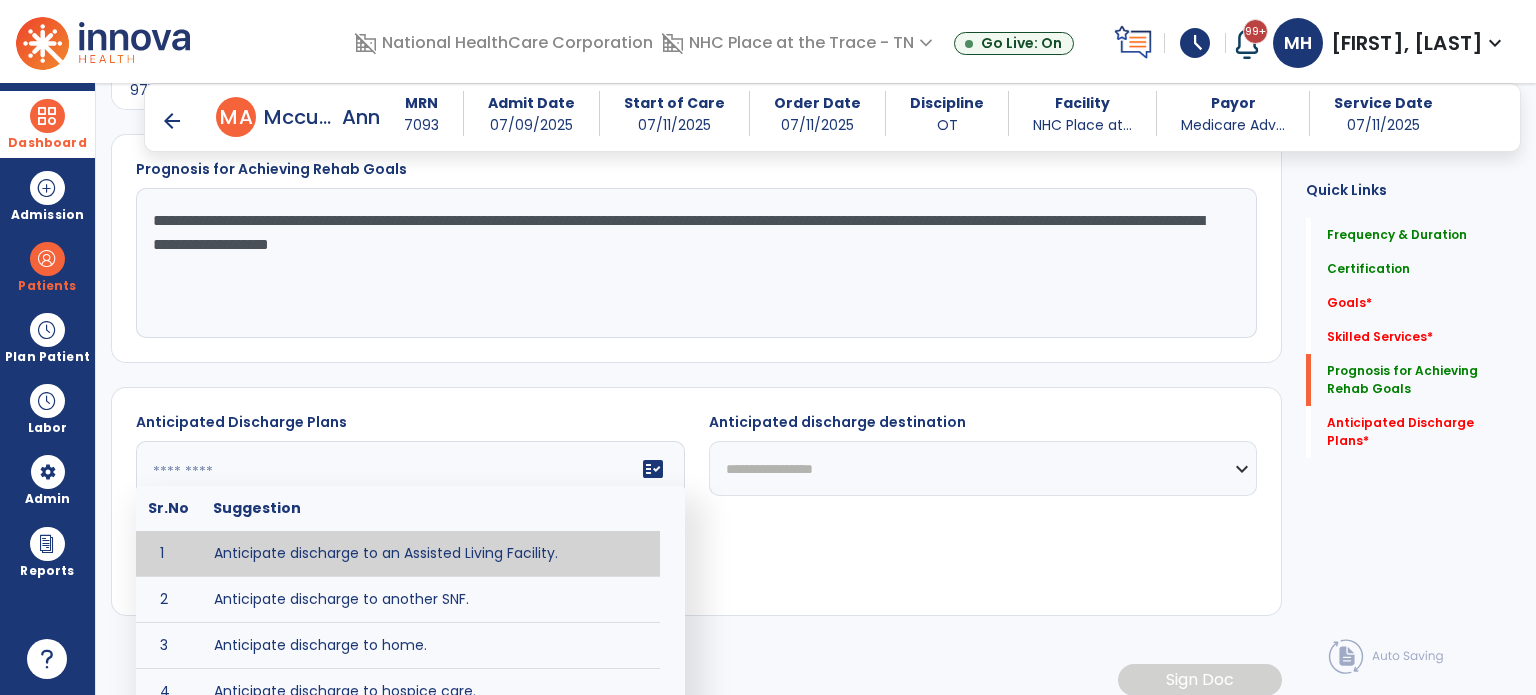 type on "**********" 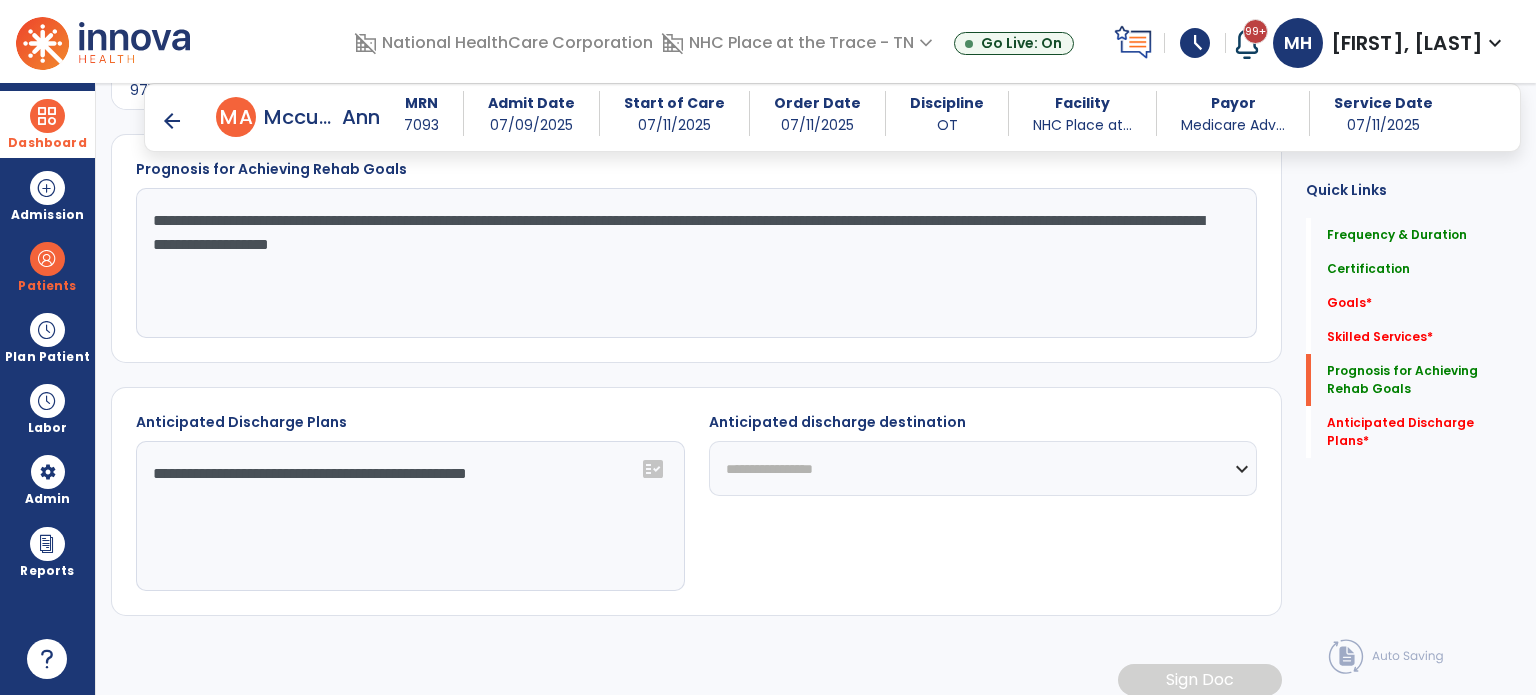 click on "**********" 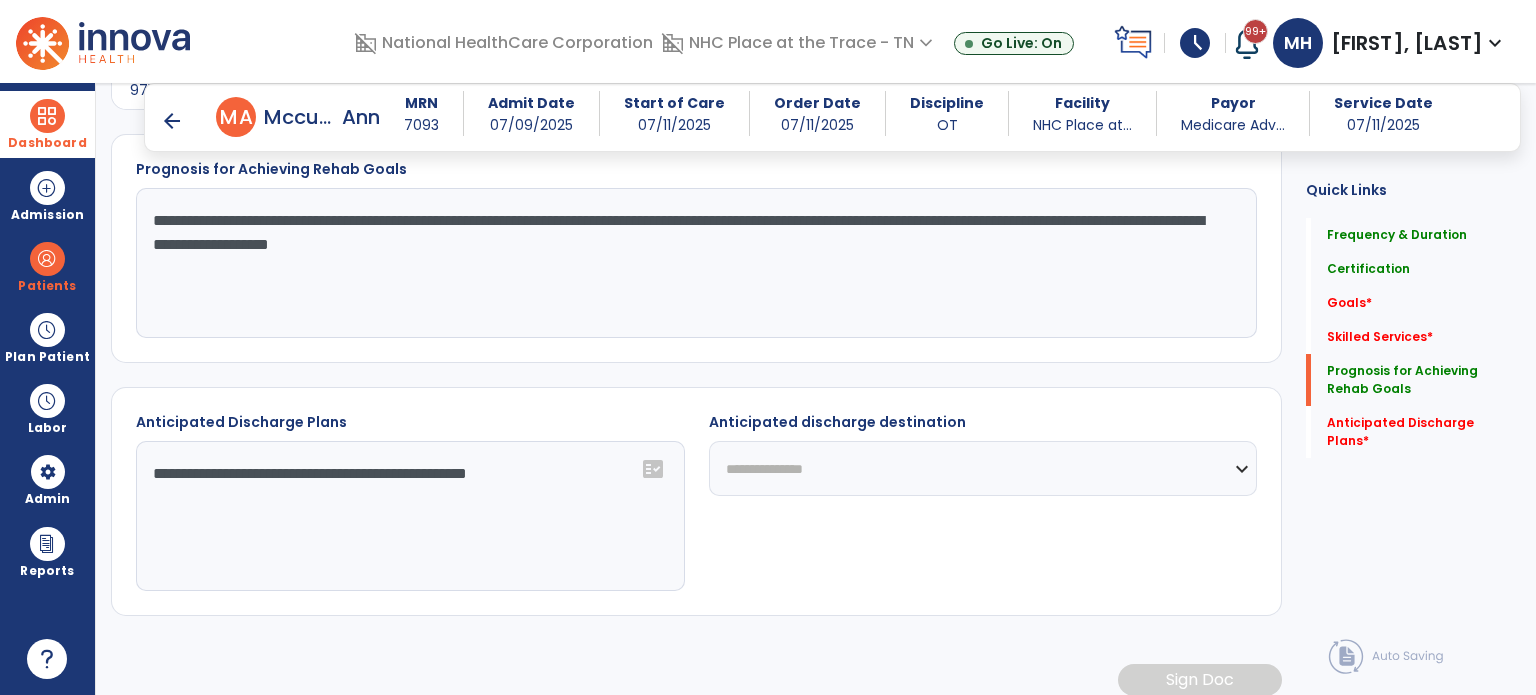 click on "**********" 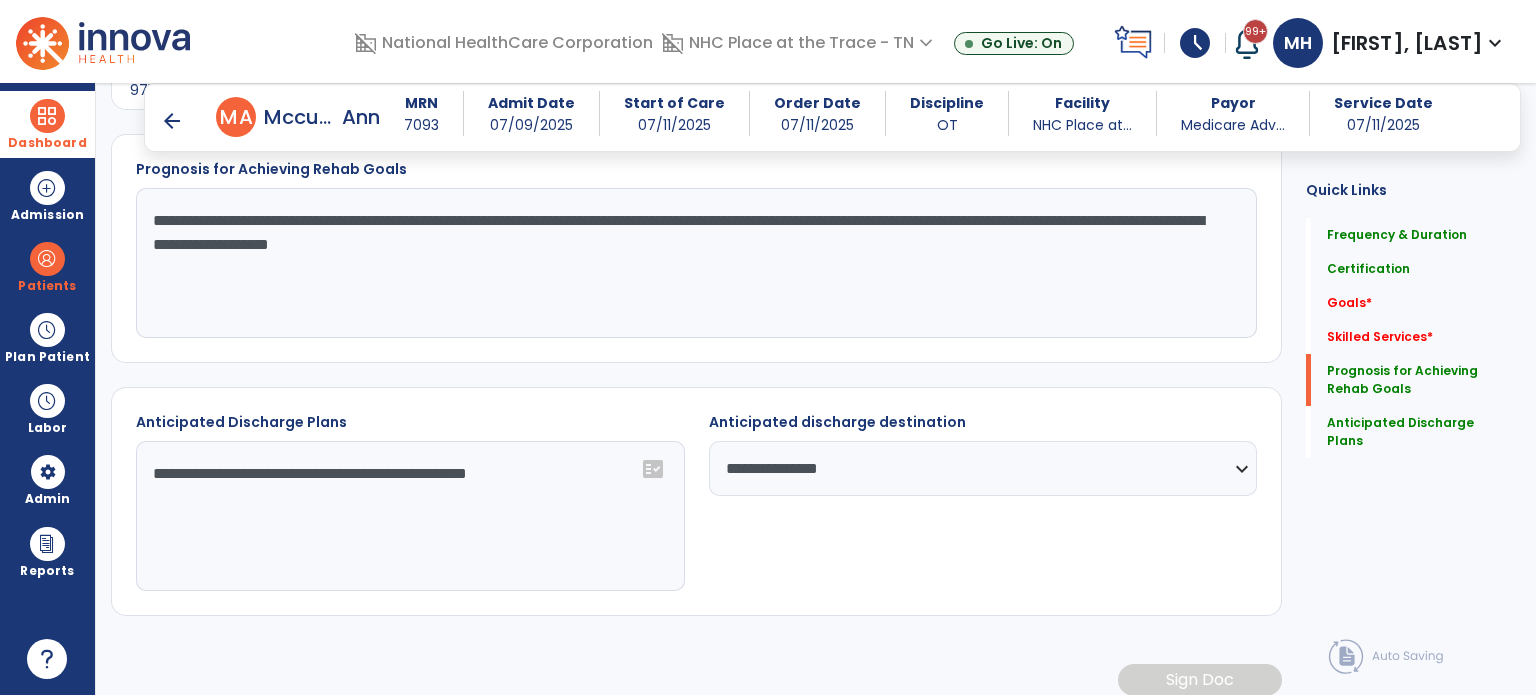click on "**********" 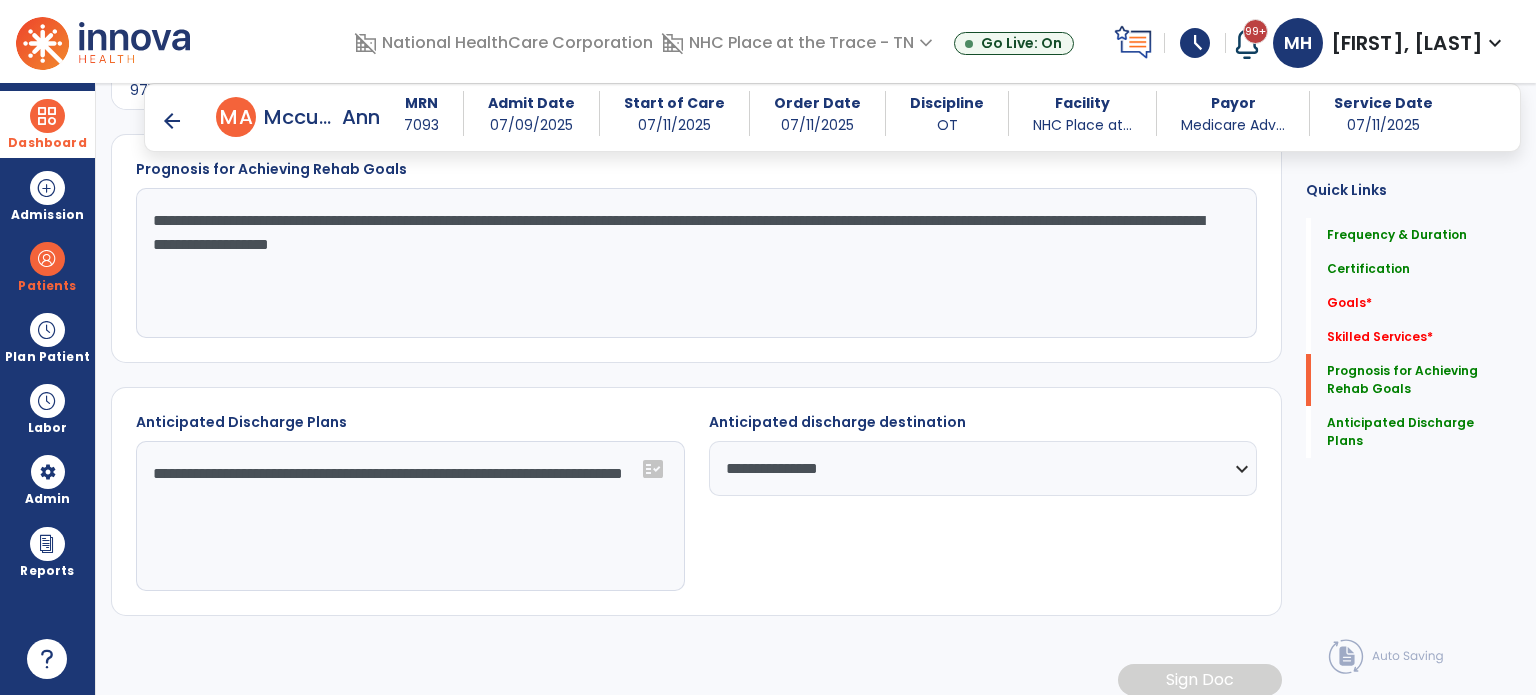 type on "**********" 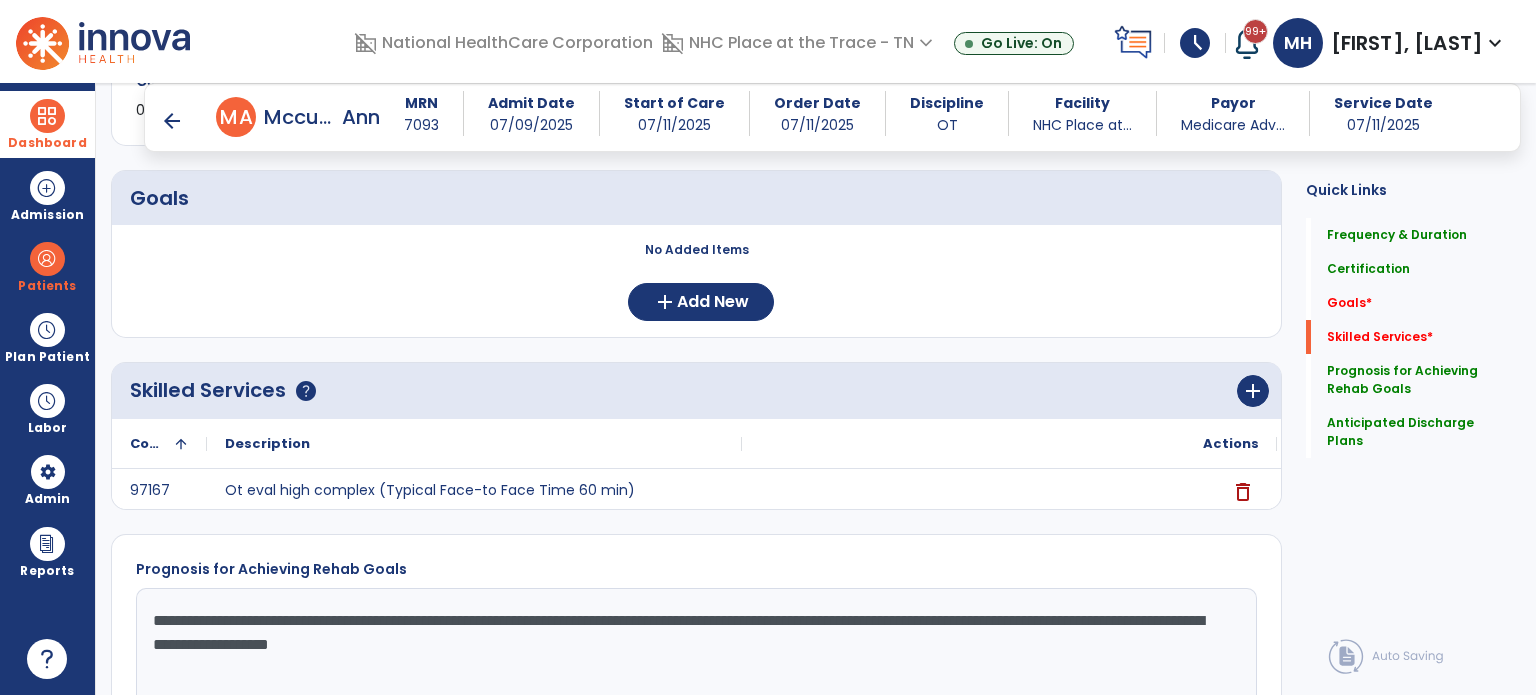 scroll, scrollTop: 246, scrollLeft: 0, axis: vertical 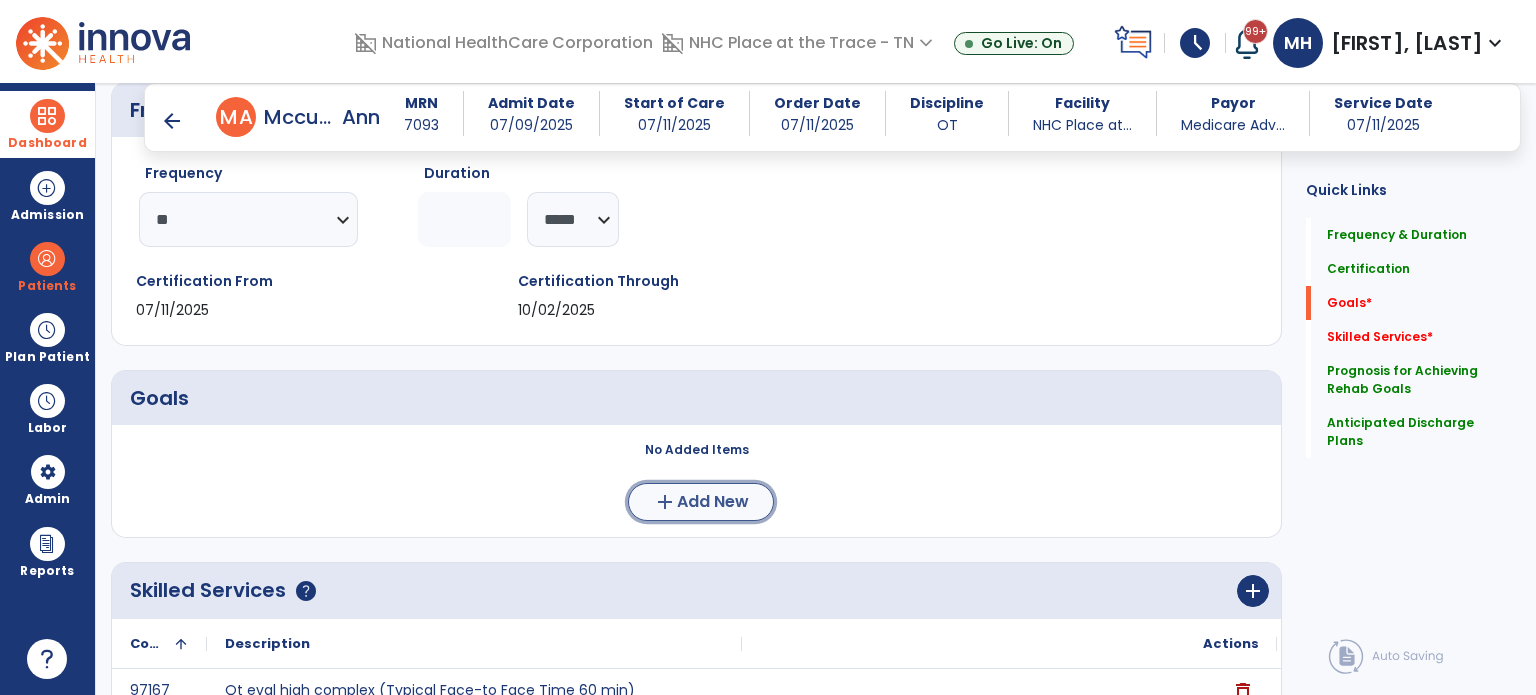 click on "Add New" at bounding box center [713, 502] 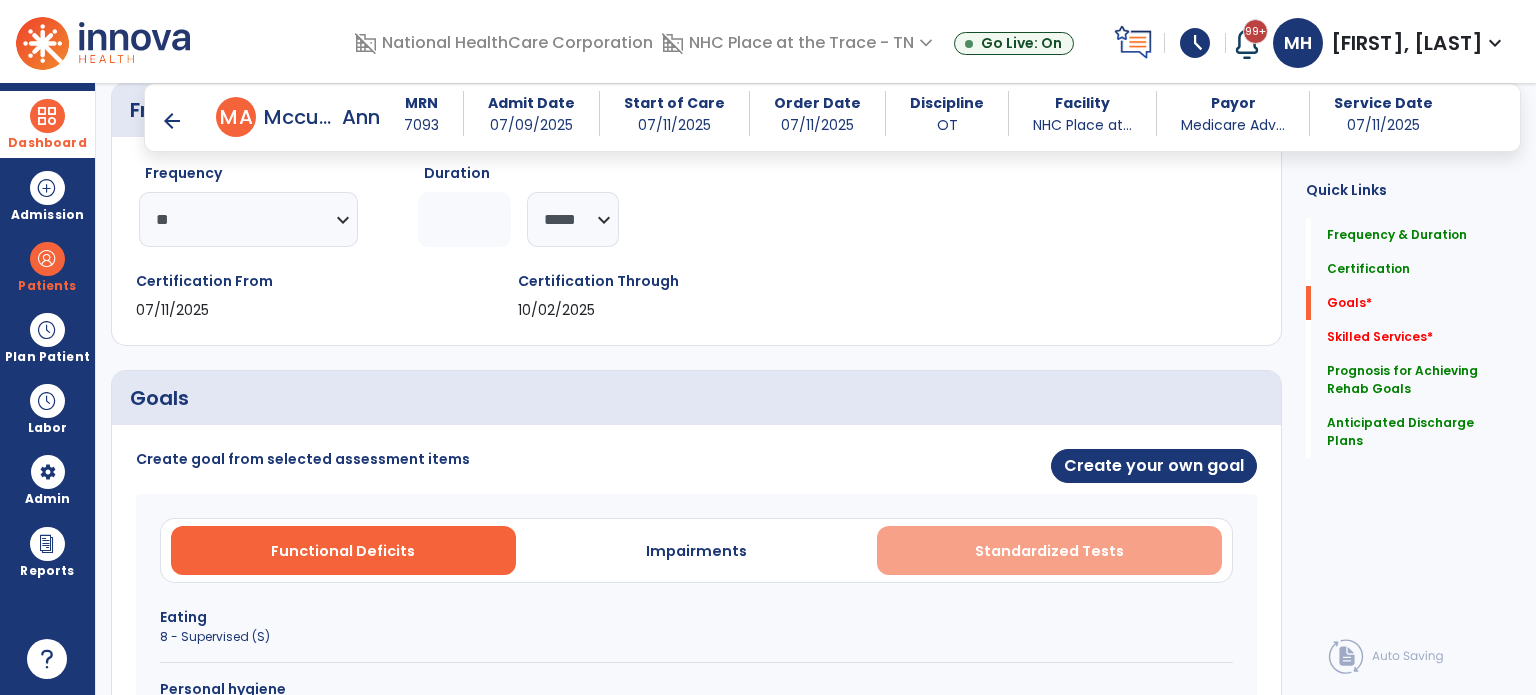 scroll, scrollTop: 546, scrollLeft: 0, axis: vertical 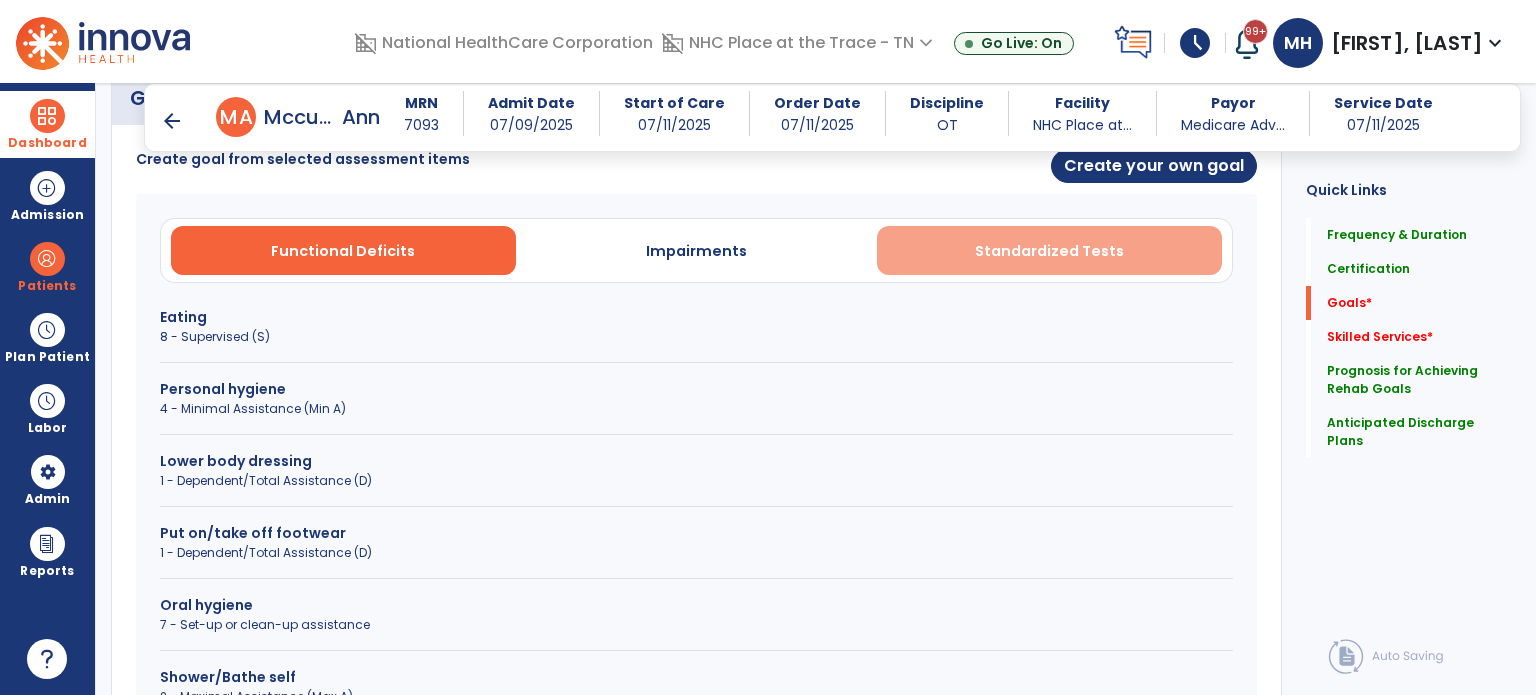 click on "Standardized Tests" at bounding box center (1049, 250) 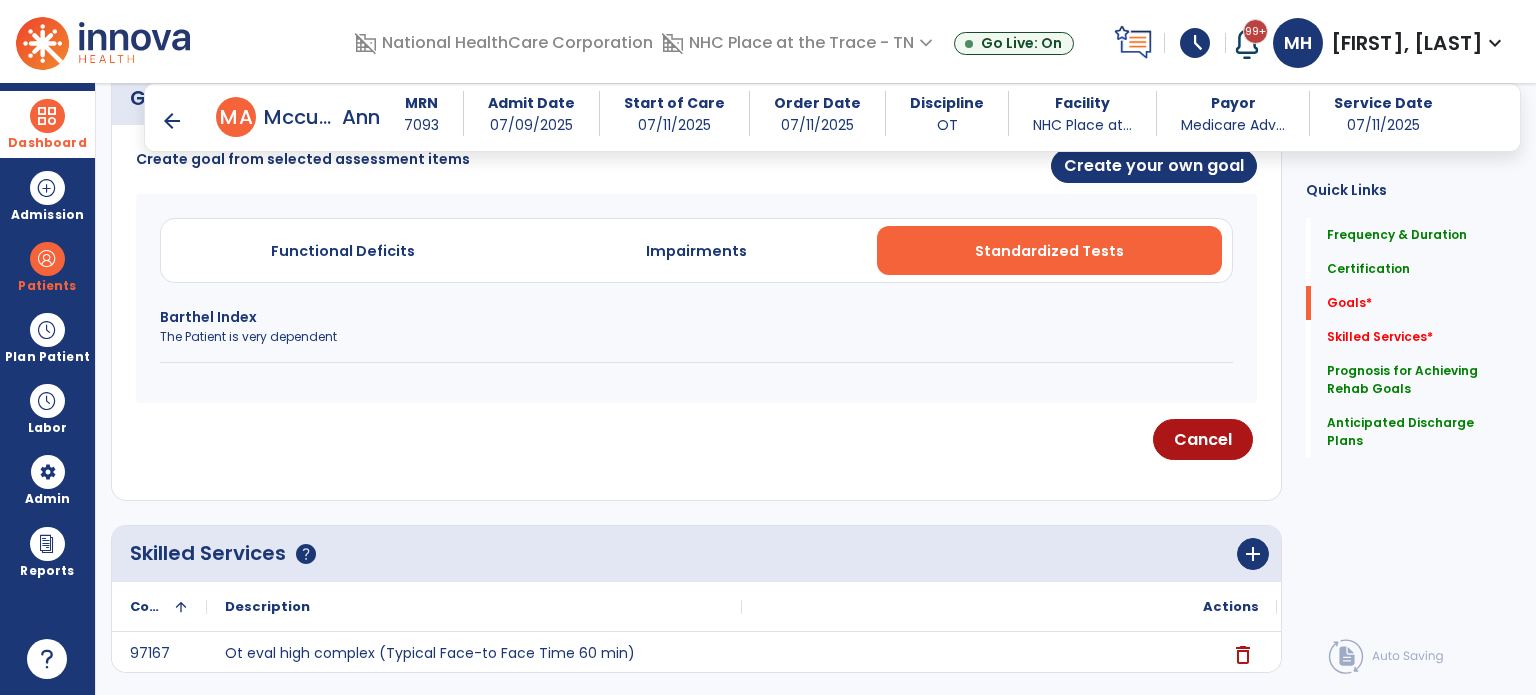 click on "Barthel Index" at bounding box center (696, 317) 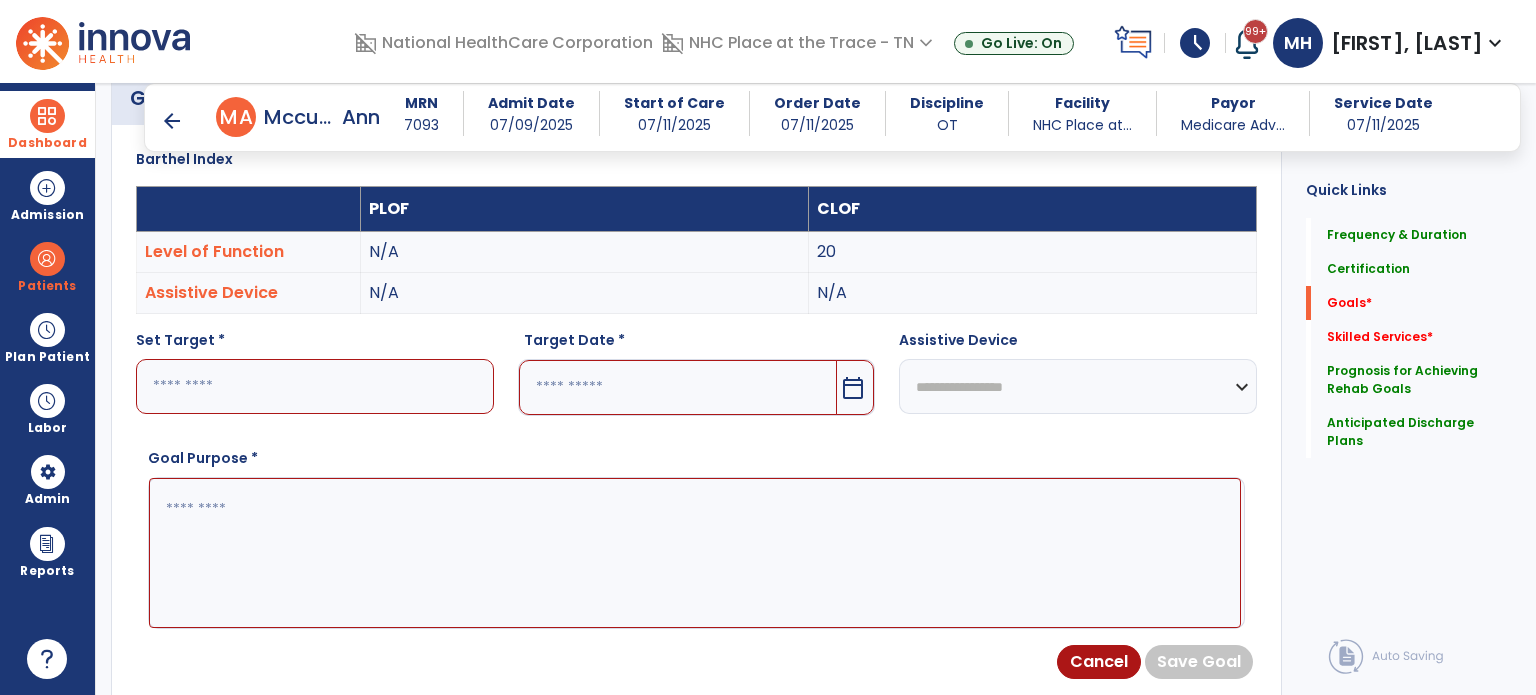 click at bounding box center [315, 386] 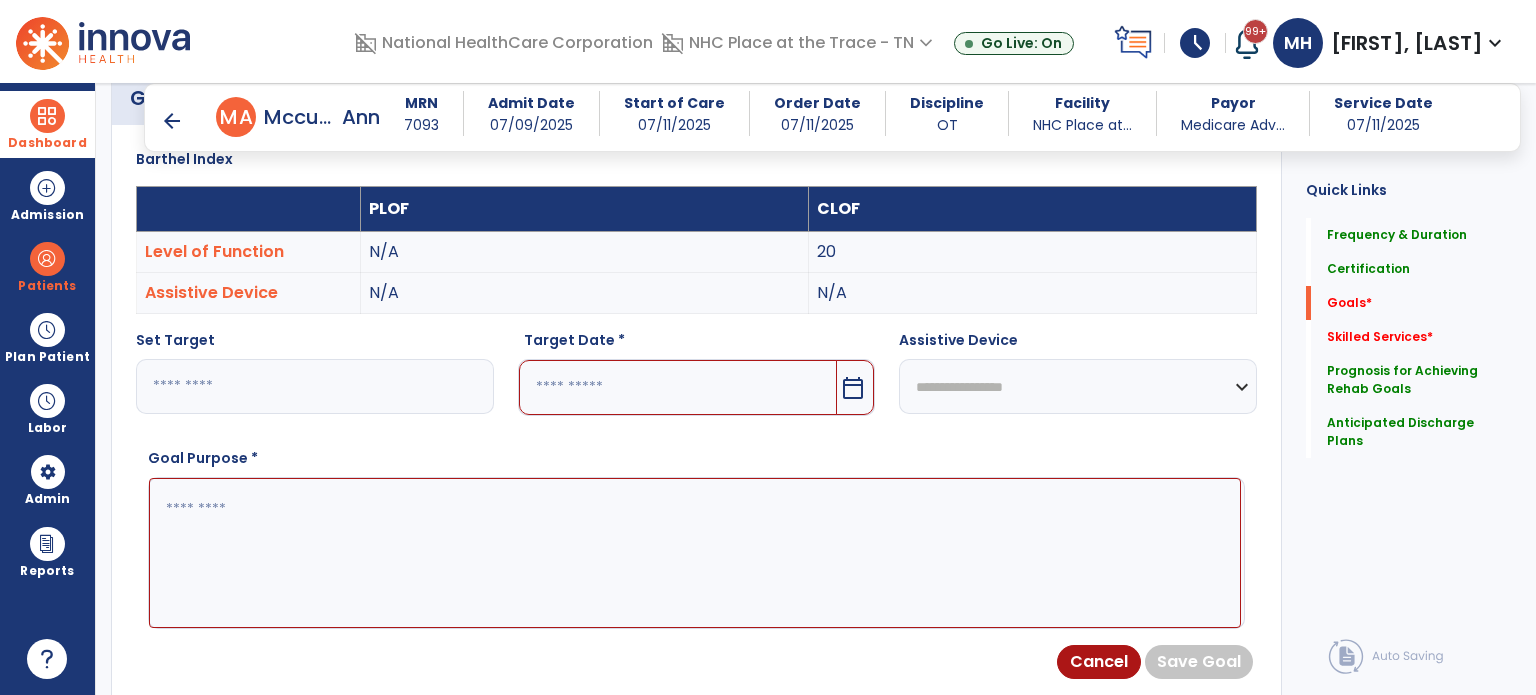 type on "**" 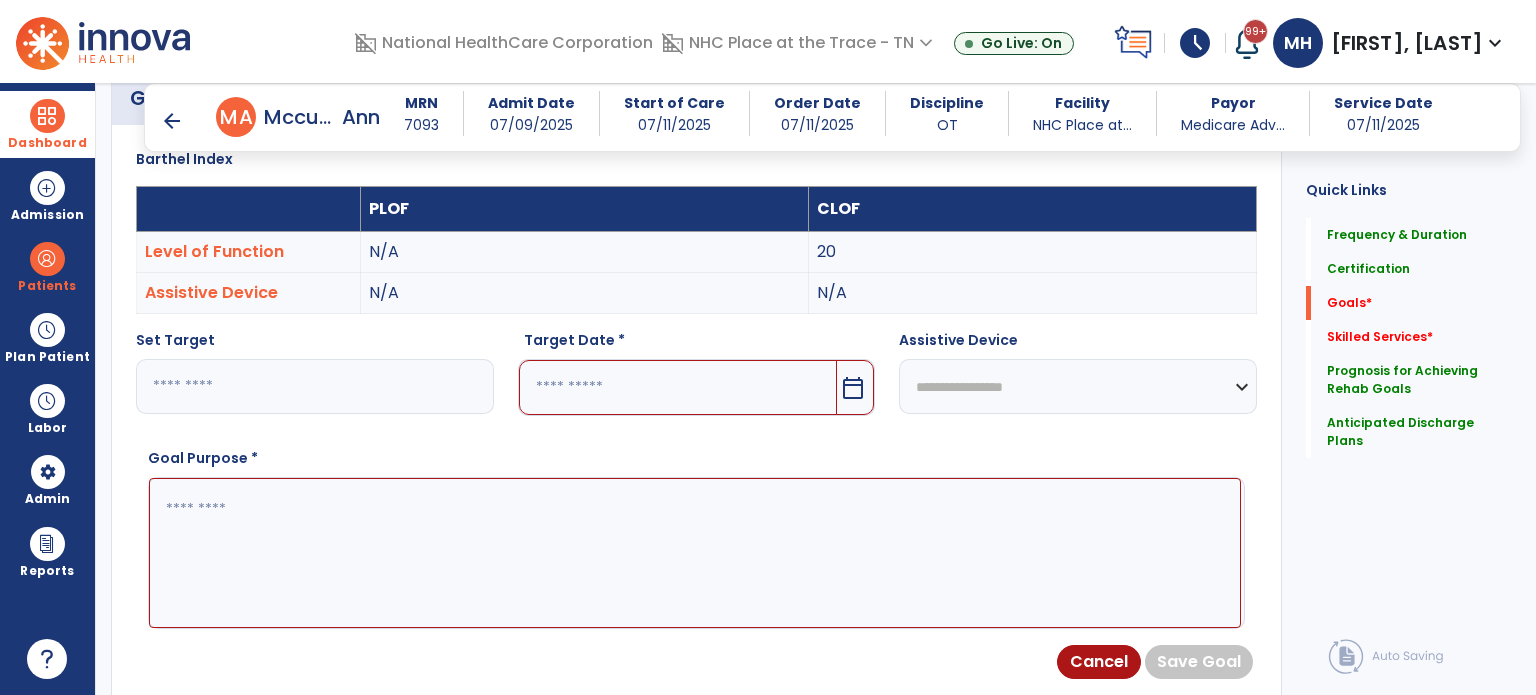 click at bounding box center (678, 387) 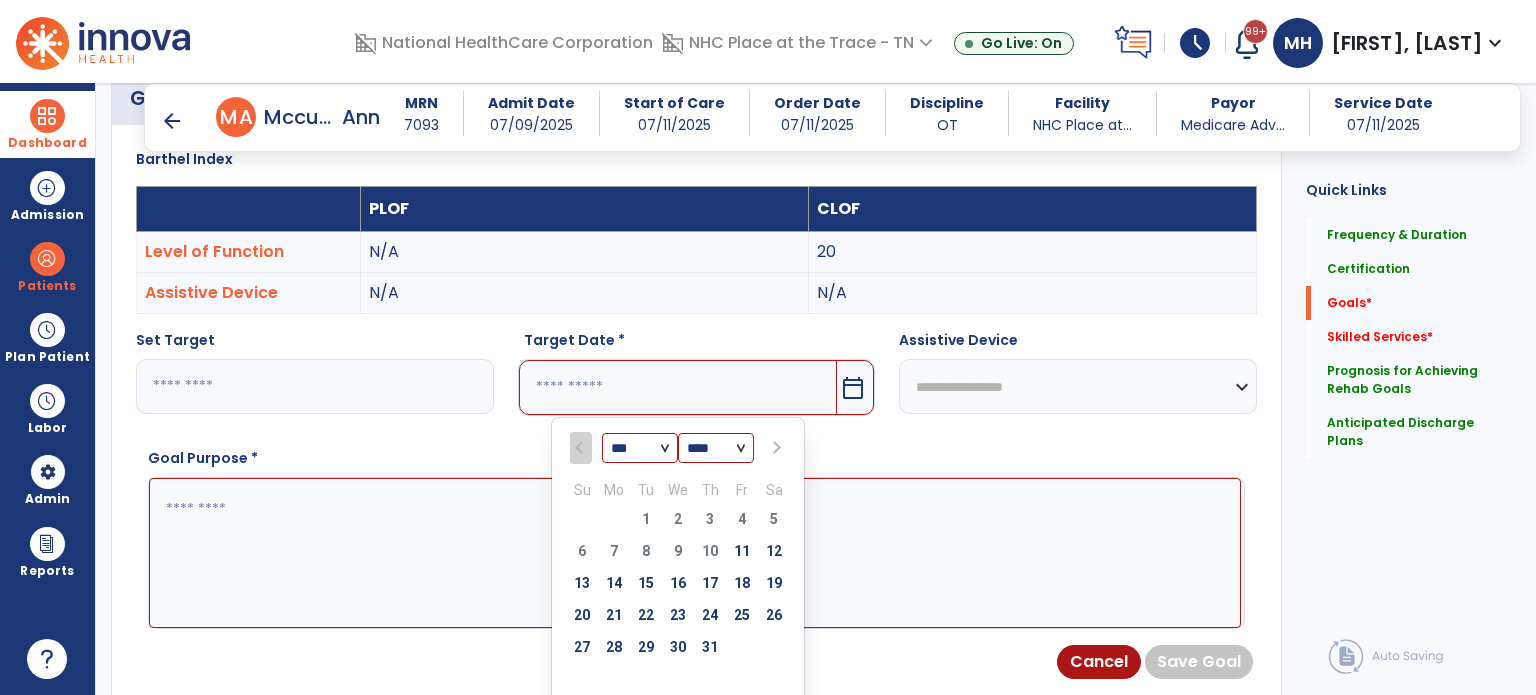 click at bounding box center [775, 448] 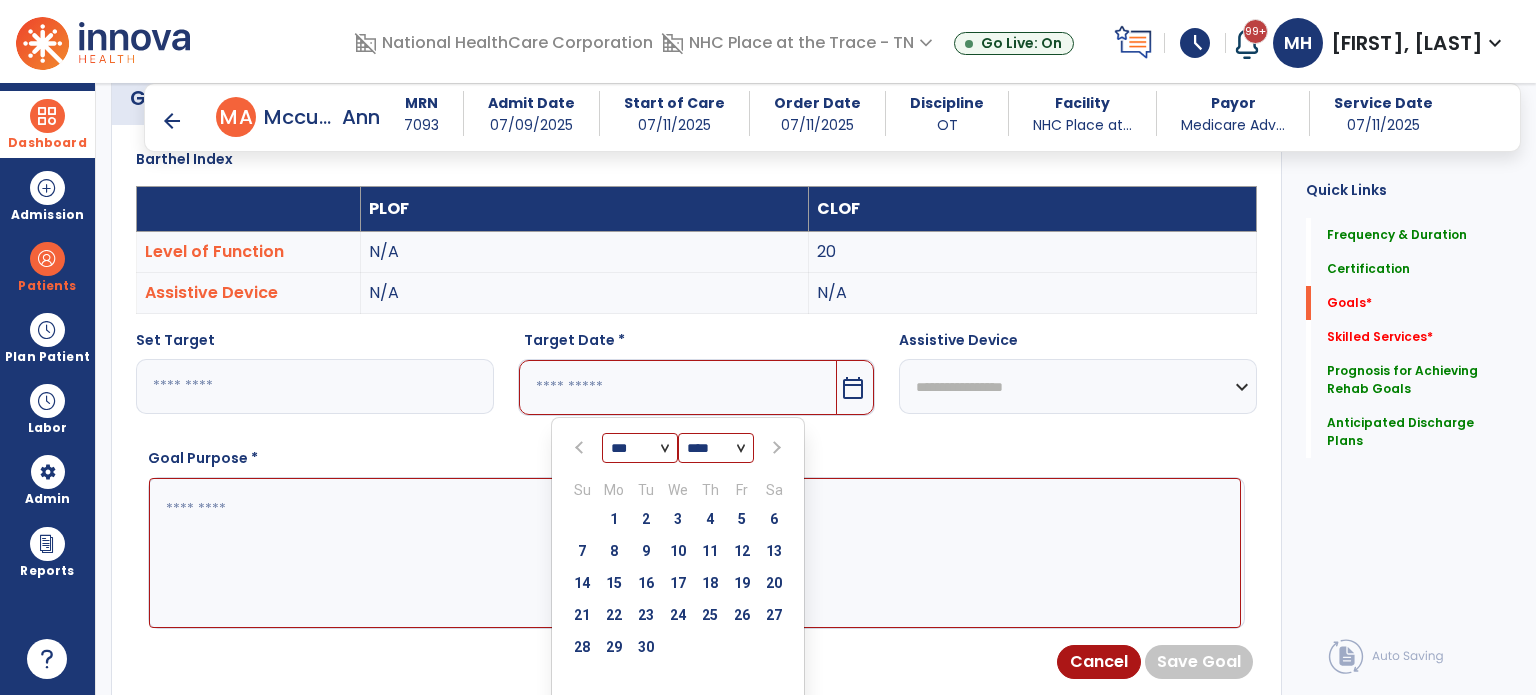 click at bounding box center [775, 448] 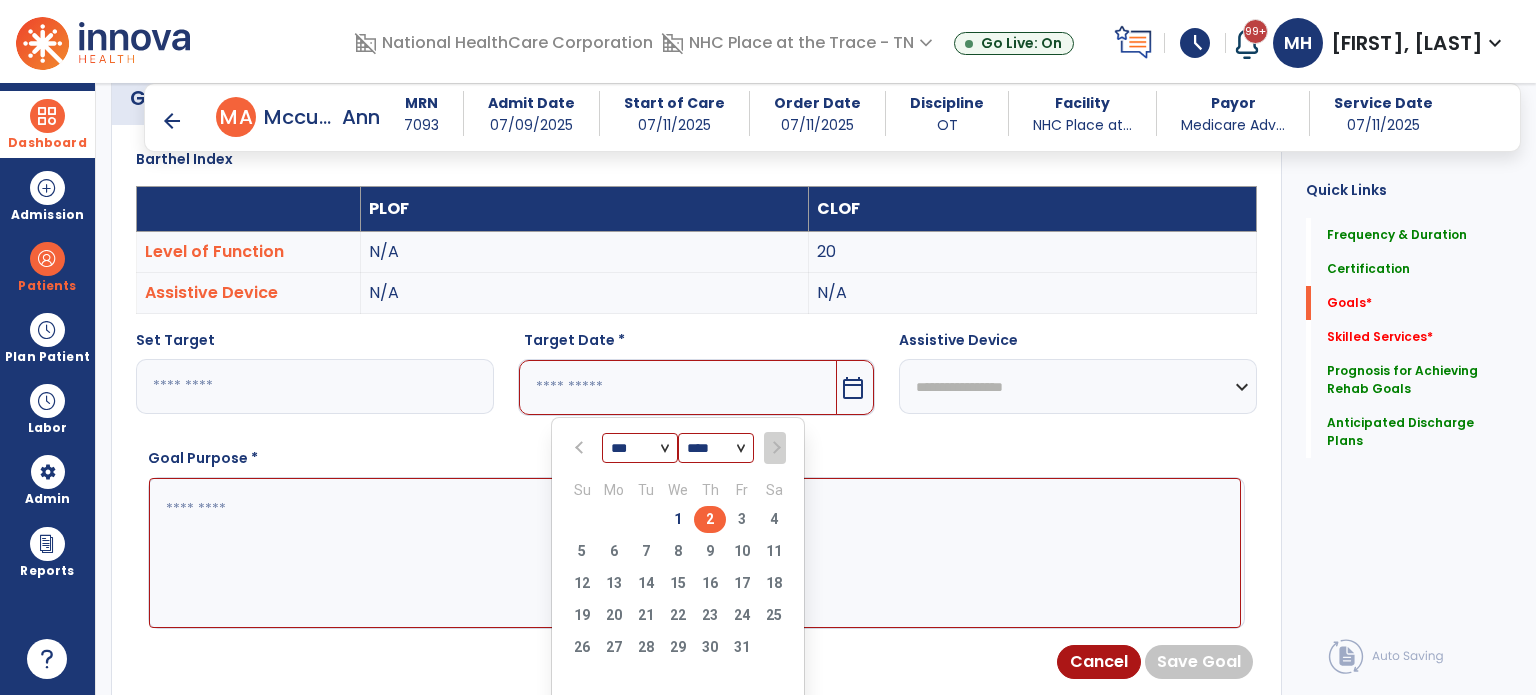 click on "2" at bounding box center [710, 519] 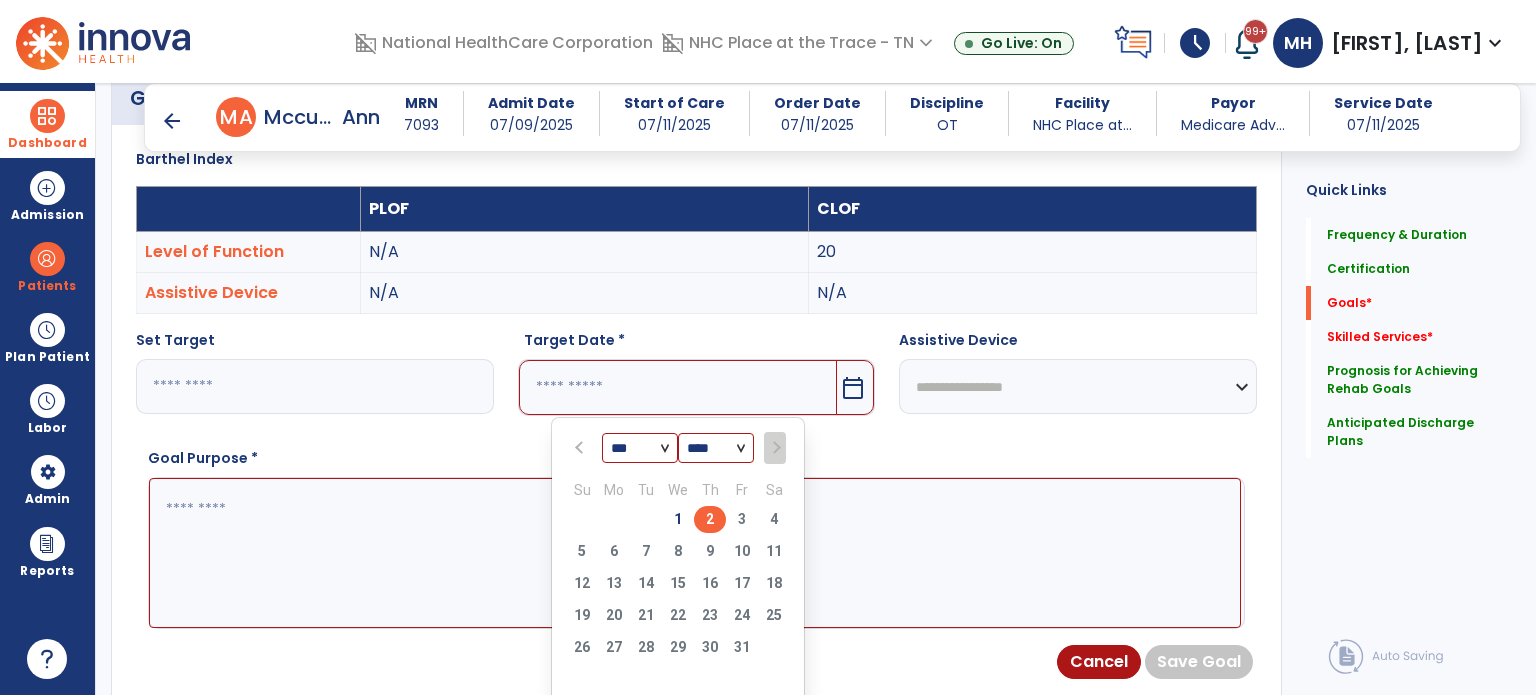 type on "*********" 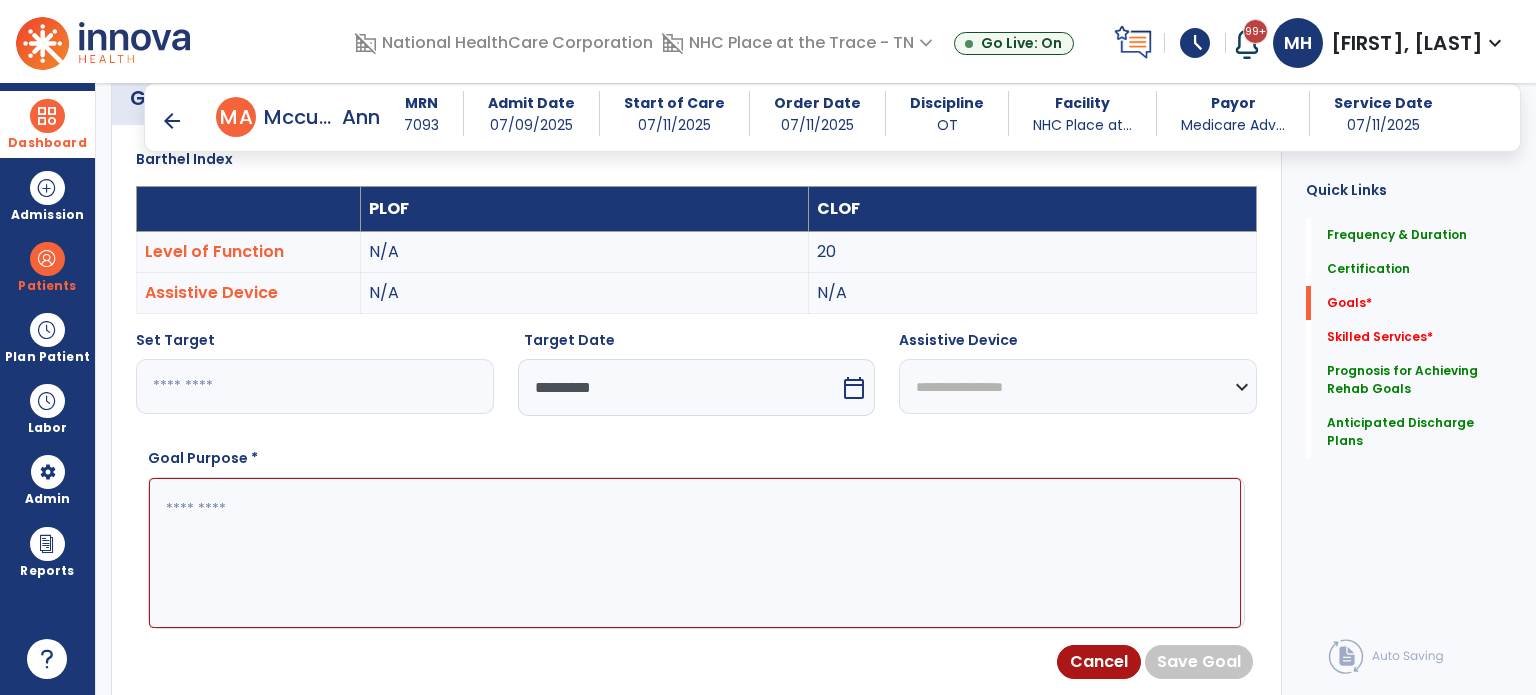 click at bounding box center [695, 553] 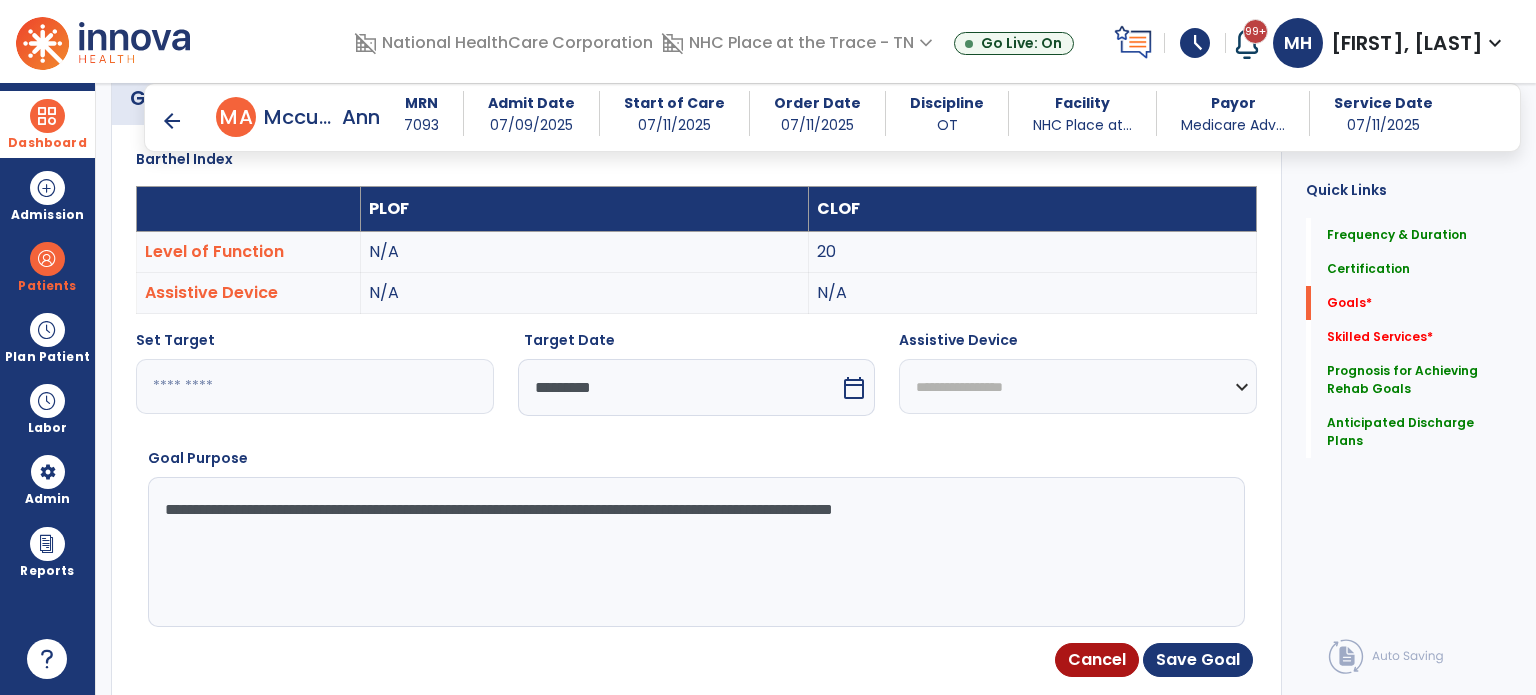click on "**********" at bounding box center (695, 552) 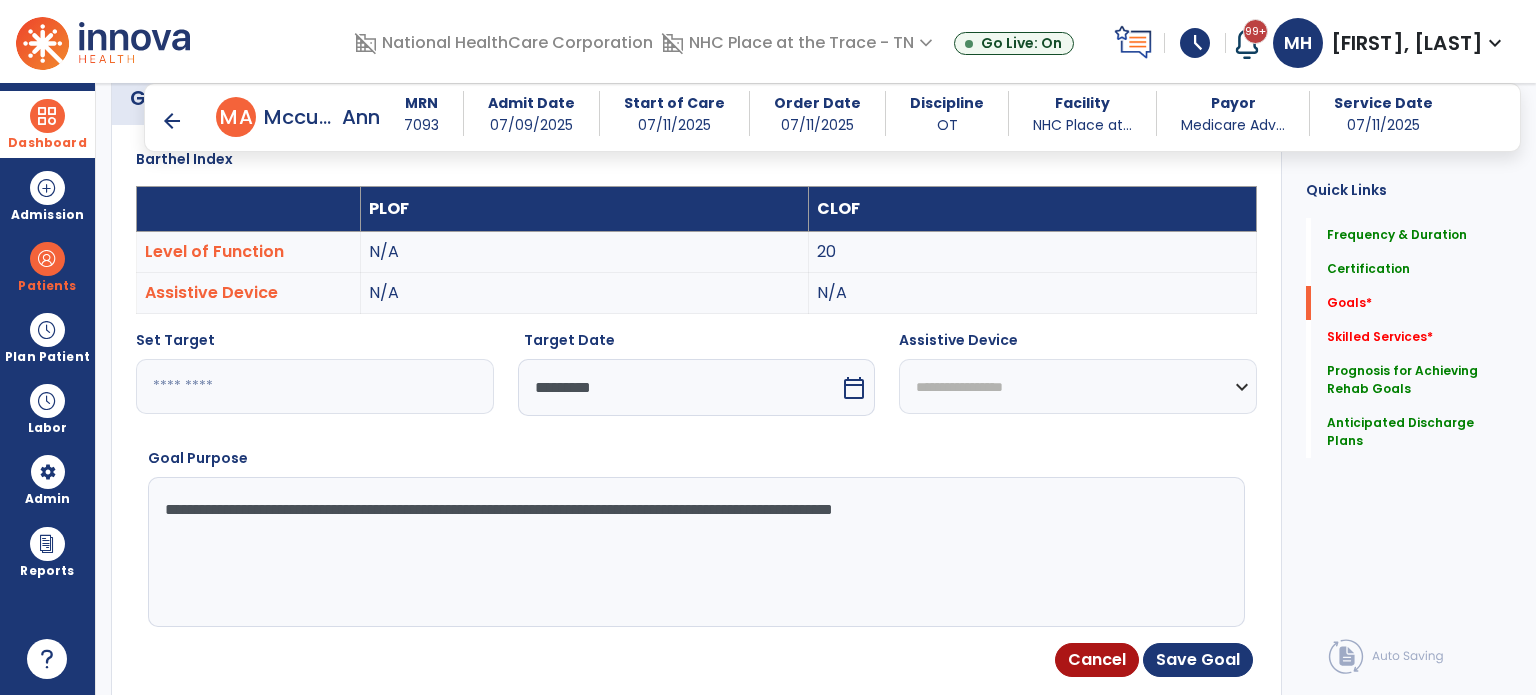click on "**********" at bounding box center [695, 552] 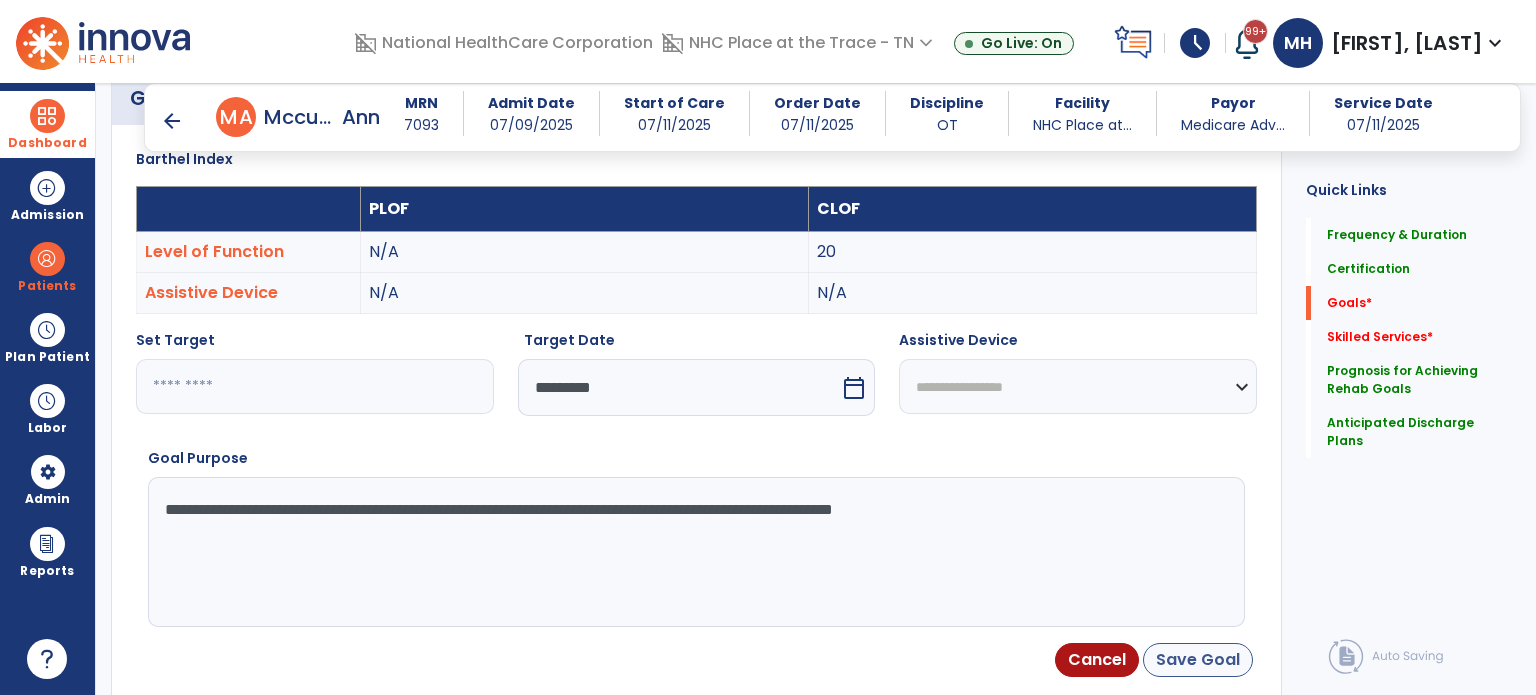 type on "**********" 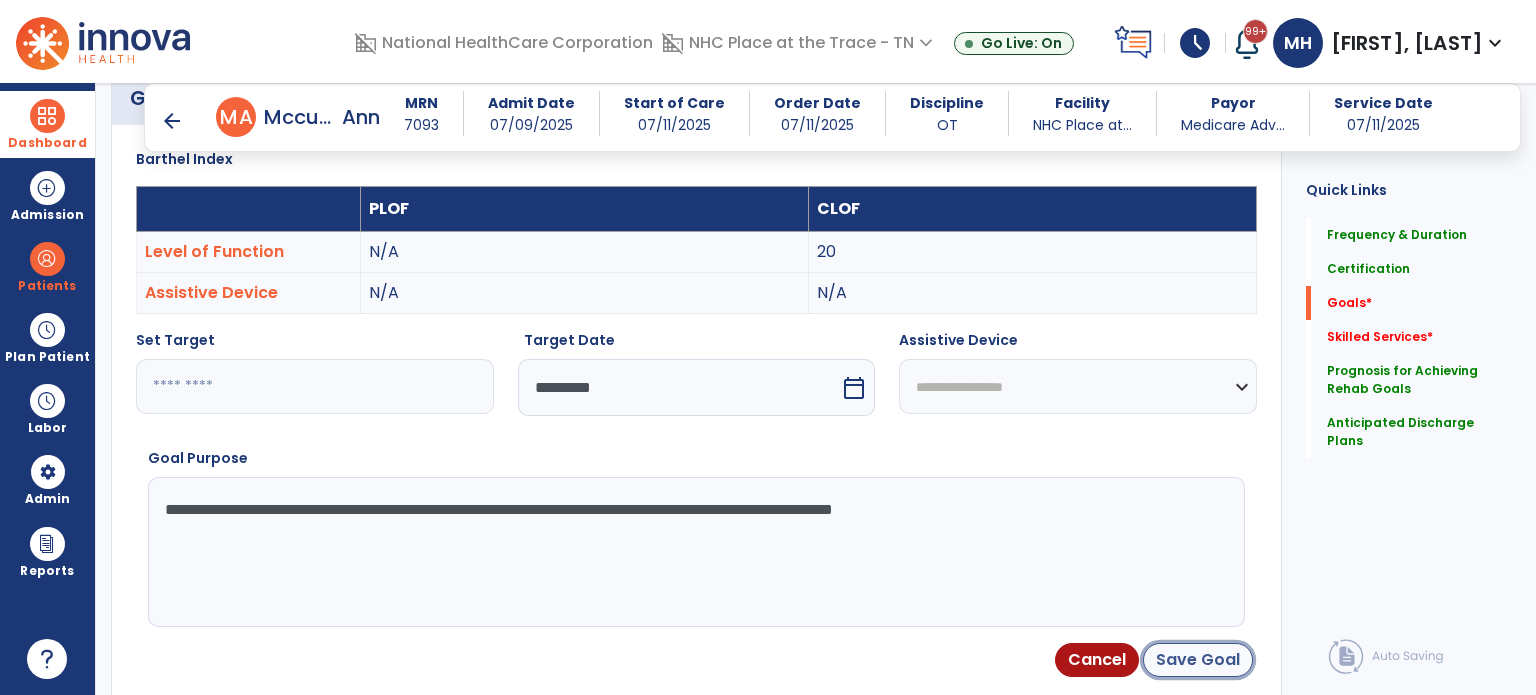 click on "Save Goal" at bounding box center (1198, 660) 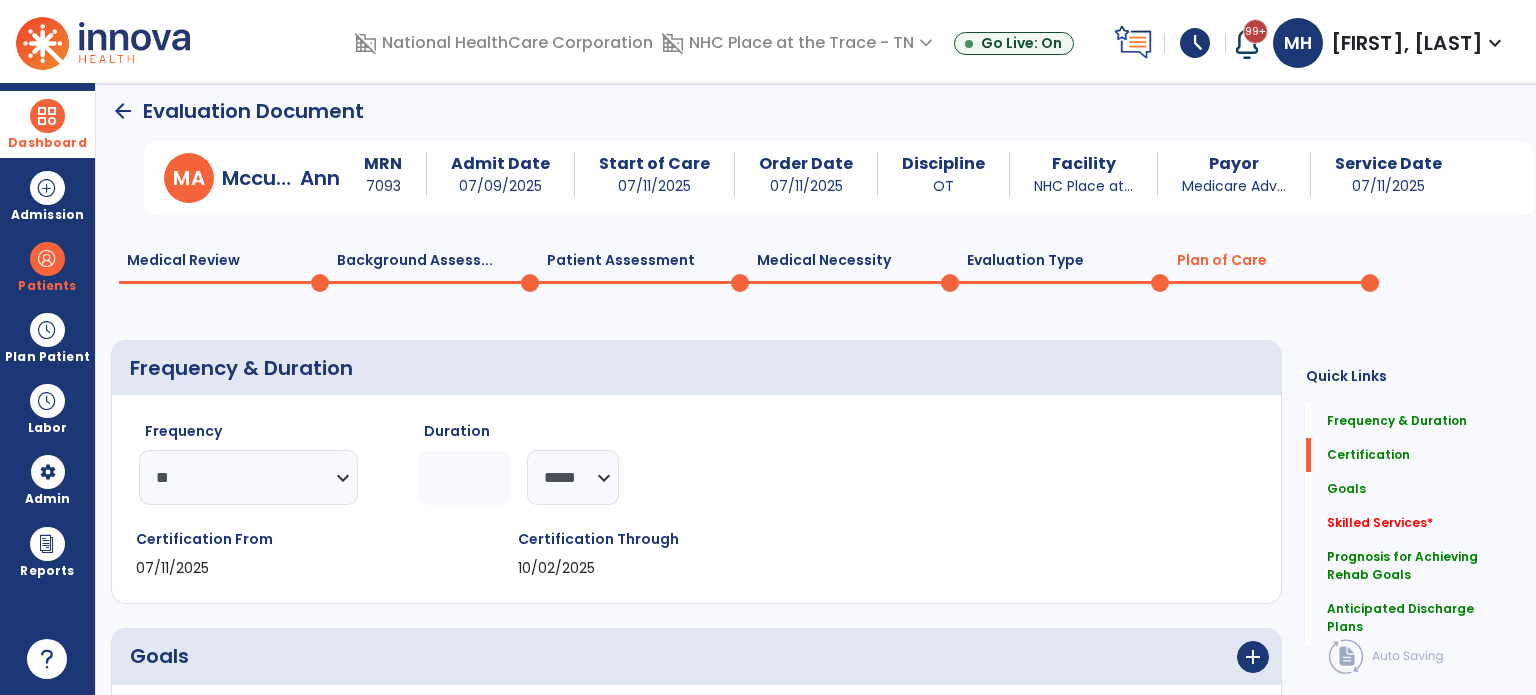 scroll, scrollTop: 0, scrollLeft: 0, axis: both 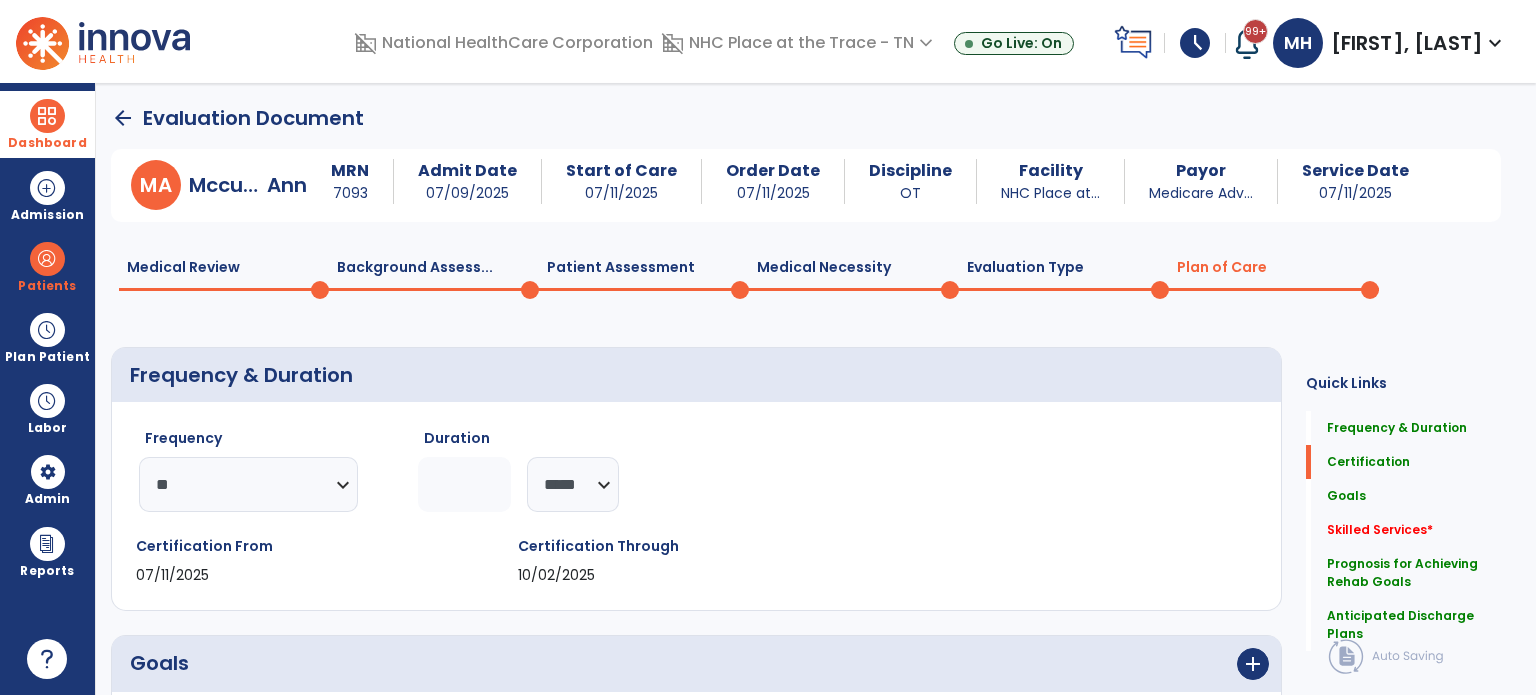 click on "Patient Assessment  0" 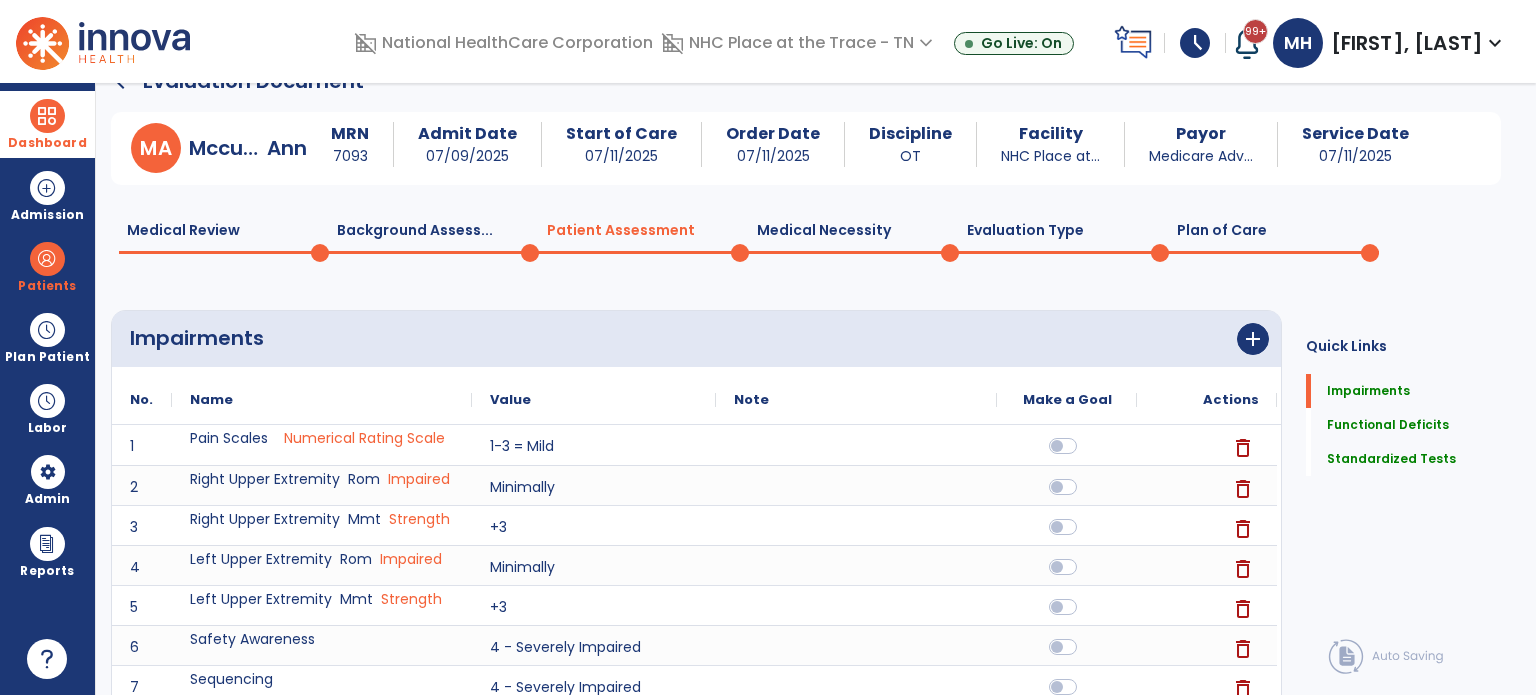 scroll, scrollTop: 0, scrollLeft: 0, axis: both 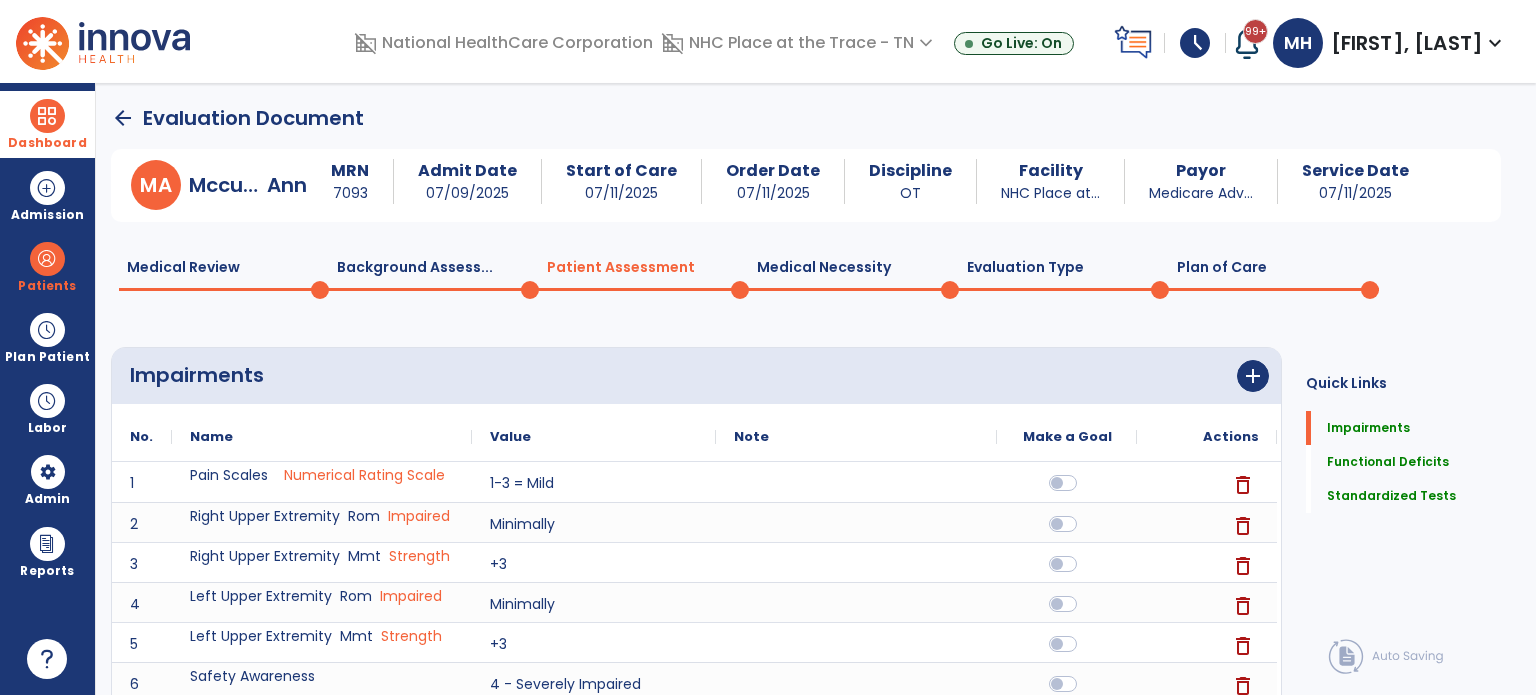 click on "Plan of Care  0" 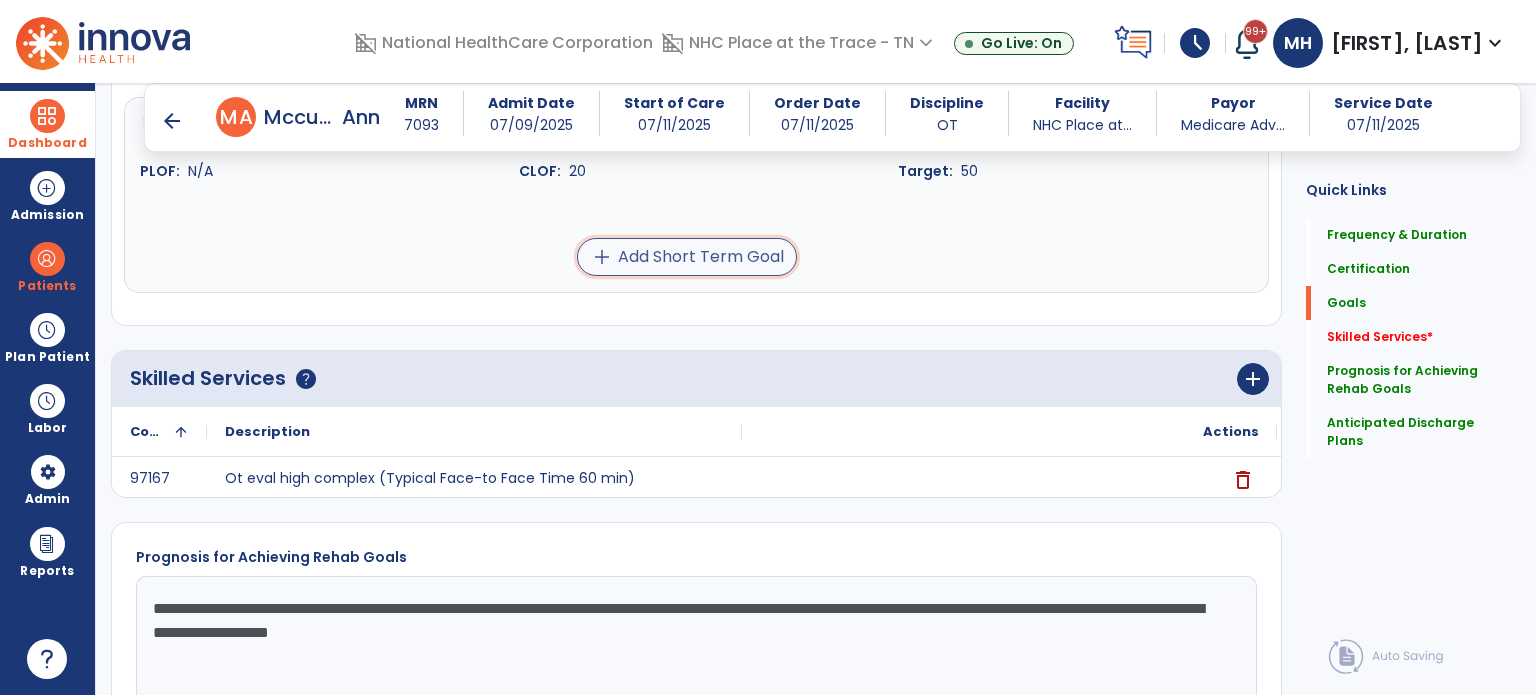 click on "add  Add Short Term Goal" at bounding box center (687, 257) 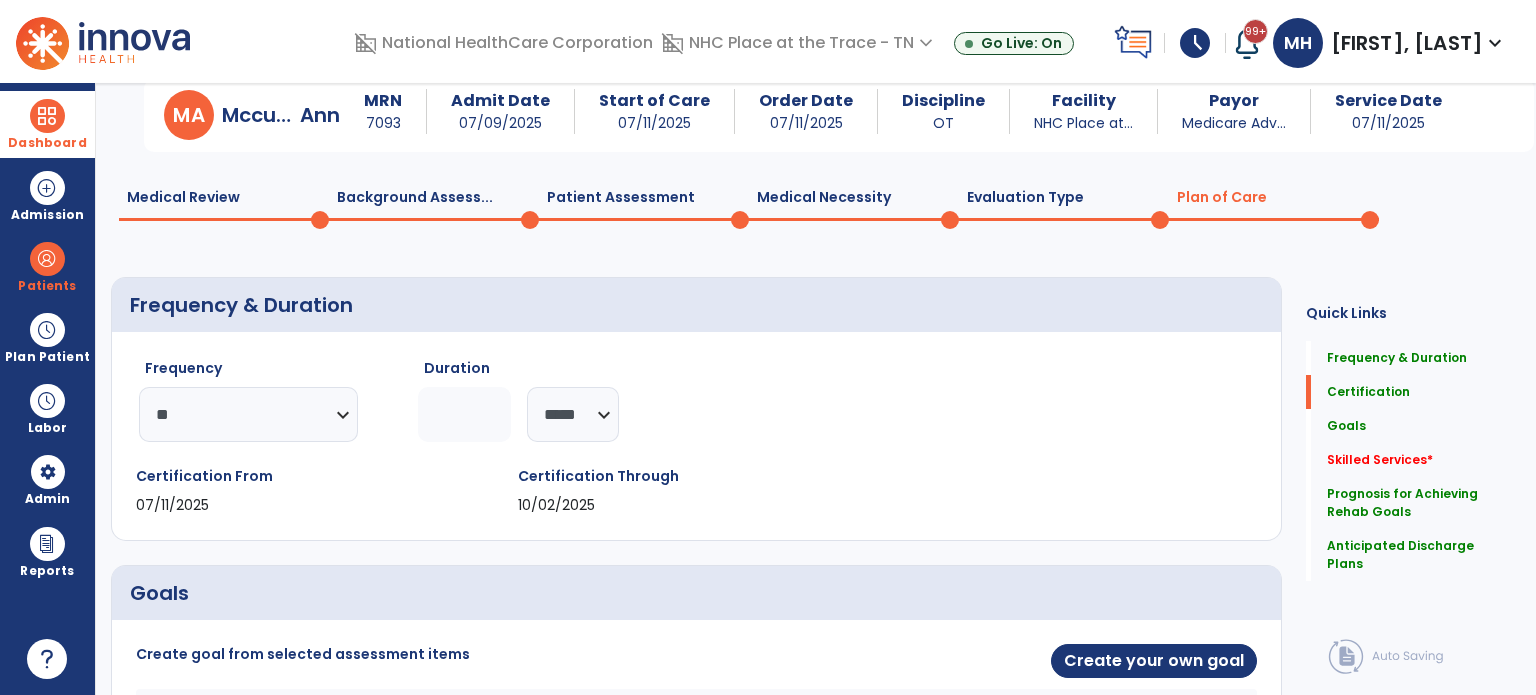 scroll, scrollTop: 0, scrollLeft: 0, axis: both 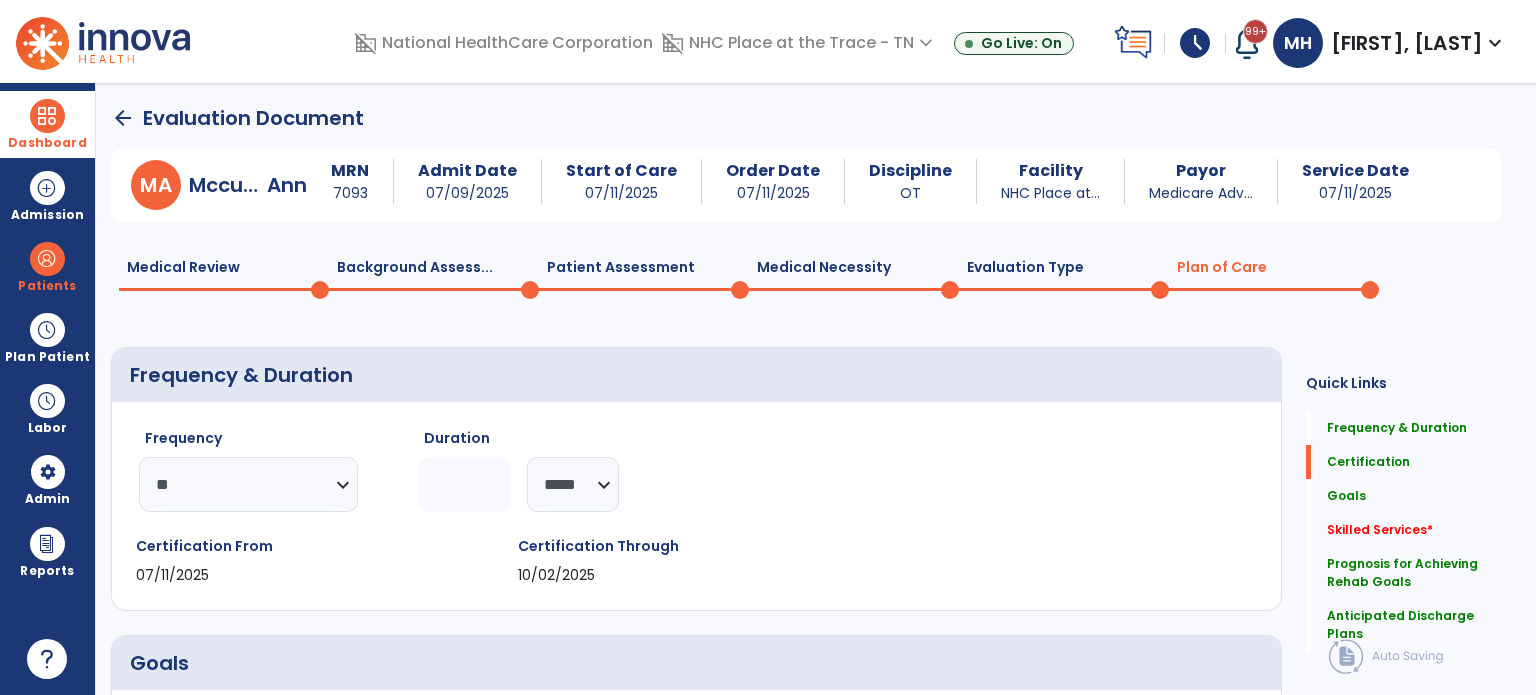 click on "Patient Assessment  0" 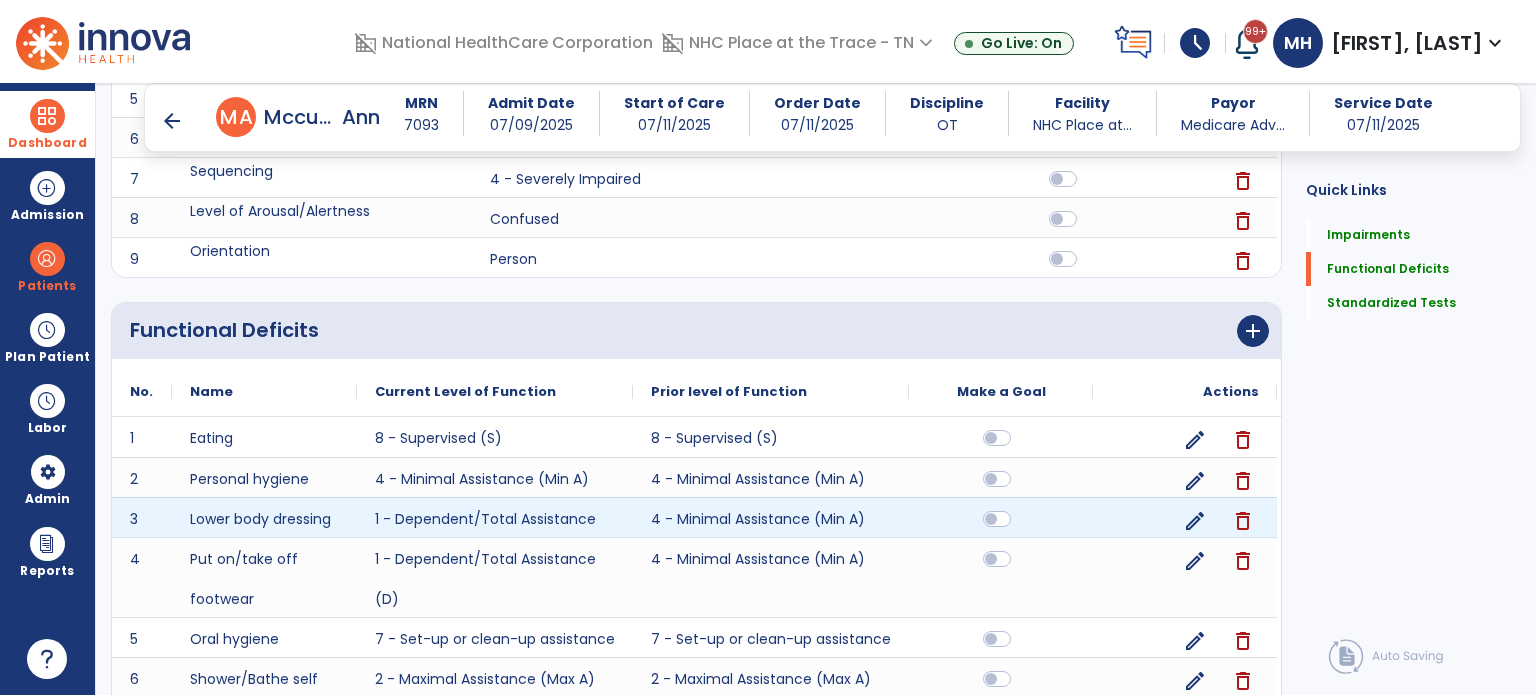 scroll, scrollTop: 857, scrollLeft: 0, axis: vertical 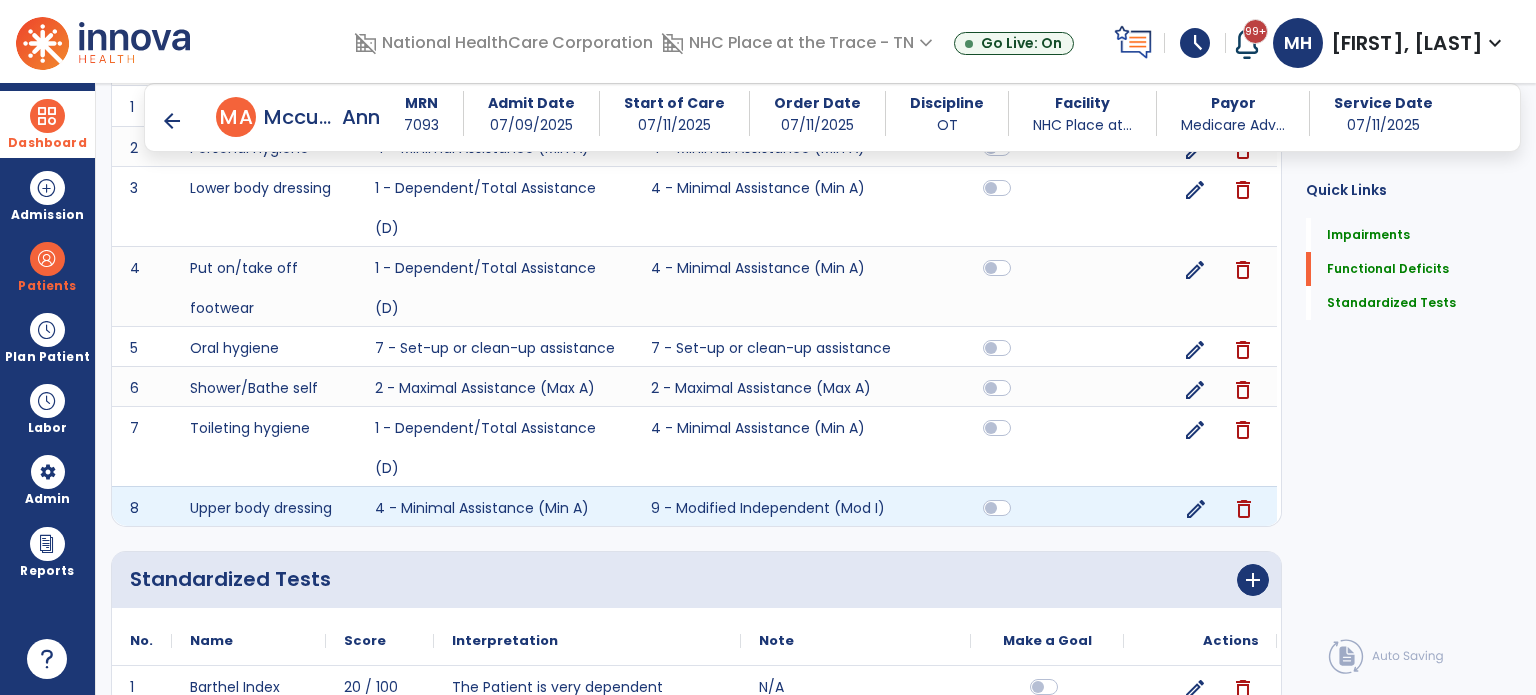 click on "edit" 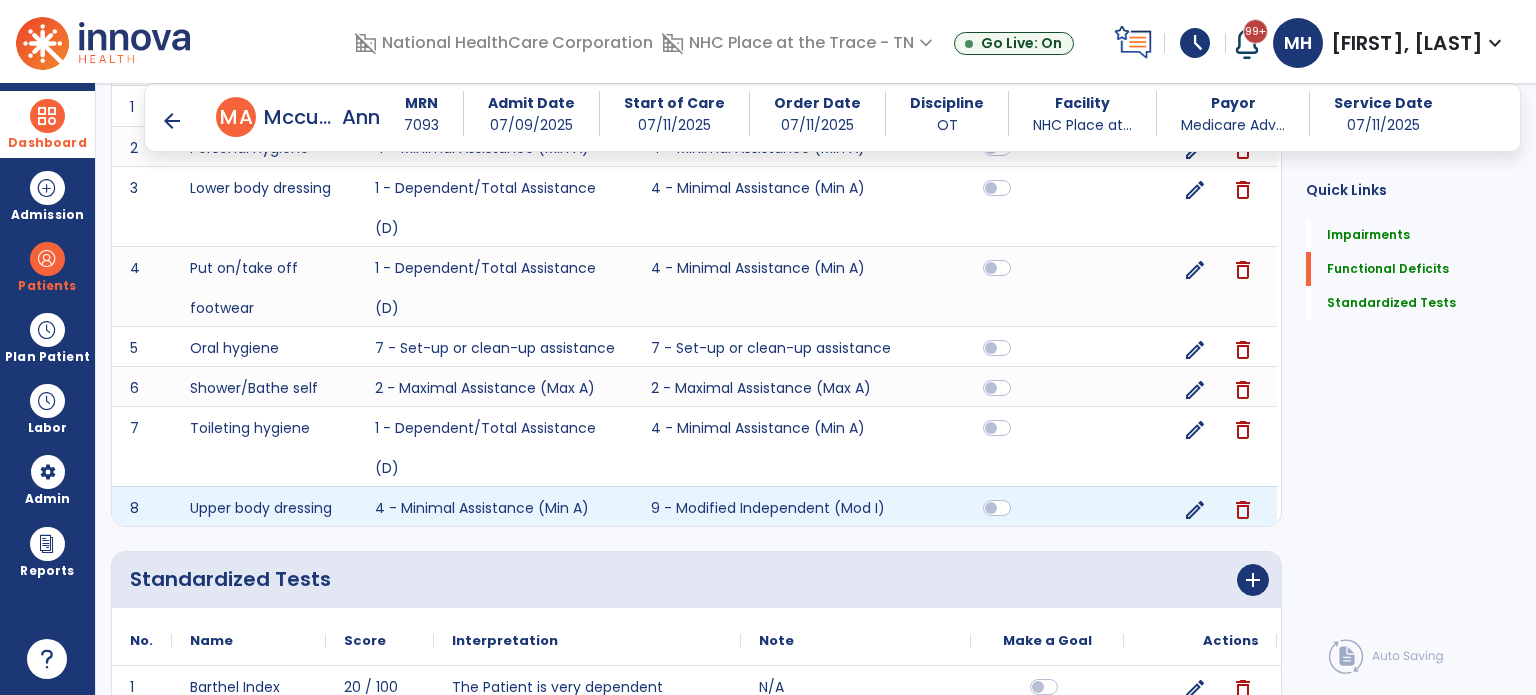 select on "**********" 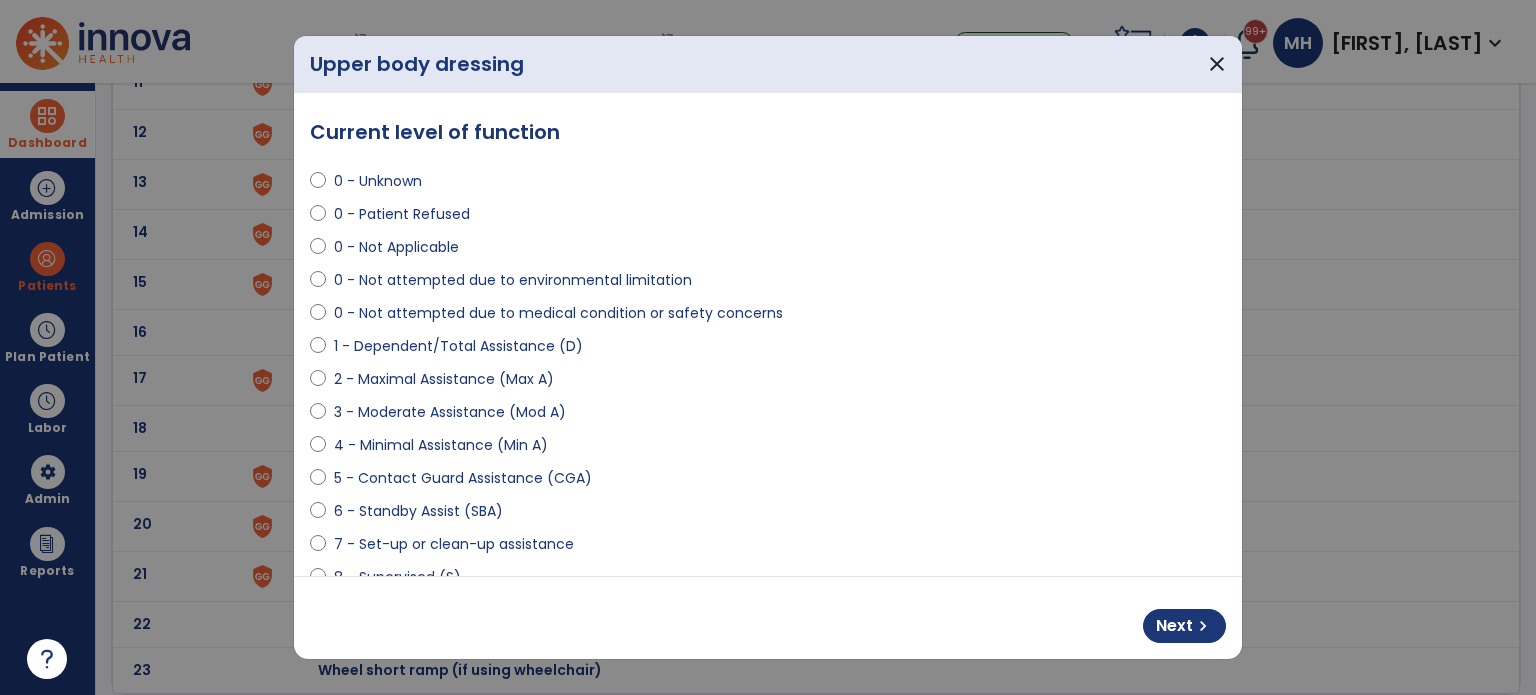 scroll, scrollTop: 0, scrollLeft: 0, axis: both 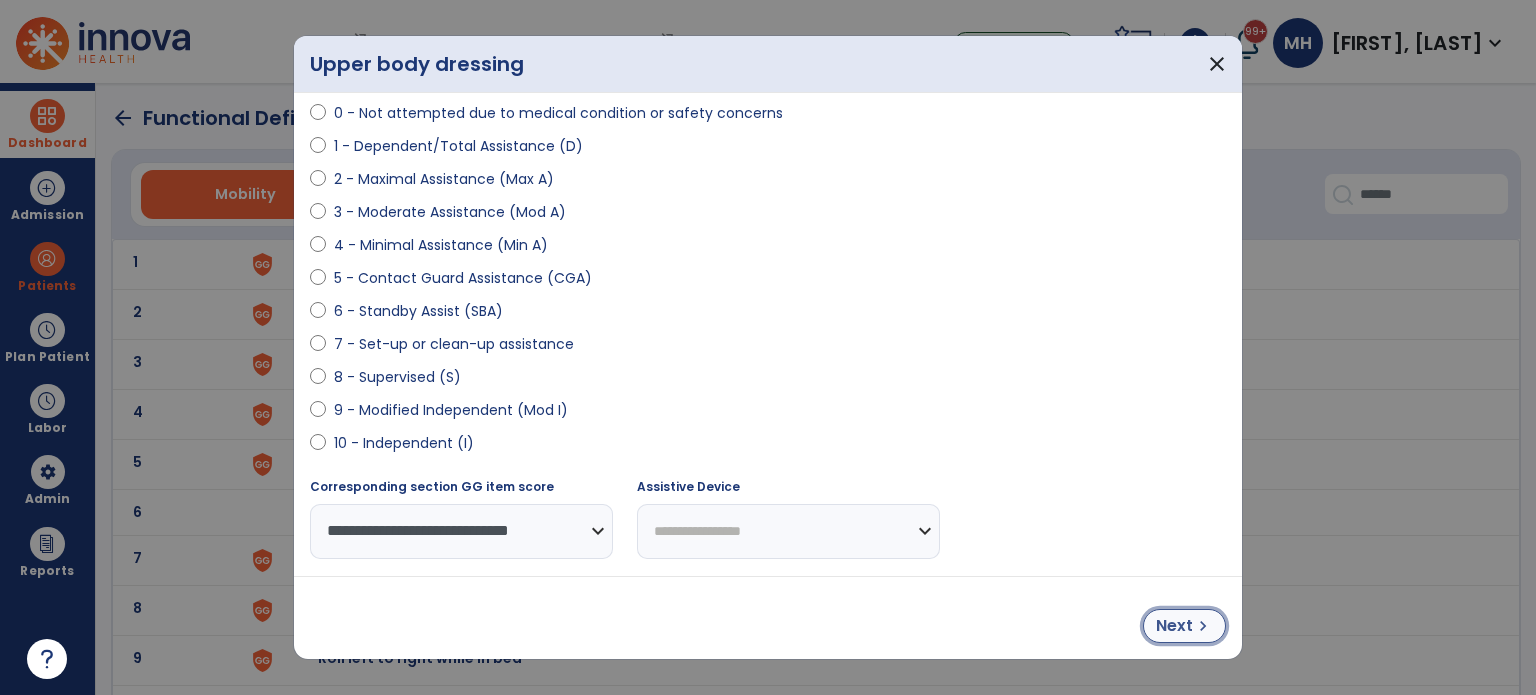 click on "Next" at bounding box center (1174, 626) 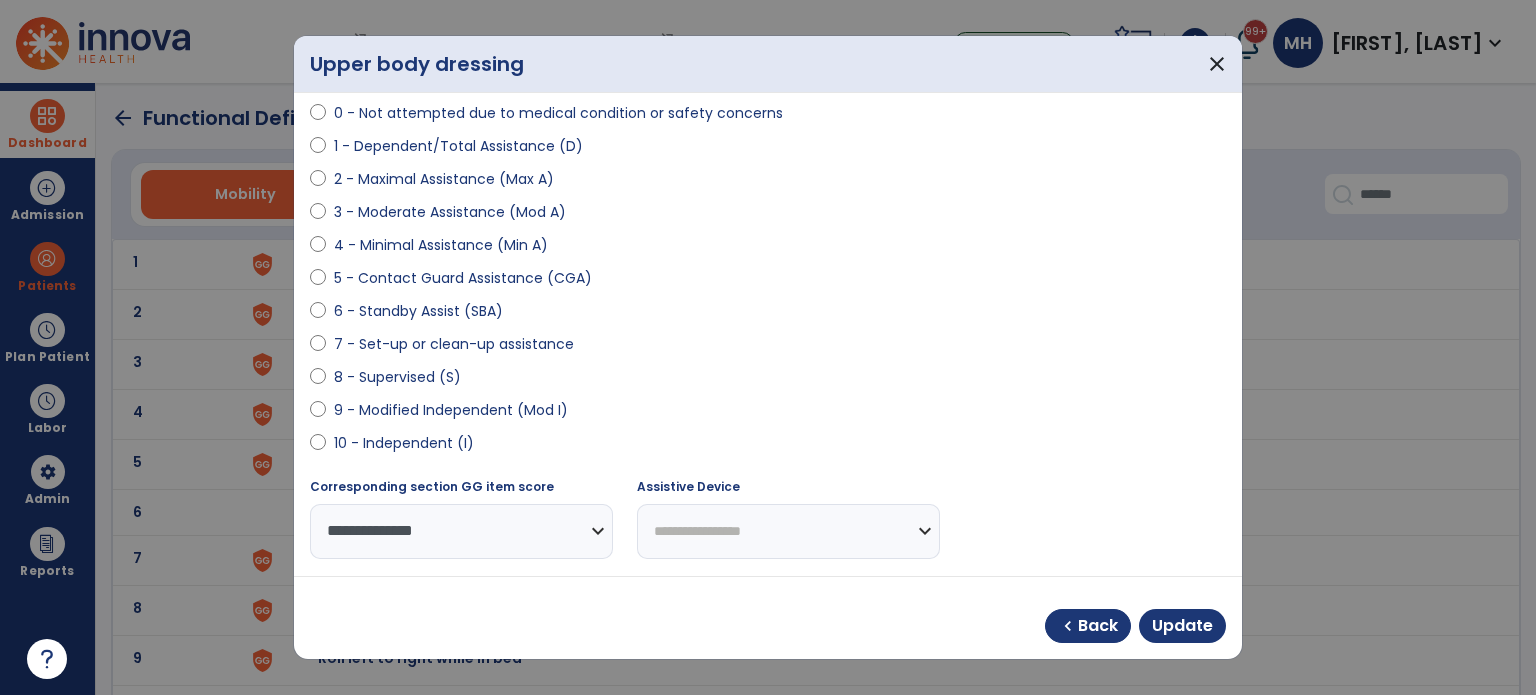 click on "8 - Supervised (S)" at bounding box center (397, 377) 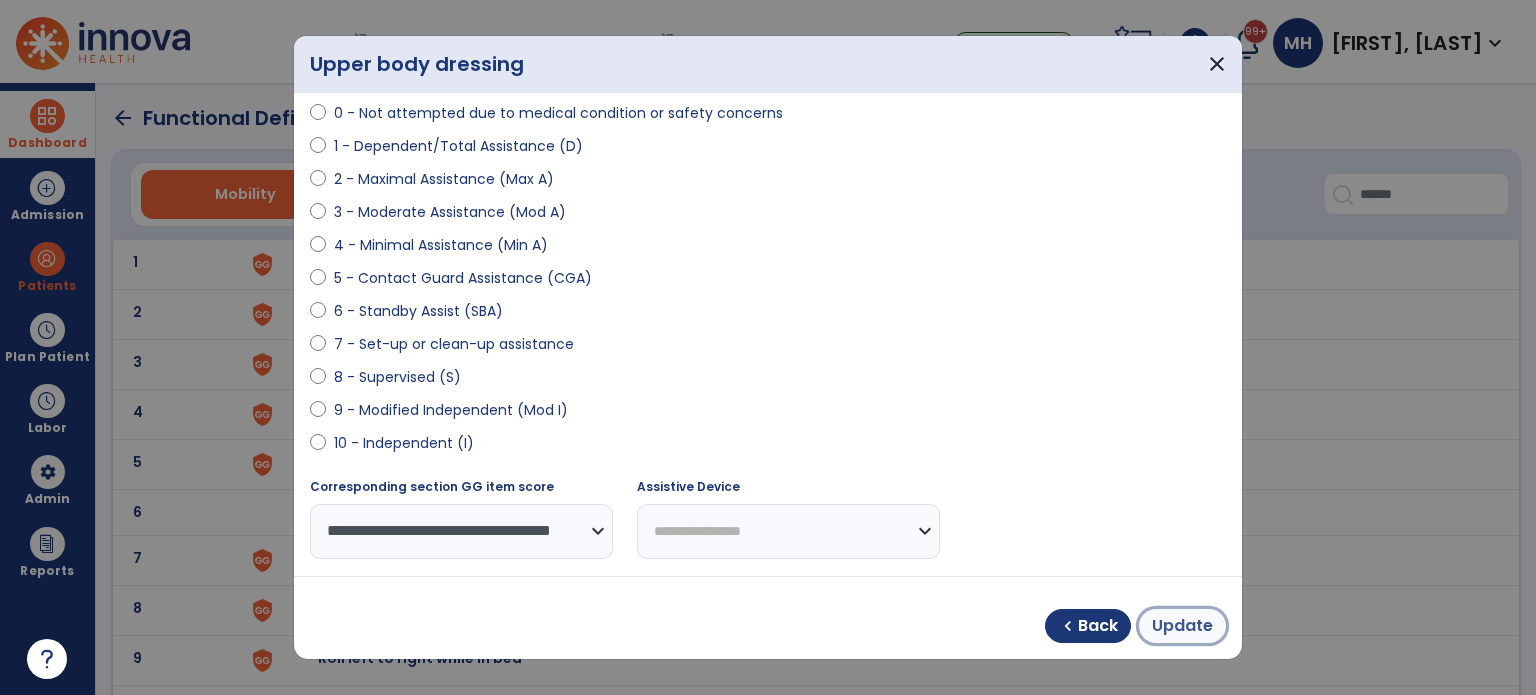 click on "Update" at bounding box center (1182, 626) 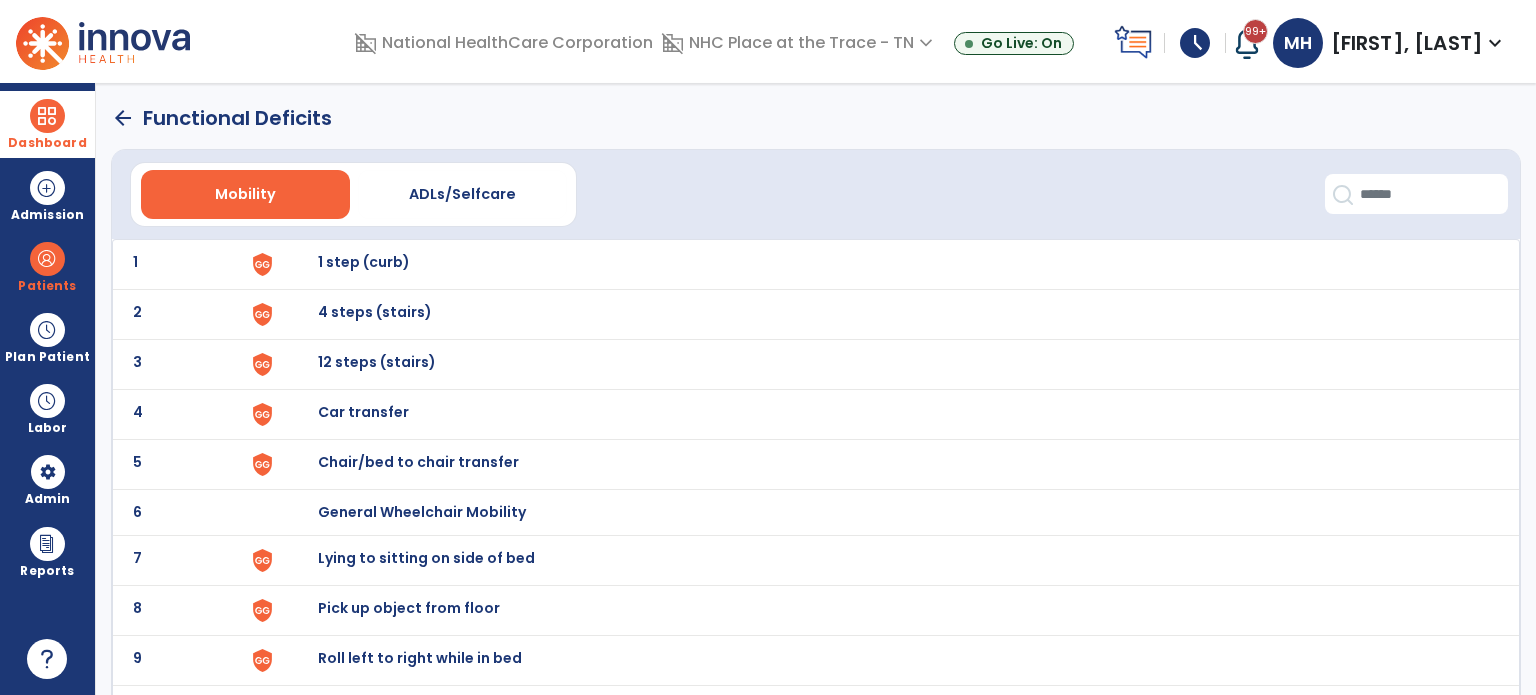 click on "arrow_back" 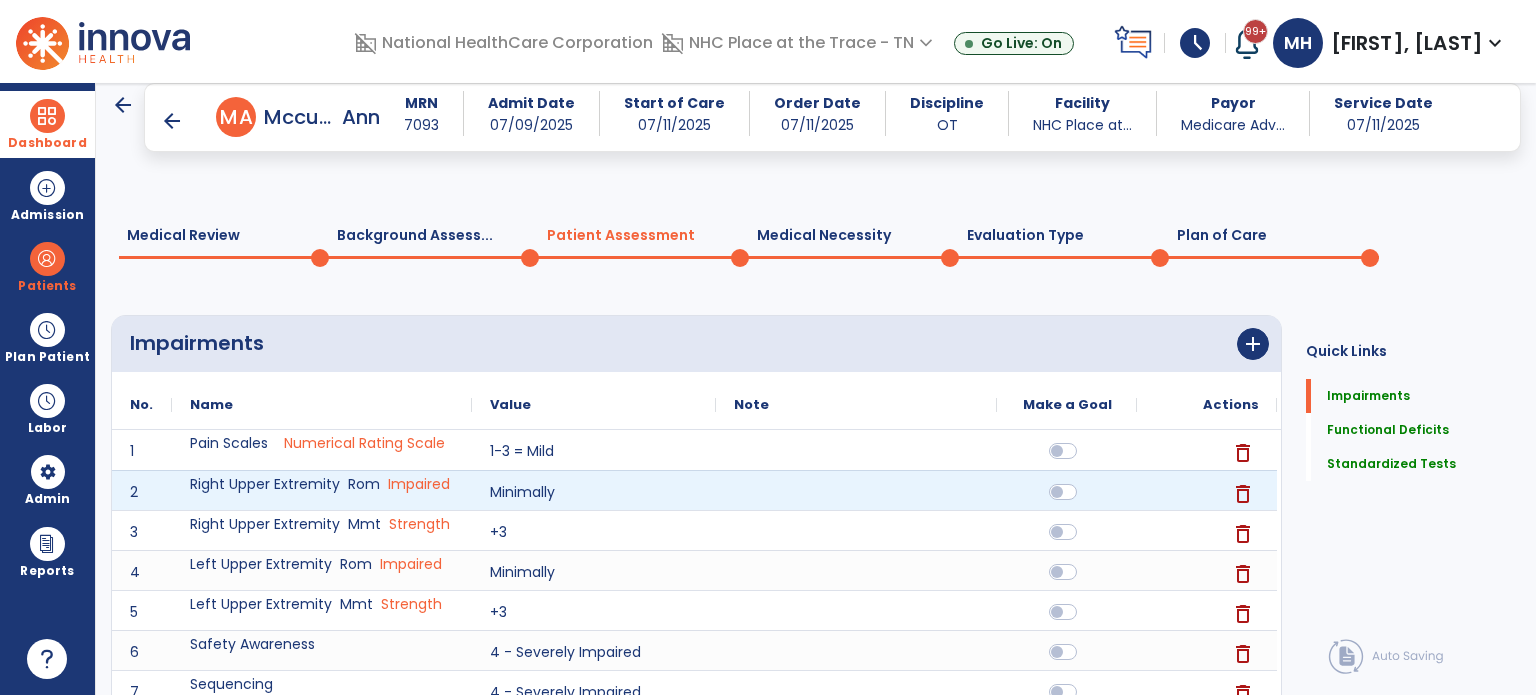scroll, scrollTop: 0, scrollLeft: 0, axis: both 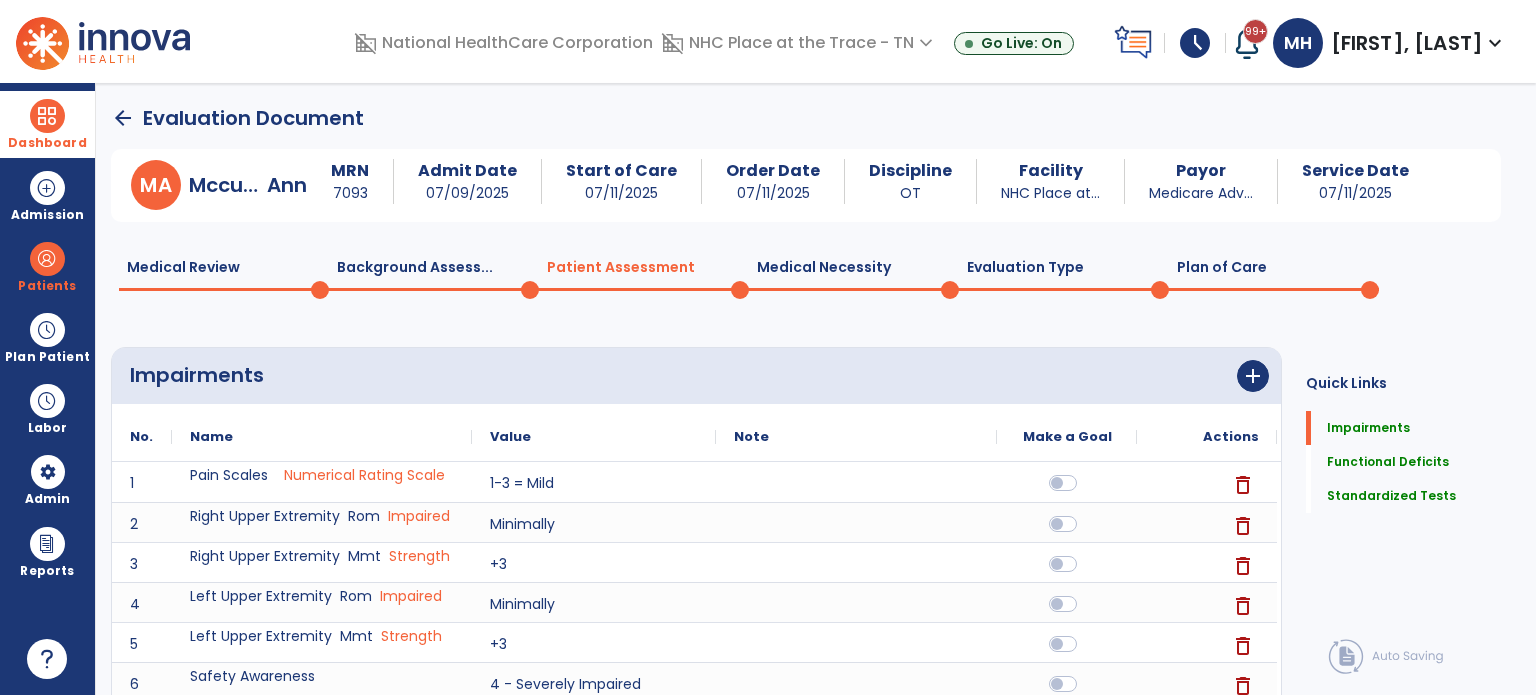 click on "Plan of Care  0" 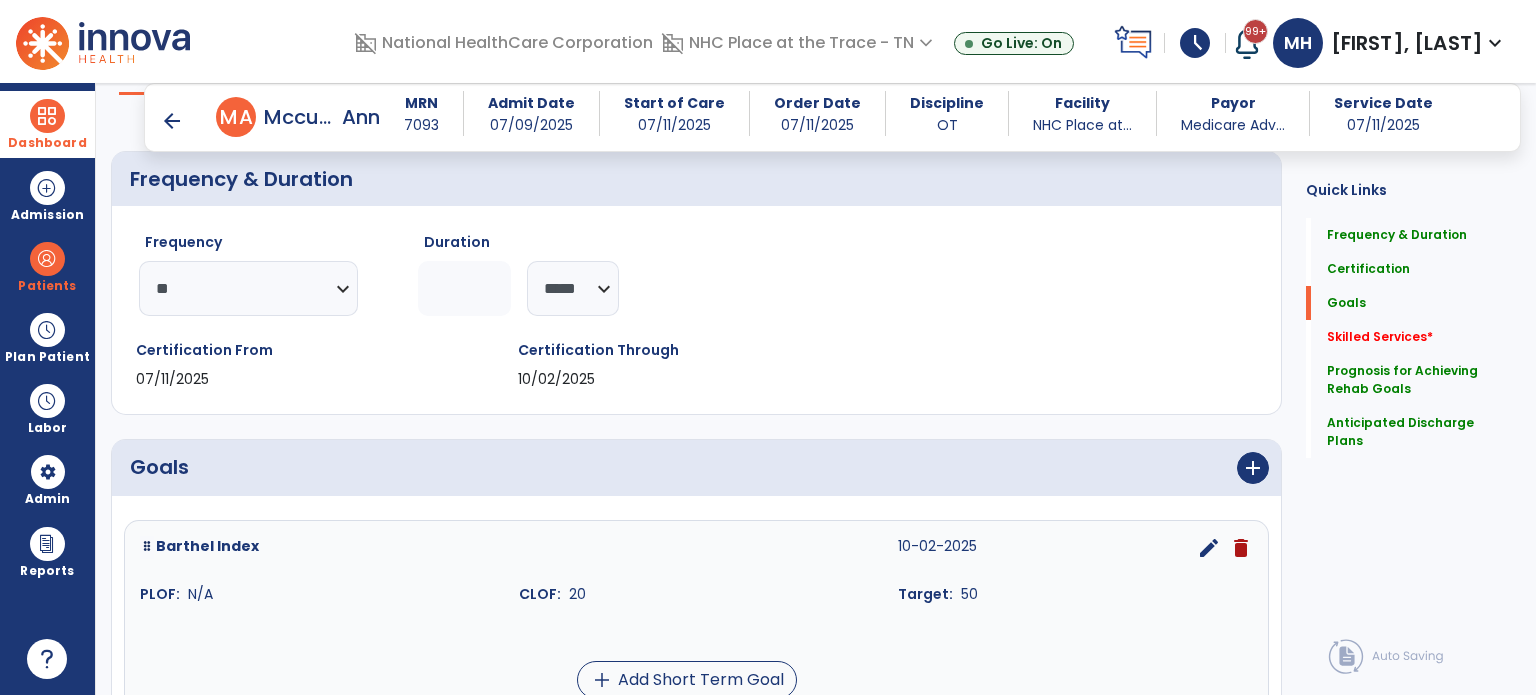 scroll, scrollTop: 400, scrollLeft: 0, axis: vertical 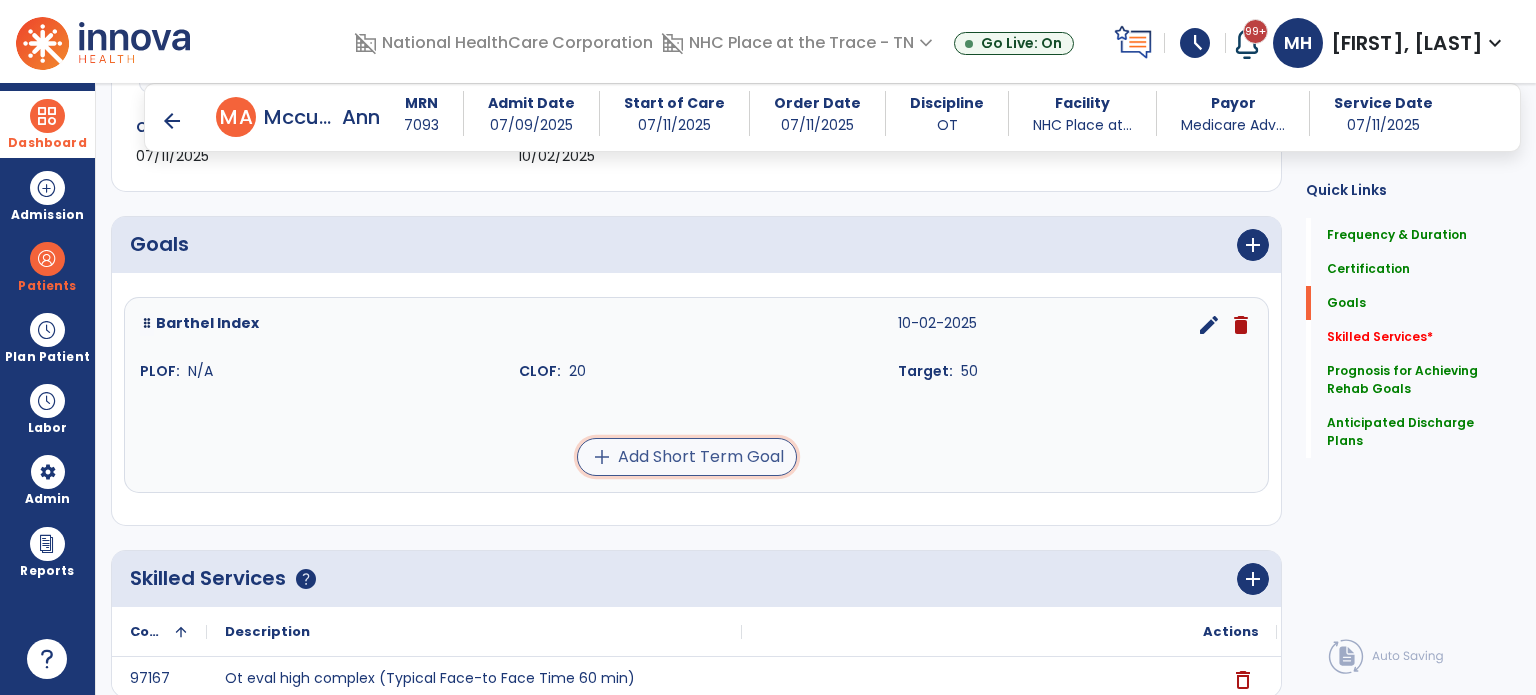 click on "add  Add Short Term Goal" at bounding box center [687, 457] 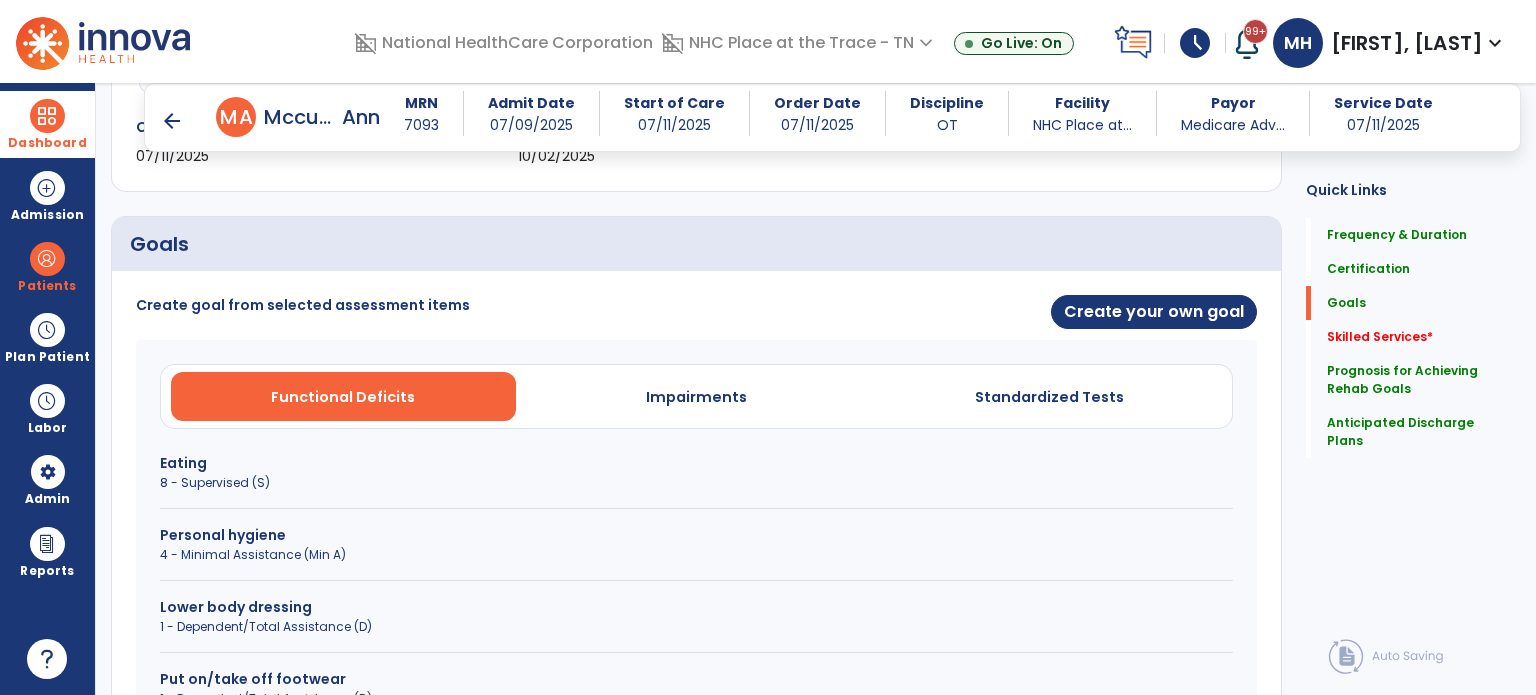 click on "4 - Minimal Assistance (Min A)" at bounding box center [696, 555] 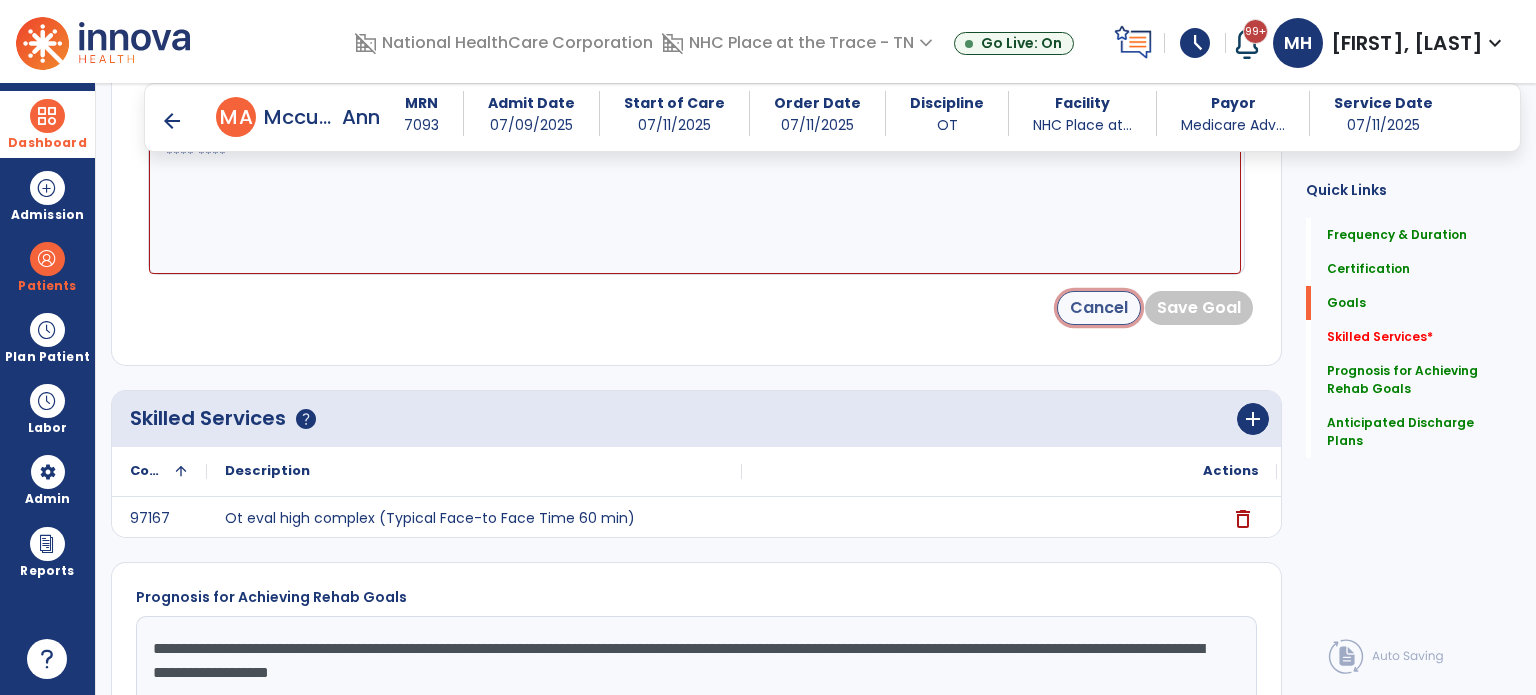 click on "Cancel" at bounding box center (1099, 308) 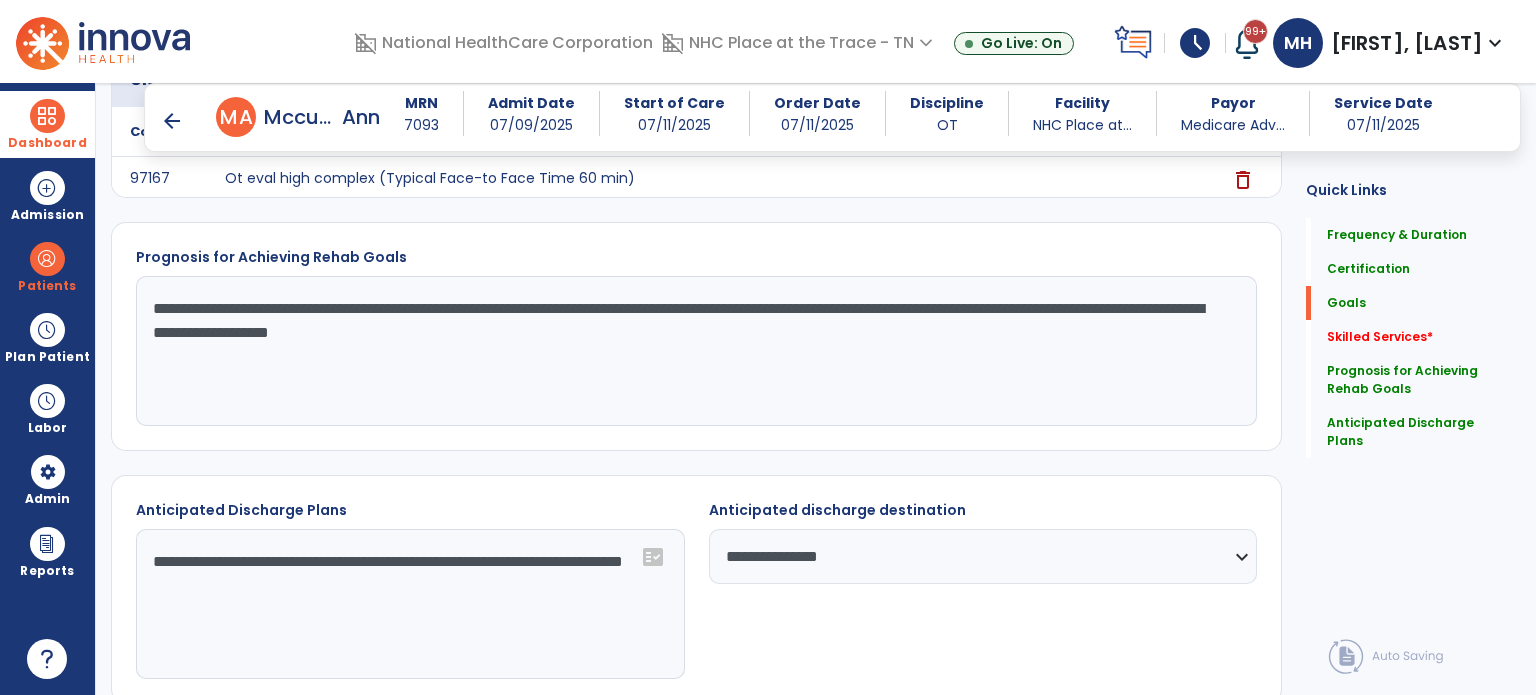 scroll, scrollTop: 309, scrollLeft: 0, axis: vertical 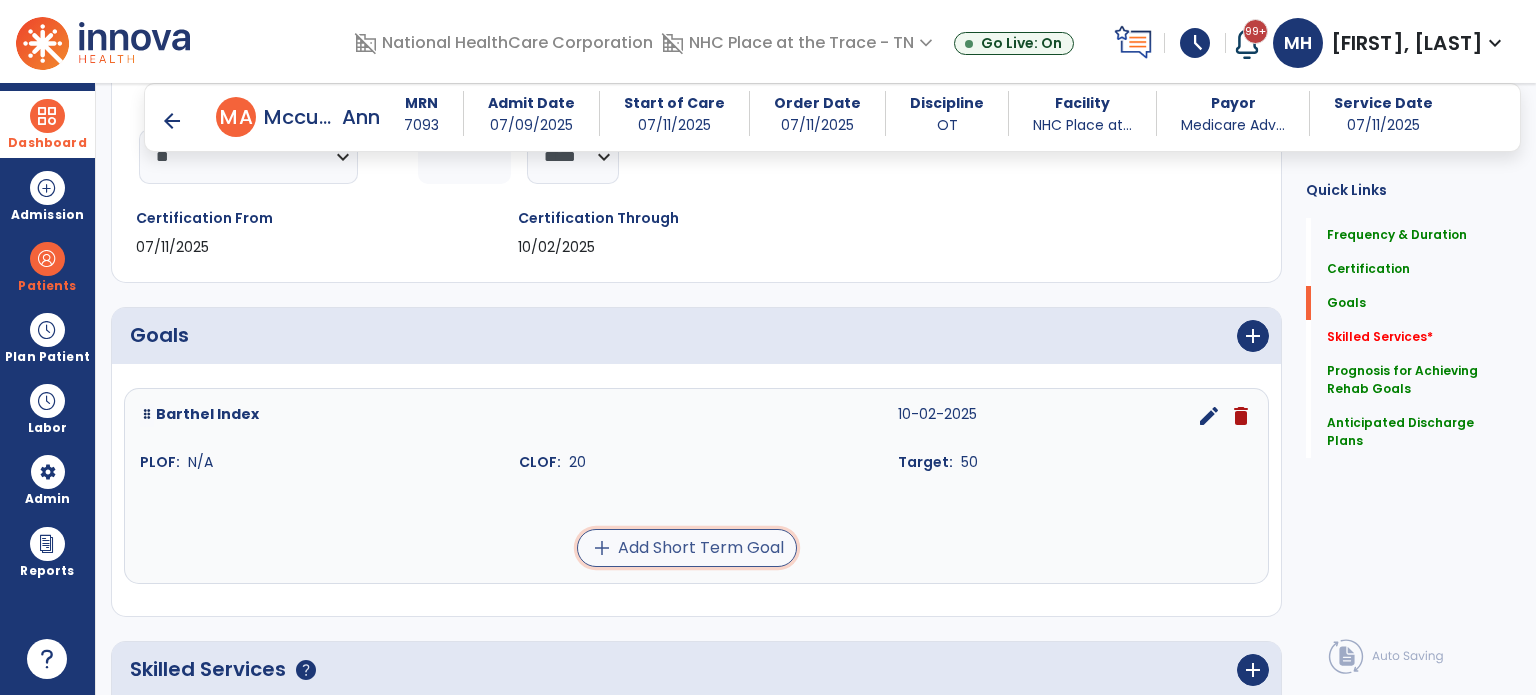 click on "add  Add Short Term Goal" at bounding box center (687, 548) 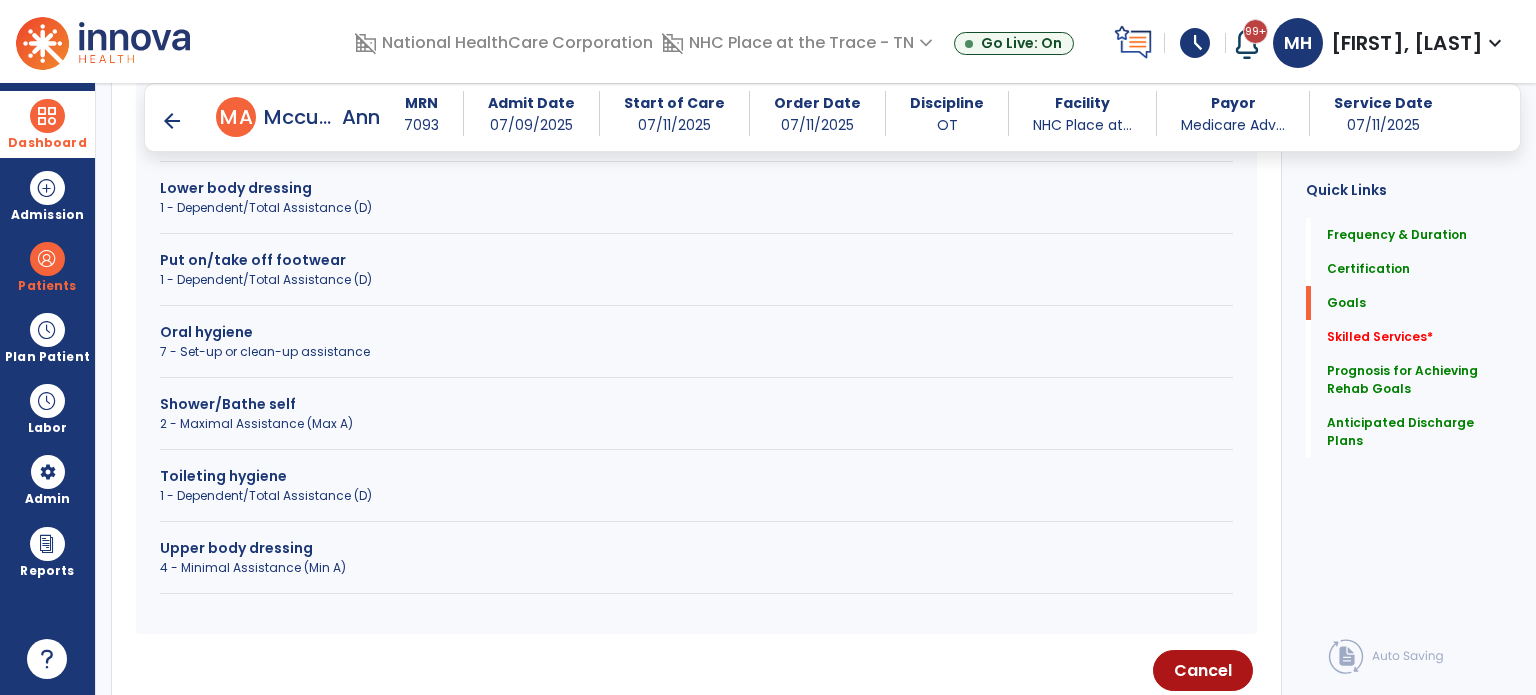 scroll, scrollTop: 909, scrollLeft: 0, axis: vertical 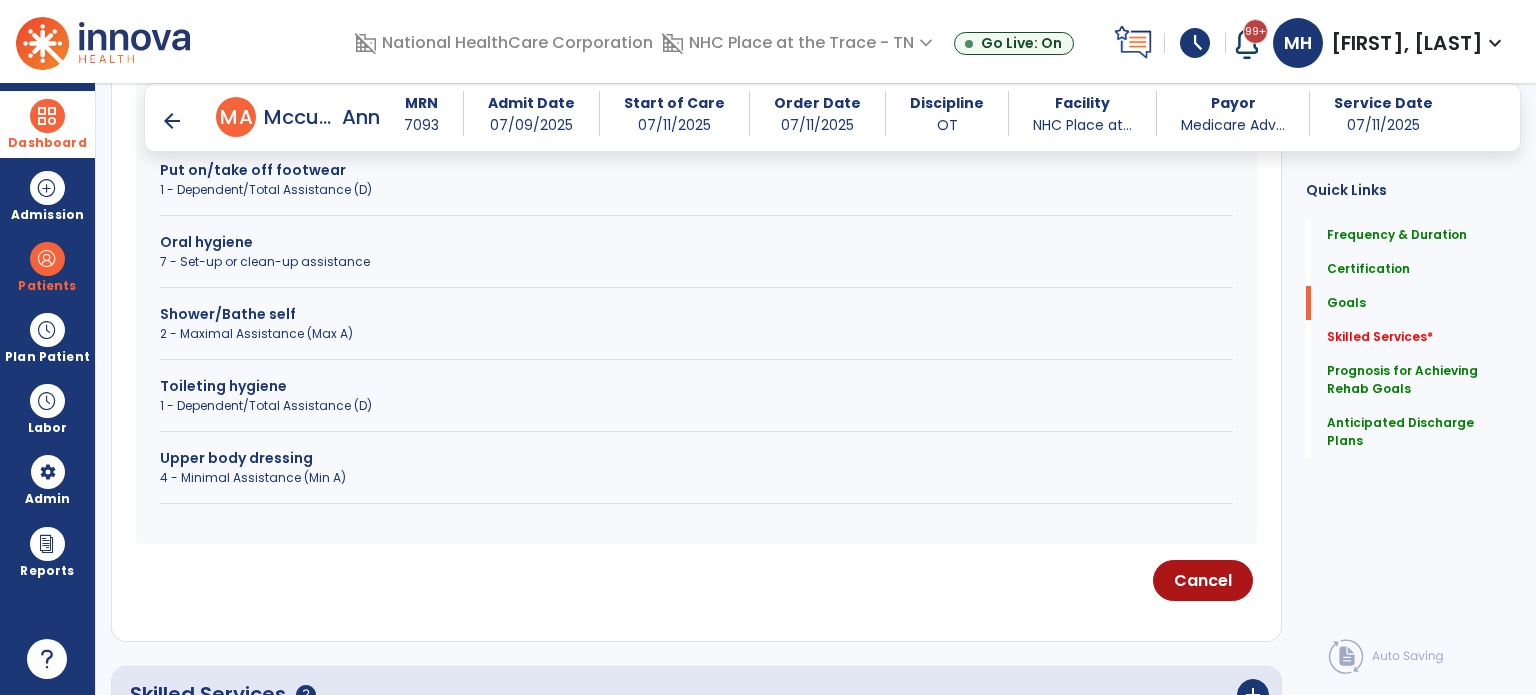 click on "1 - Dependent/Total Assistance (D)" at bounding box center (696, 406) 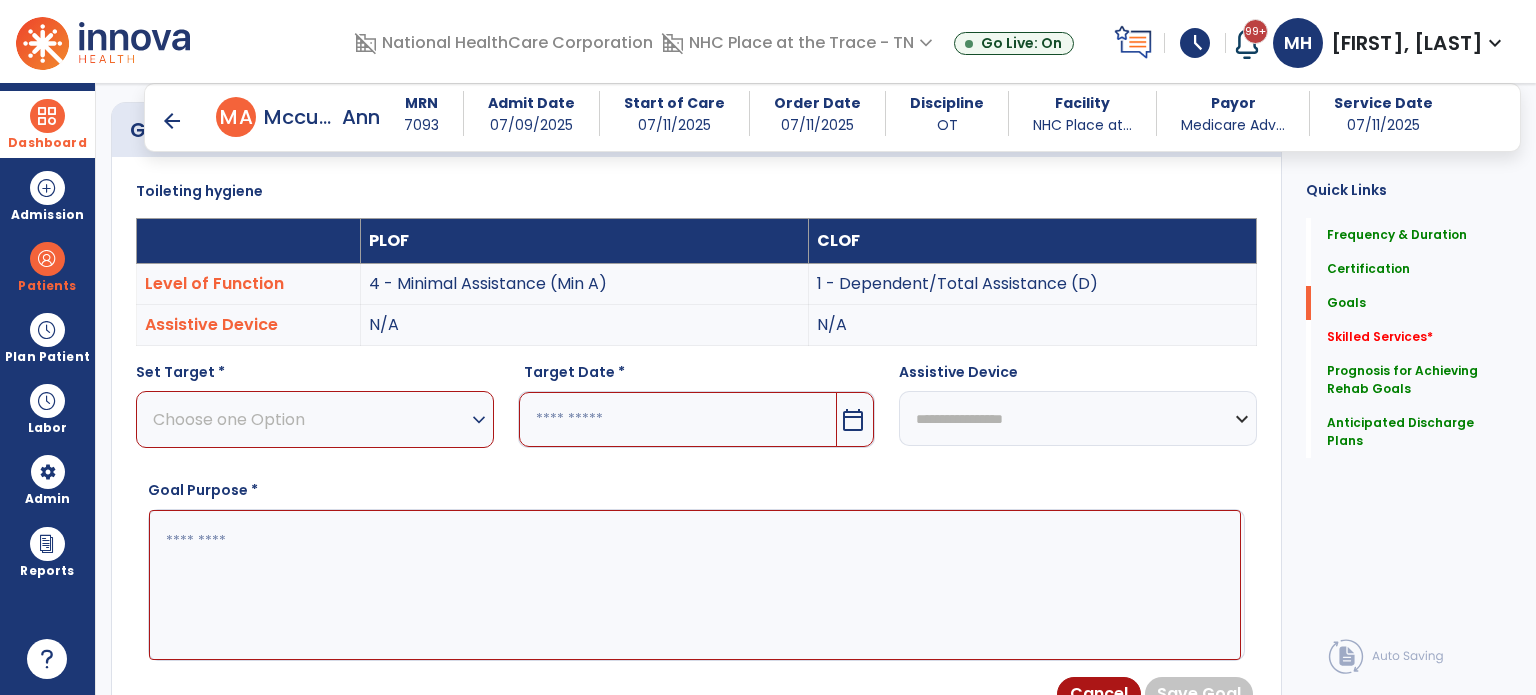 scroll, scrollTop: 509, scrollLeft: 0, axis: vertical 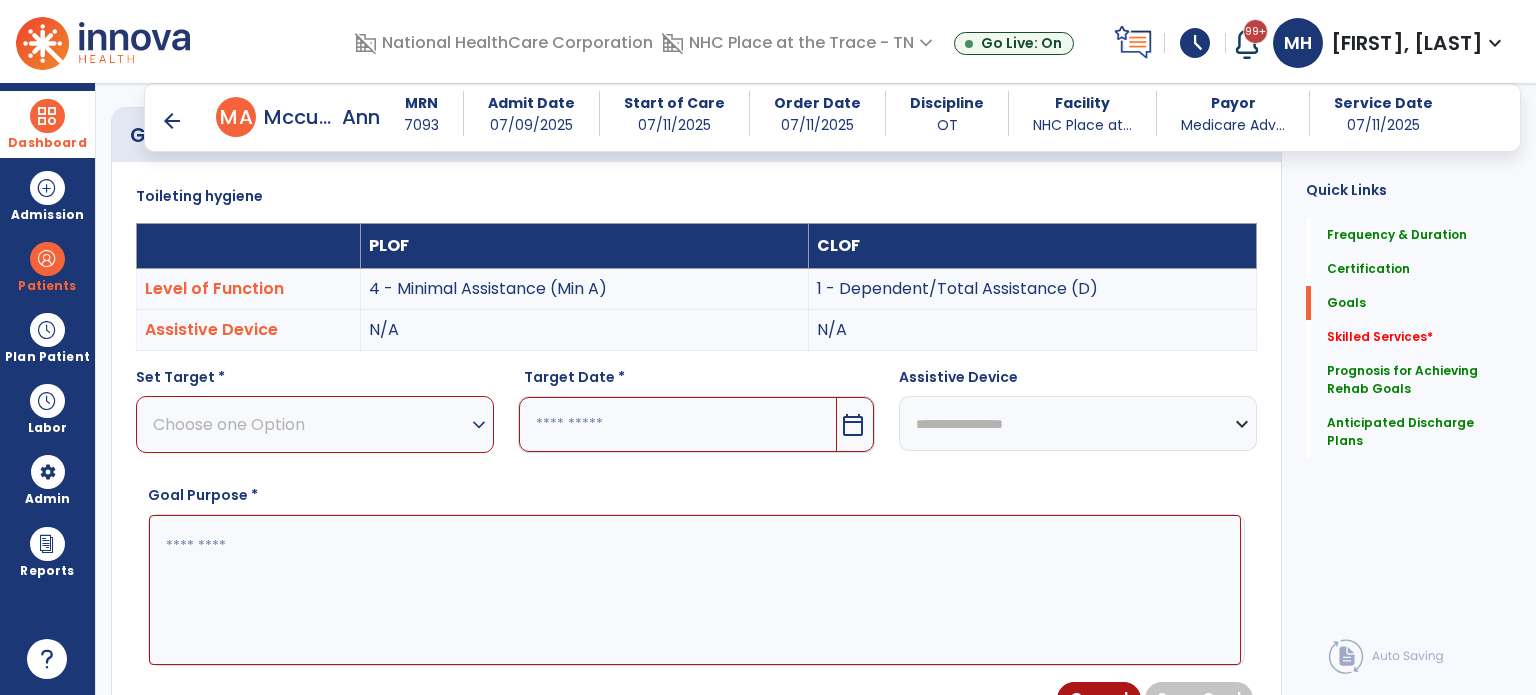 click on "Choose one Option   expand_more" at bounding box center (315, 424) 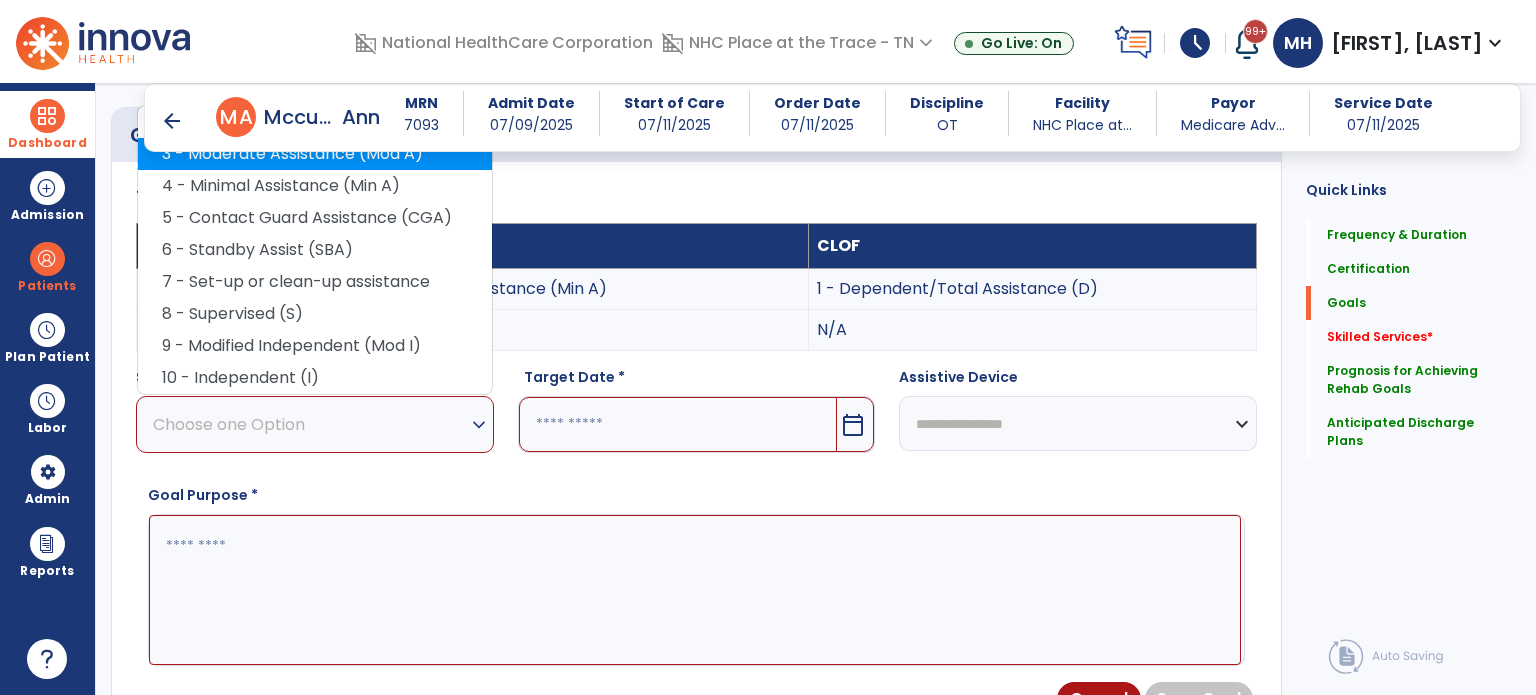 click on "3 - Moderate Assistance (Mod A)" at bounding box center [315, 154] 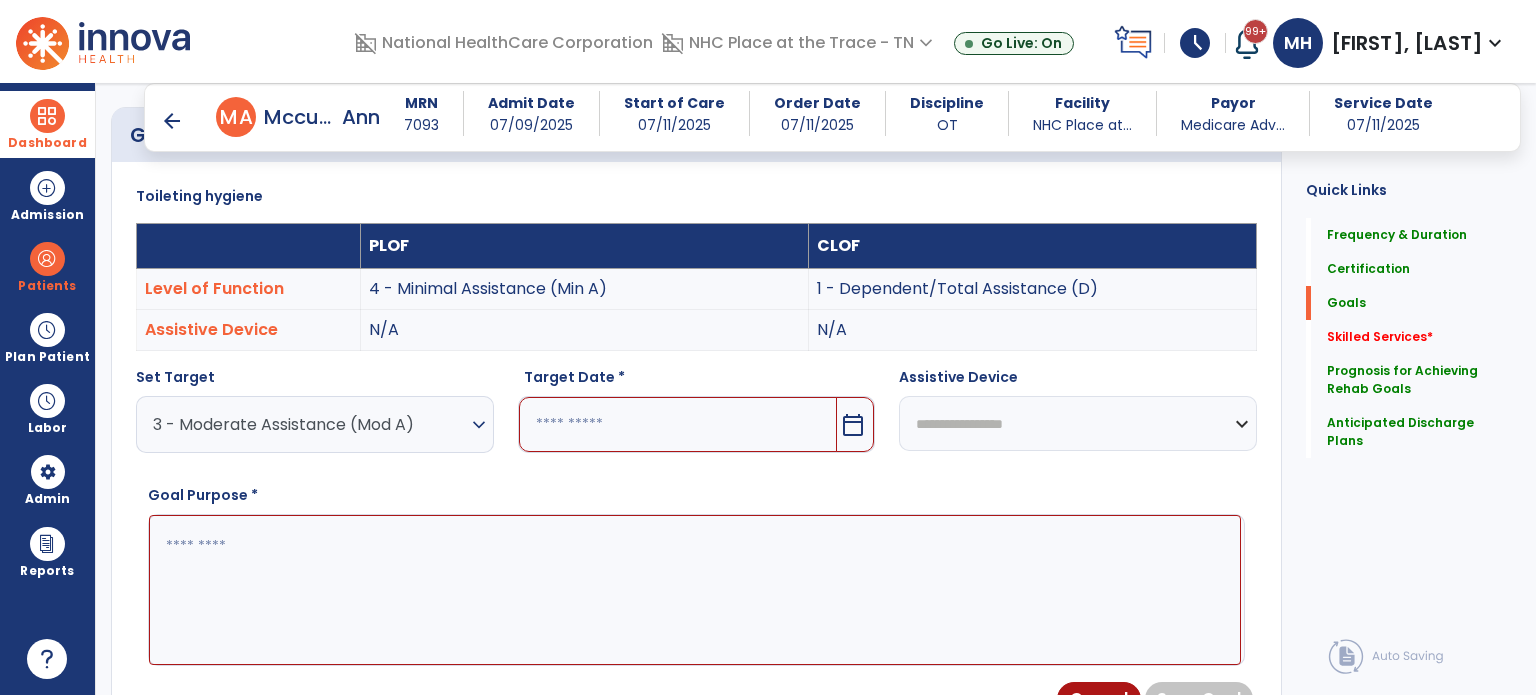 click at bounding box center (678, 424) 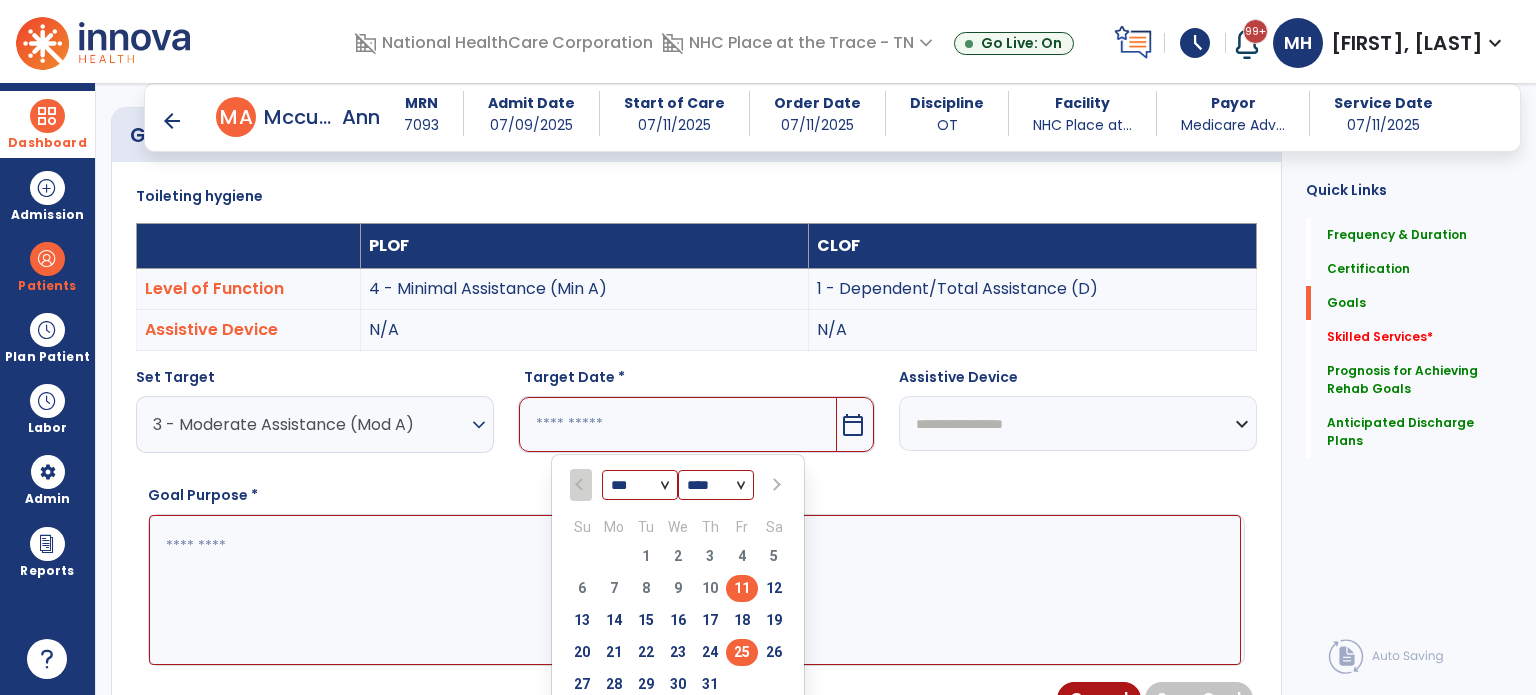 click on "25" at bounding box center (742, 652) 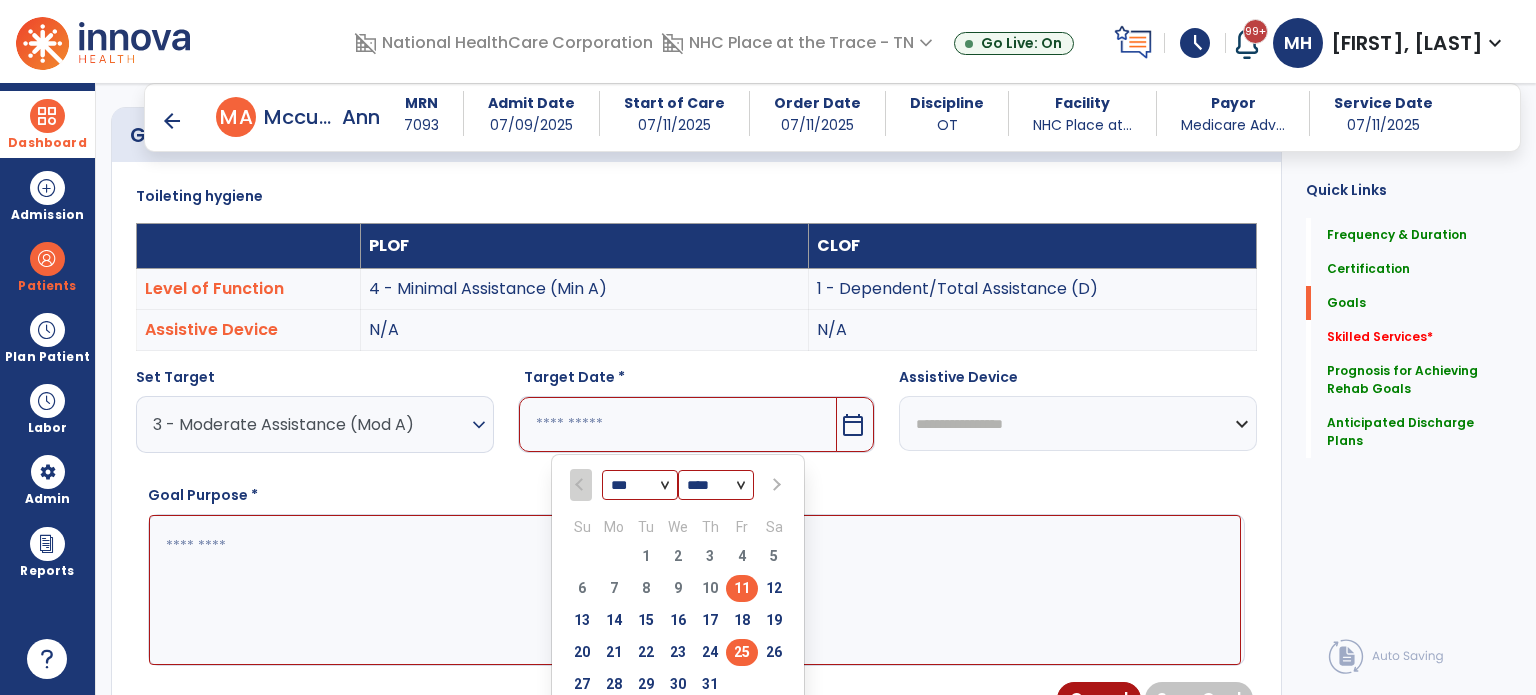 type on "*********" 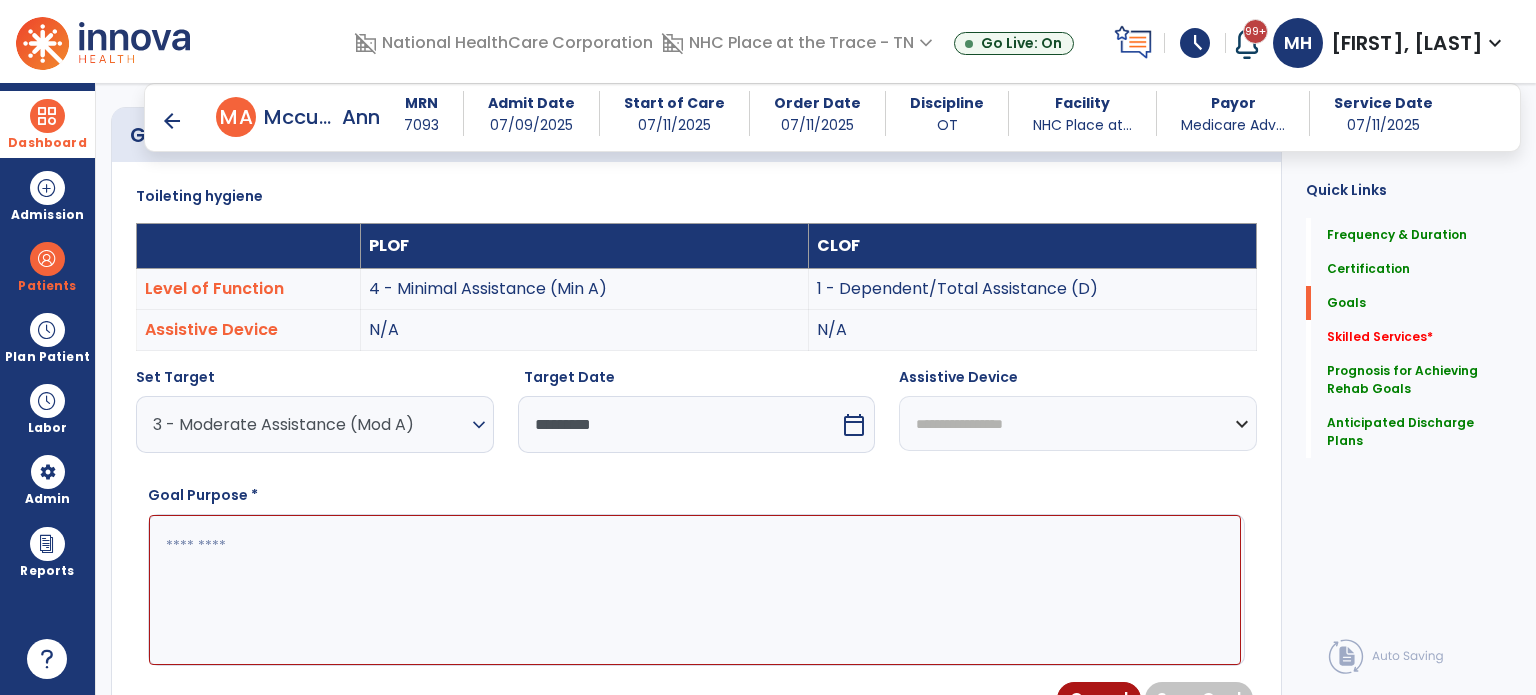 click at bounding box center (695, 590) 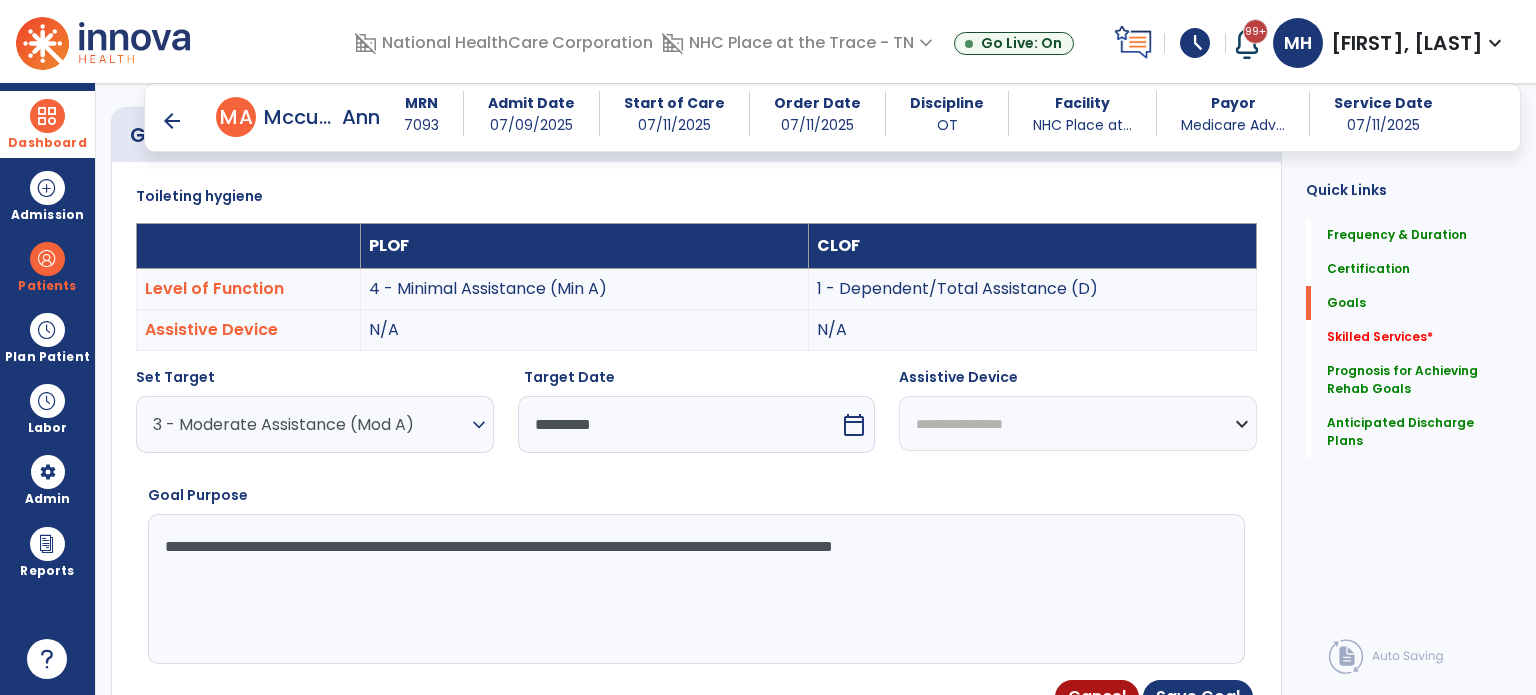 drag, startPoint x: 828, startPoint y: 555, endPoint x: 636, endPoint y: 568, distance: 192.4396 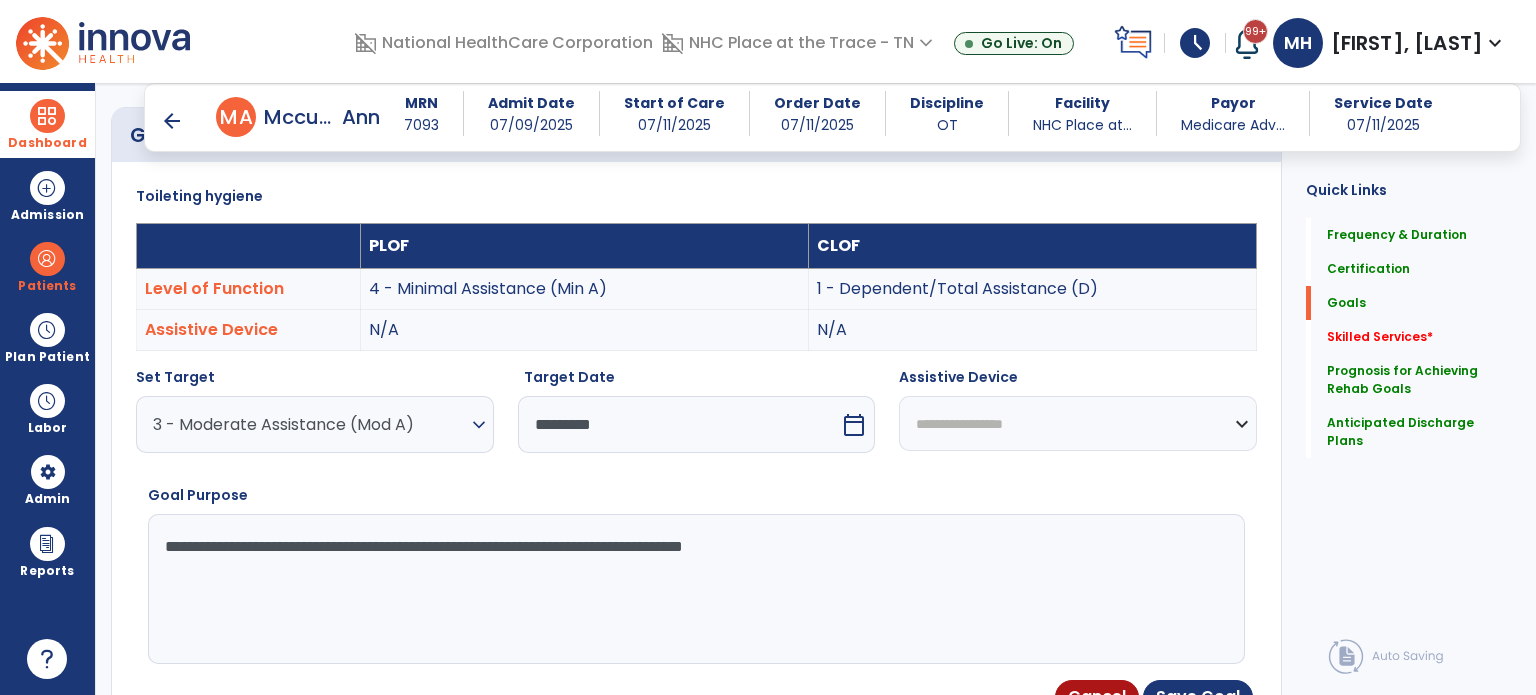 drag, startPoint x: 825, startPoint y: 556, endPoint x: 289, endPoint y: 615, distance: 539.2374 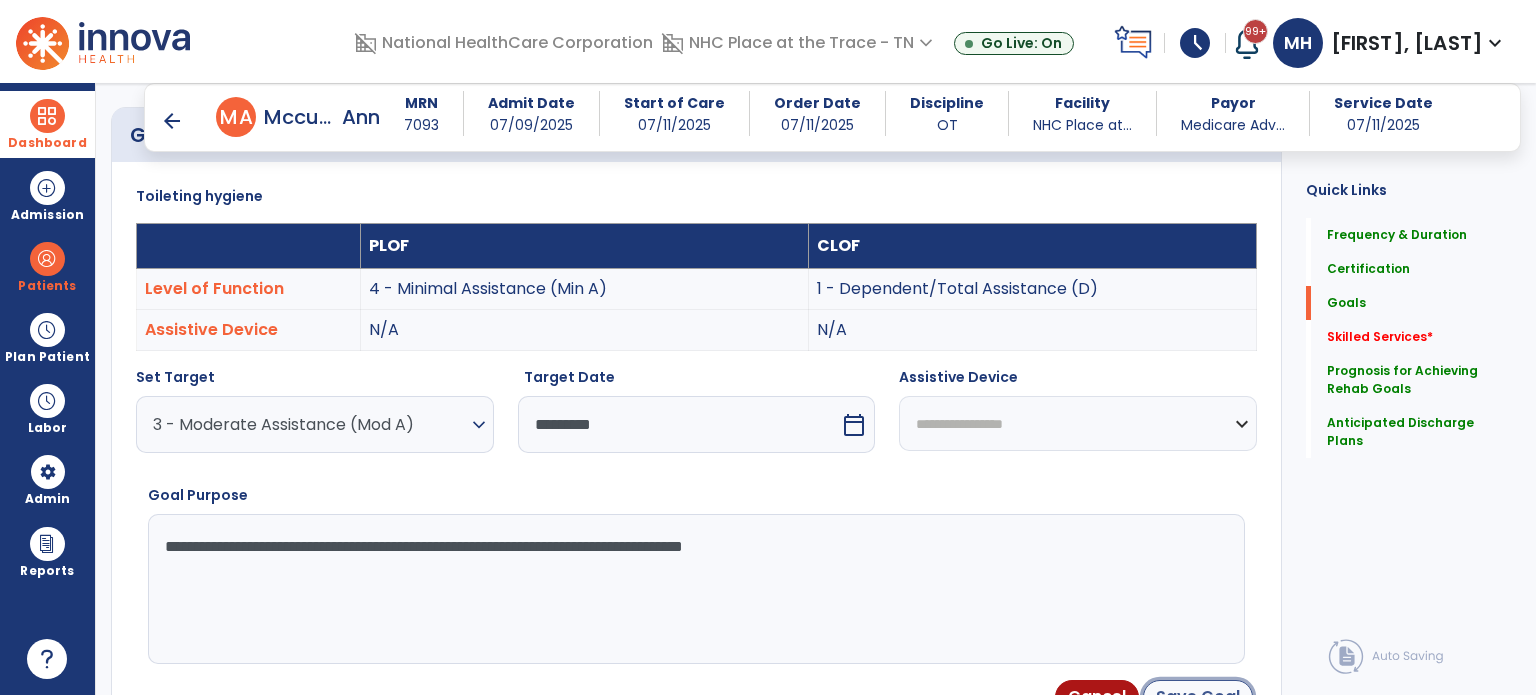 click on "Save Goal" at bounding box center [1198, 697] 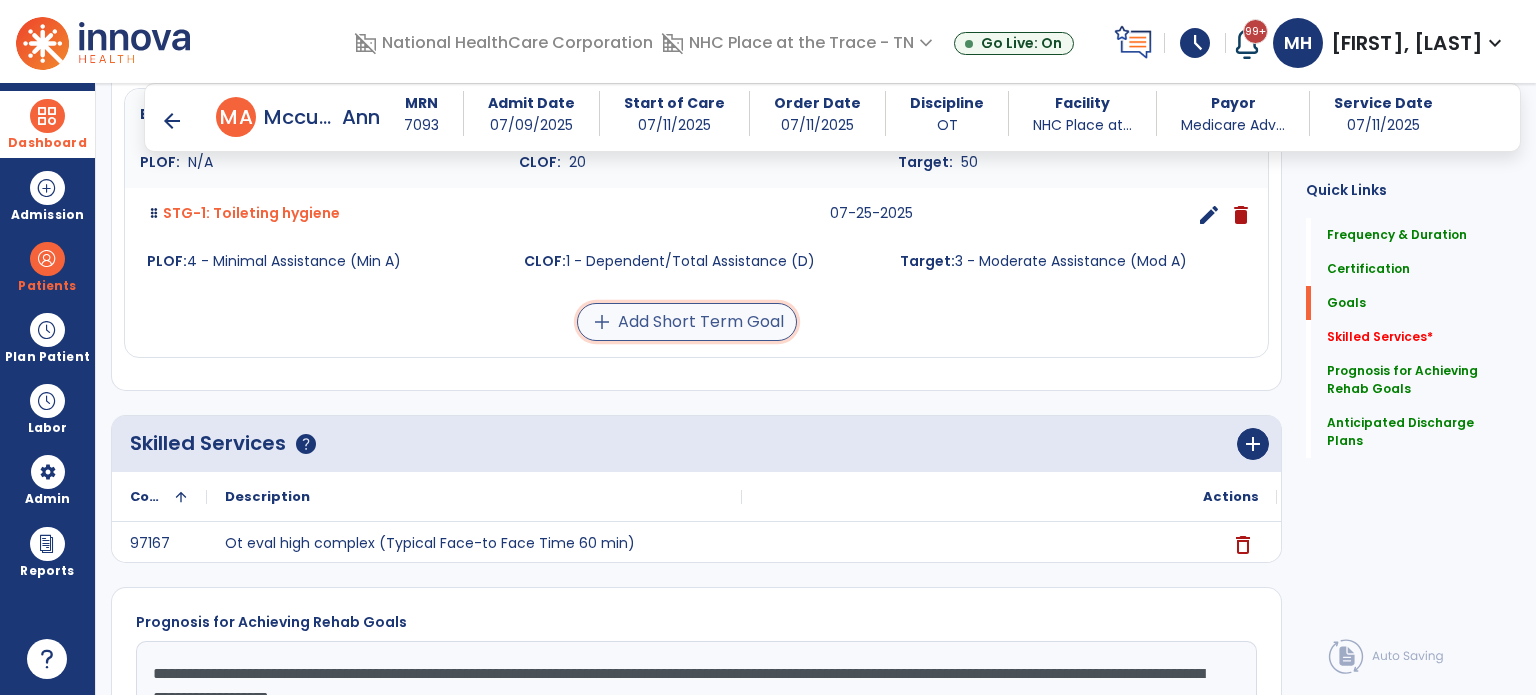 click on "add  Add Short Term Goal" at bounding box center (687, 322) 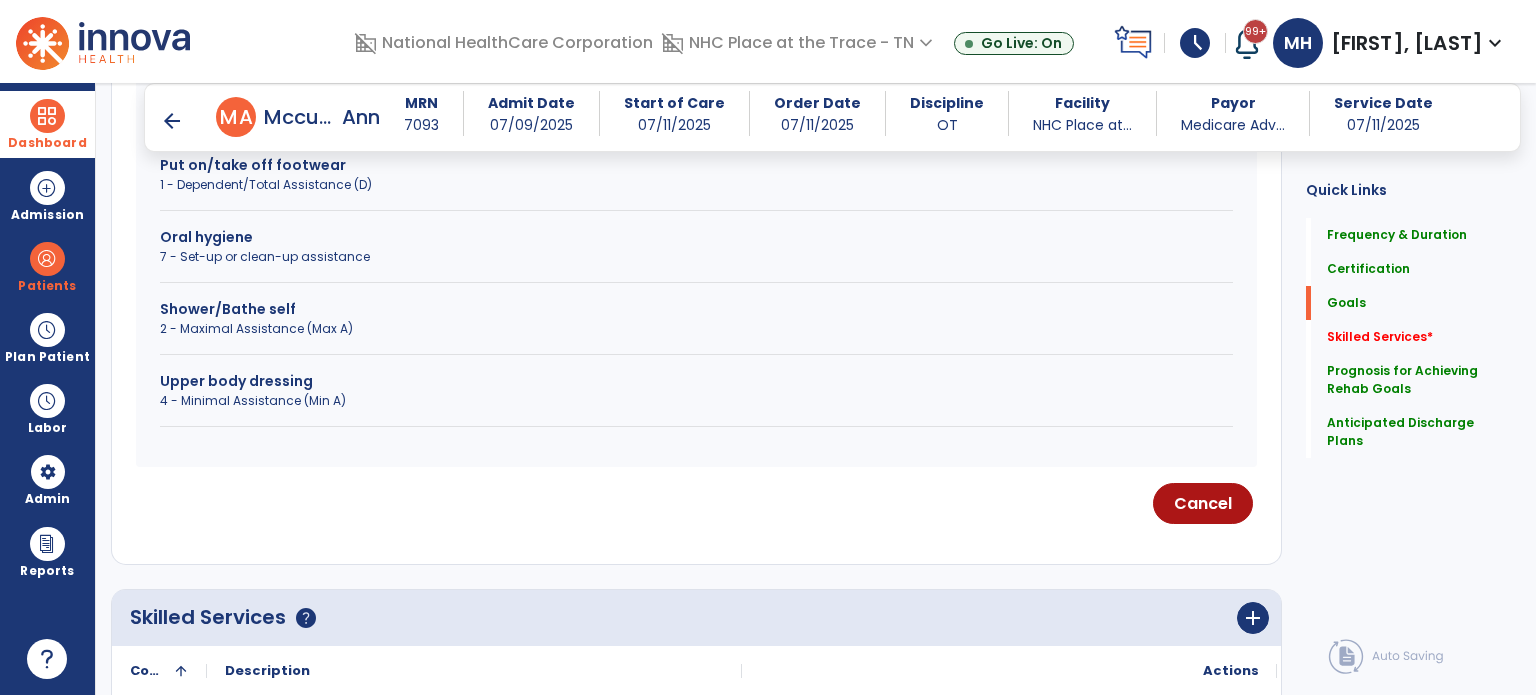 scroll, scrollTop: 913, scrollLeft: 0, axis: vertical 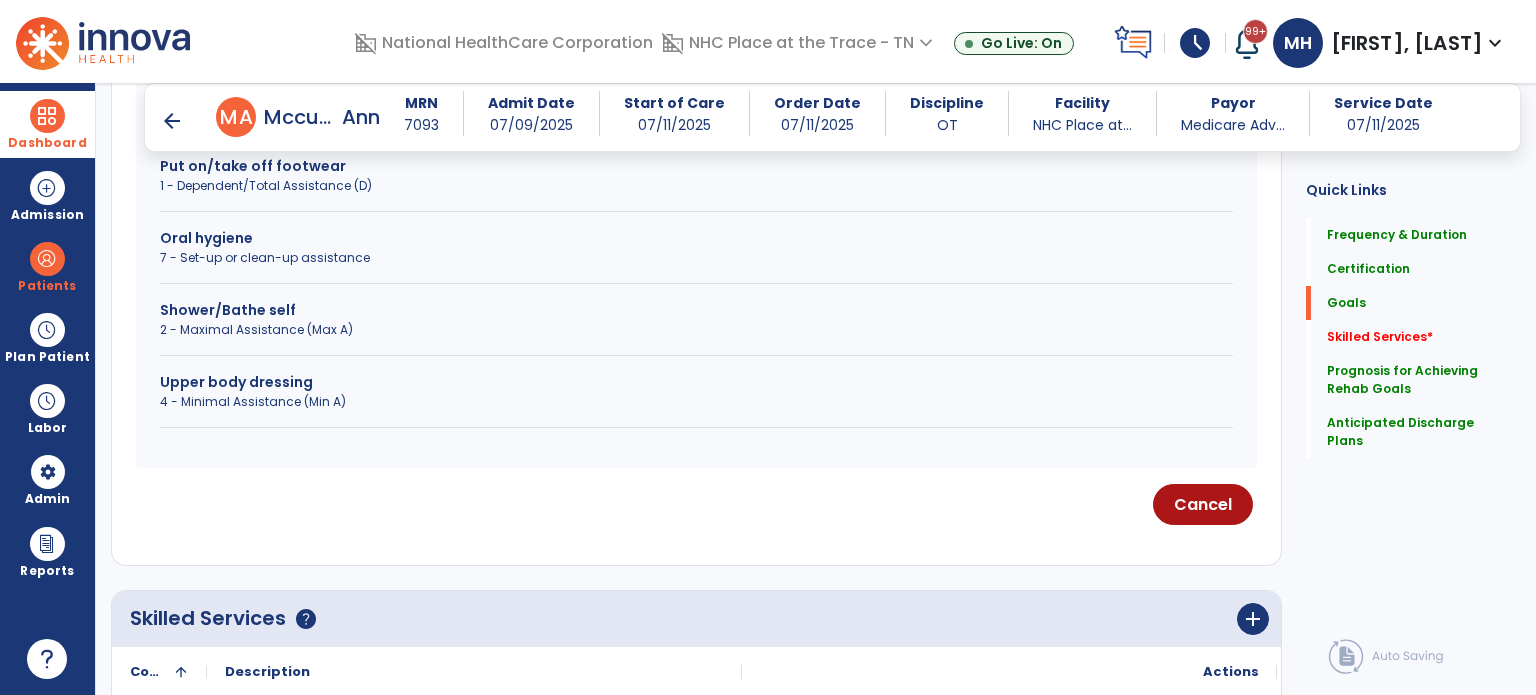 click on "Upper body dressing" at bounding box center (696, 382) 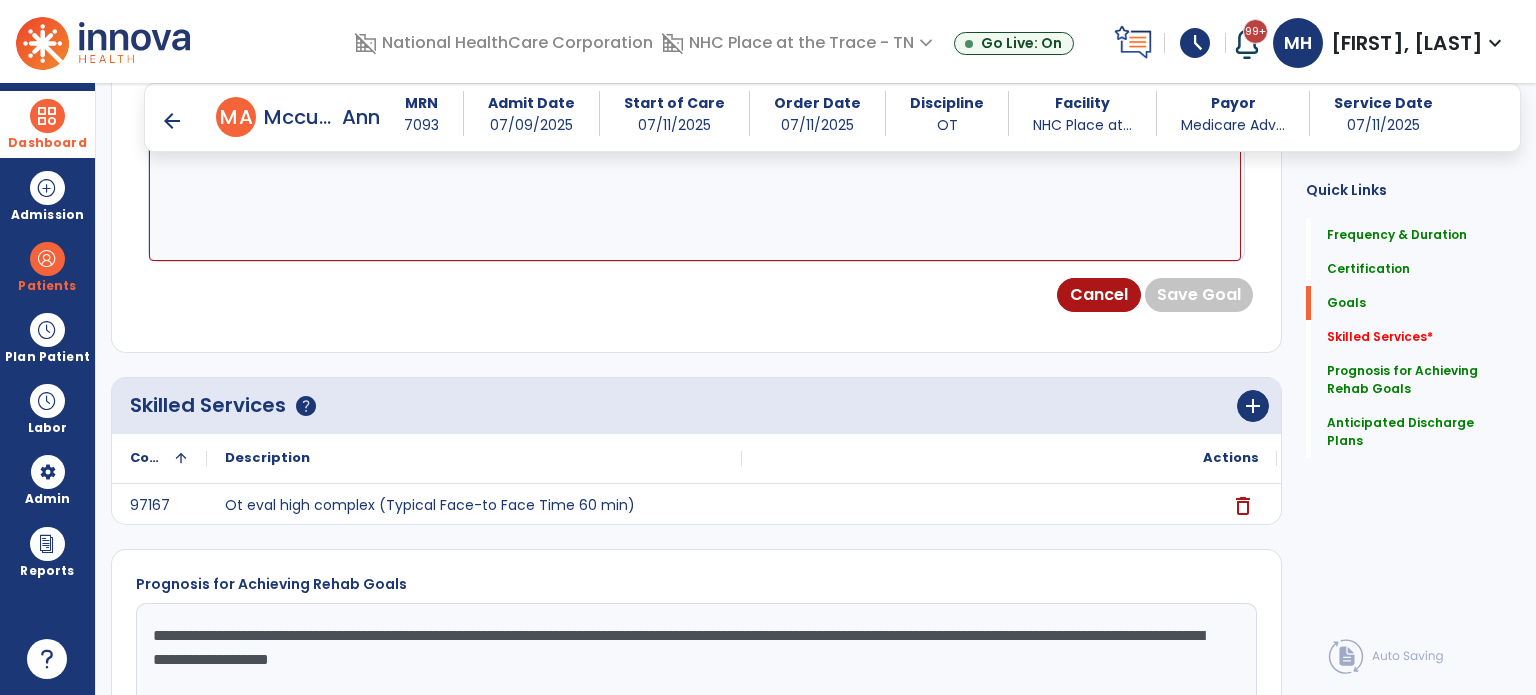 scroll, scrollTop: 513, scrollLeft: 0, axis: vertical 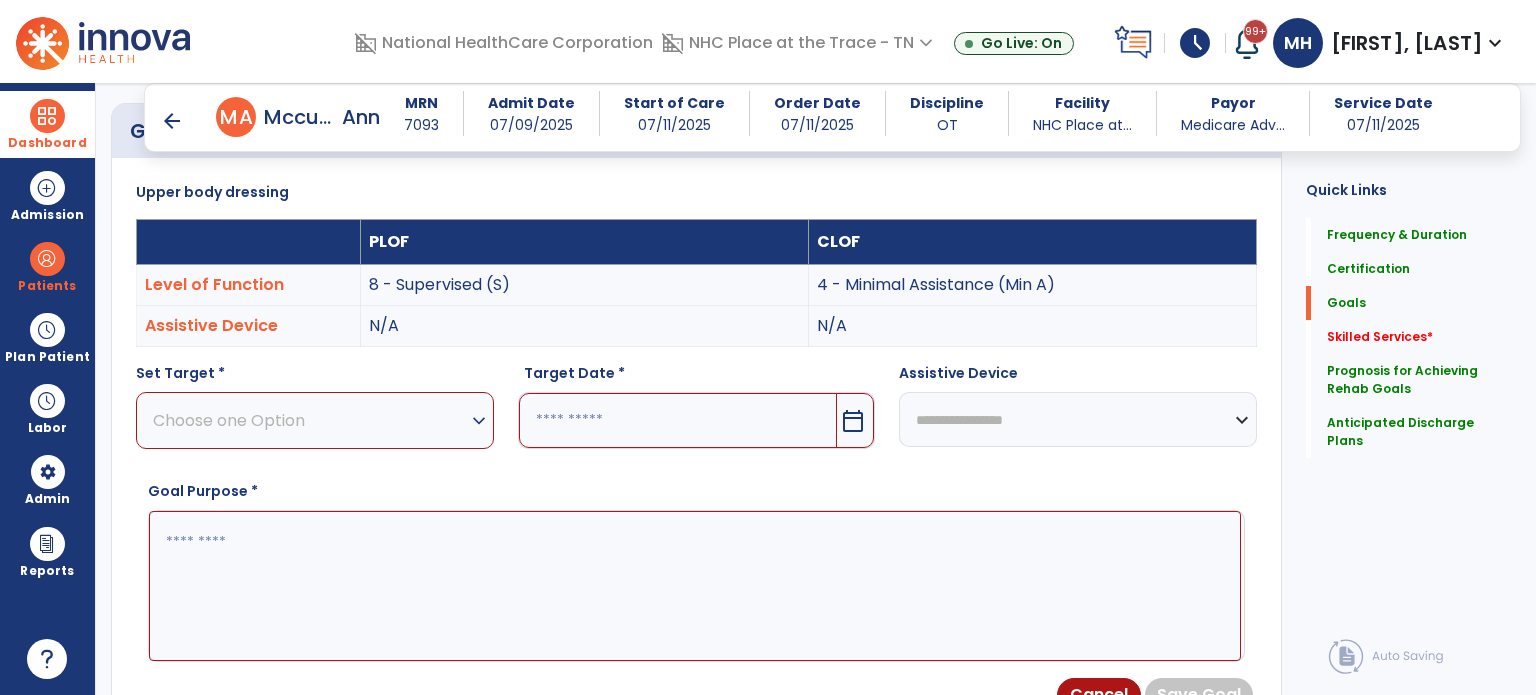 click on "Choose one Option" at bounding box center [310, 420] 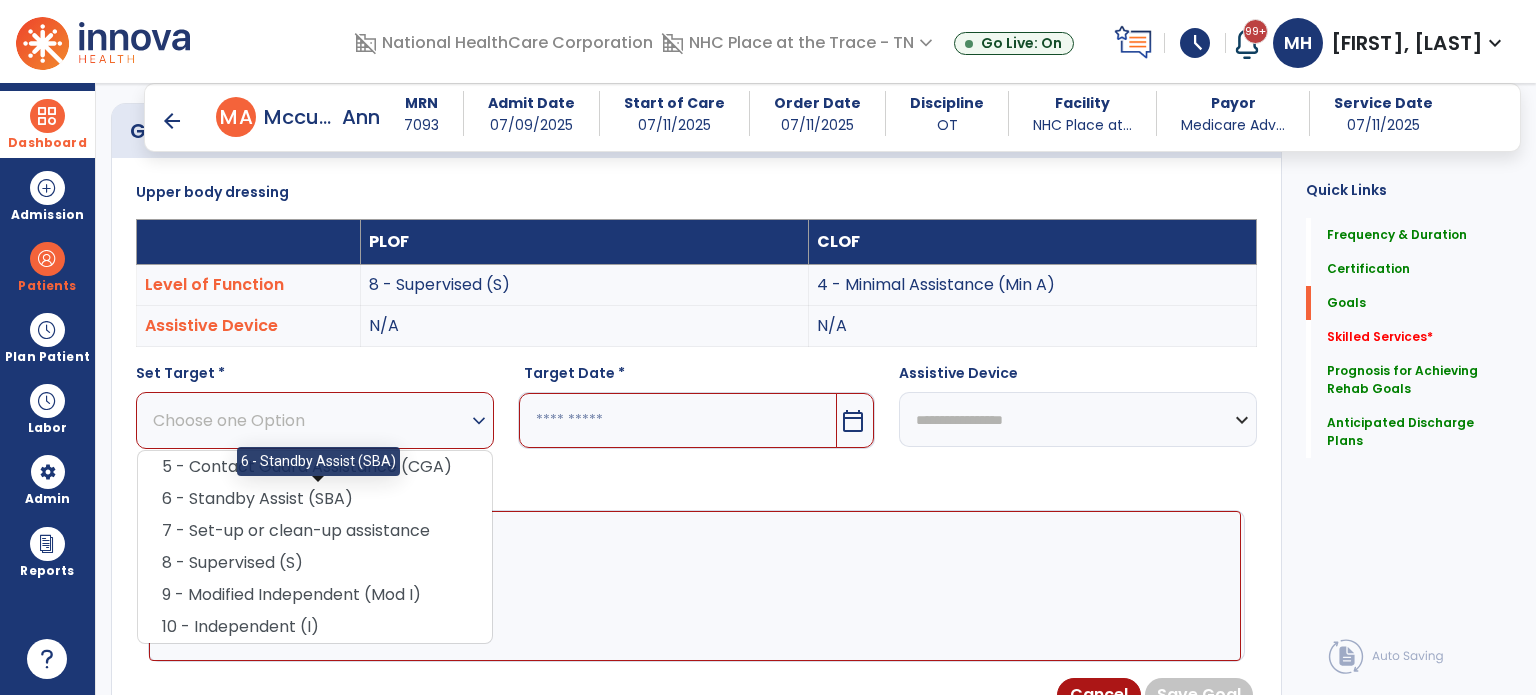 click on "6 - Standby Assist (SBA)" at bounding box center (315, 499) 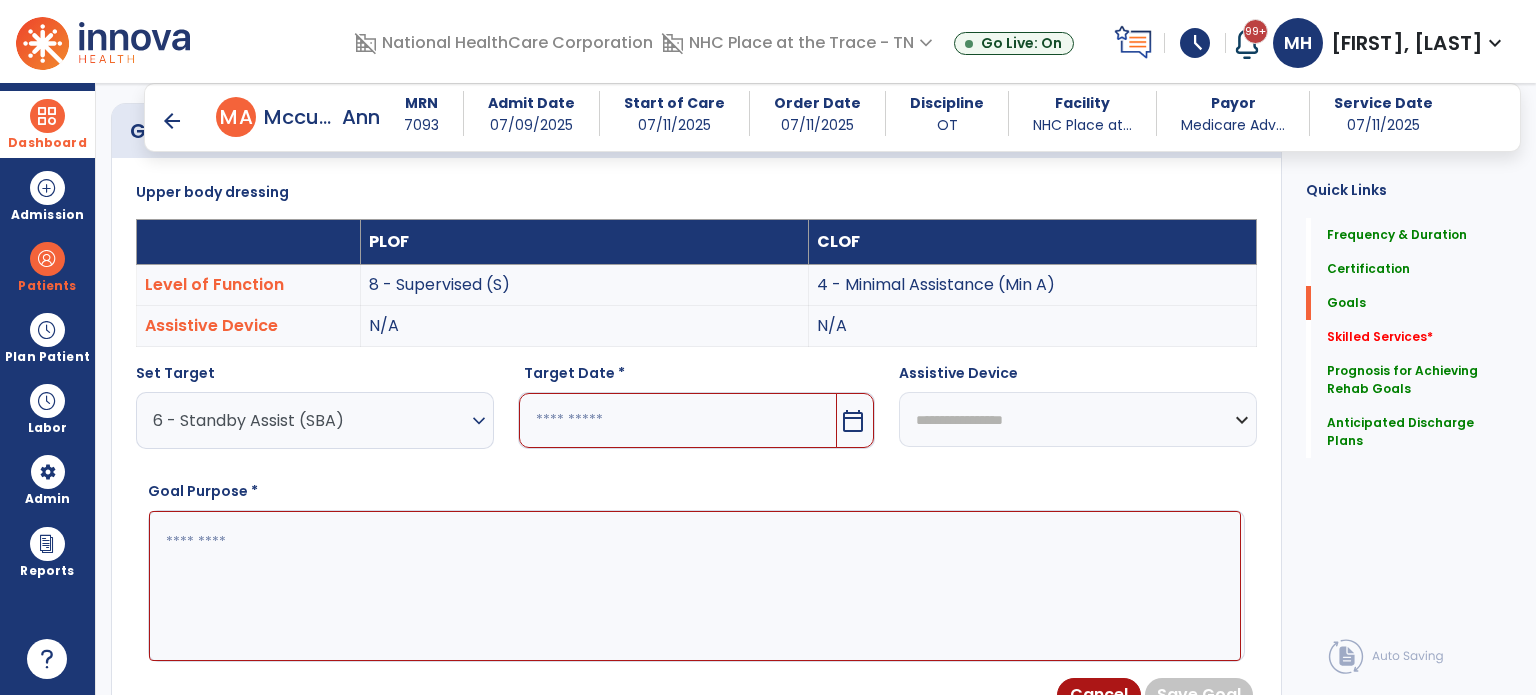 click at bounding box center (678, 420) 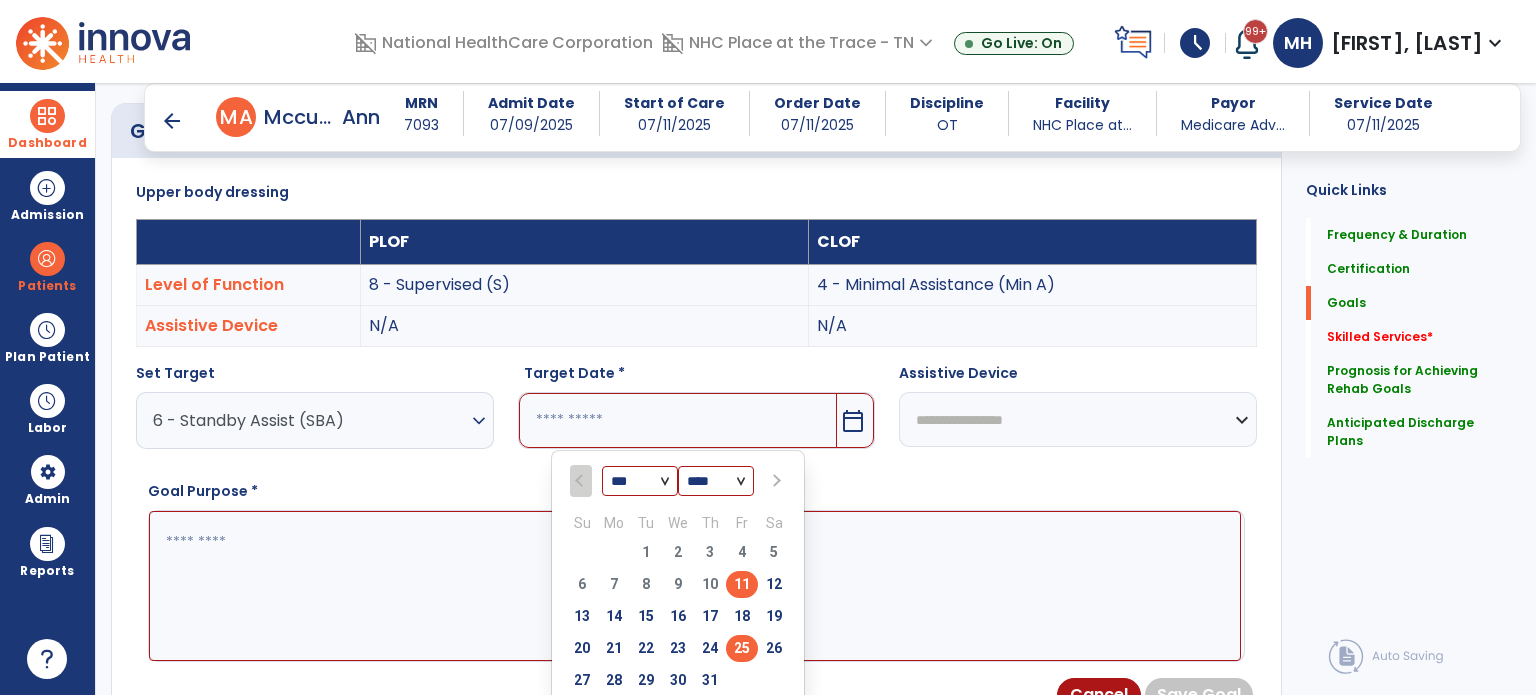 click on "25" at bounding box center (742, 648) 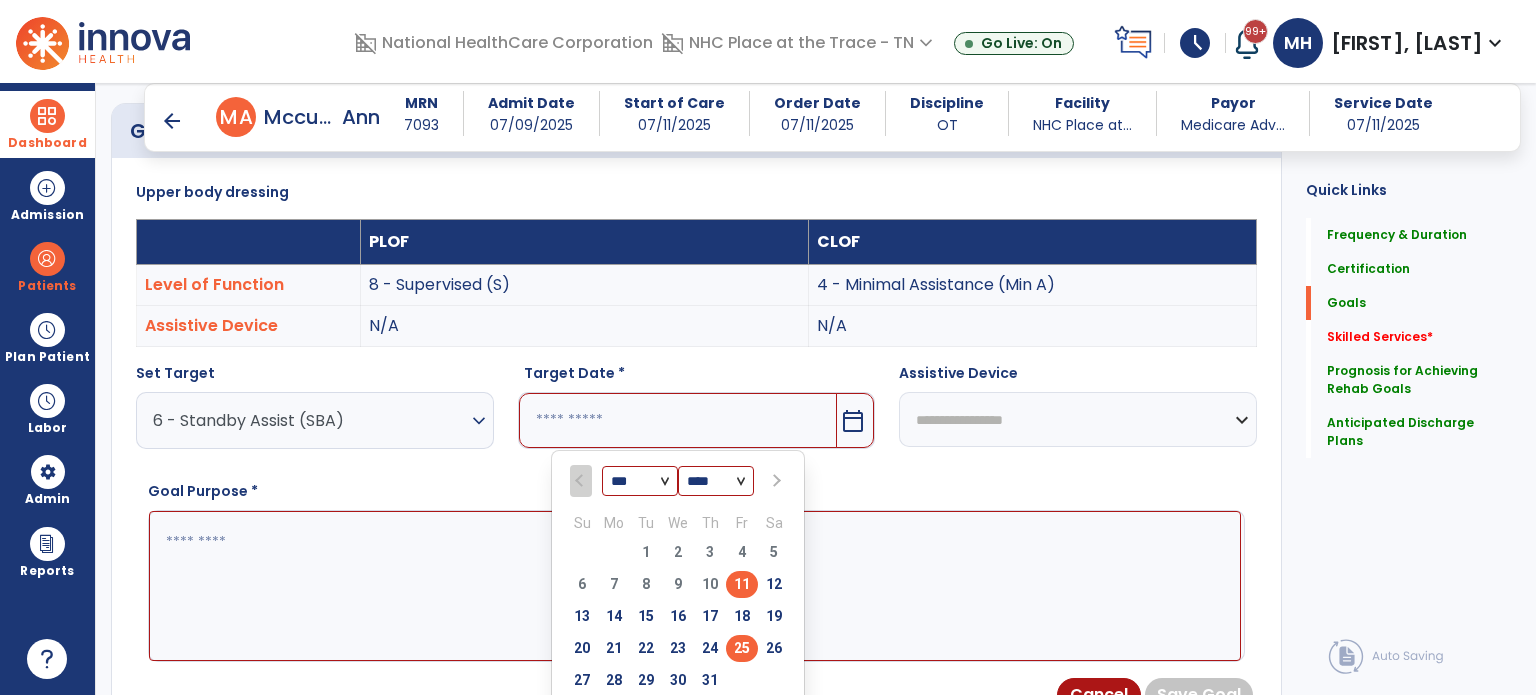 type on "*********" 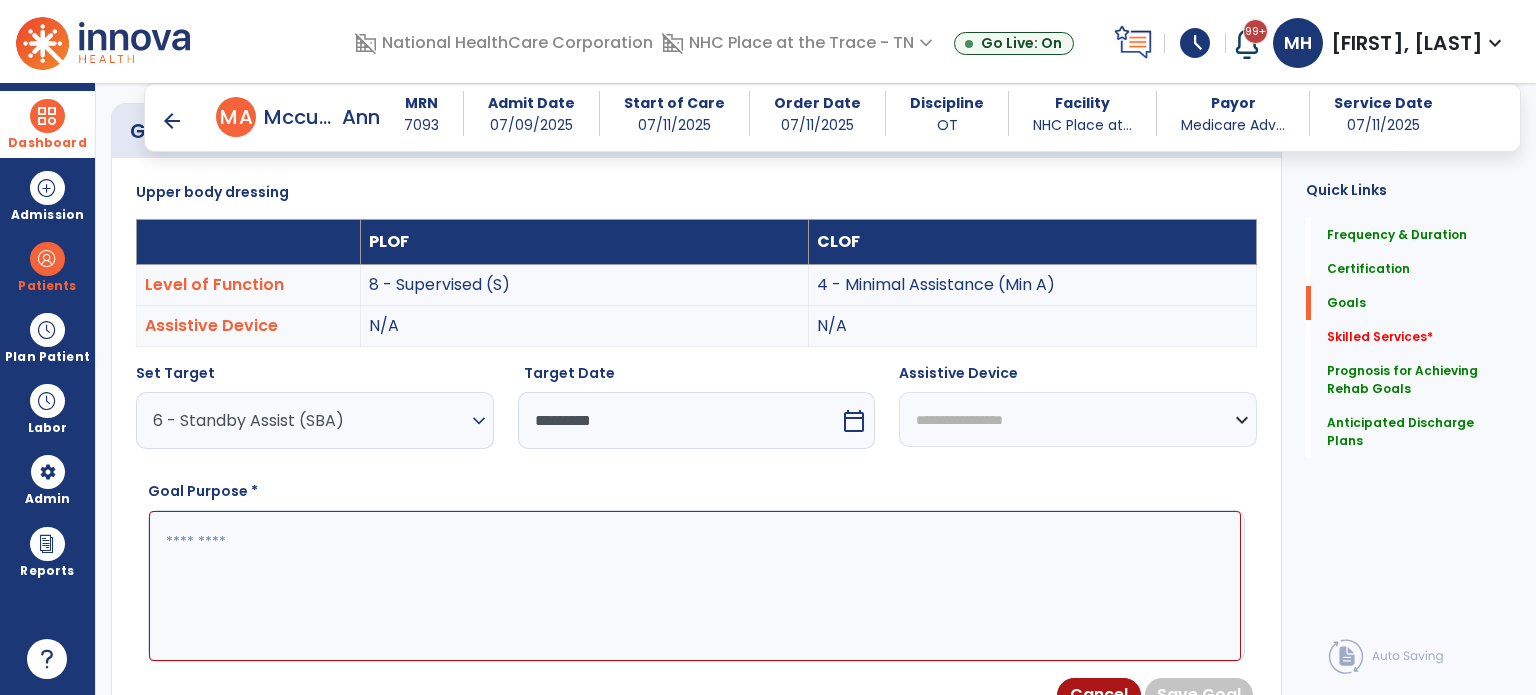 click at bounding box center (695, 586) 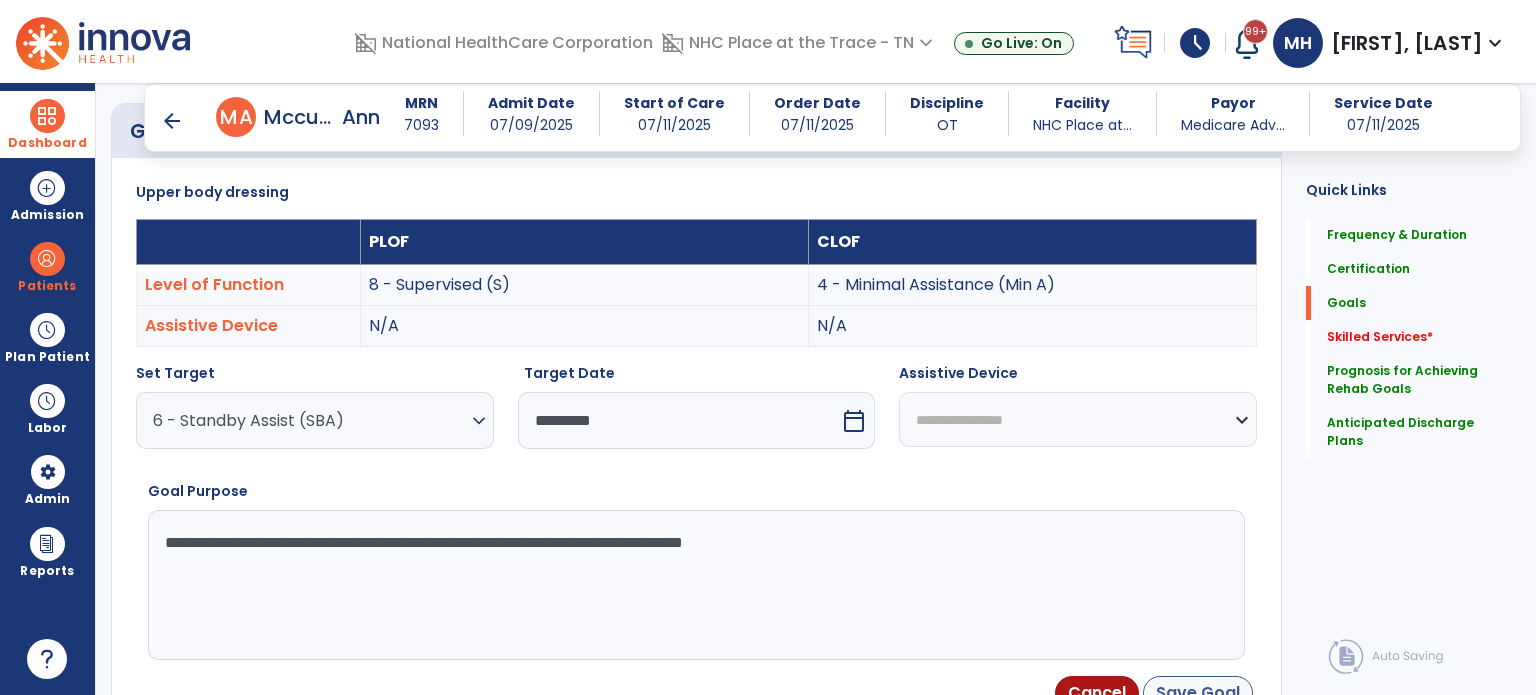 type on "**********" 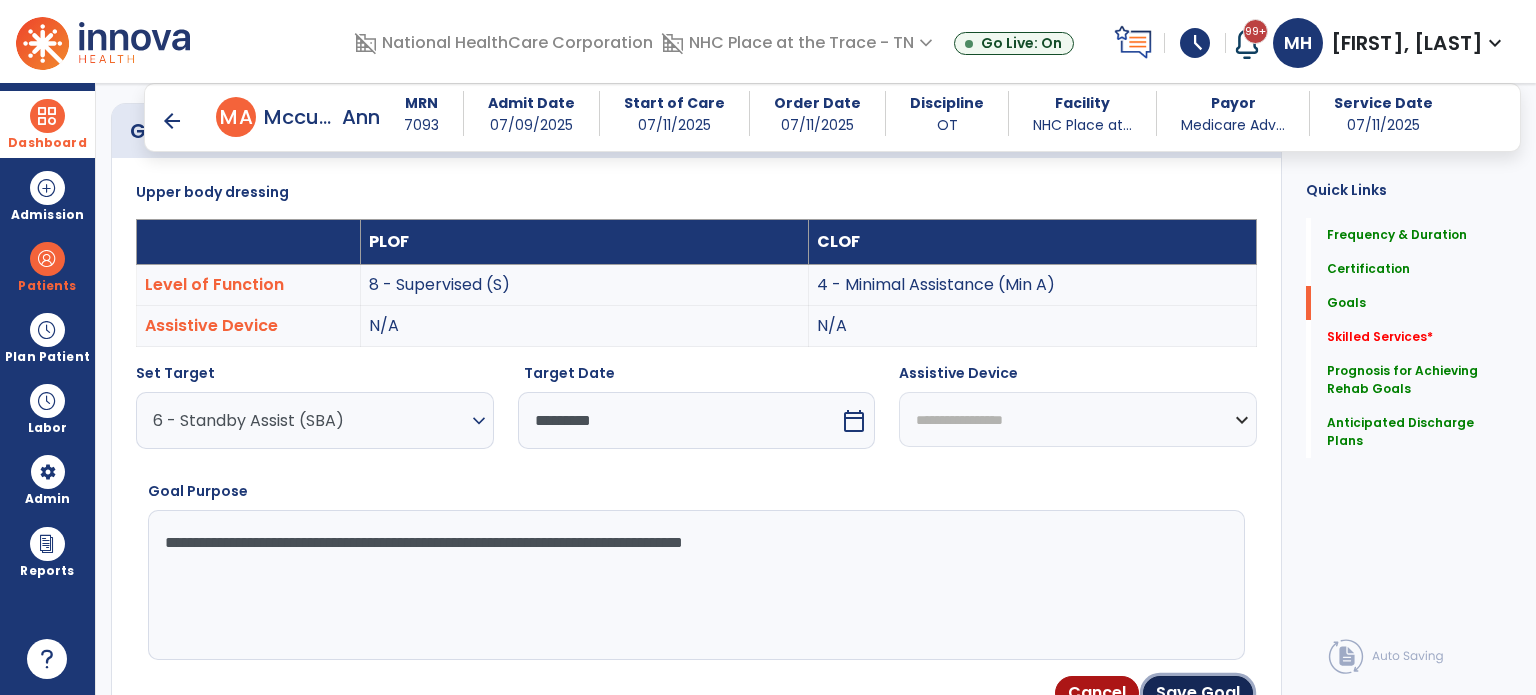 drag, startPoint x: 1160, startPoint y: 691, endPoint x: 1078, endPoint y: 662, distance: 86.977005 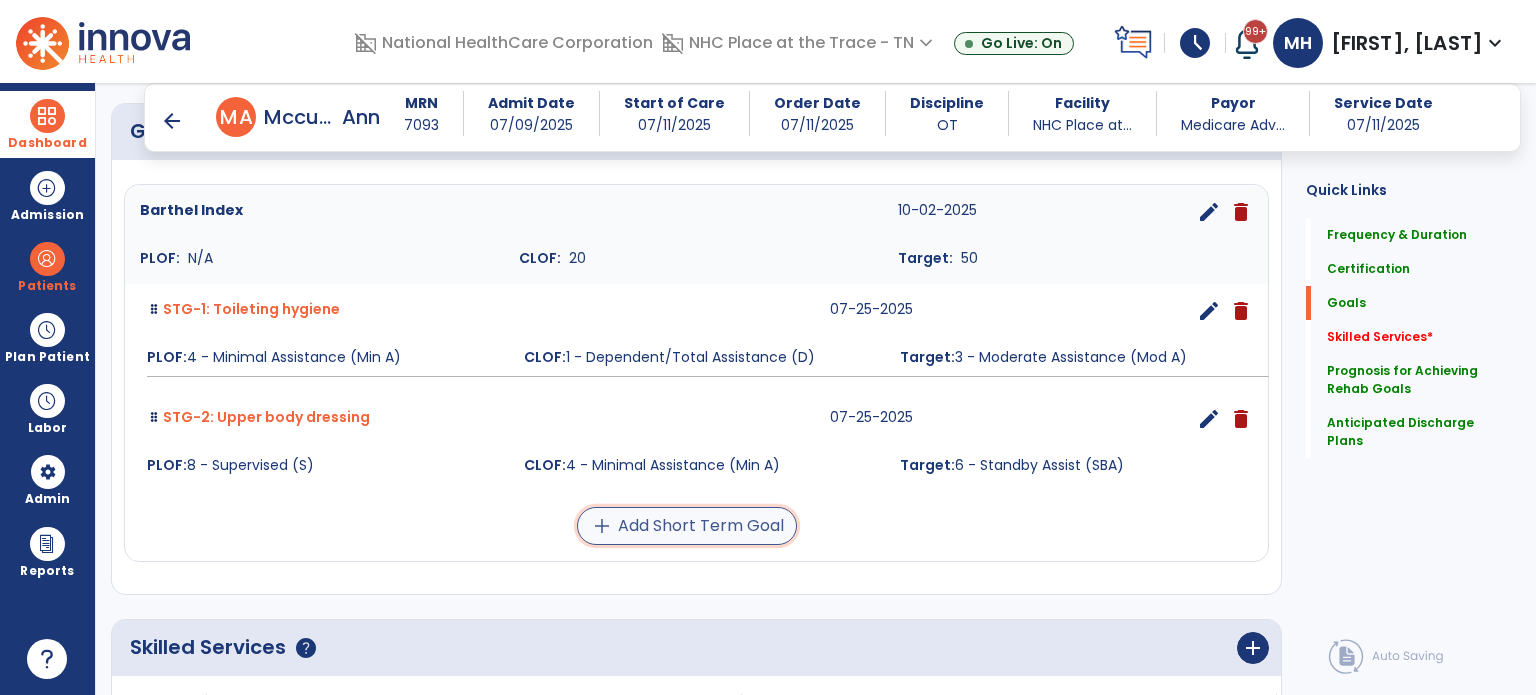 click on "add  Add Short Term Goal" at bounding box center [687, 526] 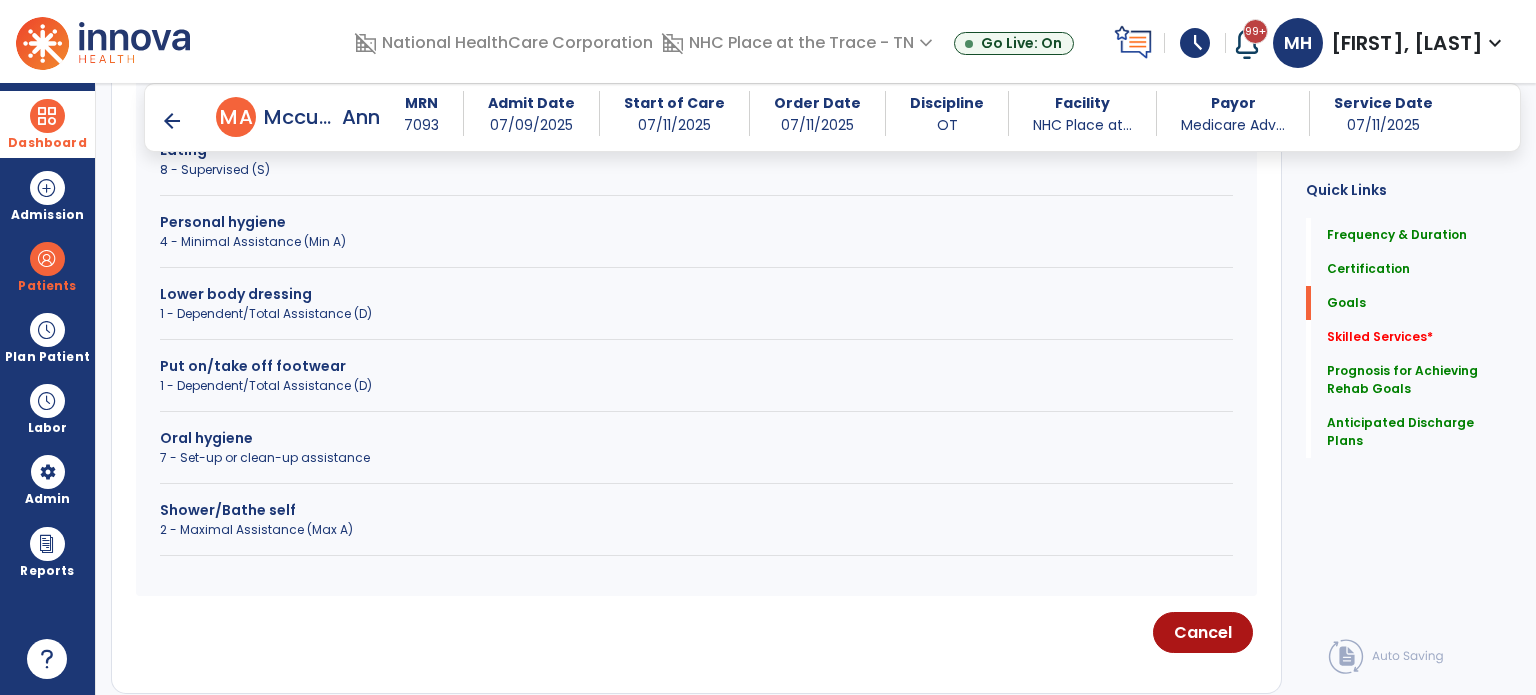 scroll, scrollTop: 513, scrollLeft: 0, axis: vertical 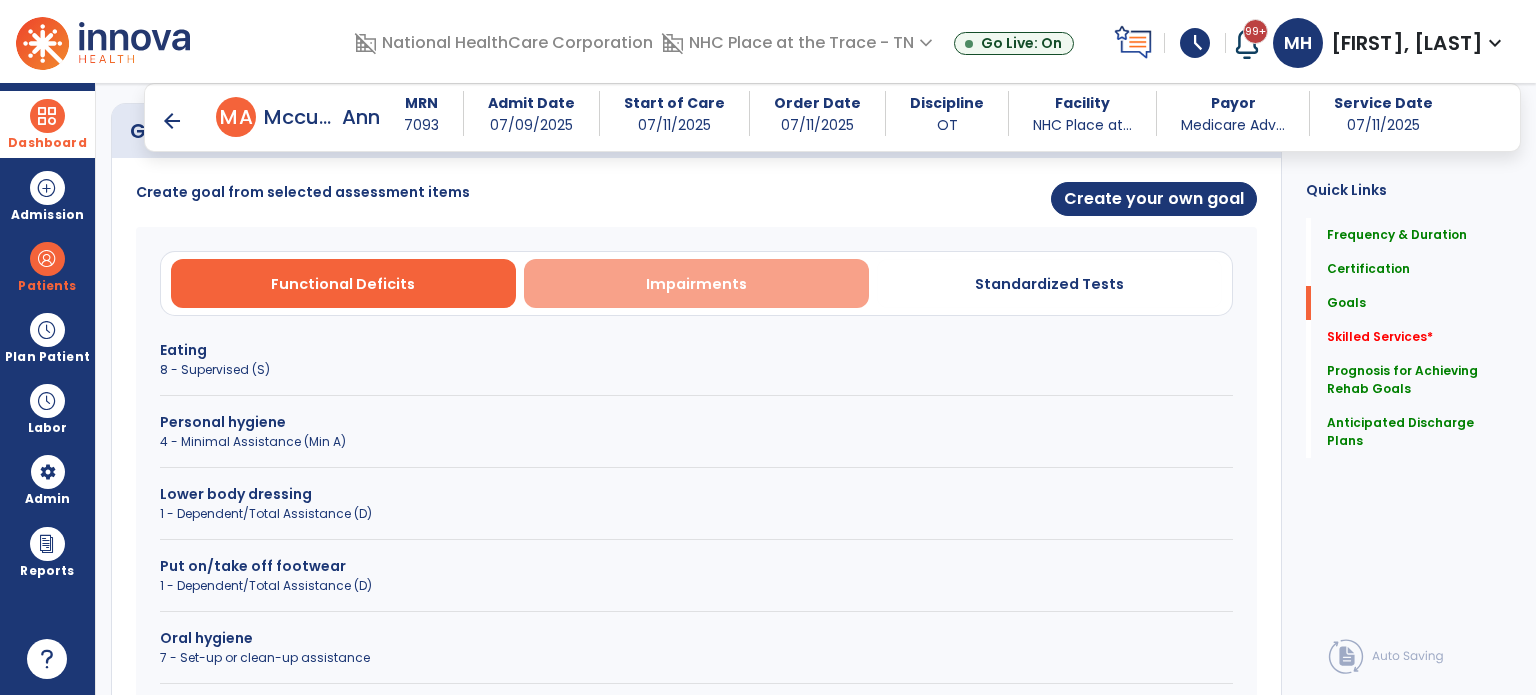 click on "Impairments" at bounding box center [696, 283] 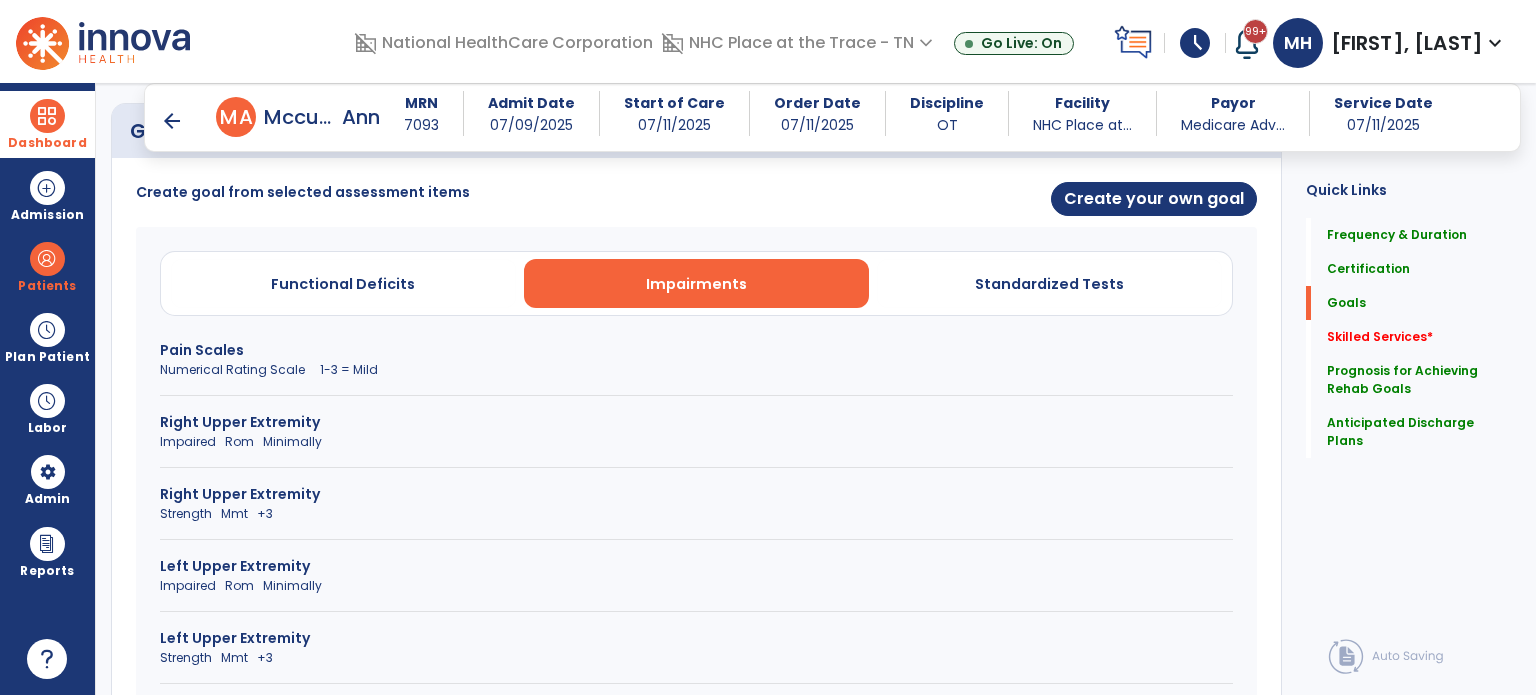 click on "Strength   Mmt   +3" at bounding box center (696, 514) 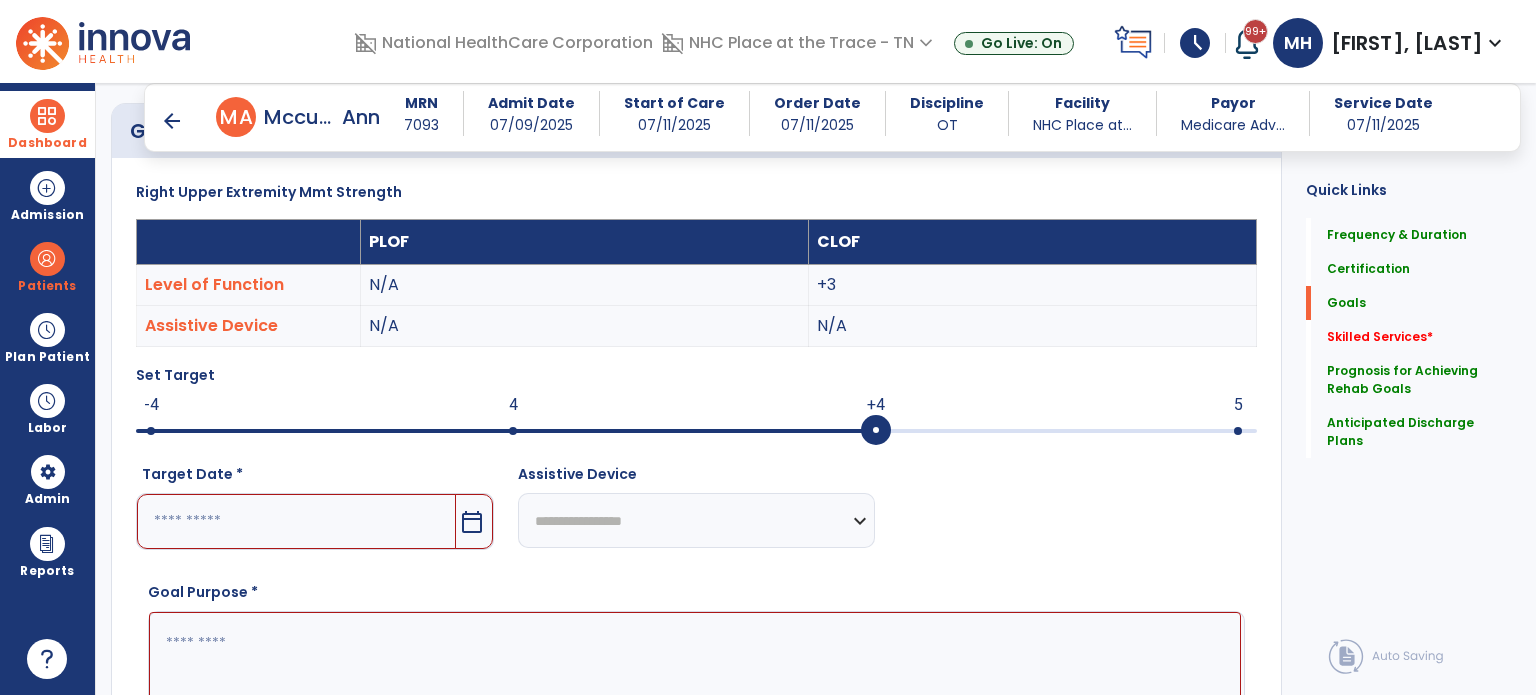 click at bounding box center (513, 431) 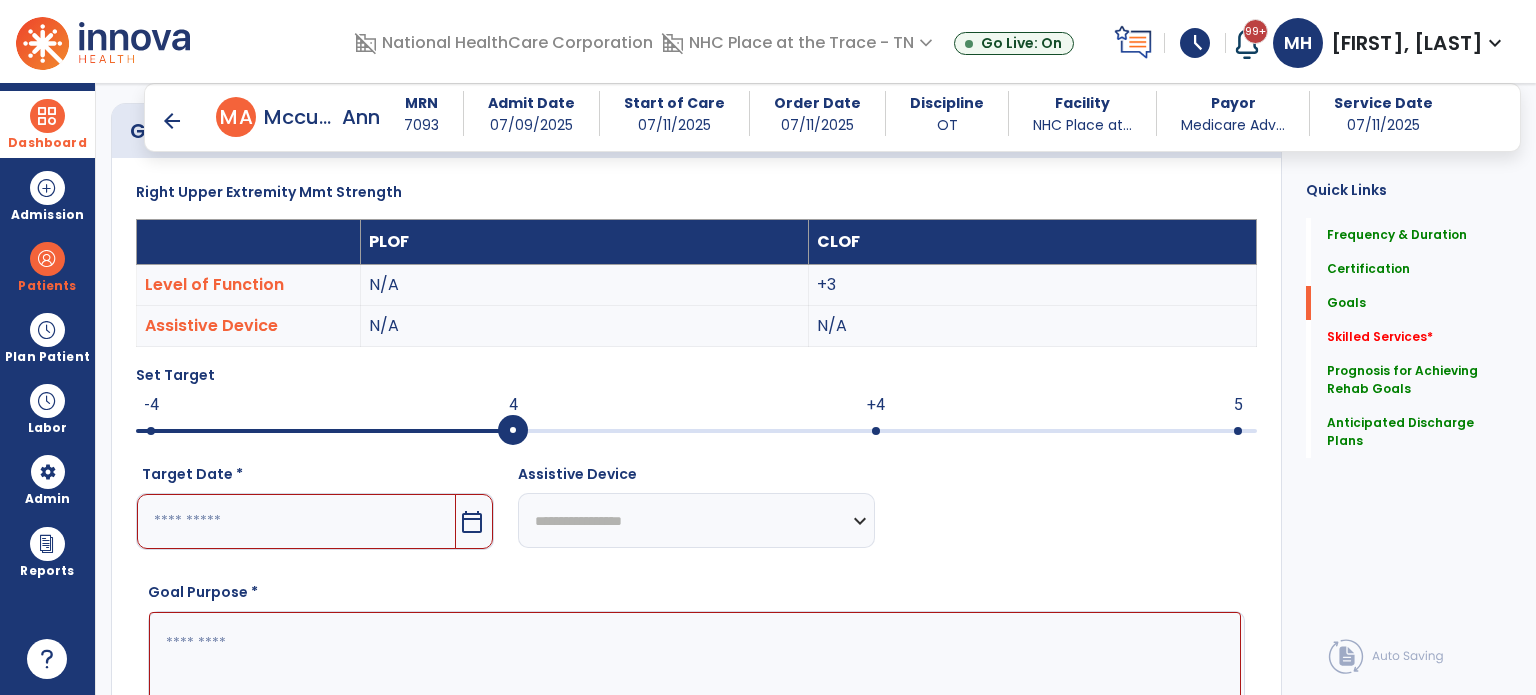 click on "calendar_today" at bounding box center (474, 521) 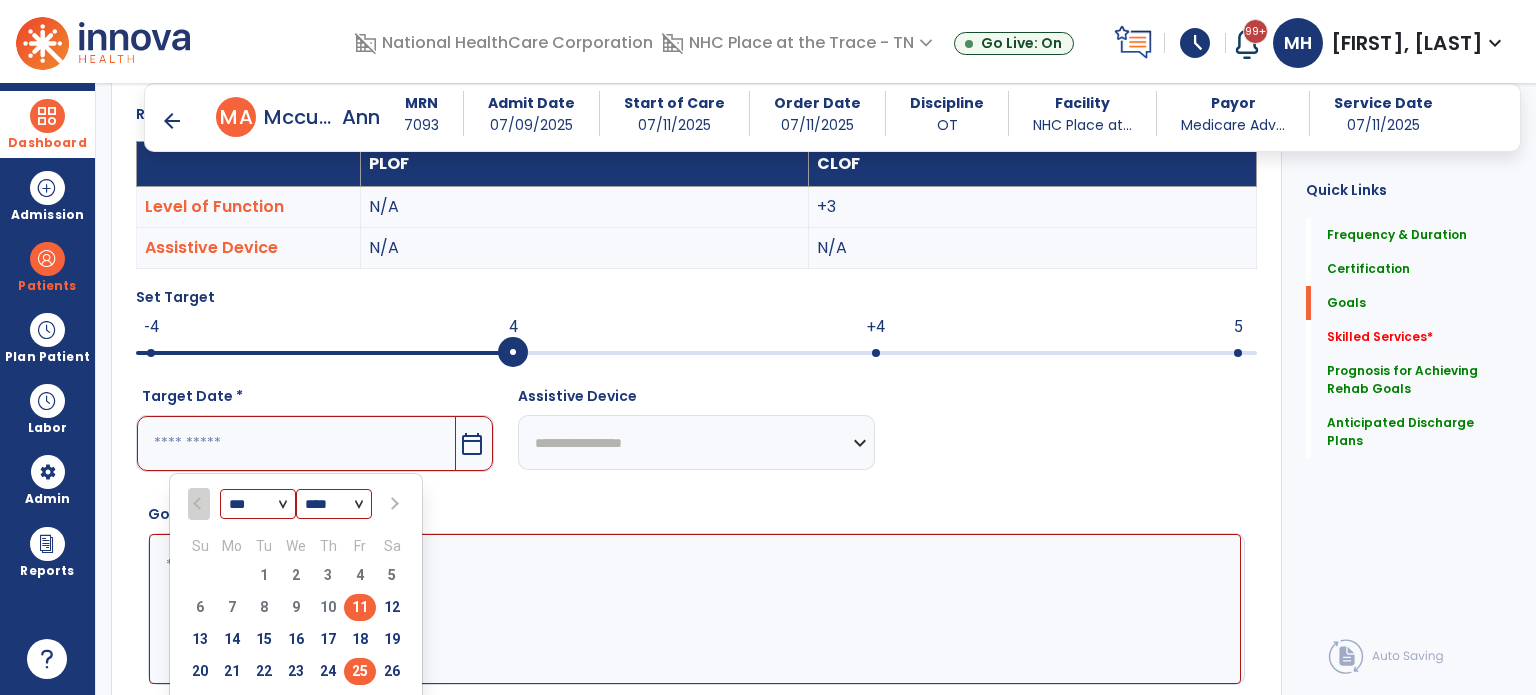scroll, scrollTop: 723, scrollLeft: 0, axis: vertical 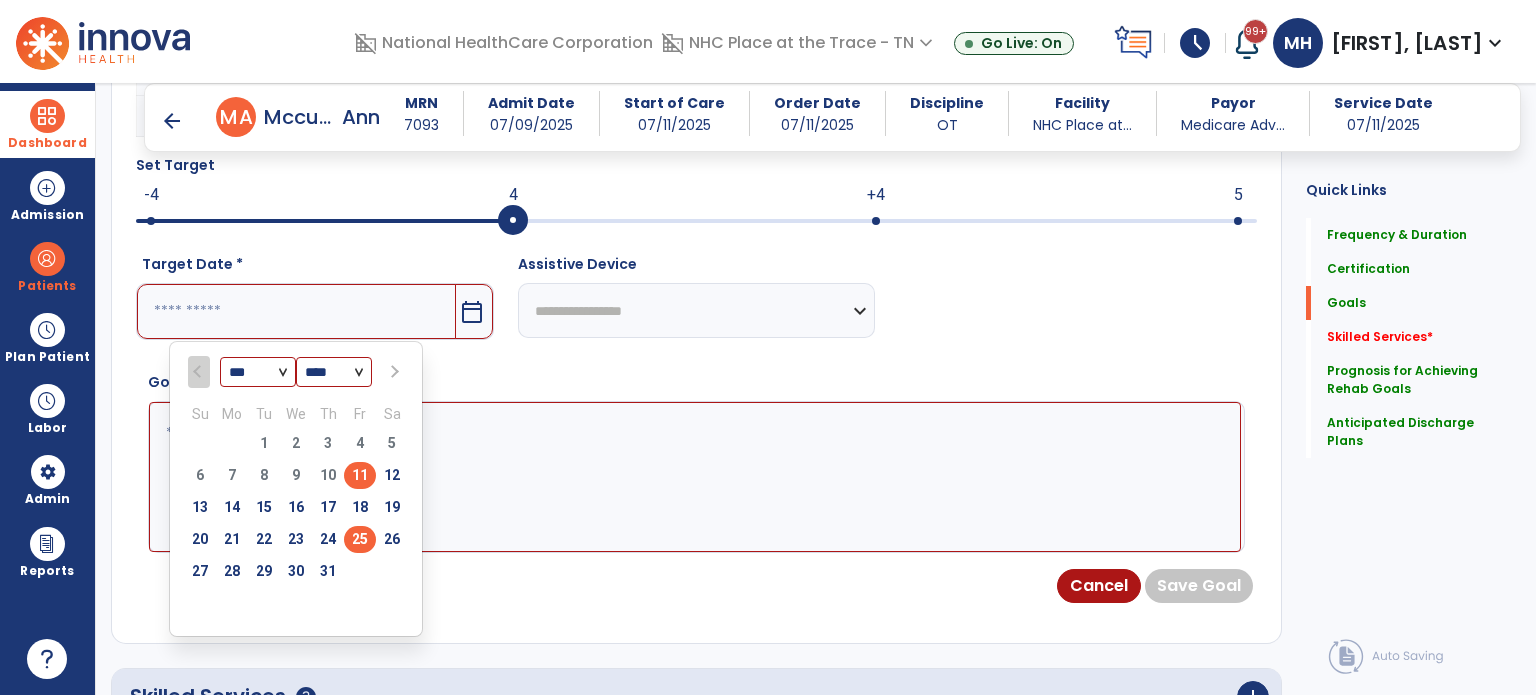 click on "25" at bounding box center [360, 539] 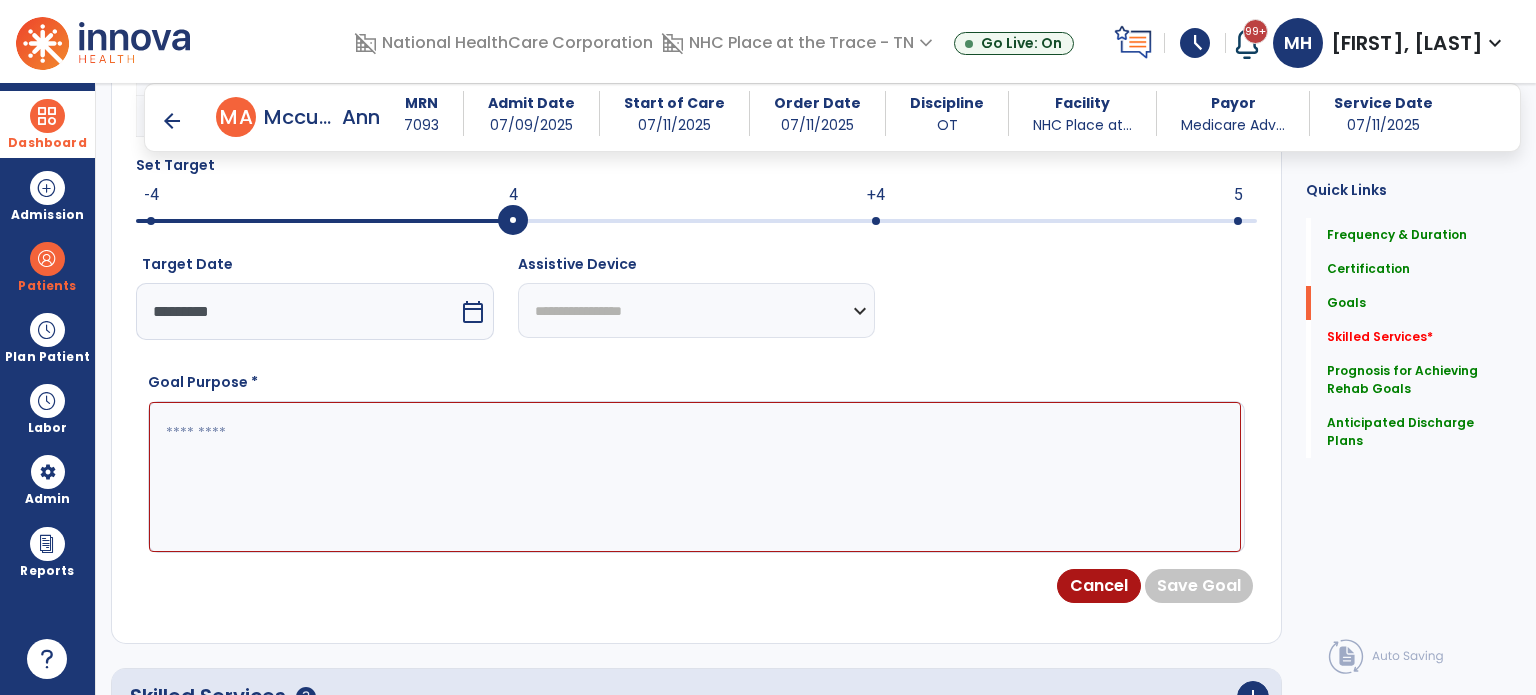 click at bounding box center (695, 477) 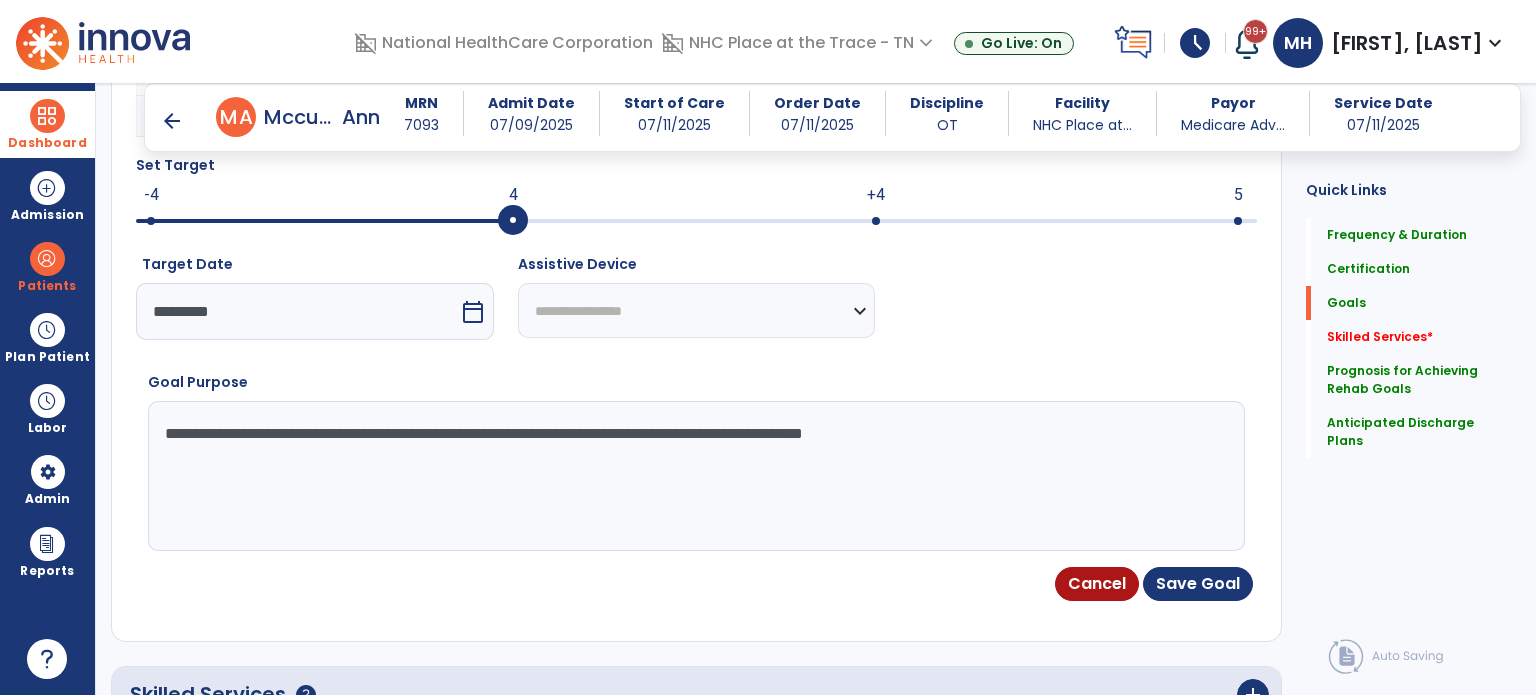 click on "**********" at bounding box center (695, 476) 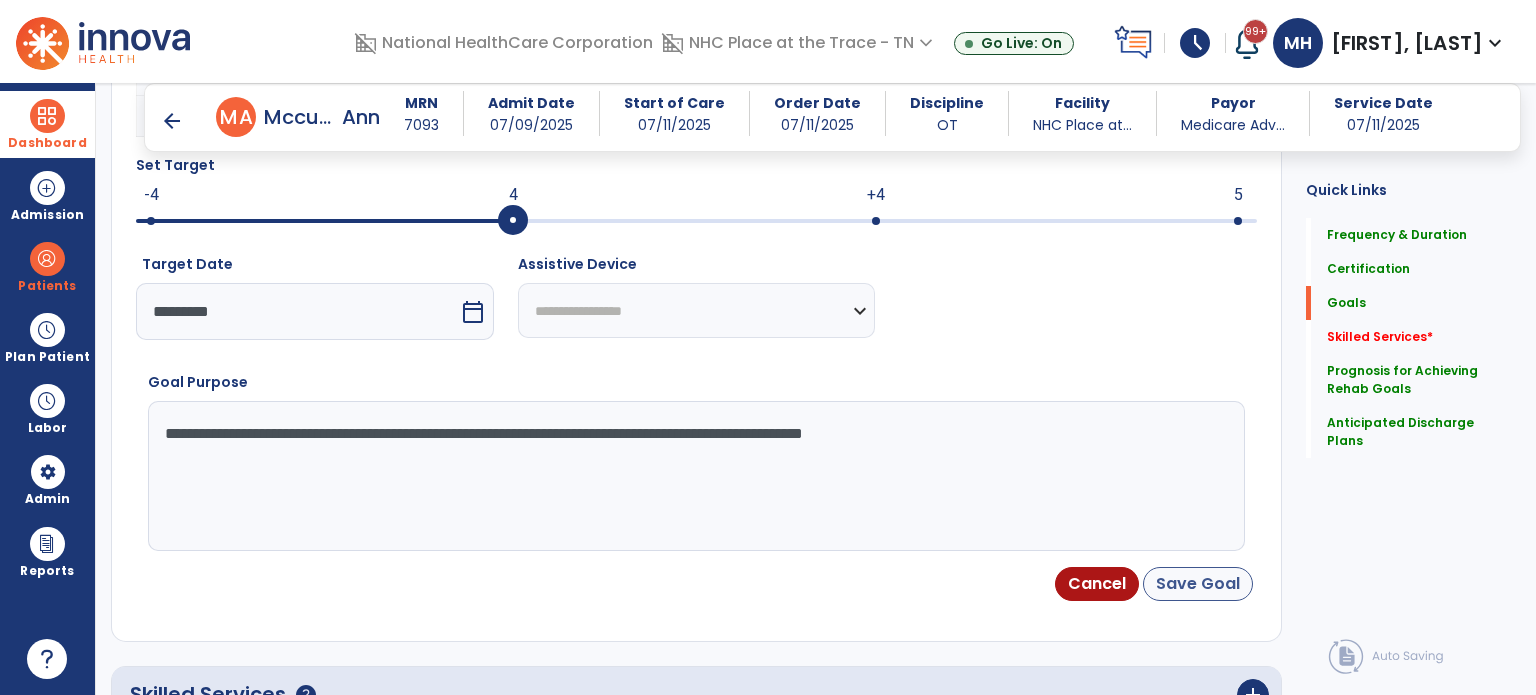 type on "**********" 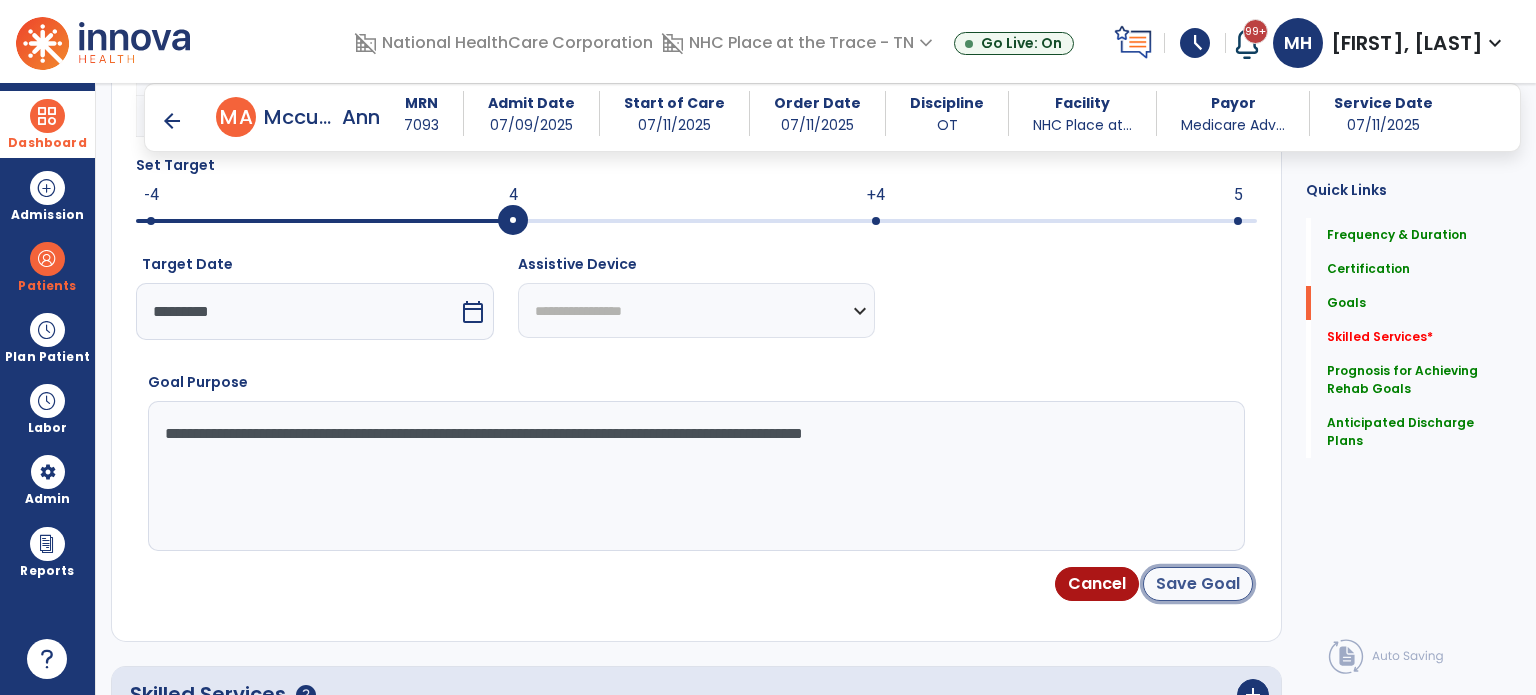 click on "Save Goal" at bounding box center (1198, 584) 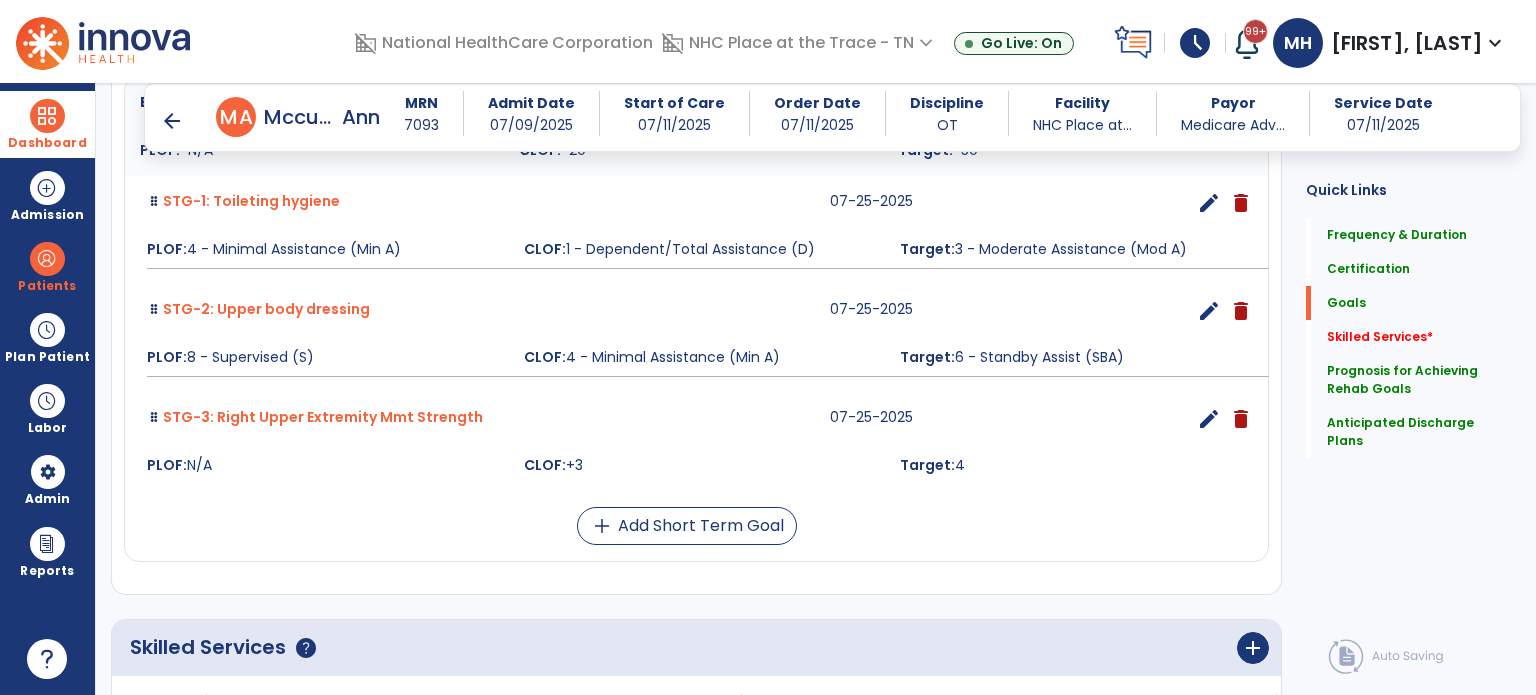 scroll, scrollTop: 632, scrollLeft: 0, axis: vertical 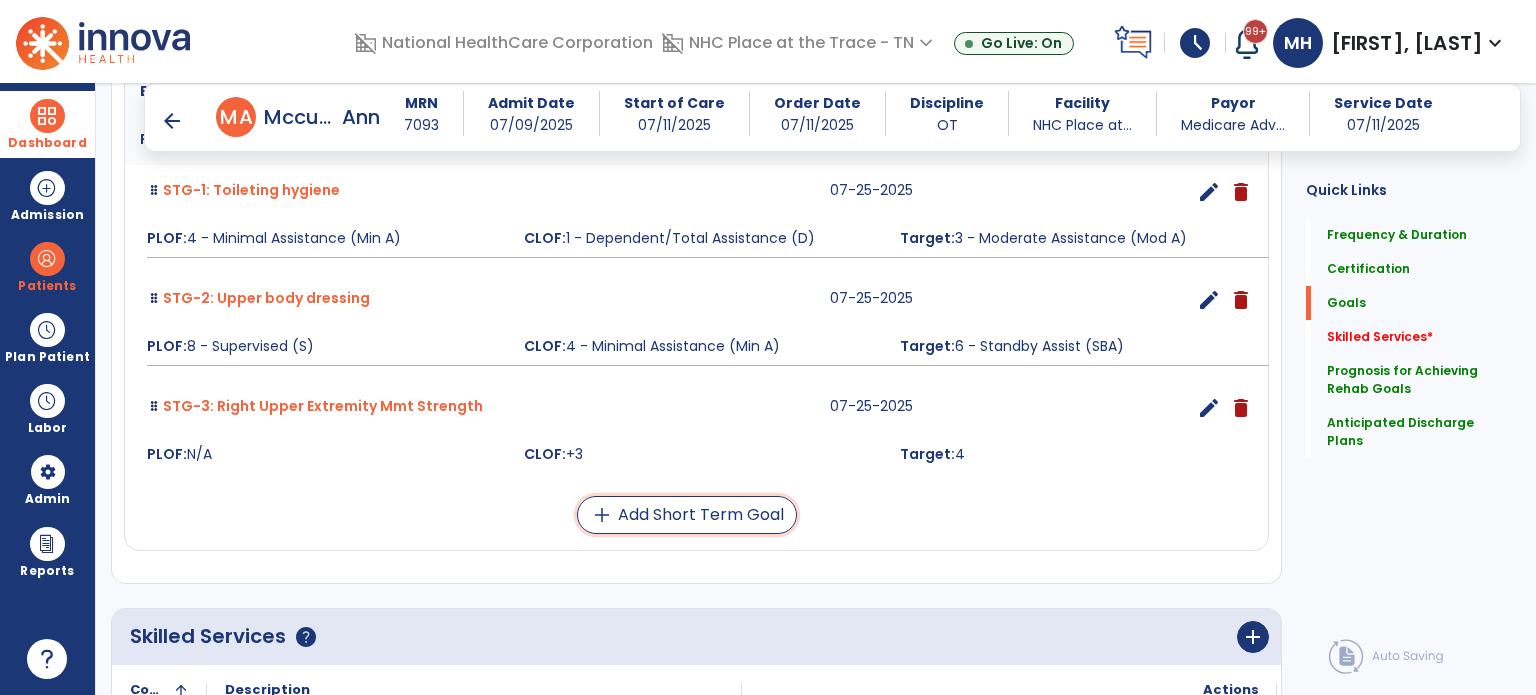 click on "add  Add Short Term Goal" at bounding box center (687, 515) 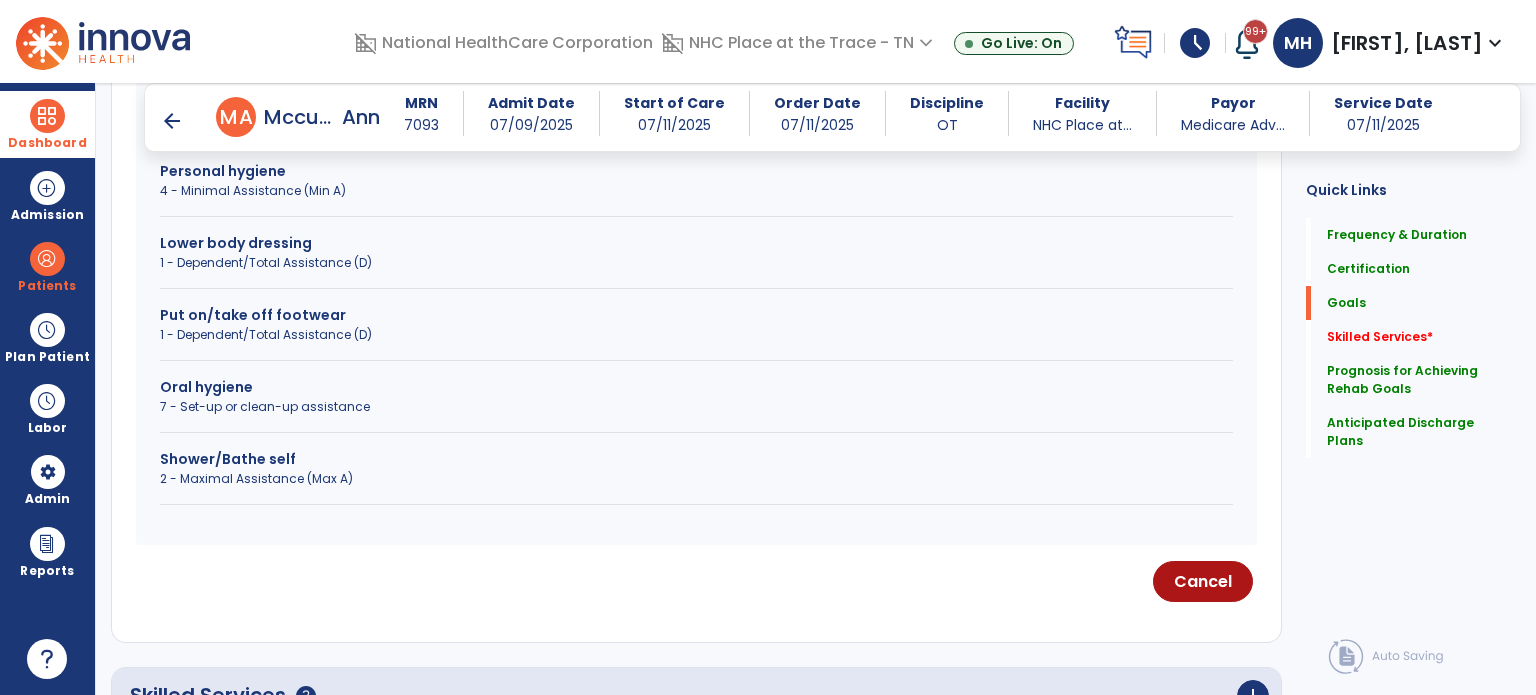 scroll, scrollTop: 464, scrollLeft: 0, axis: vertical 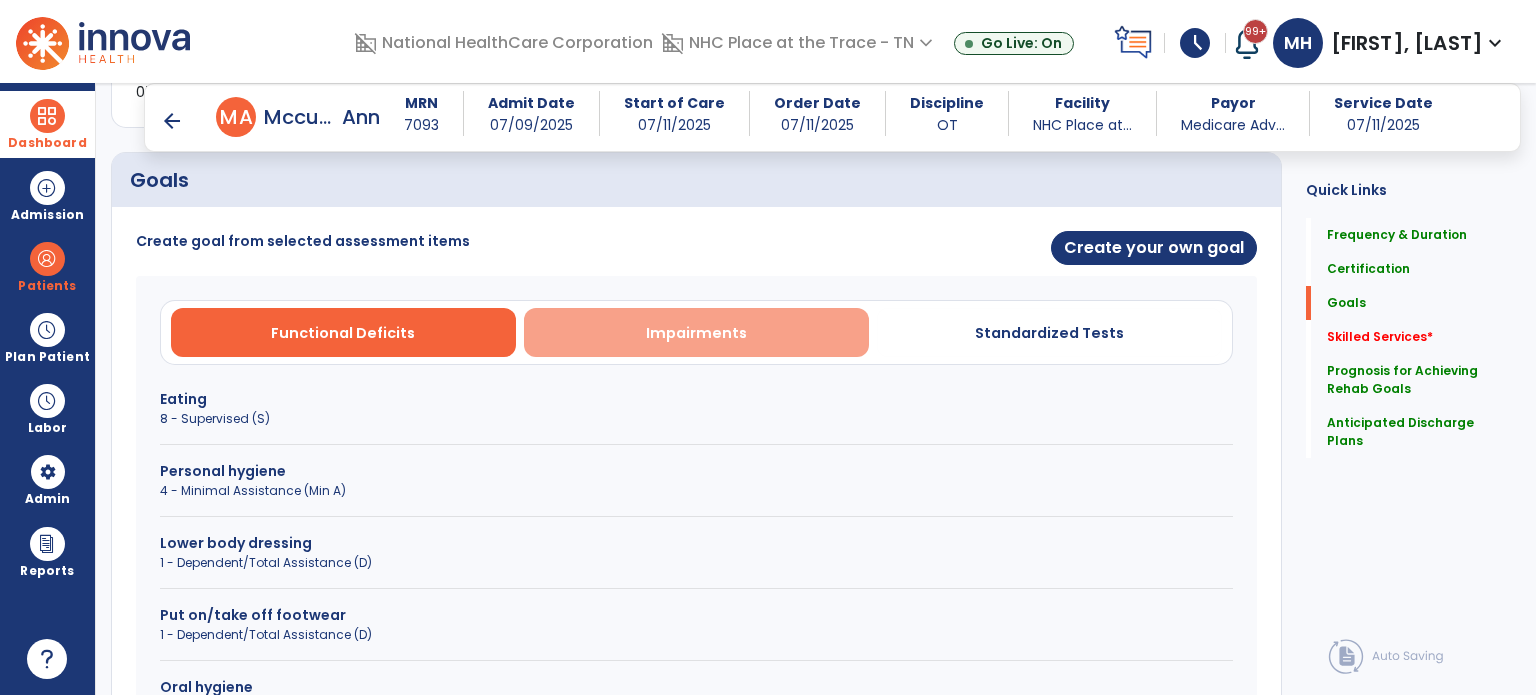 click on "Impairments" at bounding box center [696, 333] 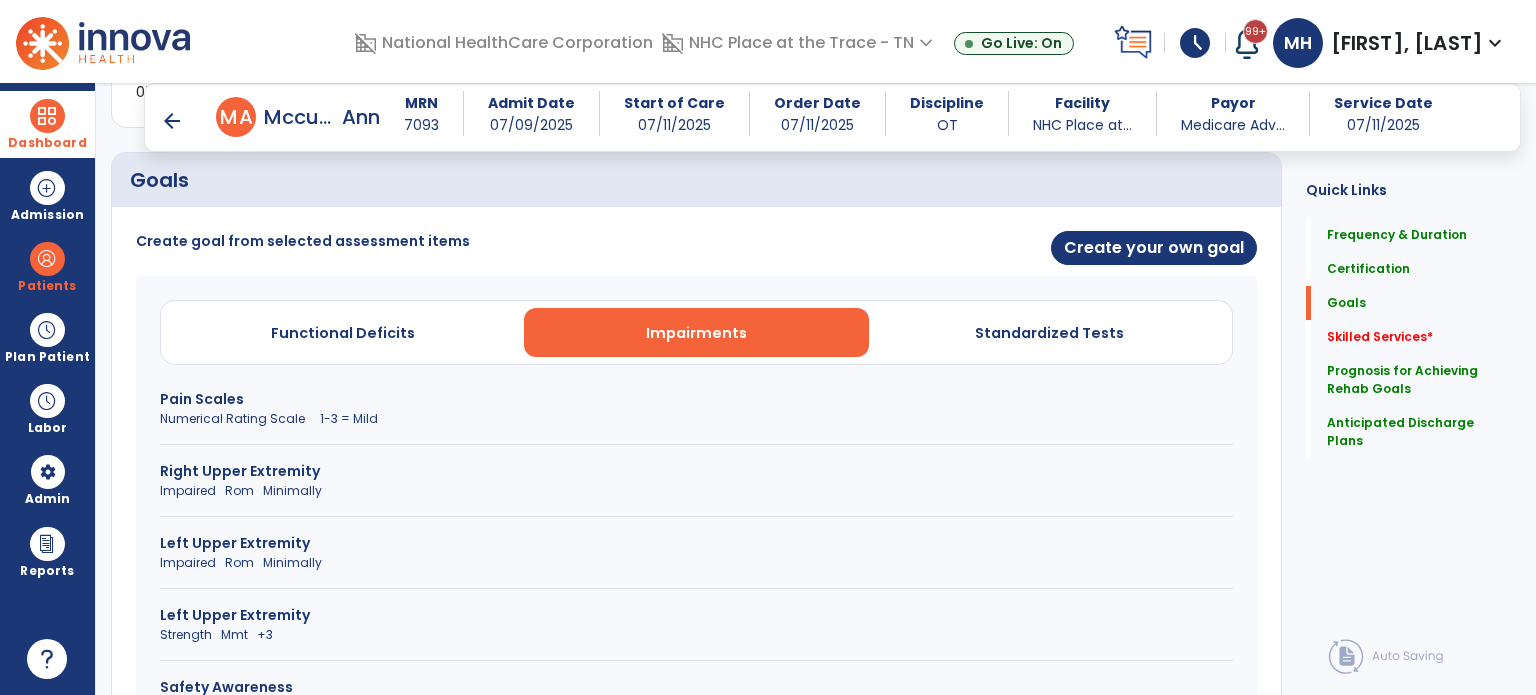 scroll, scrollTop: 664, scrollLeft: 0, axis: vertical 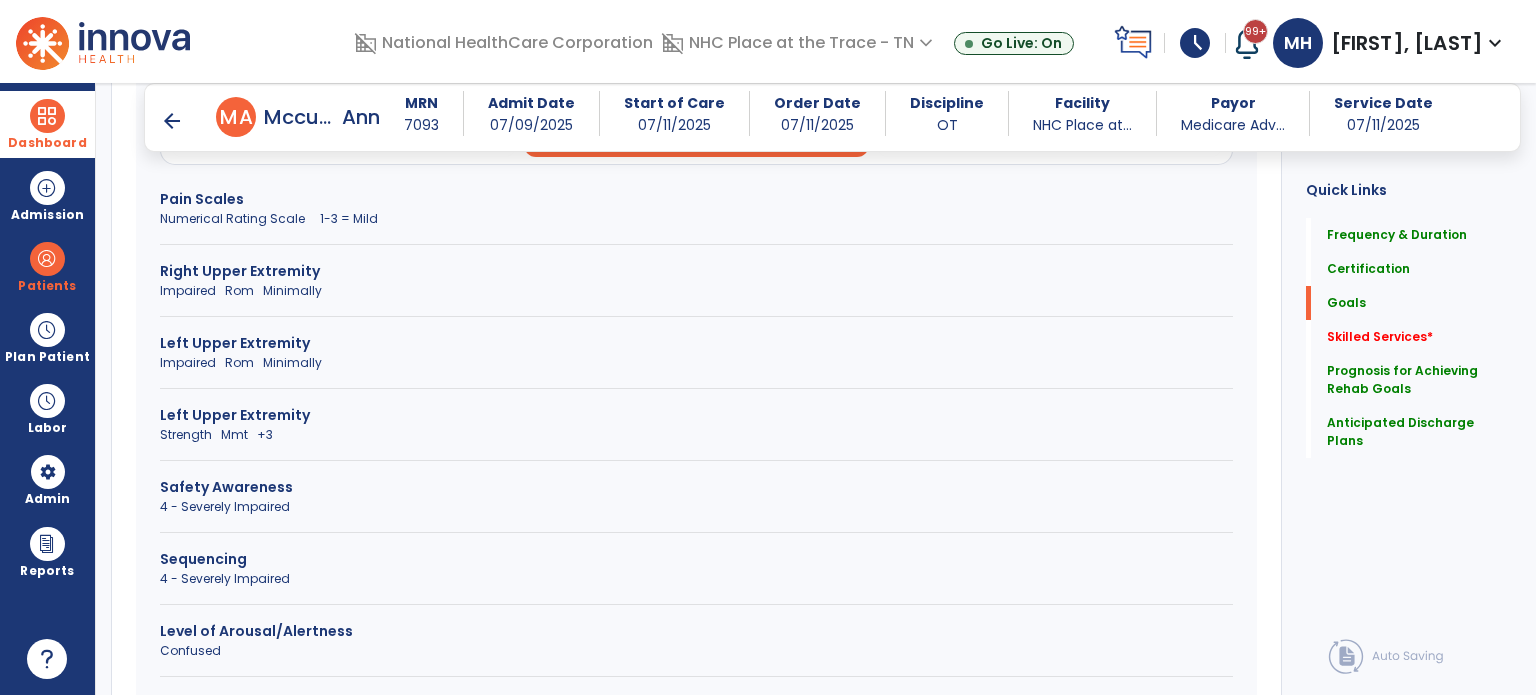 click on "Strength   Mmt   +3" at bounding box center (696, 435) 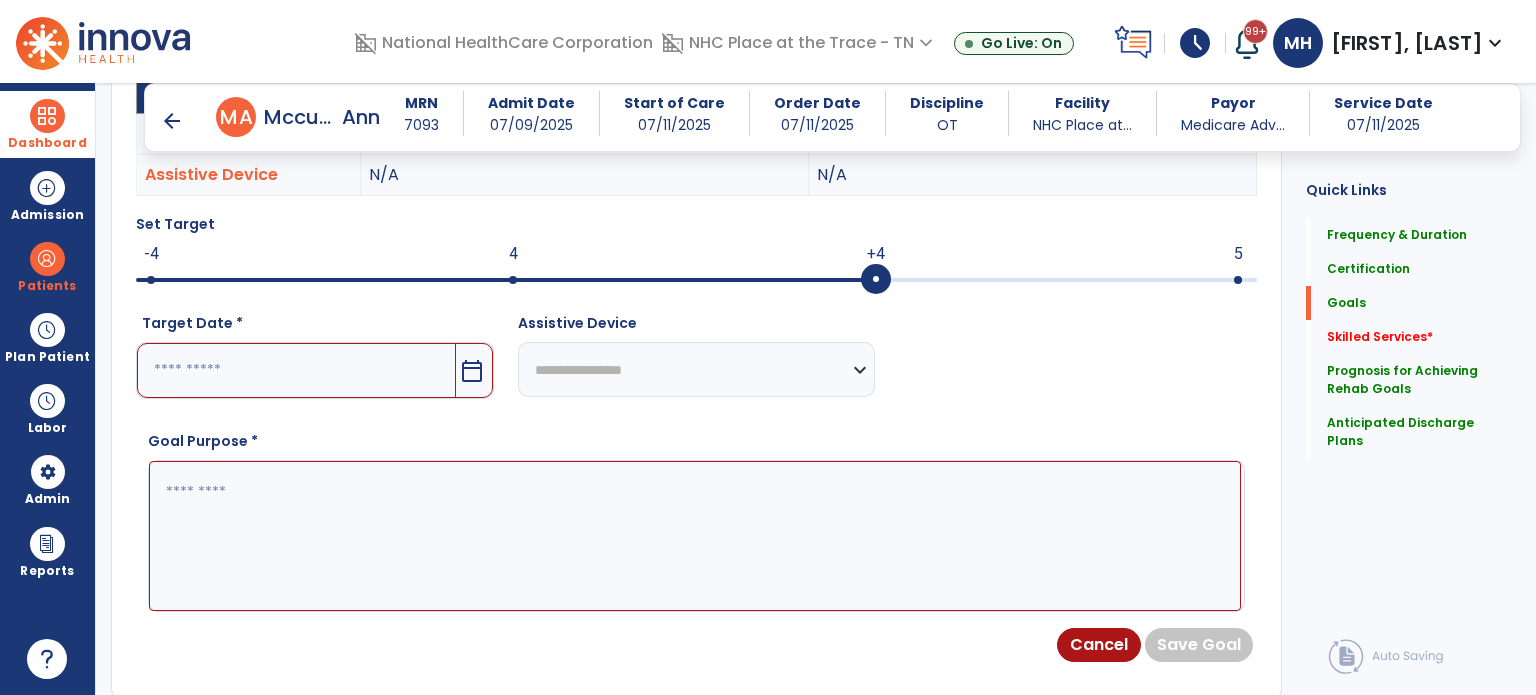 click at bounding box center [506, 278] 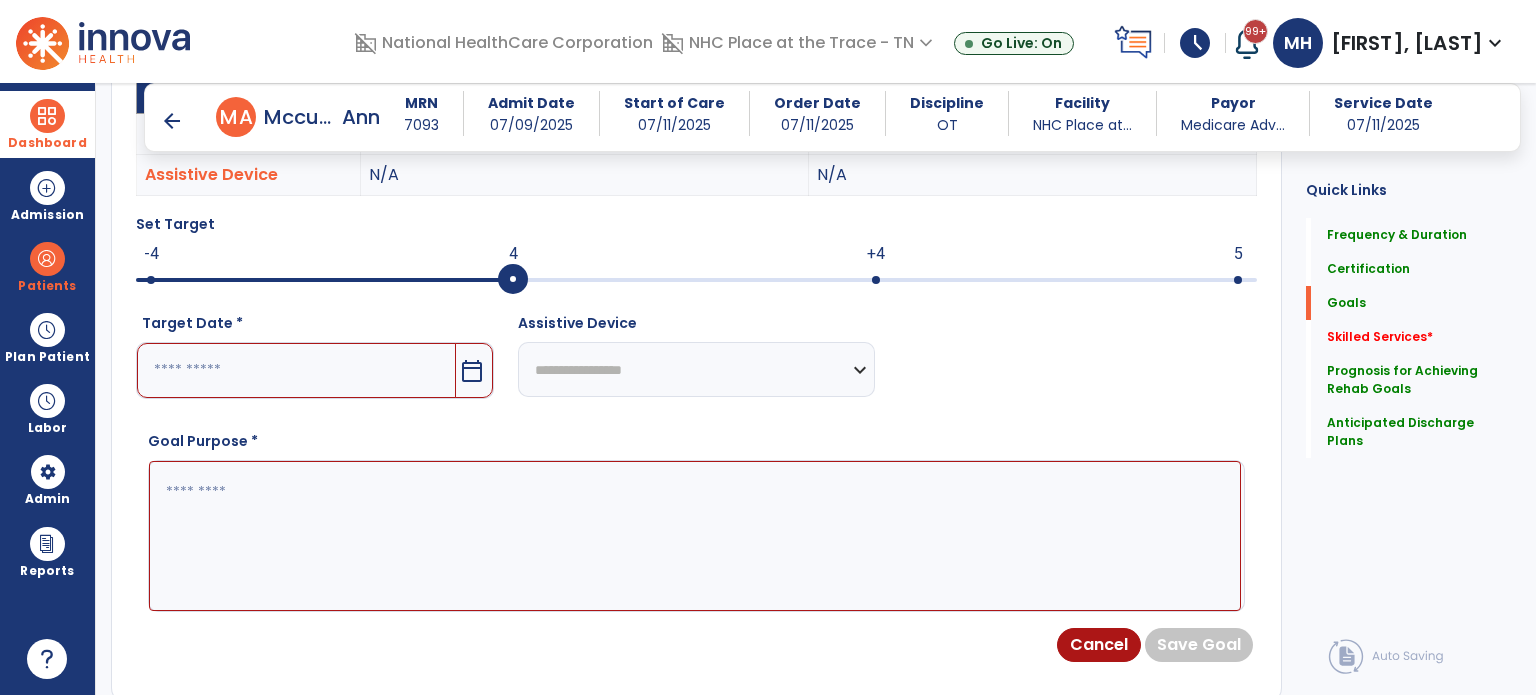 click on "calendar_today" at bounding box center (472, 371) 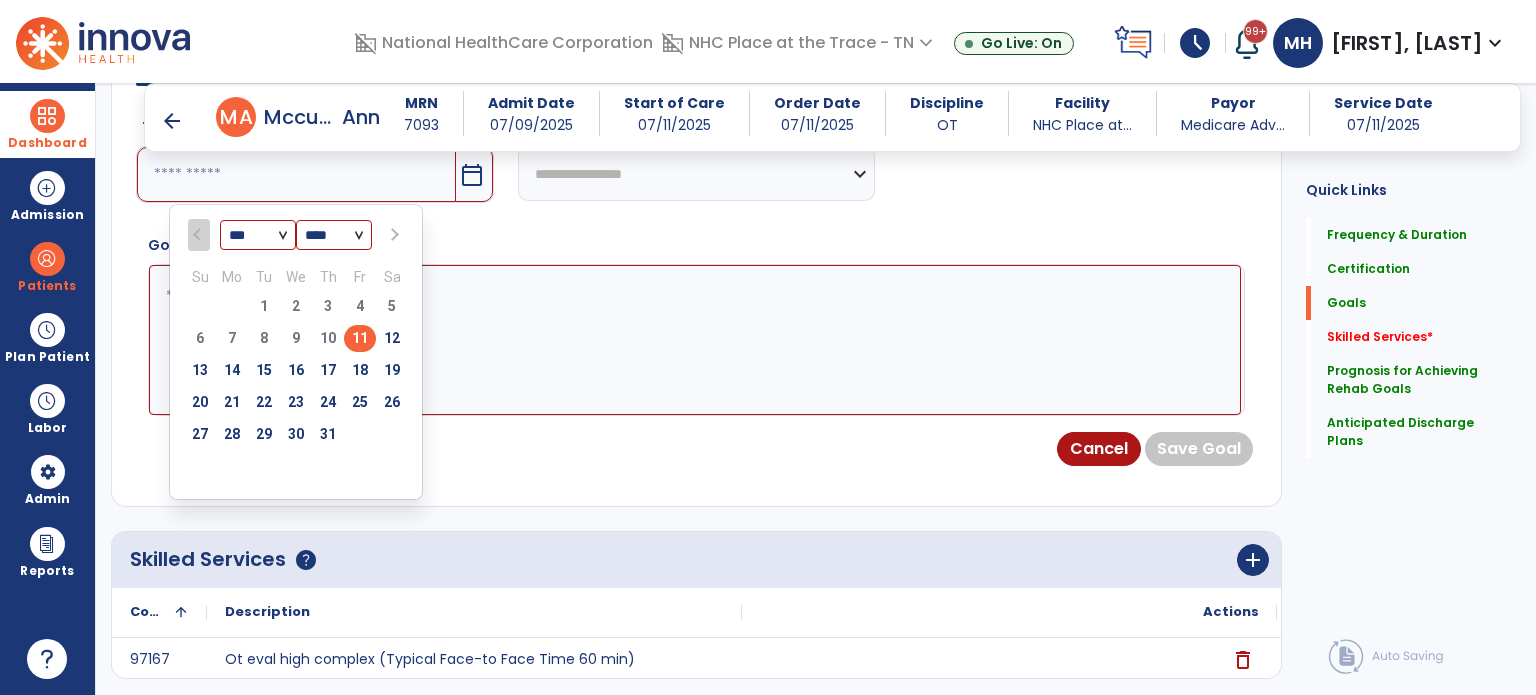 scroll, scrollTop: 864, scrollLeft: 0, axis: vertical 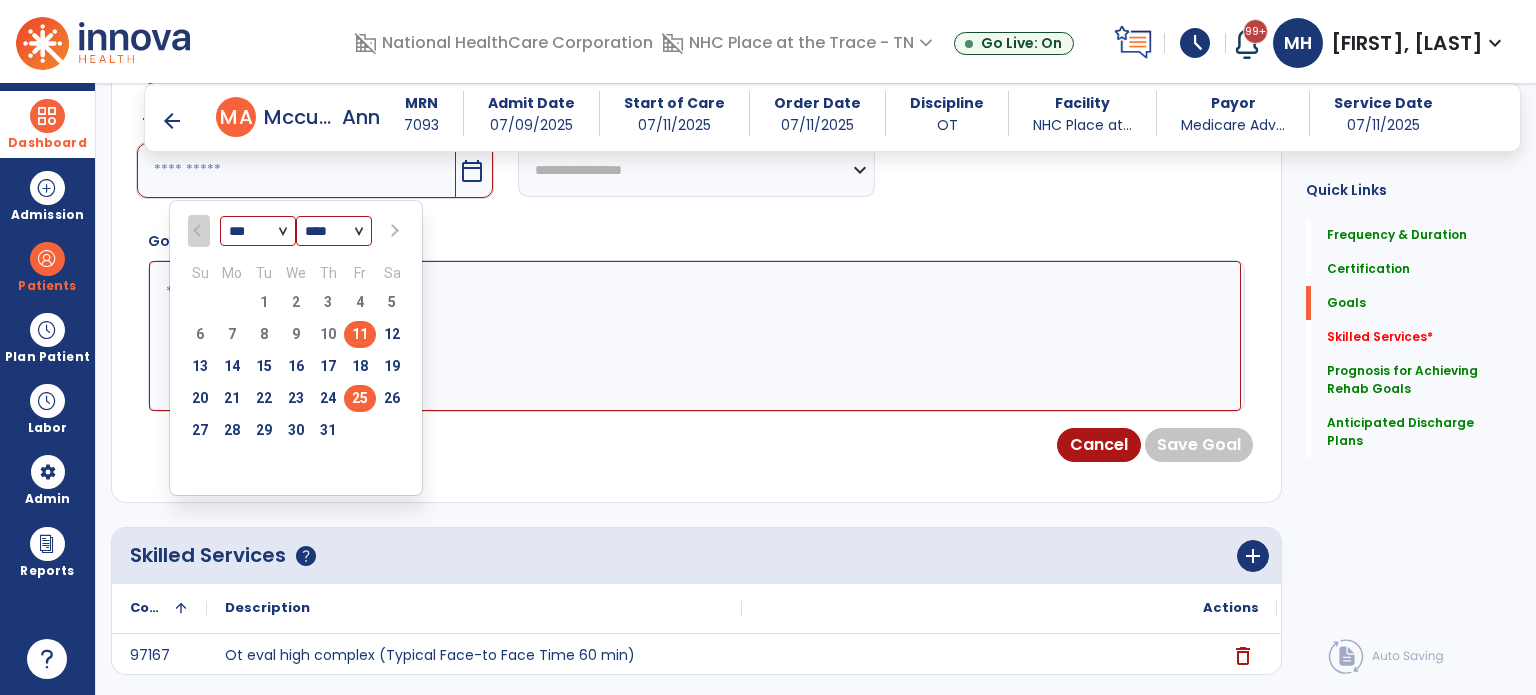 click on "25" at bounding box center (360, 398) 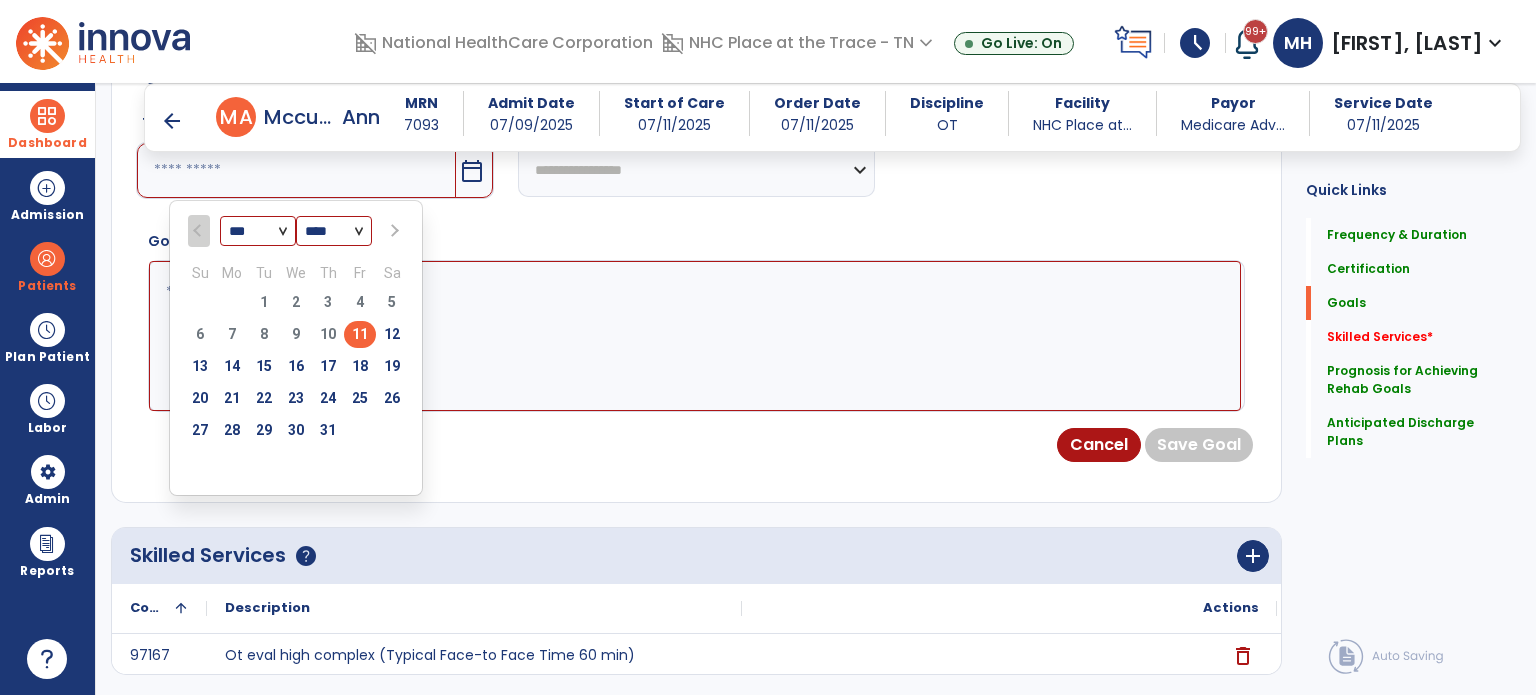 type on "*********" 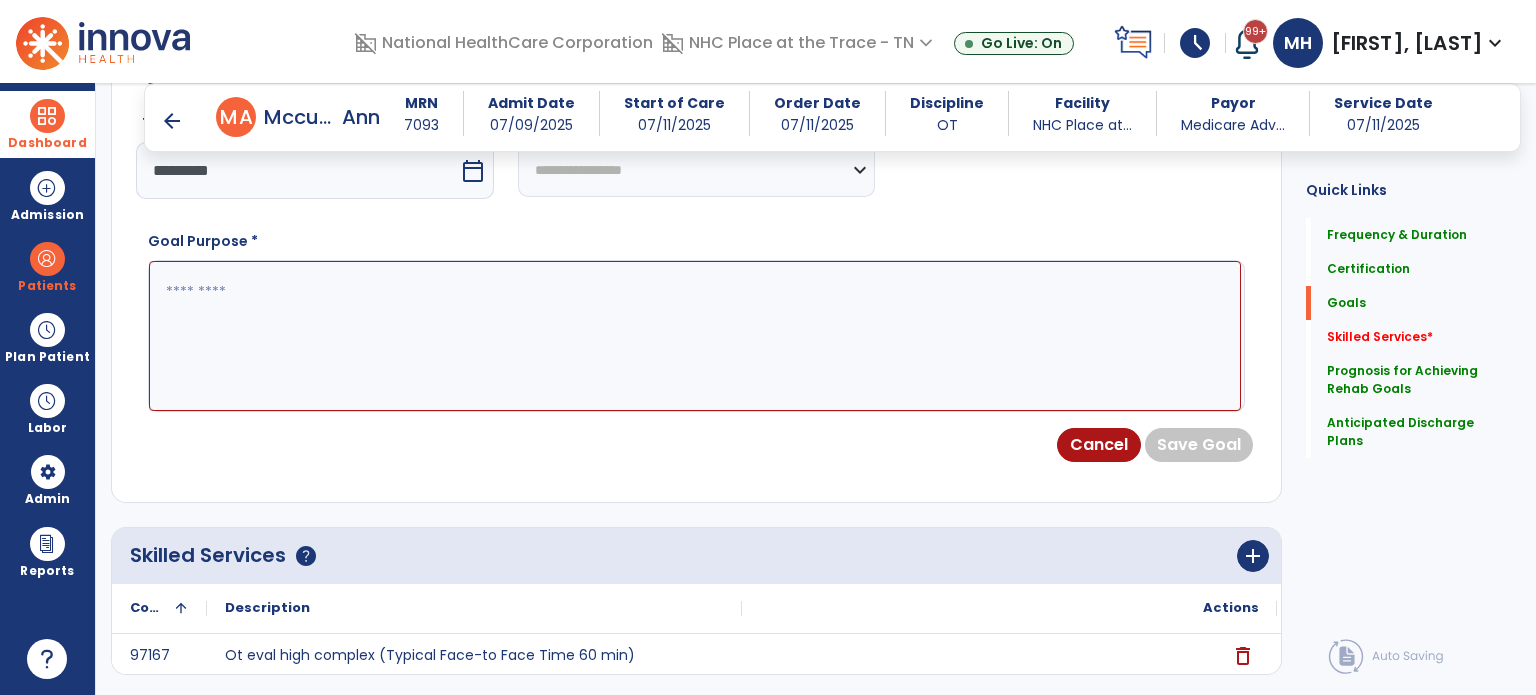 click at bounding box center [695, 336] 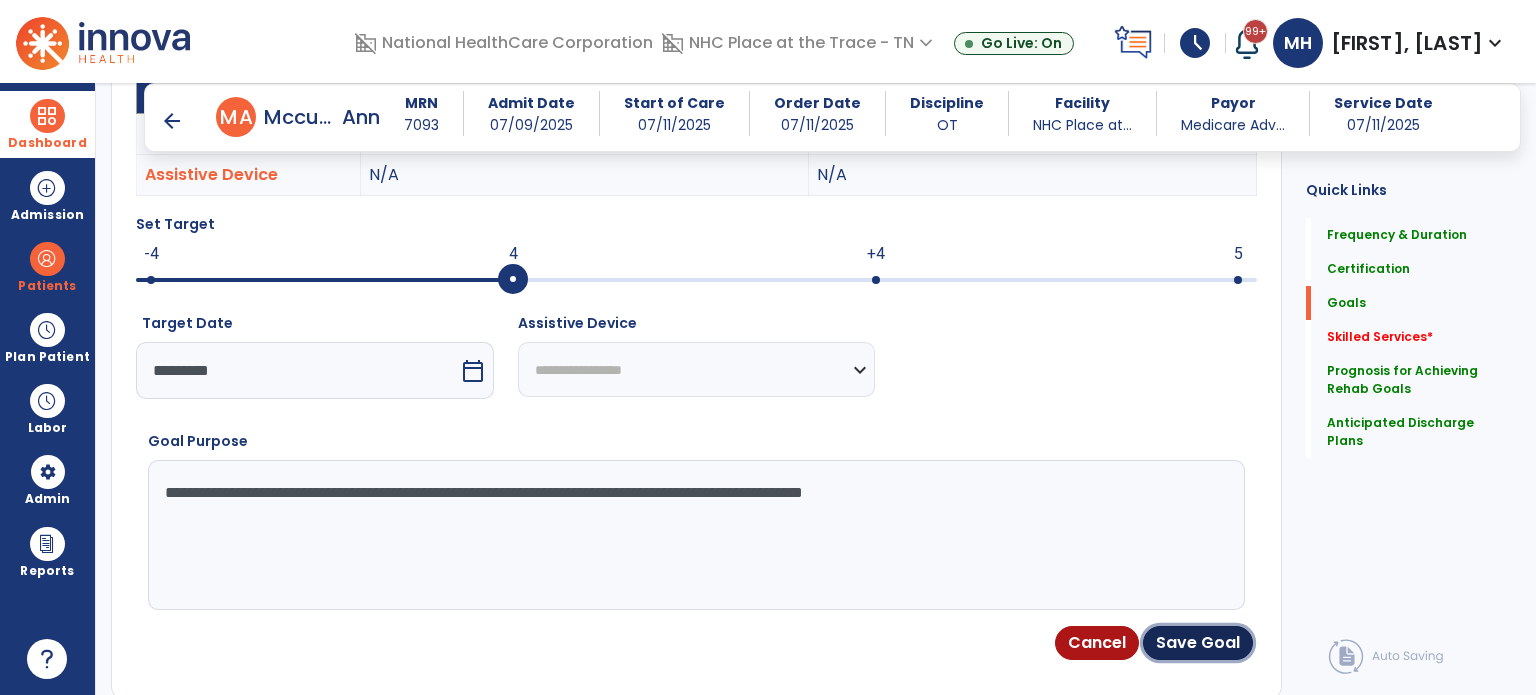 click on "Save Goal" at bounding box center [1198, 643] 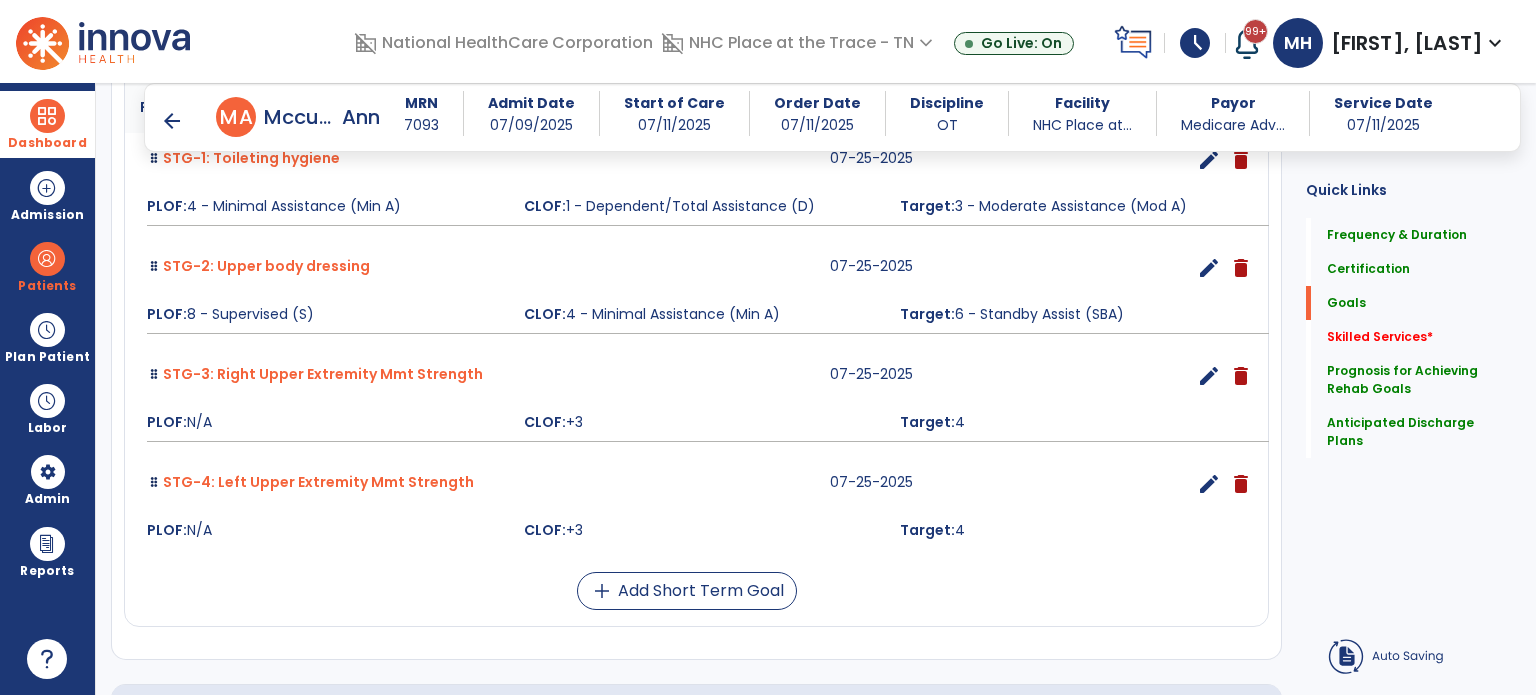 scroll, scrollTop: 667, scrollLeft: 0, axis: vertical 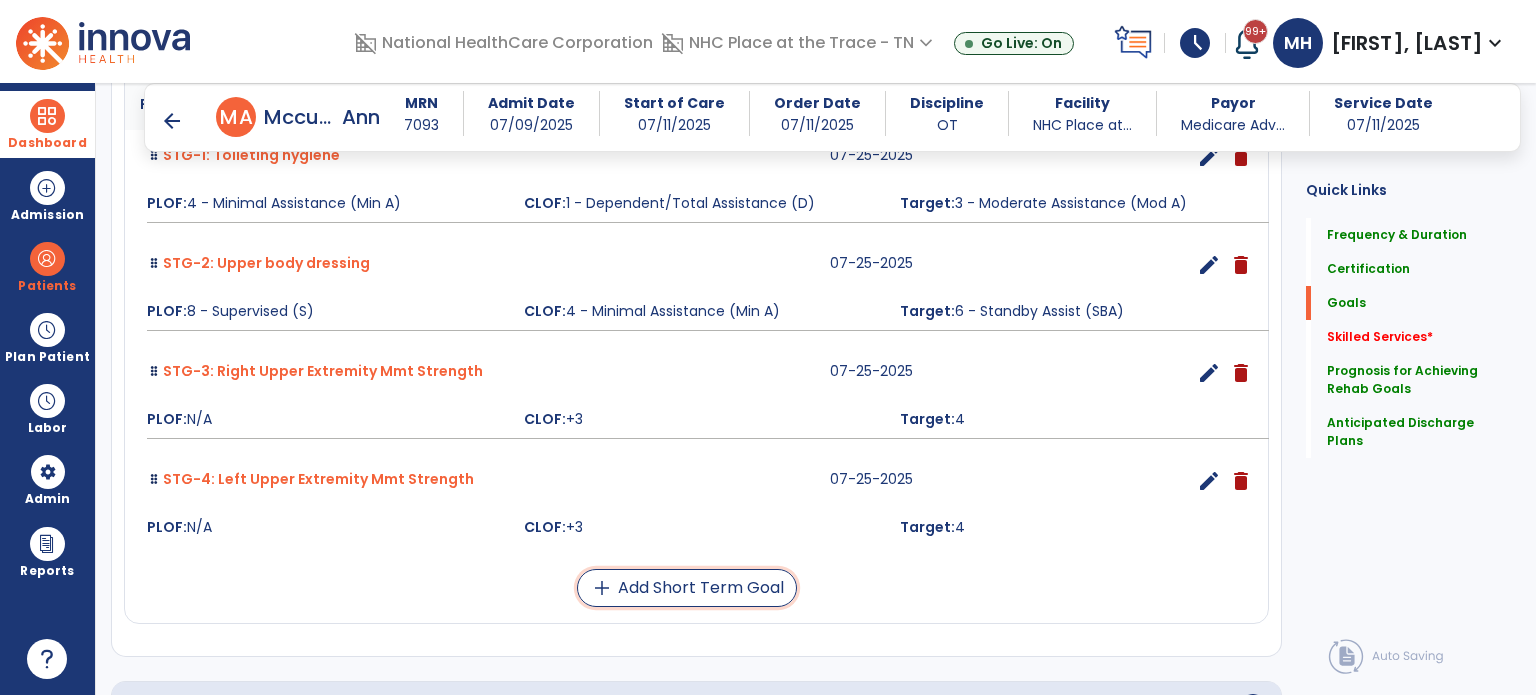 drag, startPoint x: 689, startPoint y: 587, endPoint x: 678, endPoint y: 536, distance: 52.17279 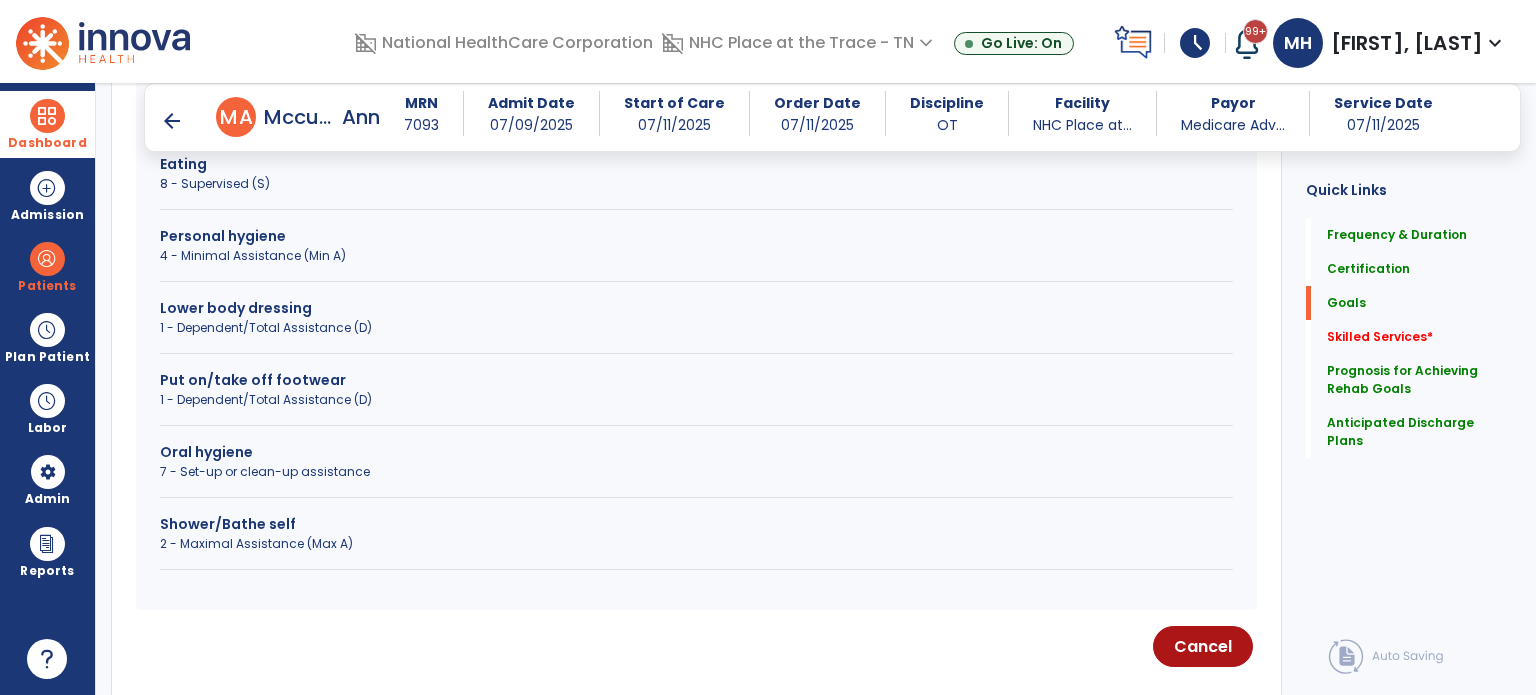 scroll, scrollTop: 399, scrollLeft: 0, axis: vertical 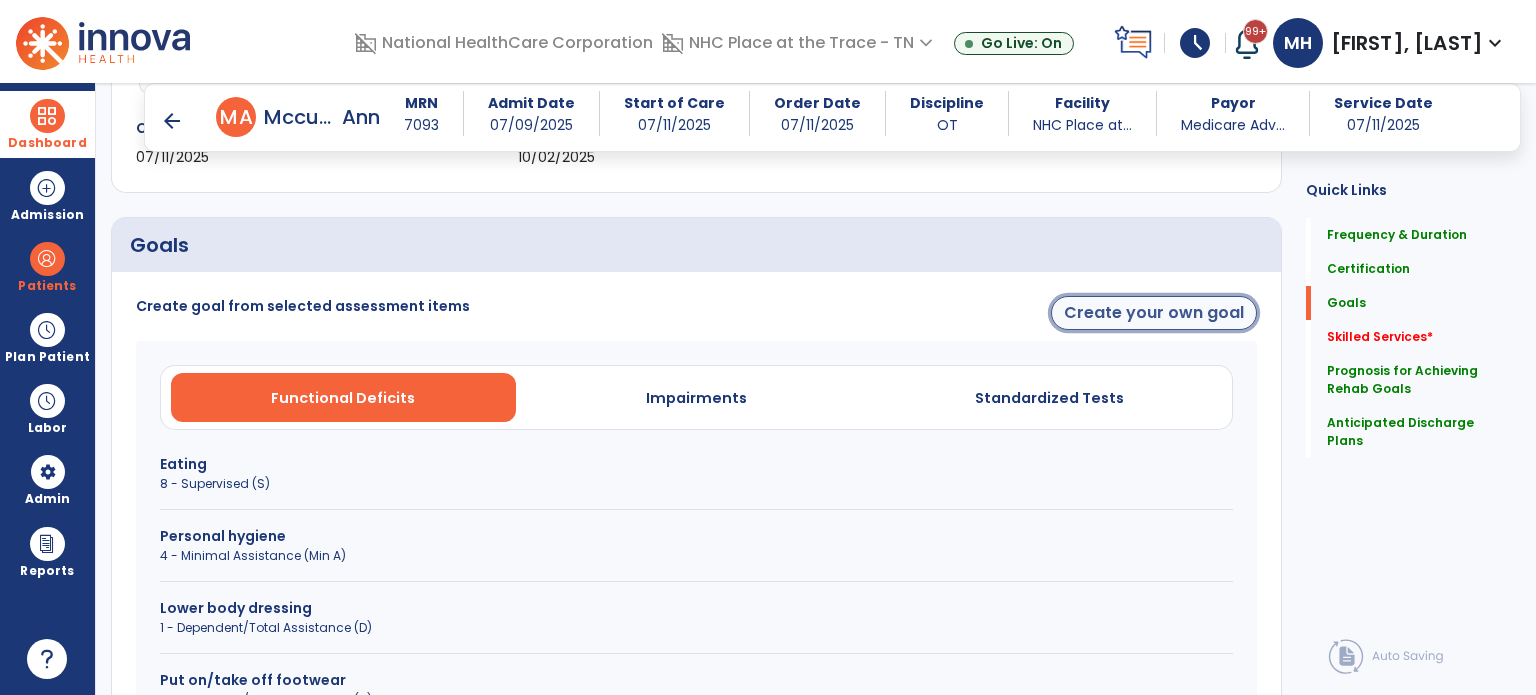 click on "Create your own goal" at bounding box center (1154, 313) 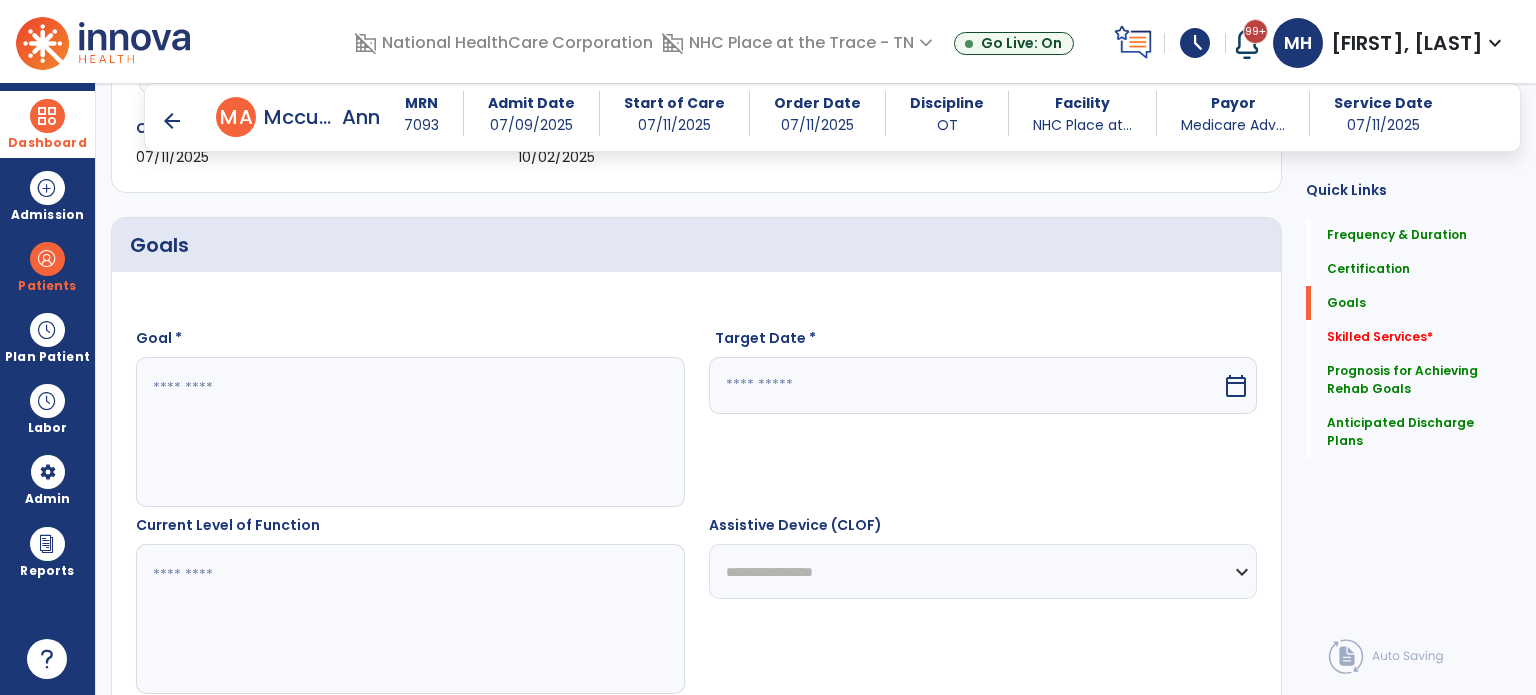 click at bounding box center [409, 432] 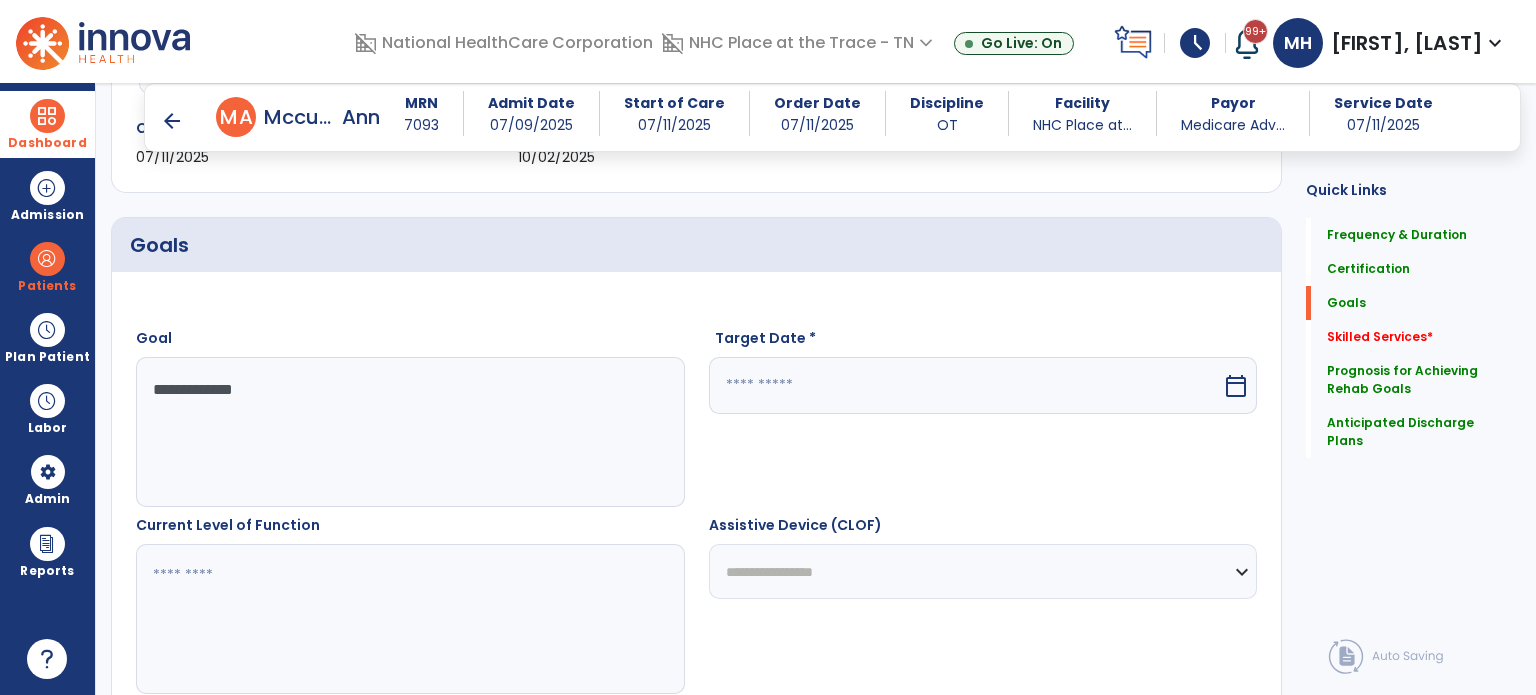 type on "**********" 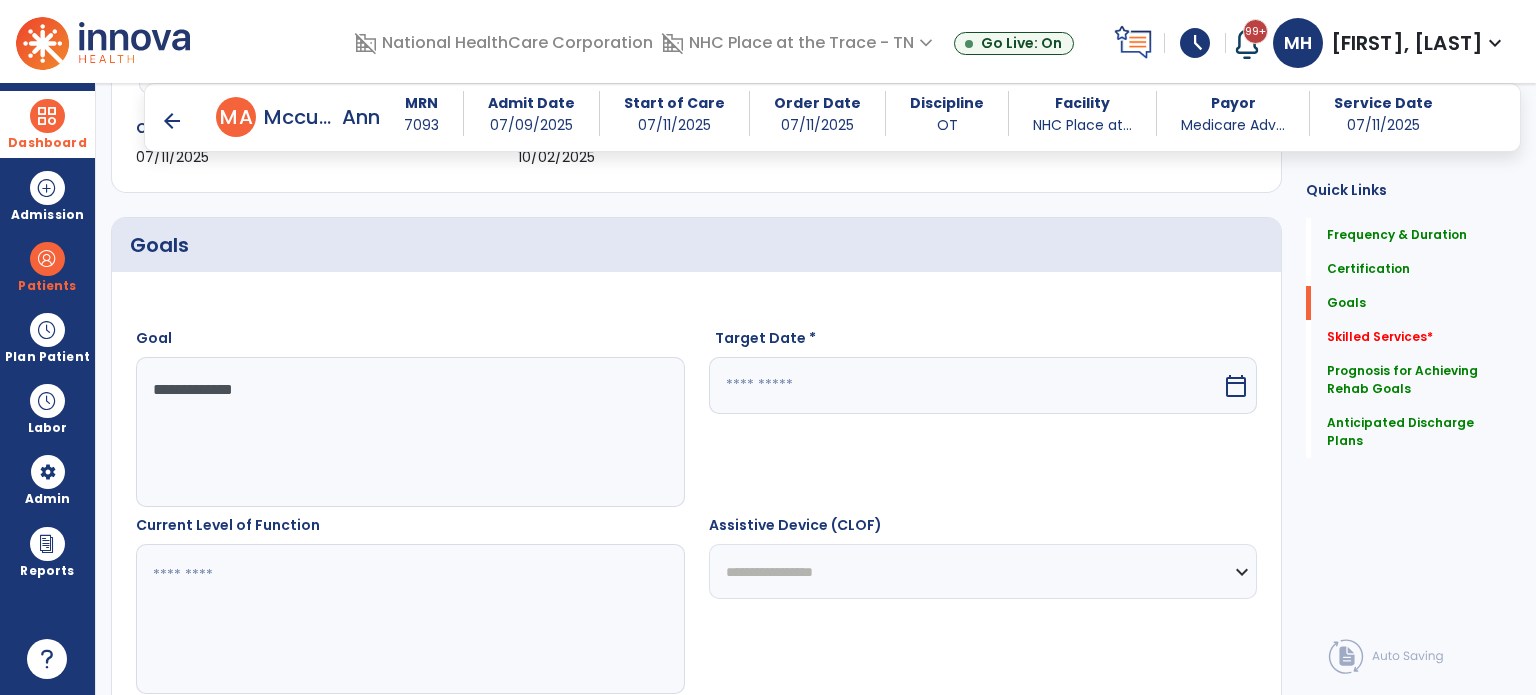 click at bounding box center (409, 619) 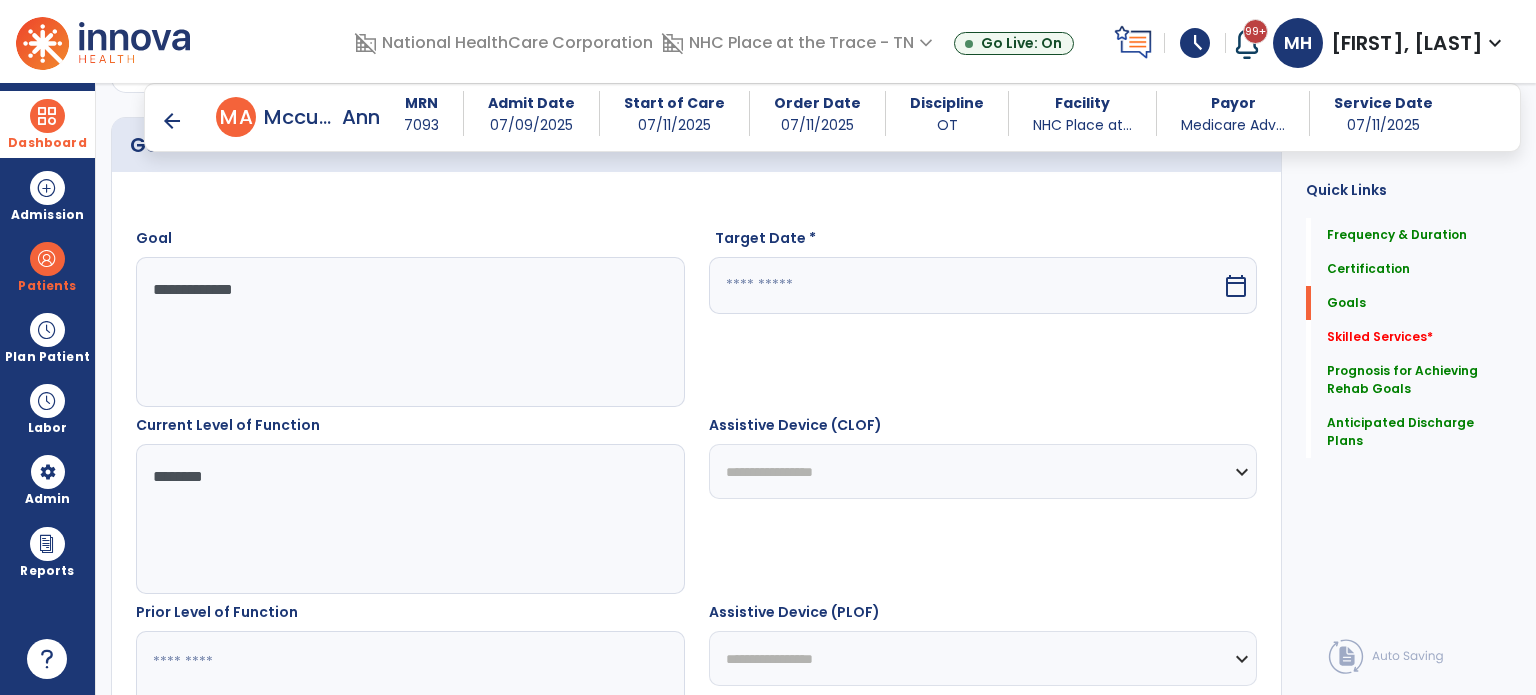 scroll, scrollTop: 699, scrollLeft: 0, axis: vertical 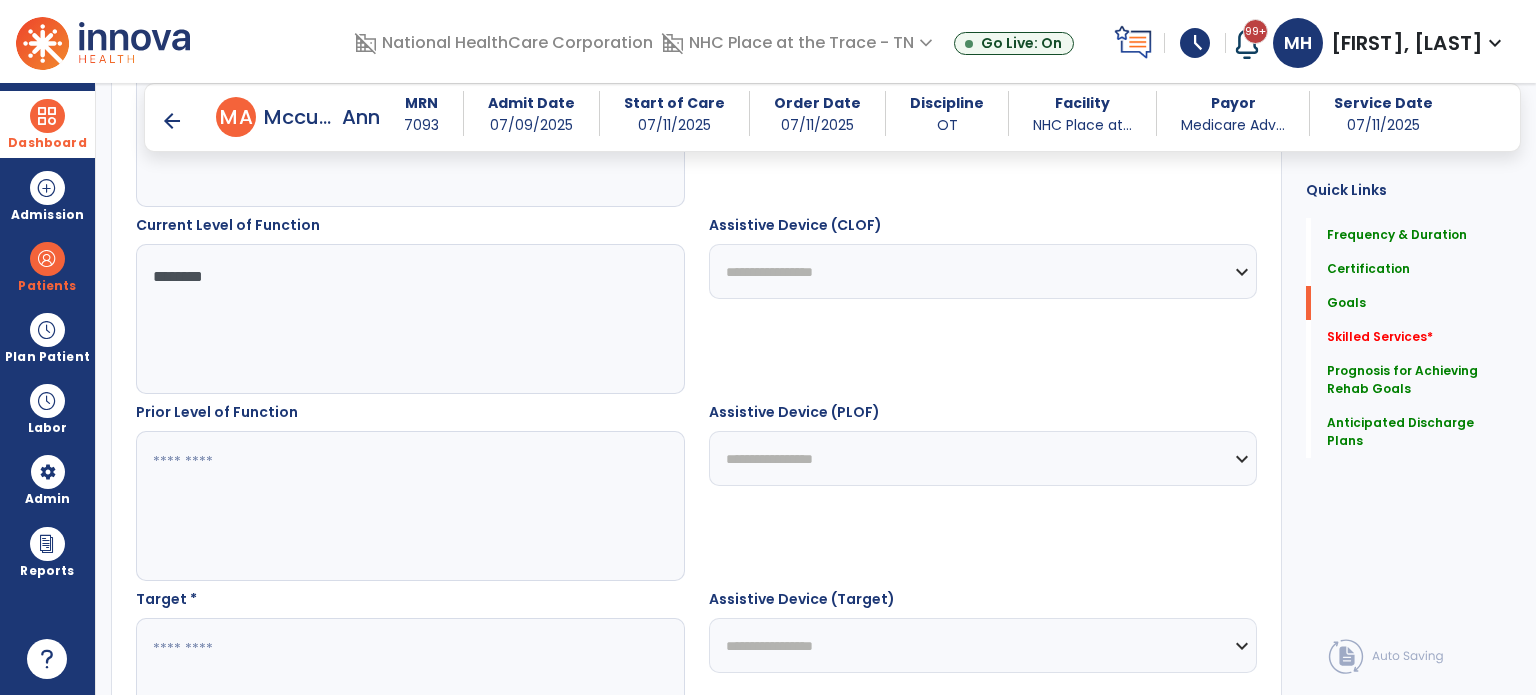 type on "********" 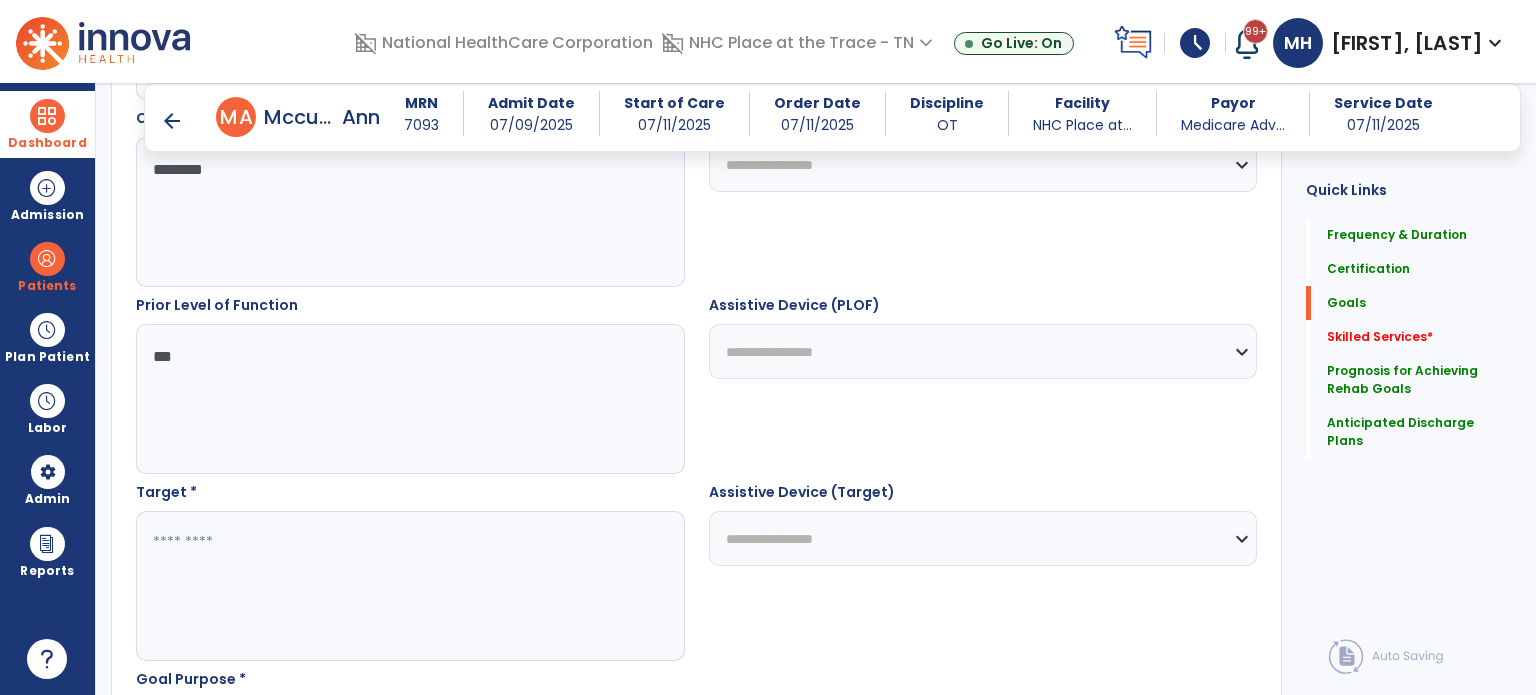 scroll, scrollTop: 899, scrollLeft: 0, axis: vertical 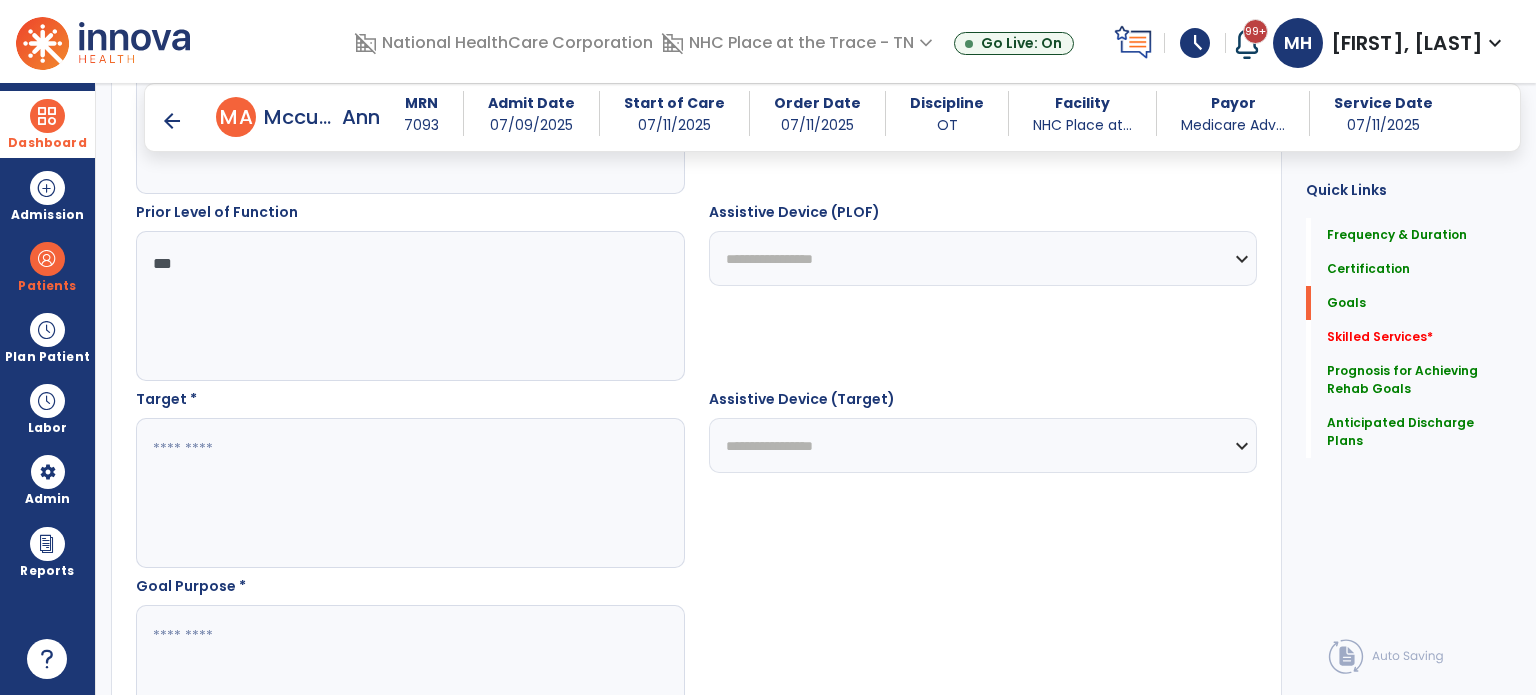 type on "***" 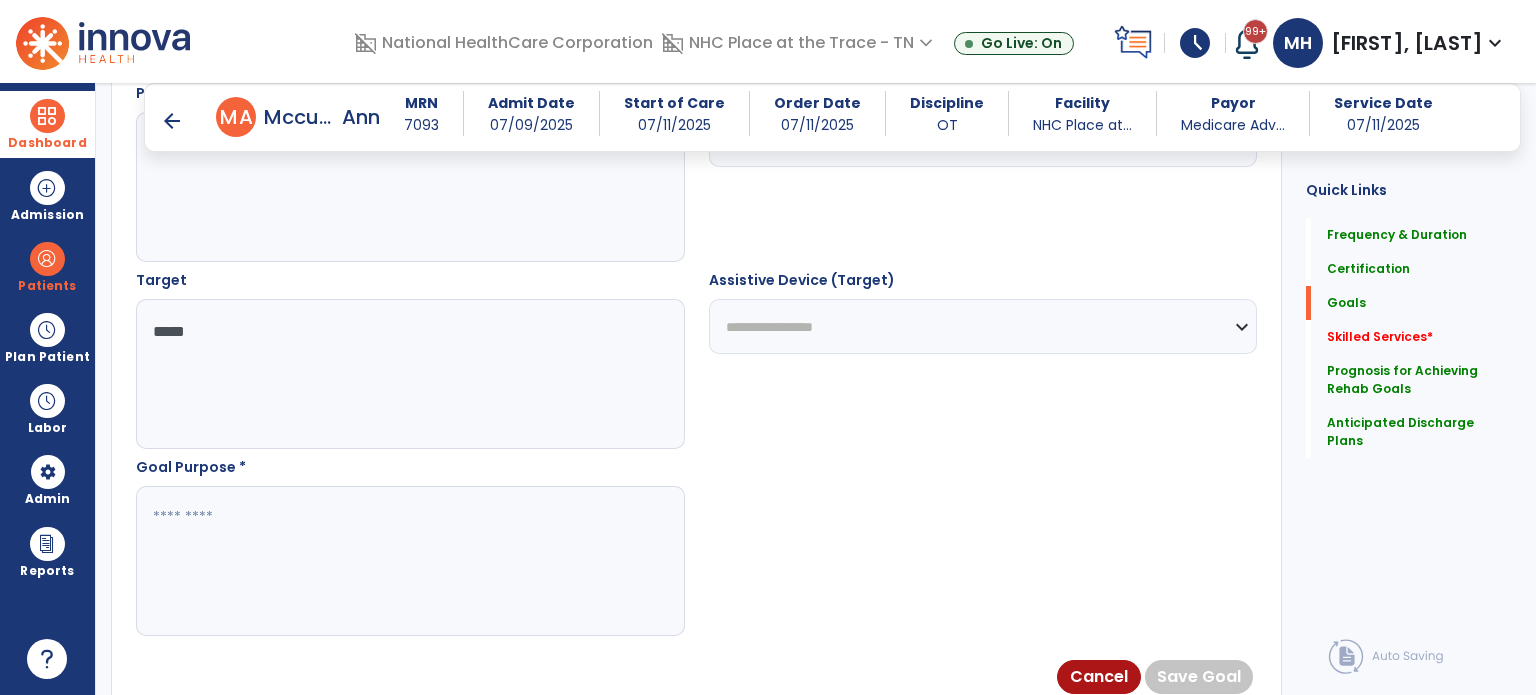 scroll, scrollTop: 1099, scrollLeft: 0, axis: vertical 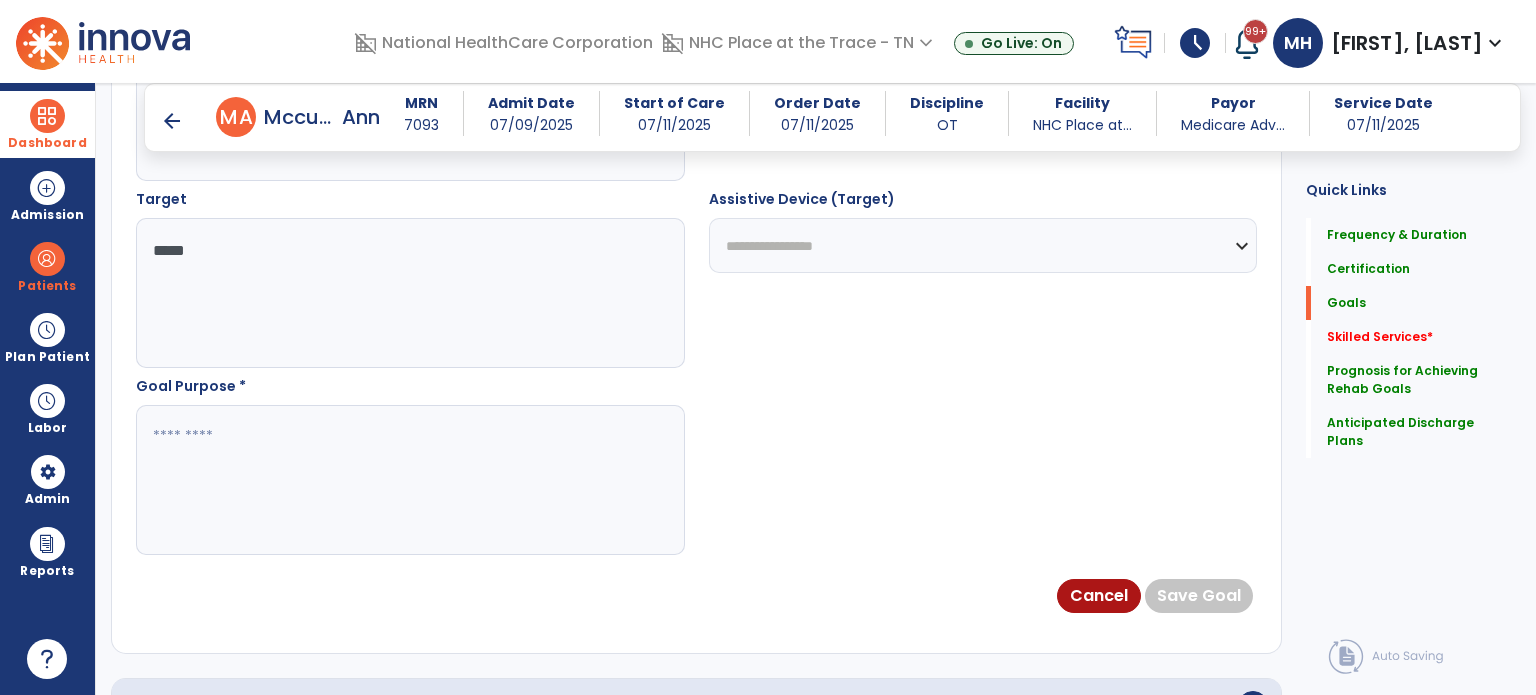 type on "*****" 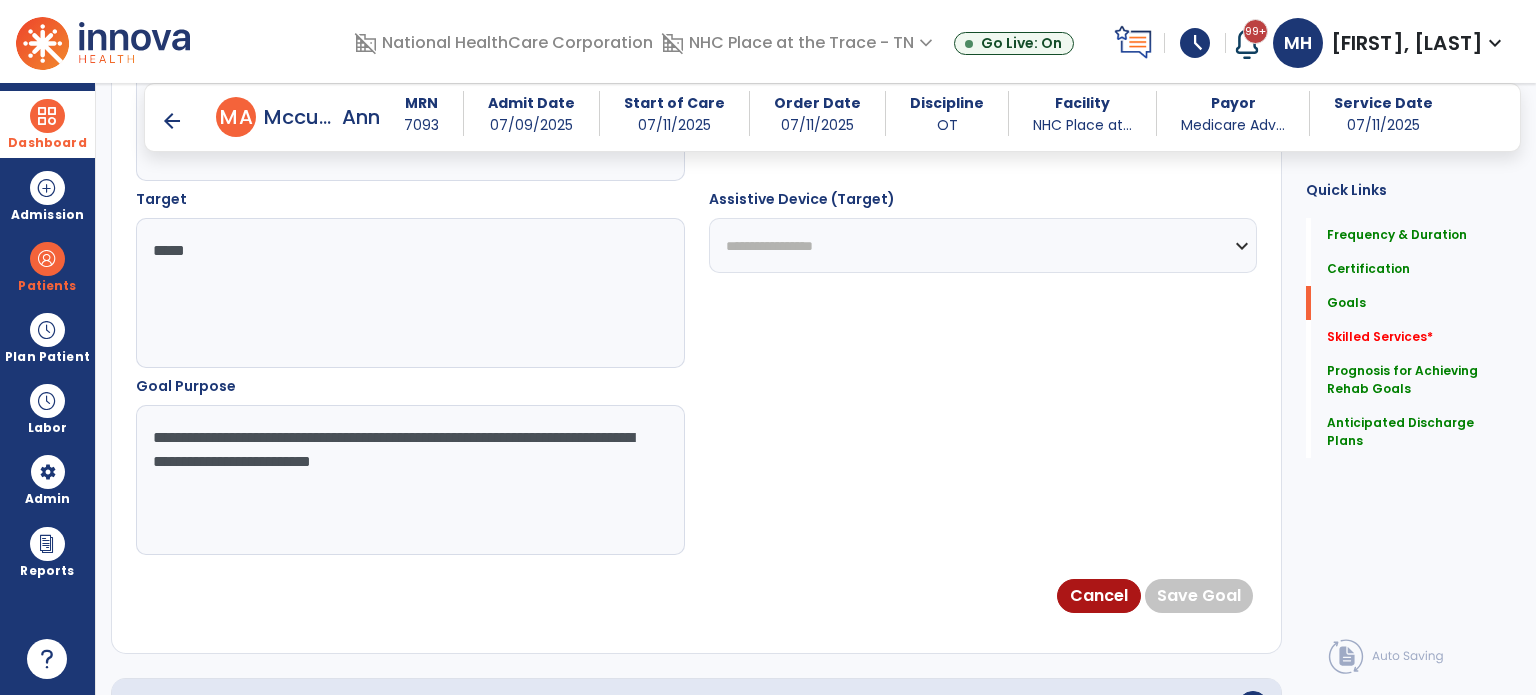drag, startPoint x: 412, startPoint y: 432, endPoint x: 318, endPoint y: 421, distance: 94.641426 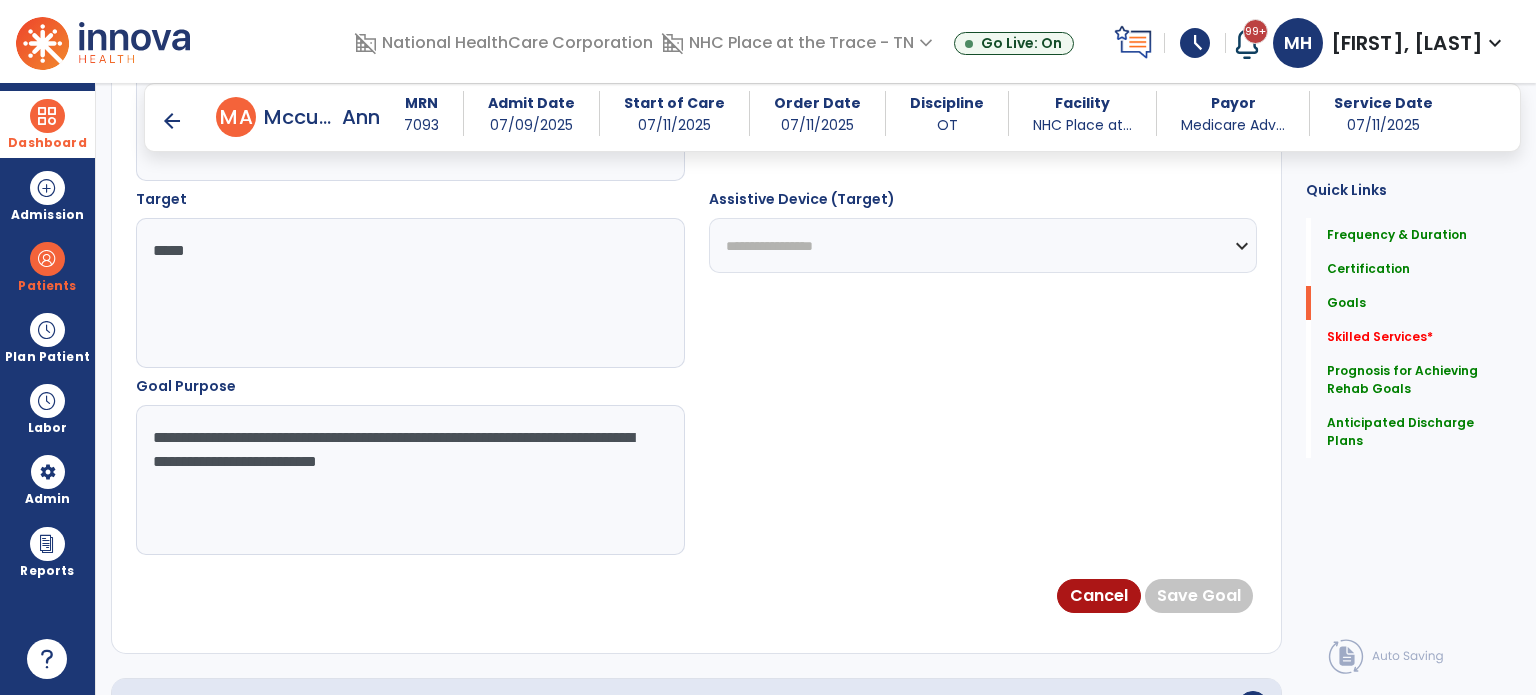 click on "**********" at bounding box center [409, 480] 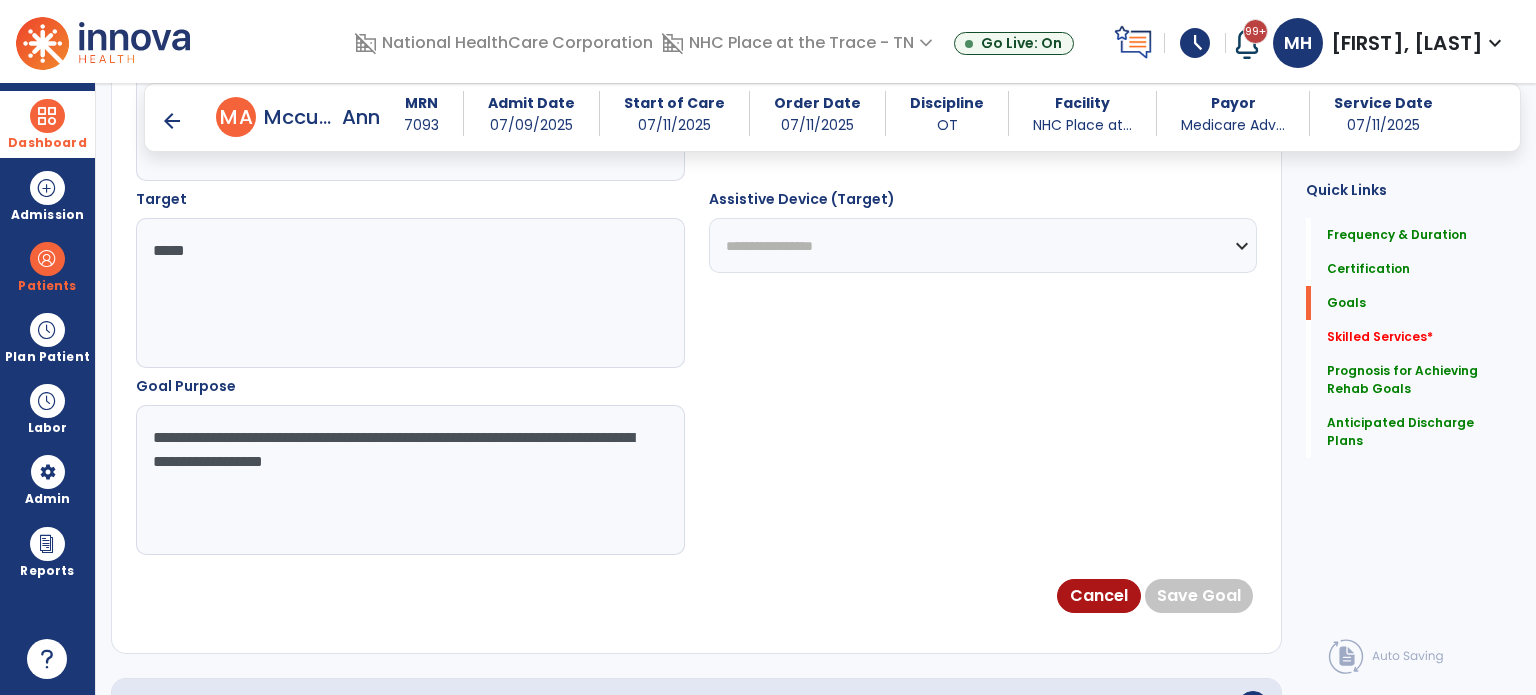 click on "**********" at bounding box center (409, 480) 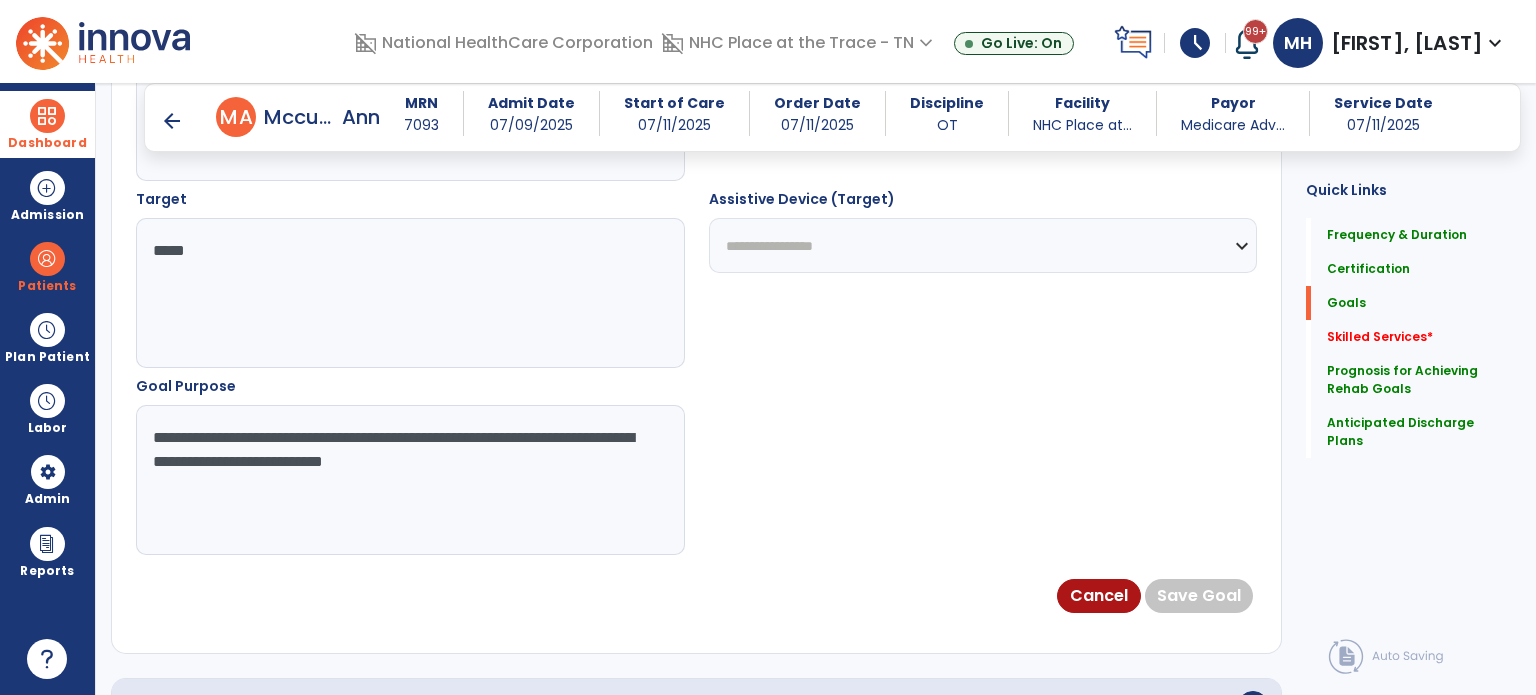 type on "**********" 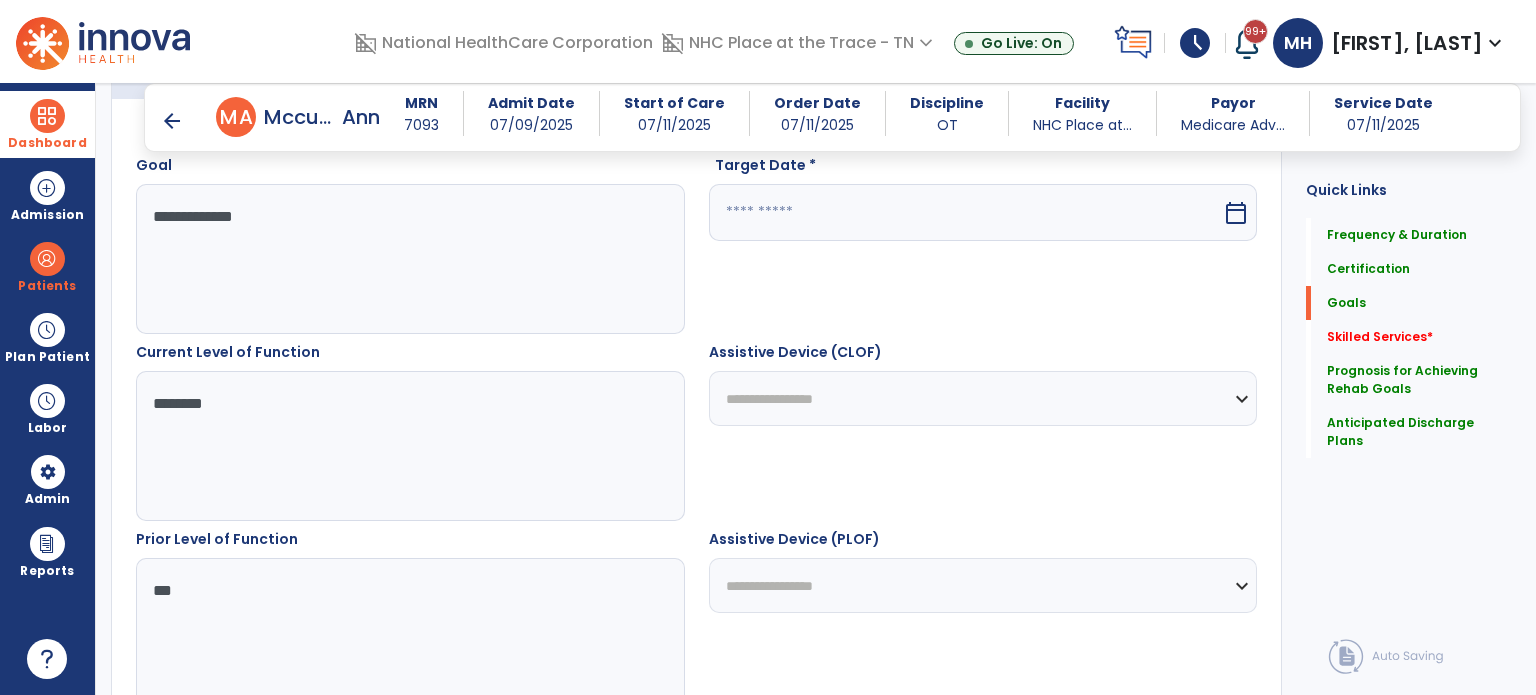 scroll, scrollTop: 499, scrollLeft: 0, axis: vertical 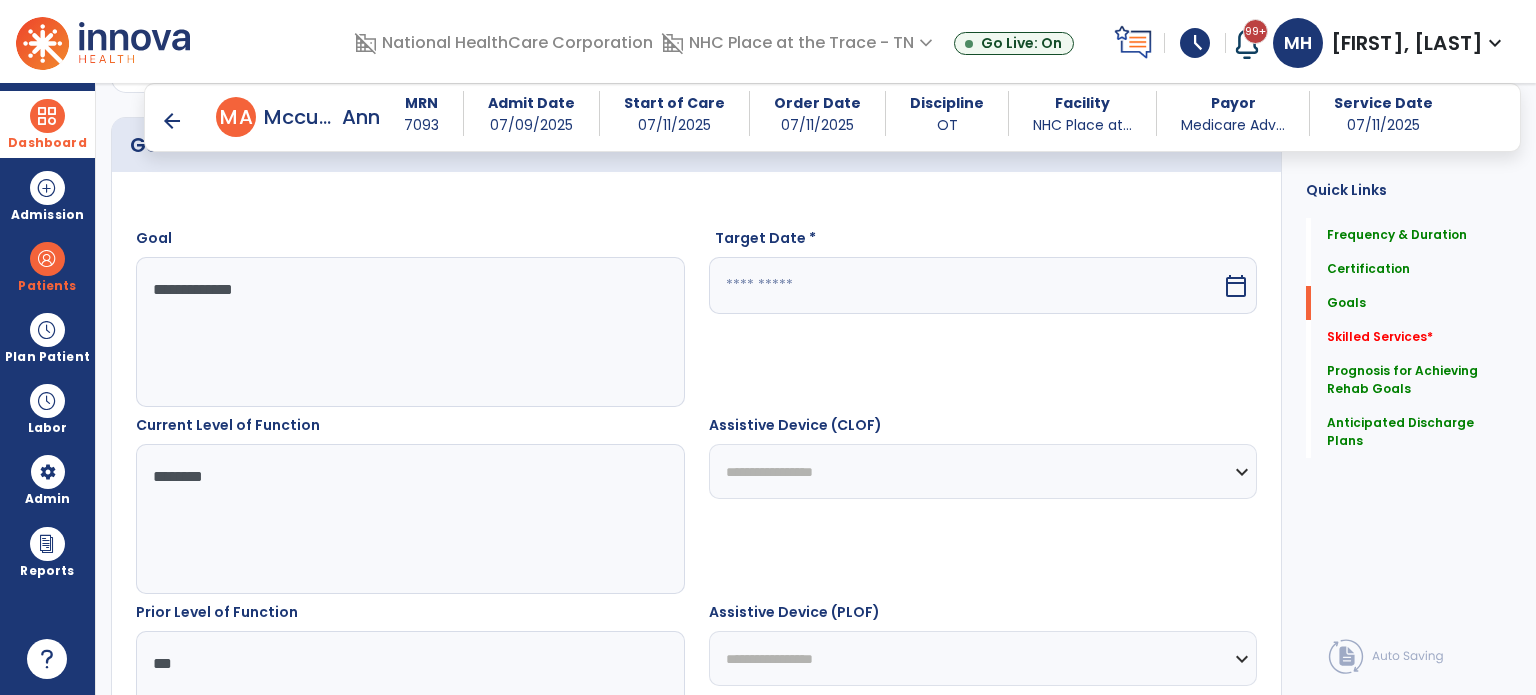 click at bounding box center [966, 285] 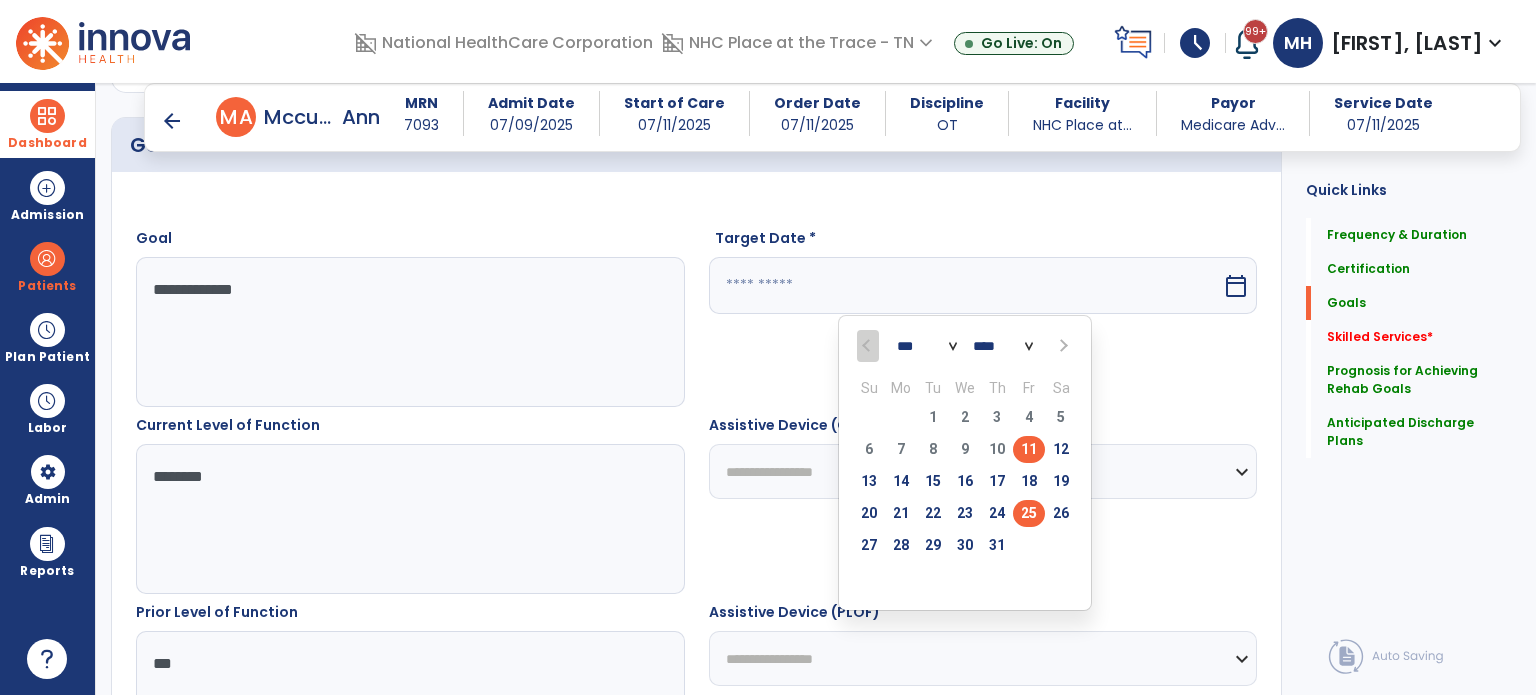 click on "25" at bounding box center (1029, 513) 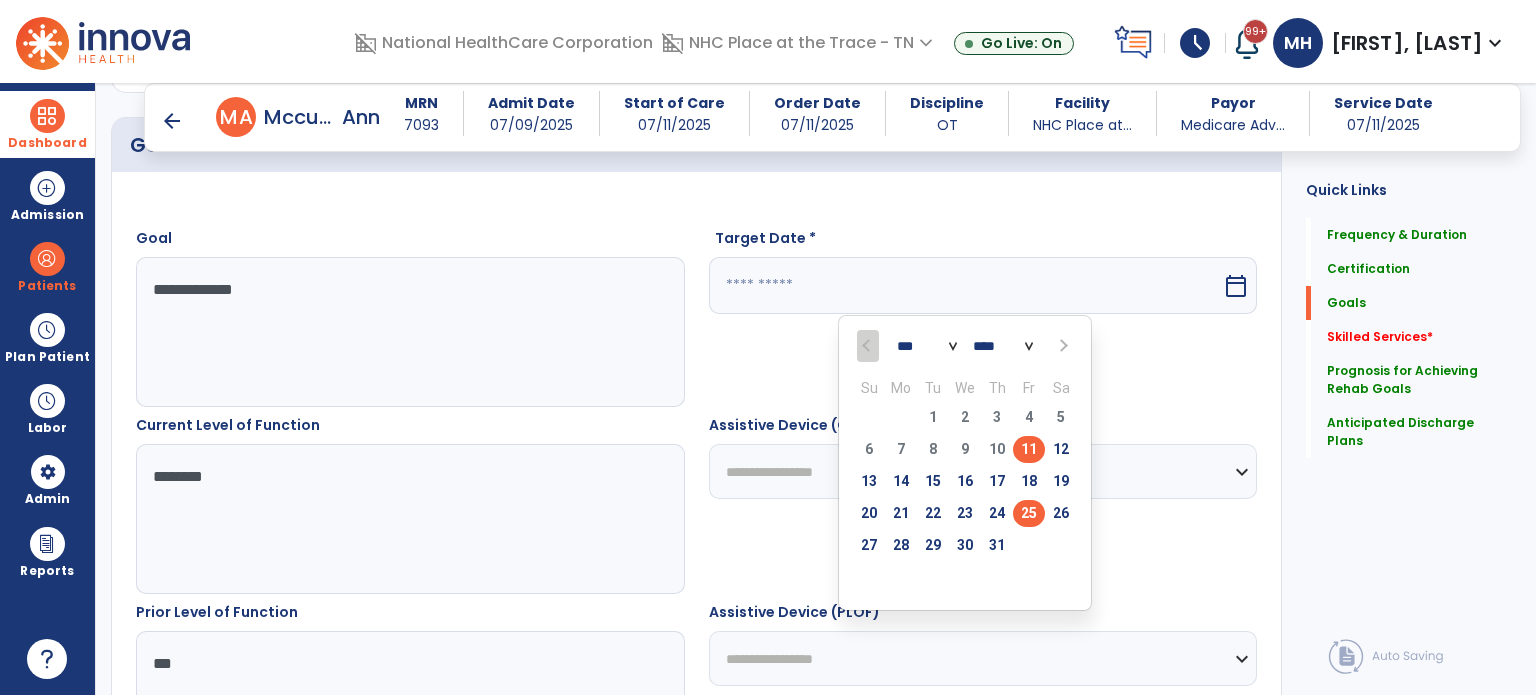 type on "*********" 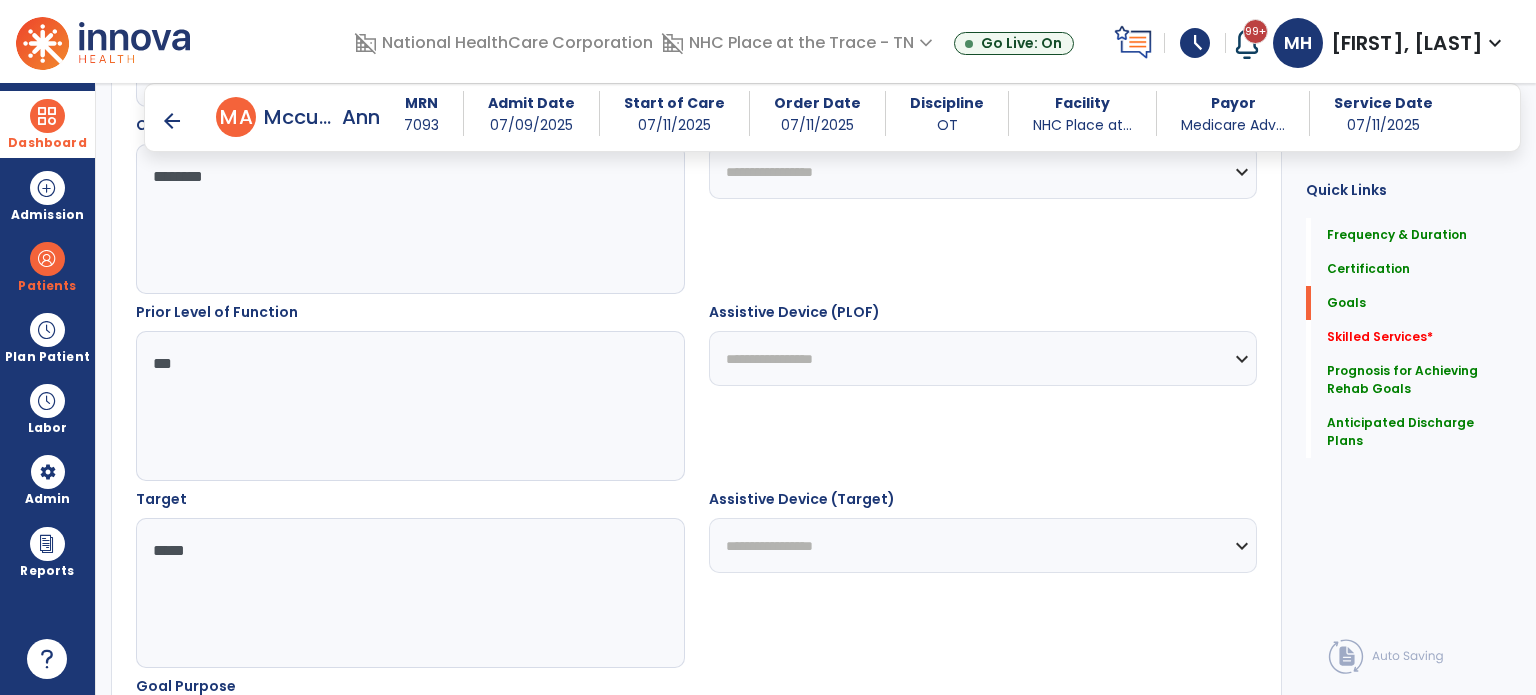 scroll, scrollTop: 999, scrollLeft: 0, axis: vertical 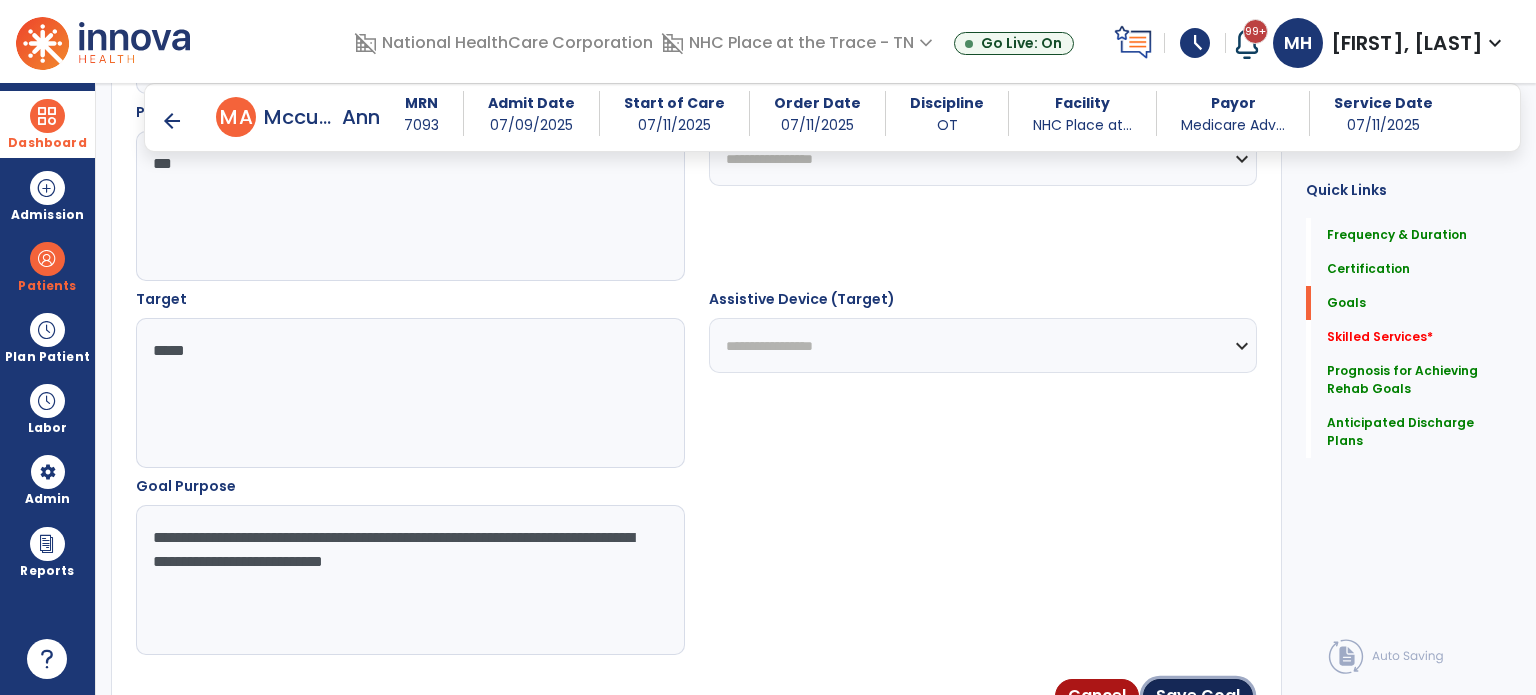 drag, startPoint x: 1196, startPoint y: 678, endPoint x: 1164, endPoint y: 626, distance: 61.05735 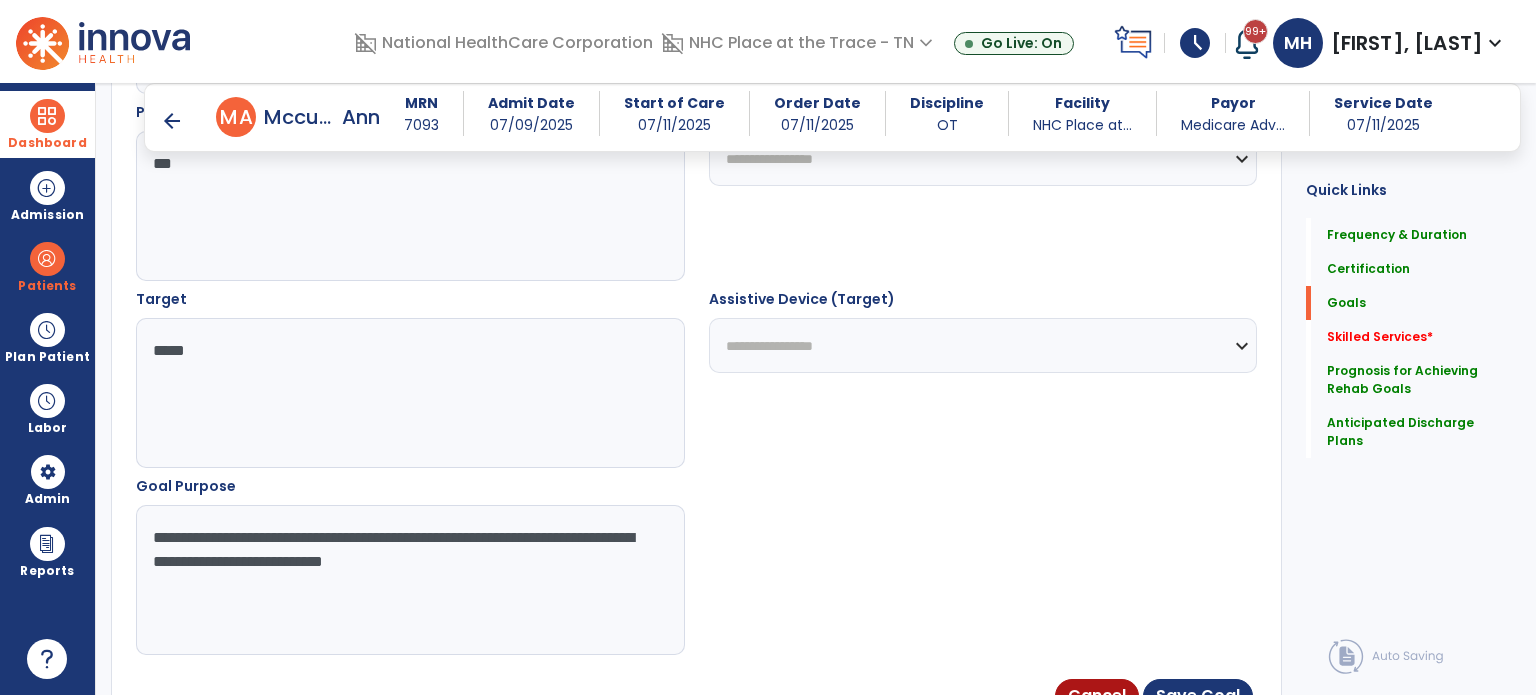 scroll, scrollTop: 1001, scrollLeft: 0, axis: vertical 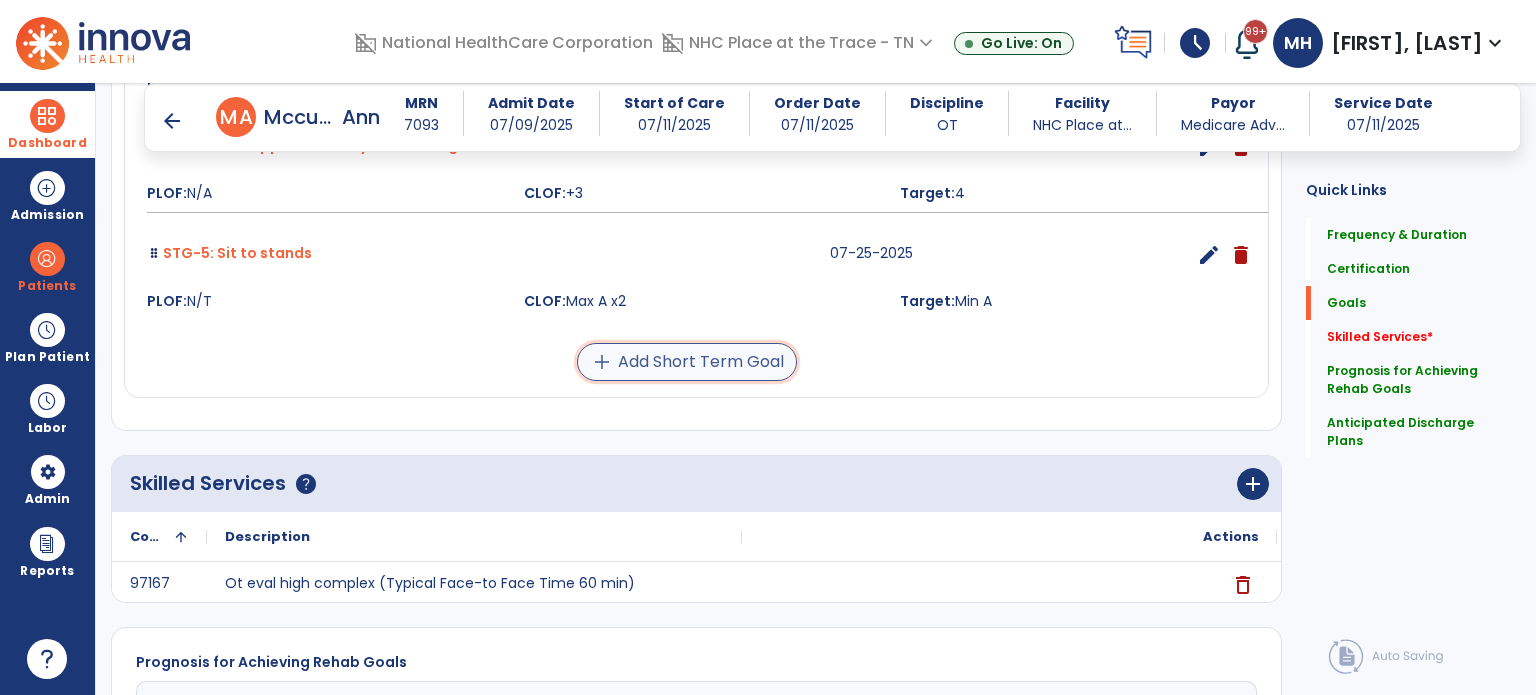 click on "add  Add Short Term Goal" at bounding box center [687, 362] 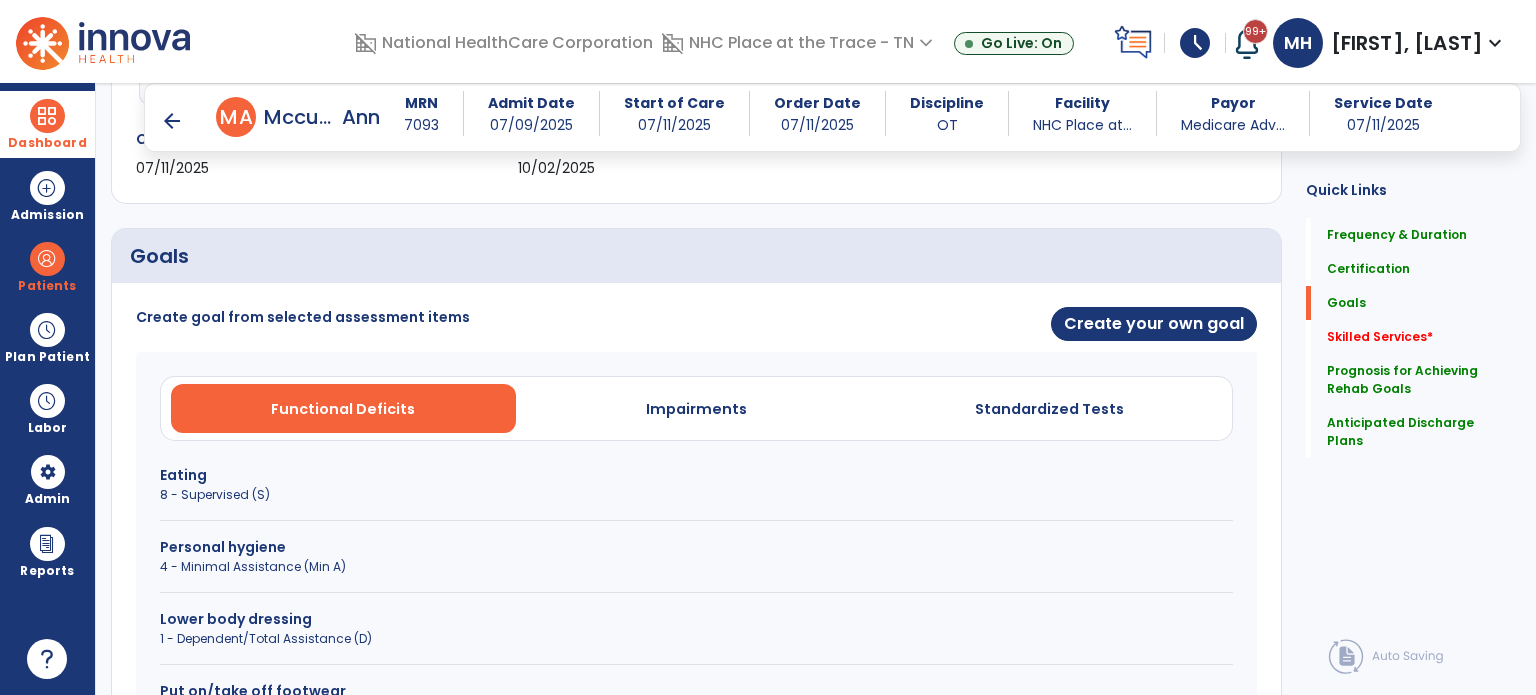 scroll, scrollTop: 383, scrollLeft: 0, axis: vertical 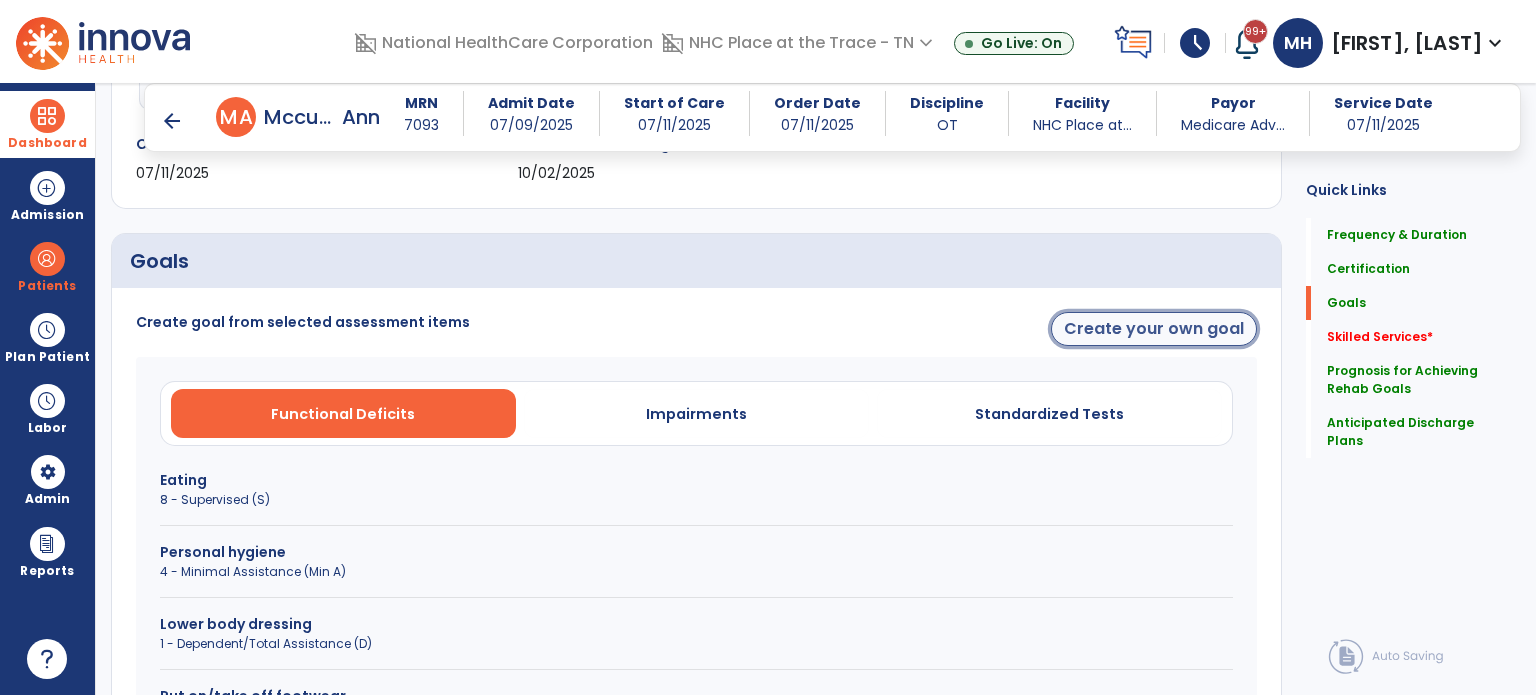click on "Create your own goal" at bounding box center [1154, 329] 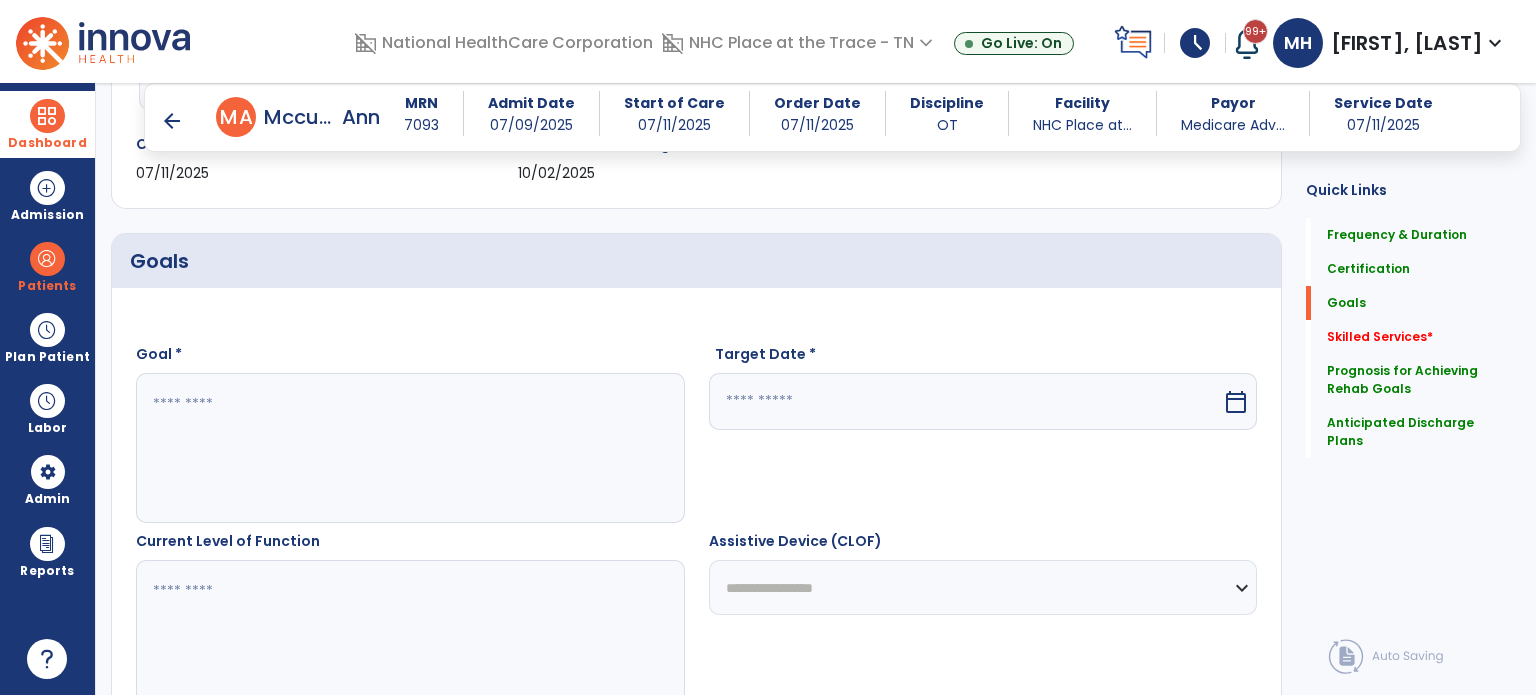 click at bounding box center [409, 448] 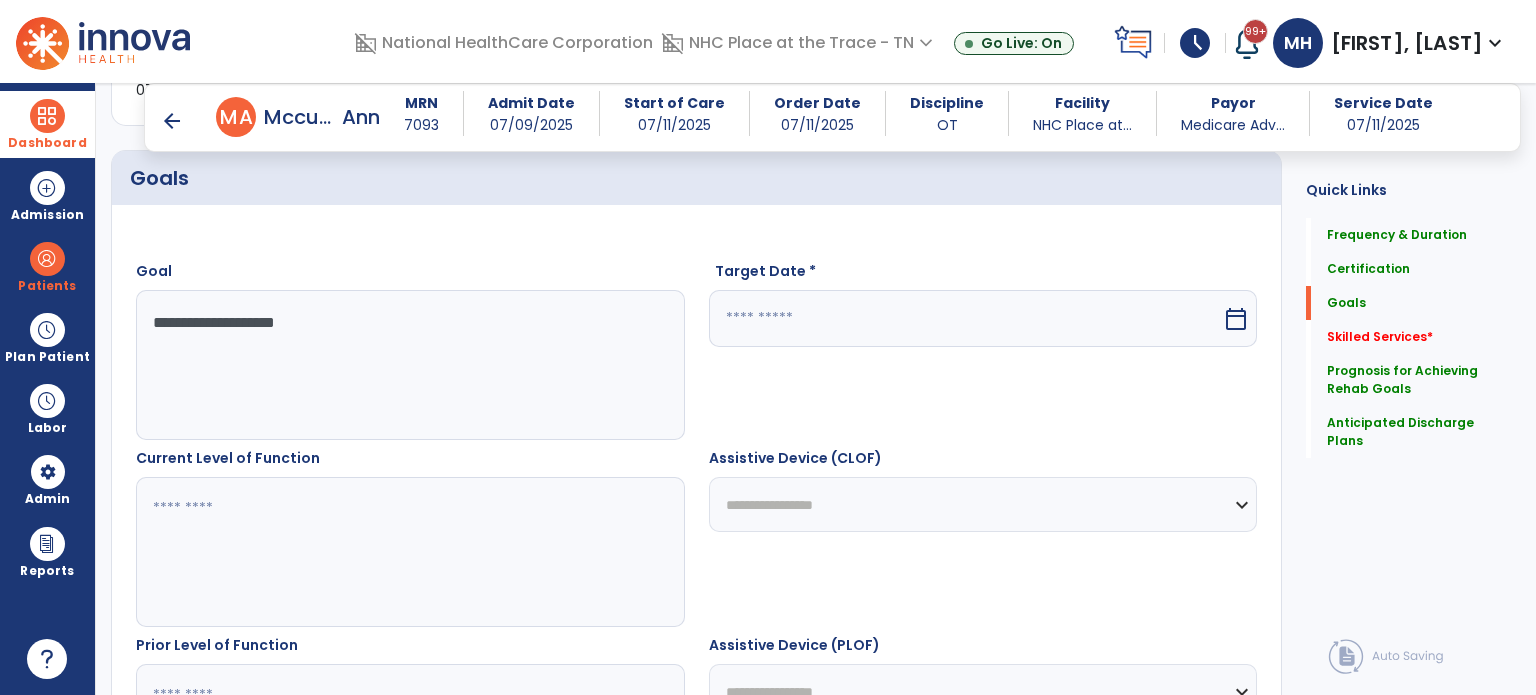 scroll, scrollTop: 483, scrollLeft: 0, axis: vertical 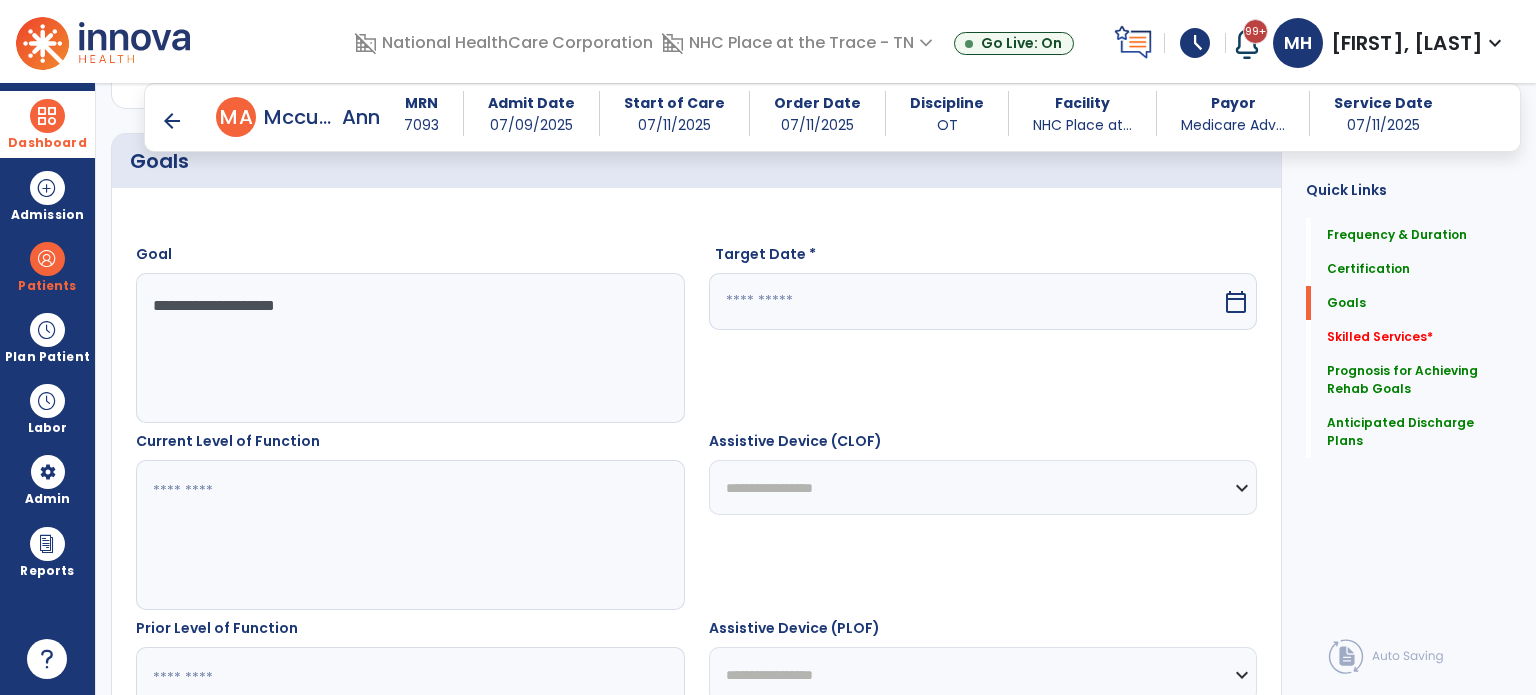 type on "**********" 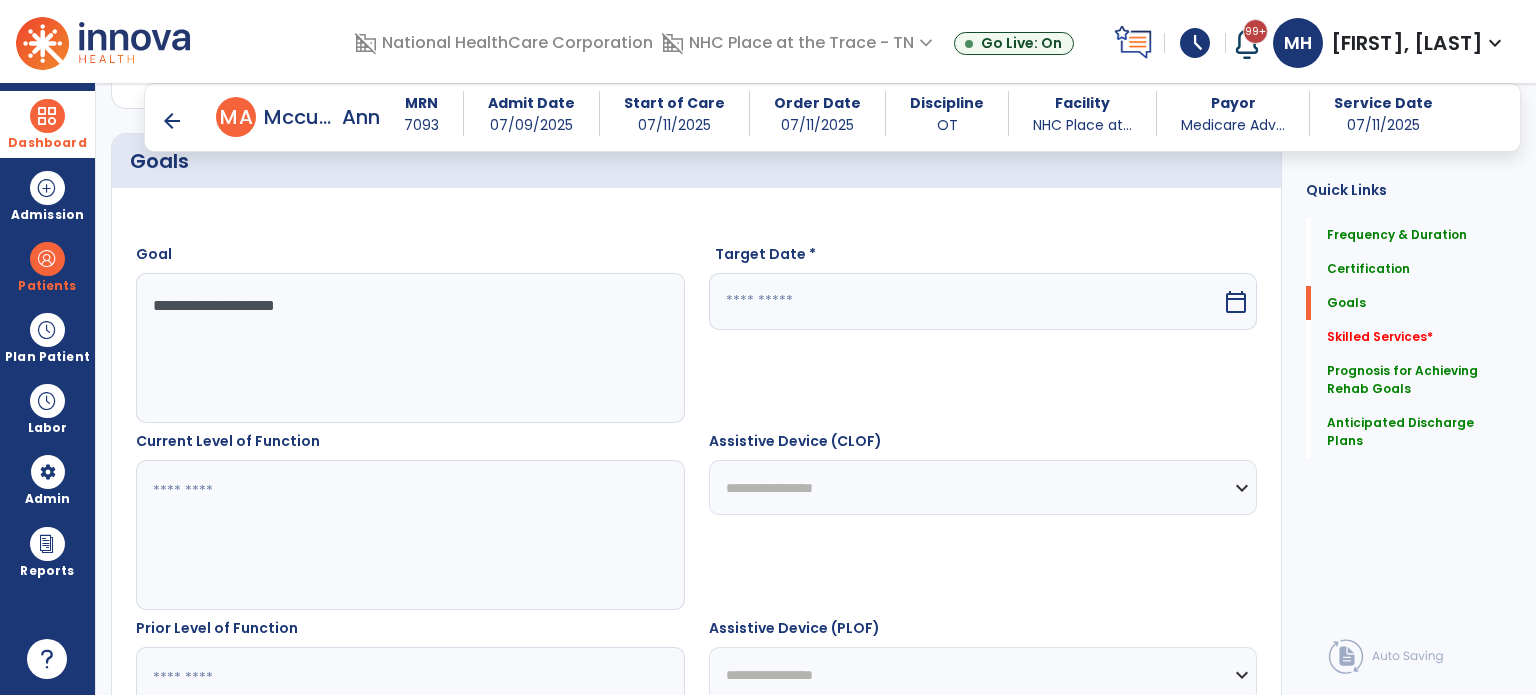click at bounding box center [409, 535] 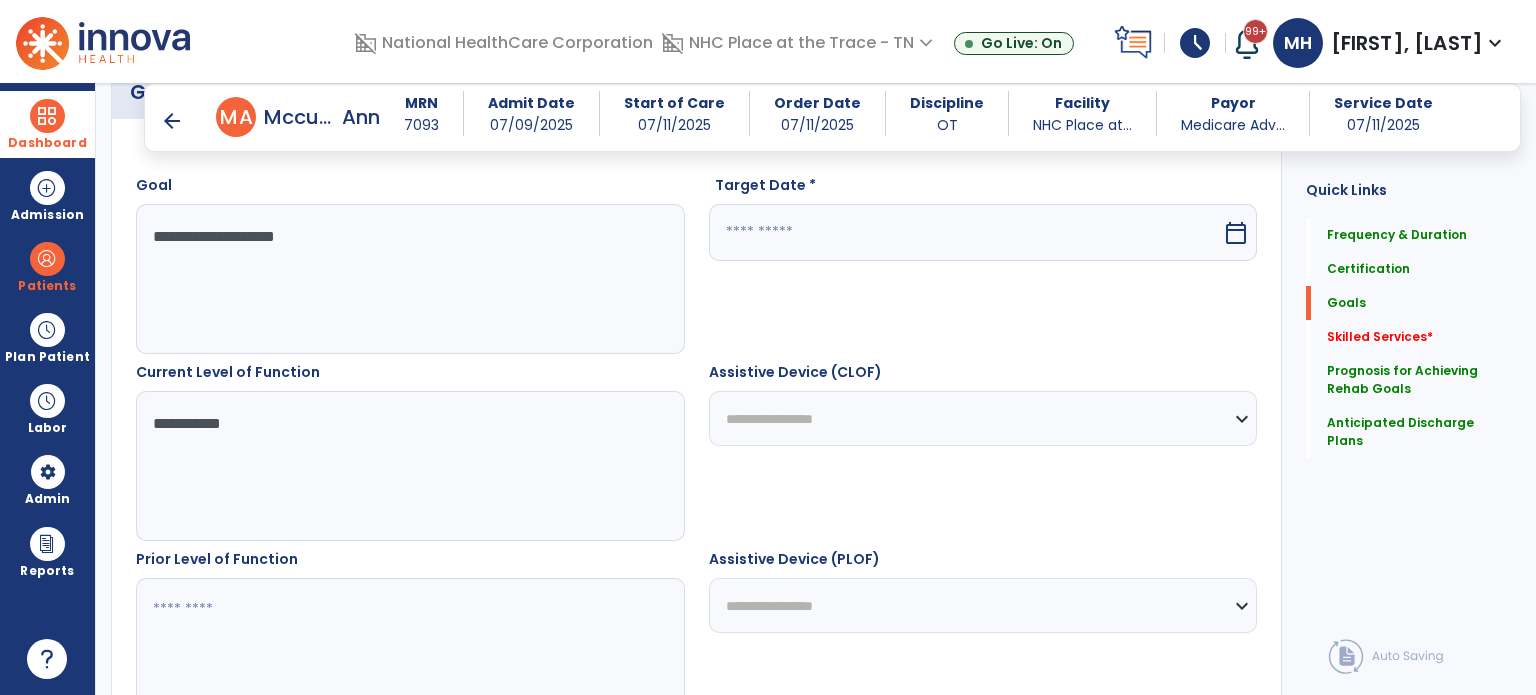 scroll, scrollTop: 583, scrollLeft: 0, axis: vertical 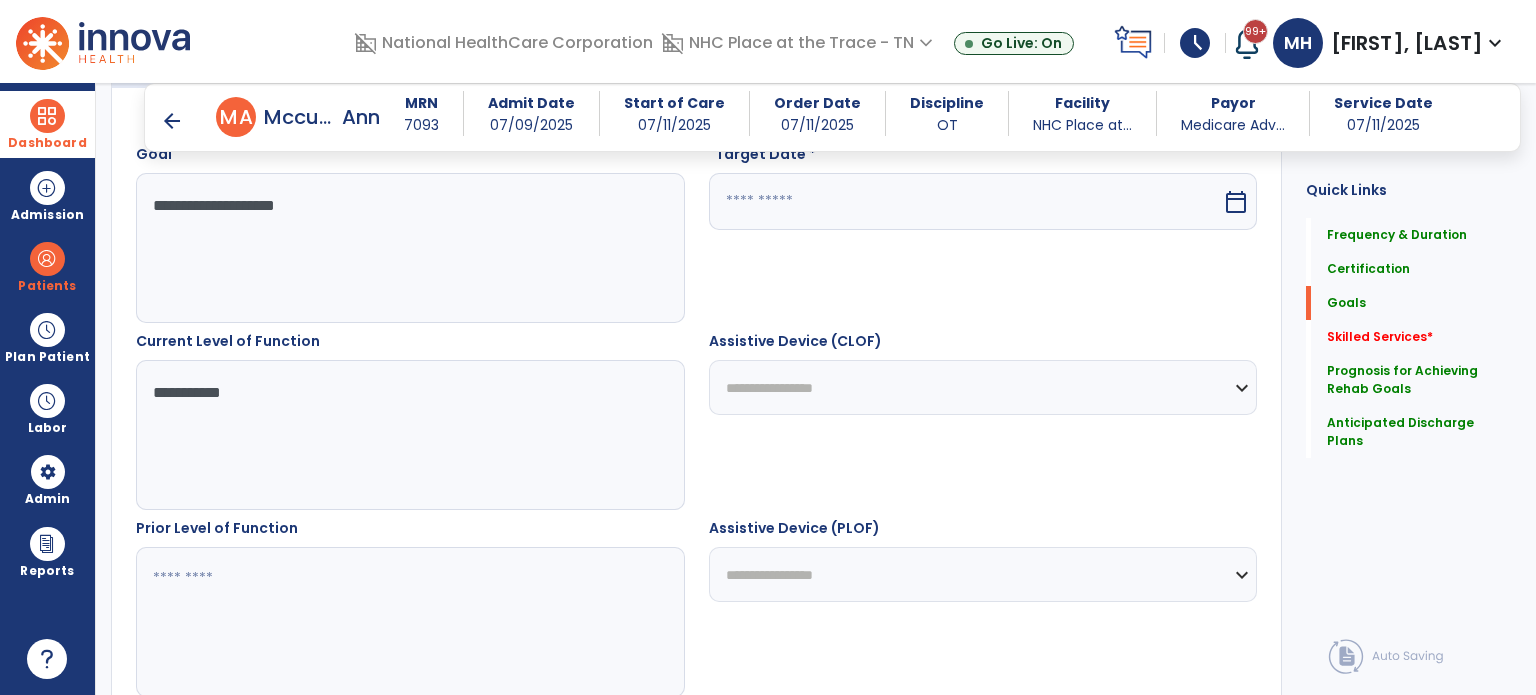 type on "**********" 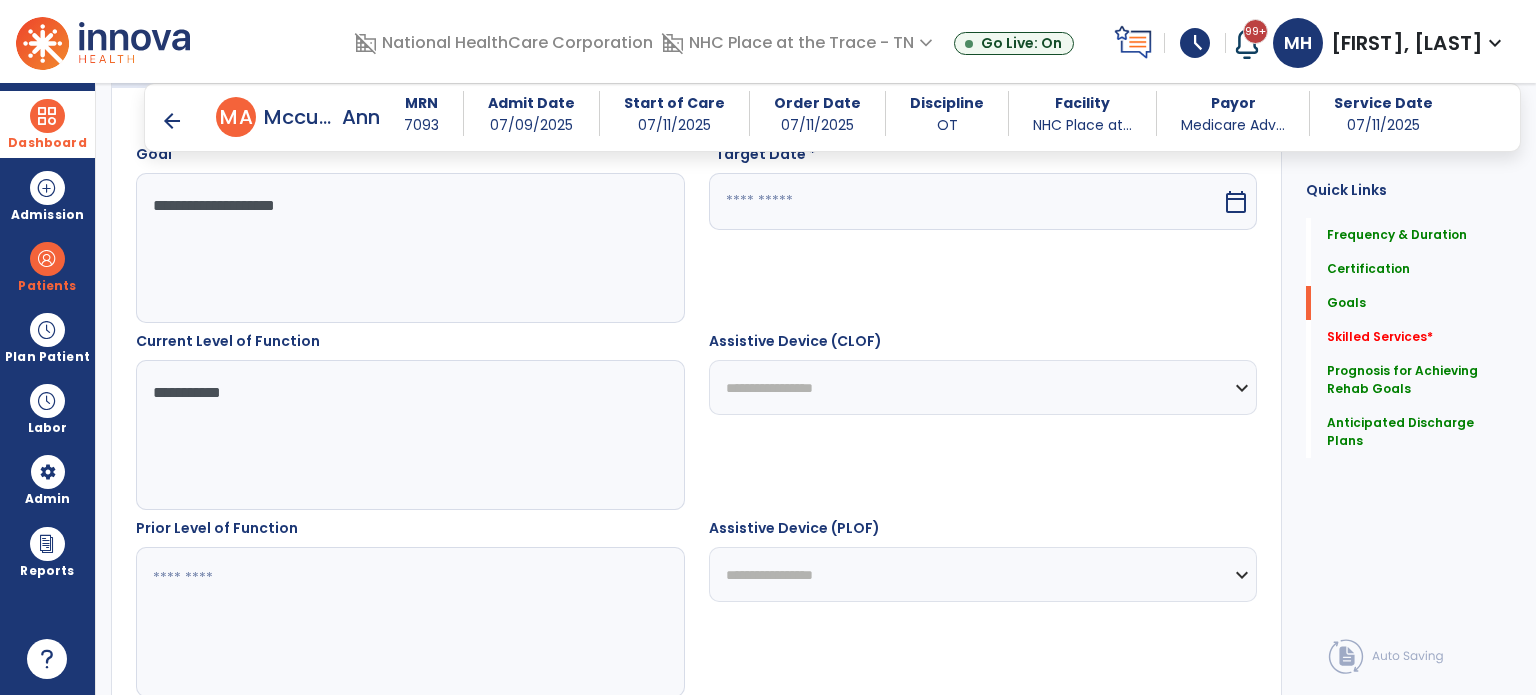 click at bounding box center (966, 201) 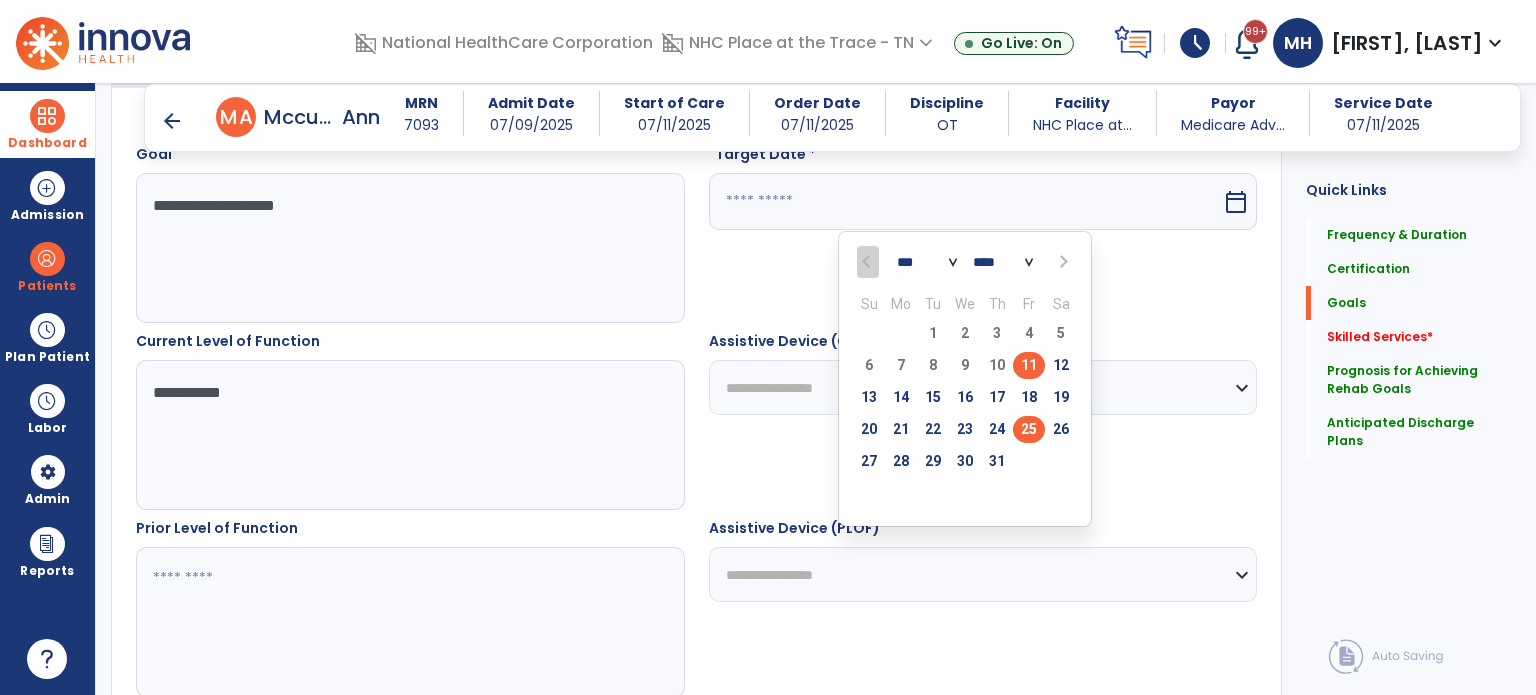 click on "25" at bounding box center (1029, 429) 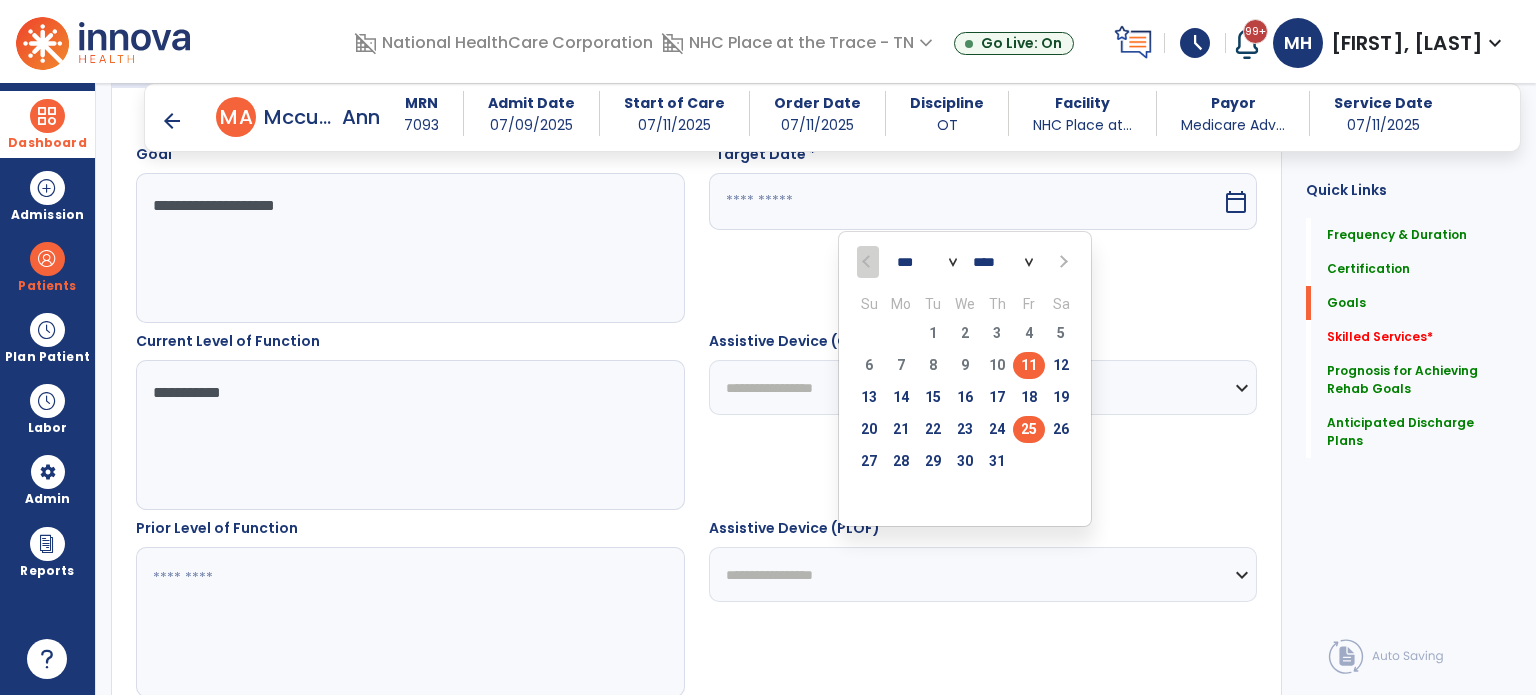 type on "*********" 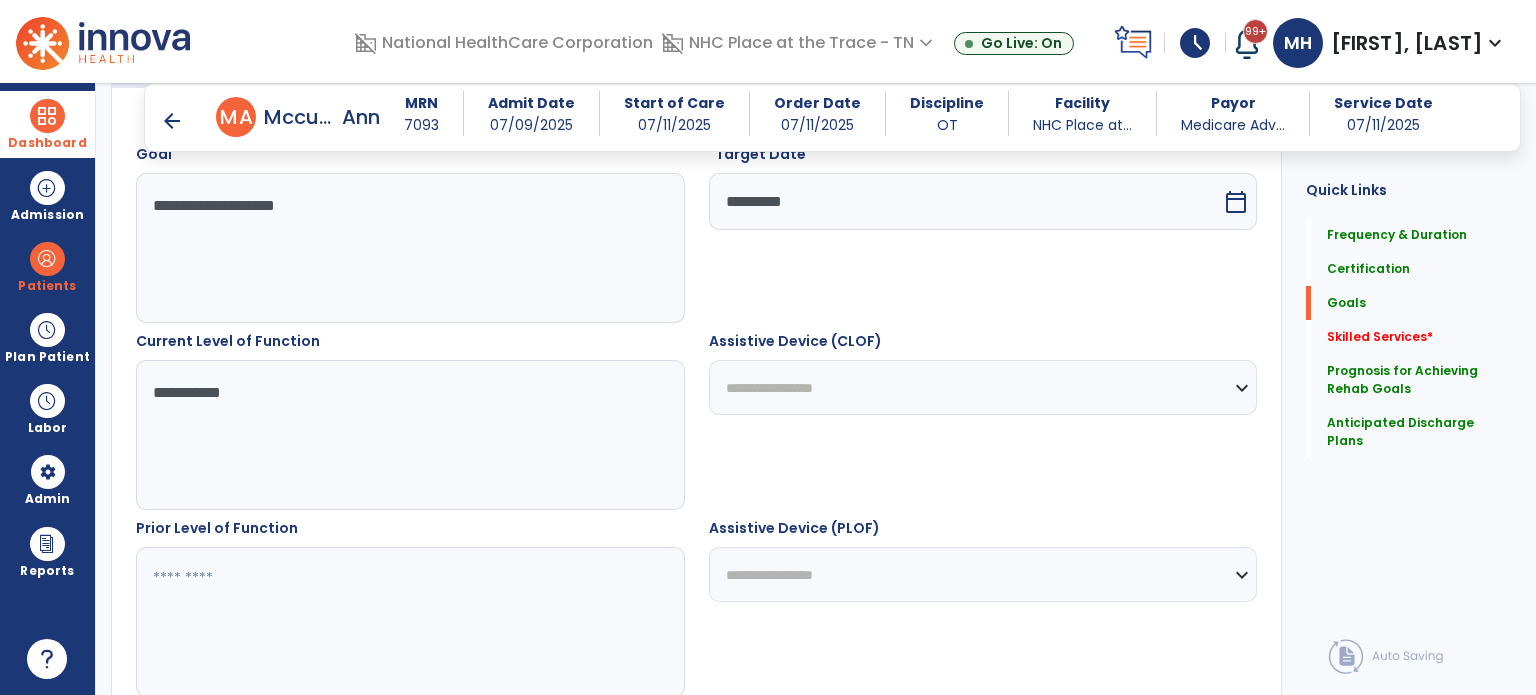 click on "**********" at bounding box center [409, 435] 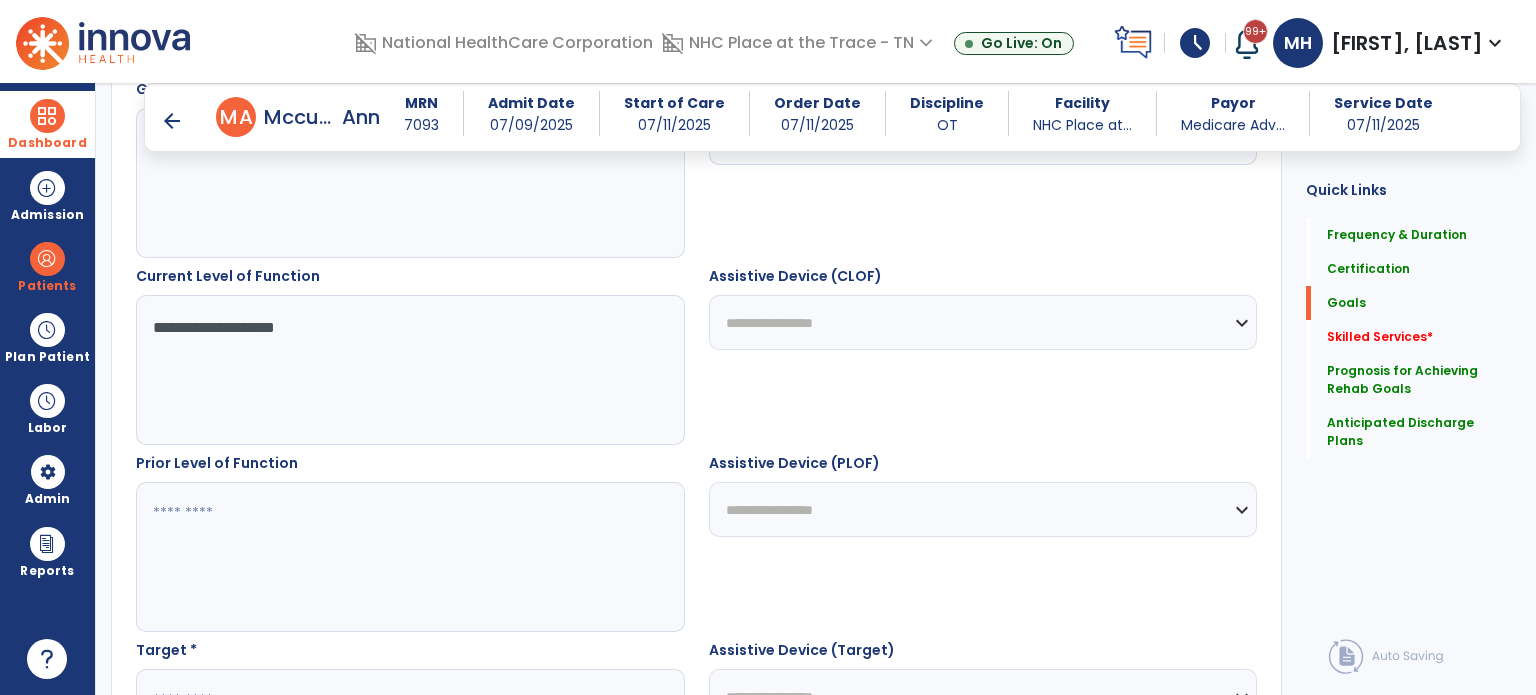 scroll, scrollTop: 783, scrollLeft: 0, axis: vertical 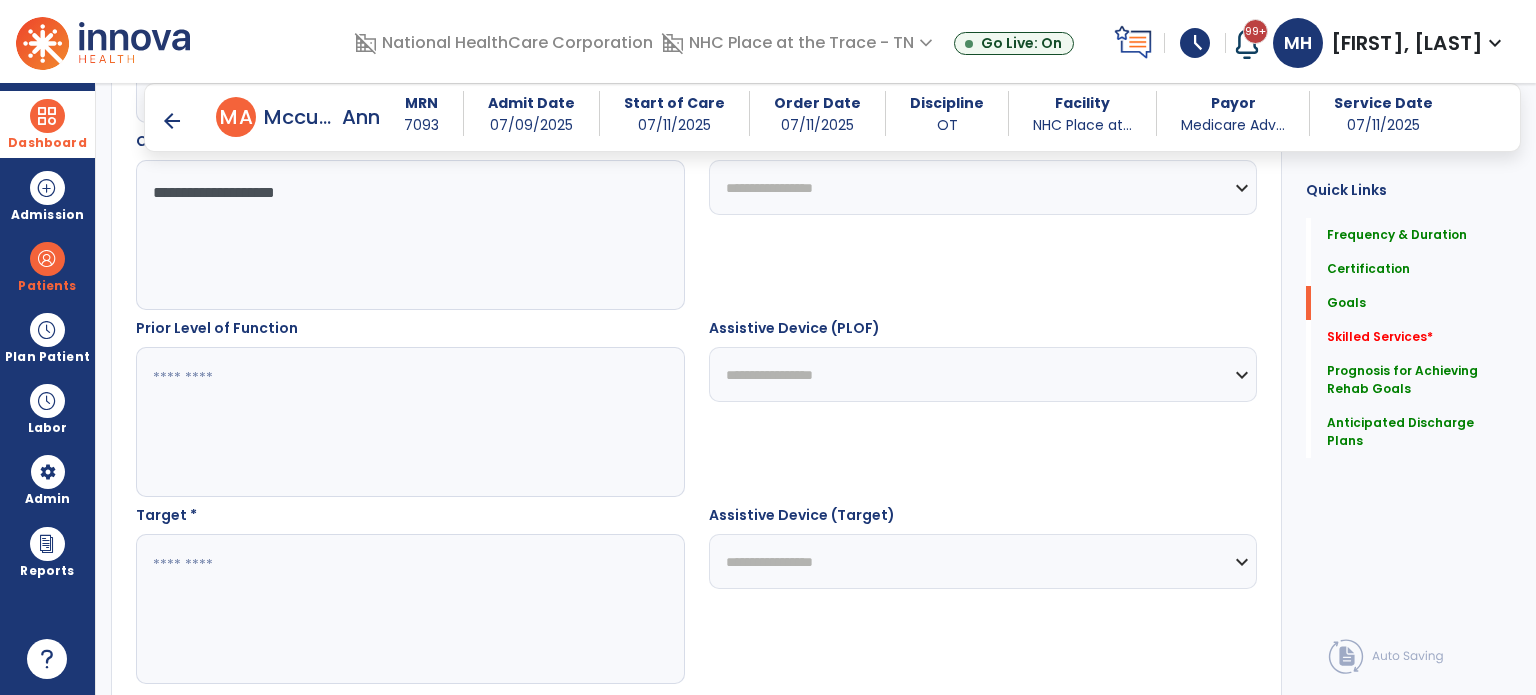 type on "**********" 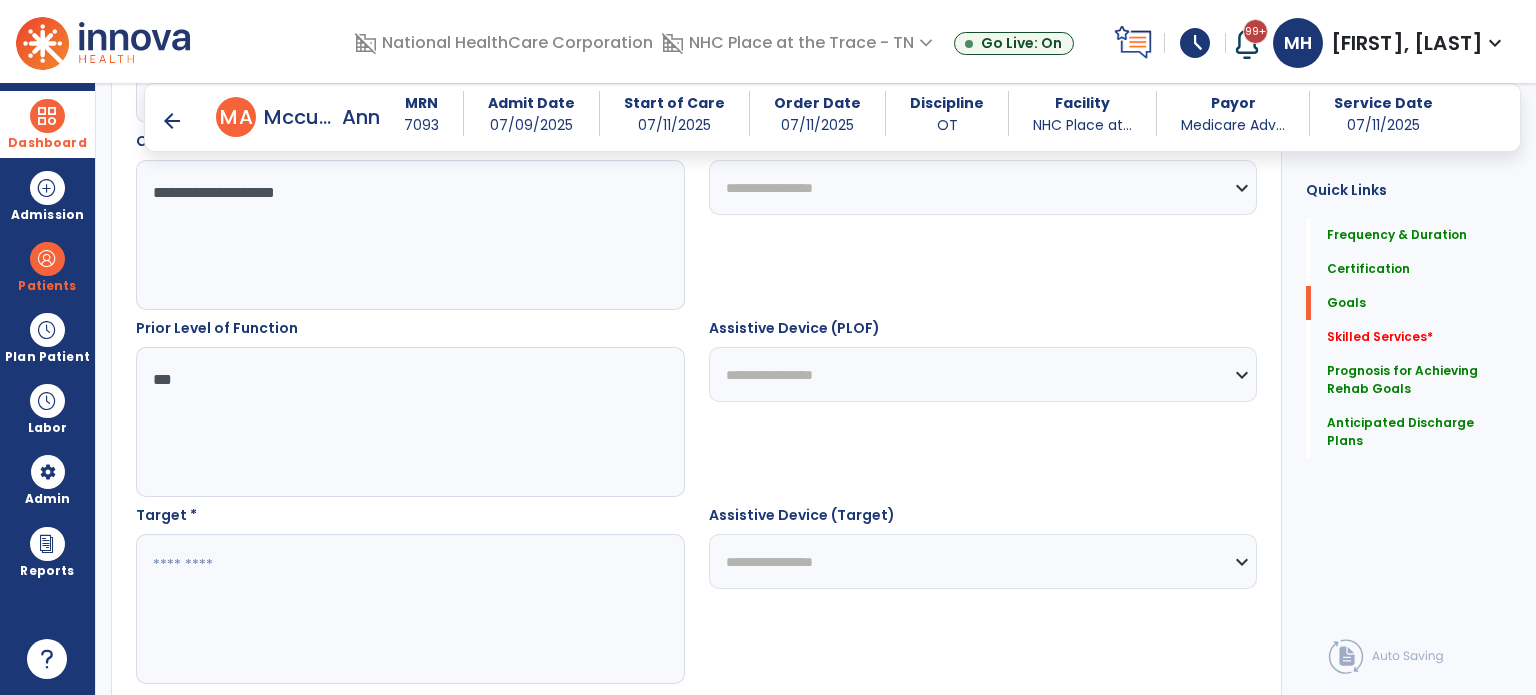 type on "***" 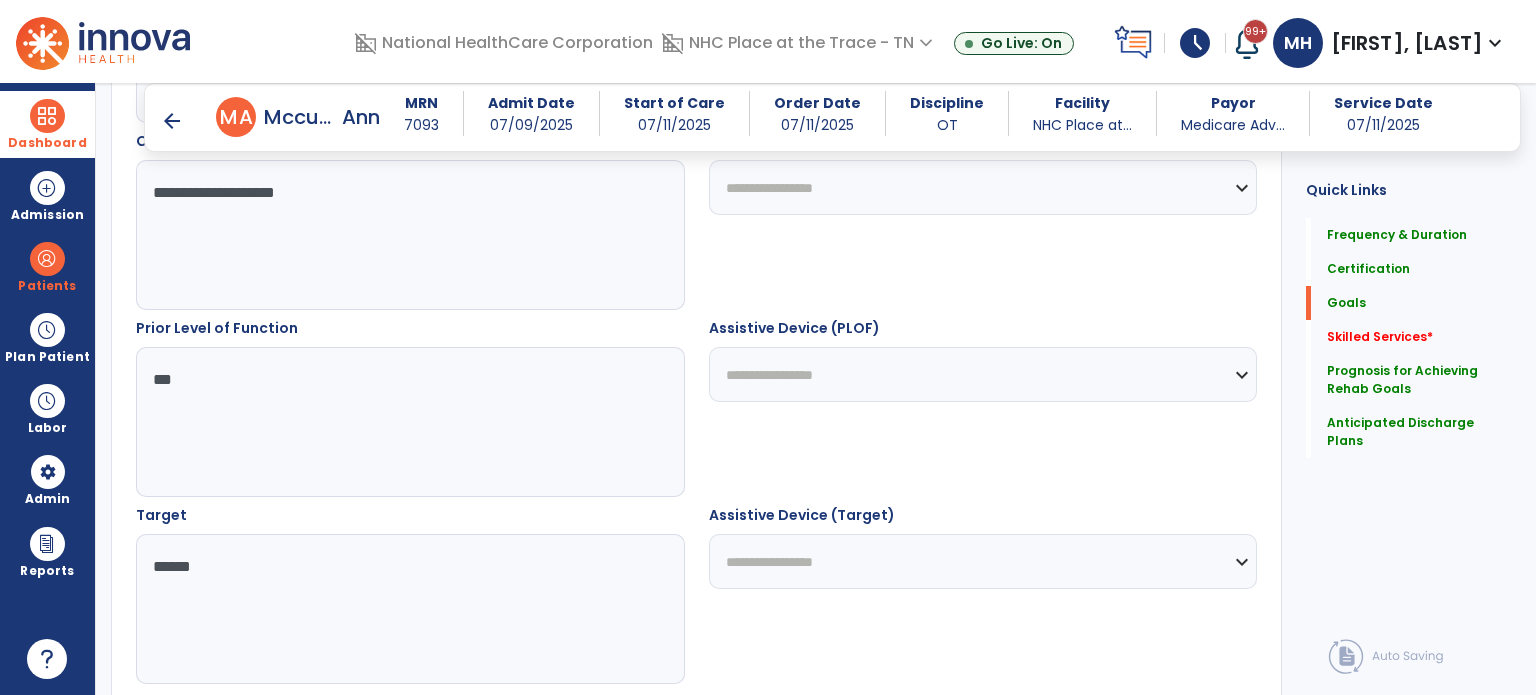 click on "******" at bounding box center (409, 609) 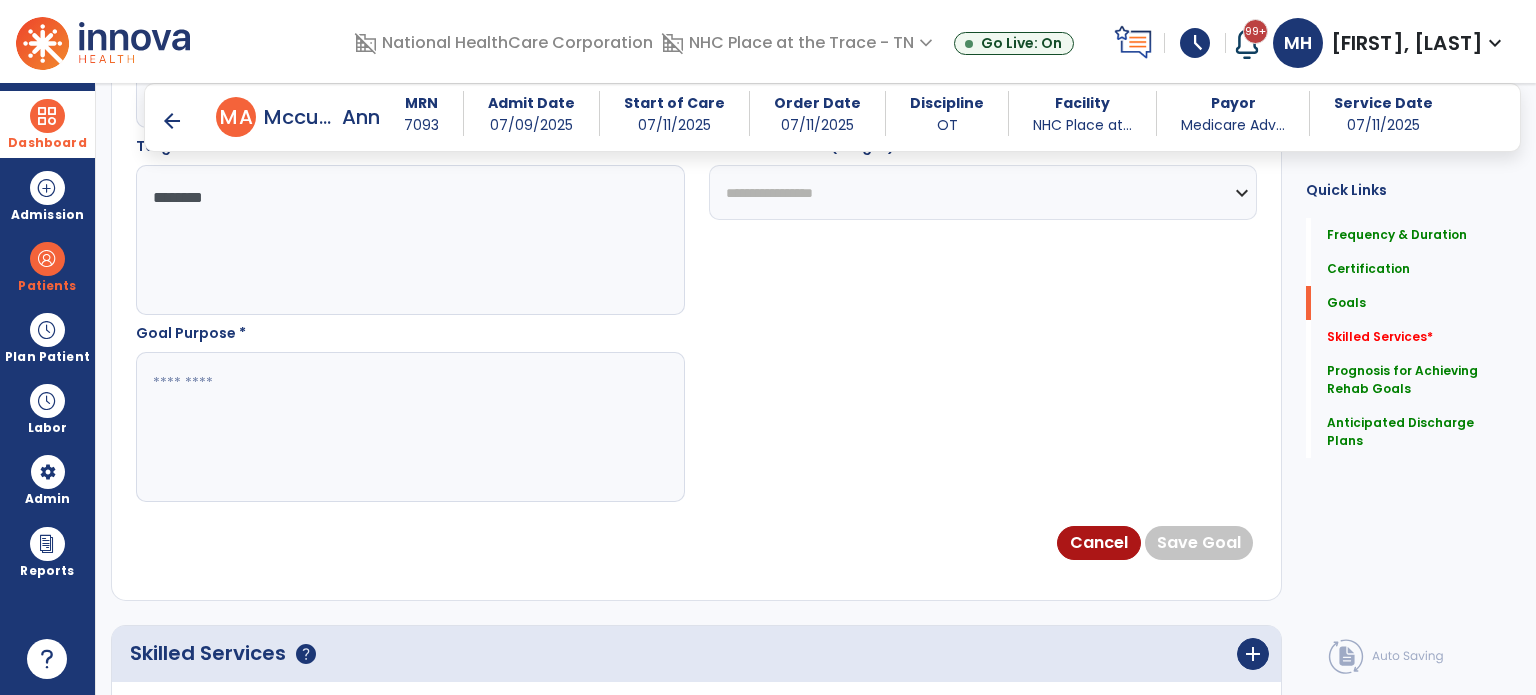 scroll, scrollTop: 1283, scrollLeft: 0, axis: vertical 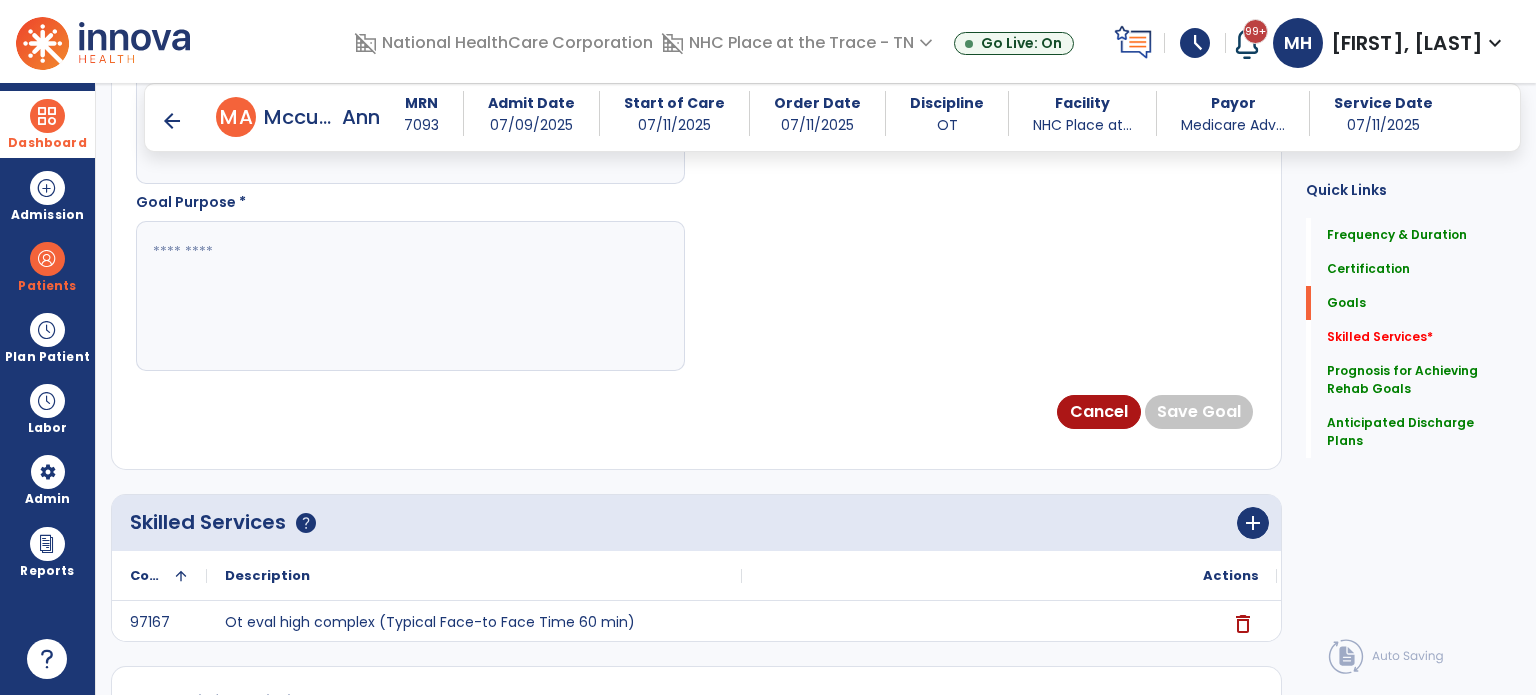 type on "********" 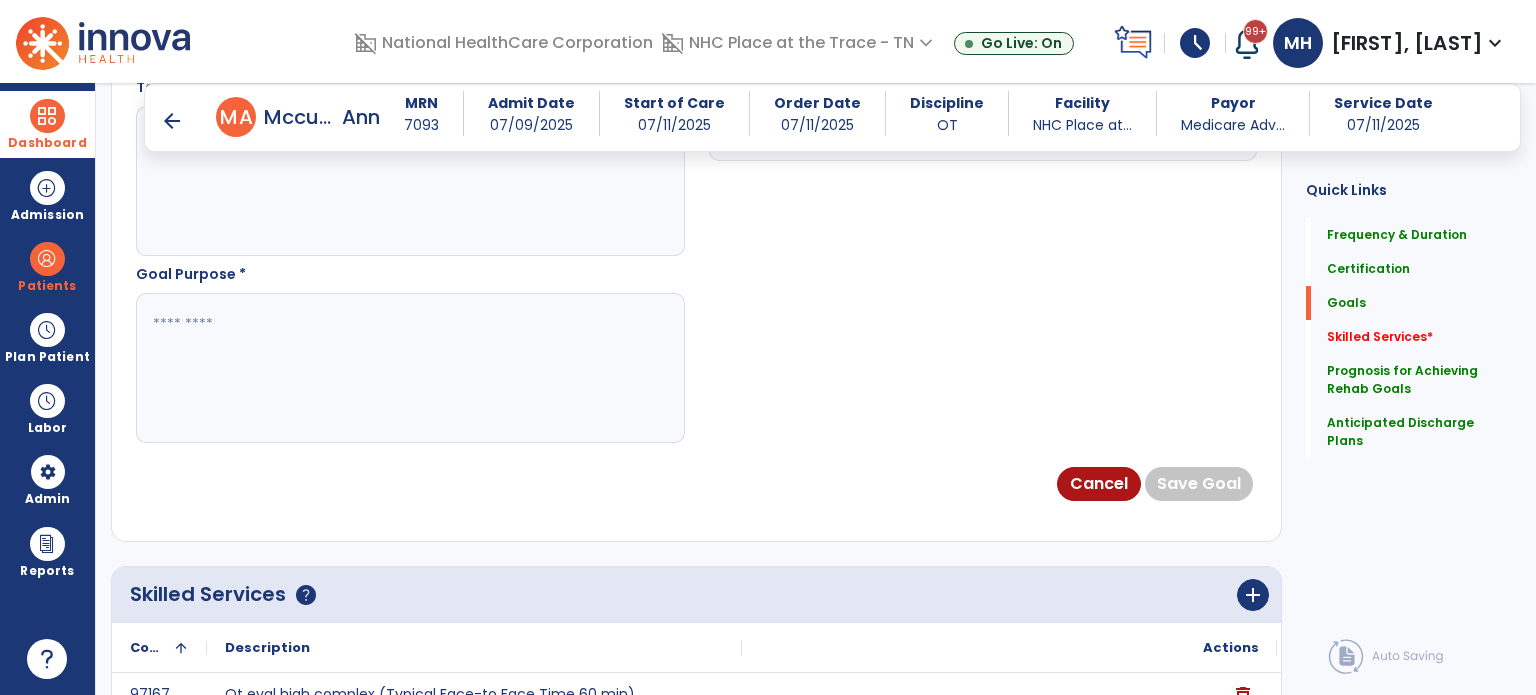 scroll, scrollTop: 1083, scrollLeft: 0, axis: vertical 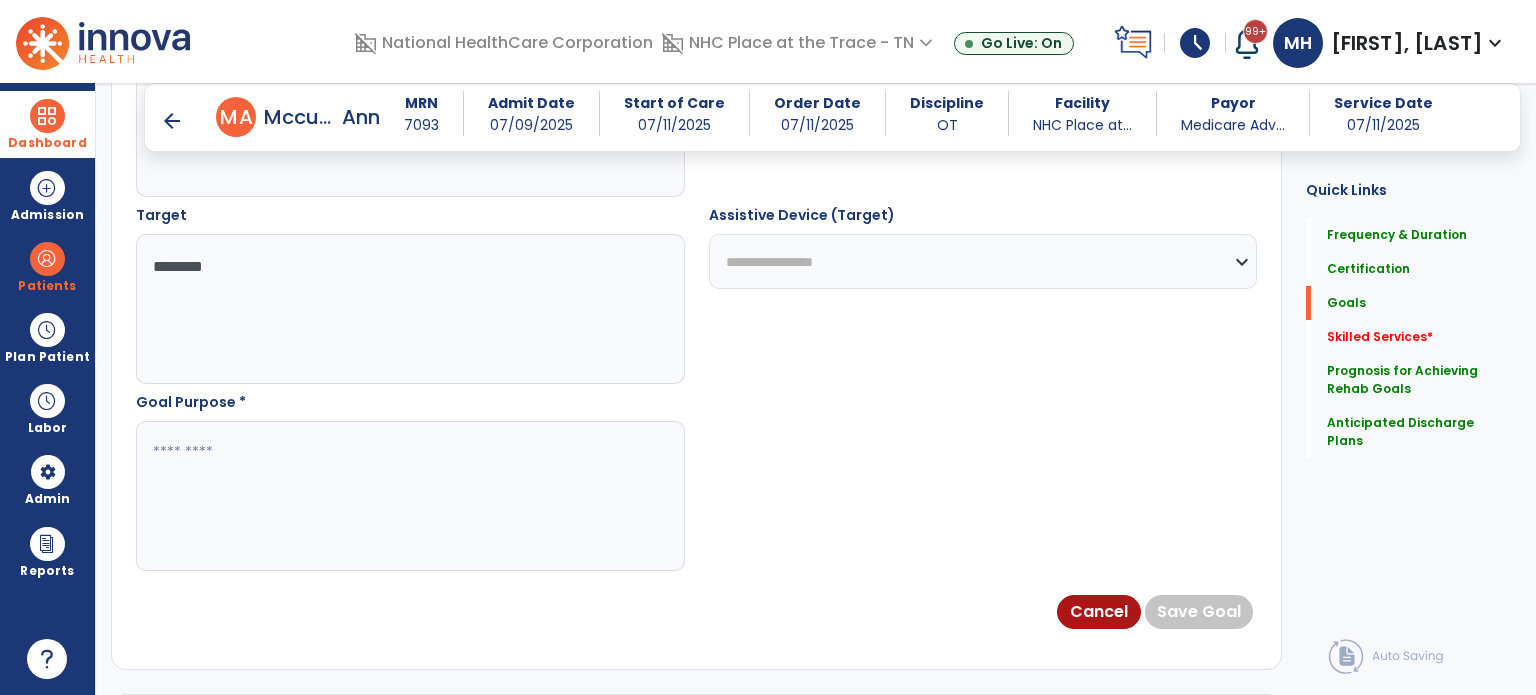click at bounding box center (409, 496) 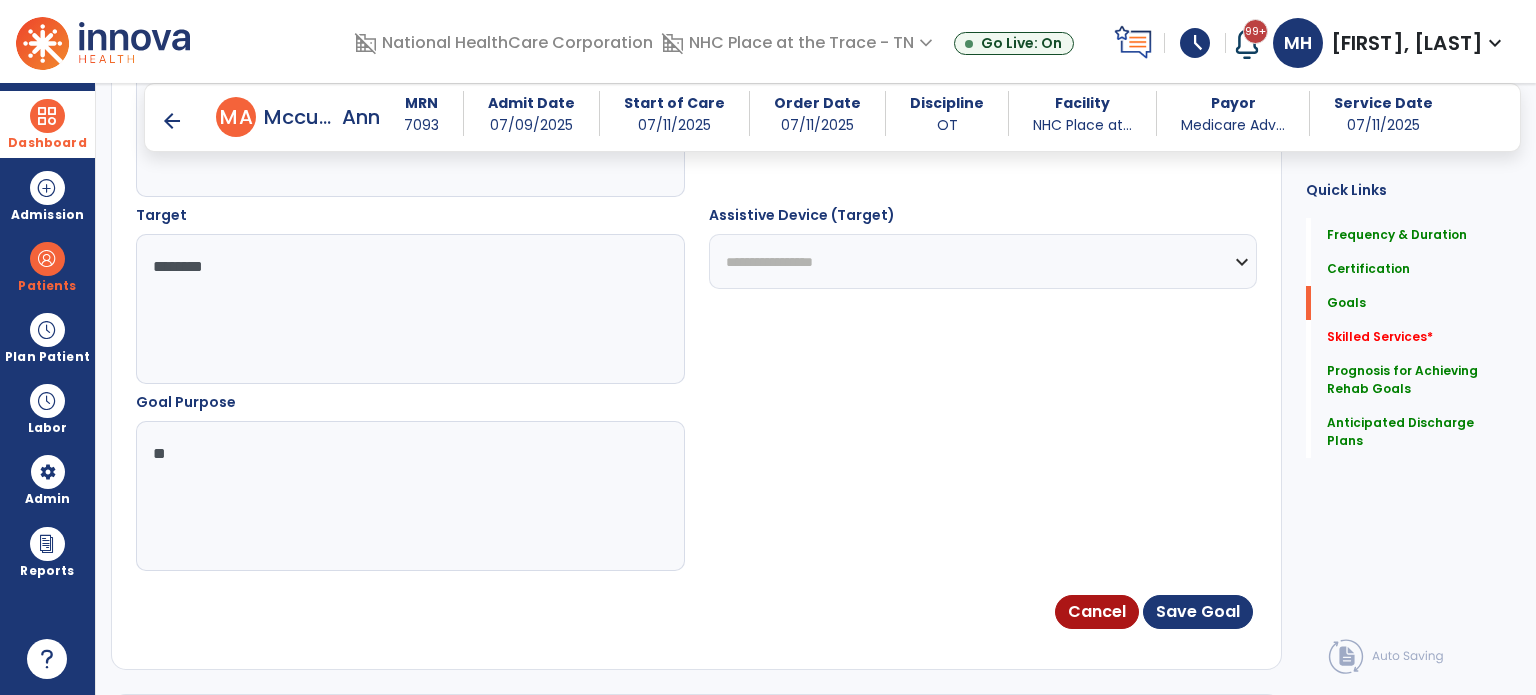 type on "*" 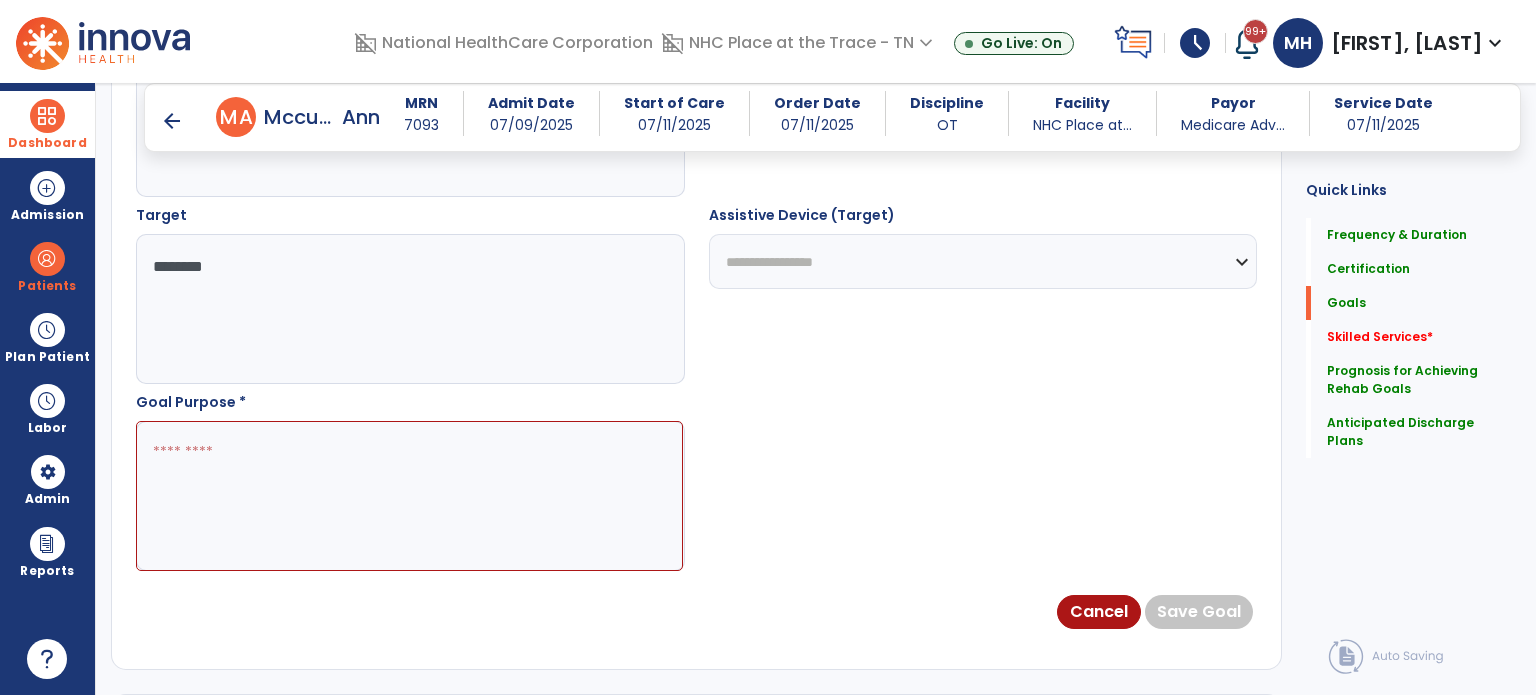 paste on "**********" 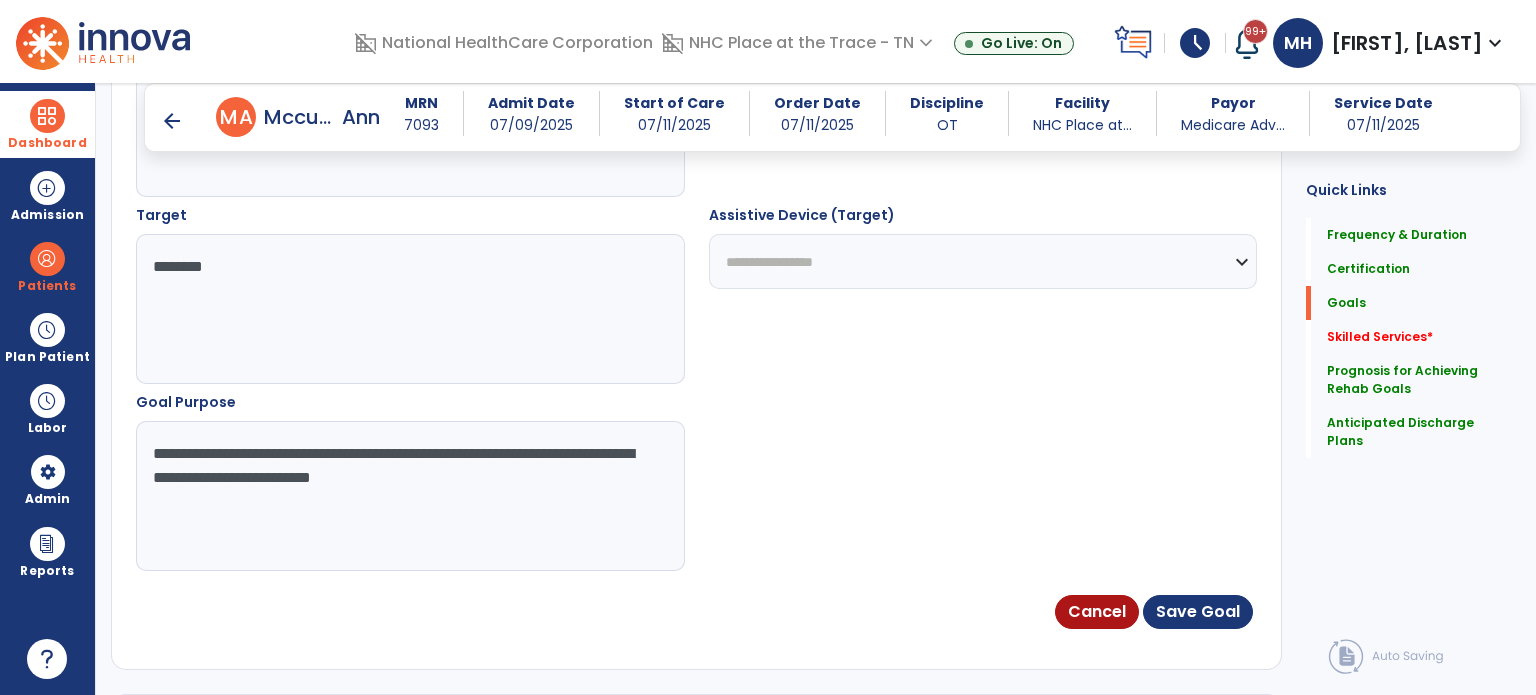 drag, startPoint x: 421, startPoint y: 453, endPoint x: 314, endPoint y: 455, distance: 107.01869 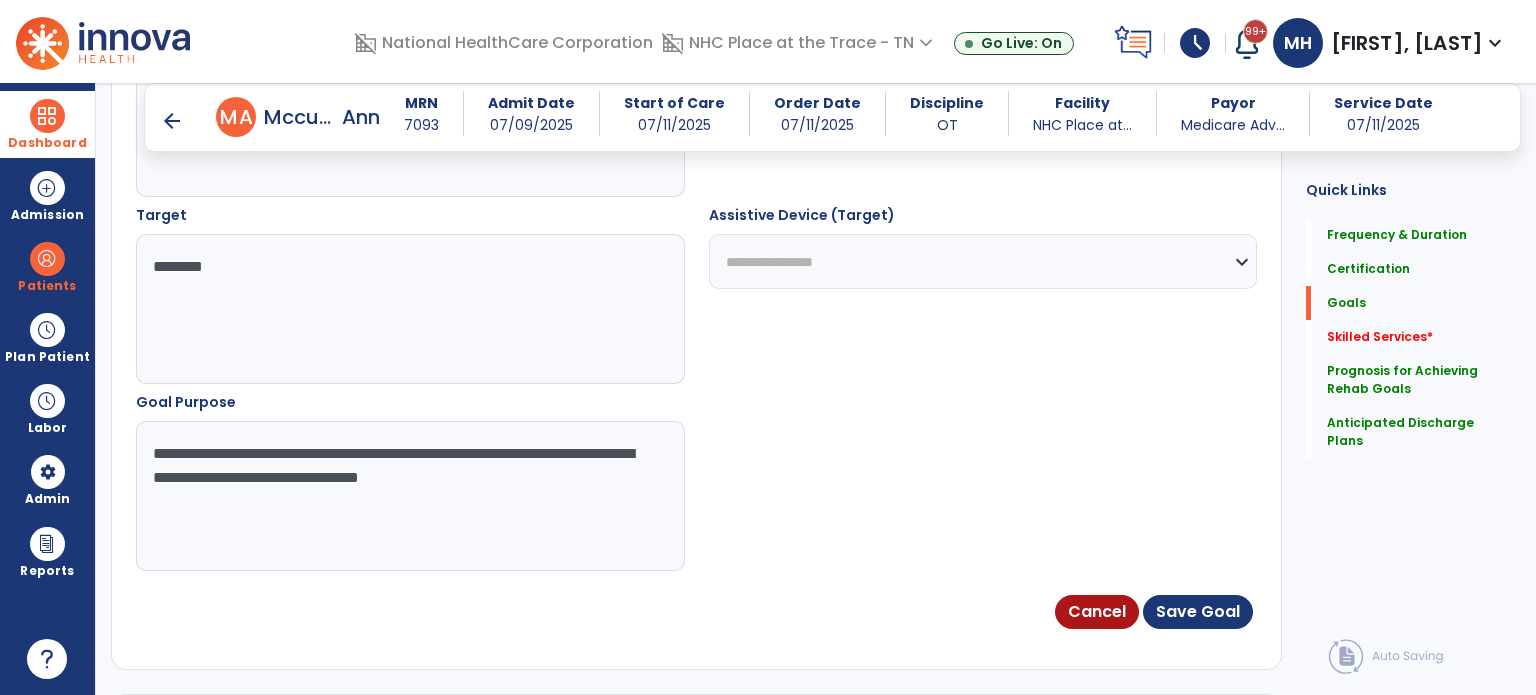 click on "**********" at bounding box center [409, 496] 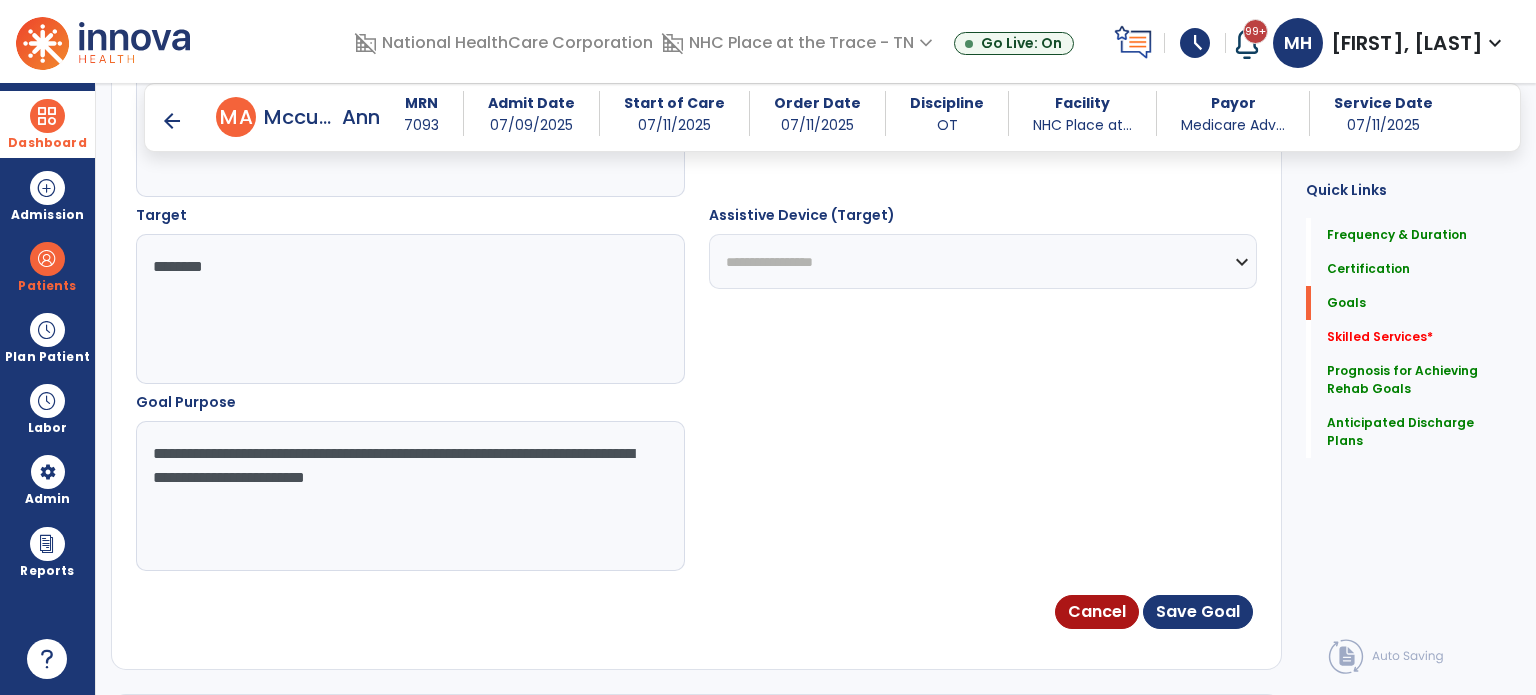 click on "**********" at bounding box center (409, 496) 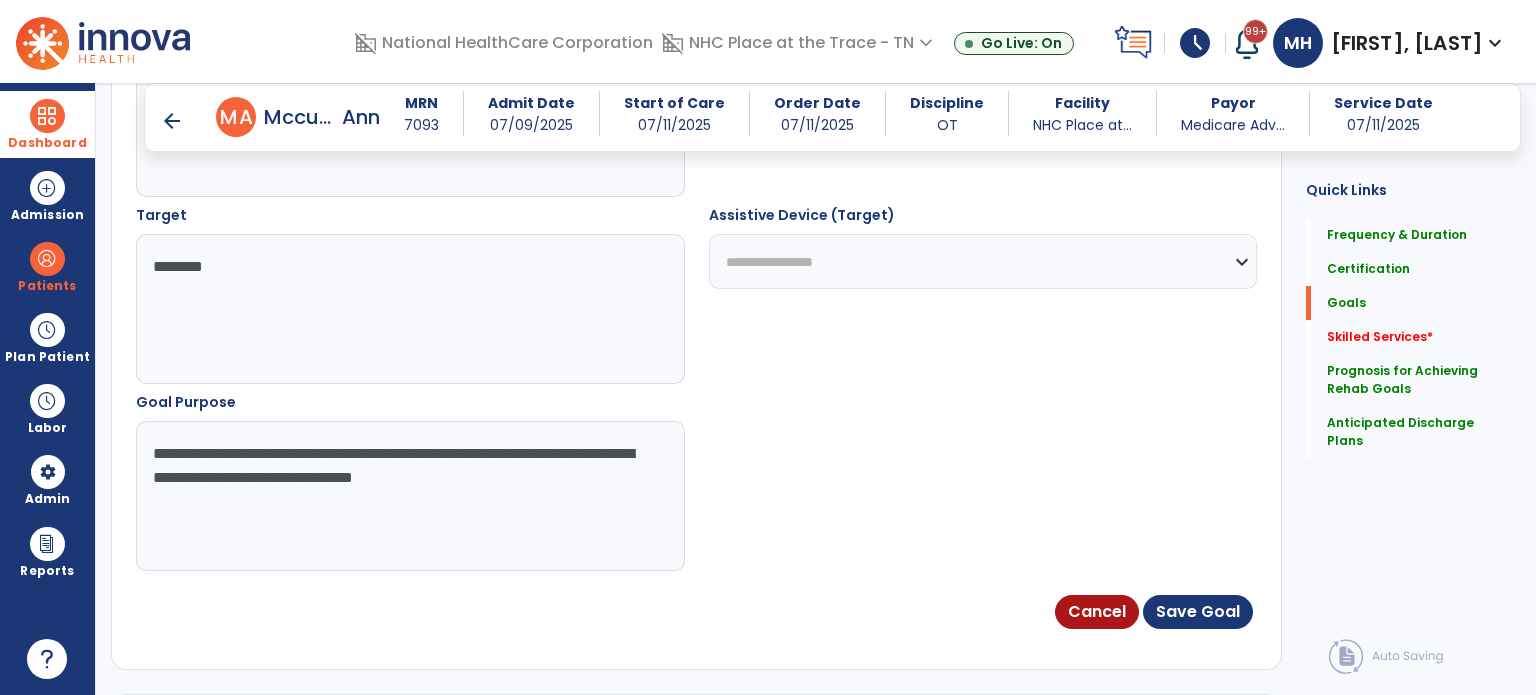 click on "**********" at bounding box center [696, 111] 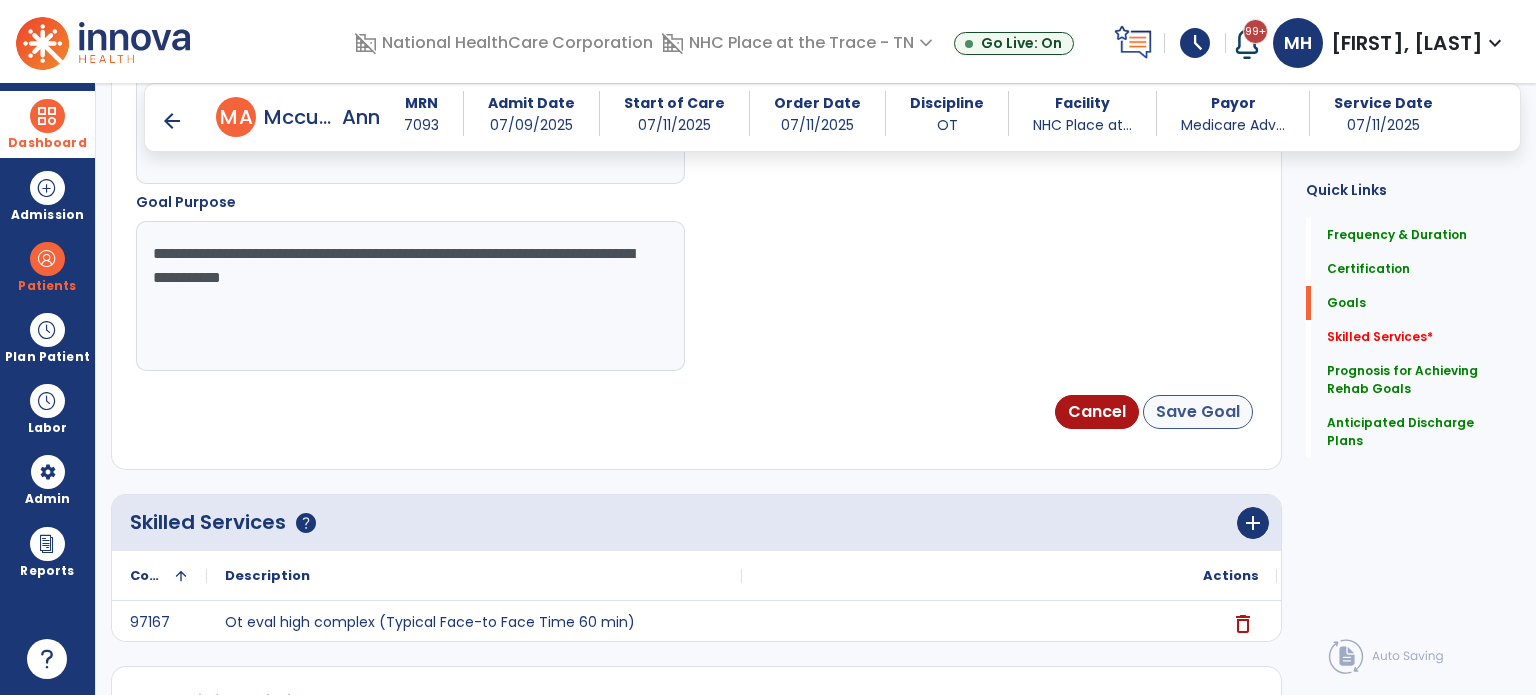type on "**********" 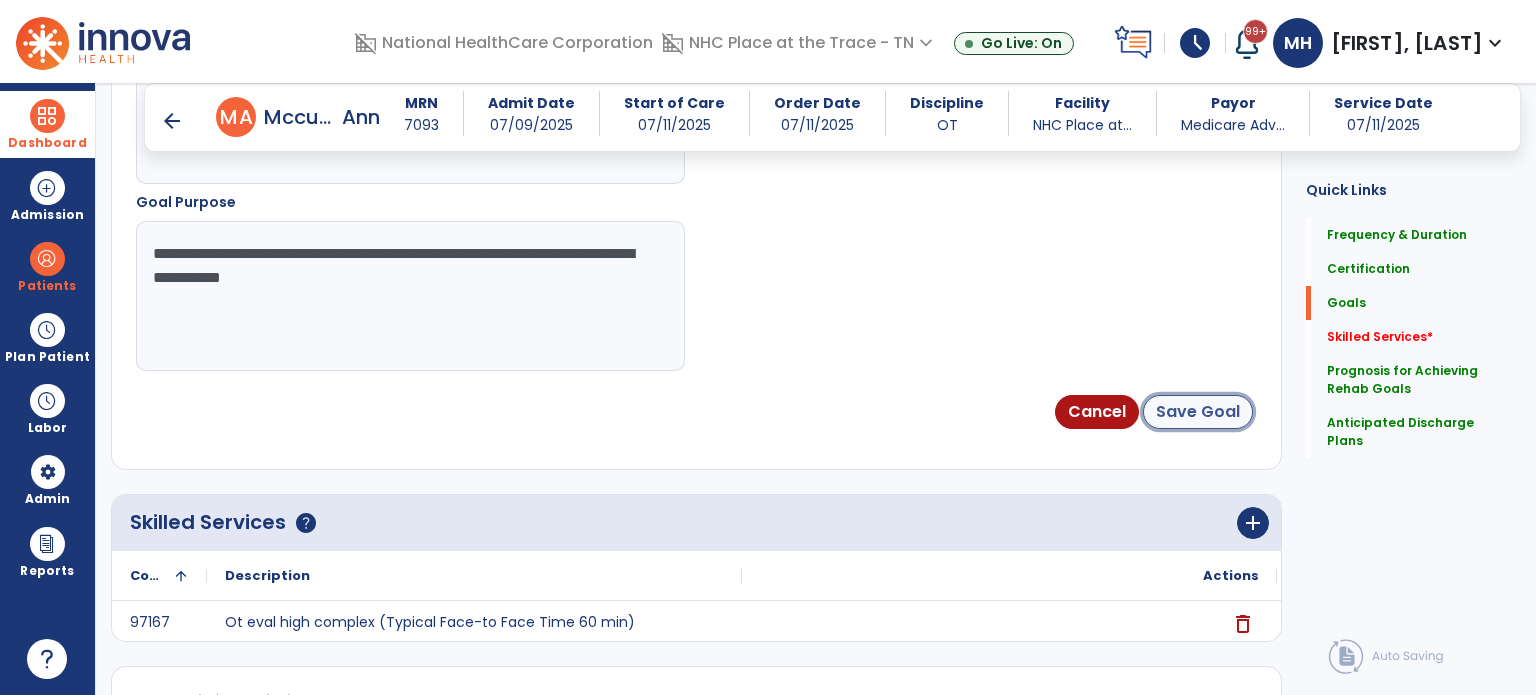 click on "Save Goal" at bounding box center (1198, 412) 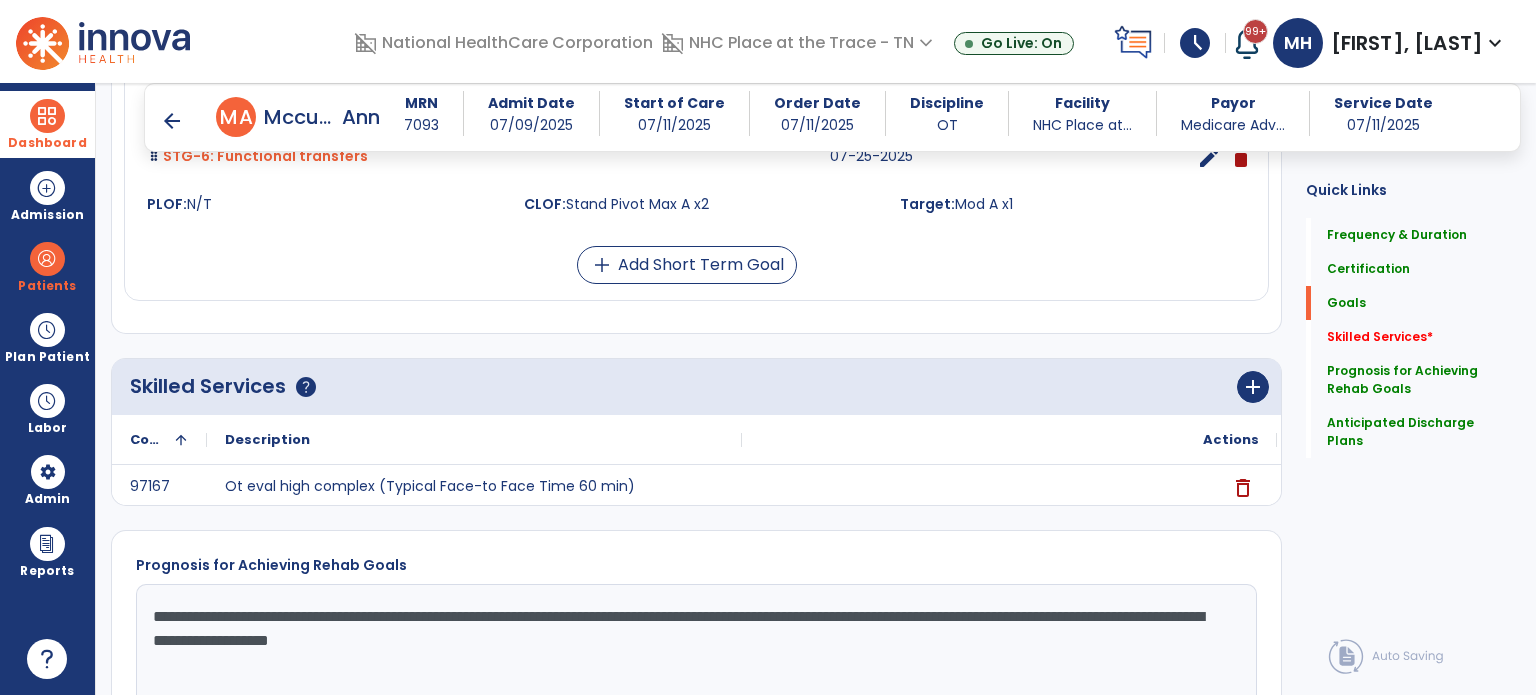 scroll, scrollTop: 906, scrollLeft: 0, axis: vertical 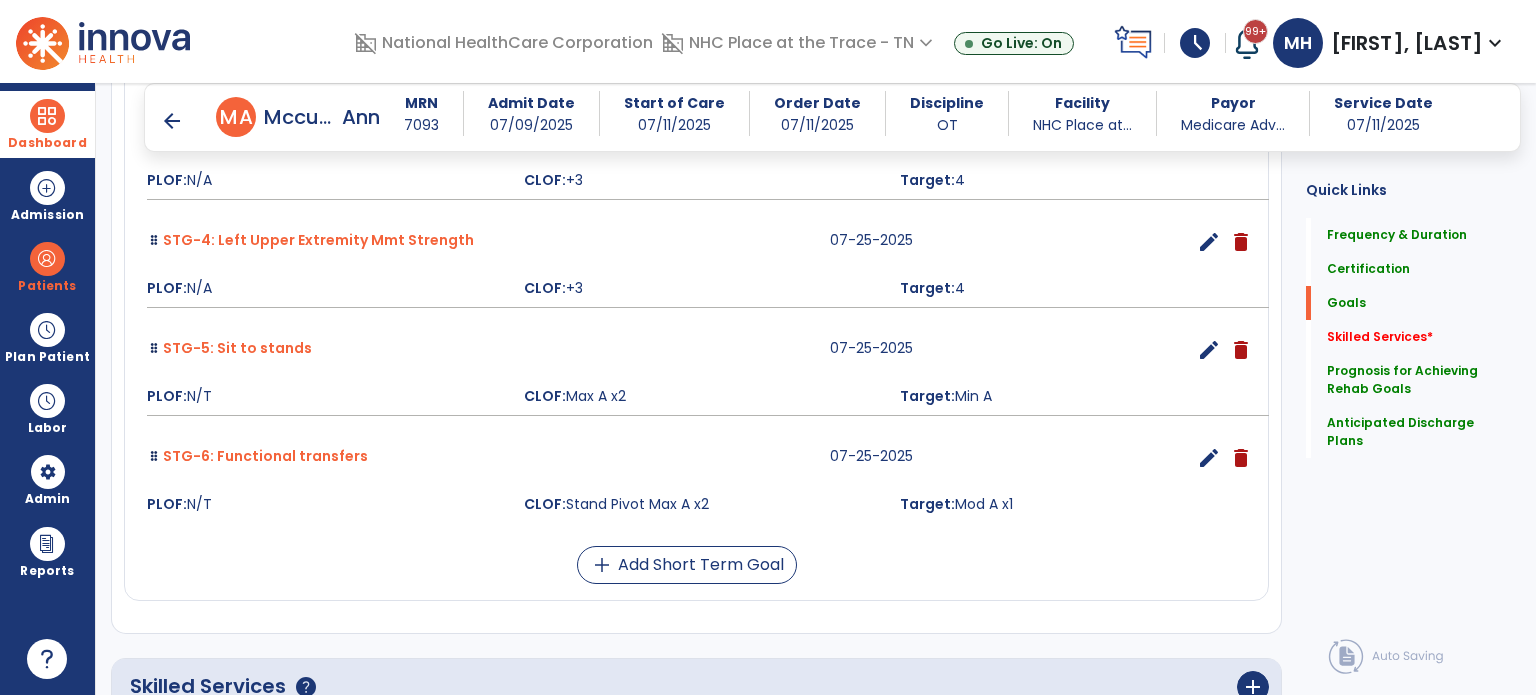 click on "edit" at bounding box center (1209, 350) 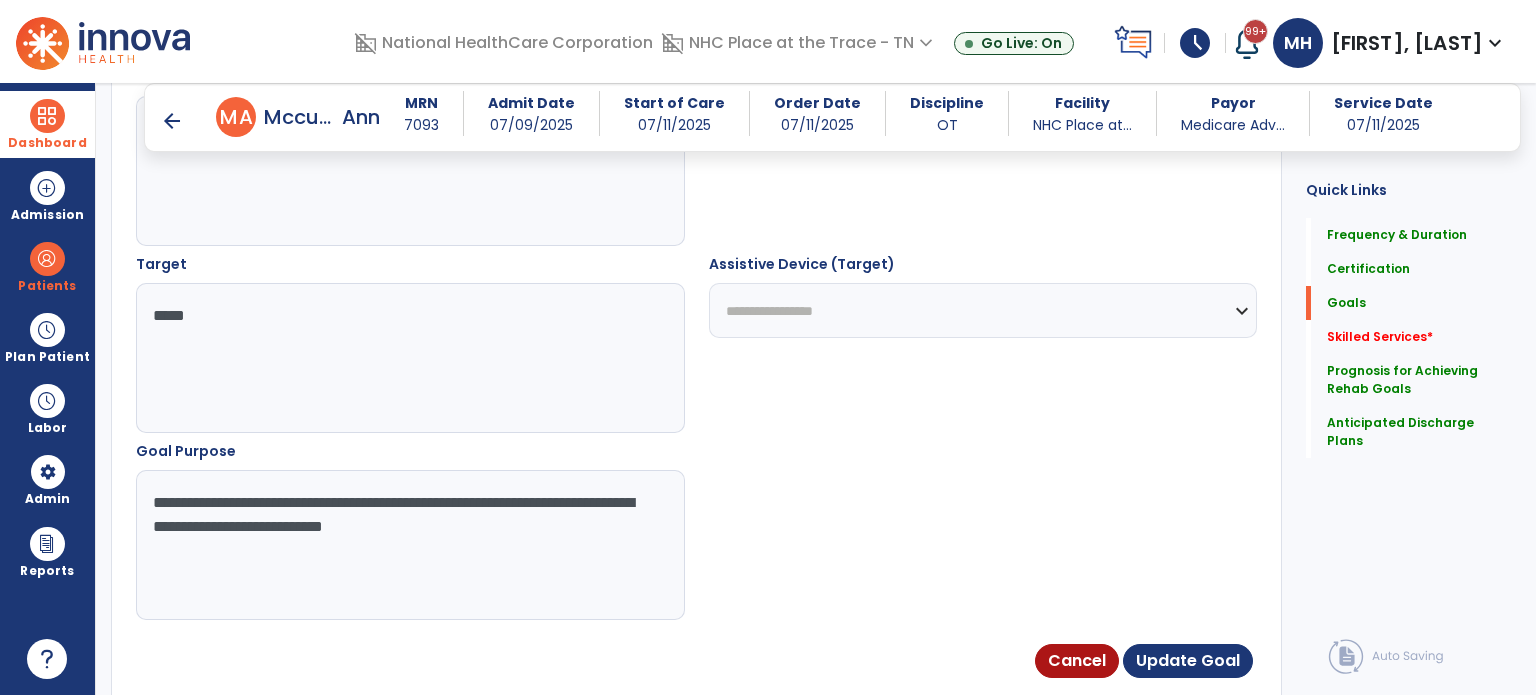 scroll, scrollTop: 1135, scrollLeft: 0, axis: vertical 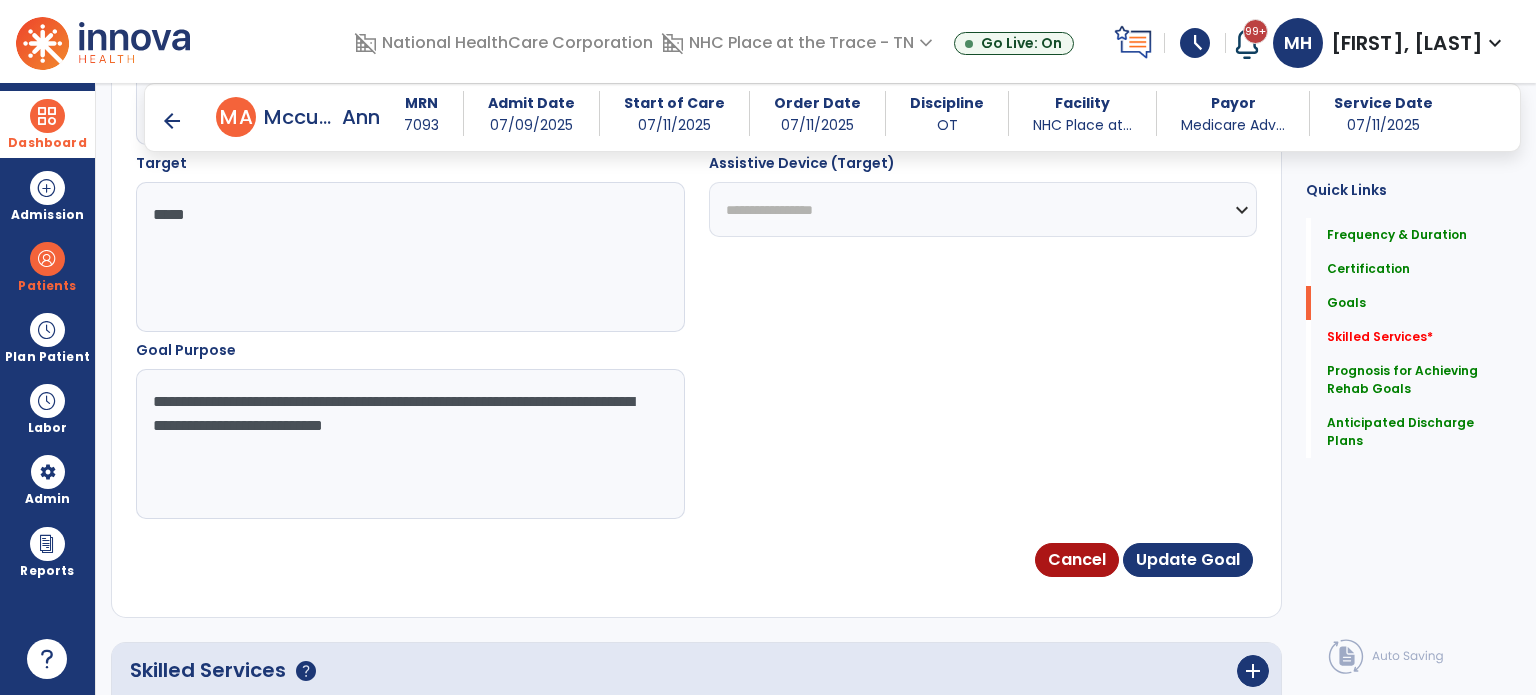 drag, startPoint x: 477, startPoint y: 423, endPoint x: 348, endPoint y: 423, distance: 129 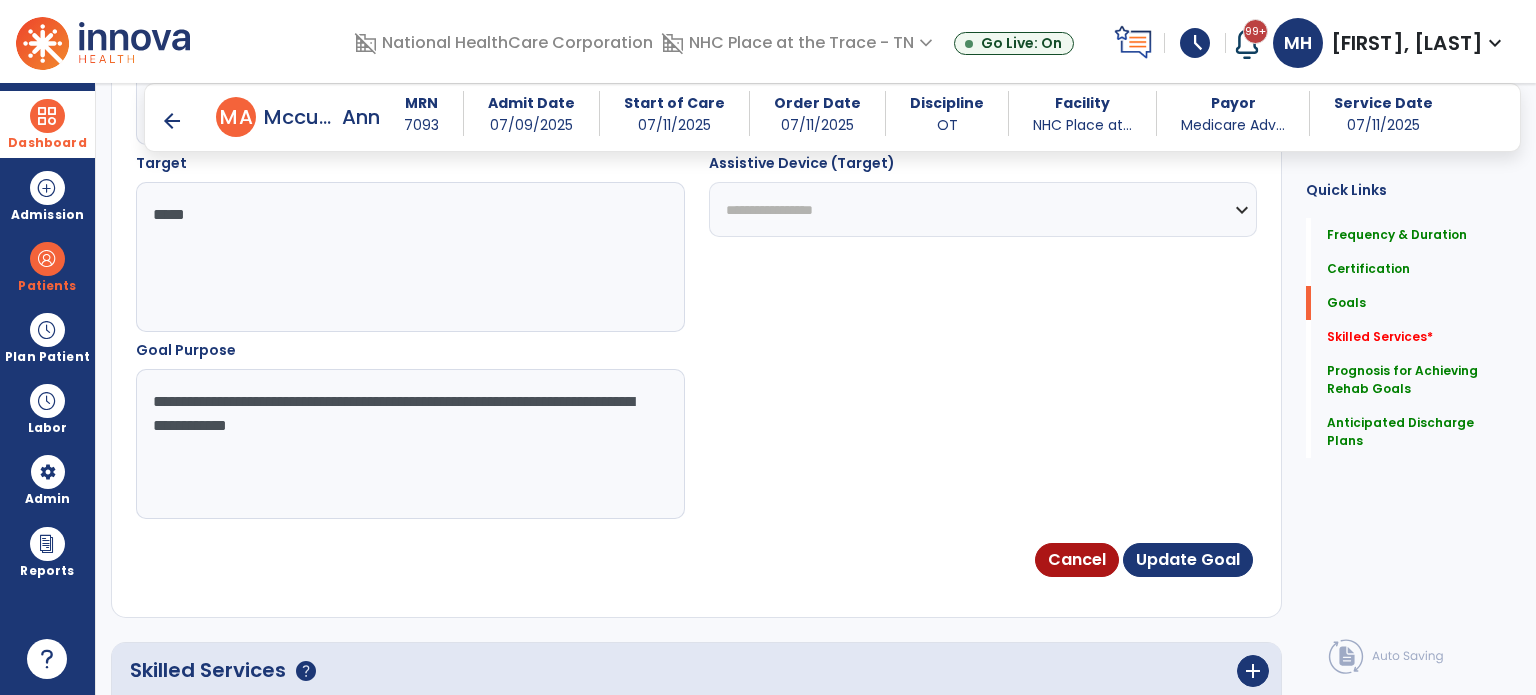click on "**********" at bounding box center (409, 444) 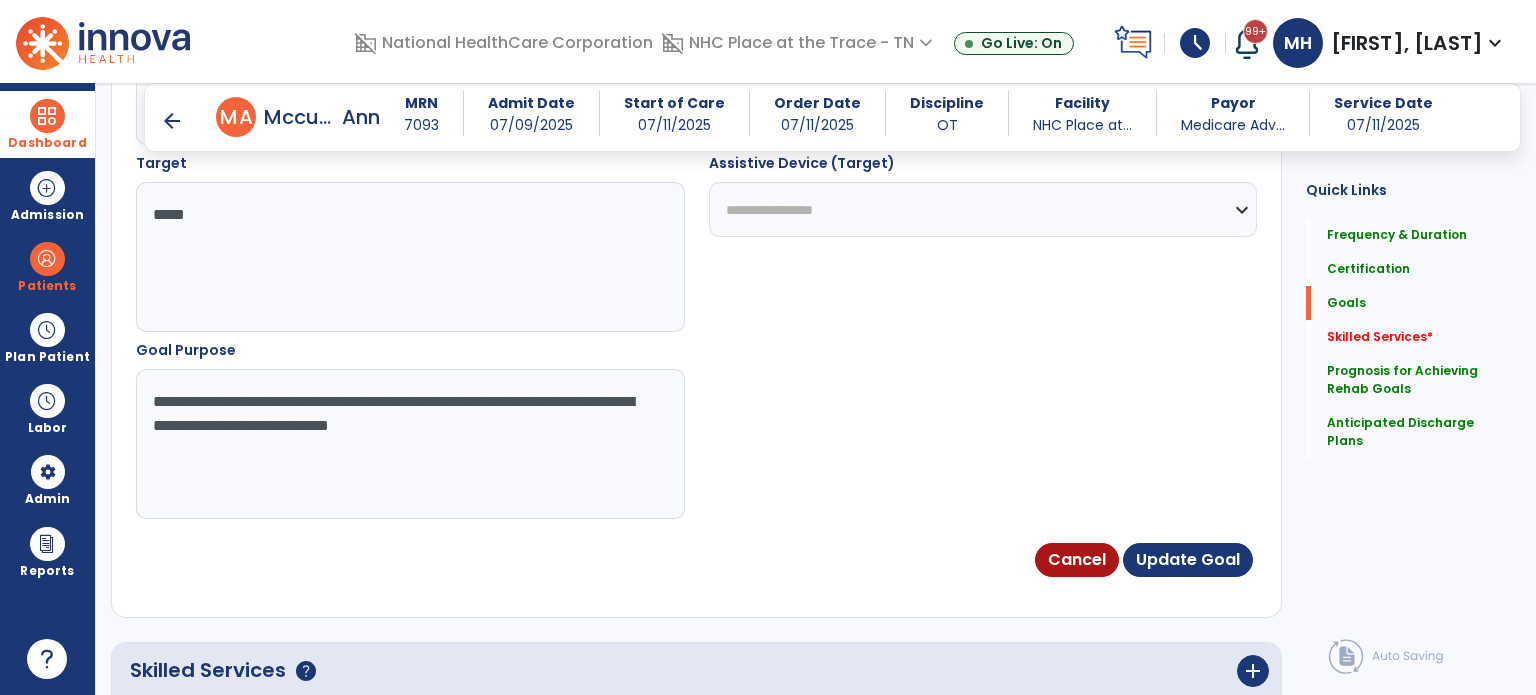 type on "**********" 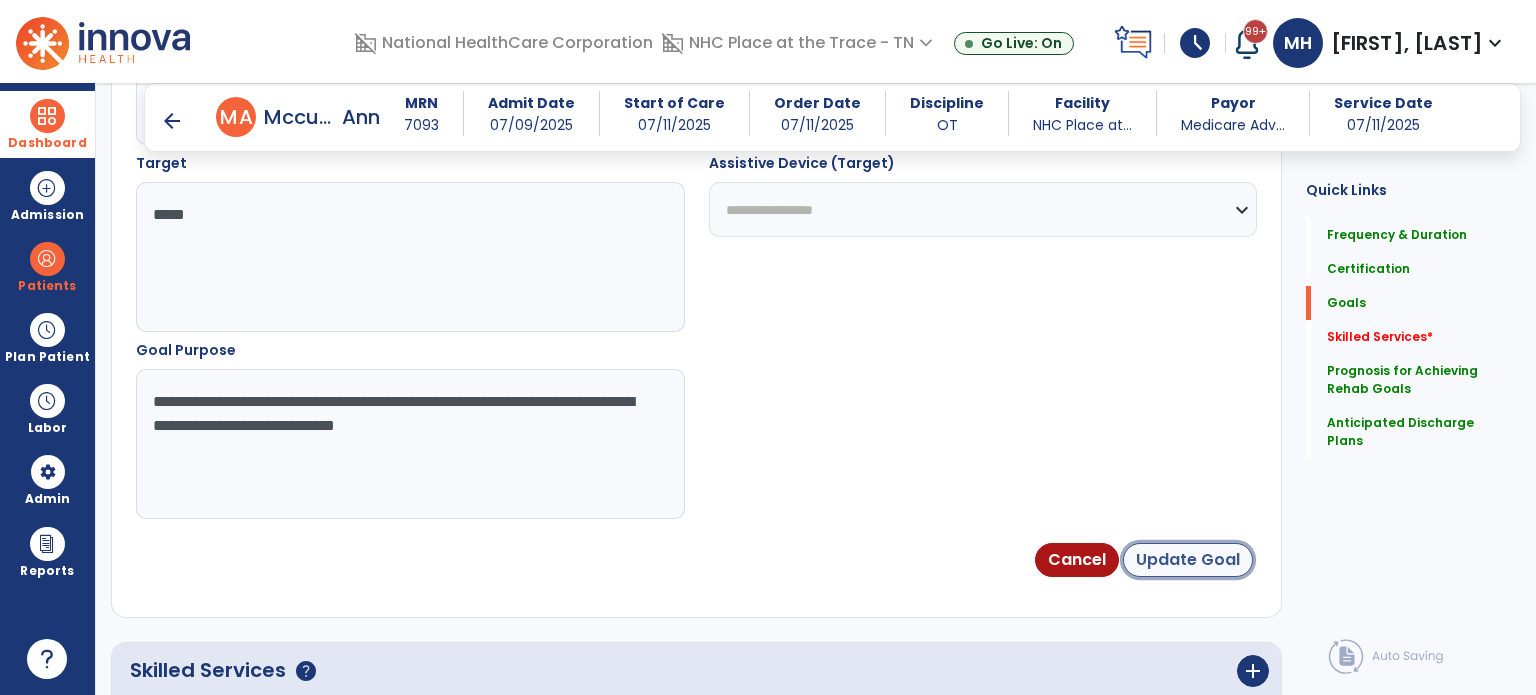 click on "Update Goal" at bounding box center [1188, 560] 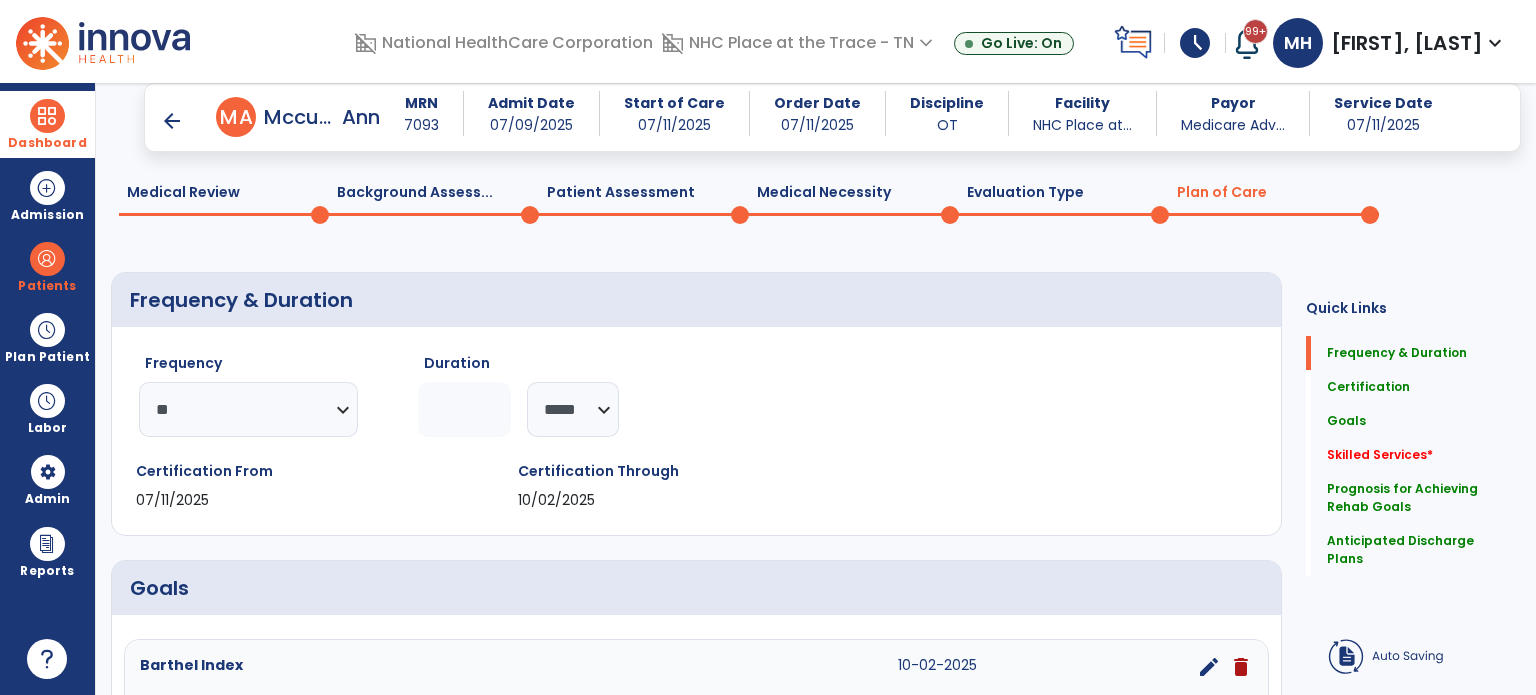 scroll, scrollTop: 58, scrollLeft: 0, axis: vertical 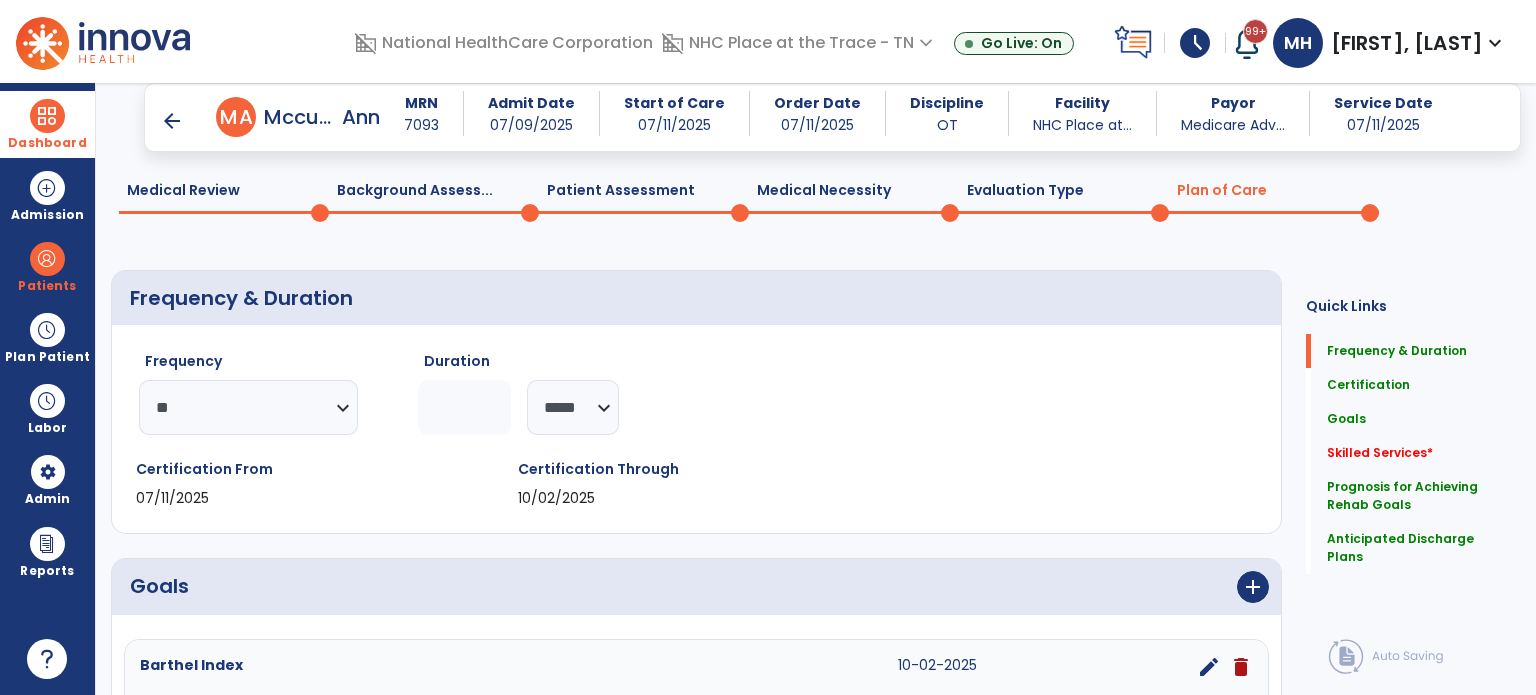 click on "Medical Review  0" 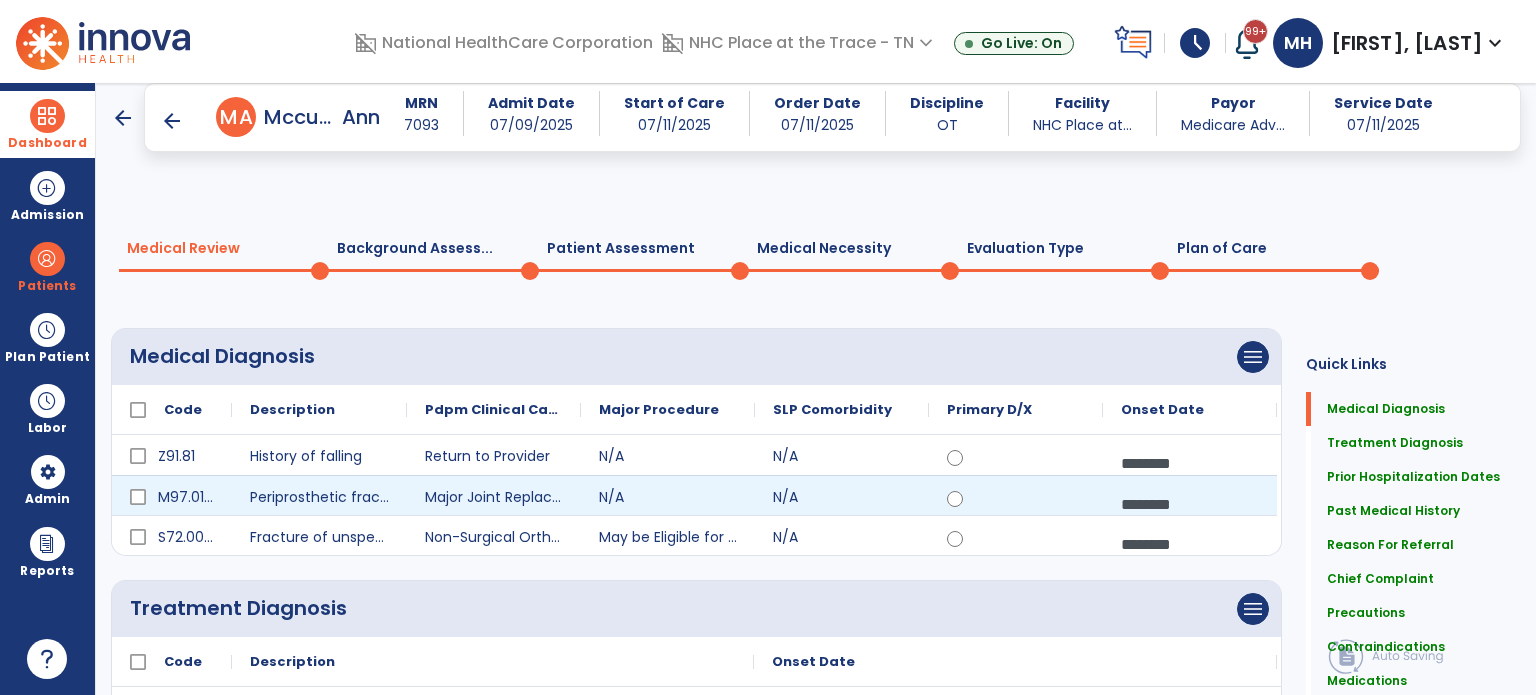 scroll, scrollTop: 0, scrollLeft: 0, axis: both 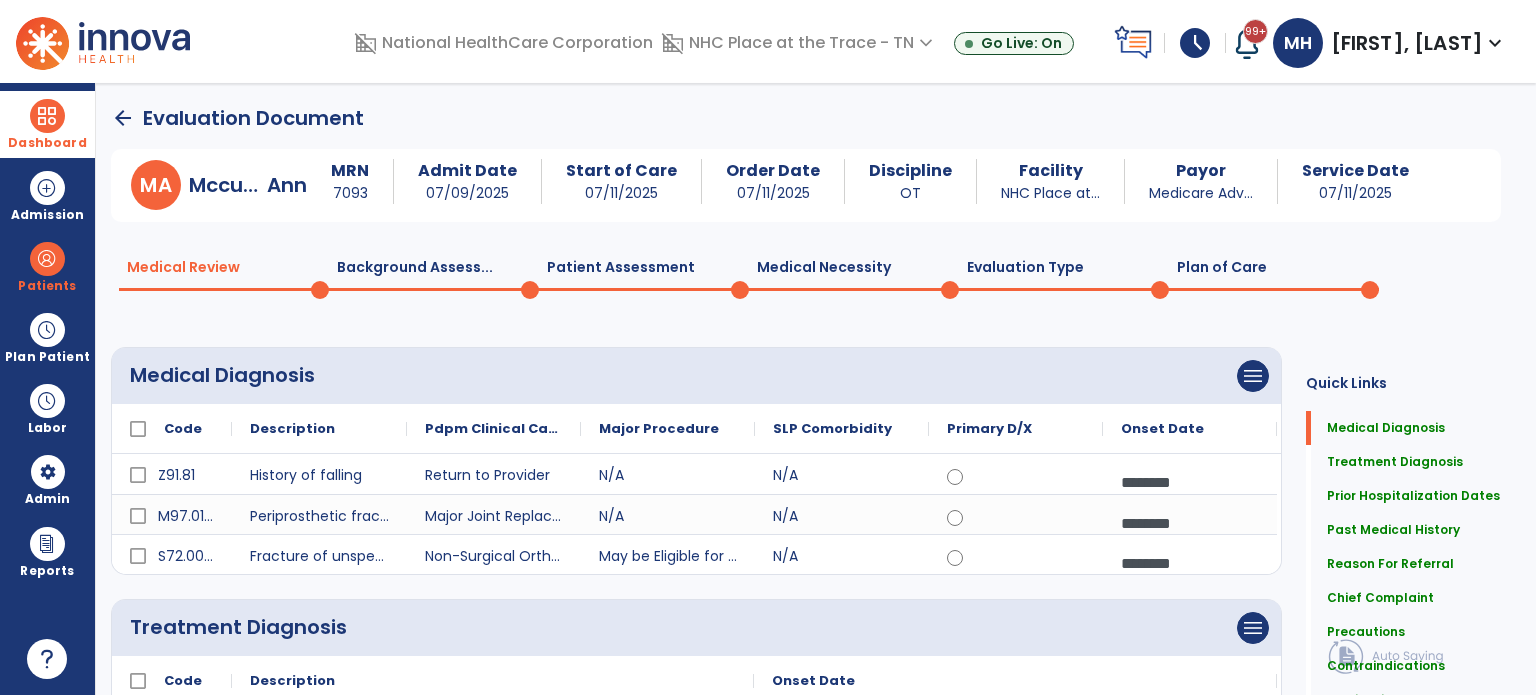 click on "Background Assess...  0" 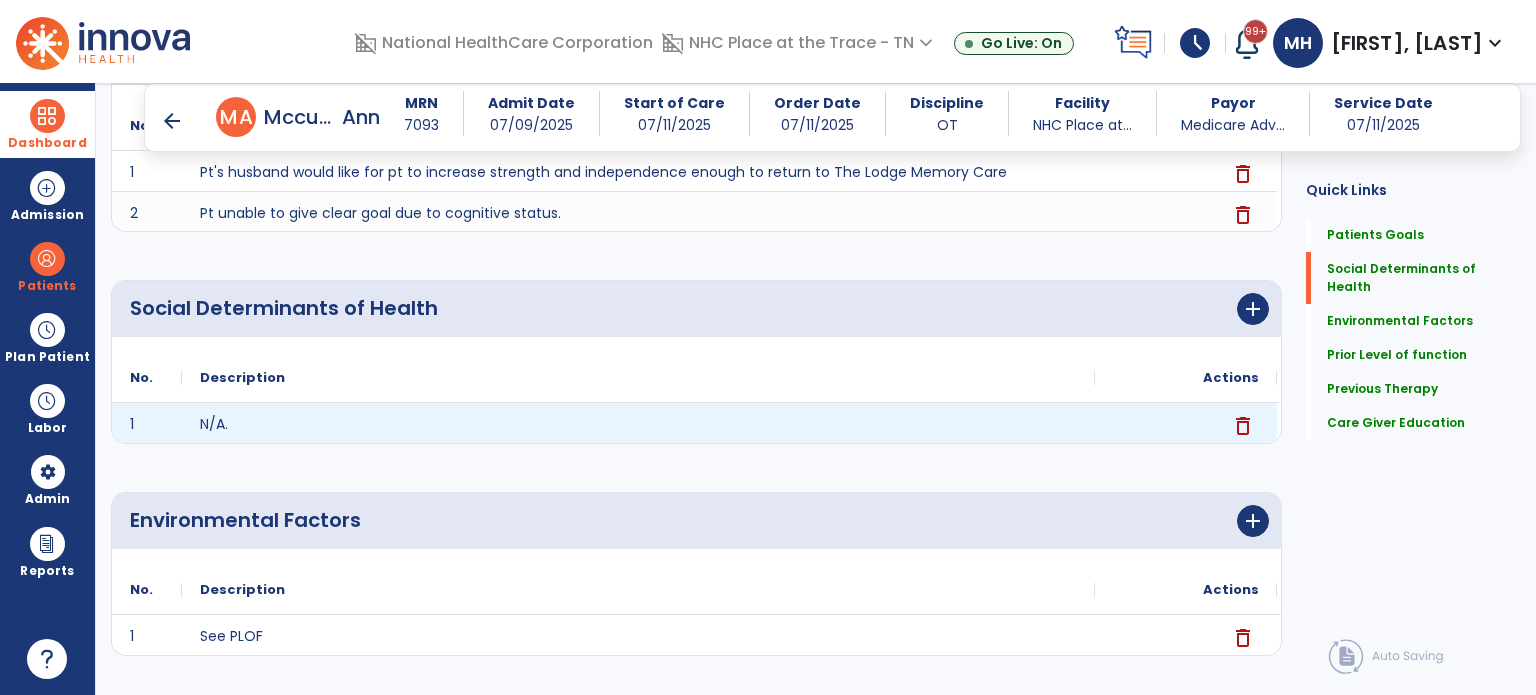 scroll, scrollTop: 600, scrollLeft: 0, axis: vertical 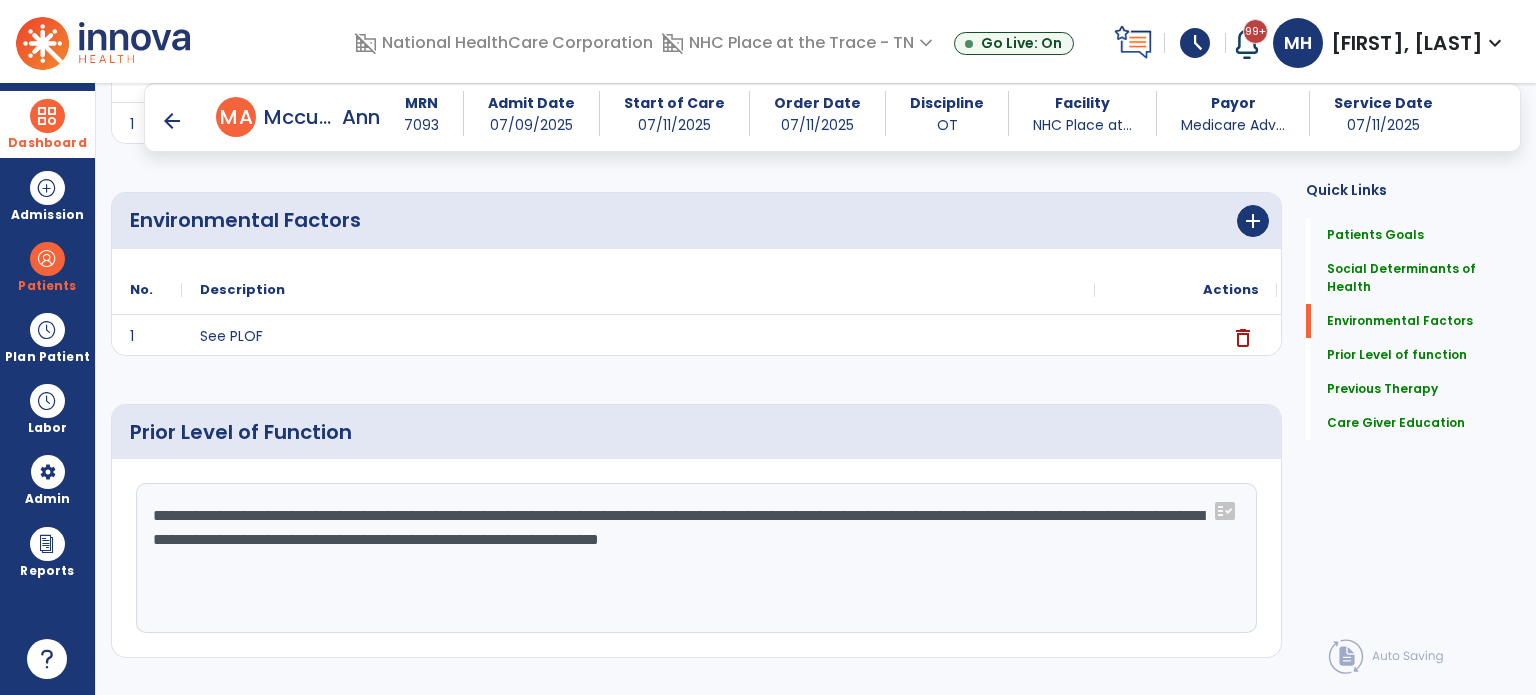 click on "**********" 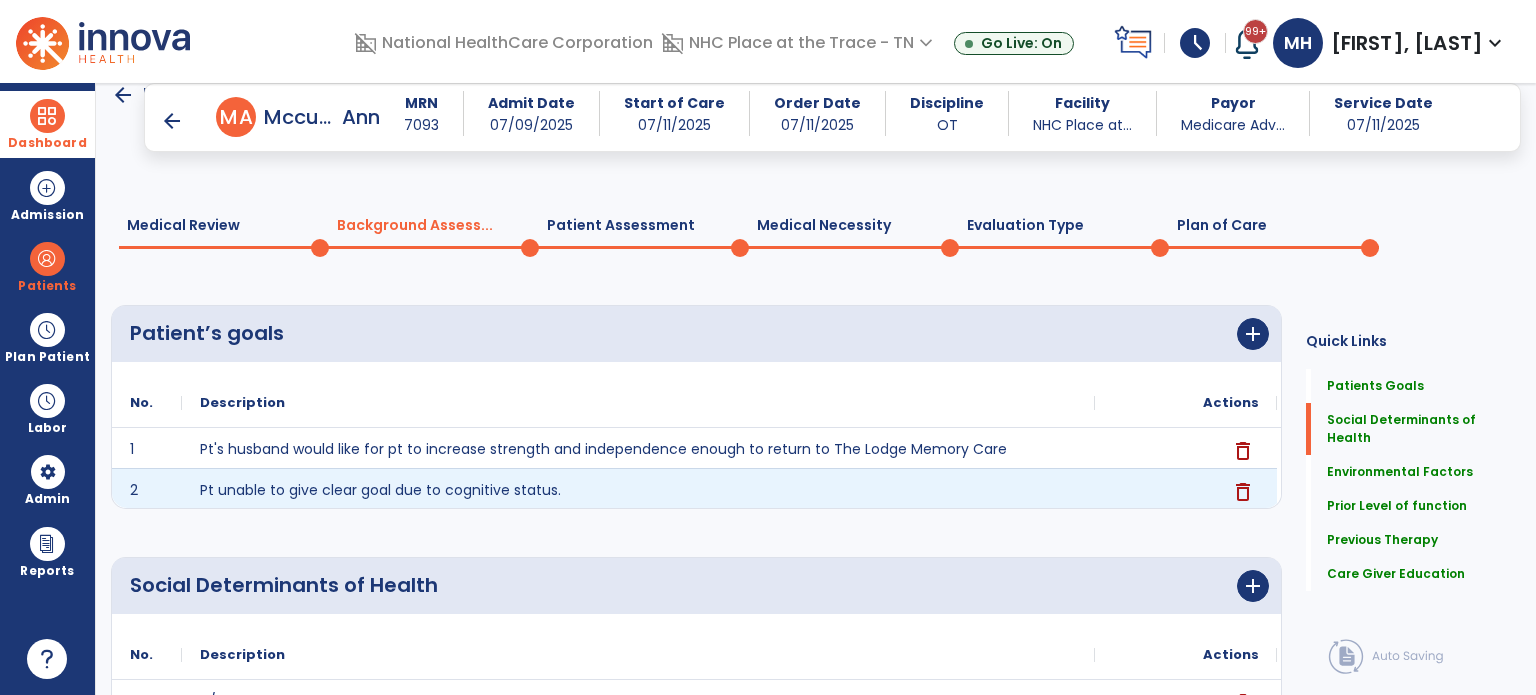 scroll, scrollTop: 0, scrollLeft: 0, axis: both 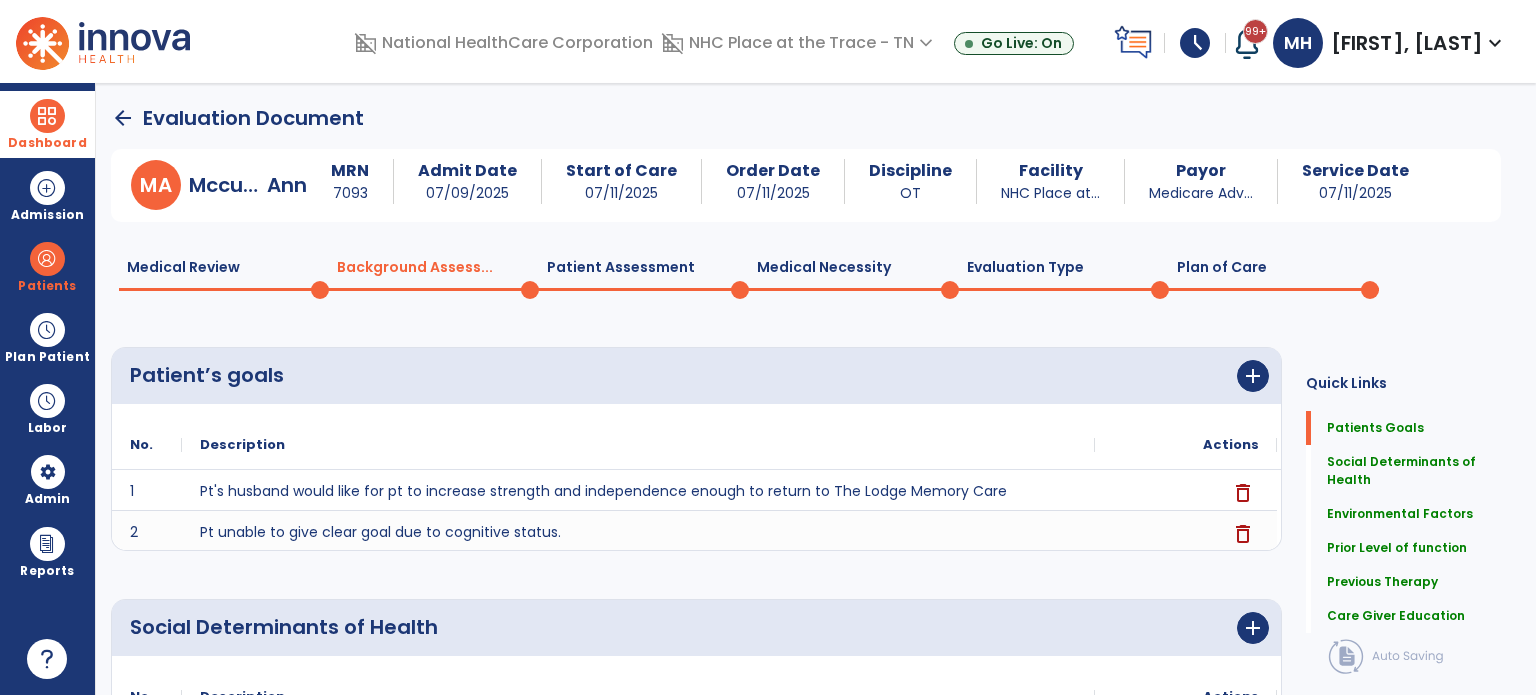 type on "**********" 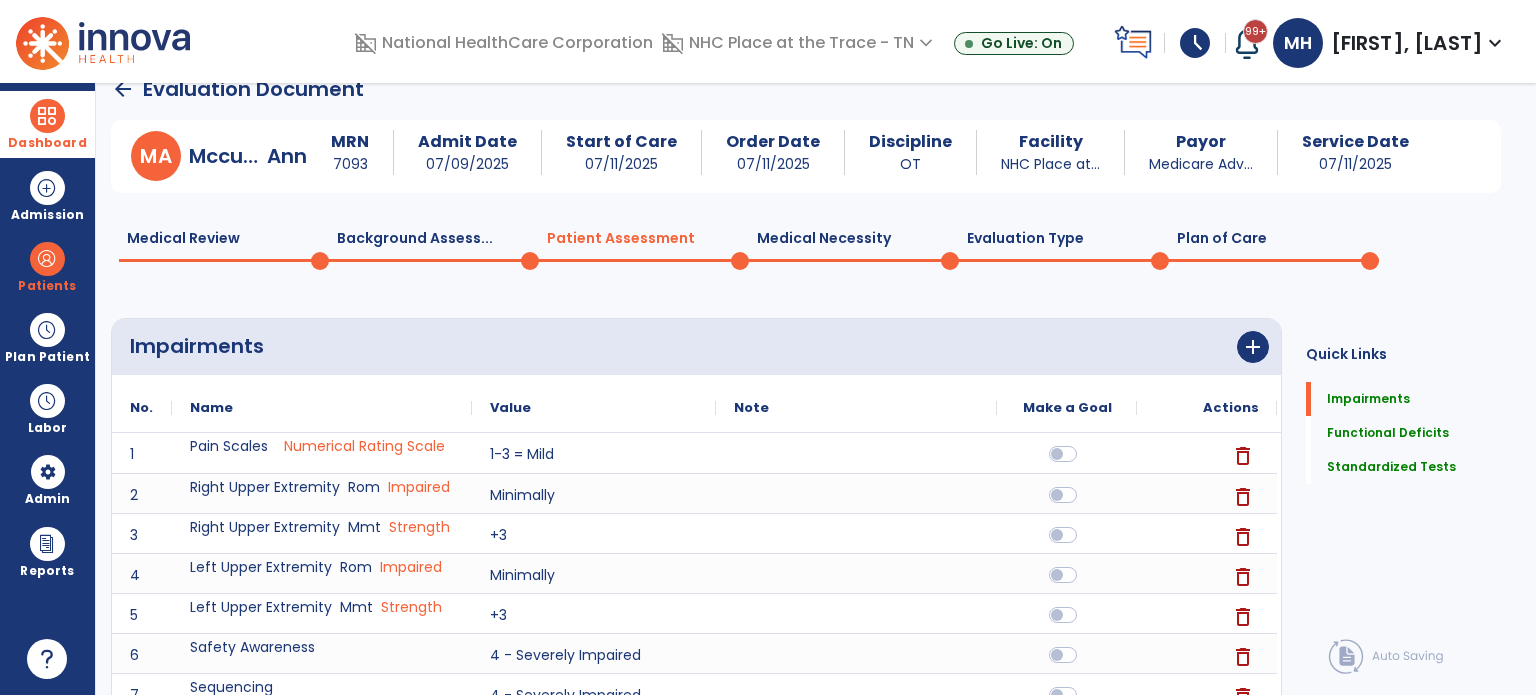 scroll, scrollTop: 0, scrollLeft: 0, axis: both 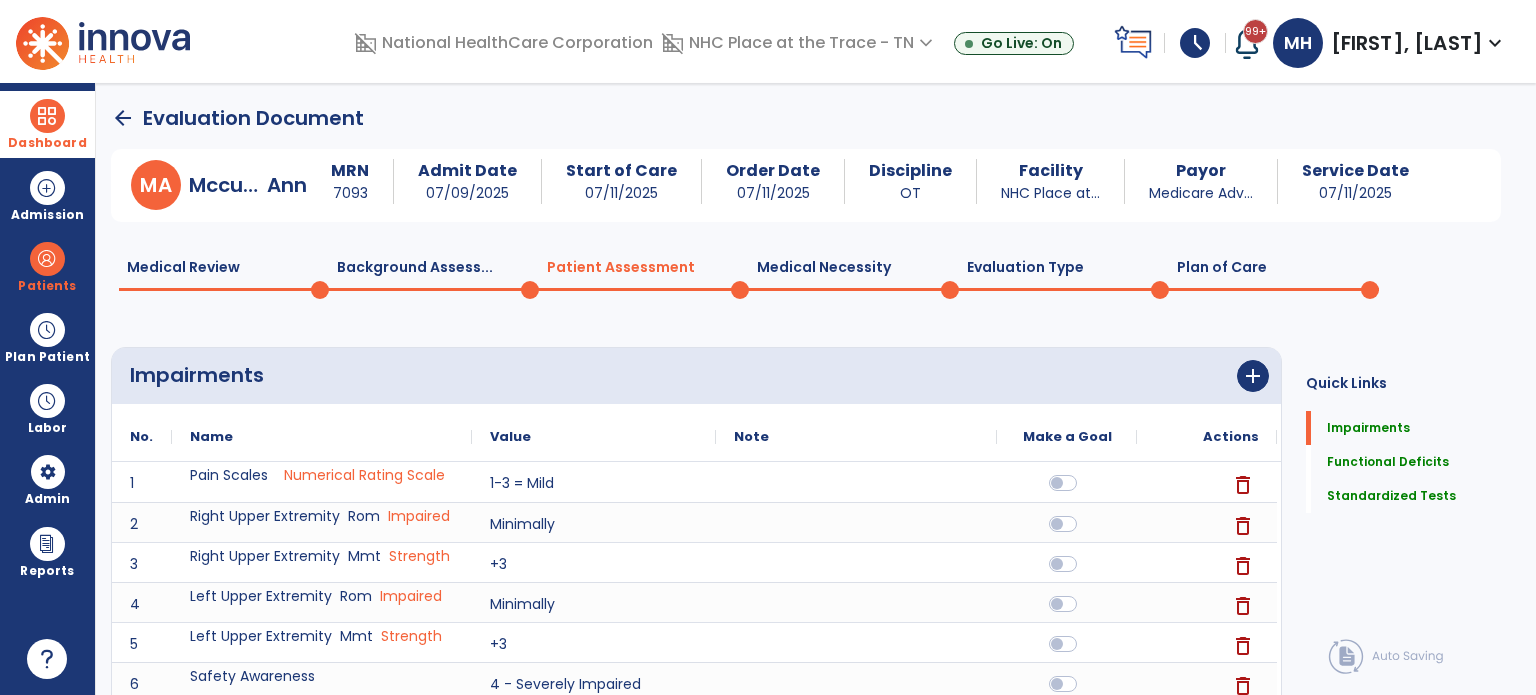 click on "Medical Review  0  Background Assess...  0  Patient Assessment  0  Medical Necessity  0  Evaluation Type  0  Plan of Care  0" 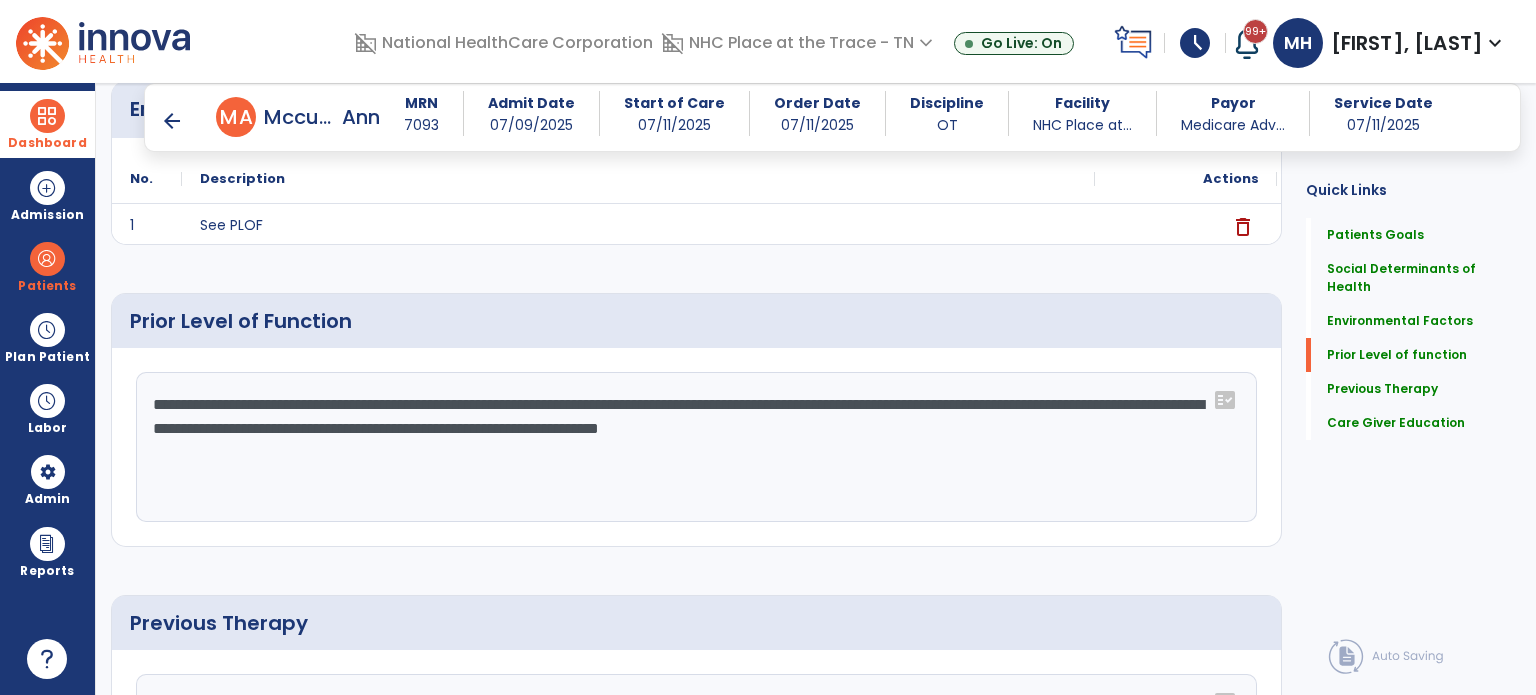 scroll, scrollTop: 900, scrollLeft: 0, axis: vertical 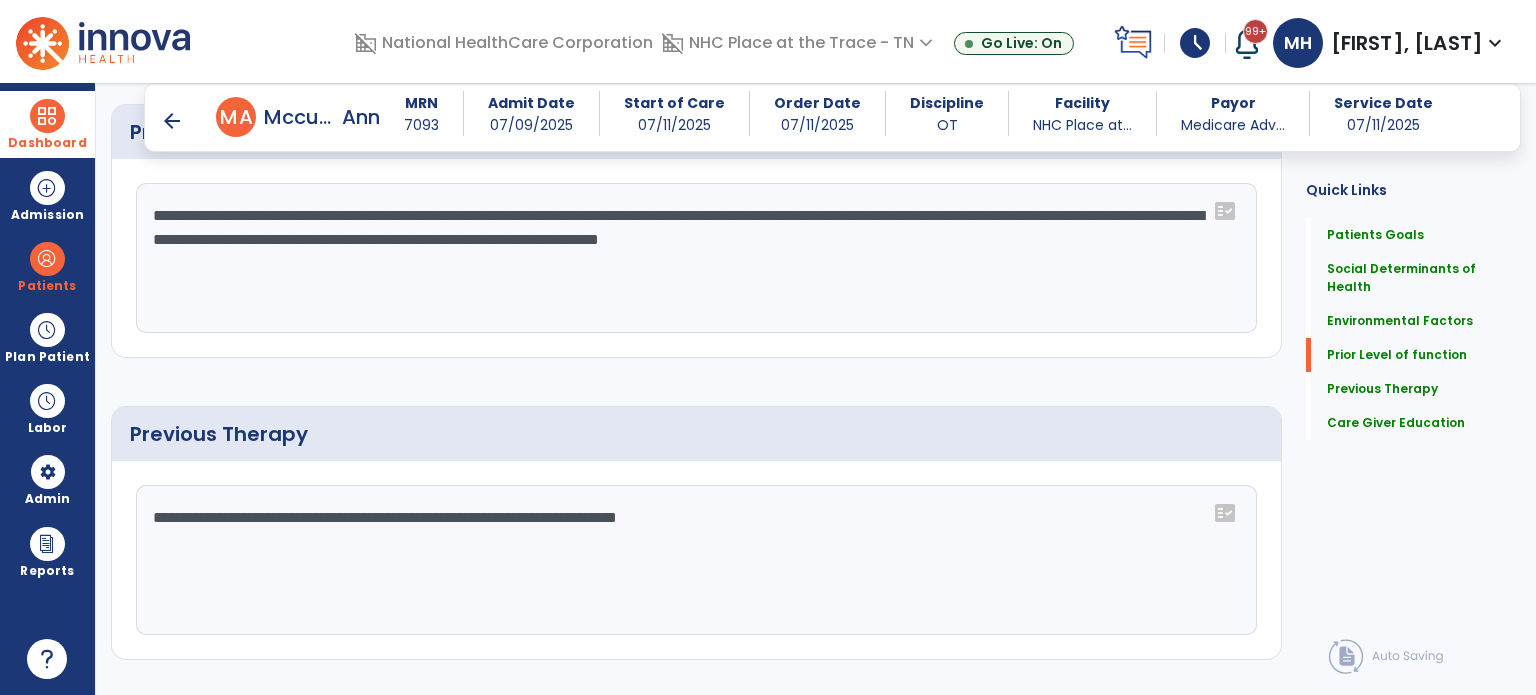 click on "**********" 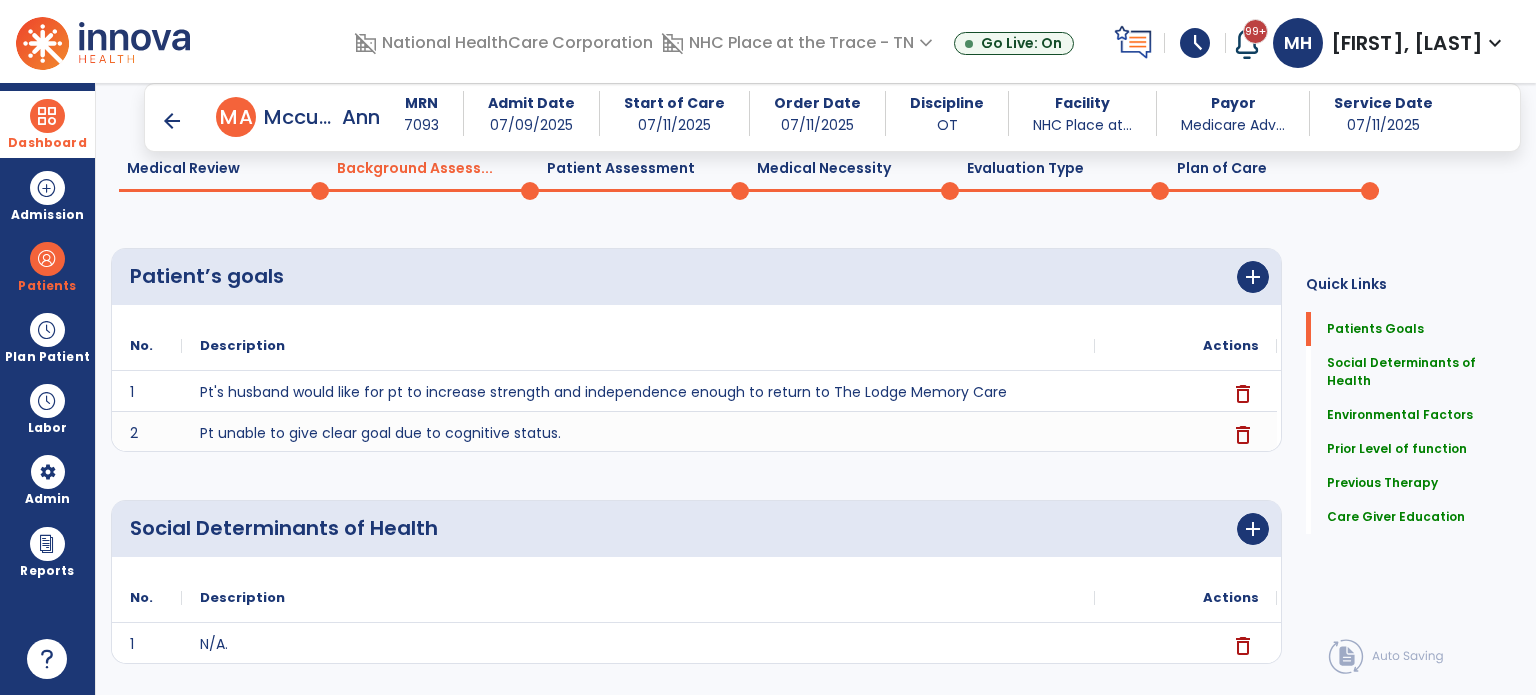 scroll, scrollTop: 0, scrollLeft: 0, axis: both 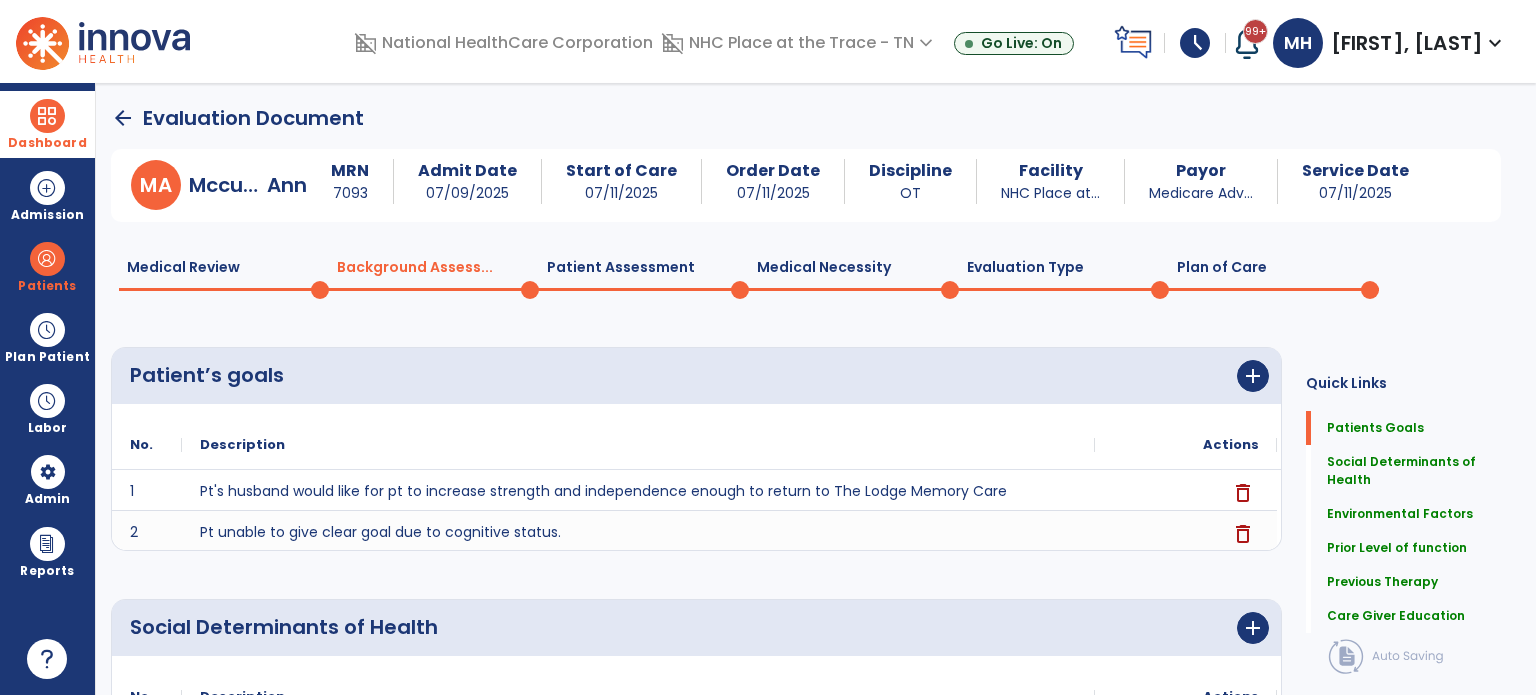 type on "**********" 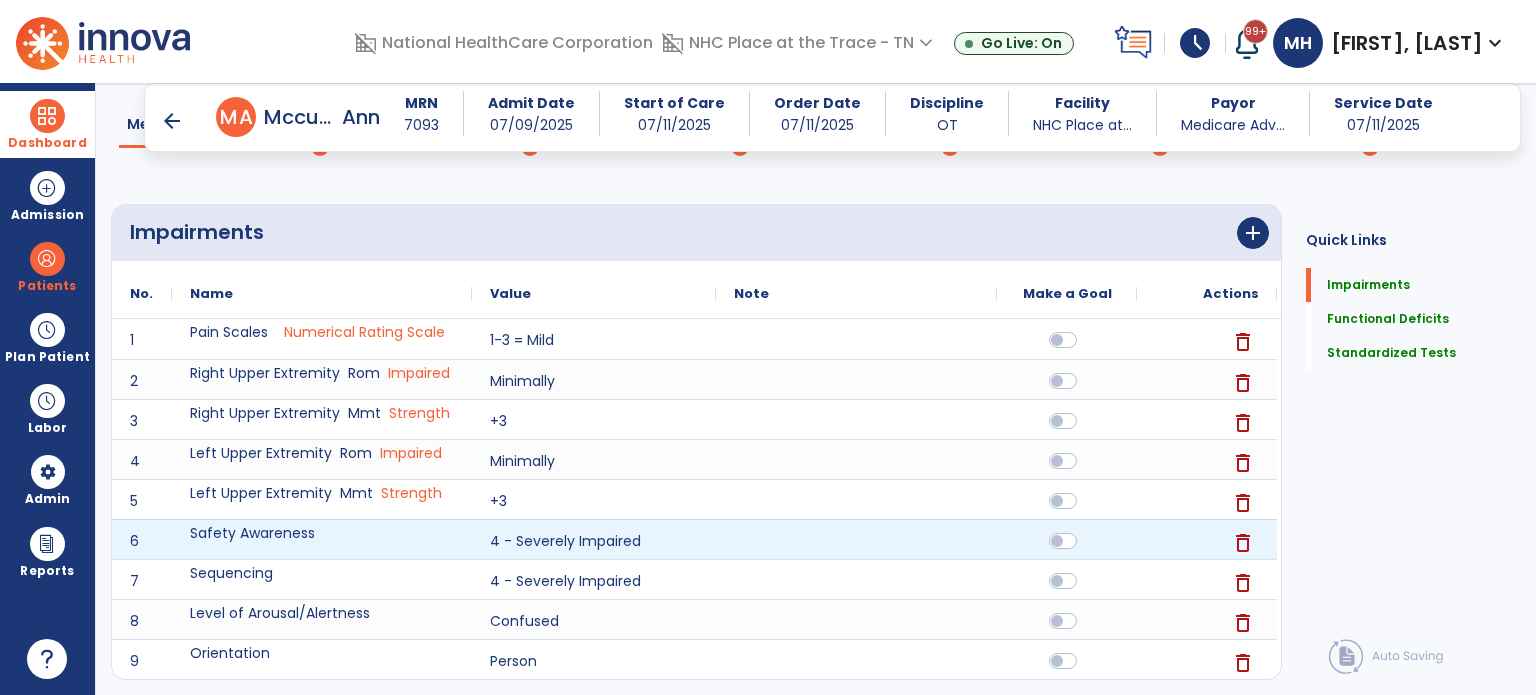 scroll, scrollTop: 0, scrollLeft: 0, axis: both 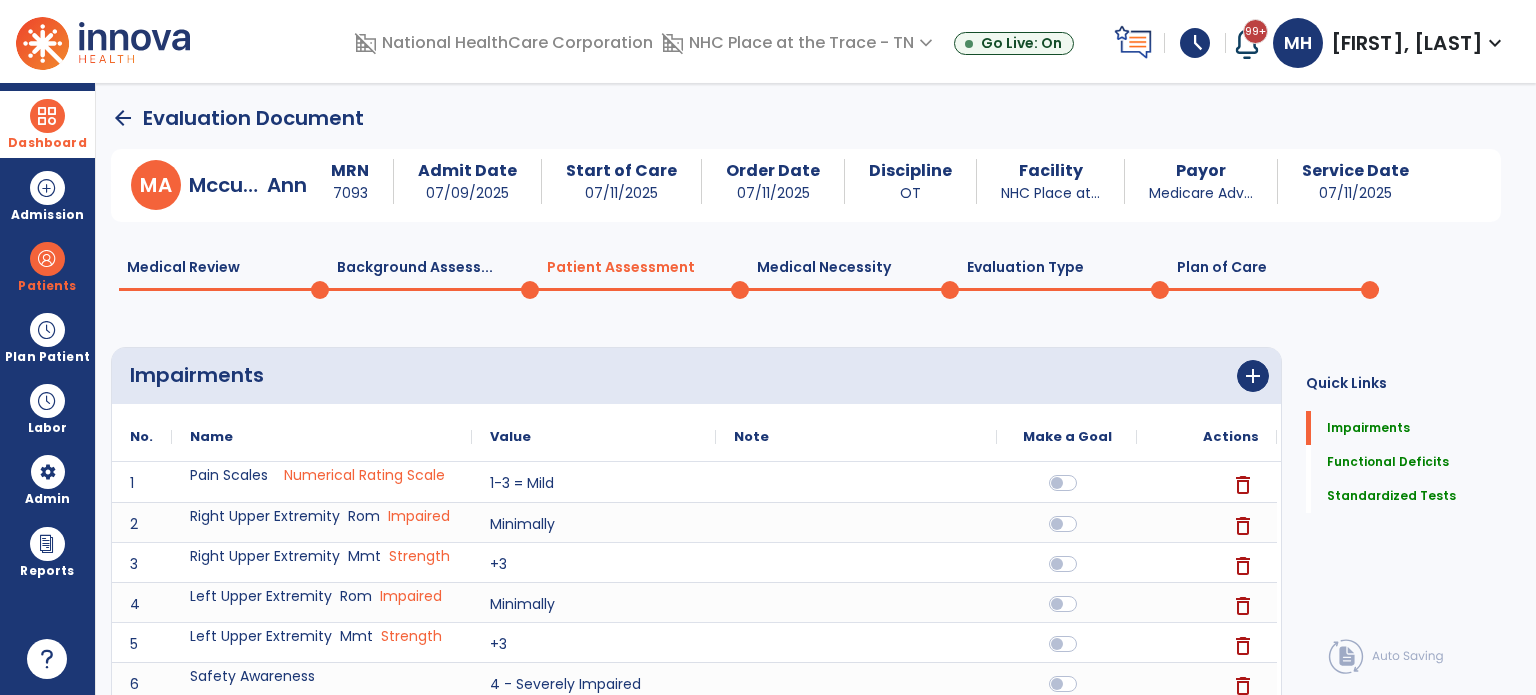 click on "Medical Necessity  0" 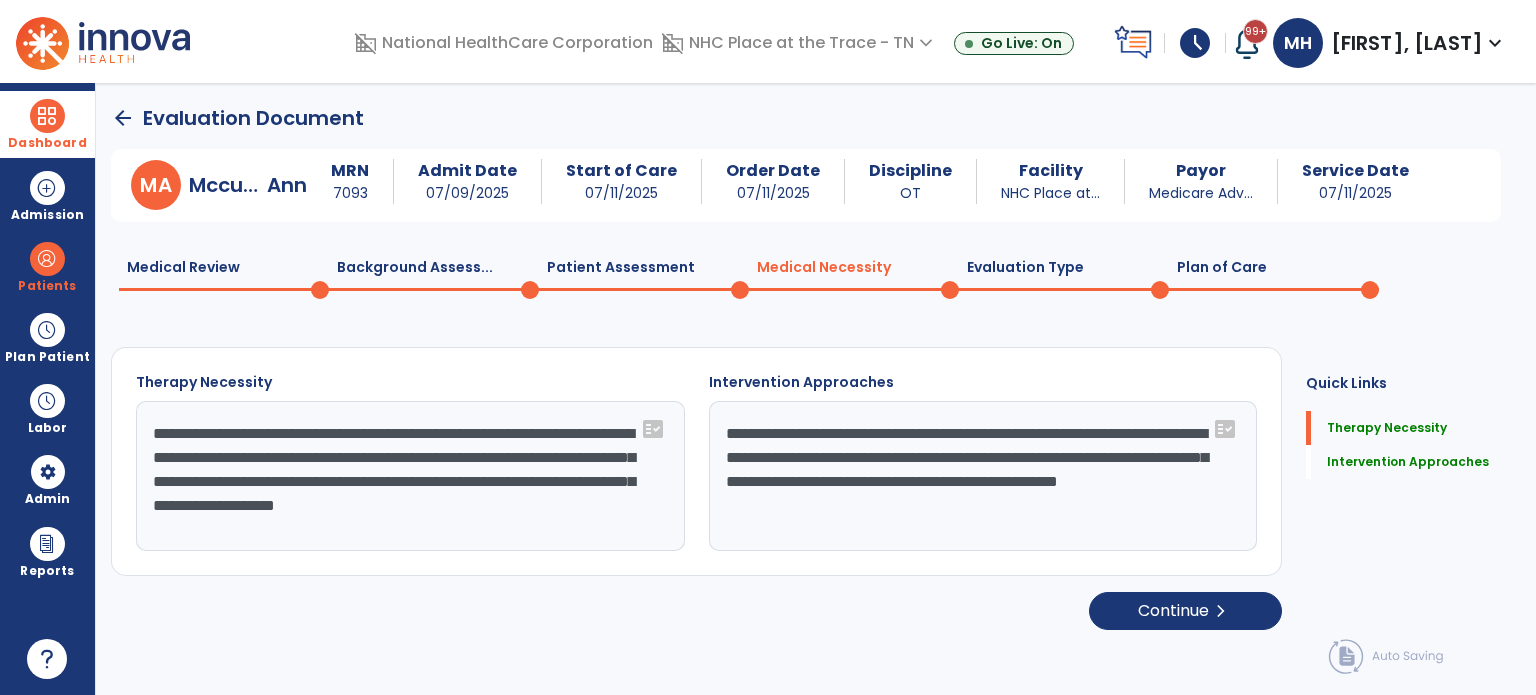 click on "Evaluation Type  0" 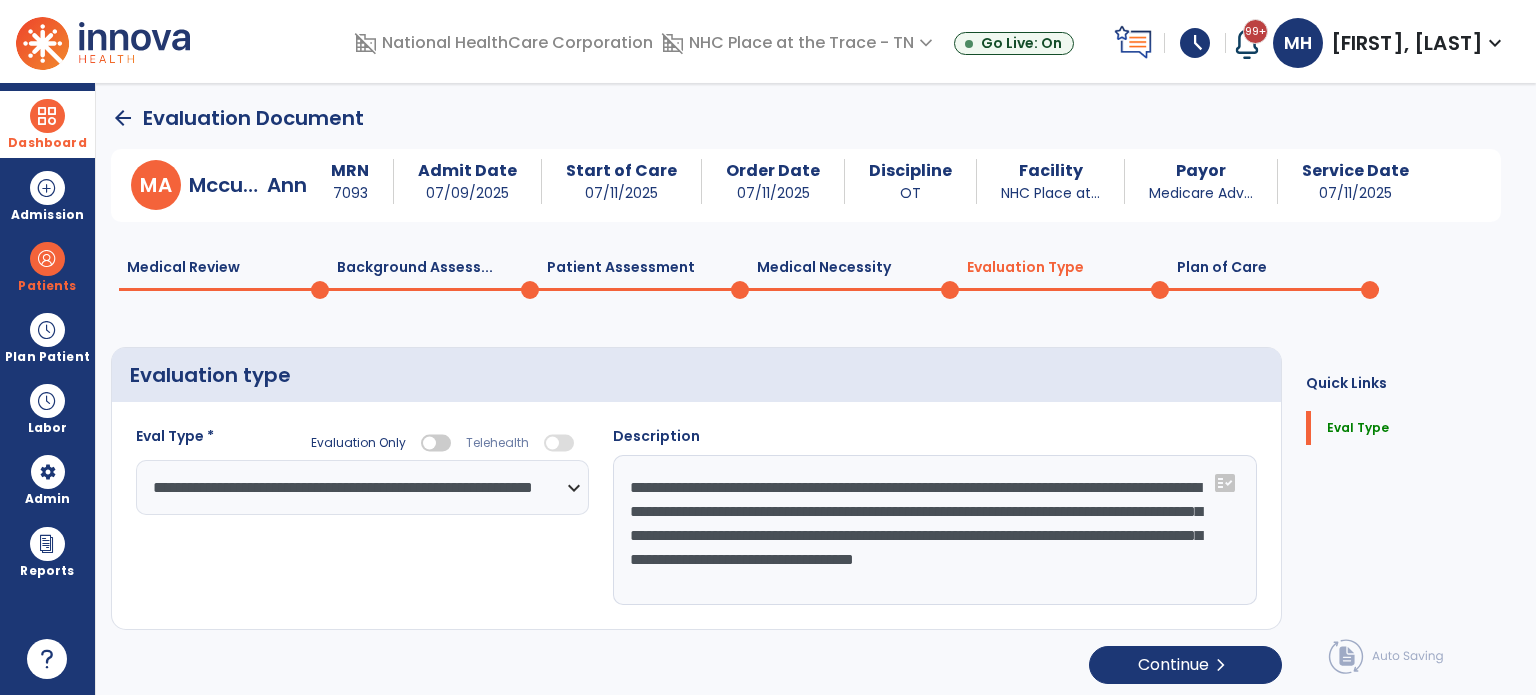 click on "Plan of Care  0" 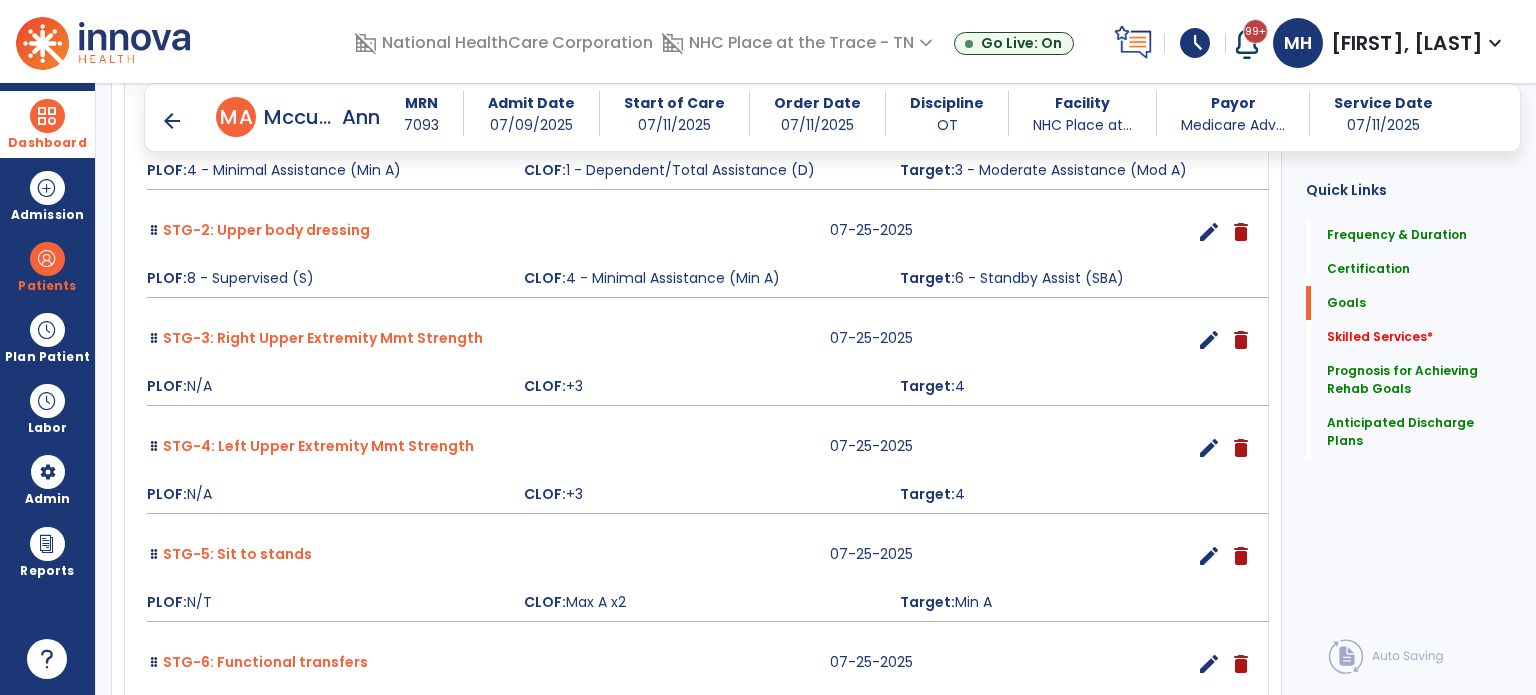 scroll, scrollTop: 900, scrollLeft: 0, axis: vertical 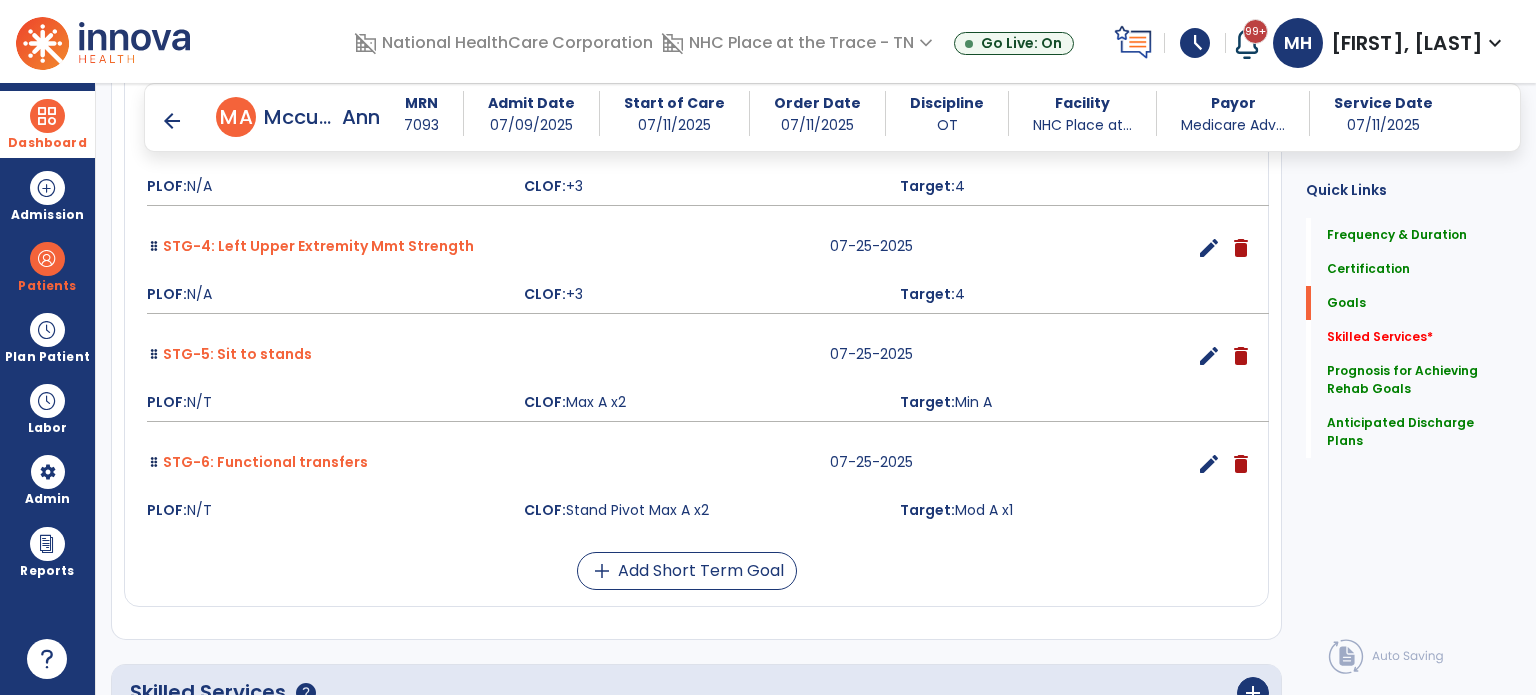 click on "edit" at bounding box center (1209, 356) 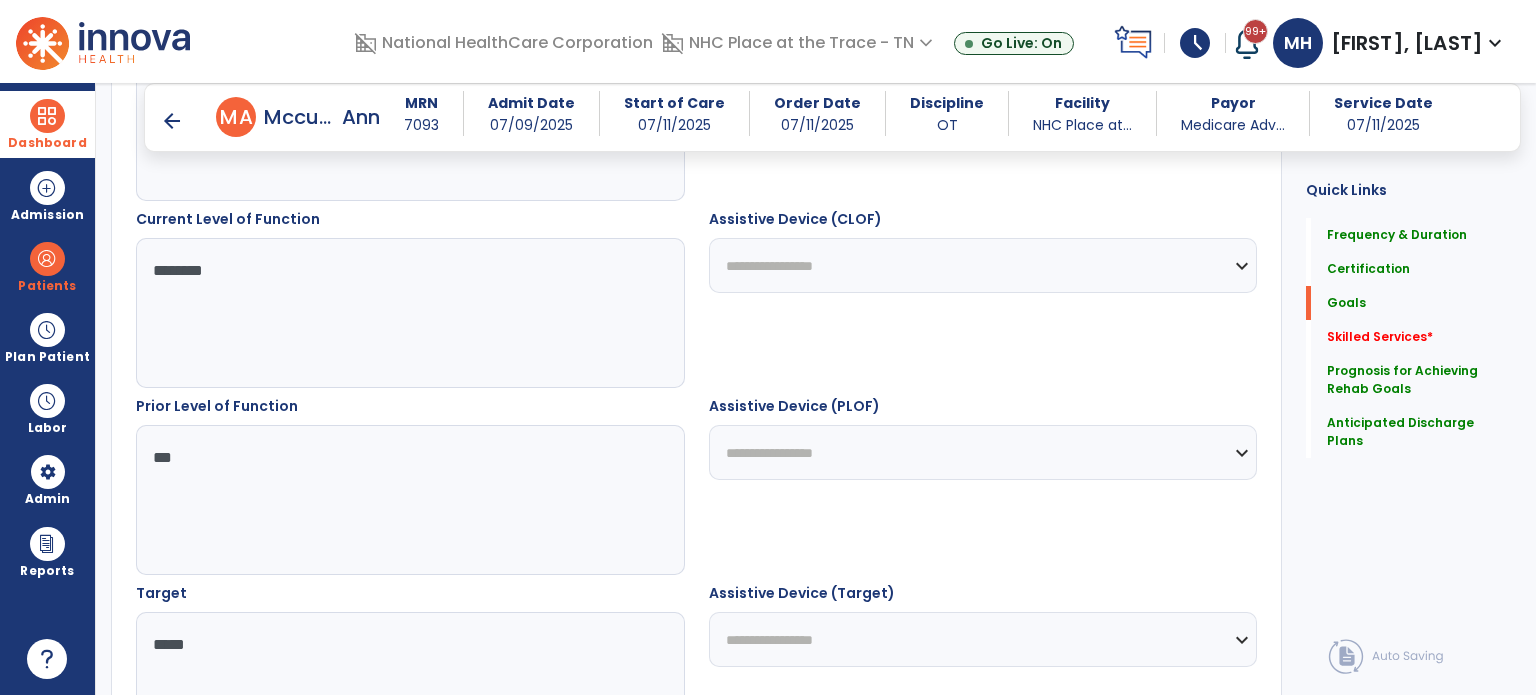 scroll, scrollTop: 834, scrollLeft: 0, axis: vertical 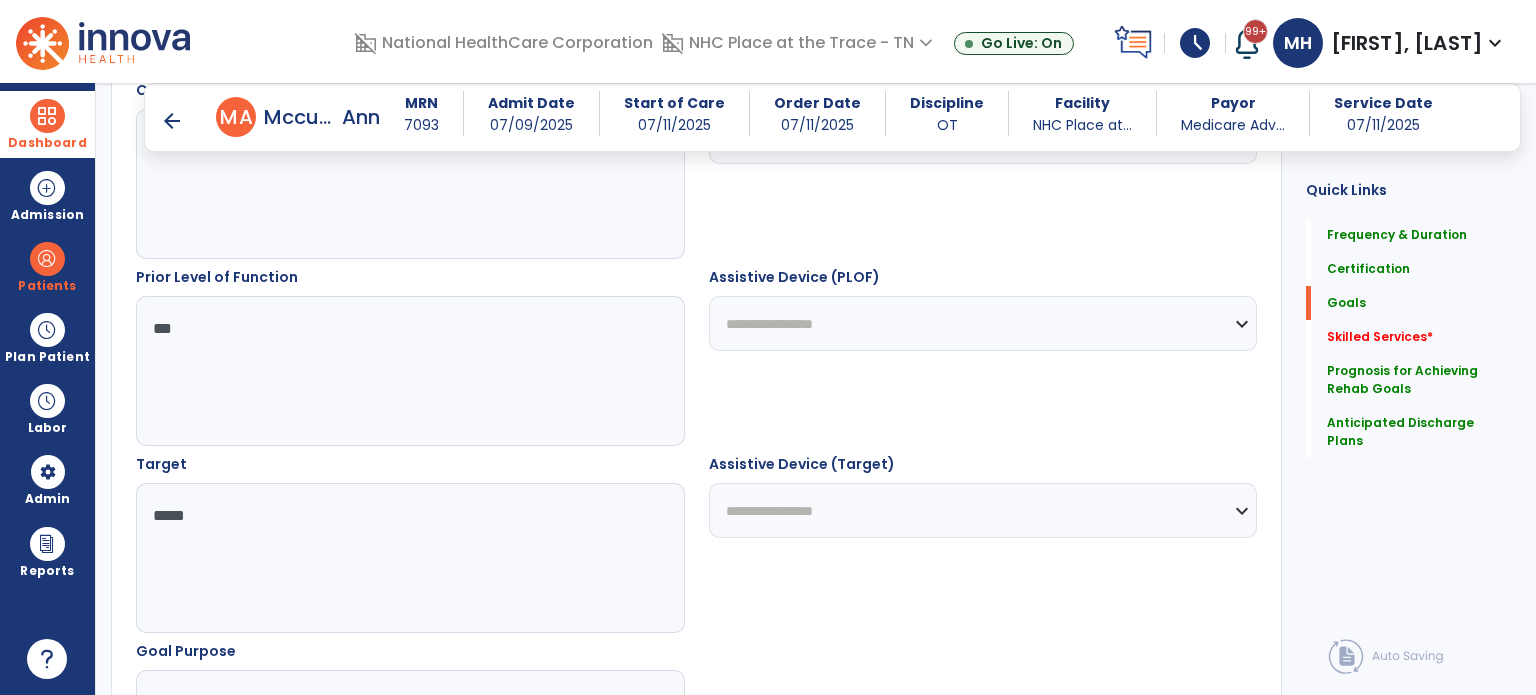 click on "*****" at bounding box center [409, 558] 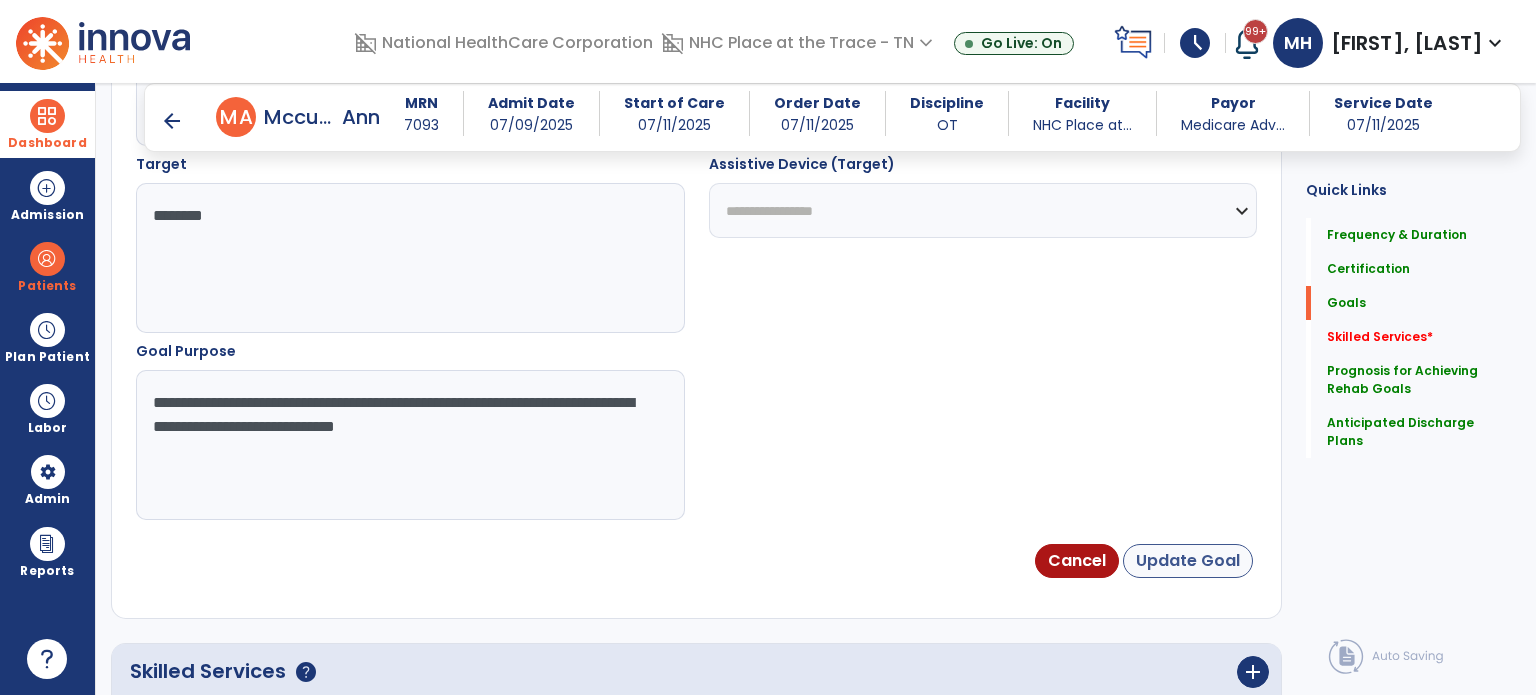 type on "********" 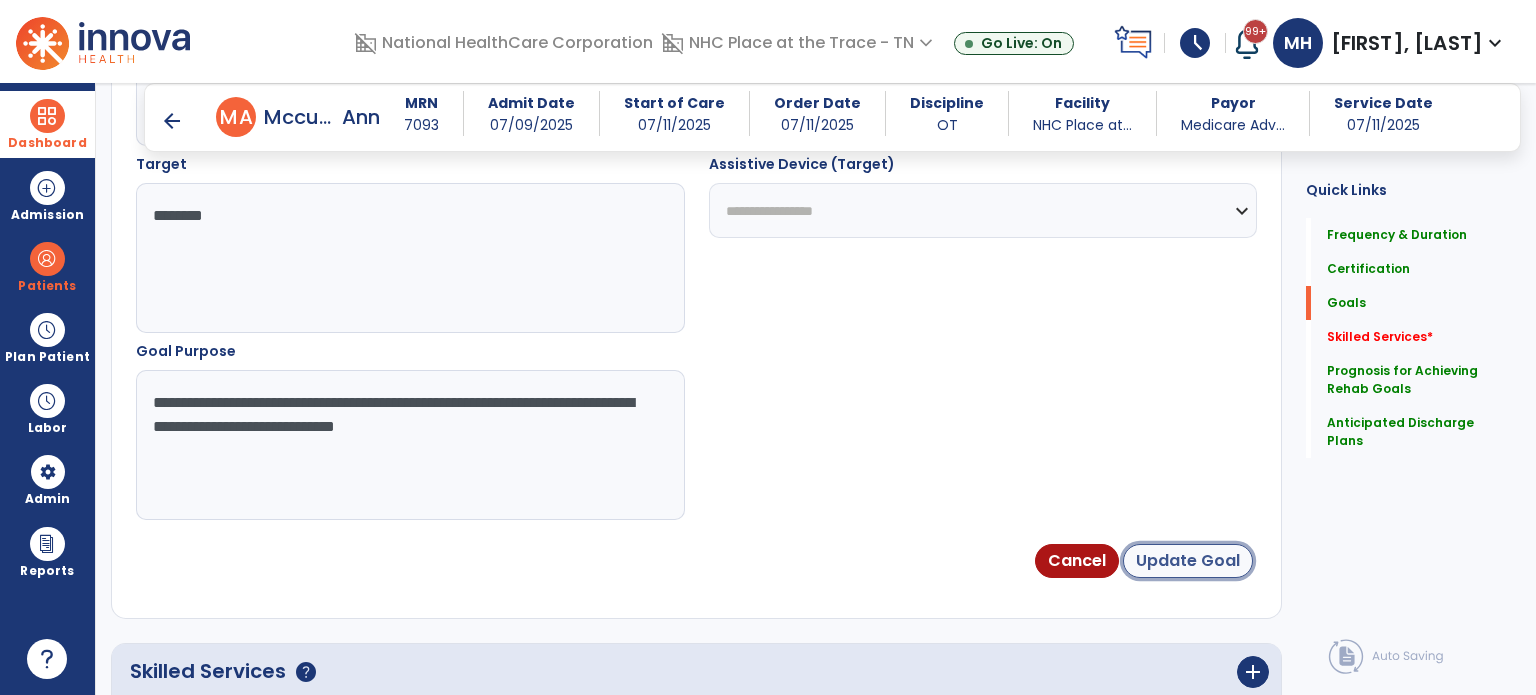 click on "Update Goal" at bounding box center (1188, 561) 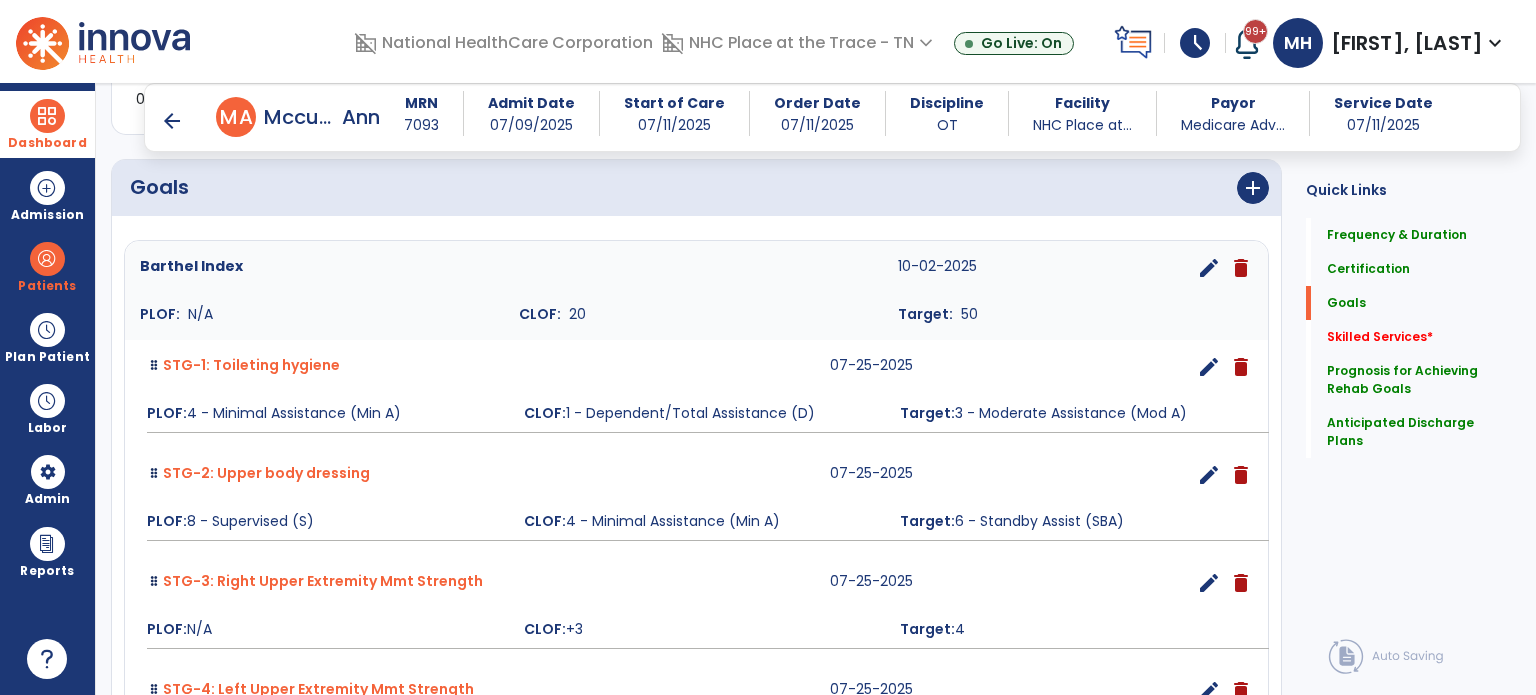 scroll, scrollTop: 857, scrollLeft: 0, axis: vertical 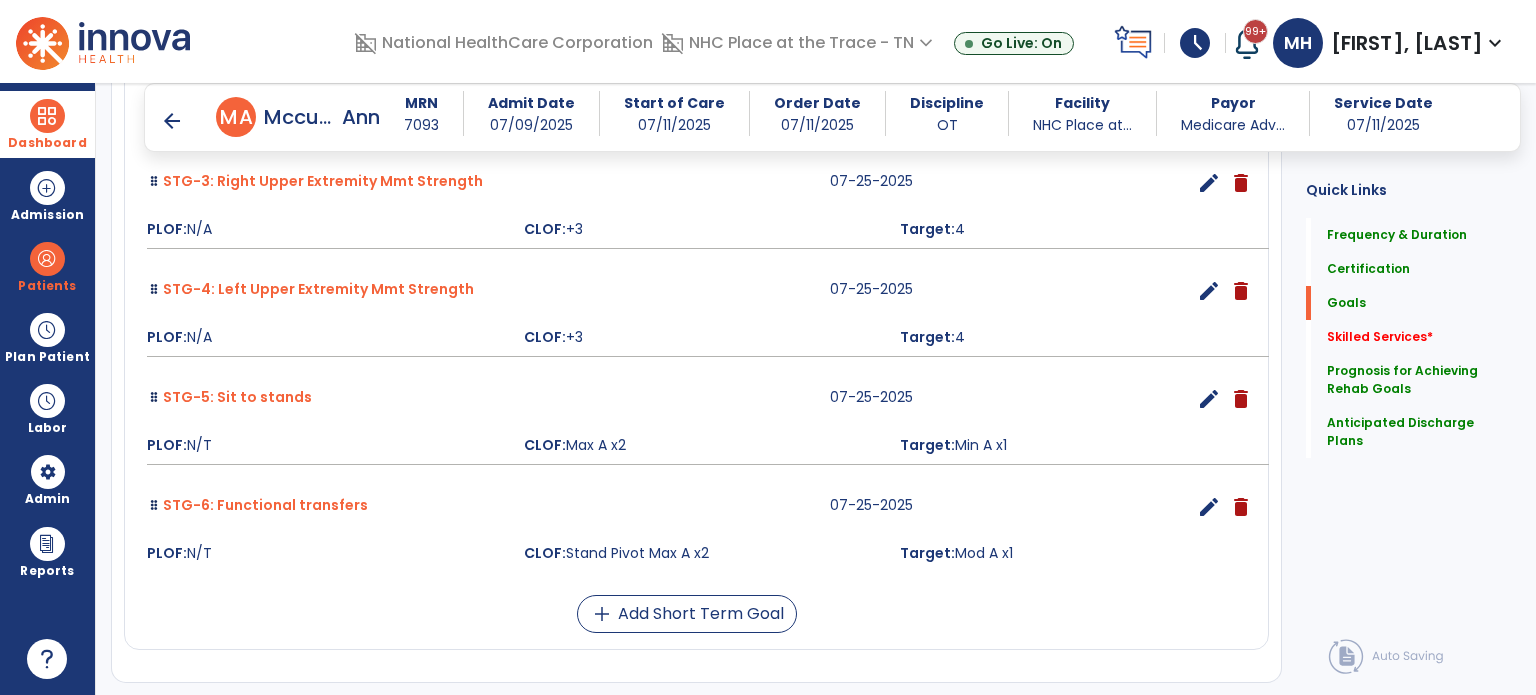 click on "edit" at bounding box center [1209, 507] 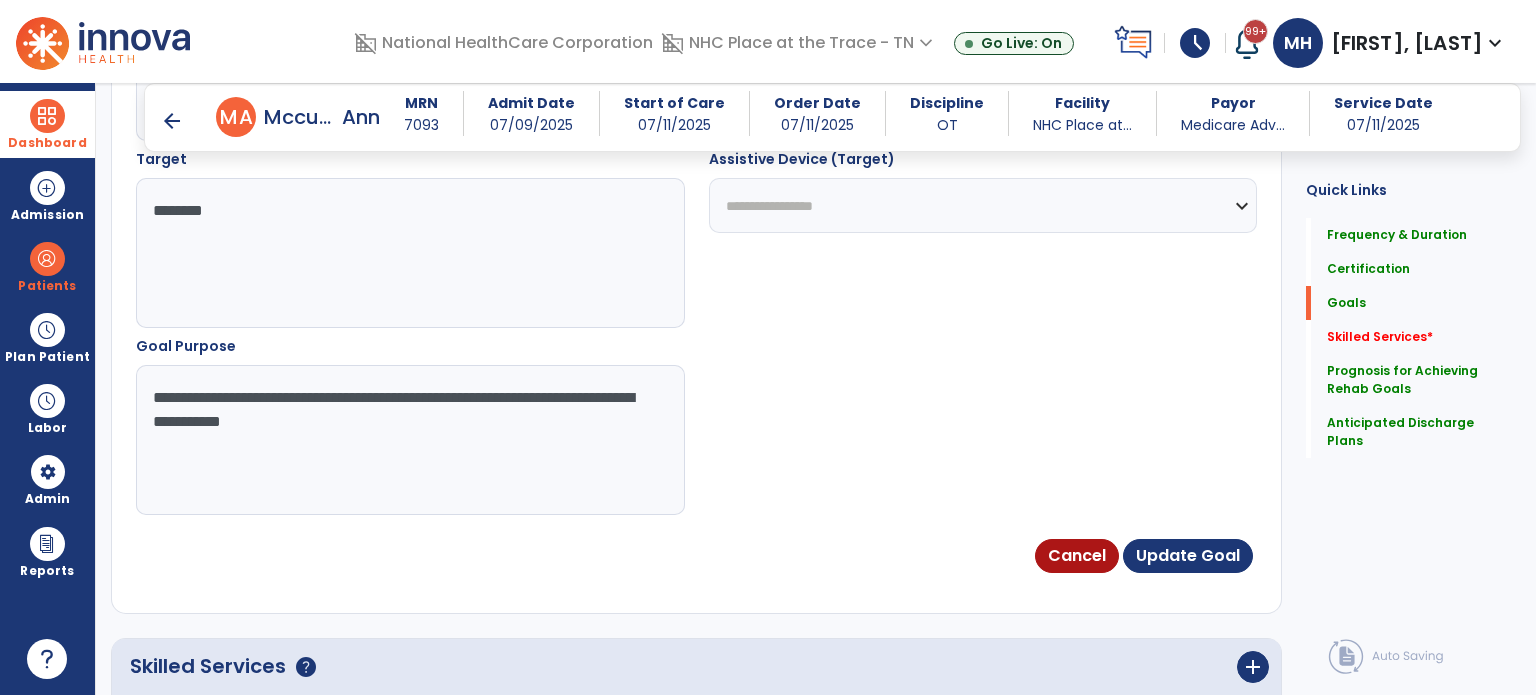 scroll, scrollTop: 1036, scrollLeft: 0, axis: vertical 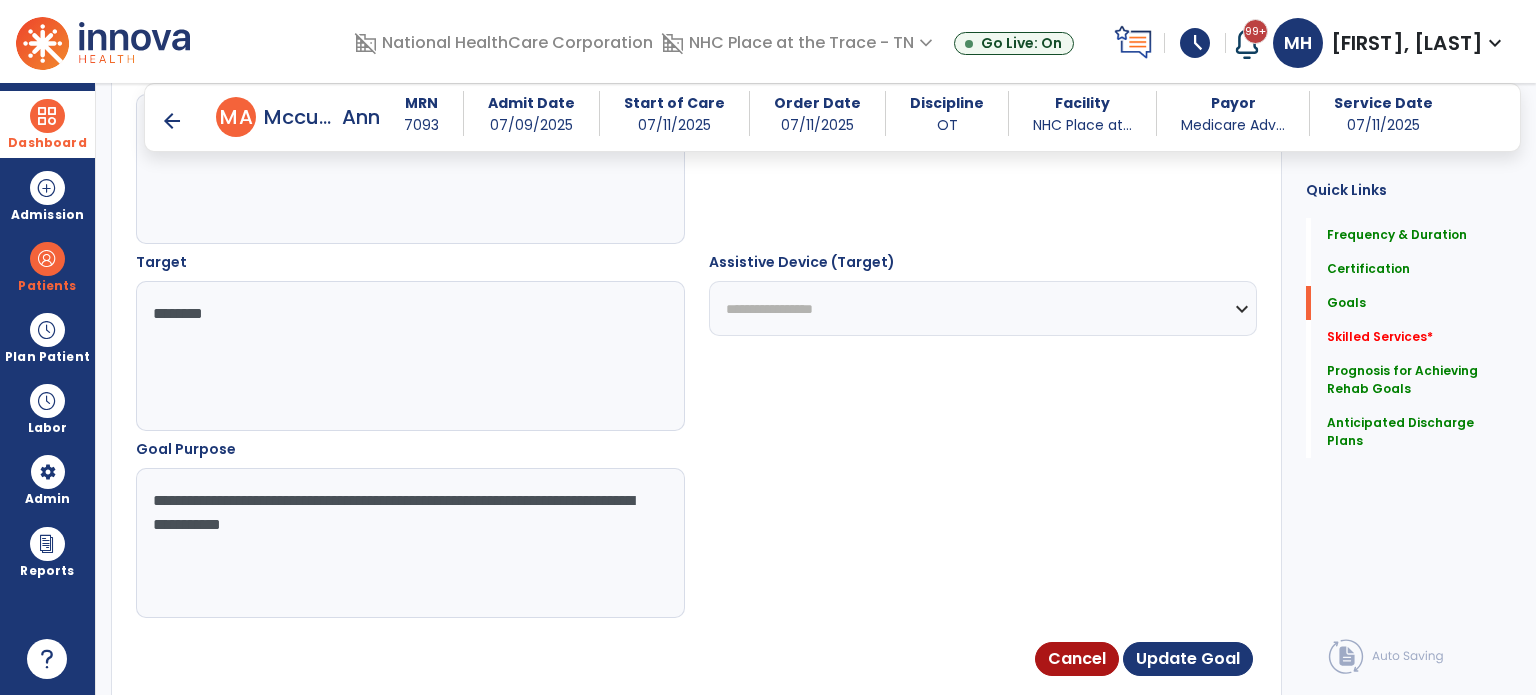 click on "********" at bounding box center [409, 356] 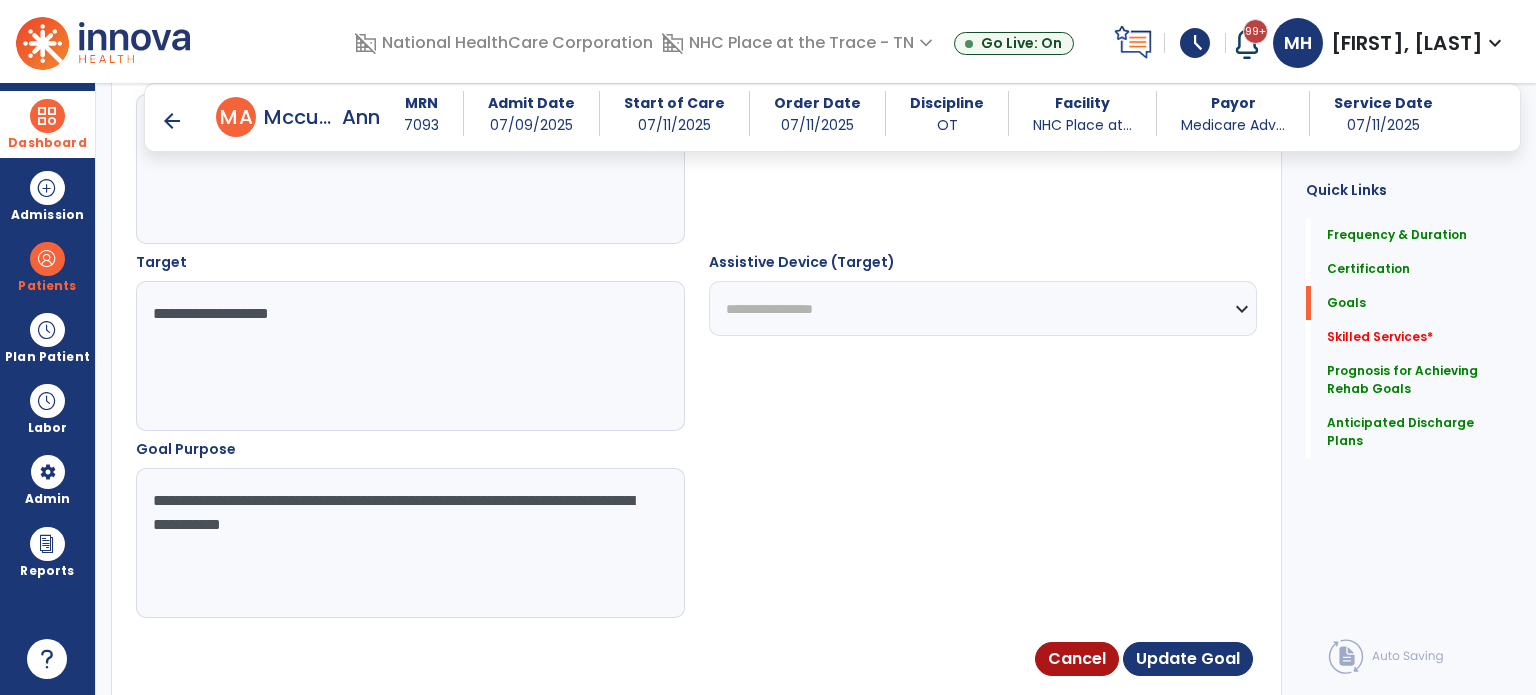 type on "**********" 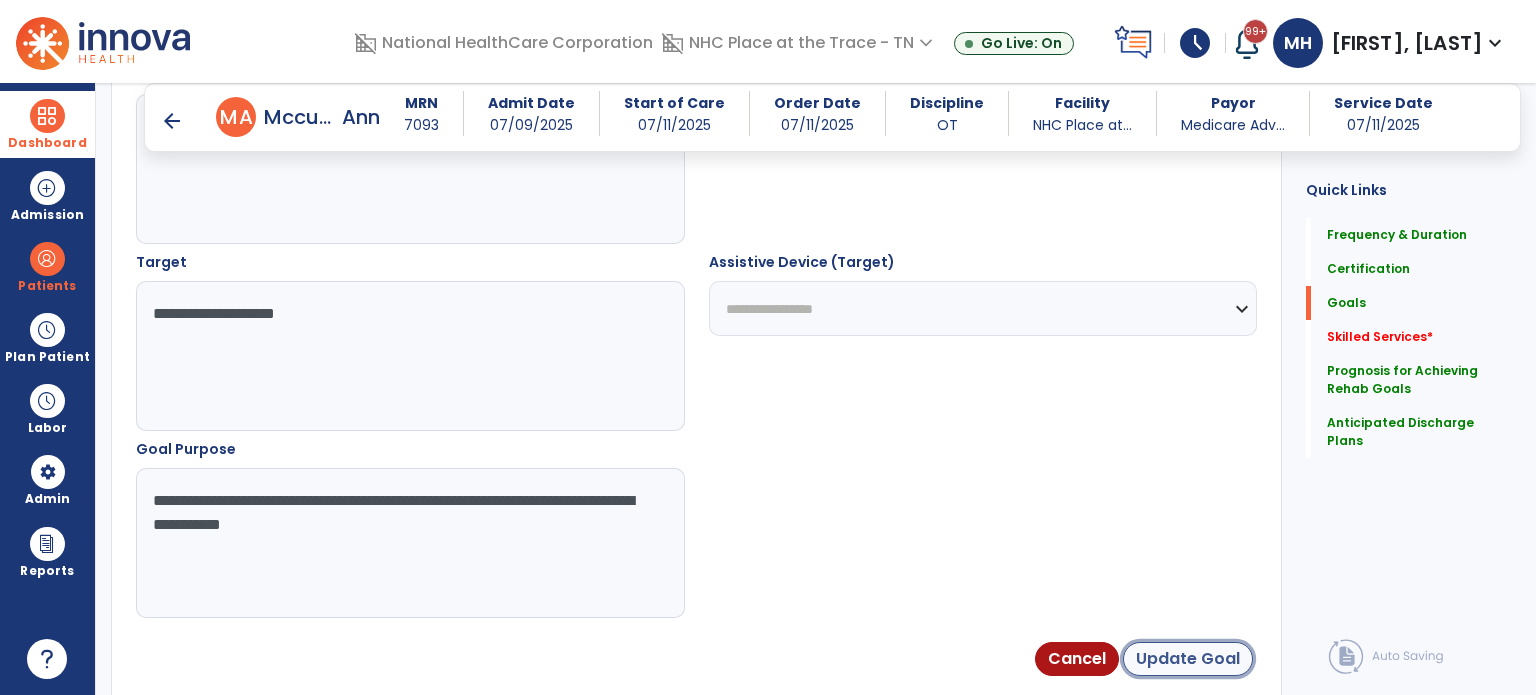 click on "Update Goal" at bounding box center (1188, 659) 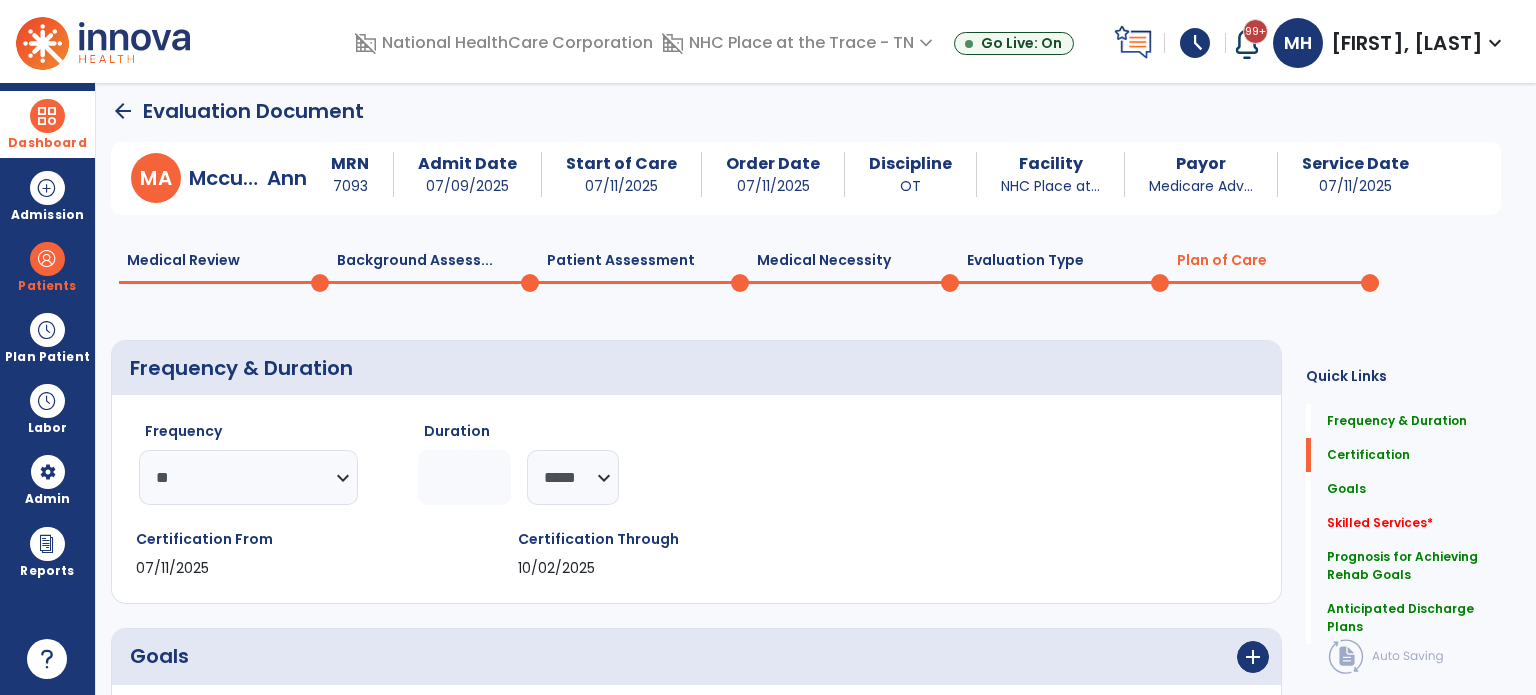scroll, scrollTop: 0, scrollLeft: 0, axis: both 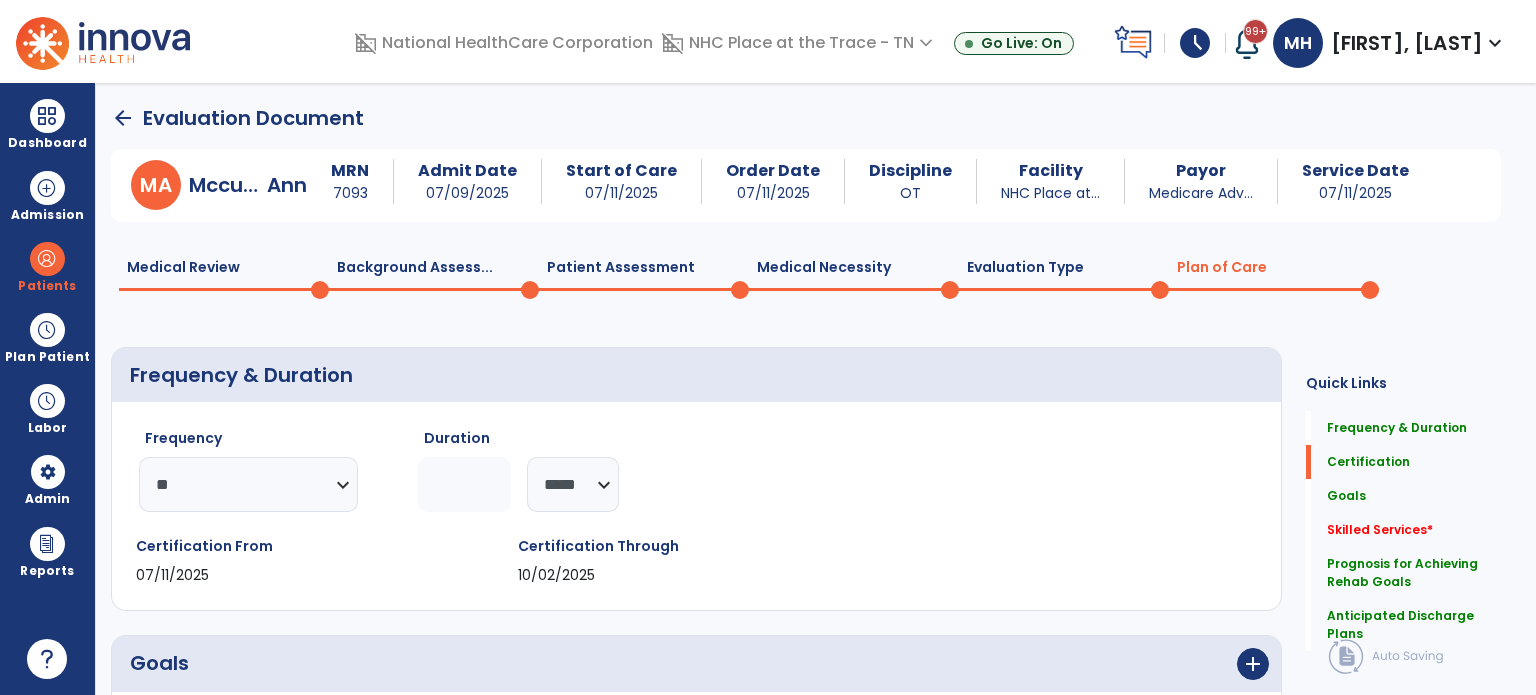 click on "arrow_back" 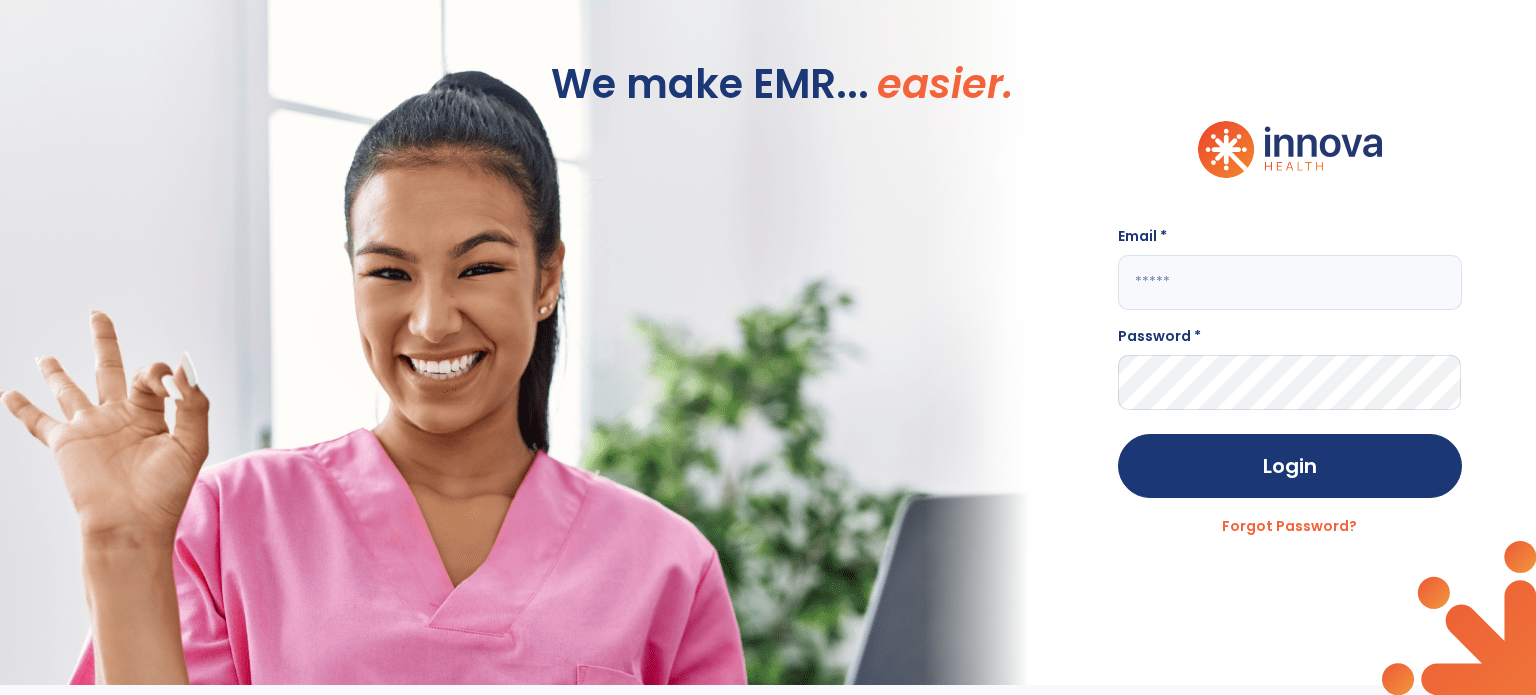 type on "**********" 